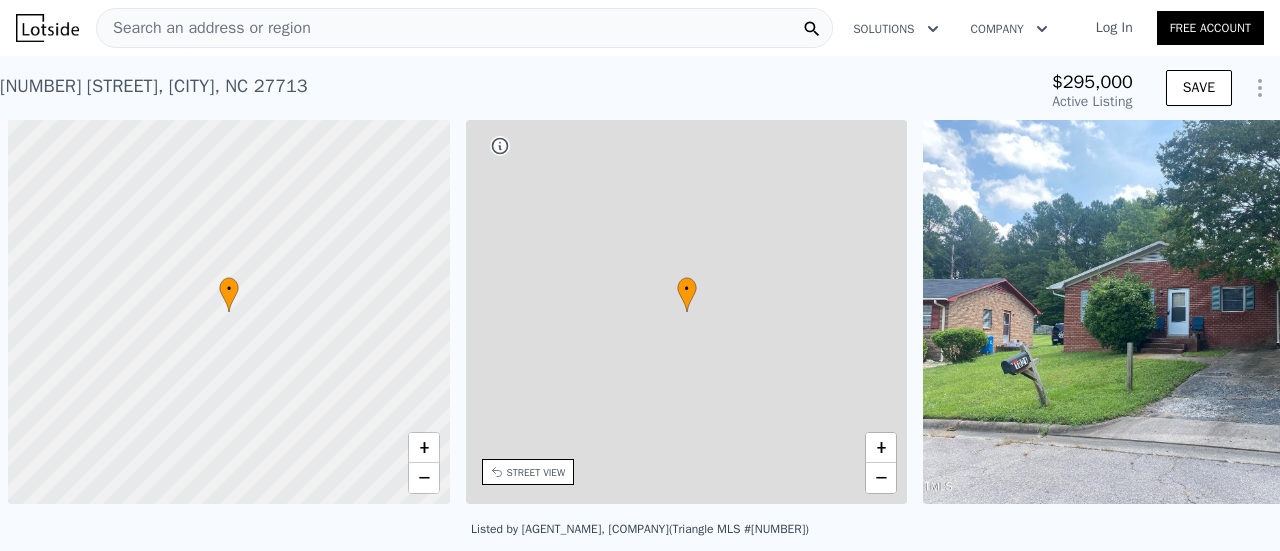 scroll, scrollTop: 0, scrollLeft: 0, axis: both 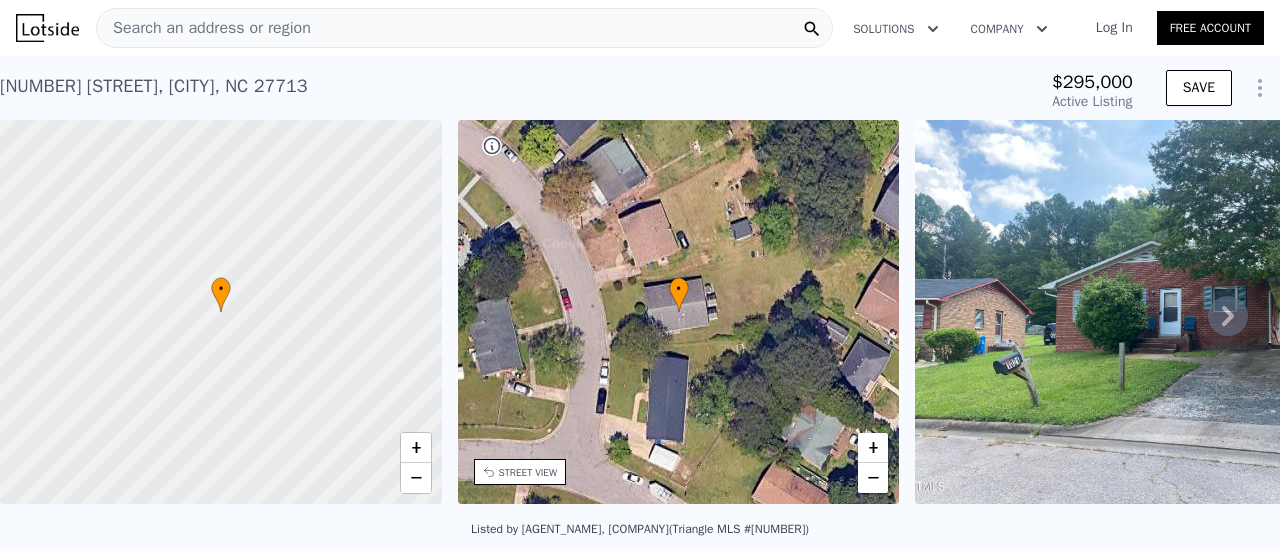 click on "Log In" at bounding box center [1114, 28] 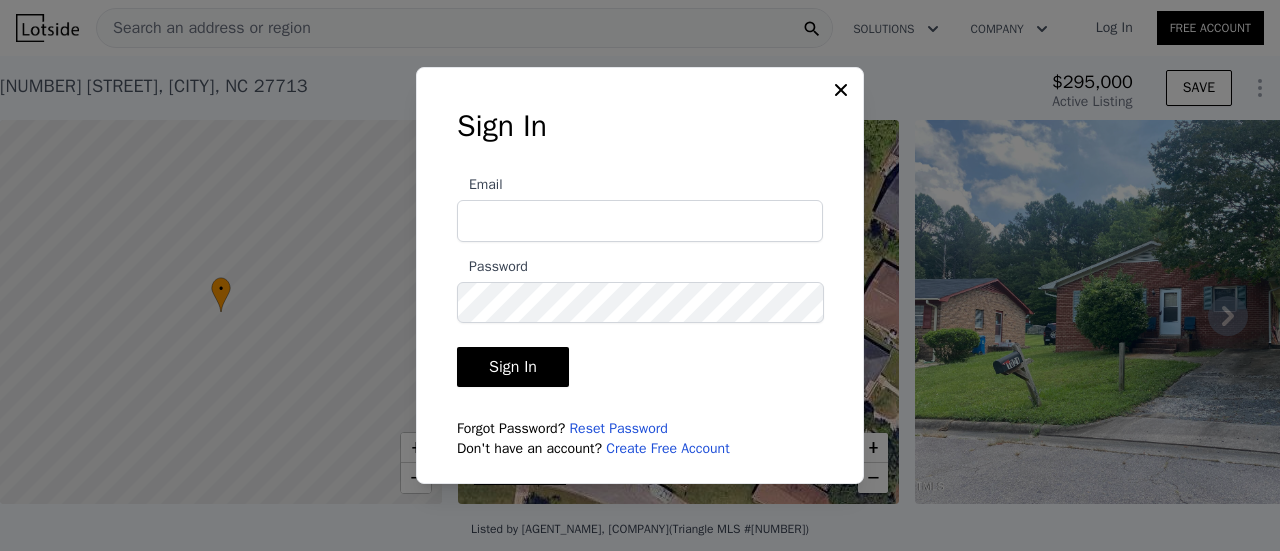 click on "Email" at bounding box center (640, 221) 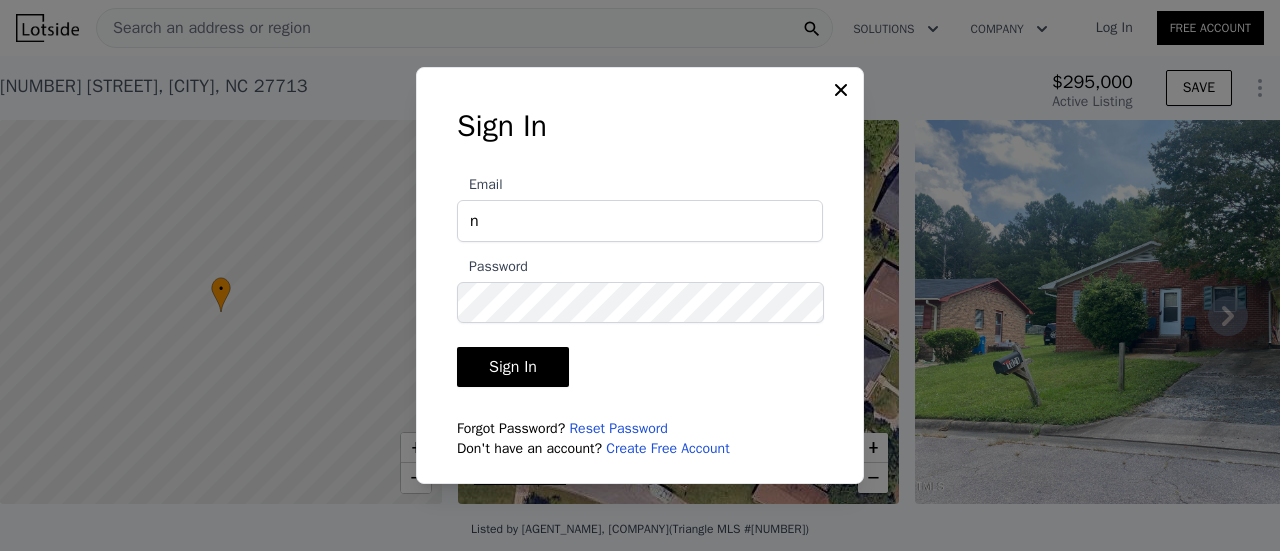 type on "[EMAIL]" 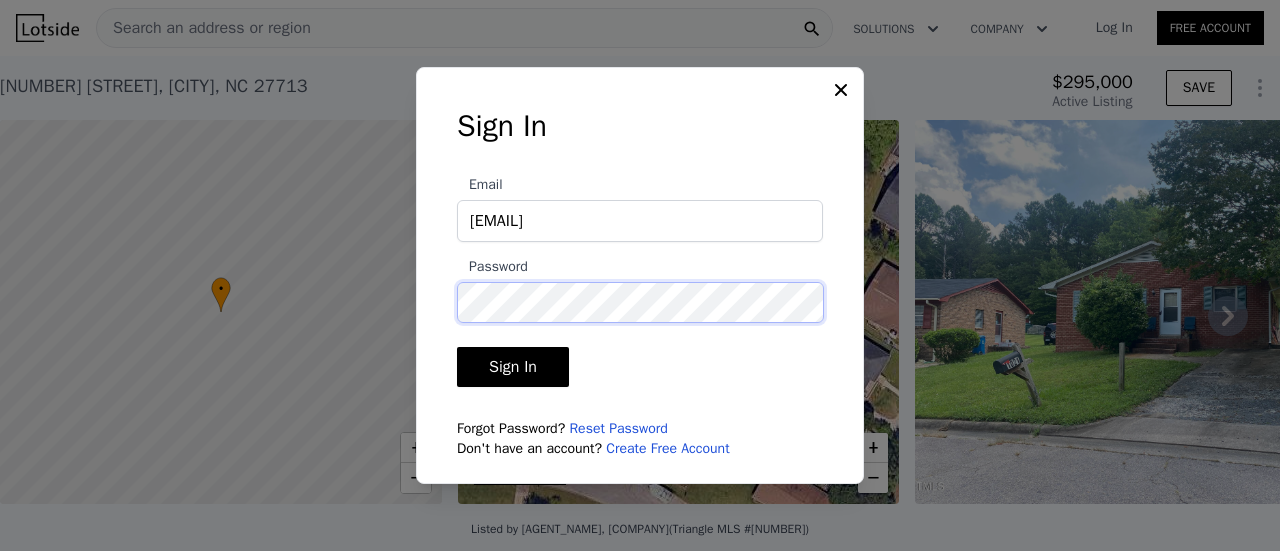 click on "Sign In" at bounding box center [513, 367] 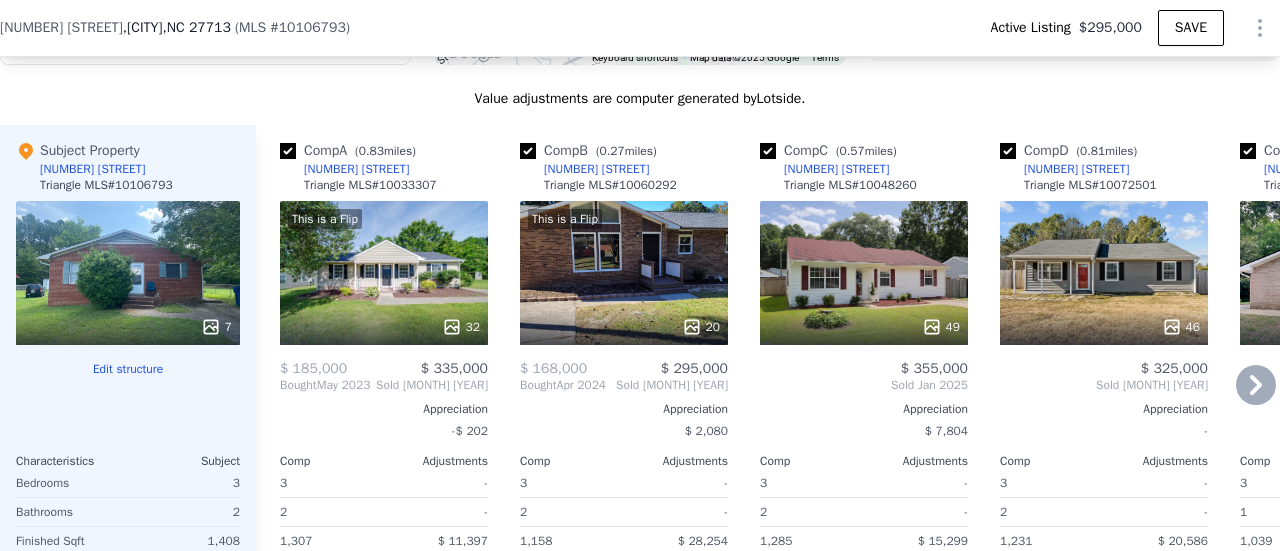 scroll, scrollTop: 2292, scrollLeft: 0, axis: vertical 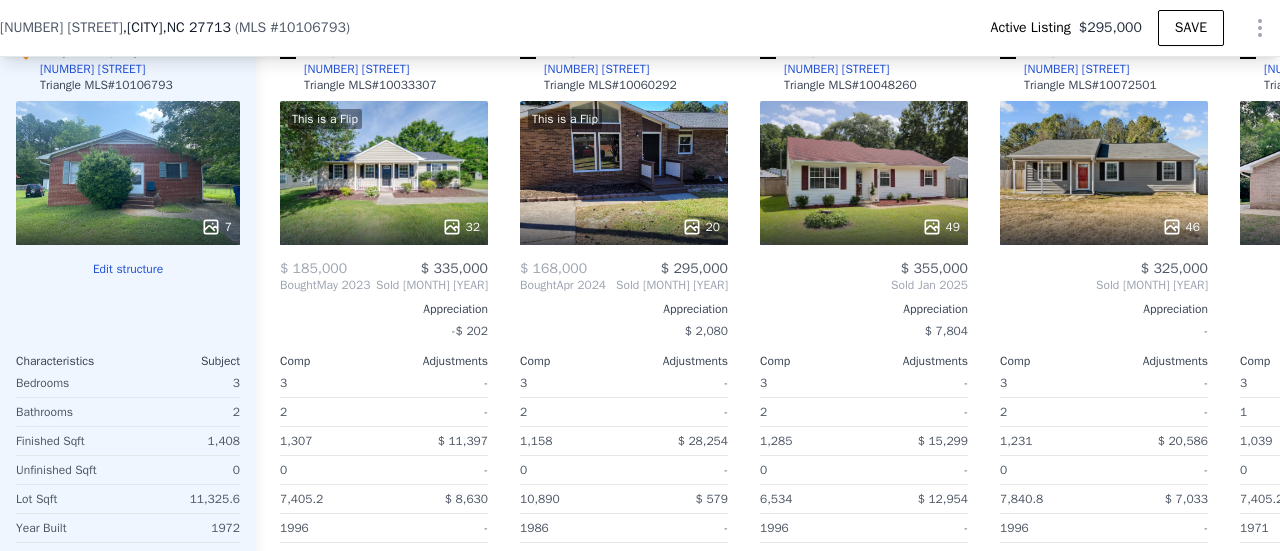 type on "2" 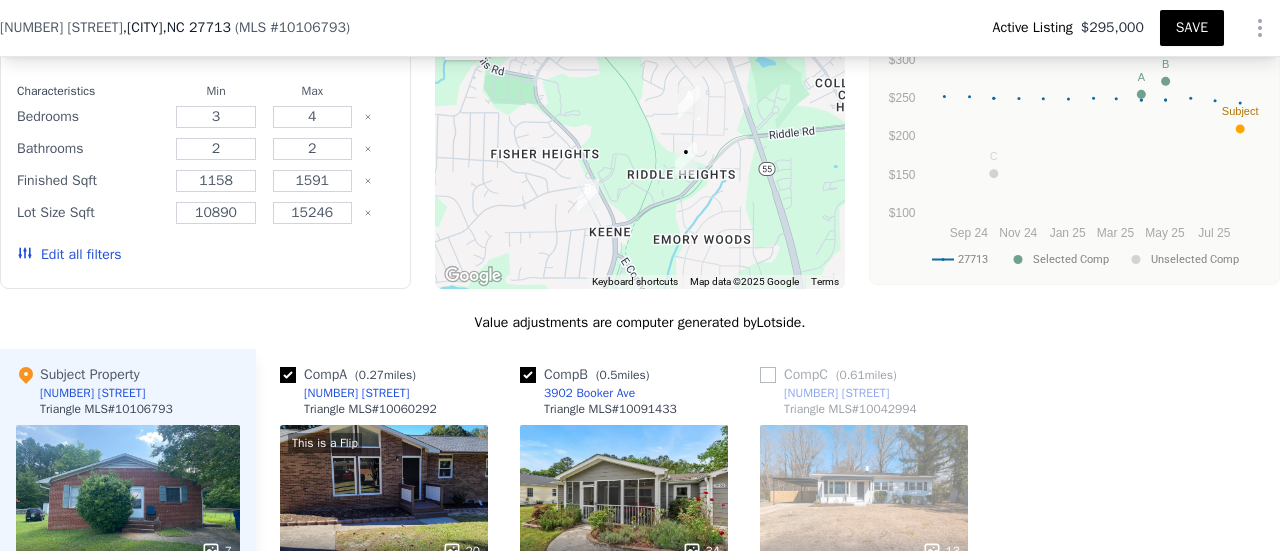 scroll, scrollTop: 1892, scrollLeft: 0, axis: vertical 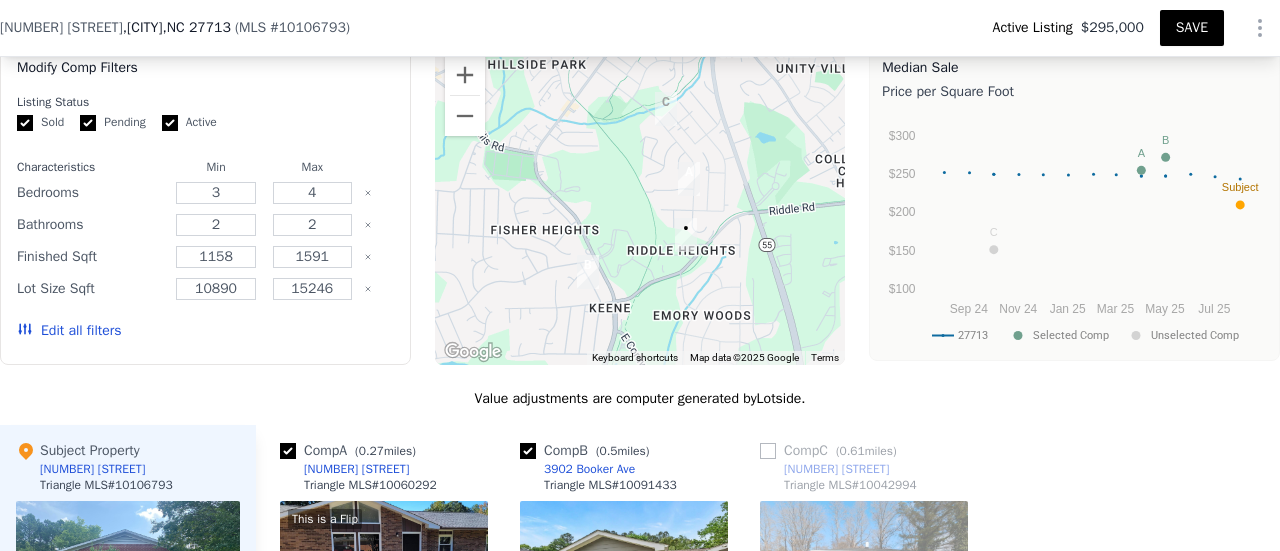 click on "Edit all filters" at bounding box center (69, 331) 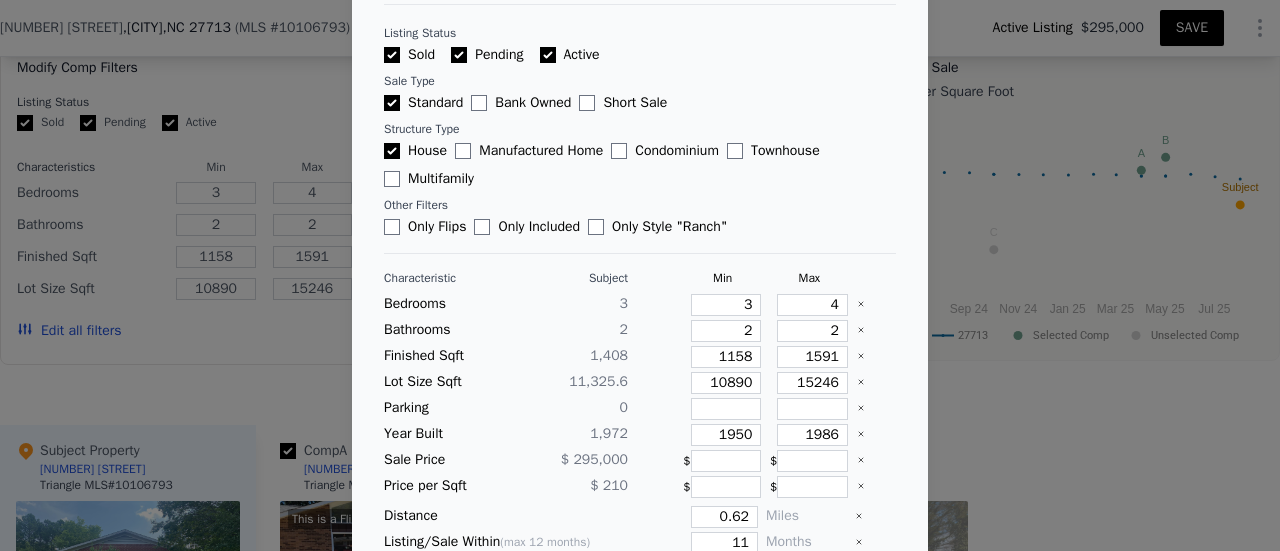 scroll, scrollTop: 167, scrollLeft: 0, axis: vertical 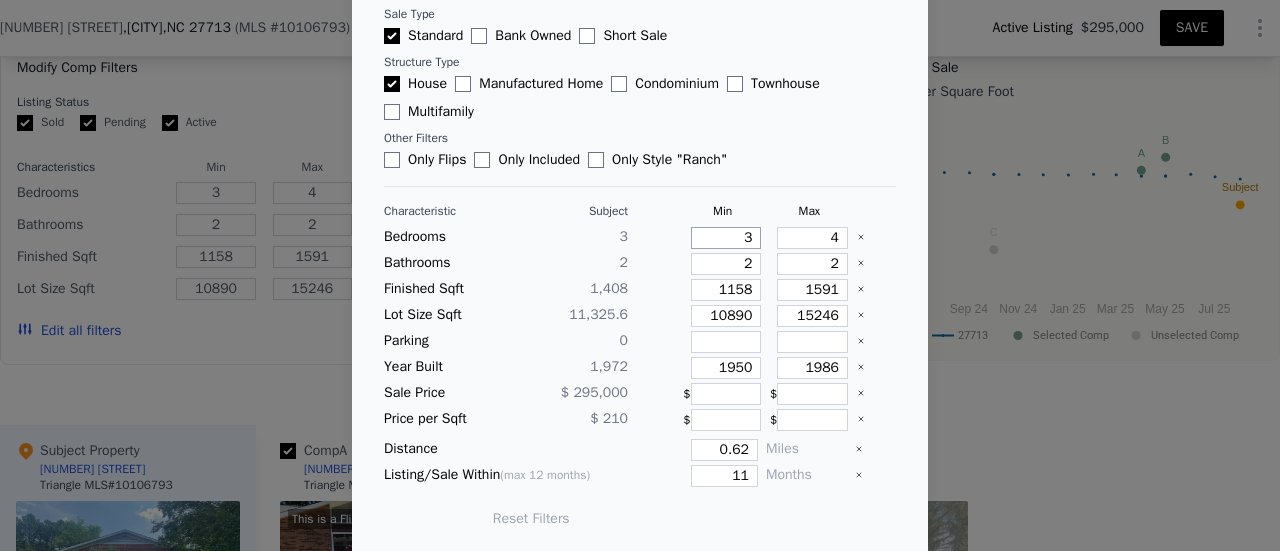 click on "3" at bounding box center [726, 238] 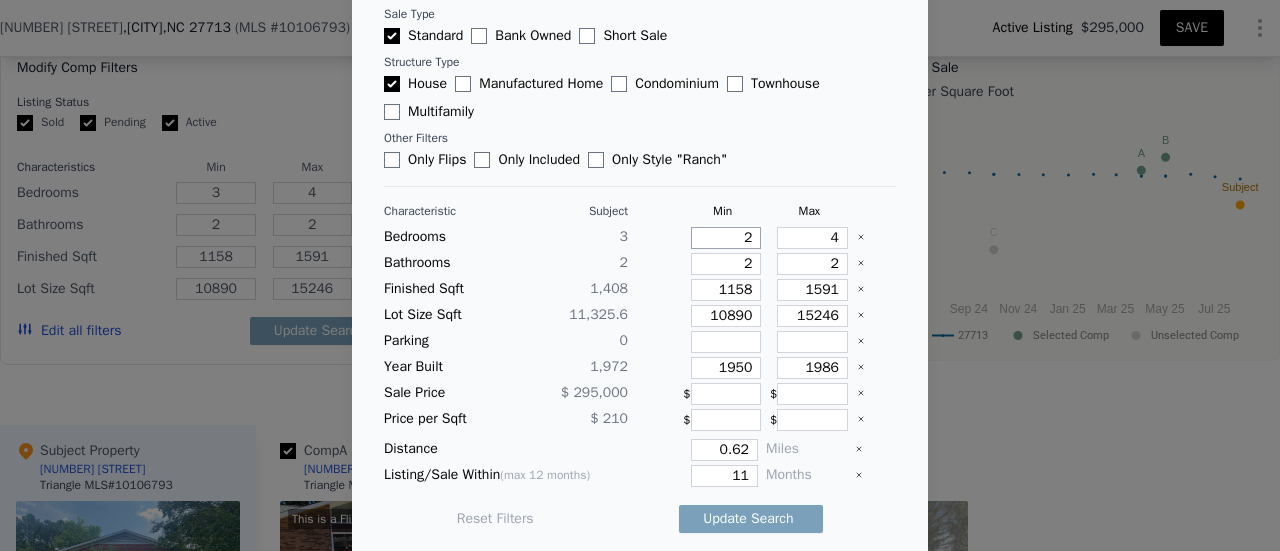 type on "2" 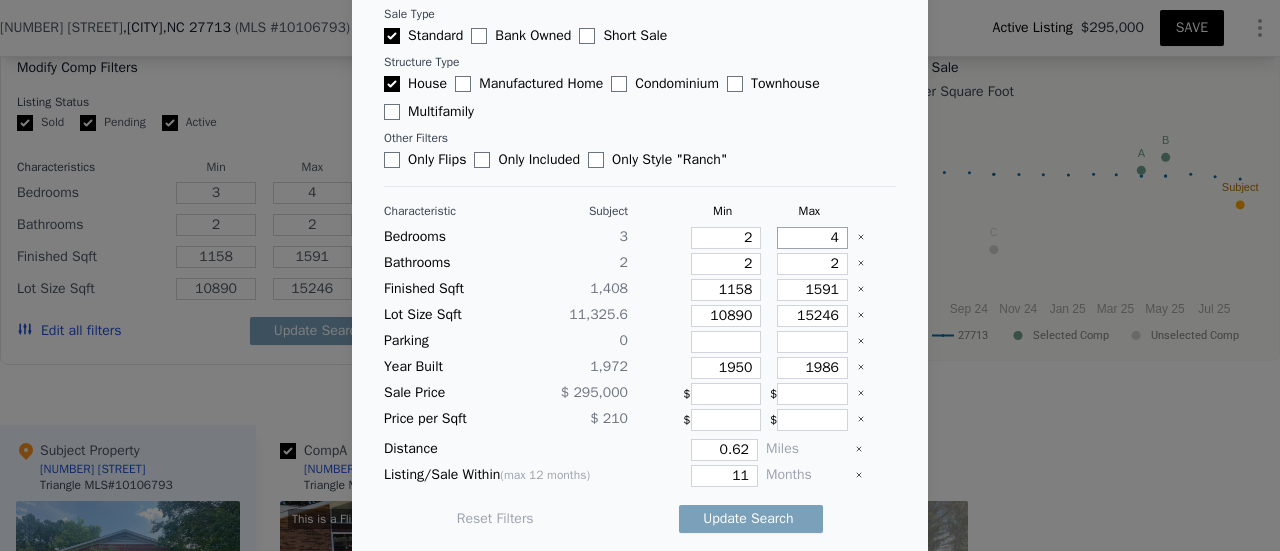 type on "2" 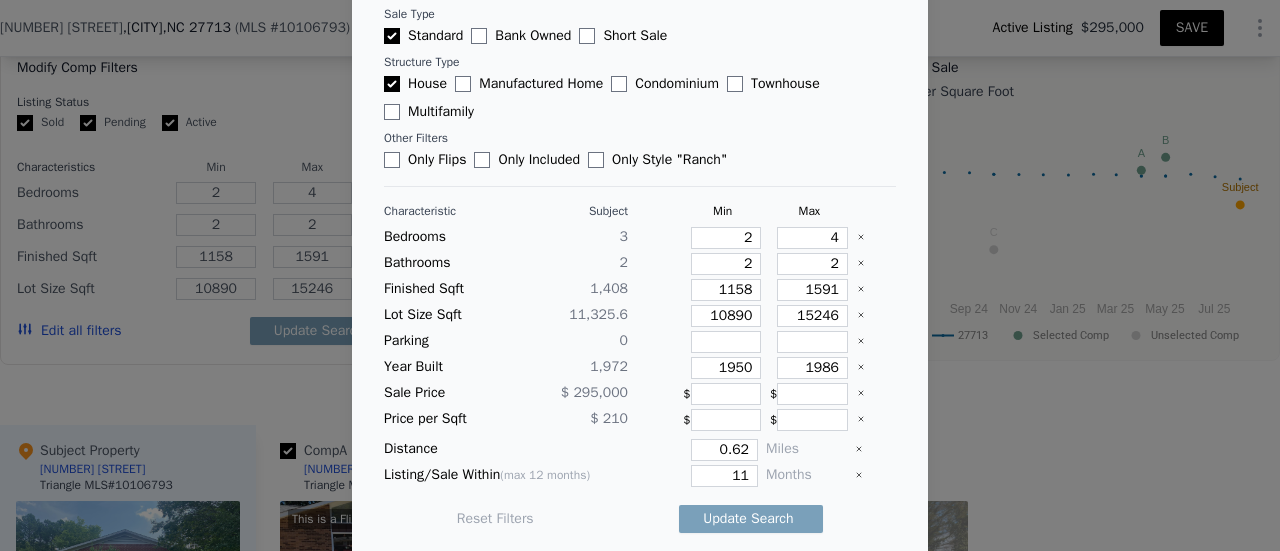 type 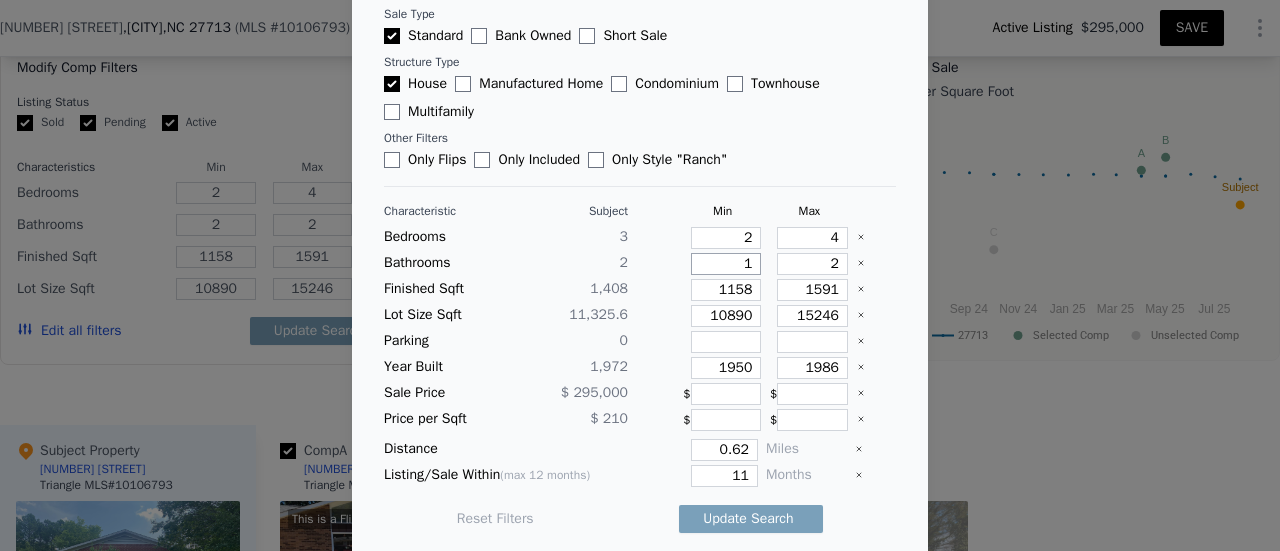 type on "1" 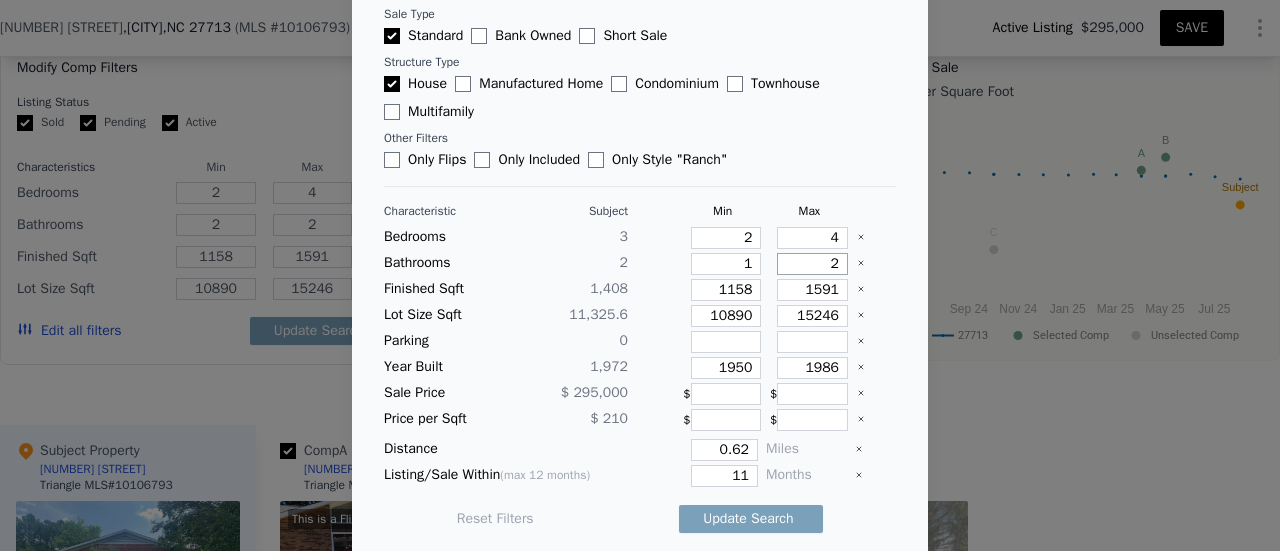 type on "1" 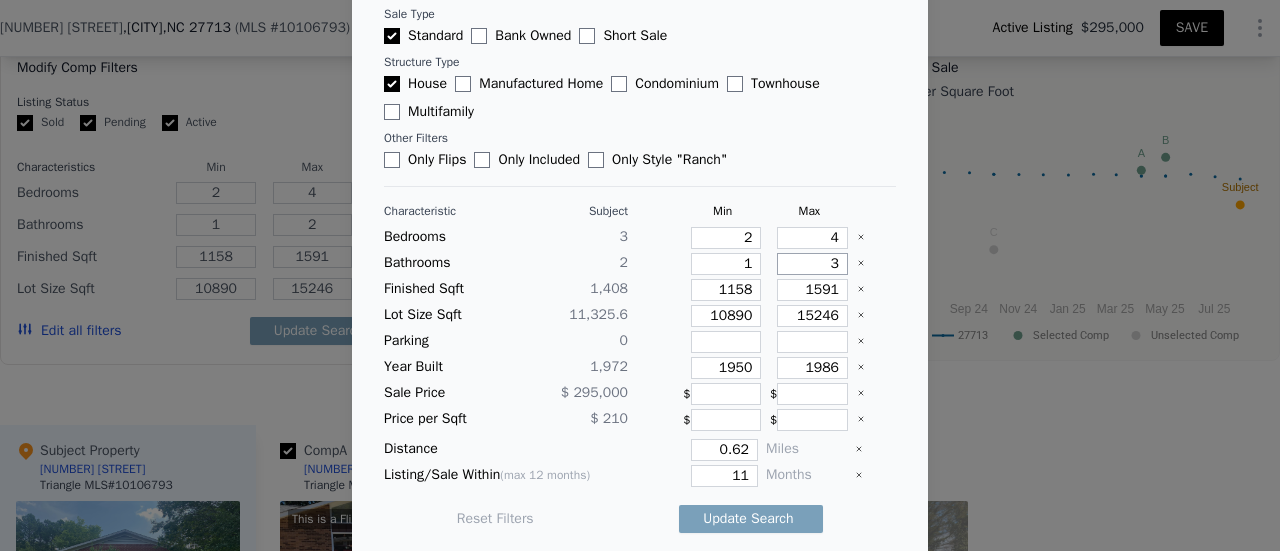 type on "3" 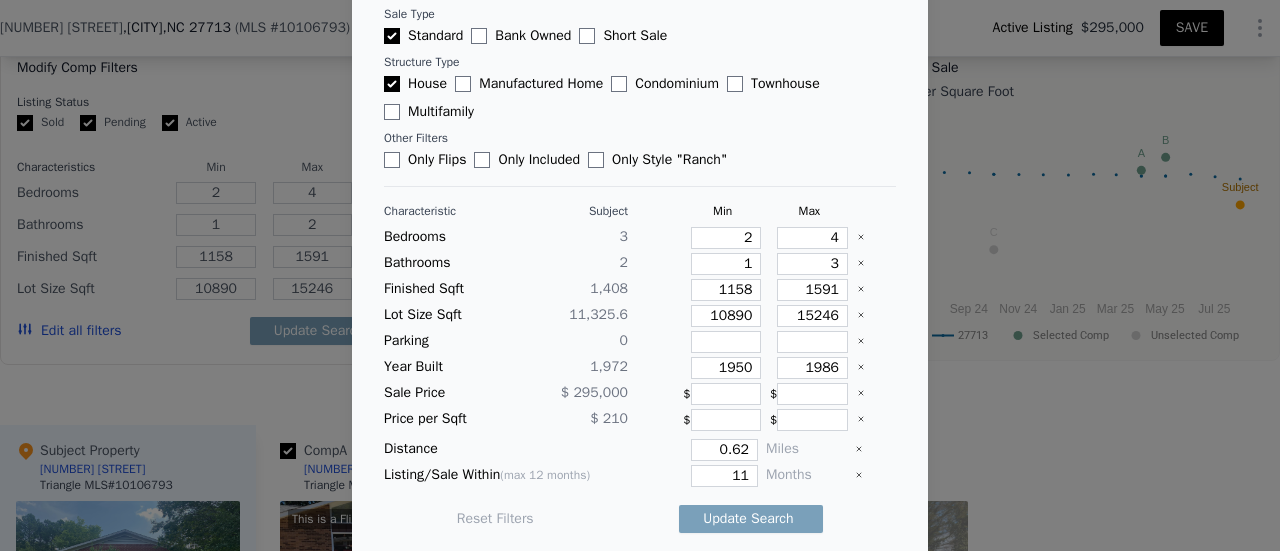 type 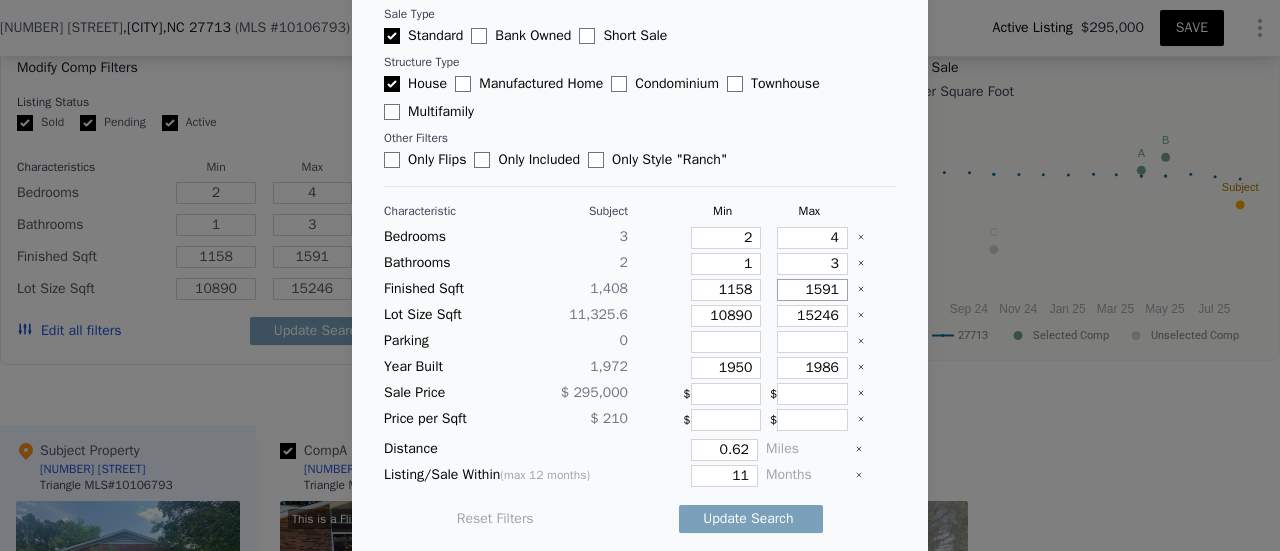 type on "1" 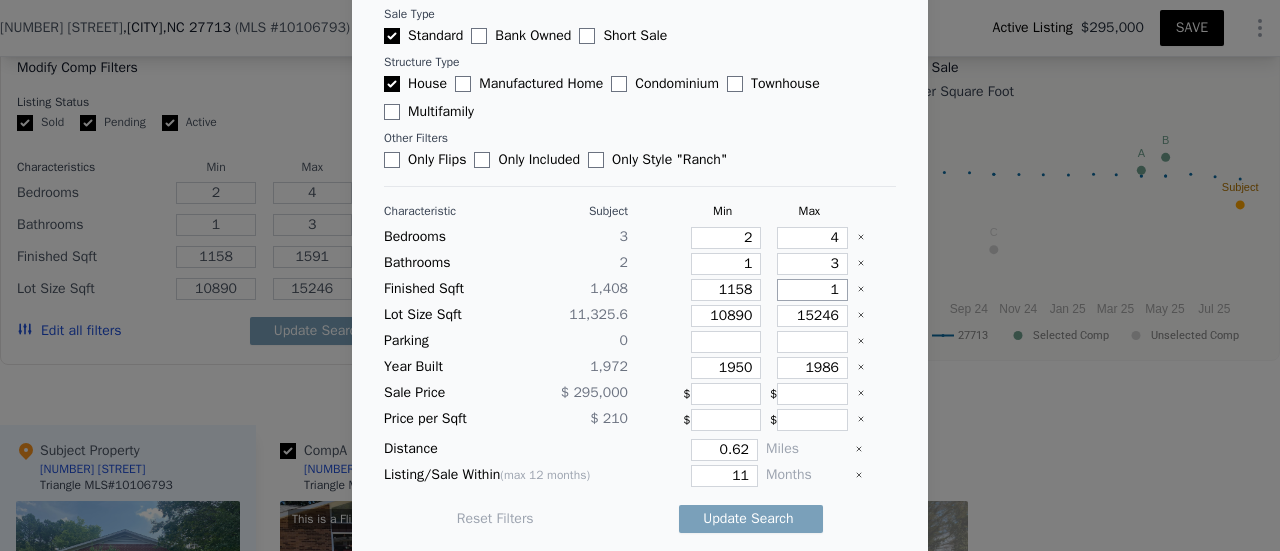 type on "1" 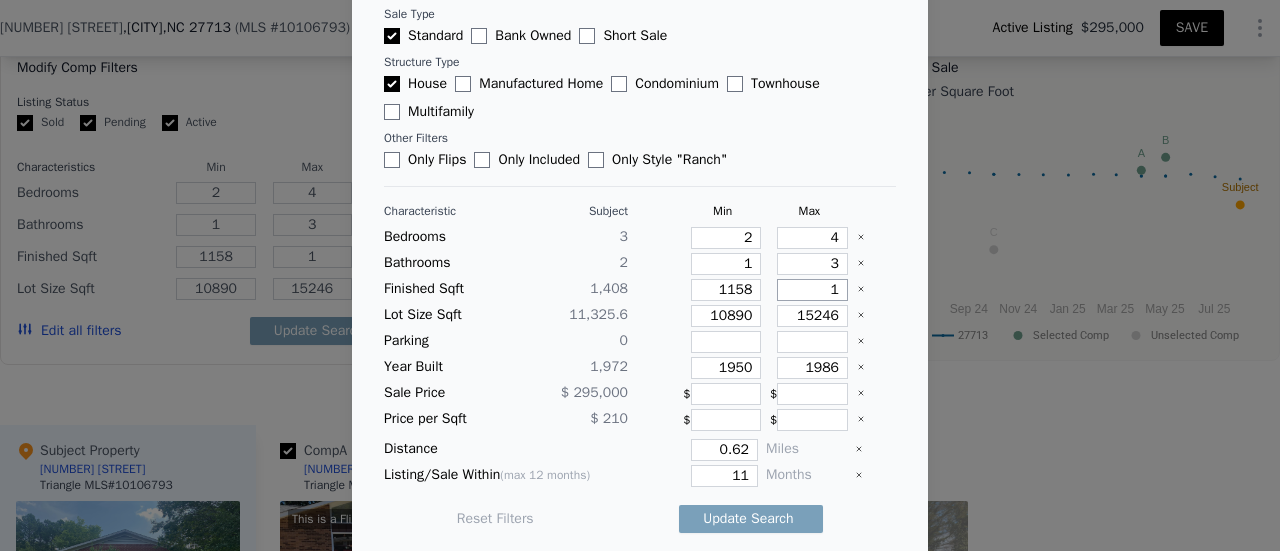 type on "16" 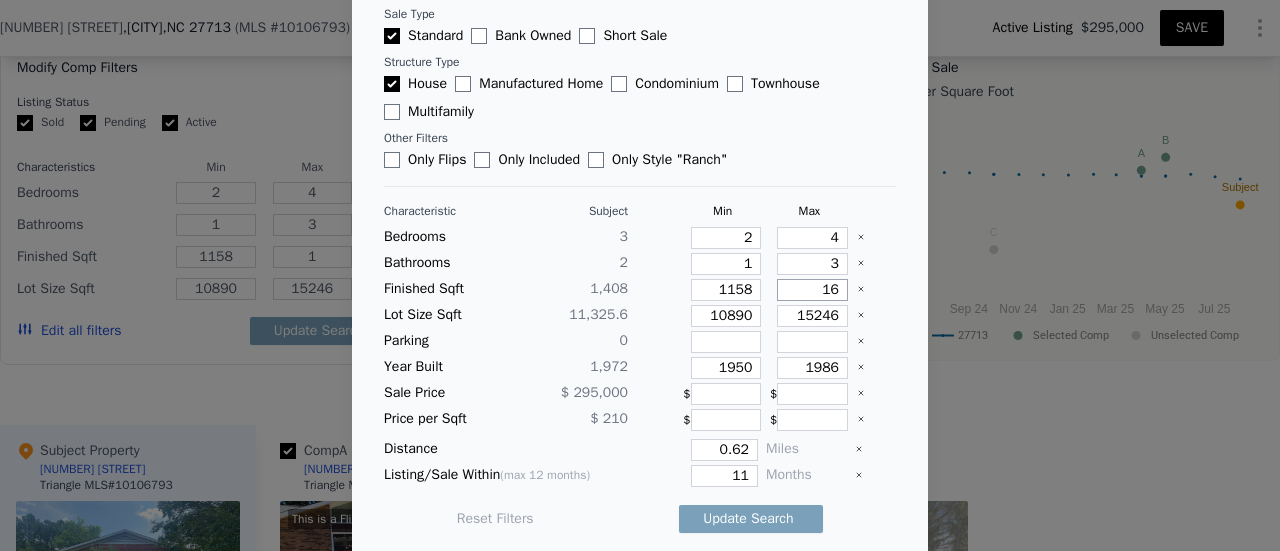 type on "16" 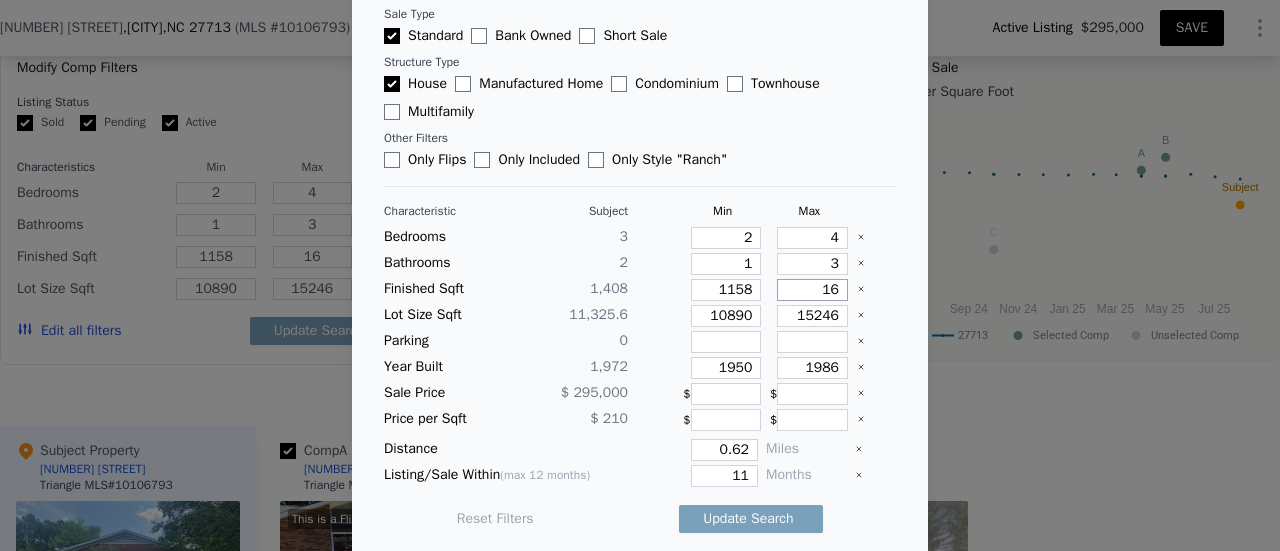 type on "165" 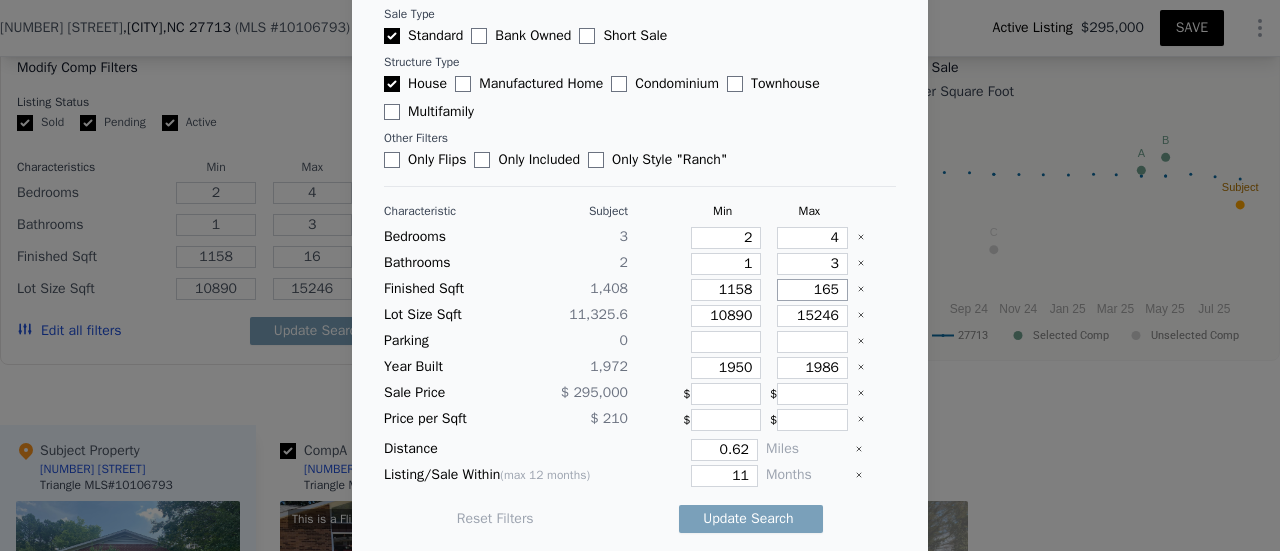 type on "165" 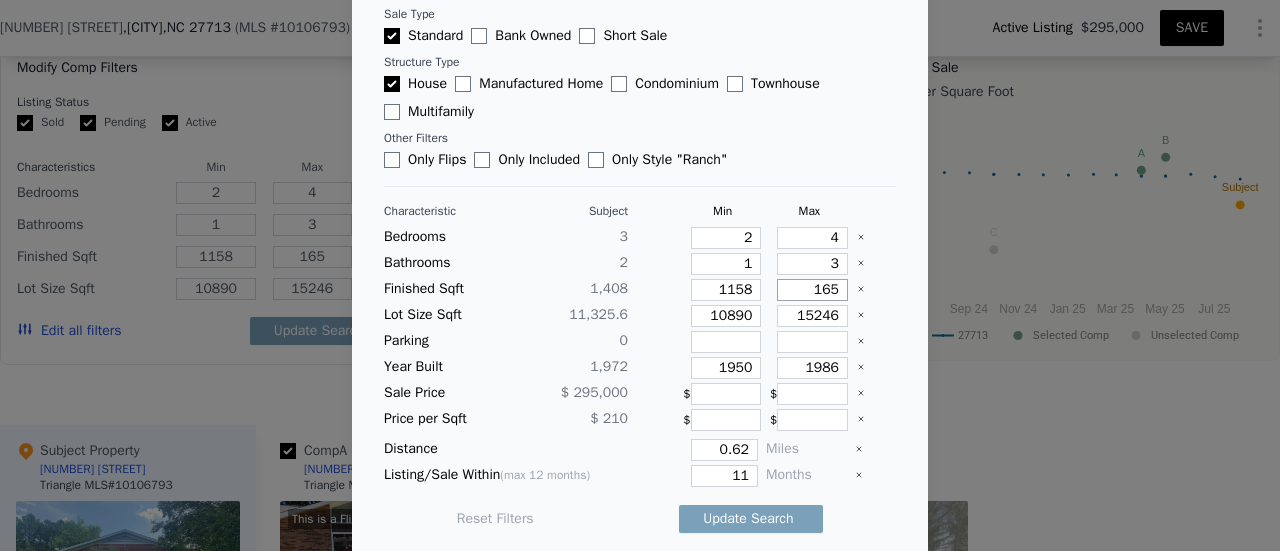 type on "1658" 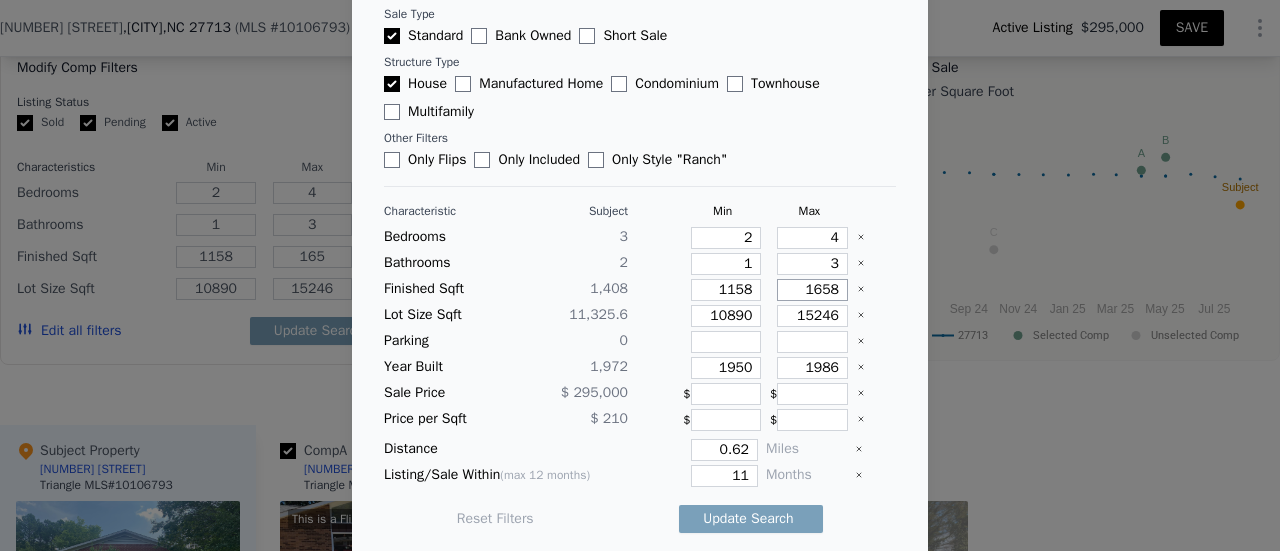 type on "1658" 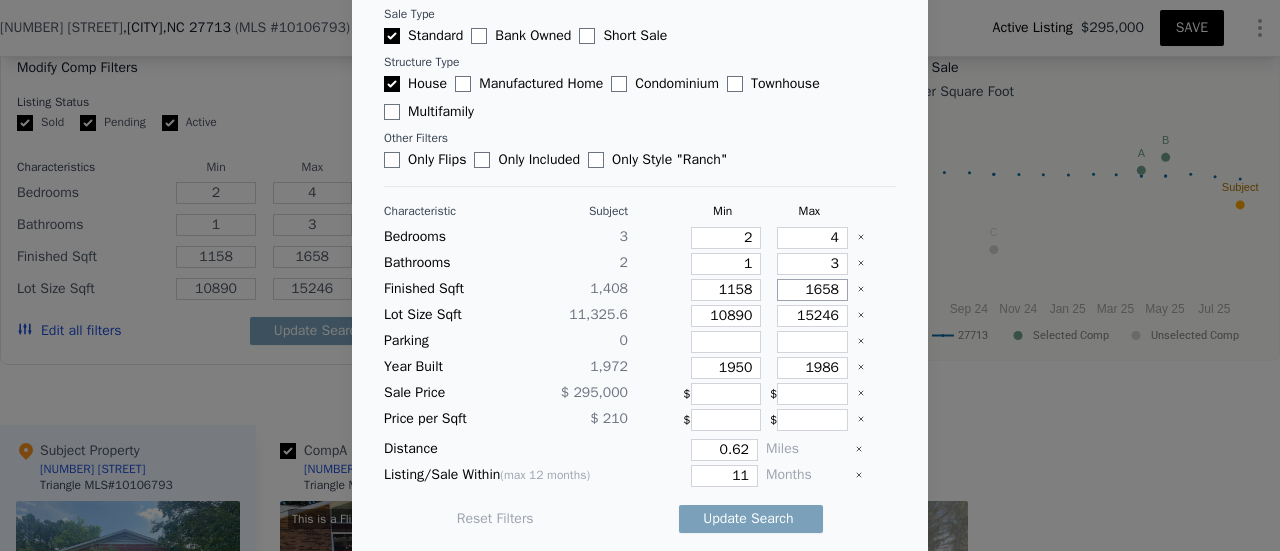 type on "1658" 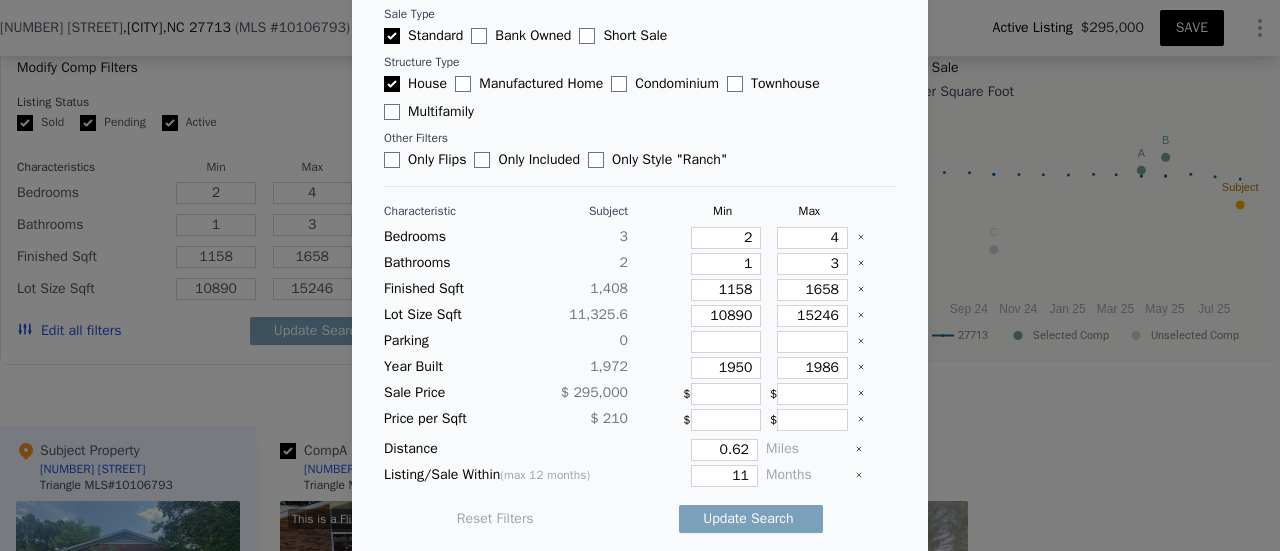 type 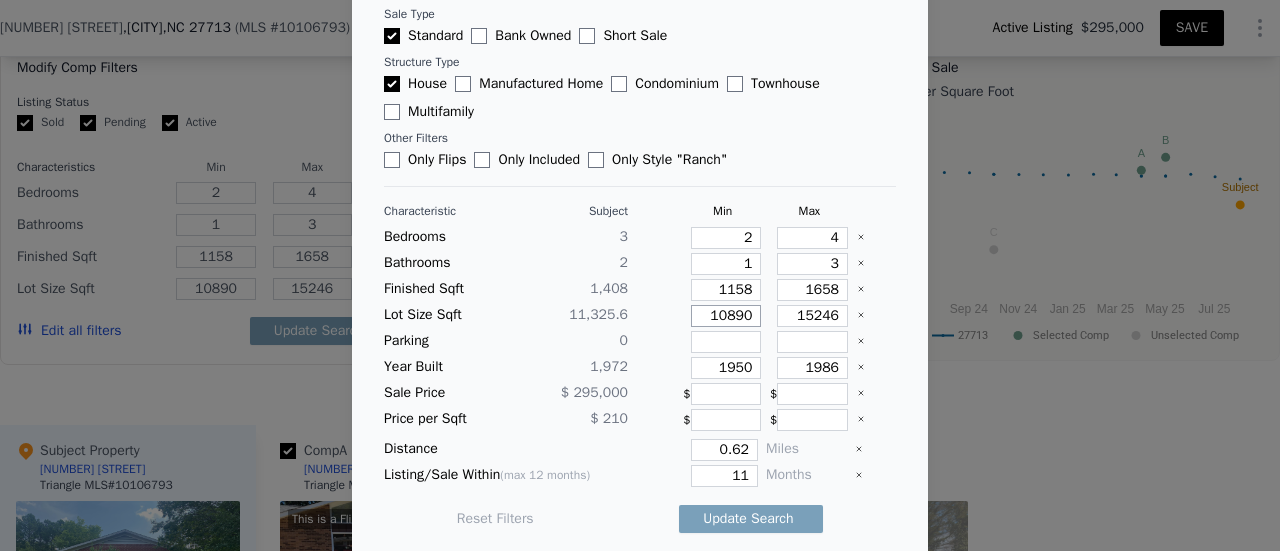 type on "6" 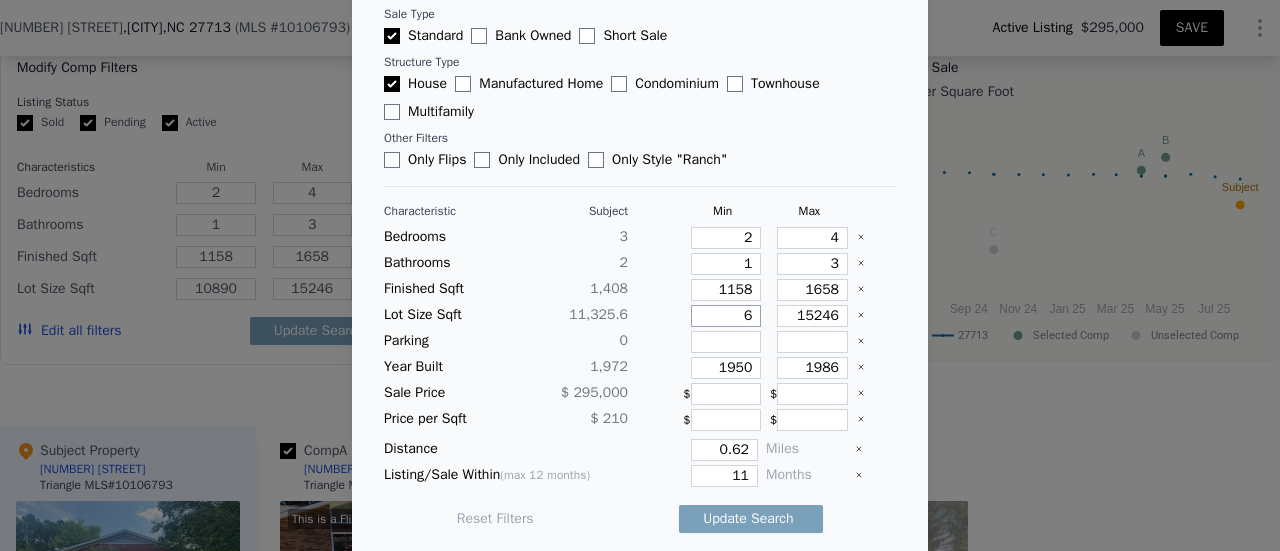 type on "6" 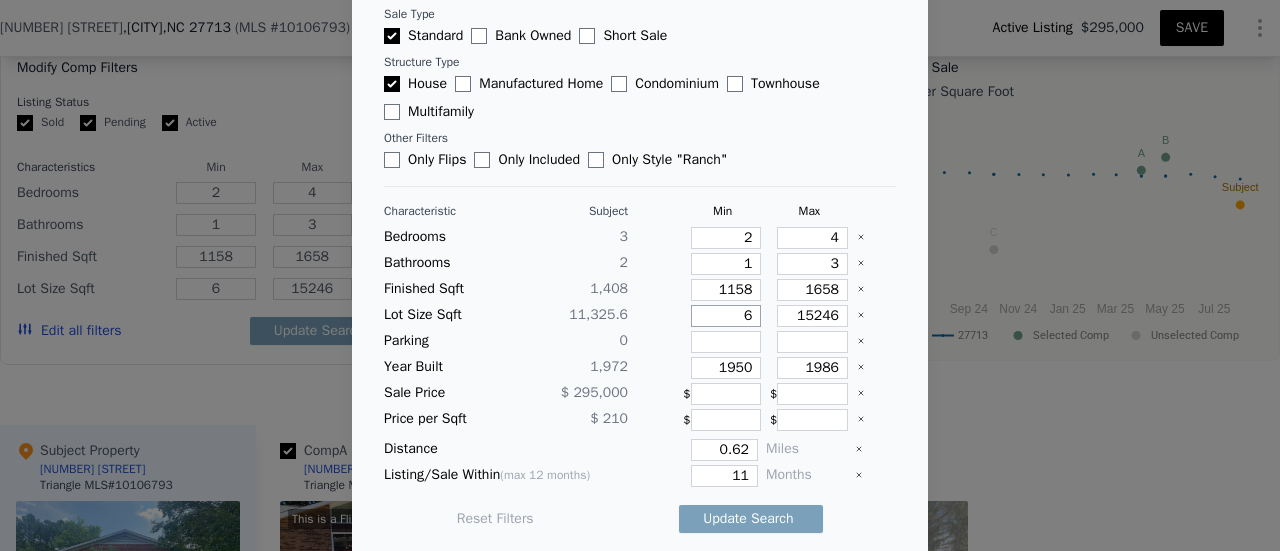 type on "68" 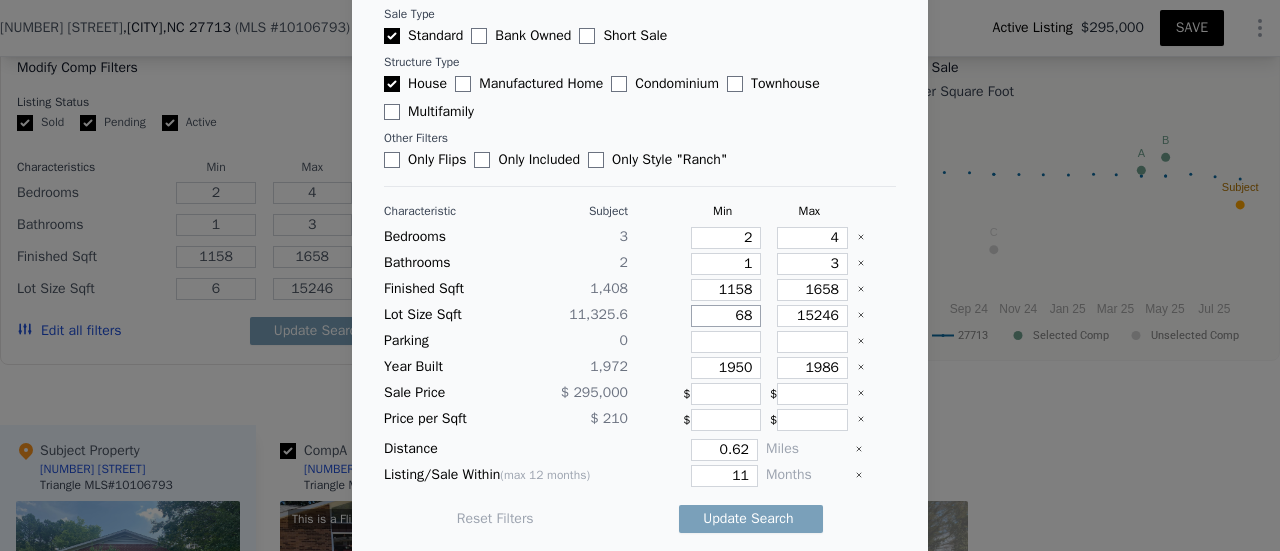 type on "68" 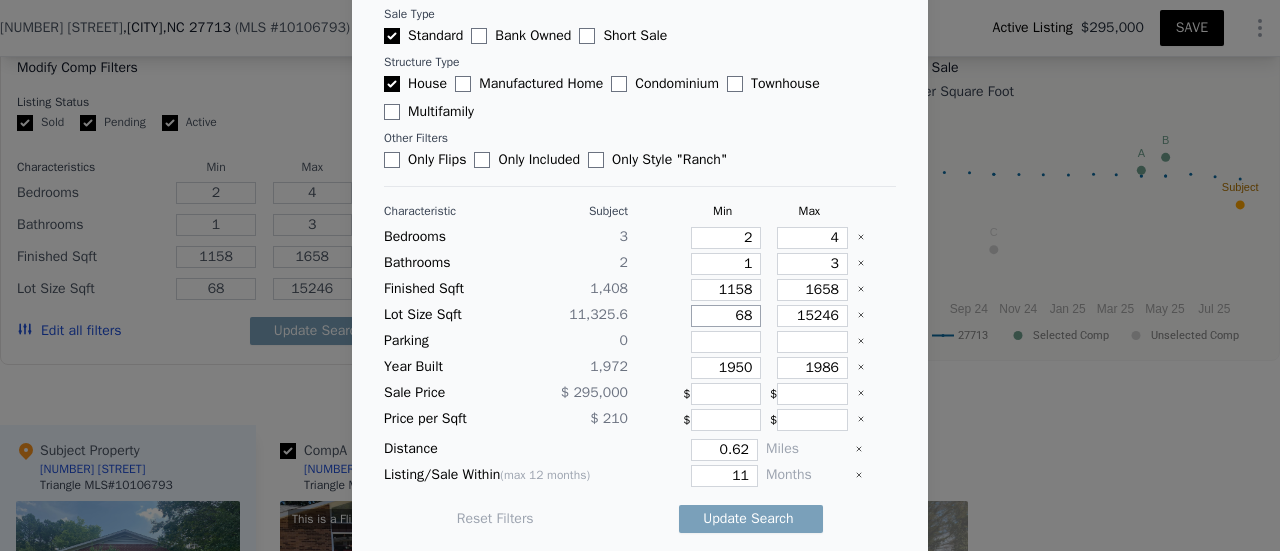 type on "680" 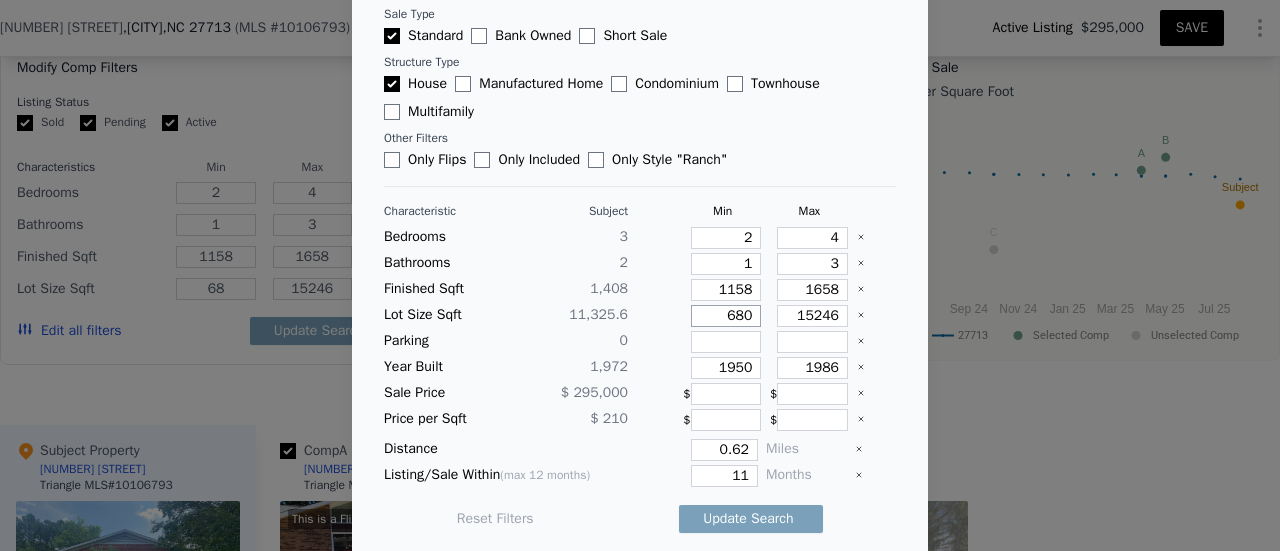 type on "680" 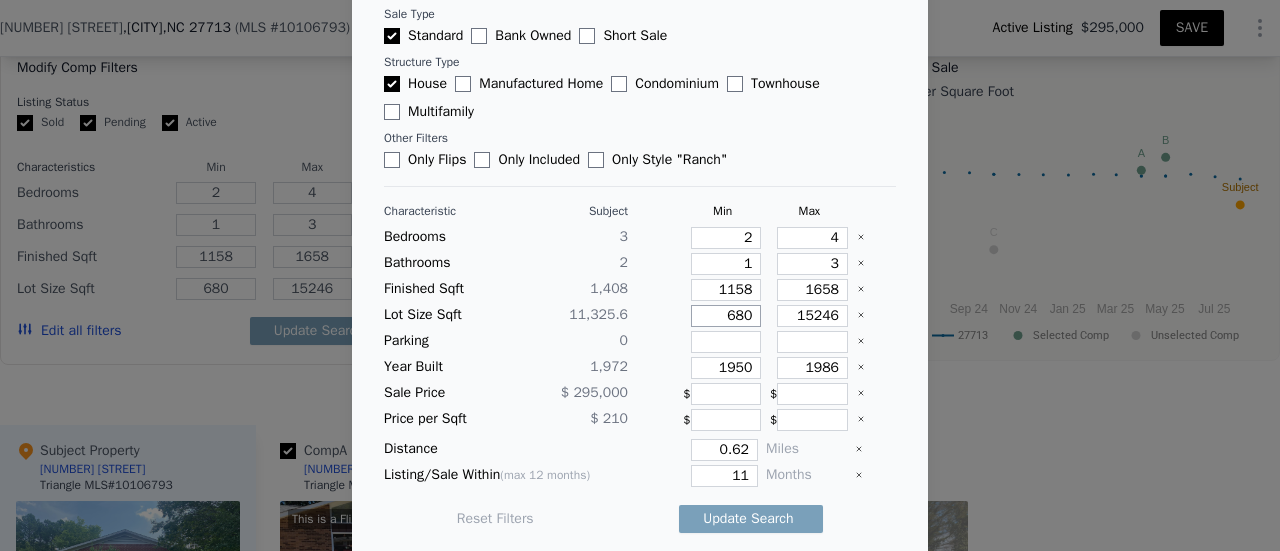 type on "6800" 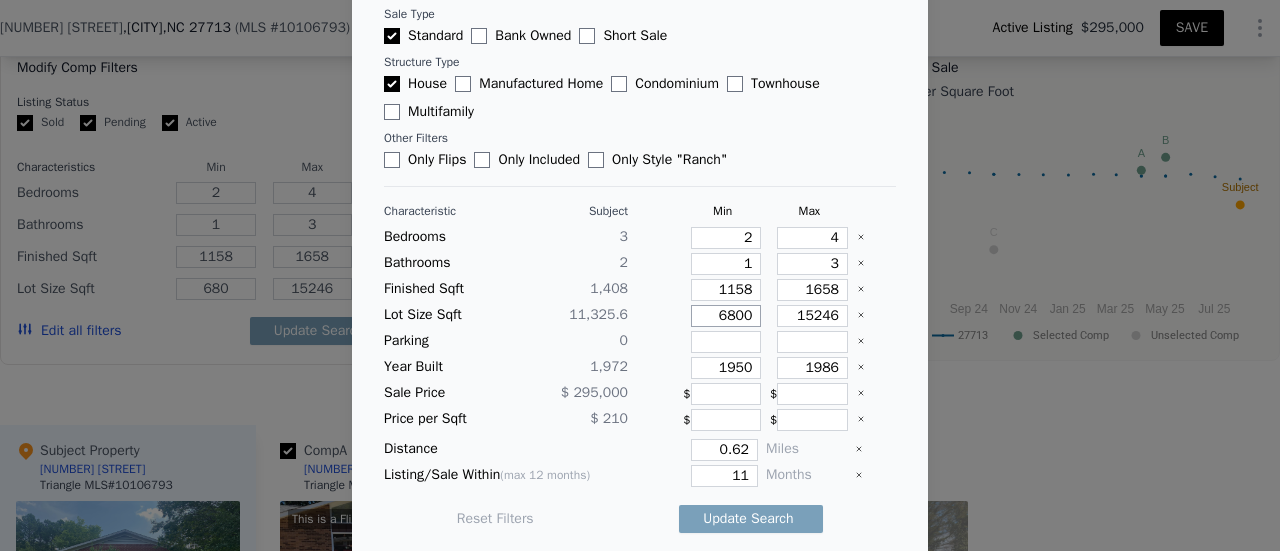 type on "6800" 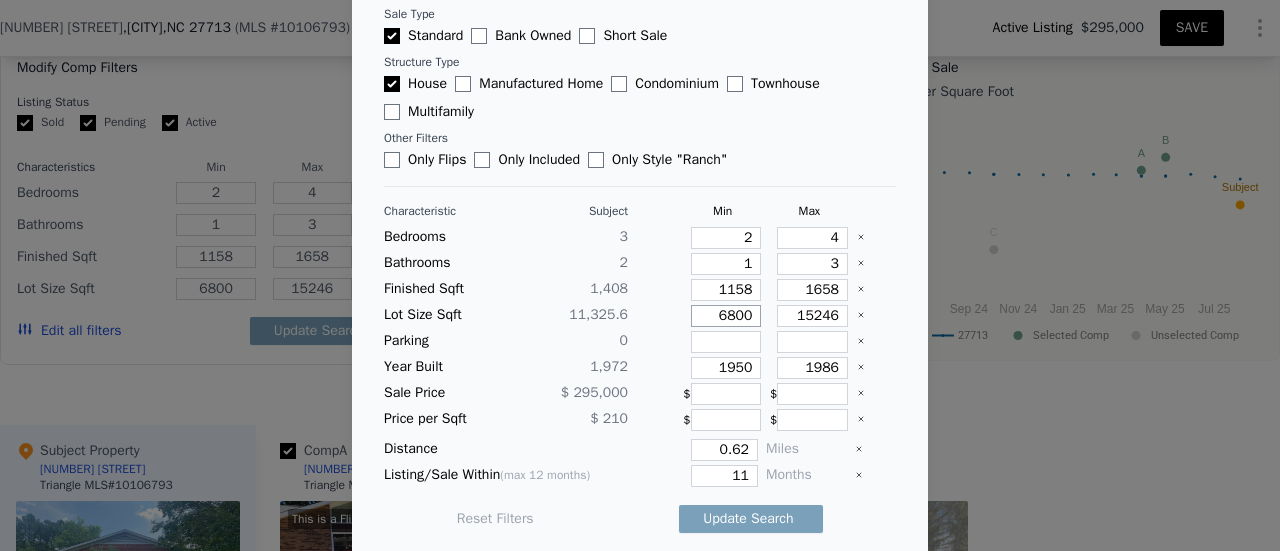 type on "6800" 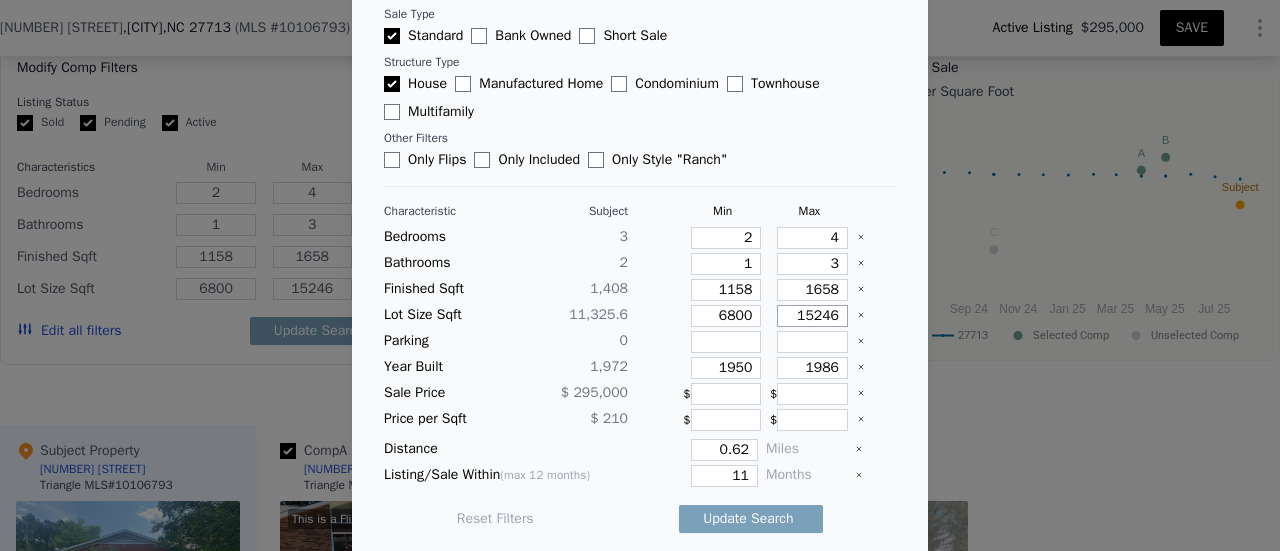 type on "1" 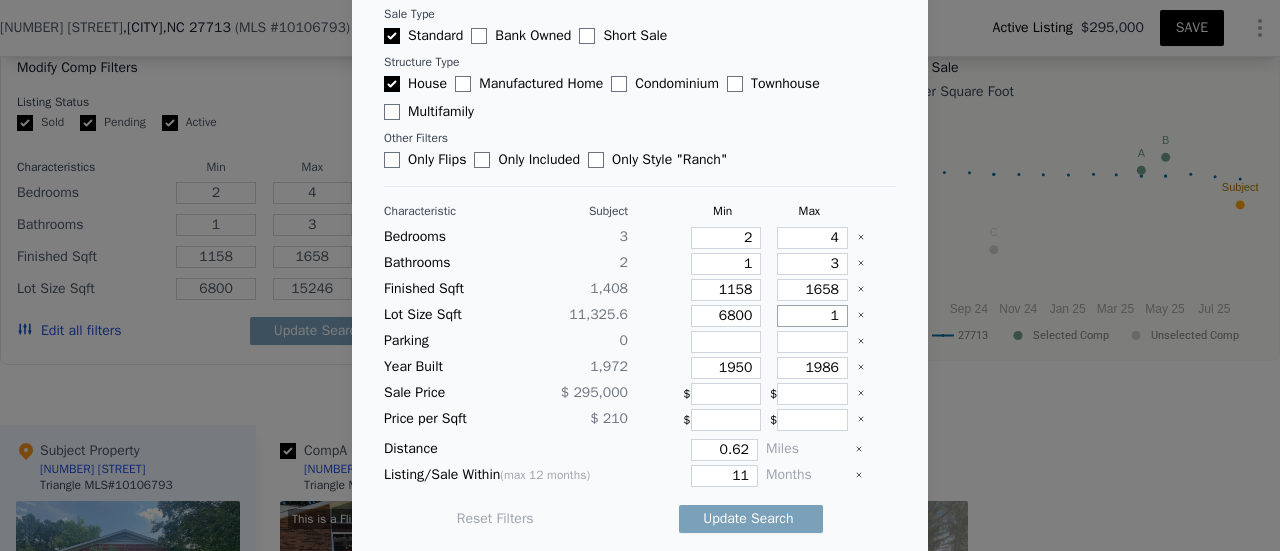 type on "1" 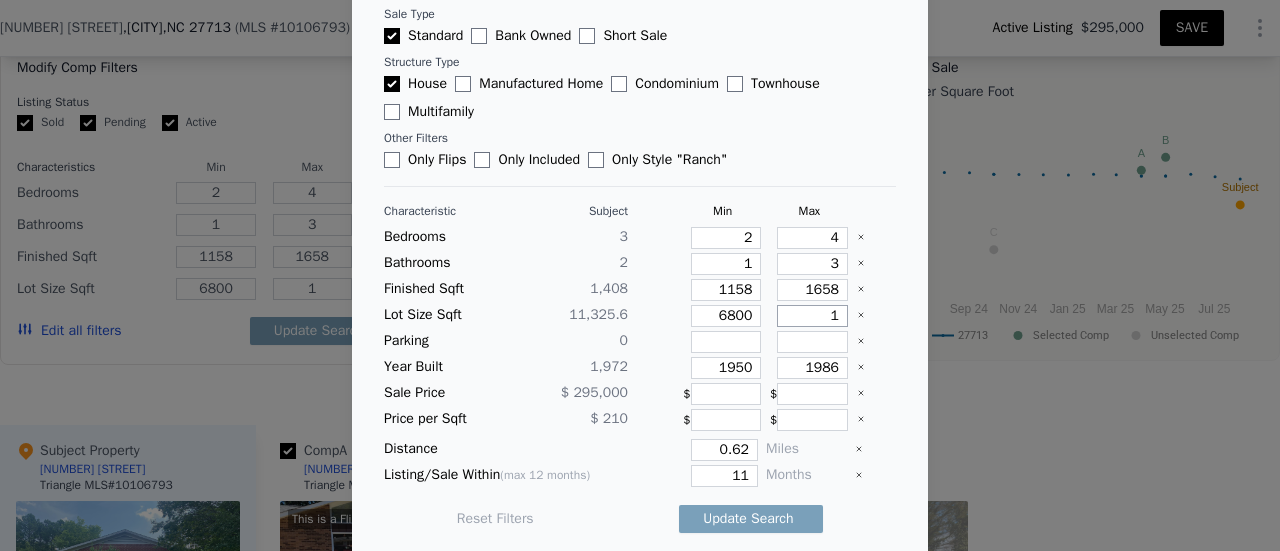 type on "15" 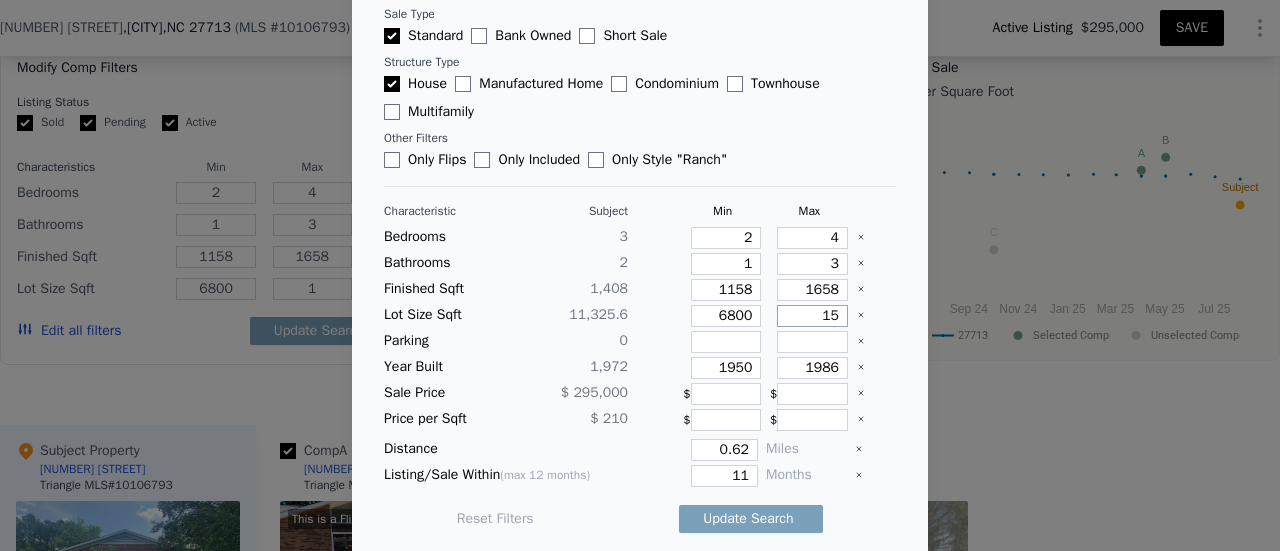 type on "15" 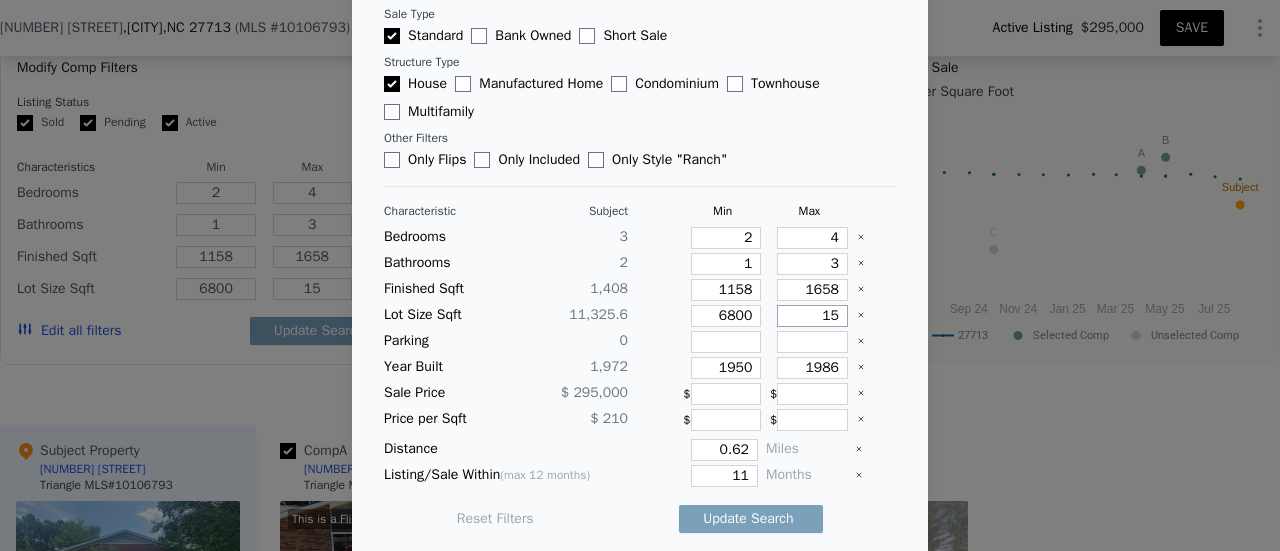 type on "158" 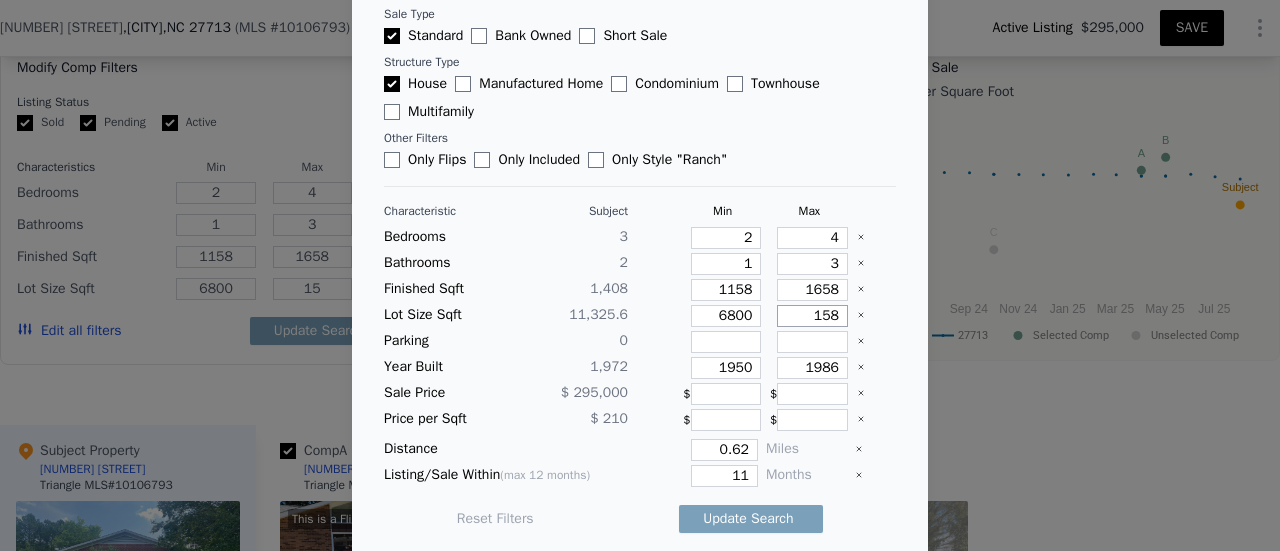 type on "158" 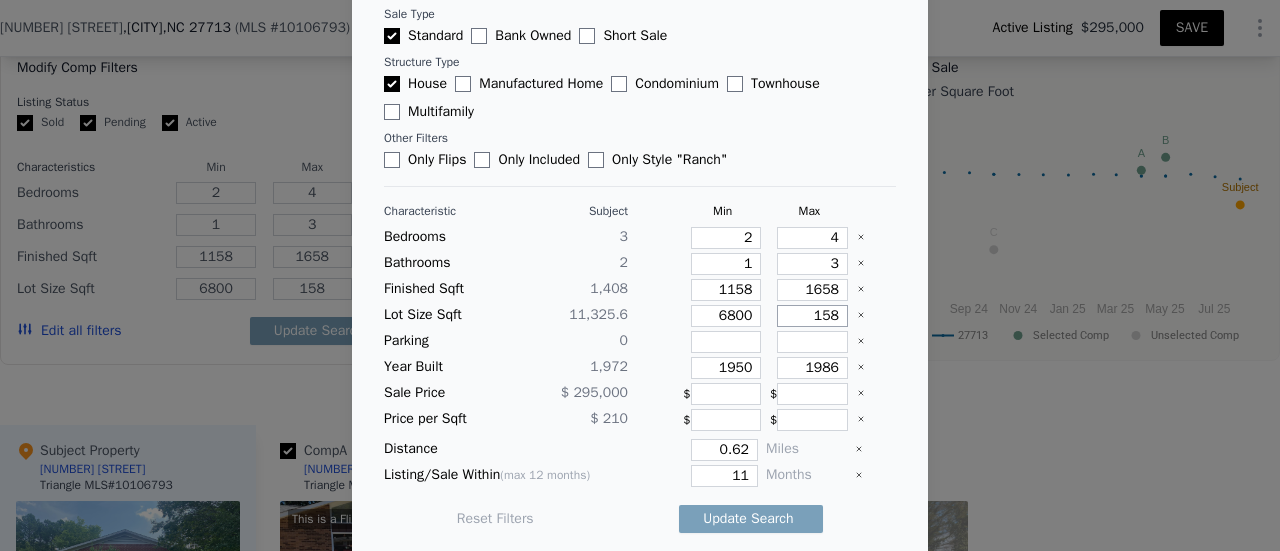type on "1586" 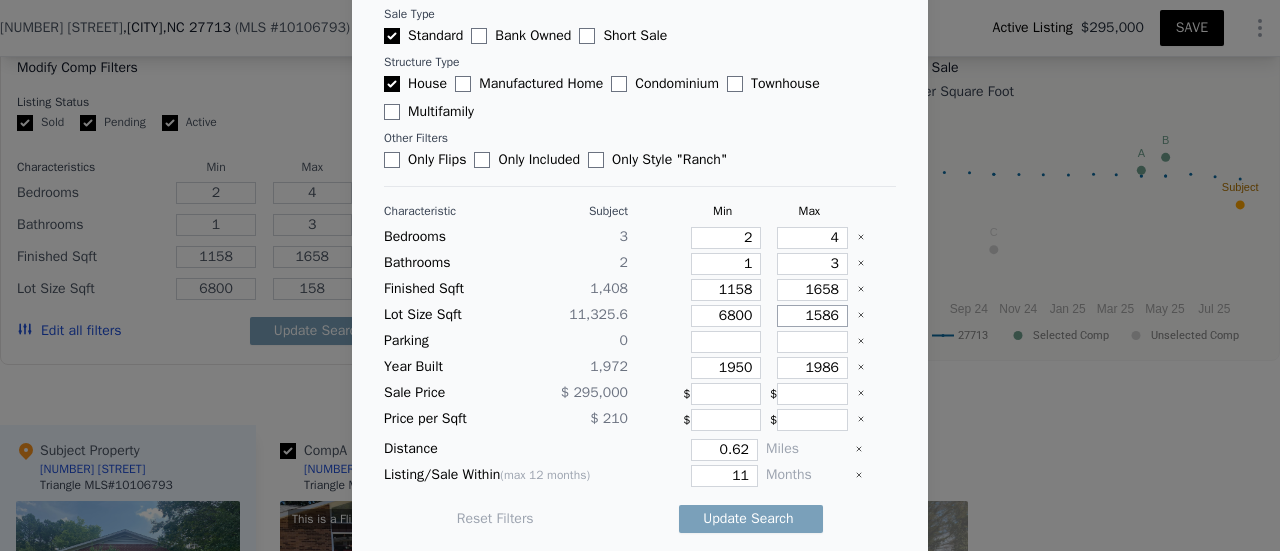 type on "1586" 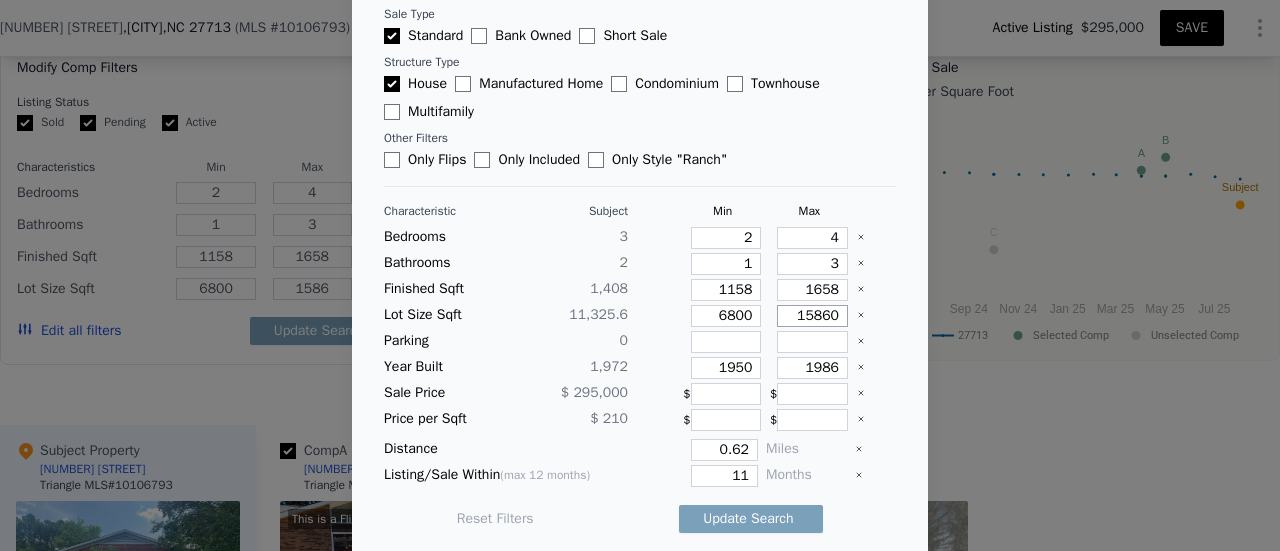 type on "15860" 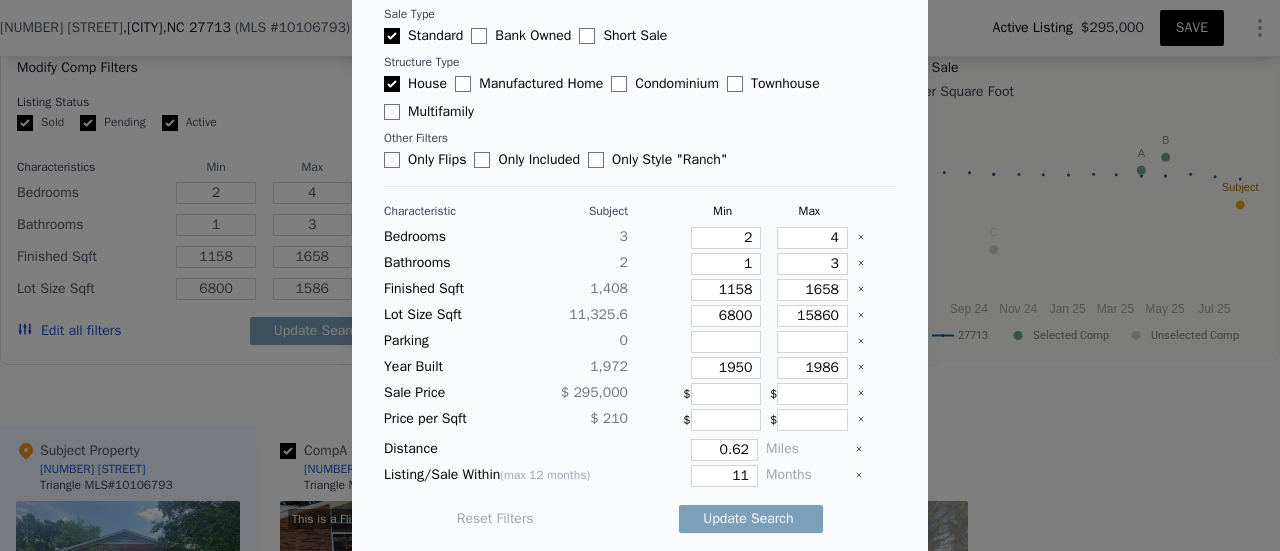 type on "15860" 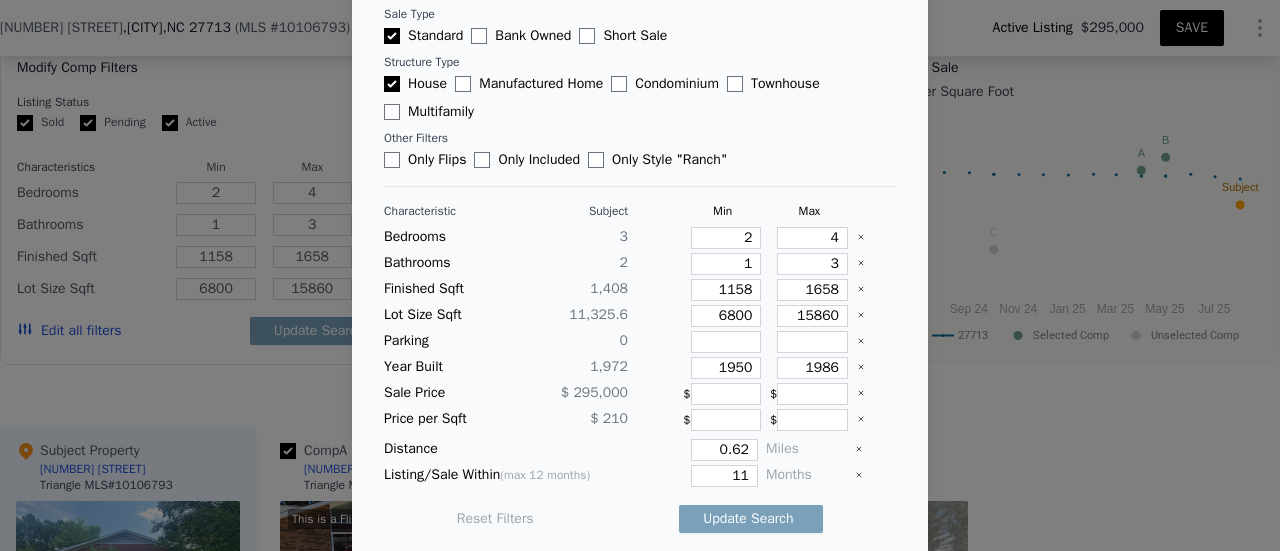 type 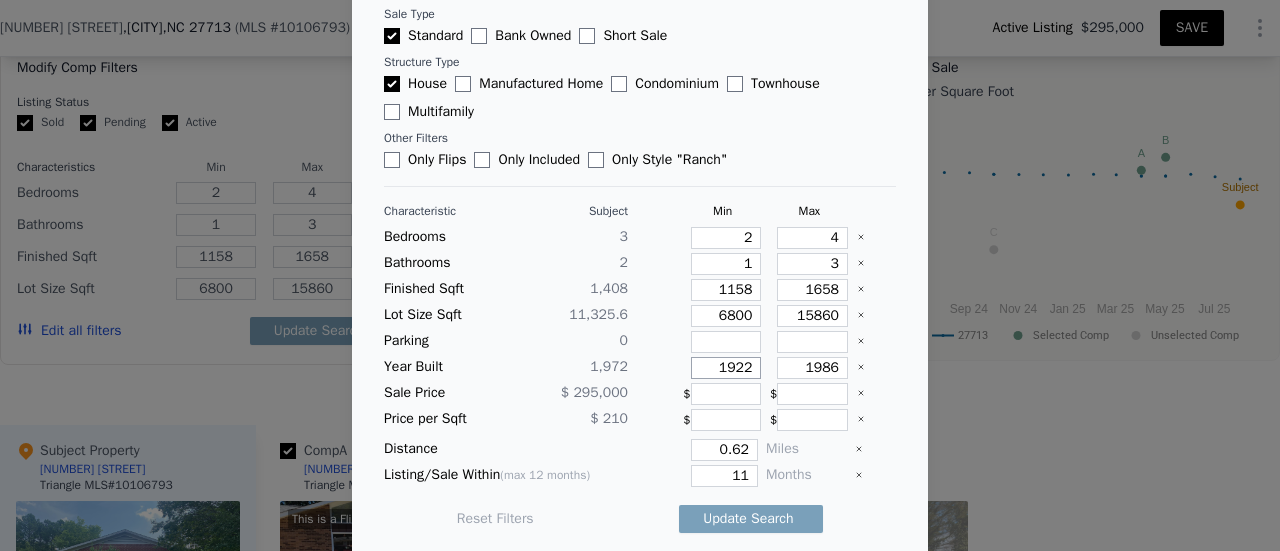type on "1922" 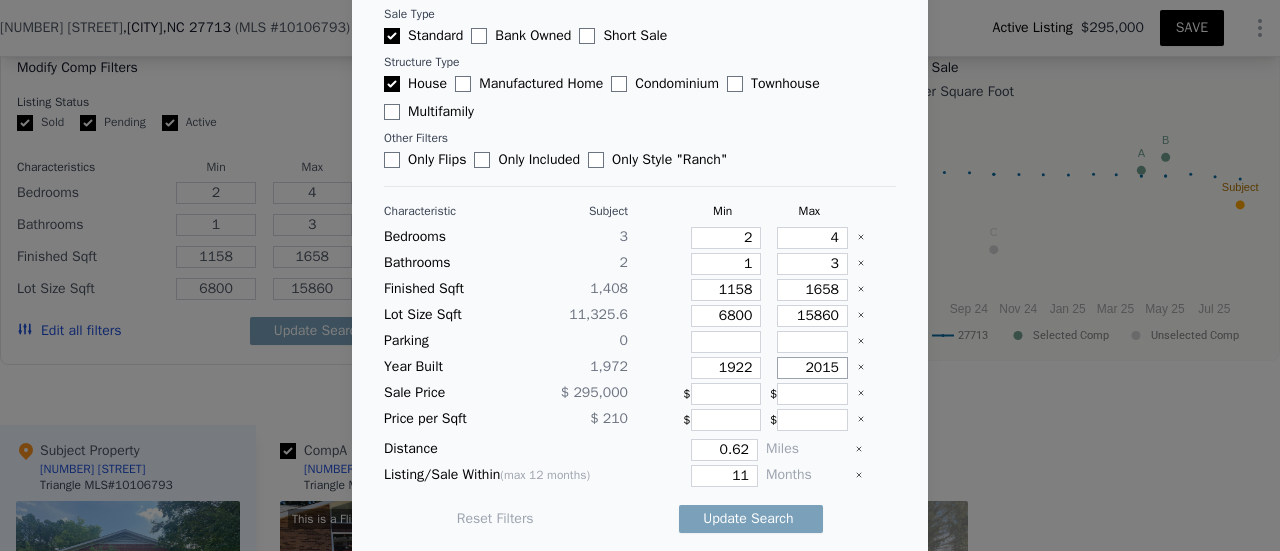 type on "2015" 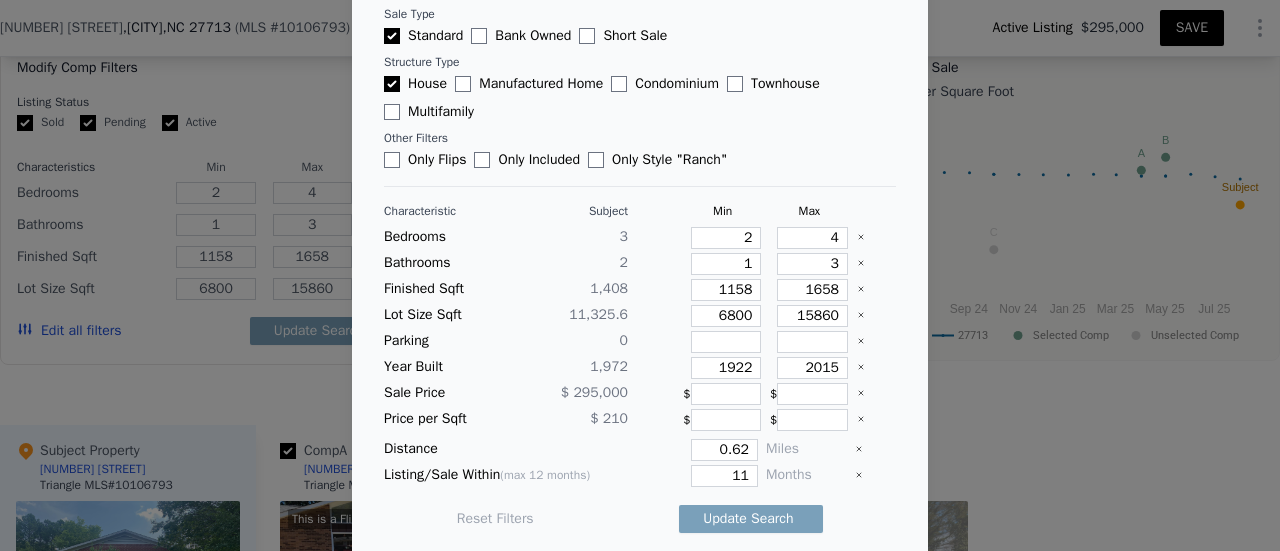 type 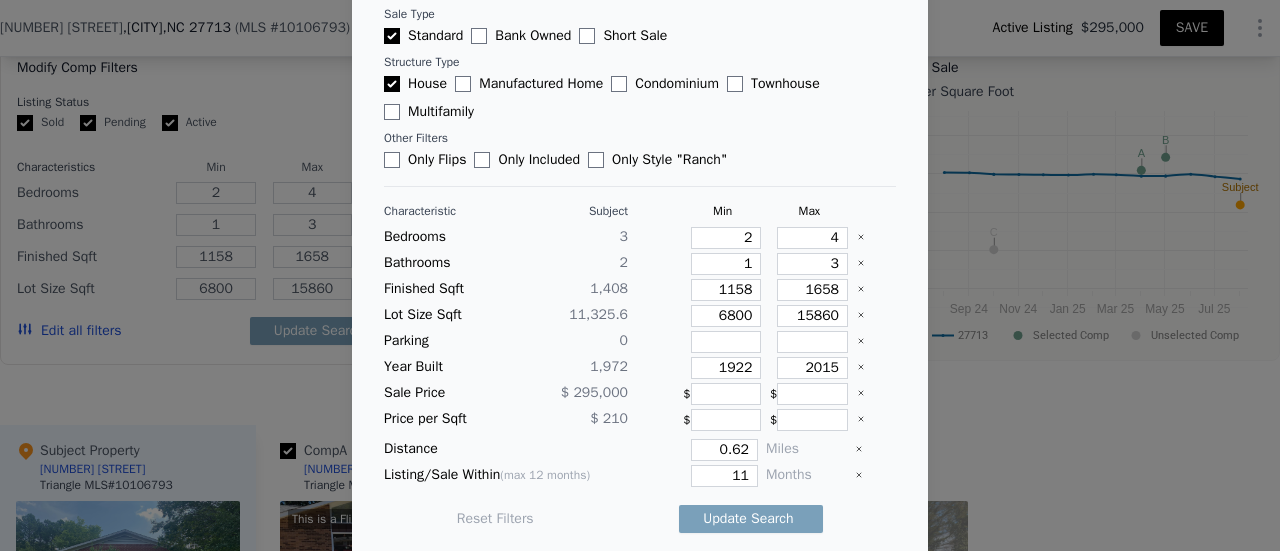 type 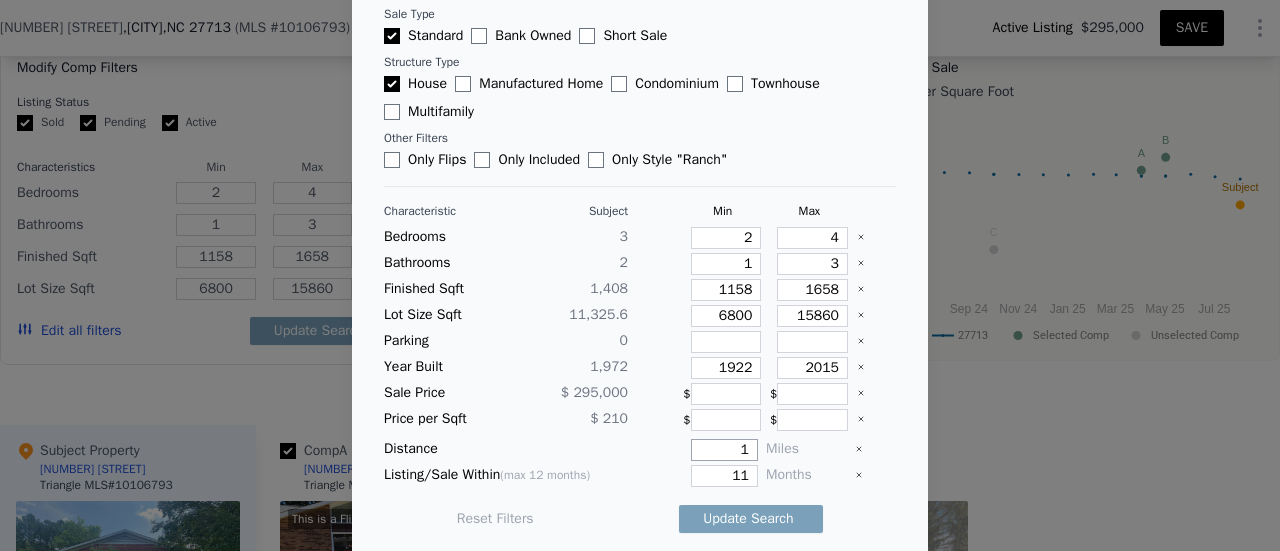 type on "1" 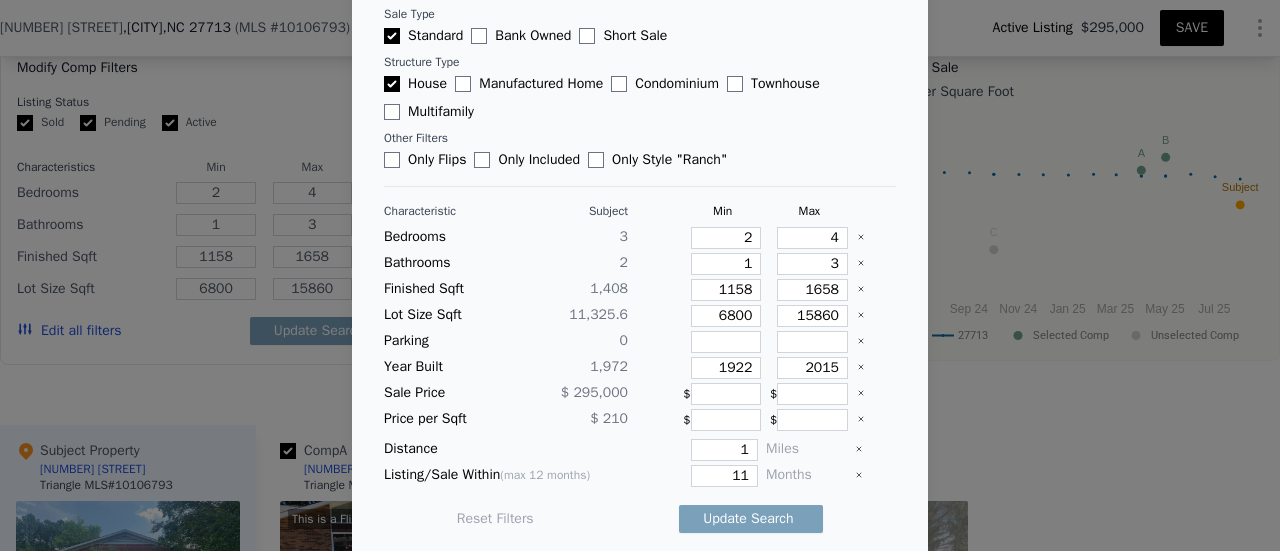 type 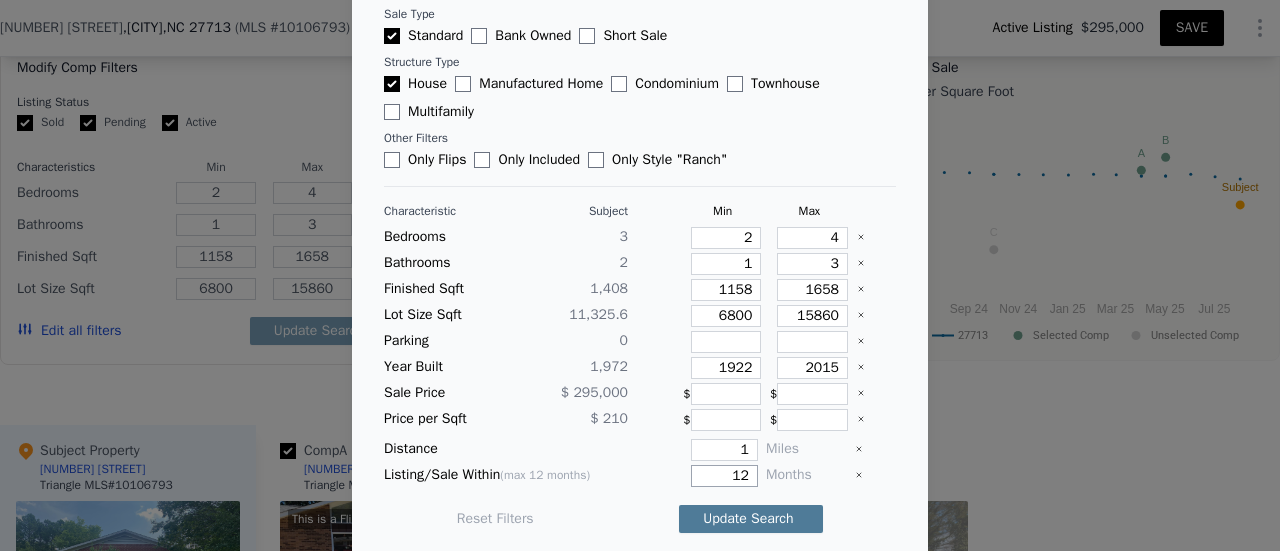 type on "12" 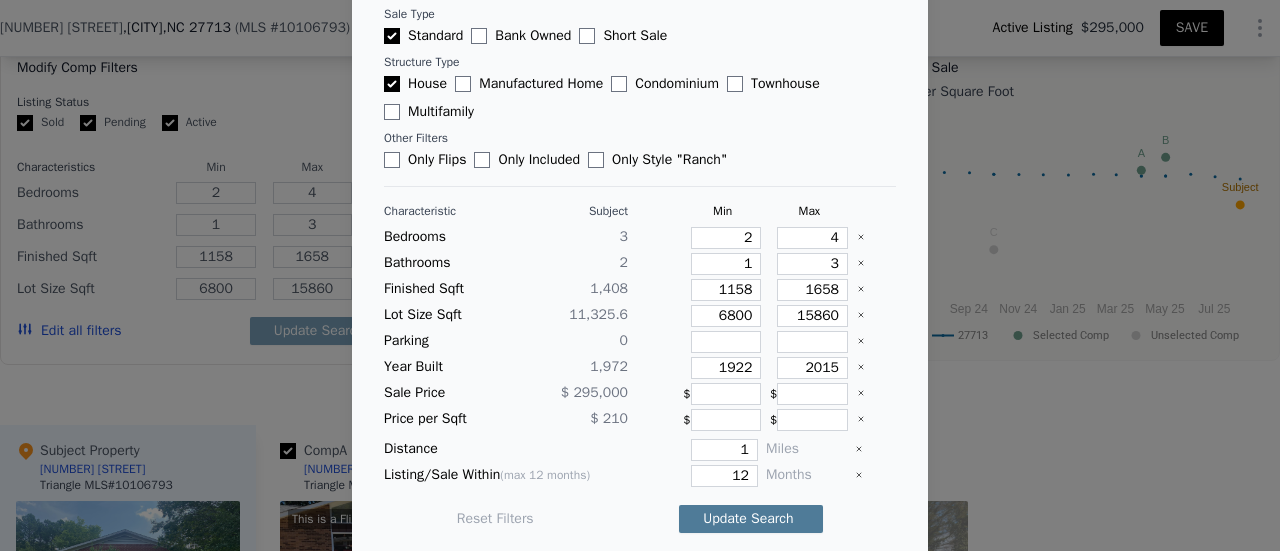 click on "Update Search" at bounding box center (751, 519) 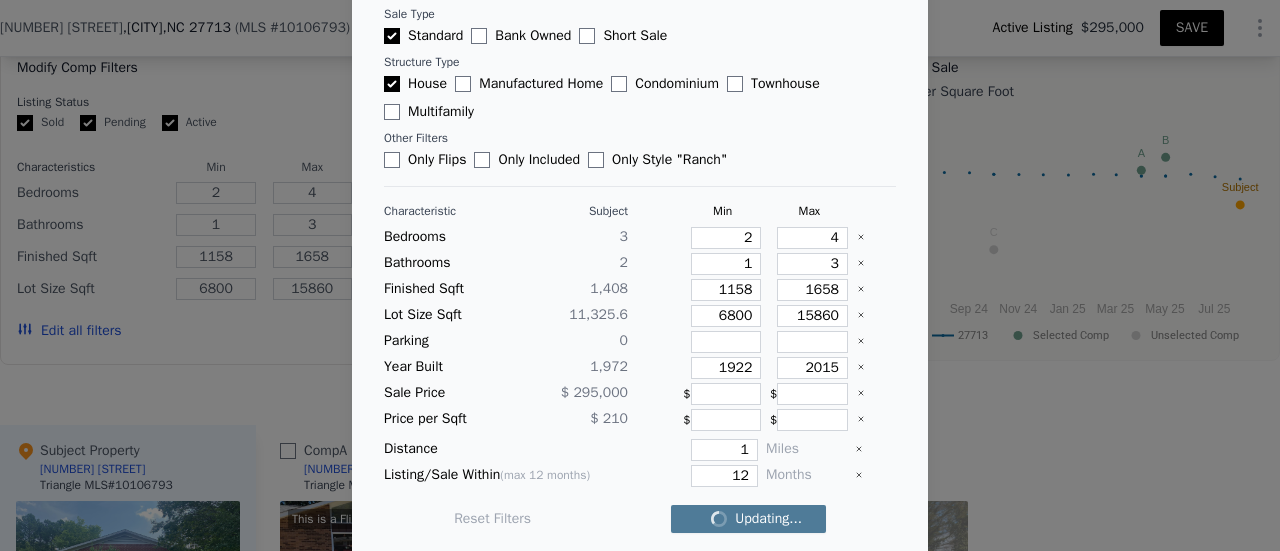 checkbox on "false" 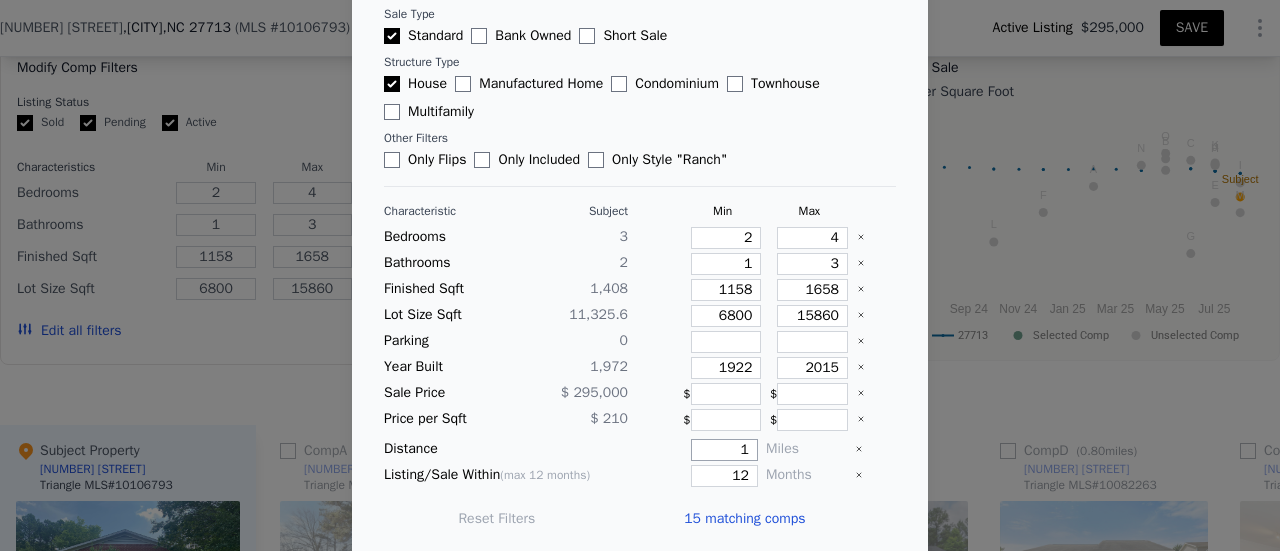 drag, startPoint x: 710, startPoint y: 445, endPoint x: 740, endPoint y: 441, distance: 30.265491 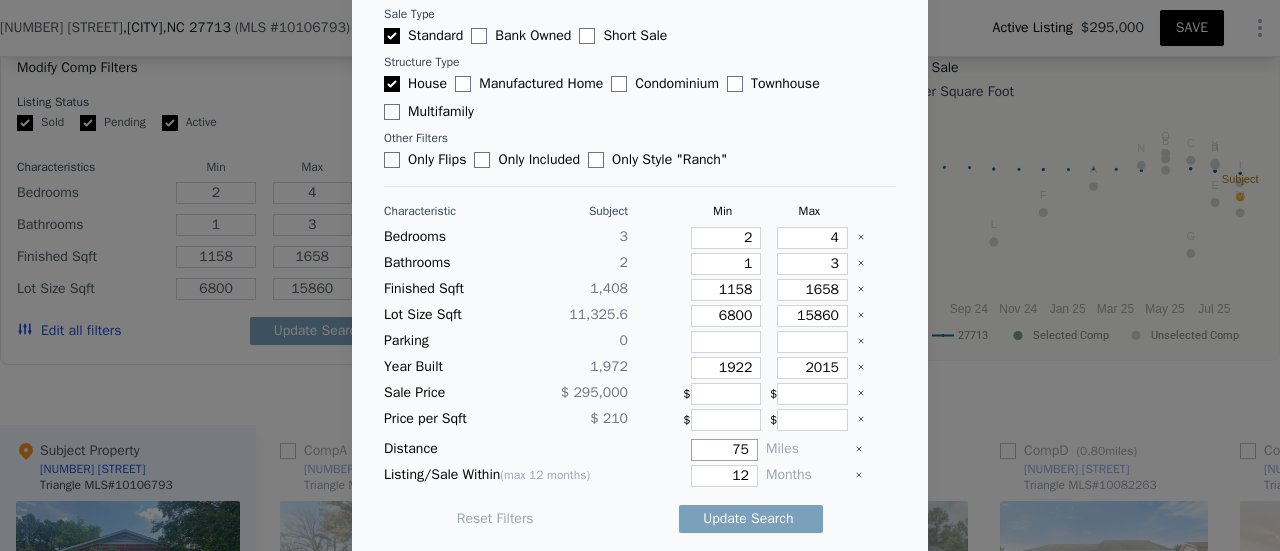 type on "7" 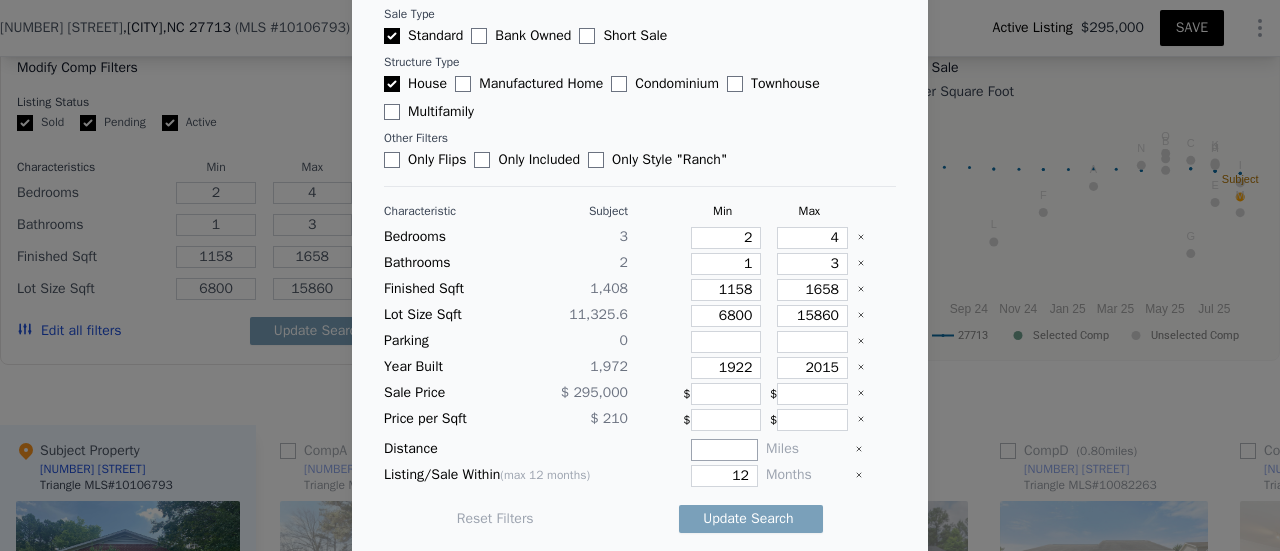 type on "7" 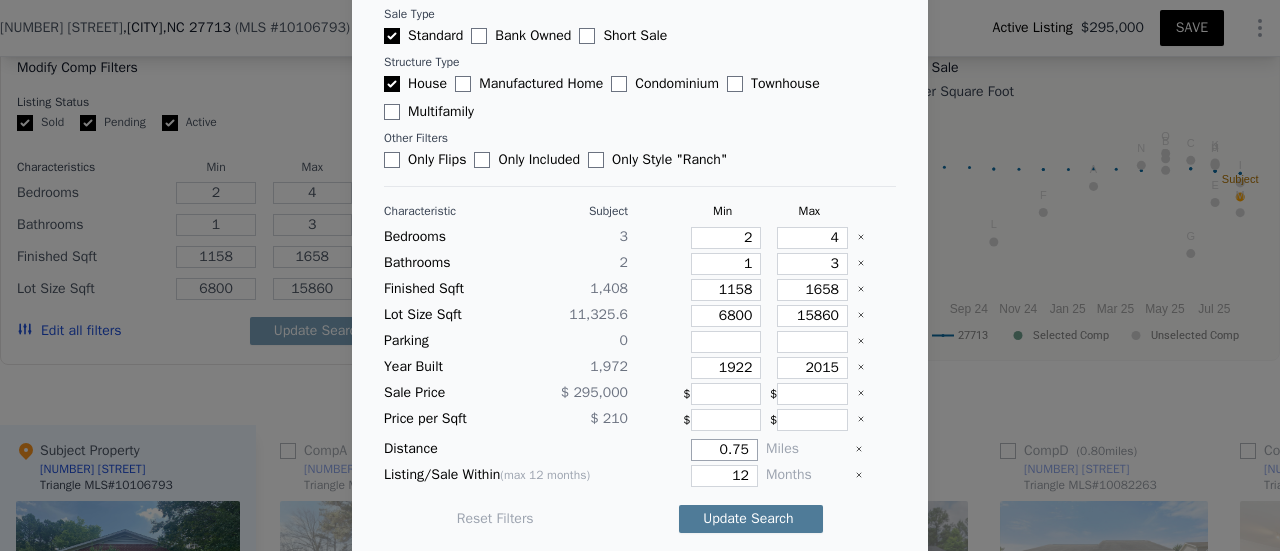 type on "0.75" 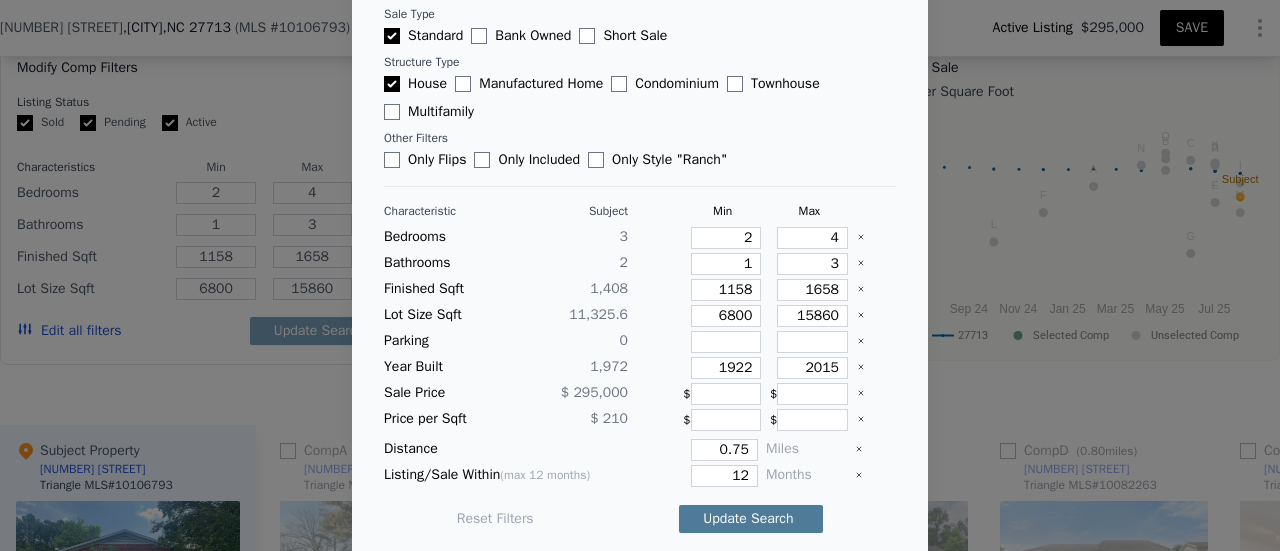 click on "Update Search" at bounding box center (751, 519) 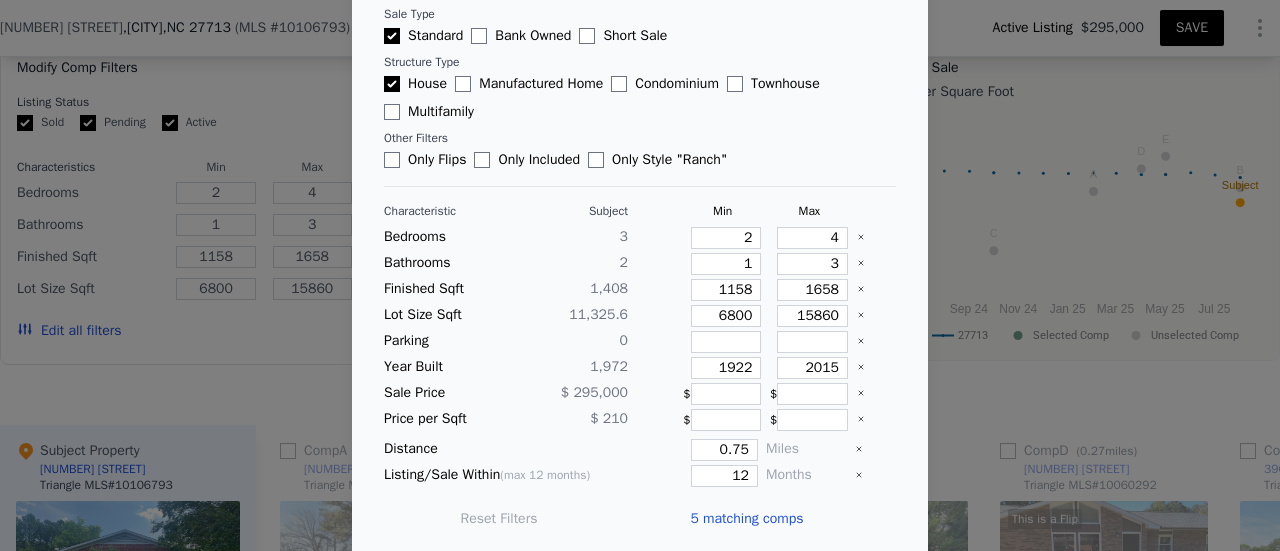 click on "5 matching comps" at bounding box center [746, 519] 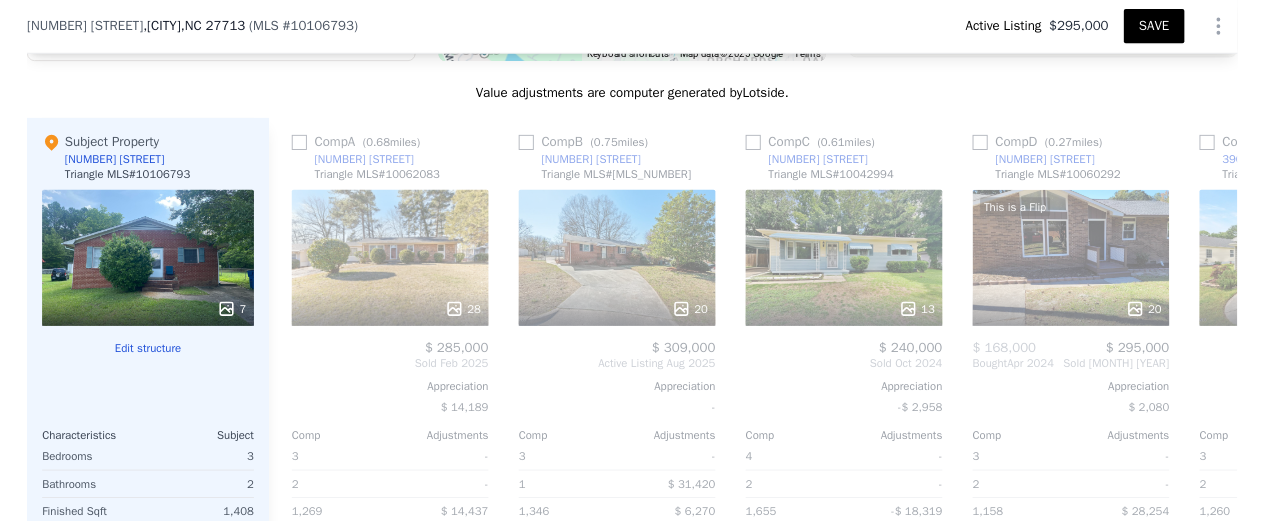 scroll, scrollTop: 2185, scrollLeft: 0, axis: vertical 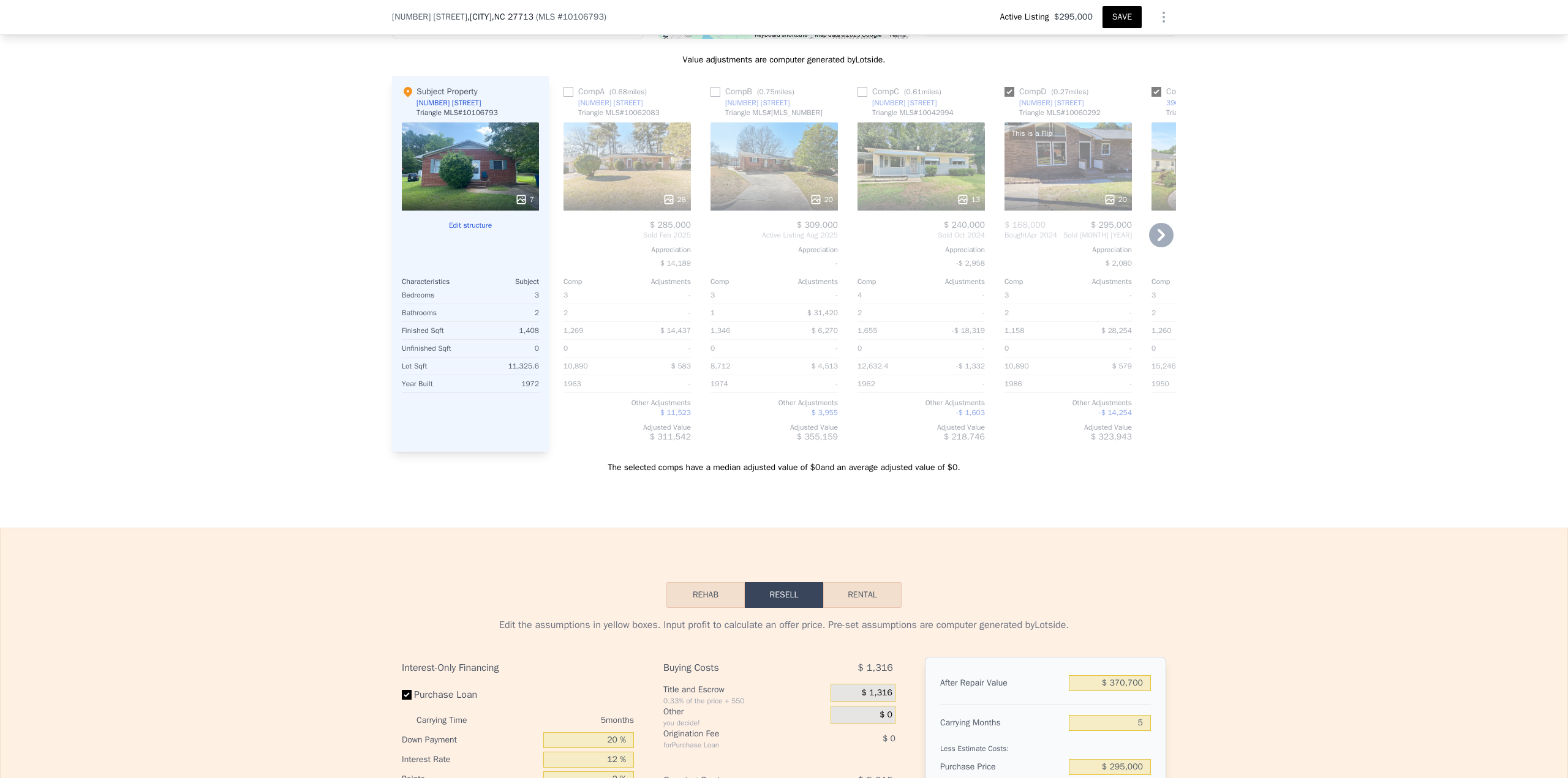 type on "3" 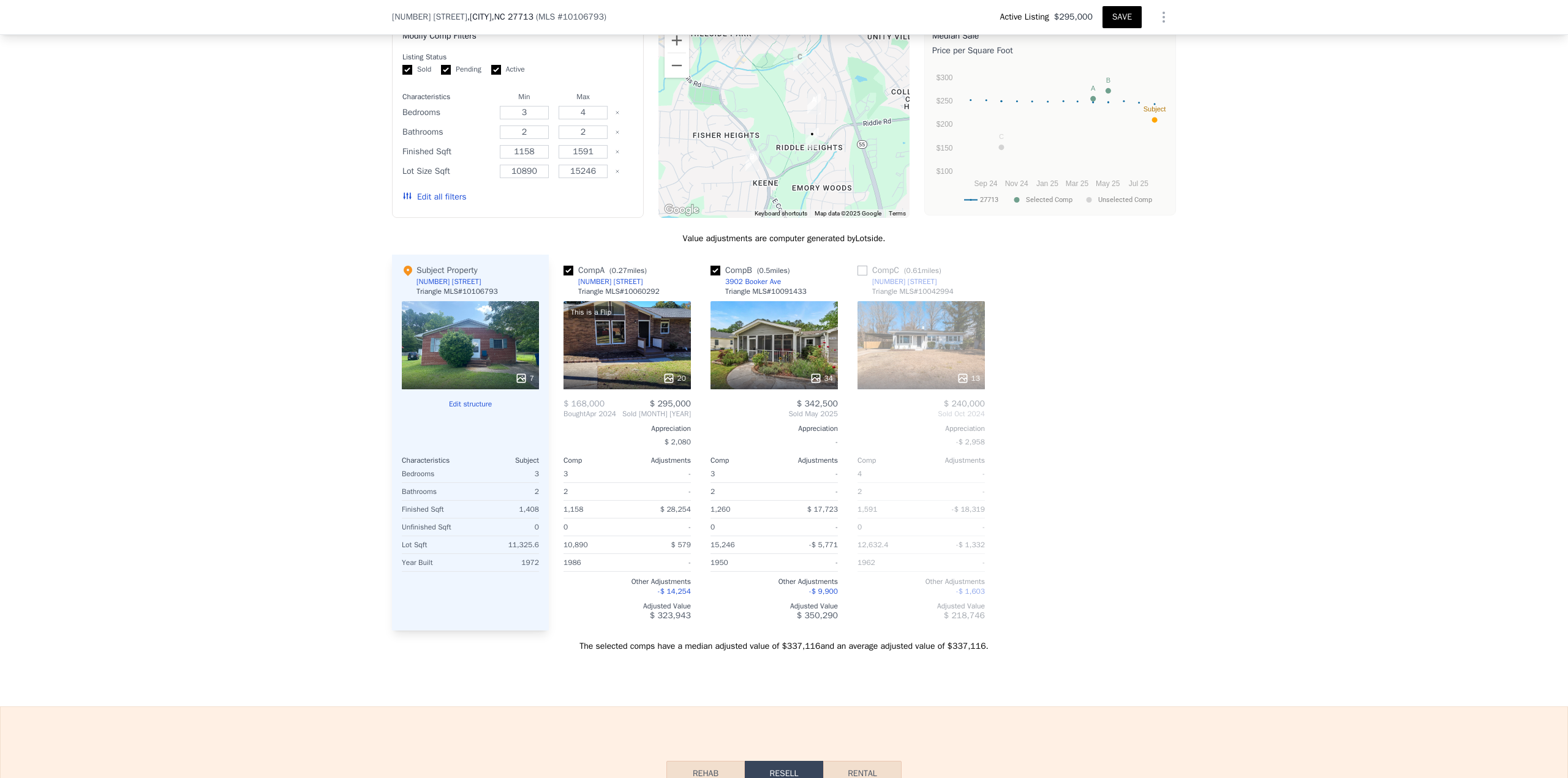 scroll, scrollTop: 1098, scrollLeft: 0, axis: vertical 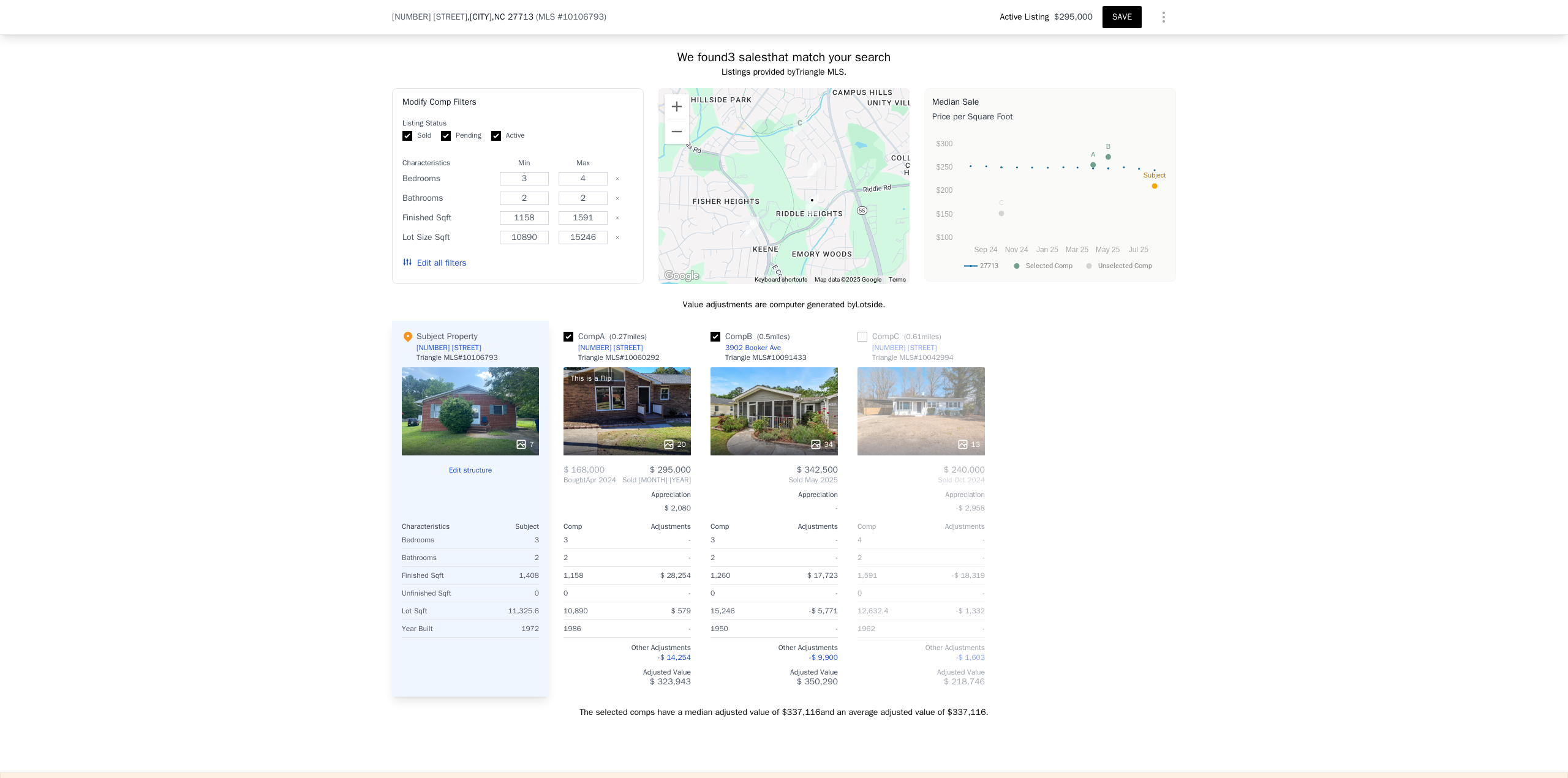 click on "Edit all filters" at bounding box center (434, 263) 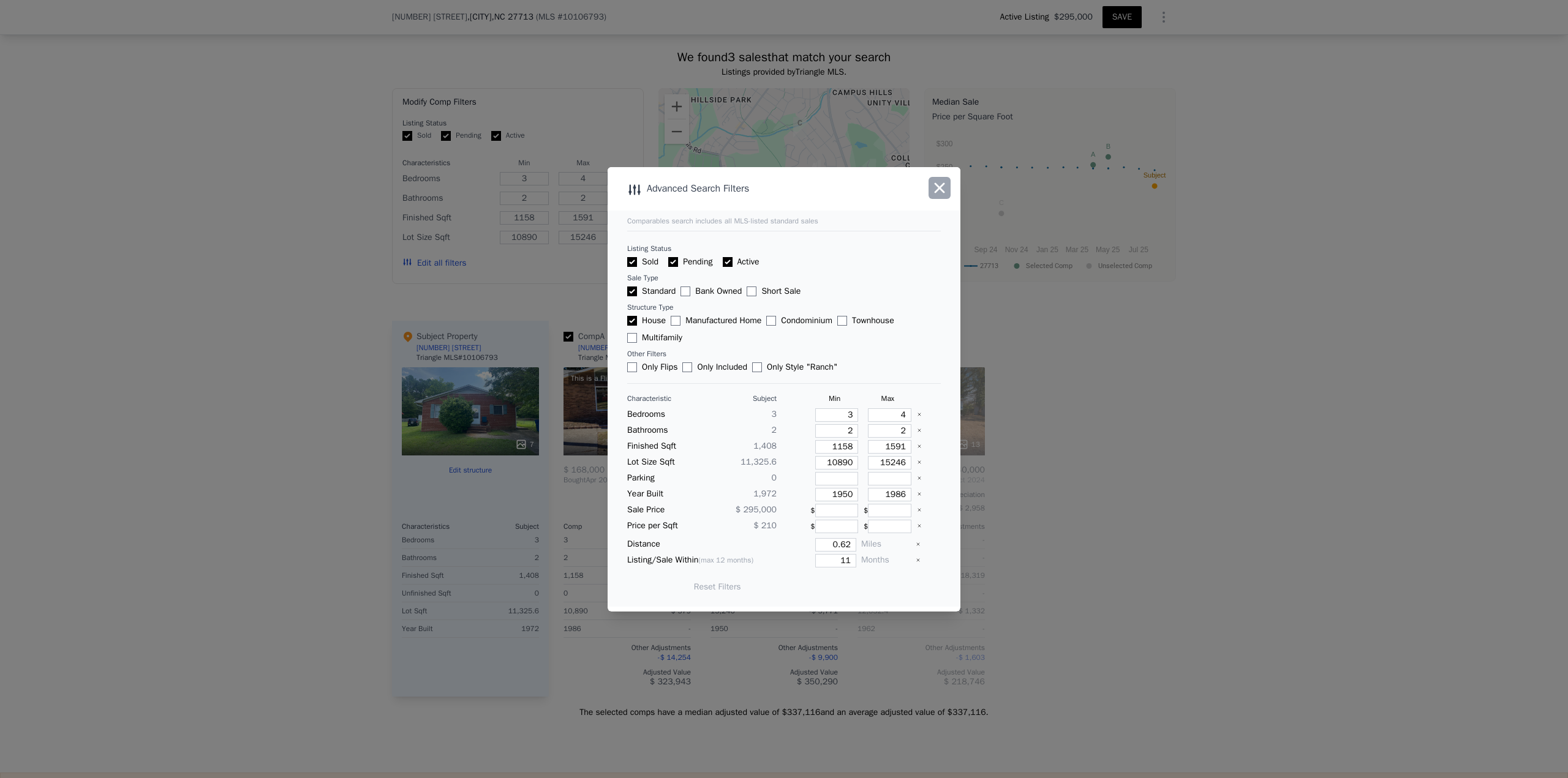 click 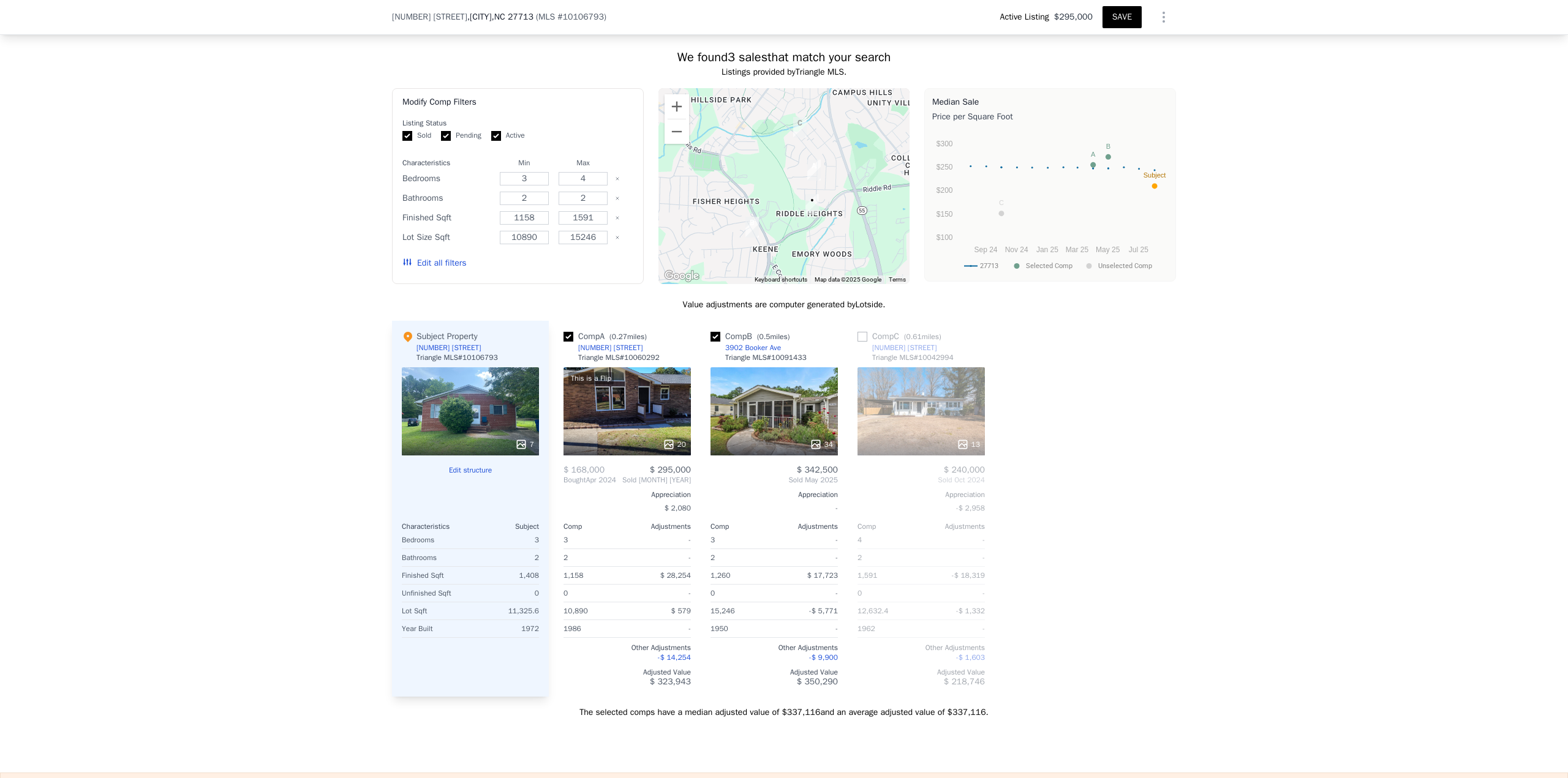 click on "Edit all filters" at bounding box center (434, 263) 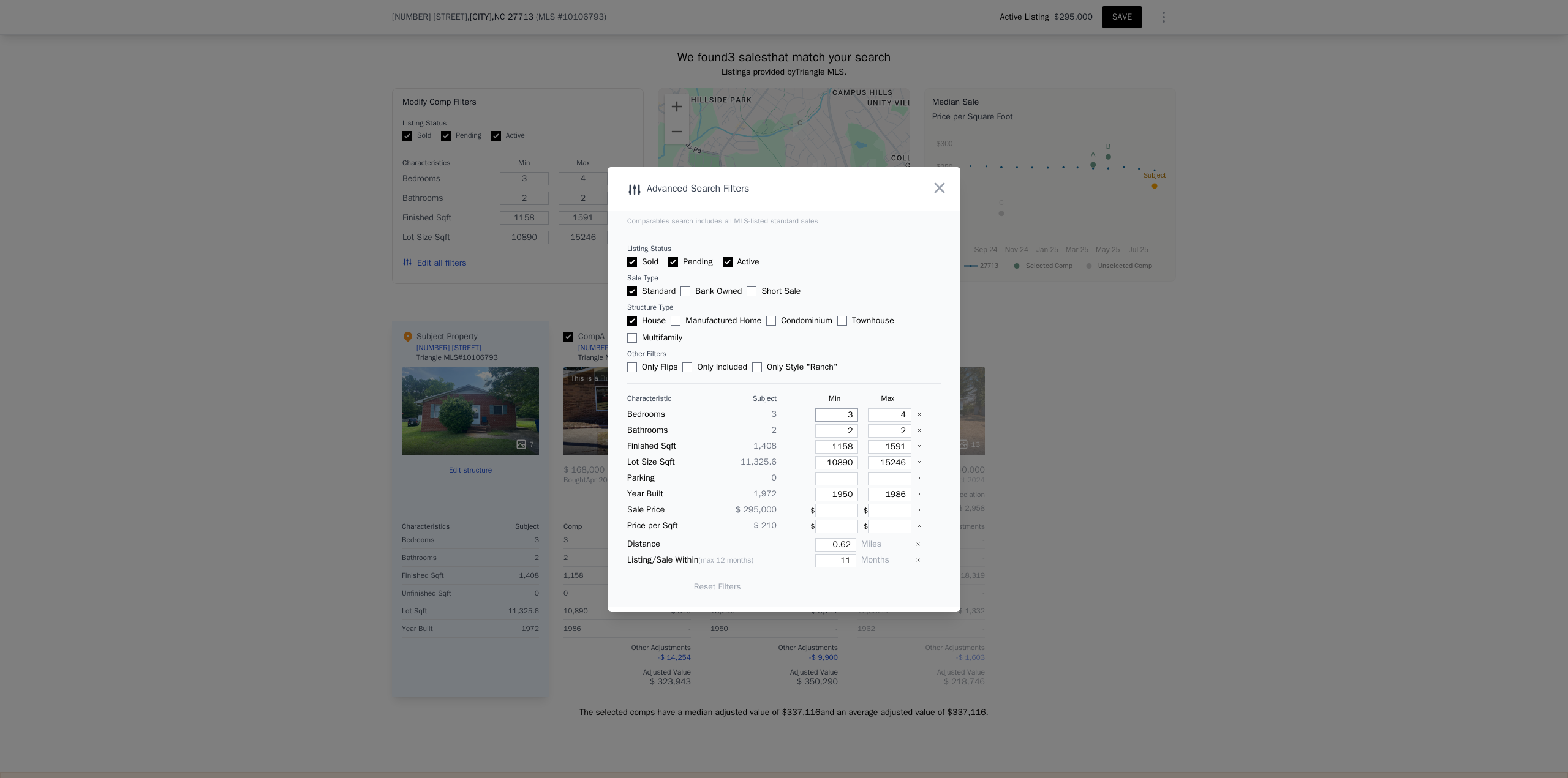 click on "3" at bounding box center (837, 415) 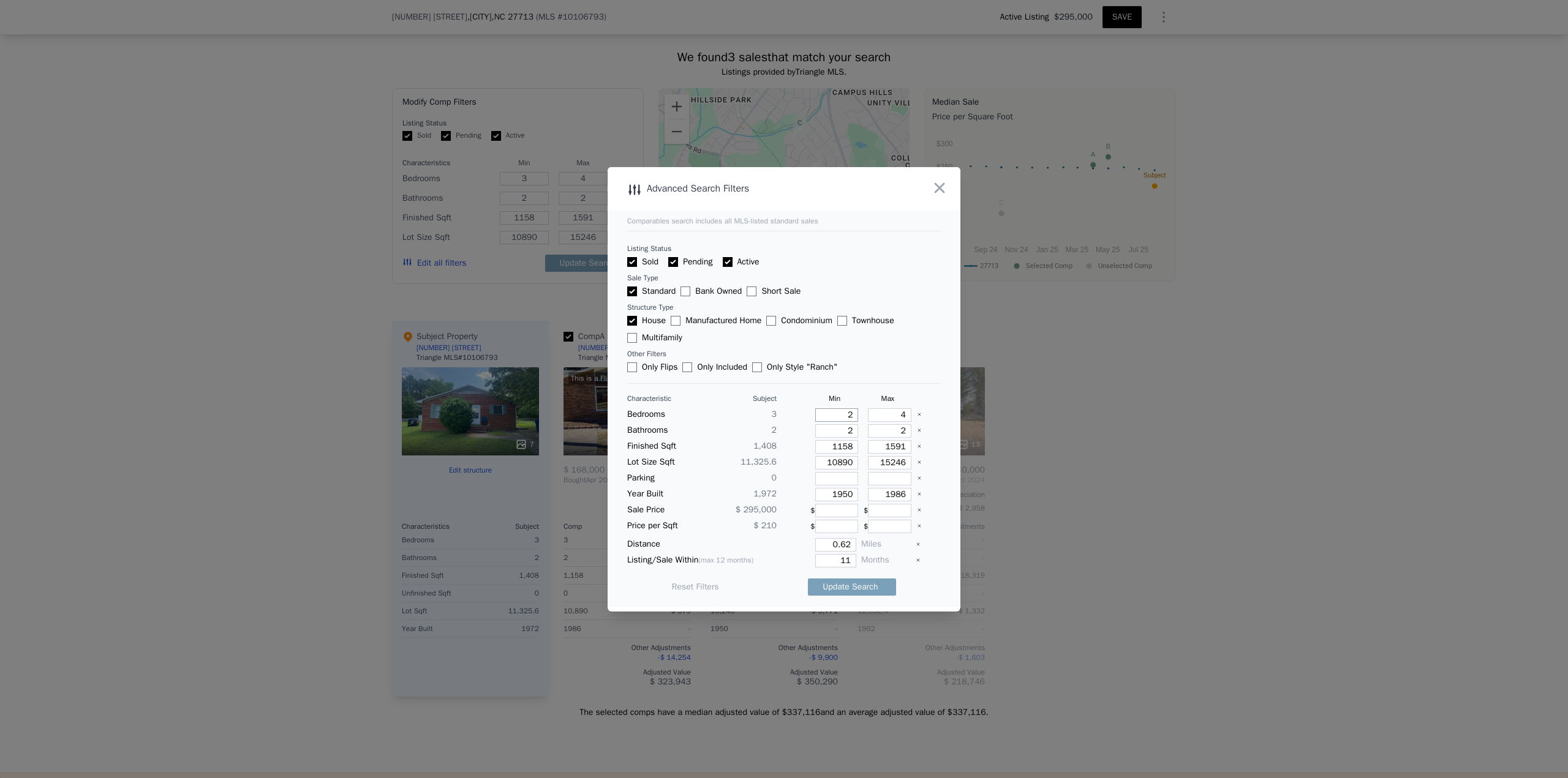 type on "2" 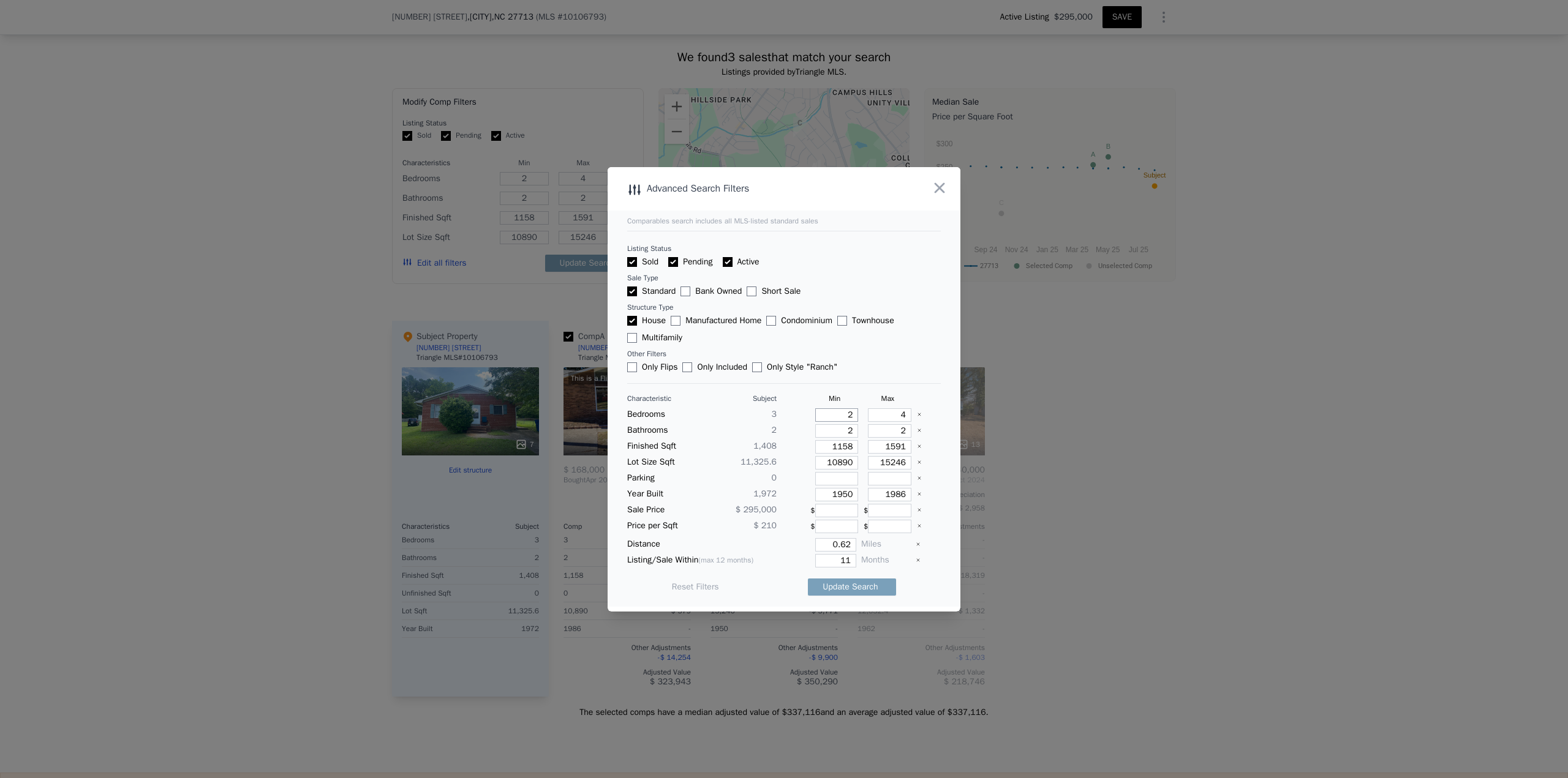type on "2" 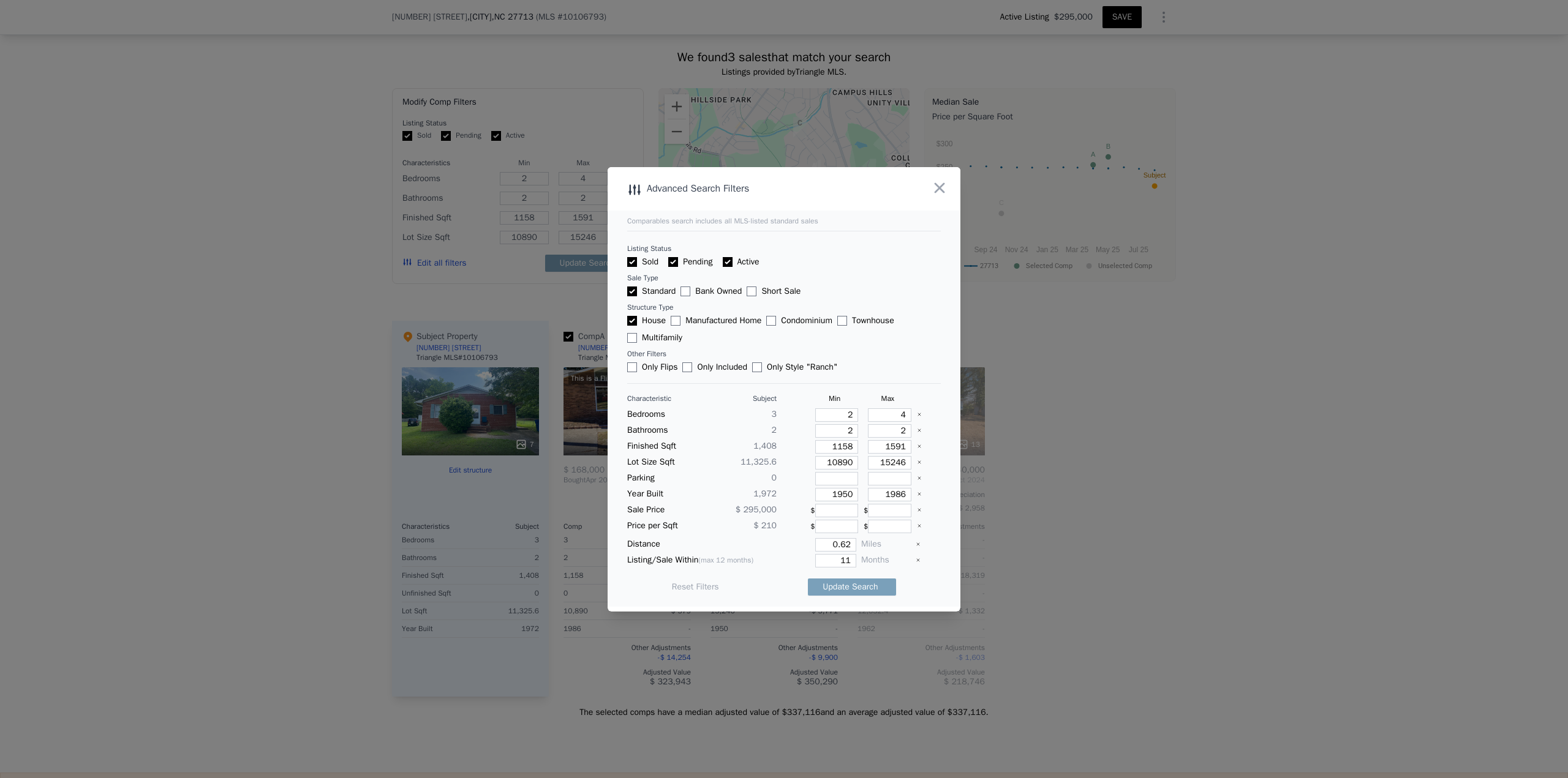 type 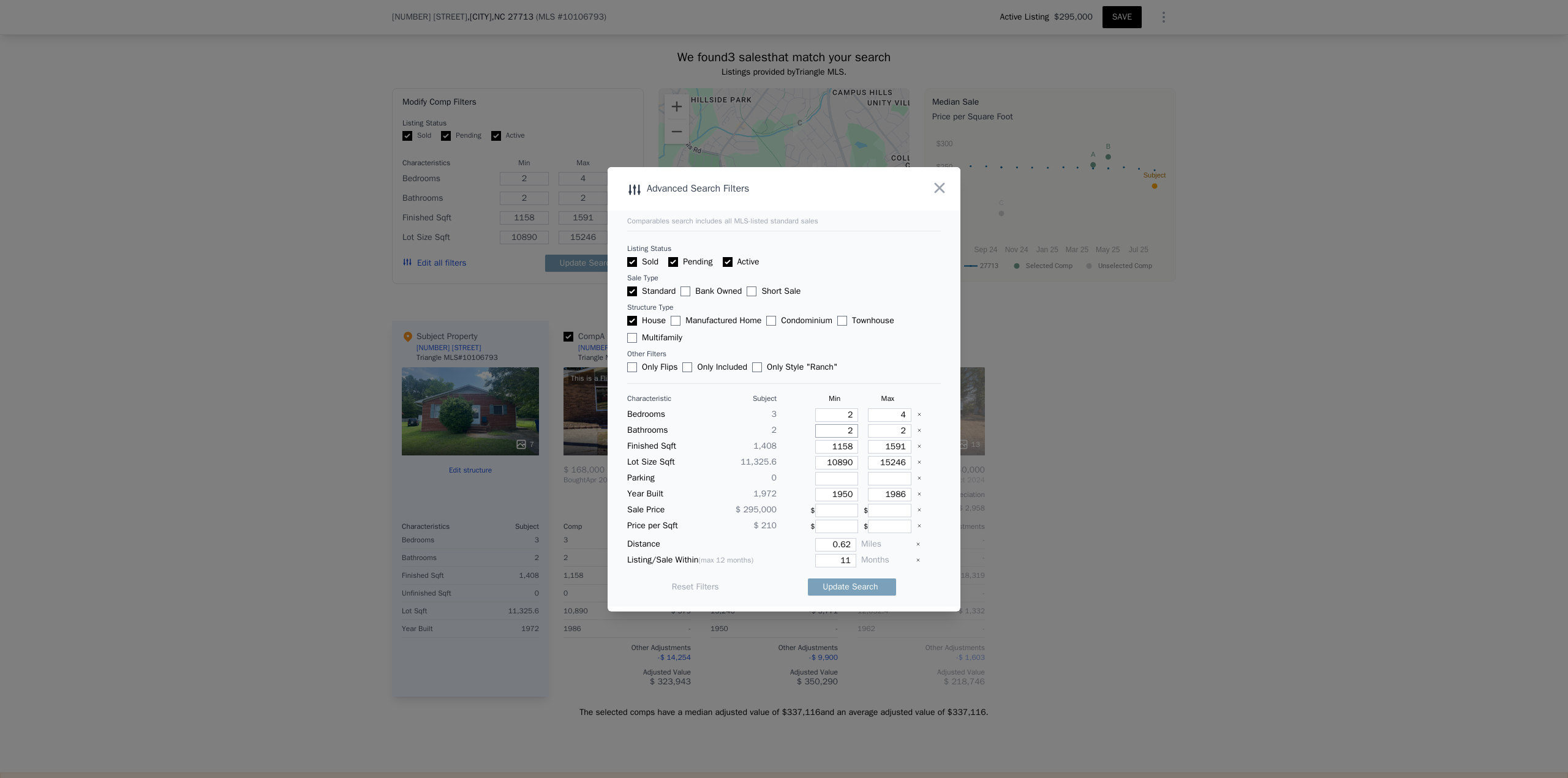 type on "1" 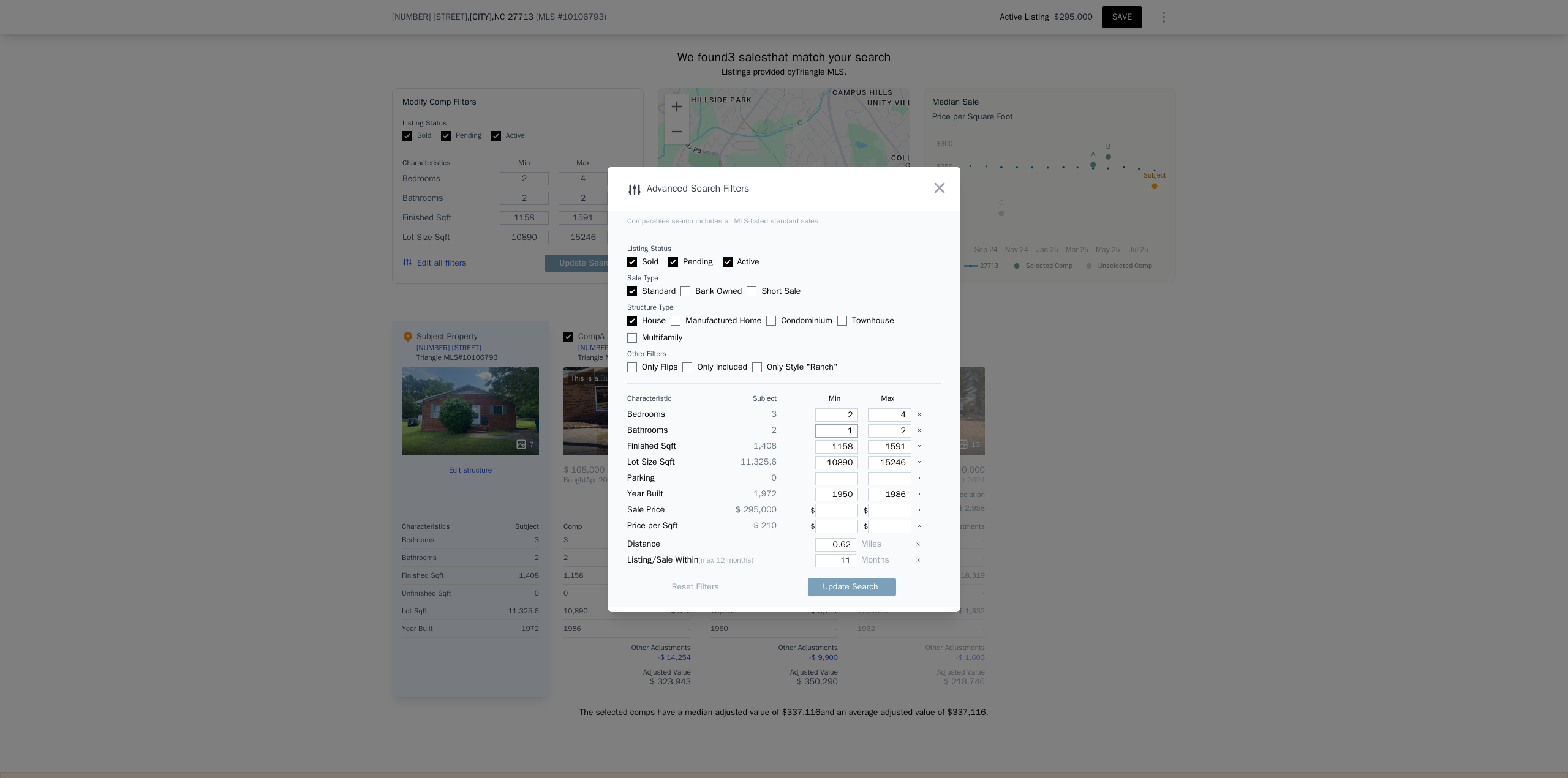 type on "1" 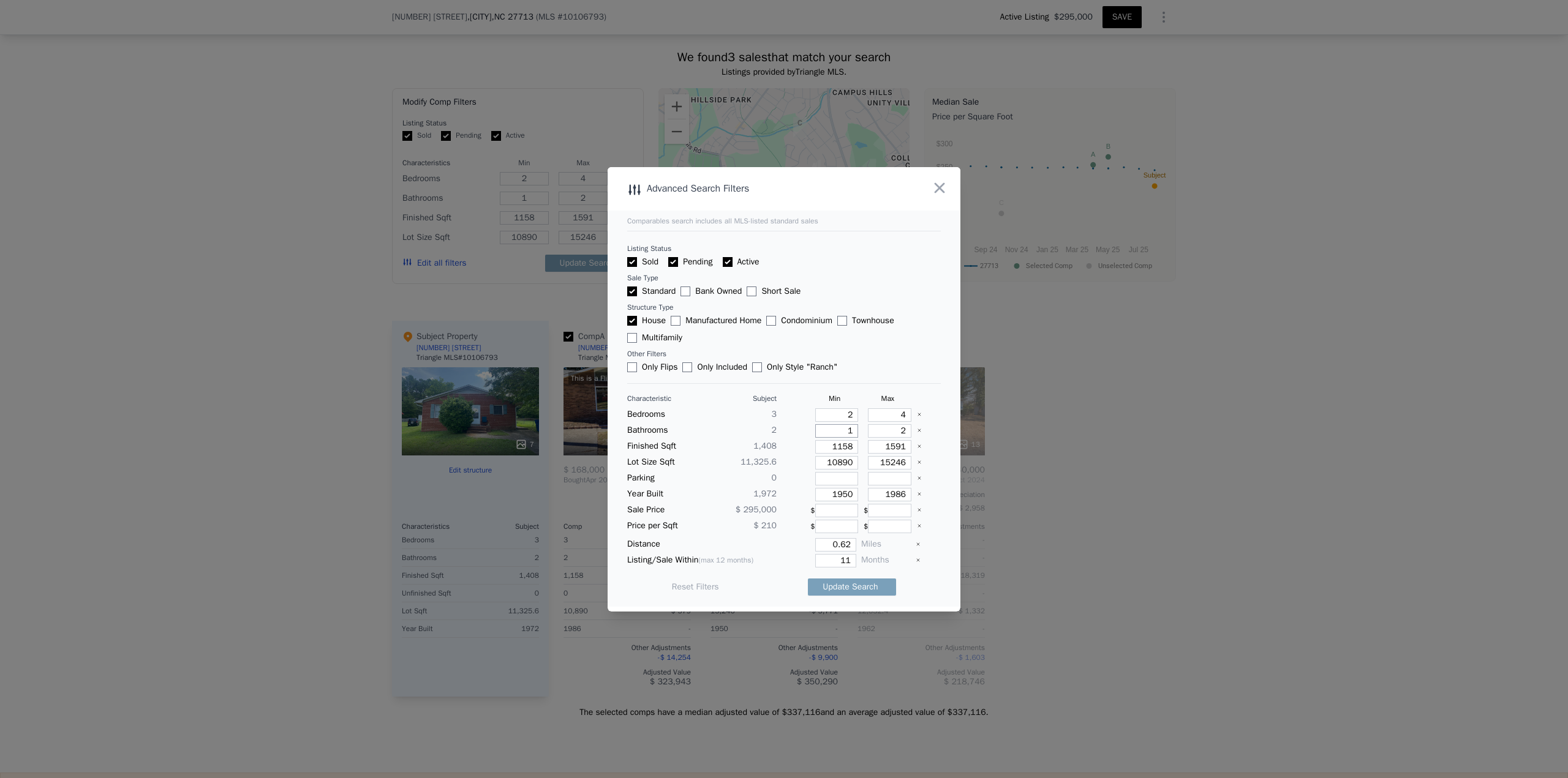 type on "1" 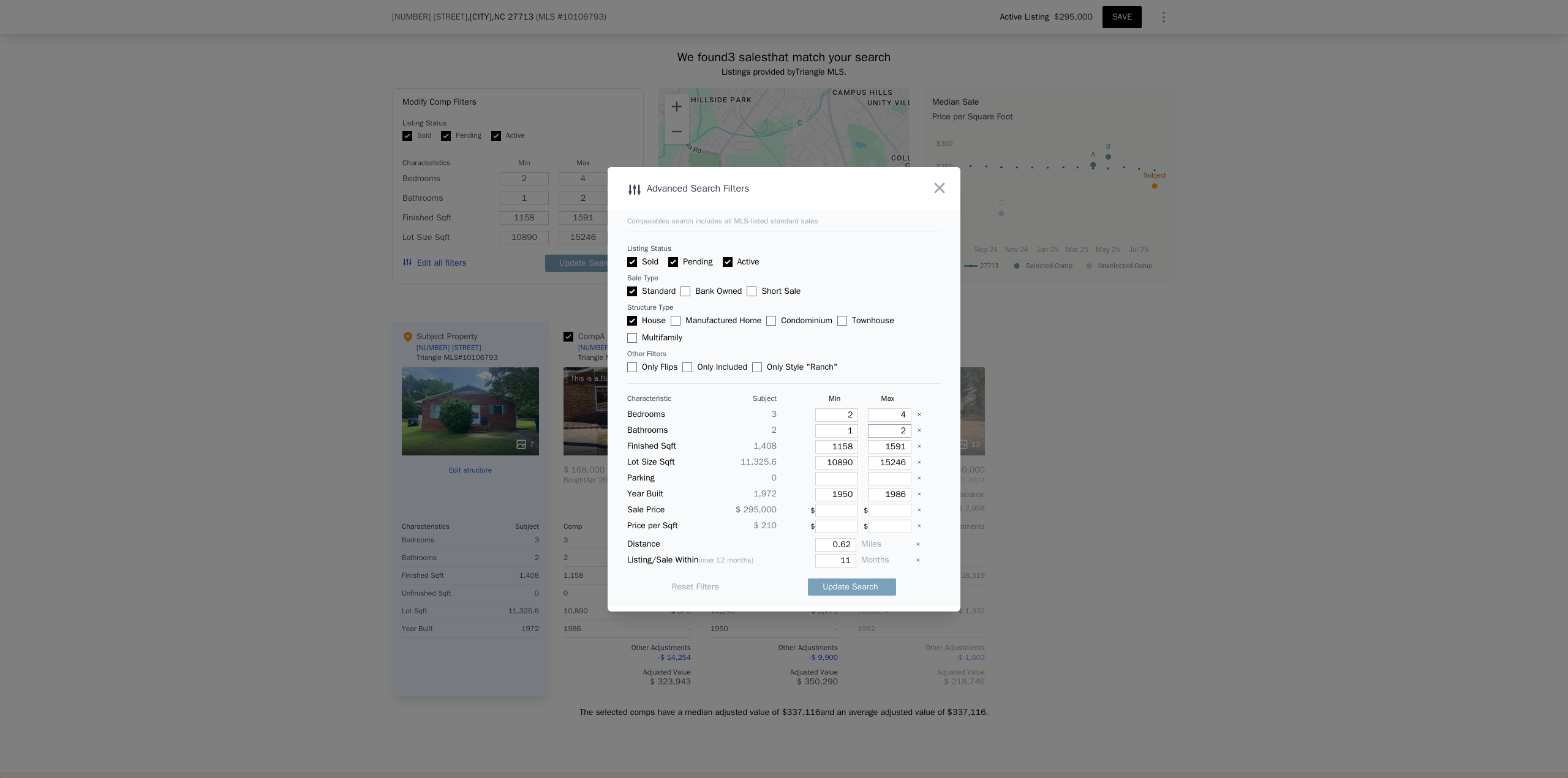 type on "3" 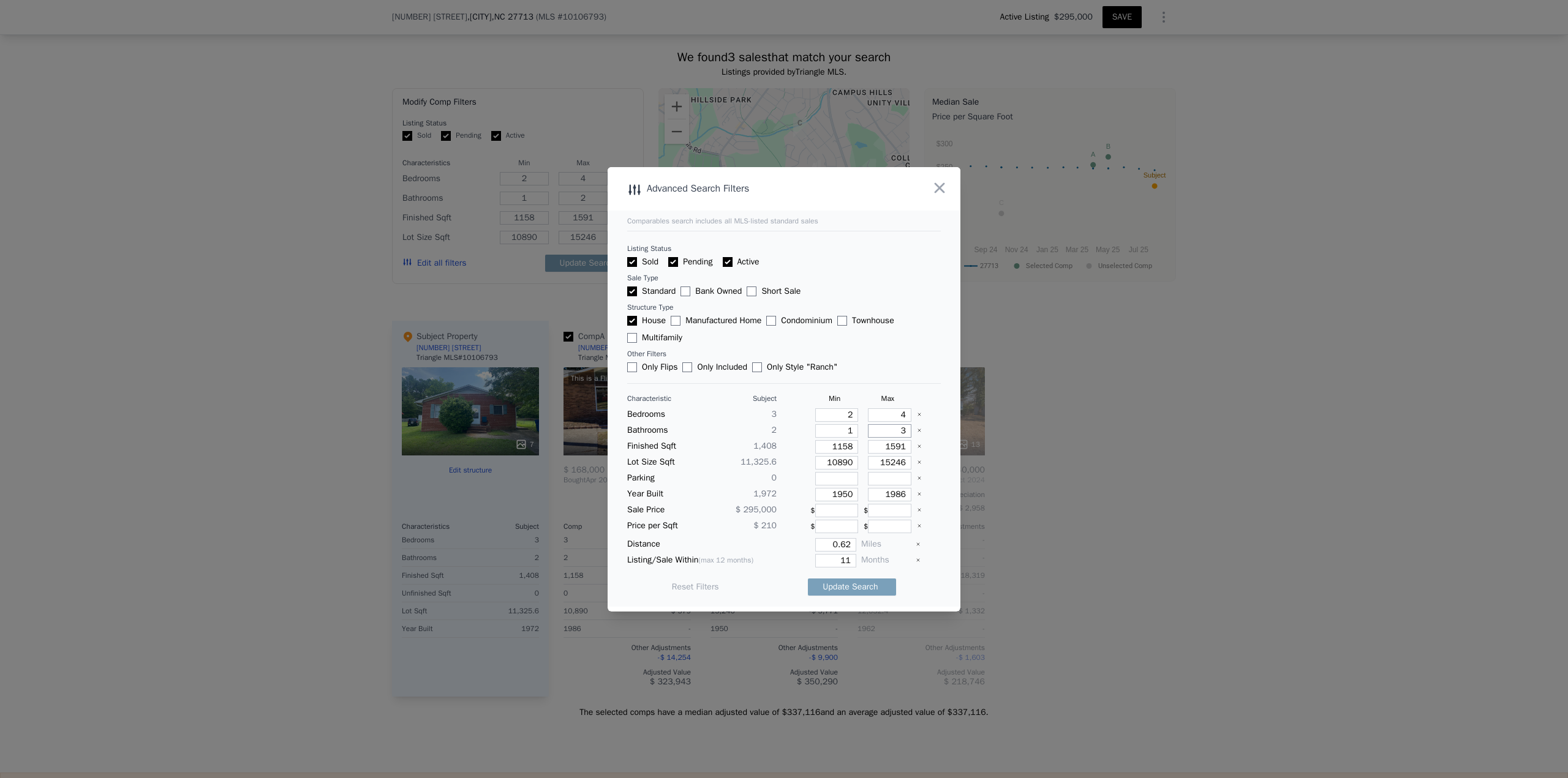 type on "3" 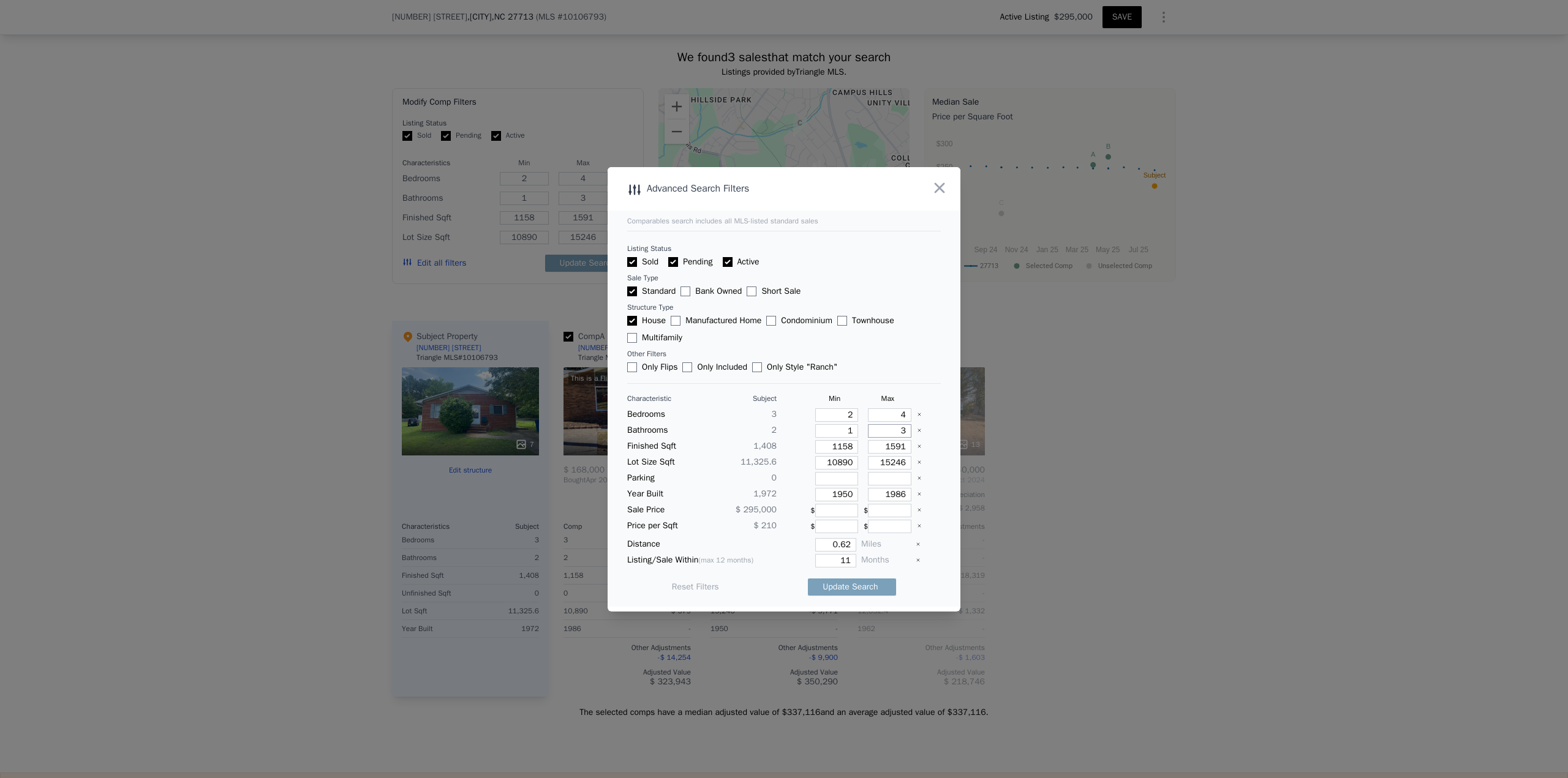 type on "3" 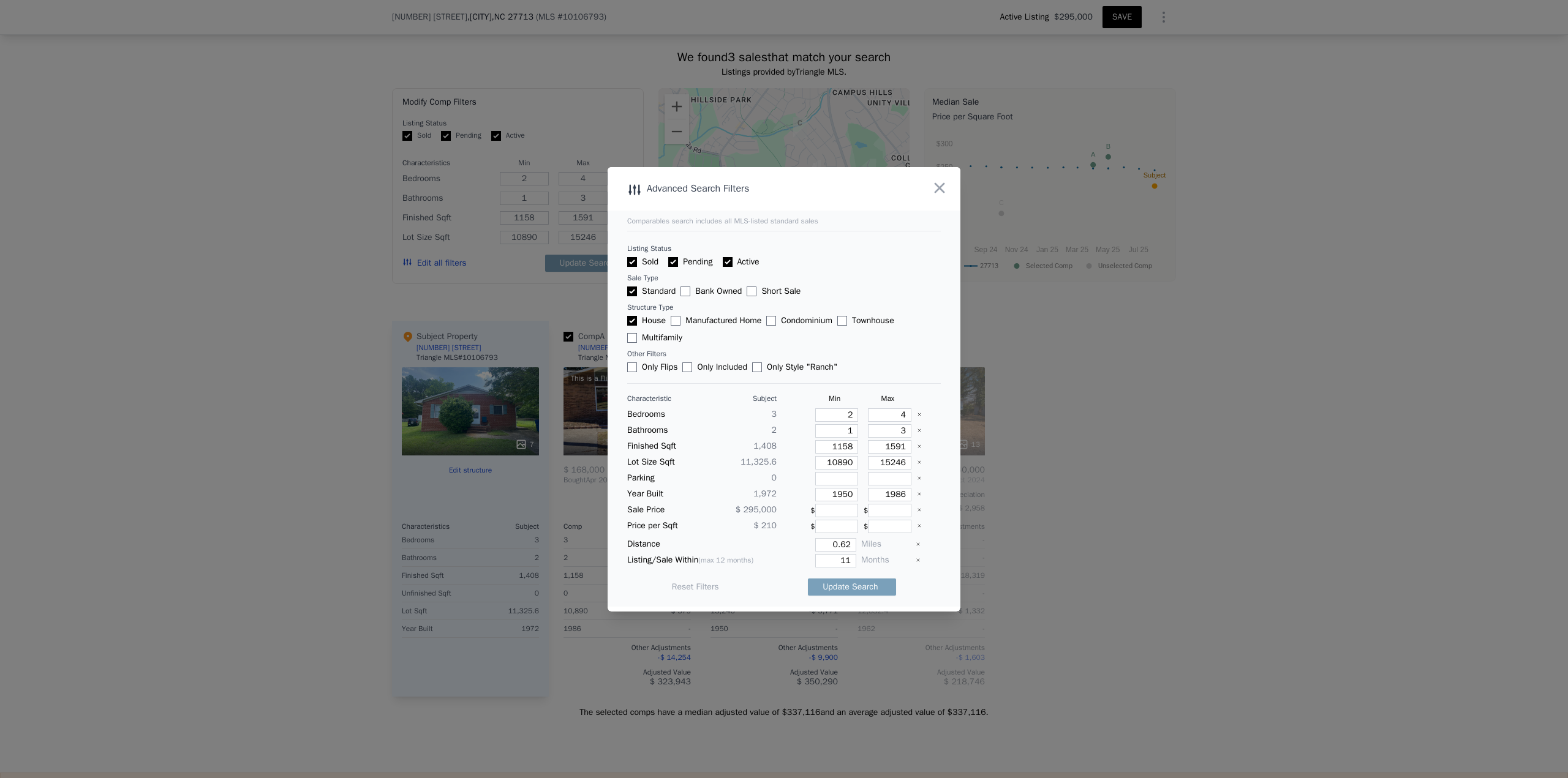 type 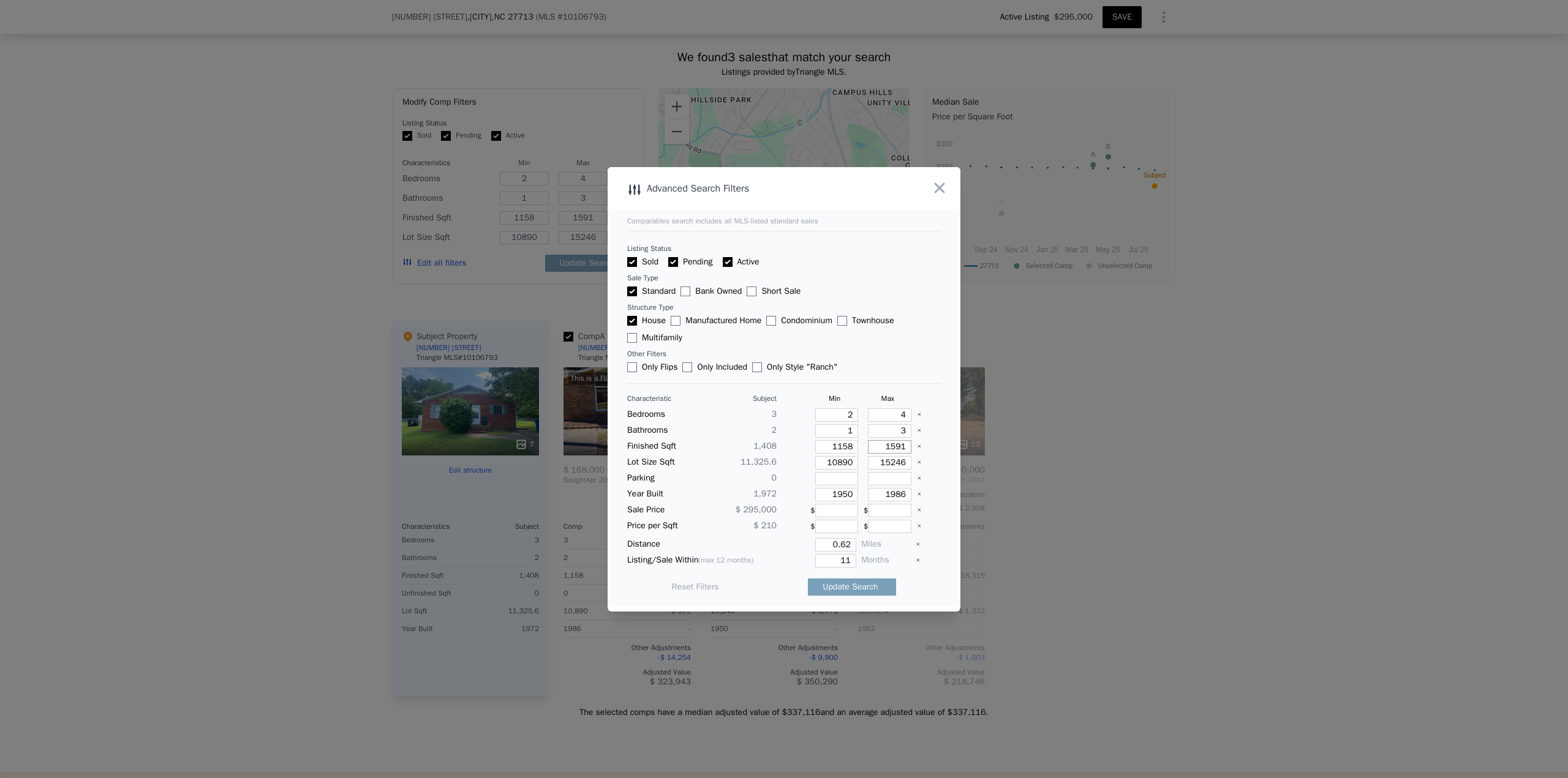 type on "1" 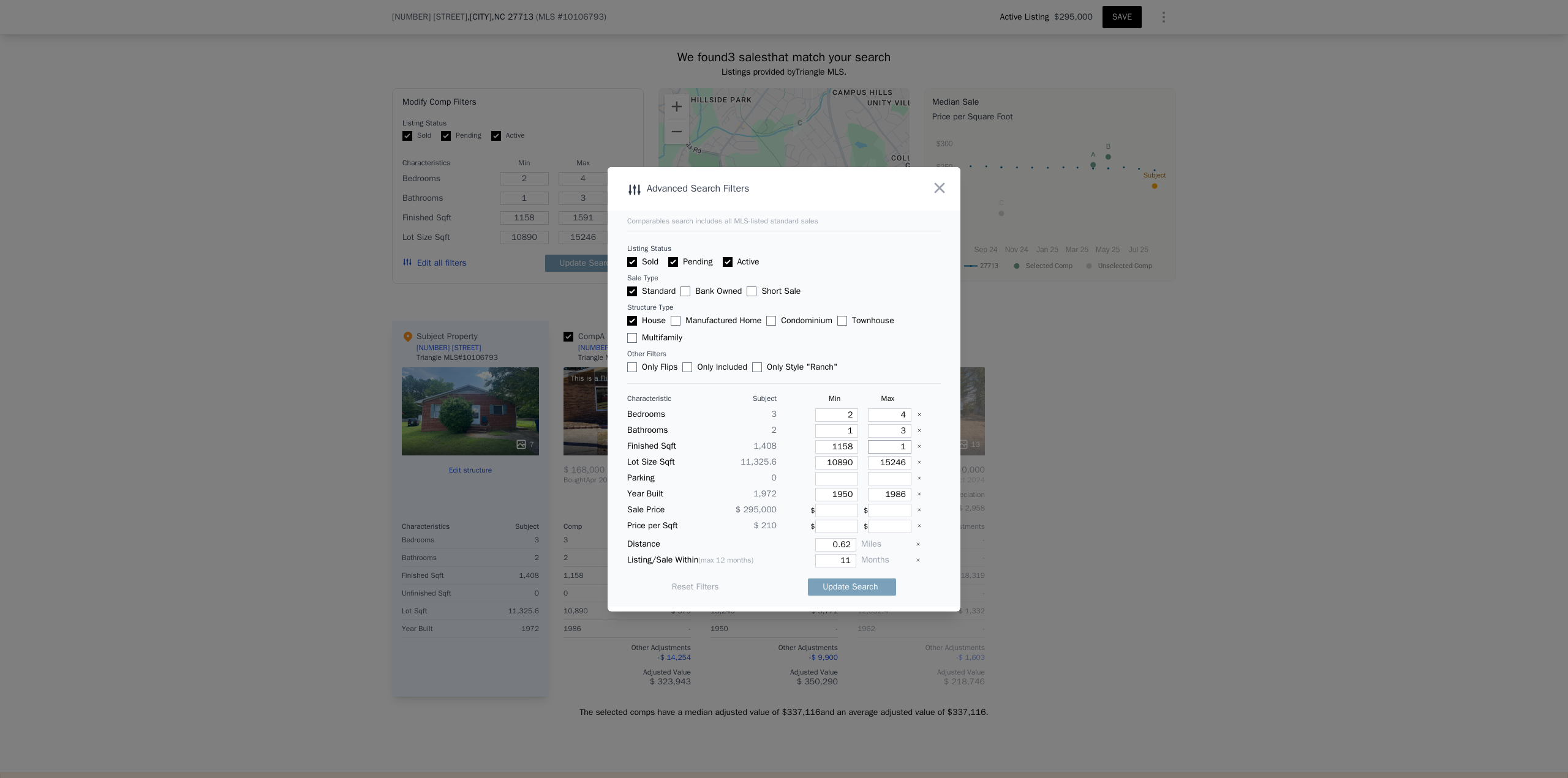type on "1" 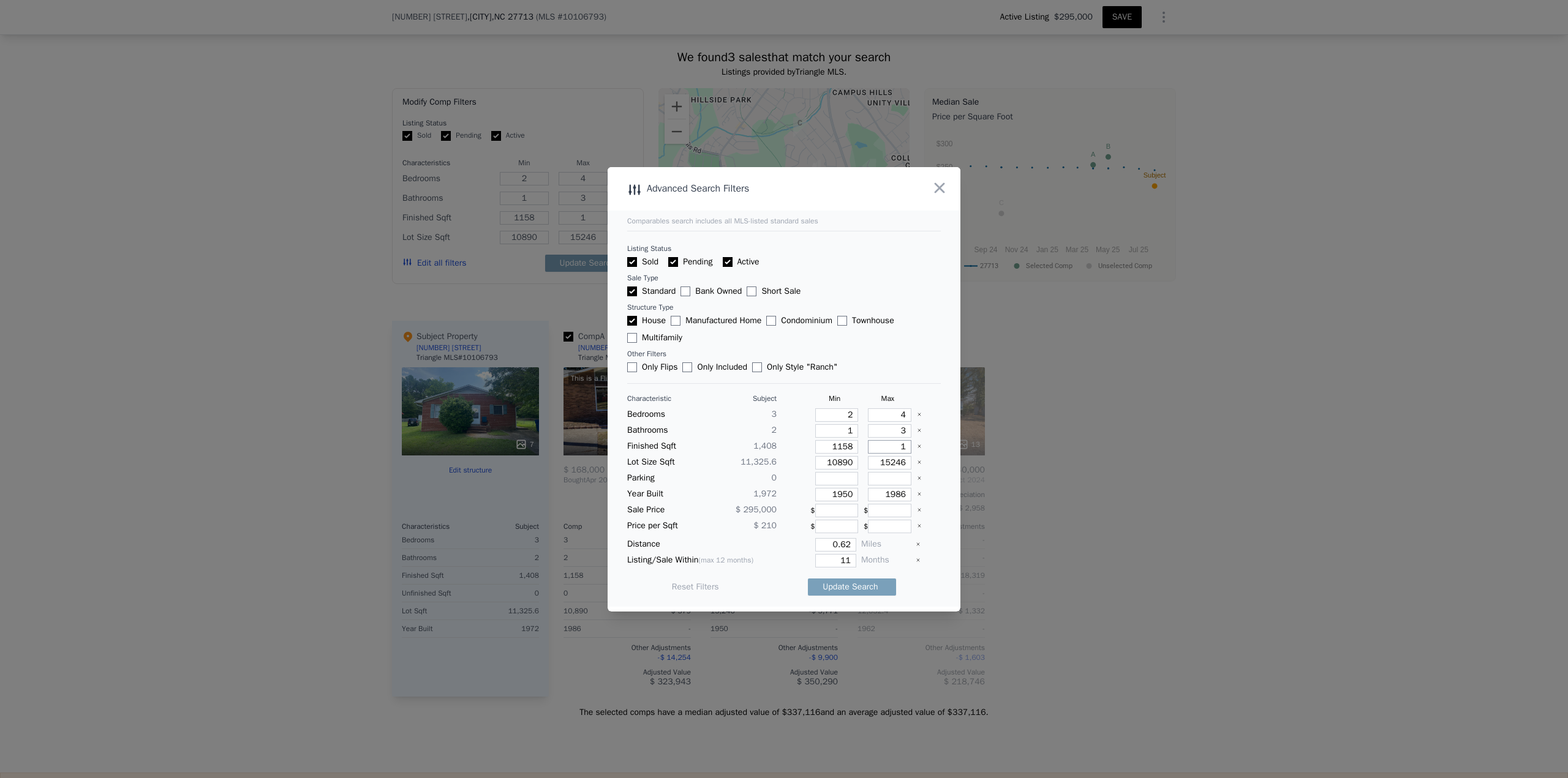 type on "16" 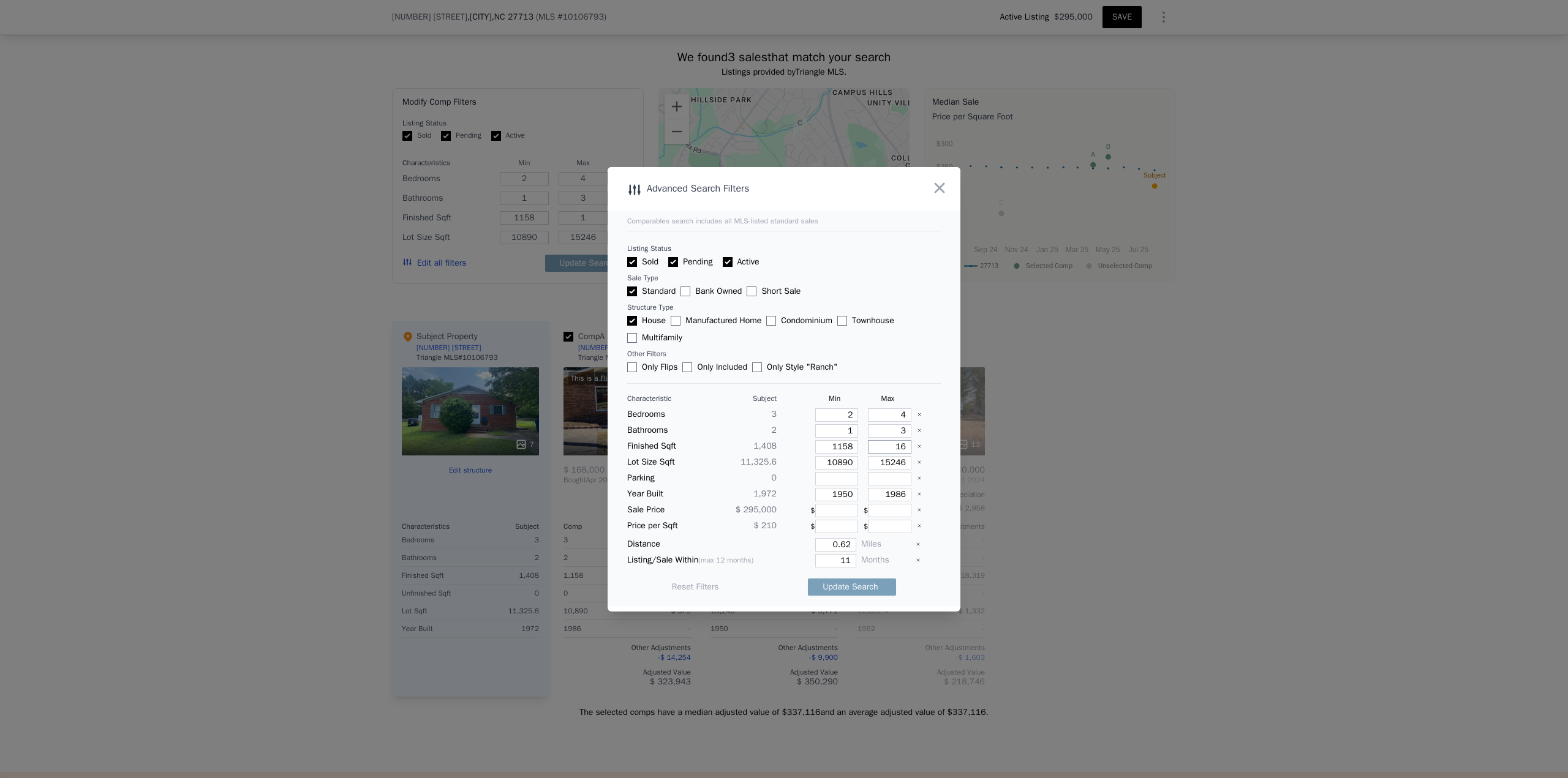 type on "16" 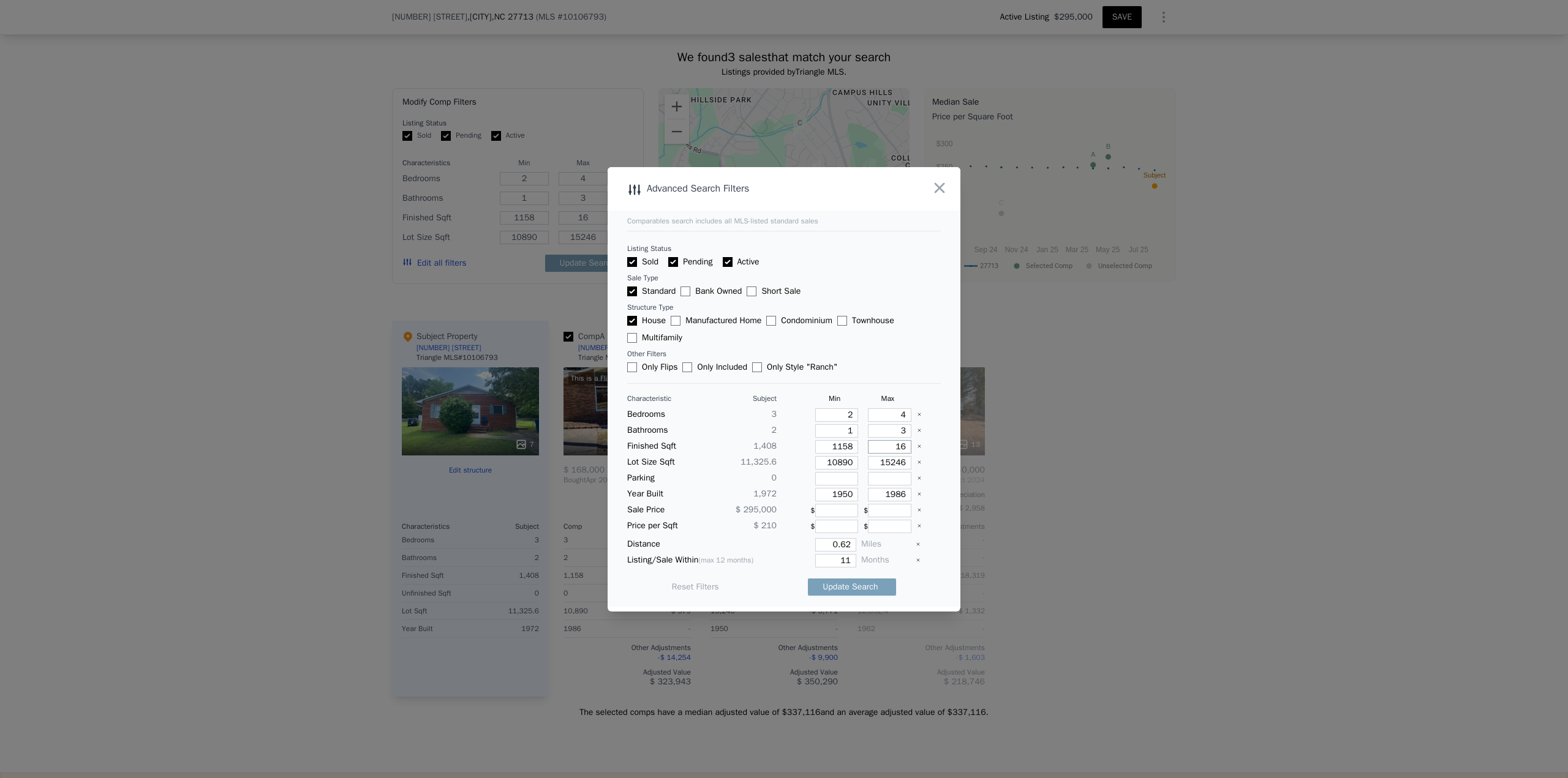 type on "165" 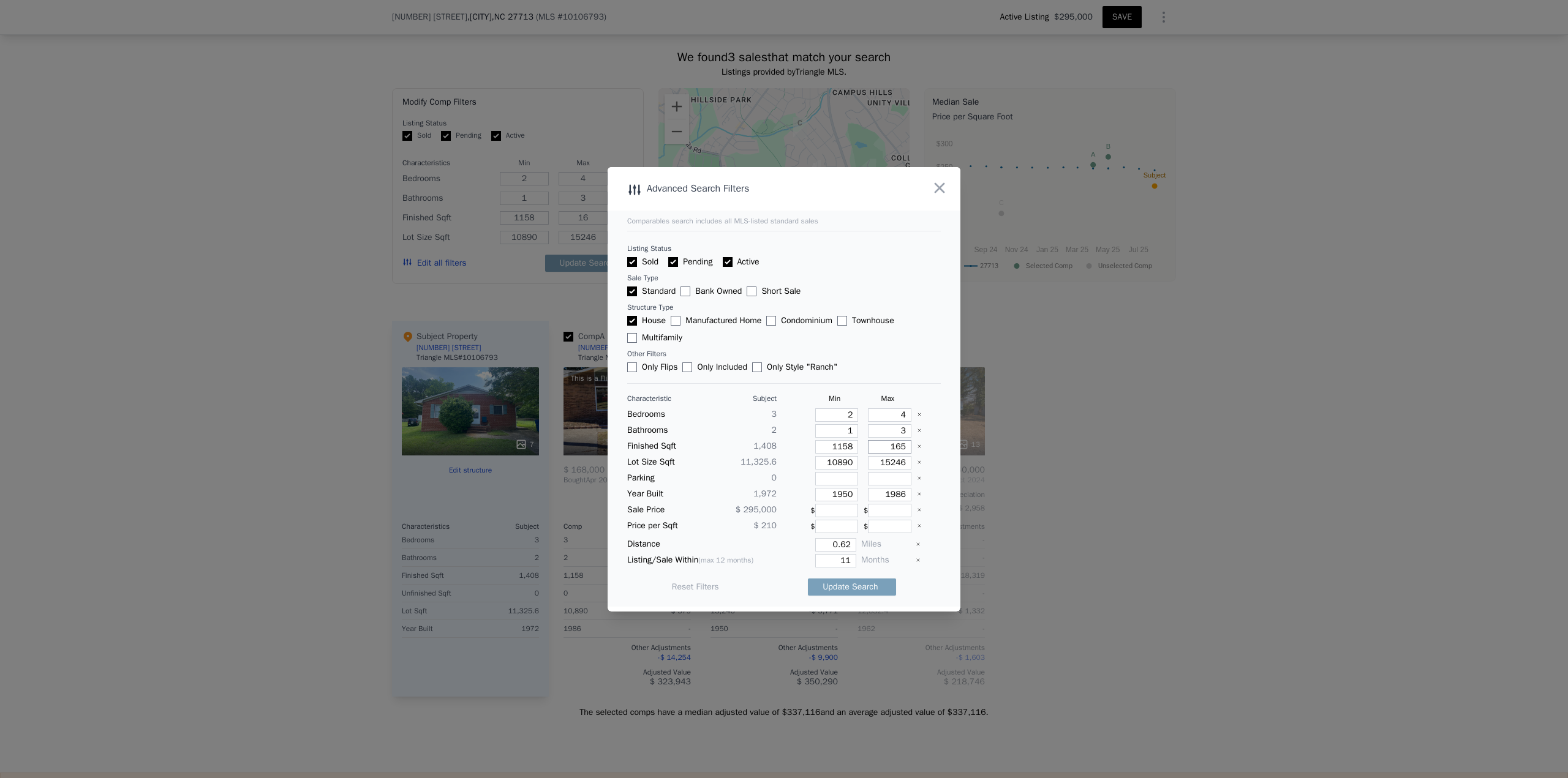 type on "165" 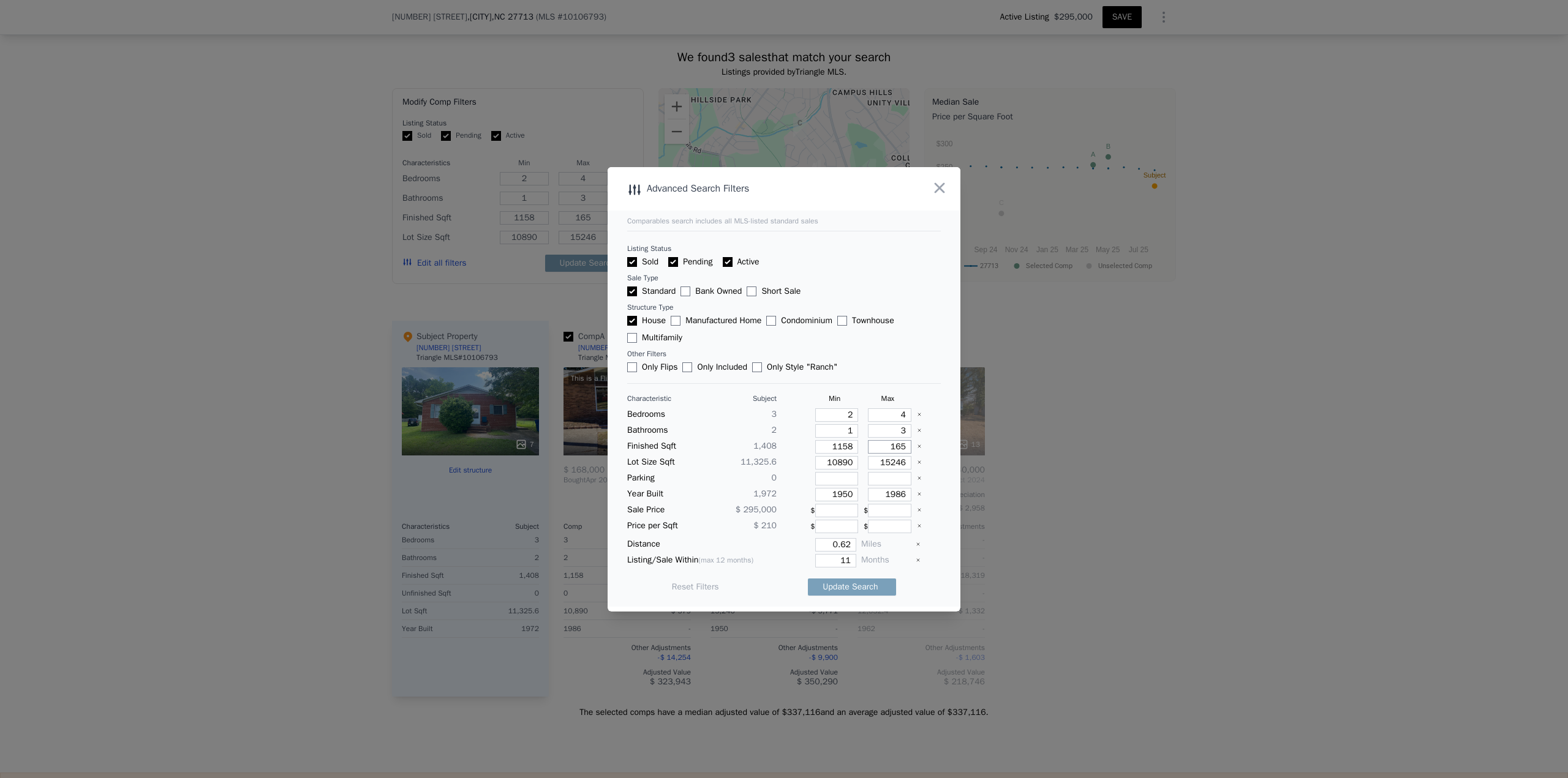 type on "1658" 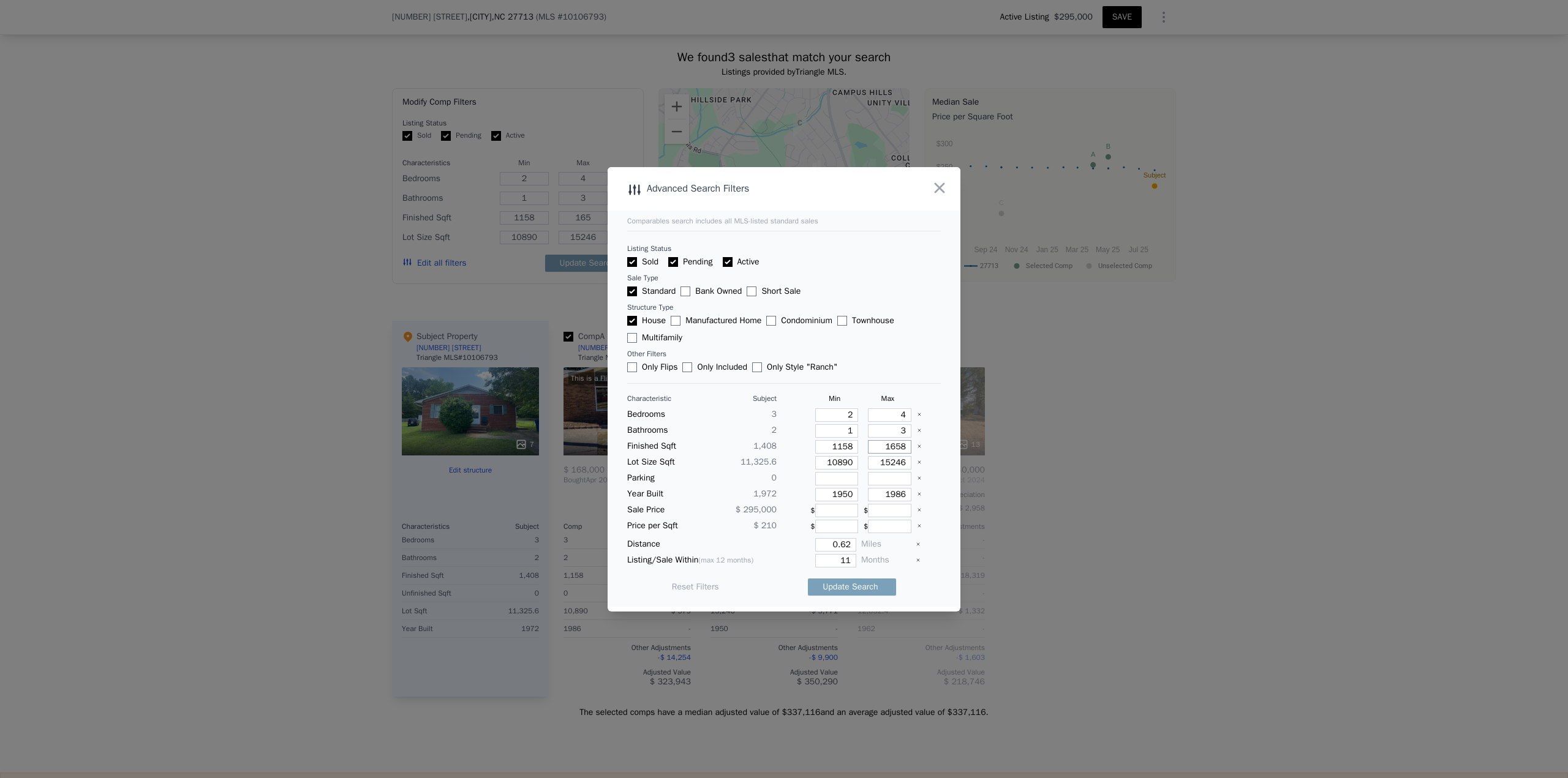 type on "1658" 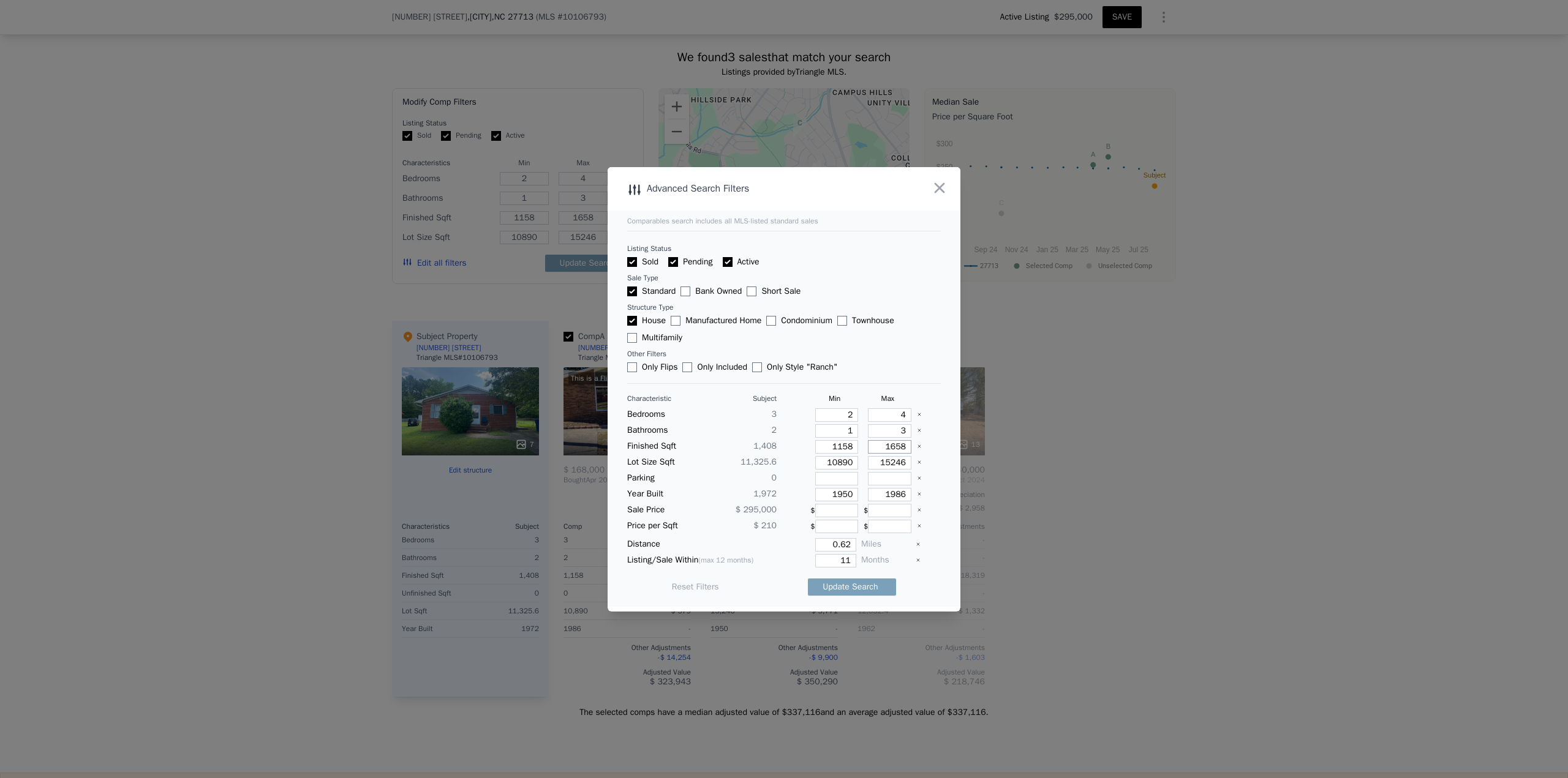type on "1658" 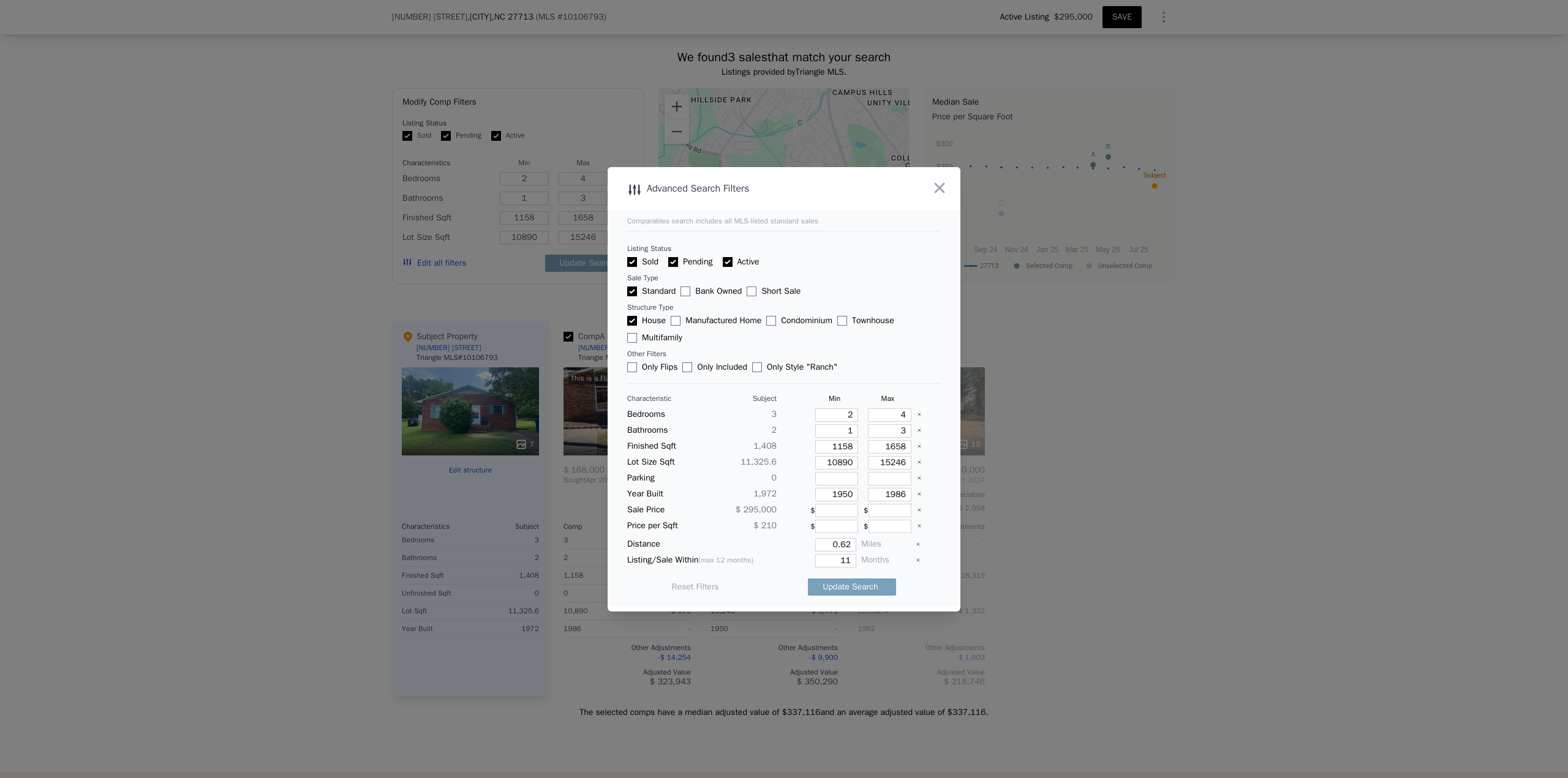 type 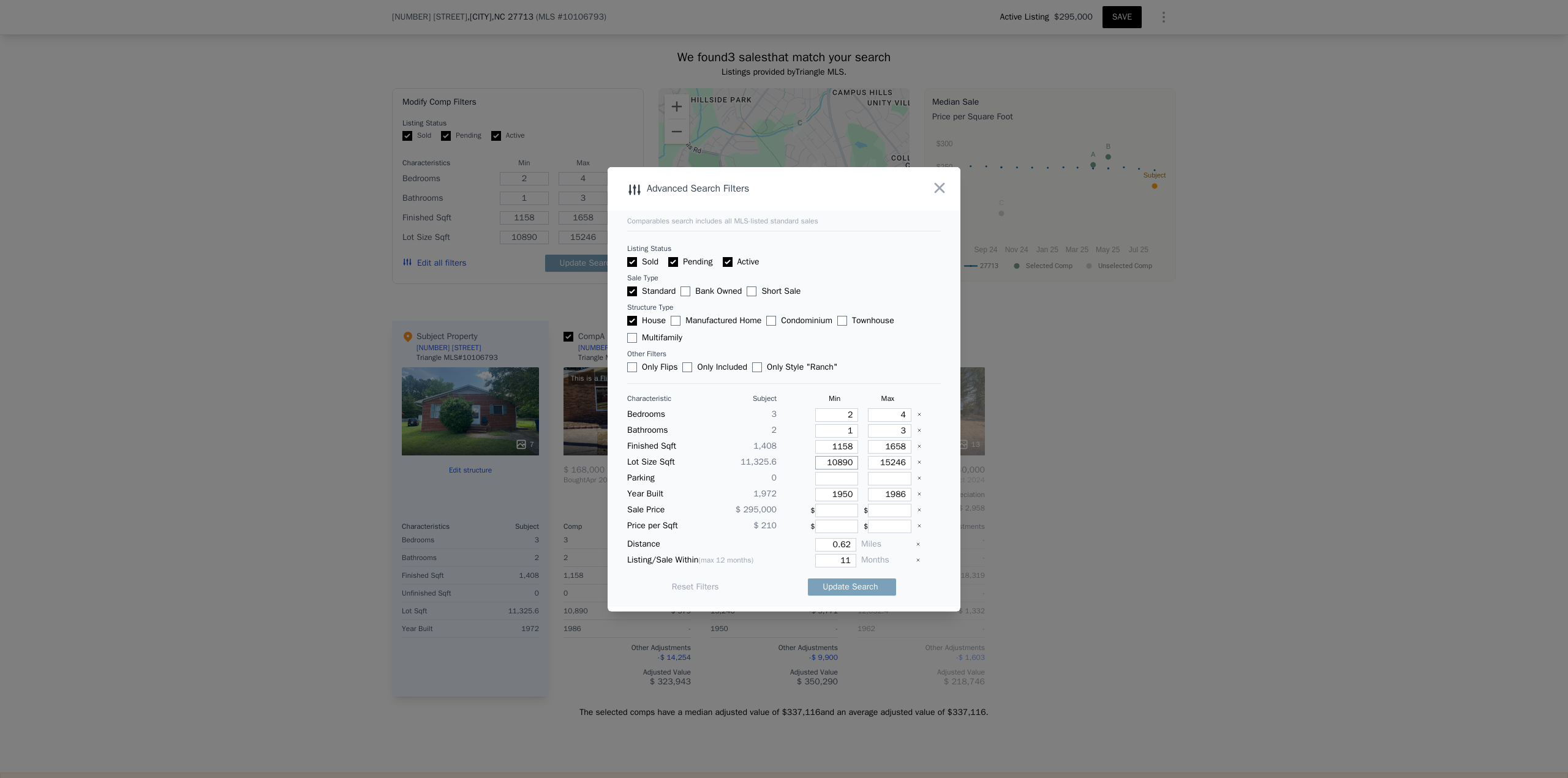 type on "3" 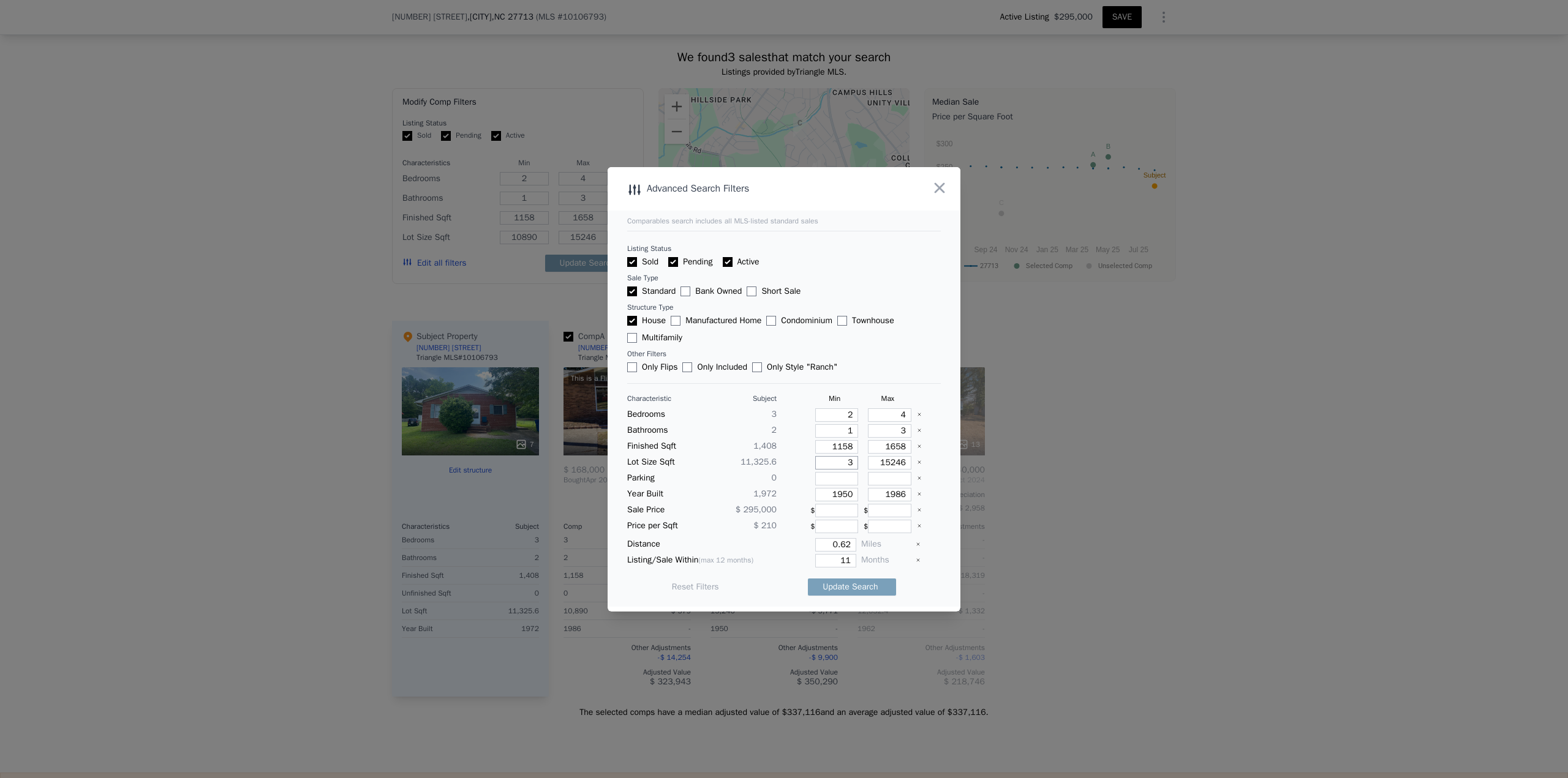 type on "3" 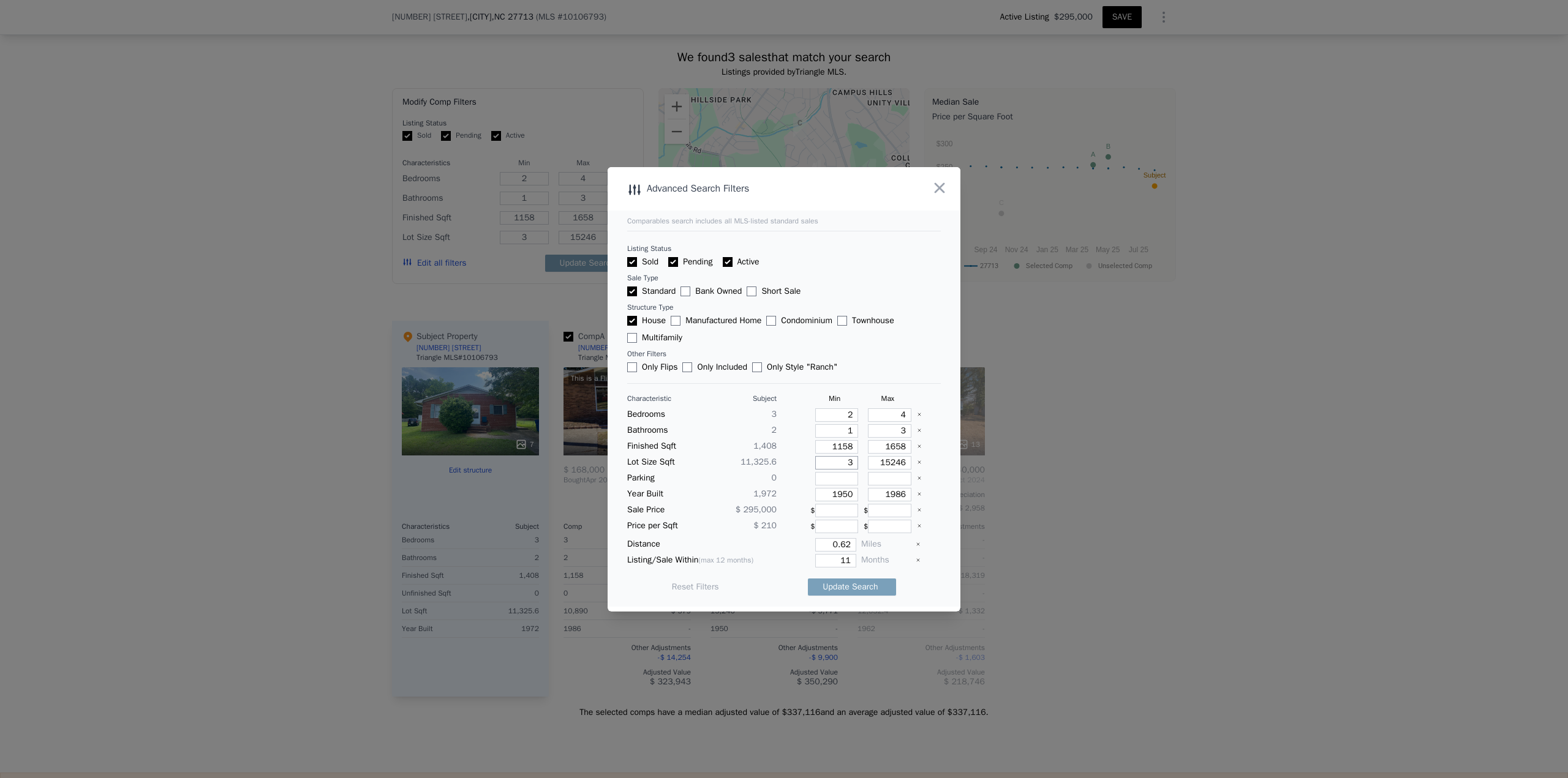 type 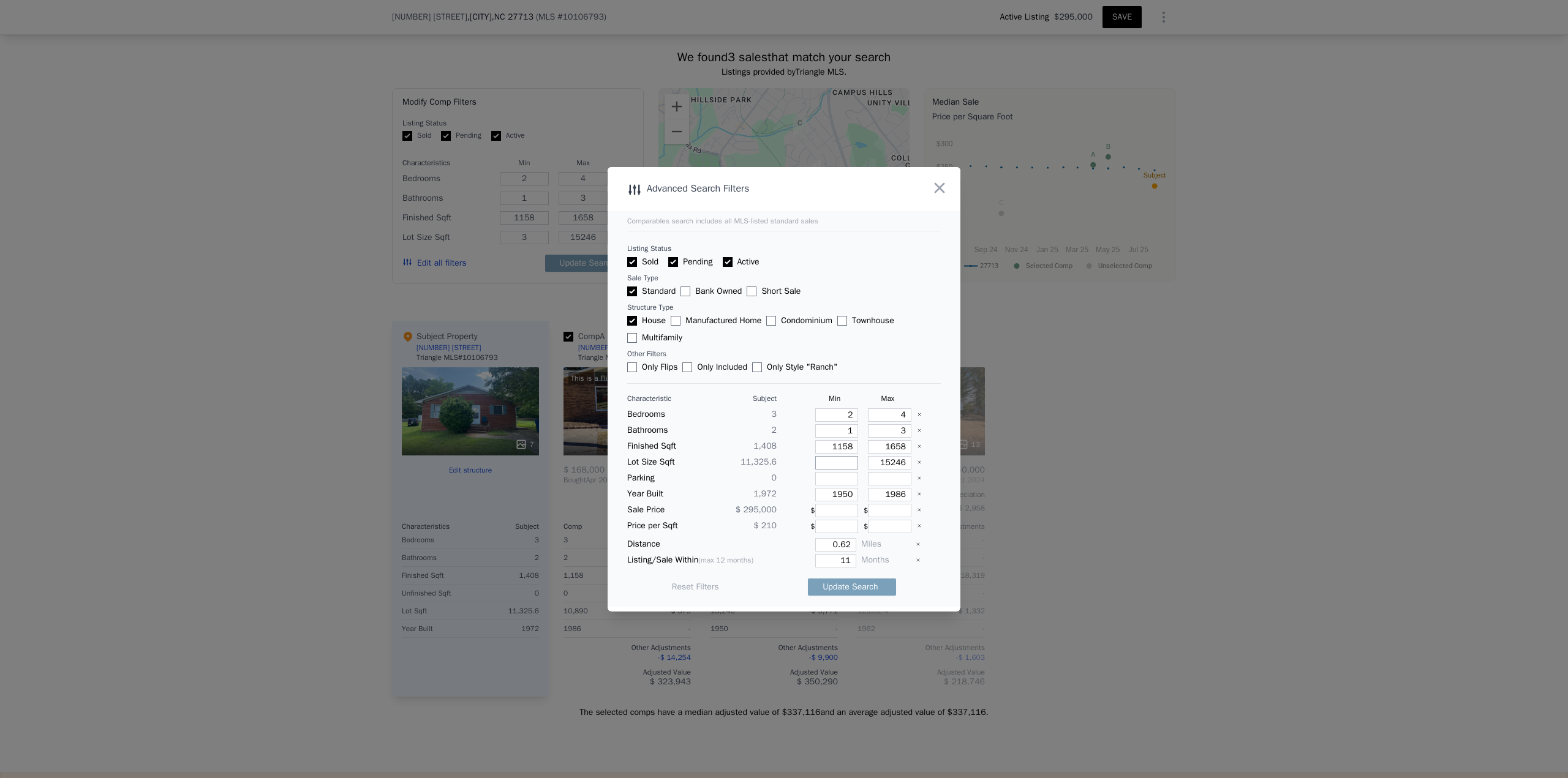 type 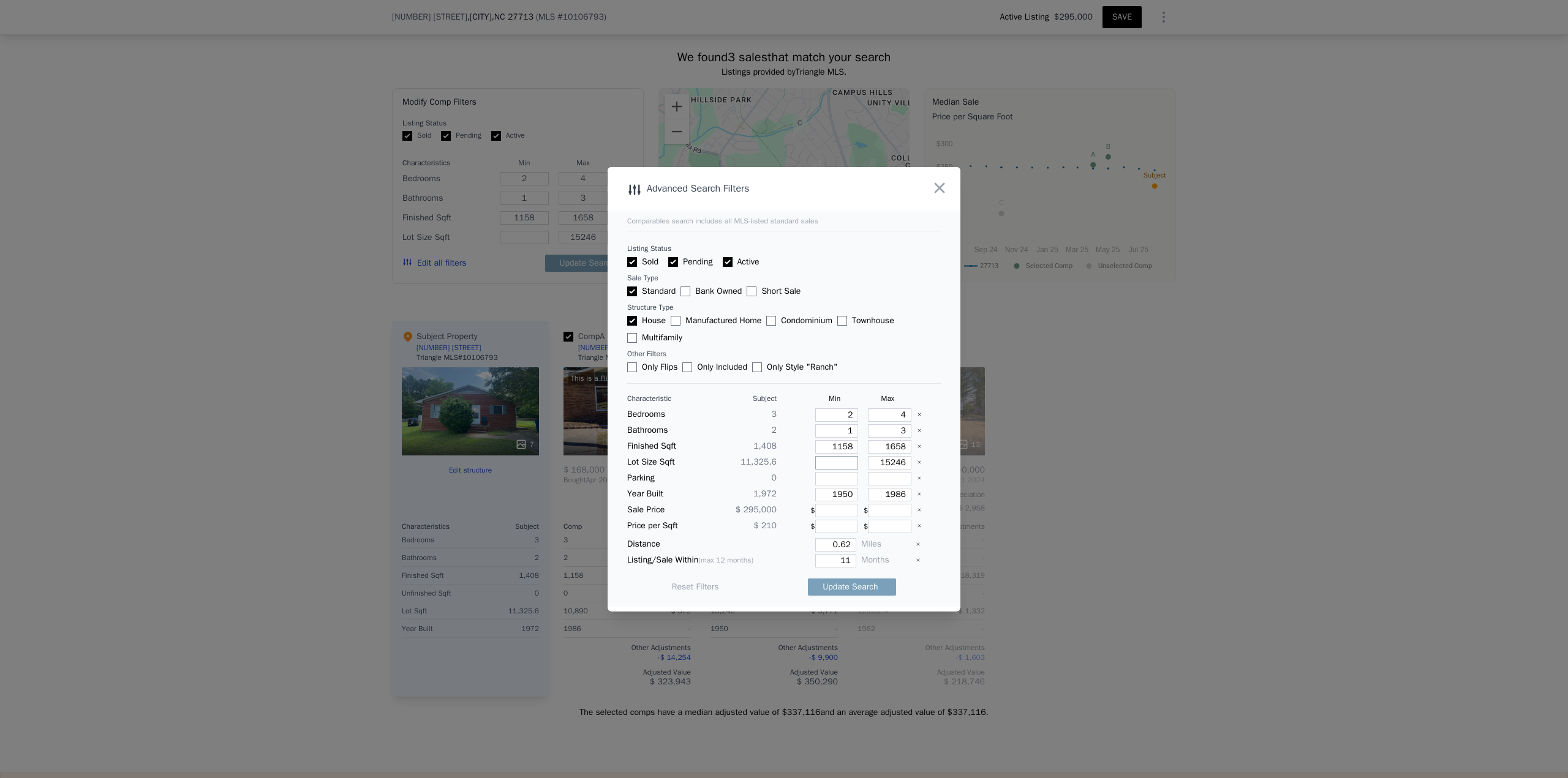 type on "6" 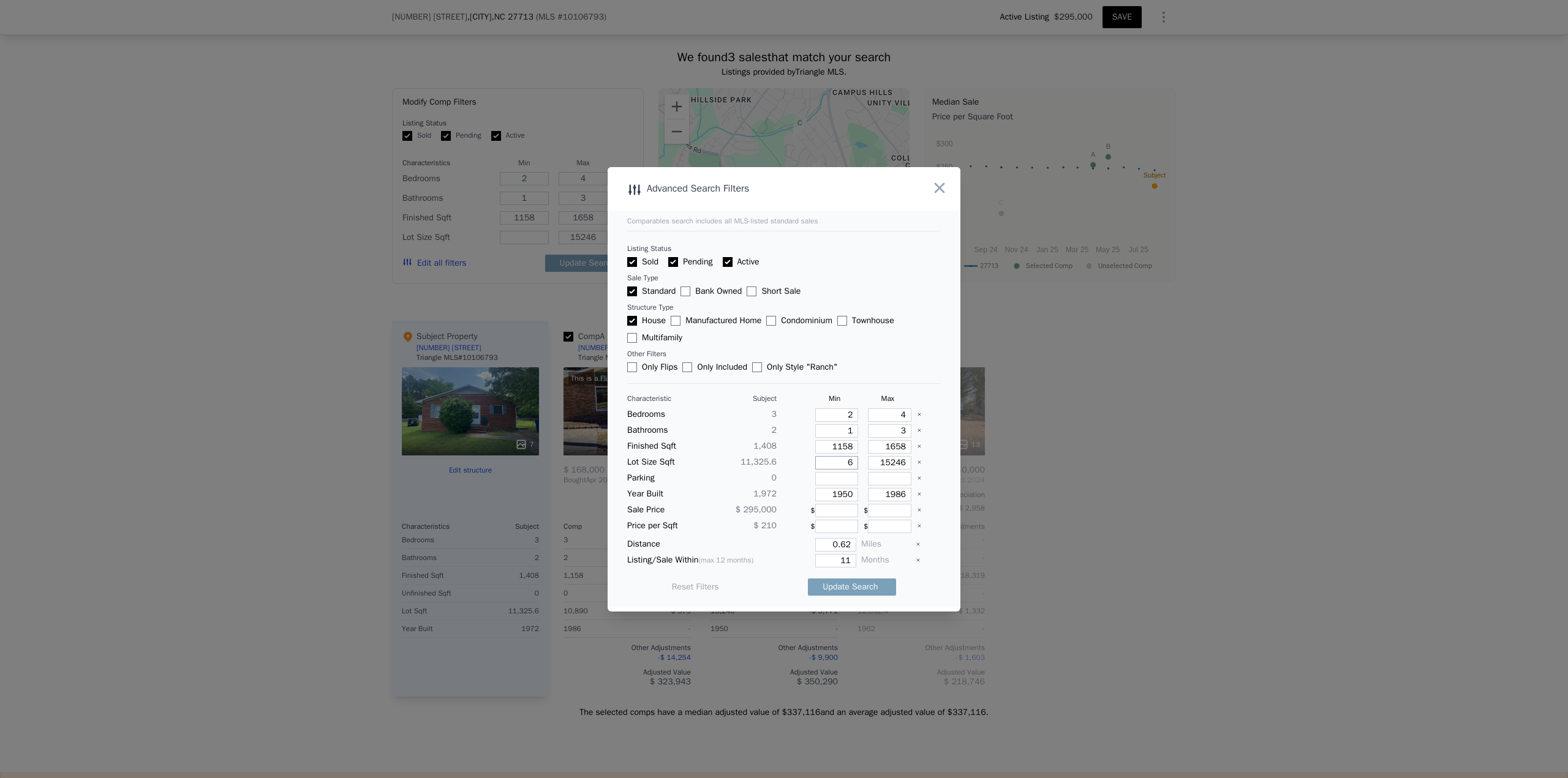 type on "6" 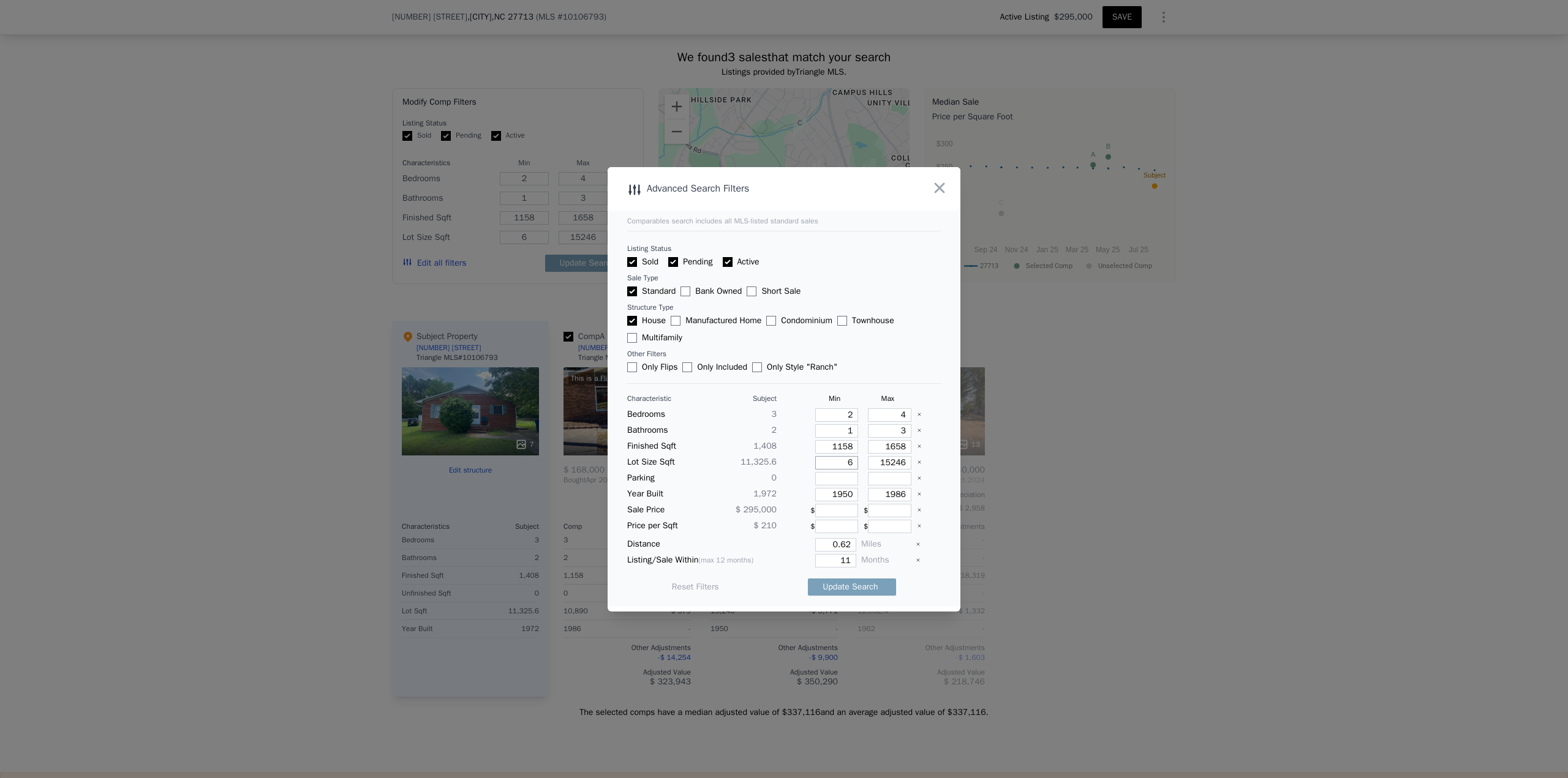 type on "68" 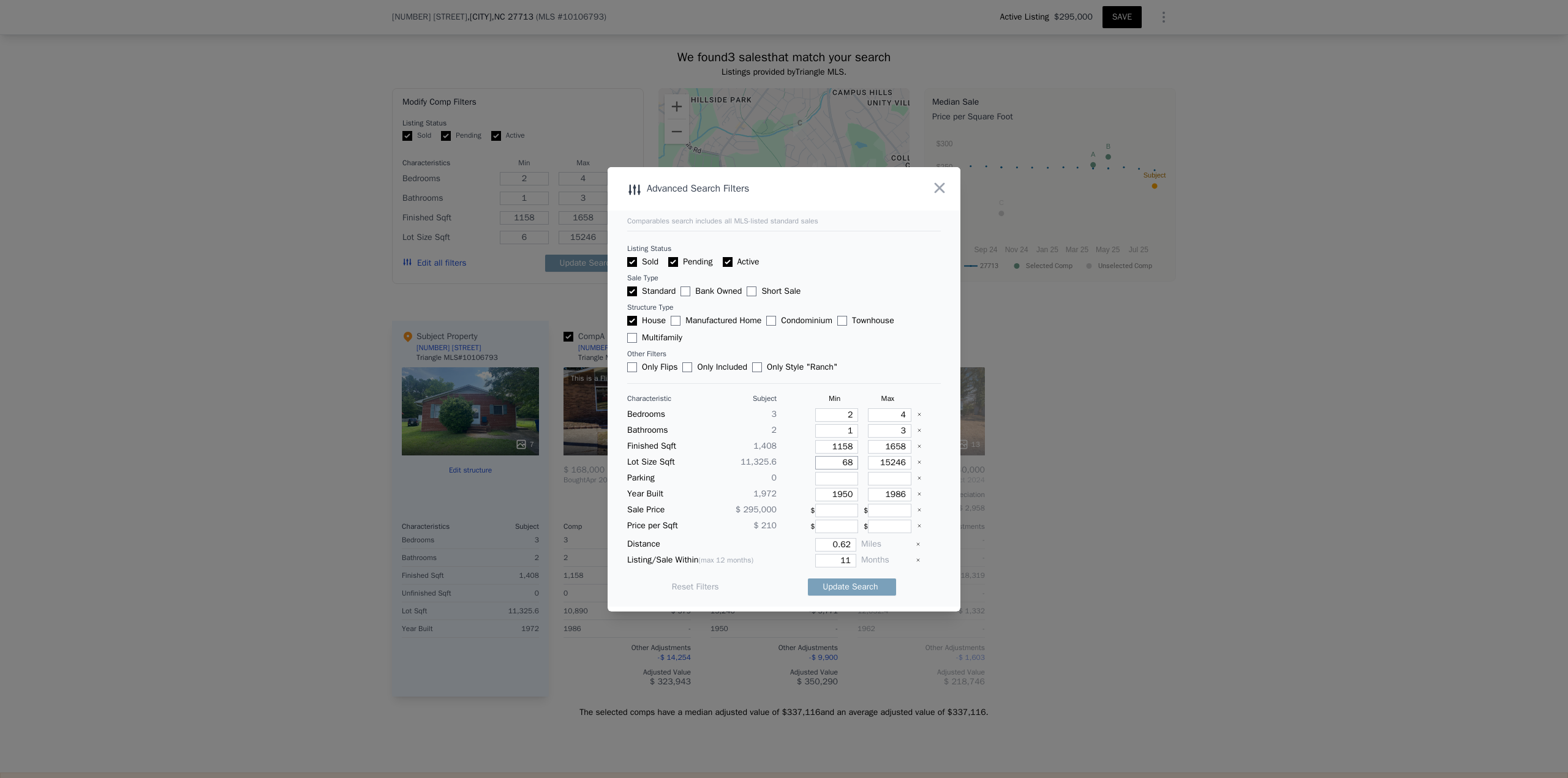 type on "68" 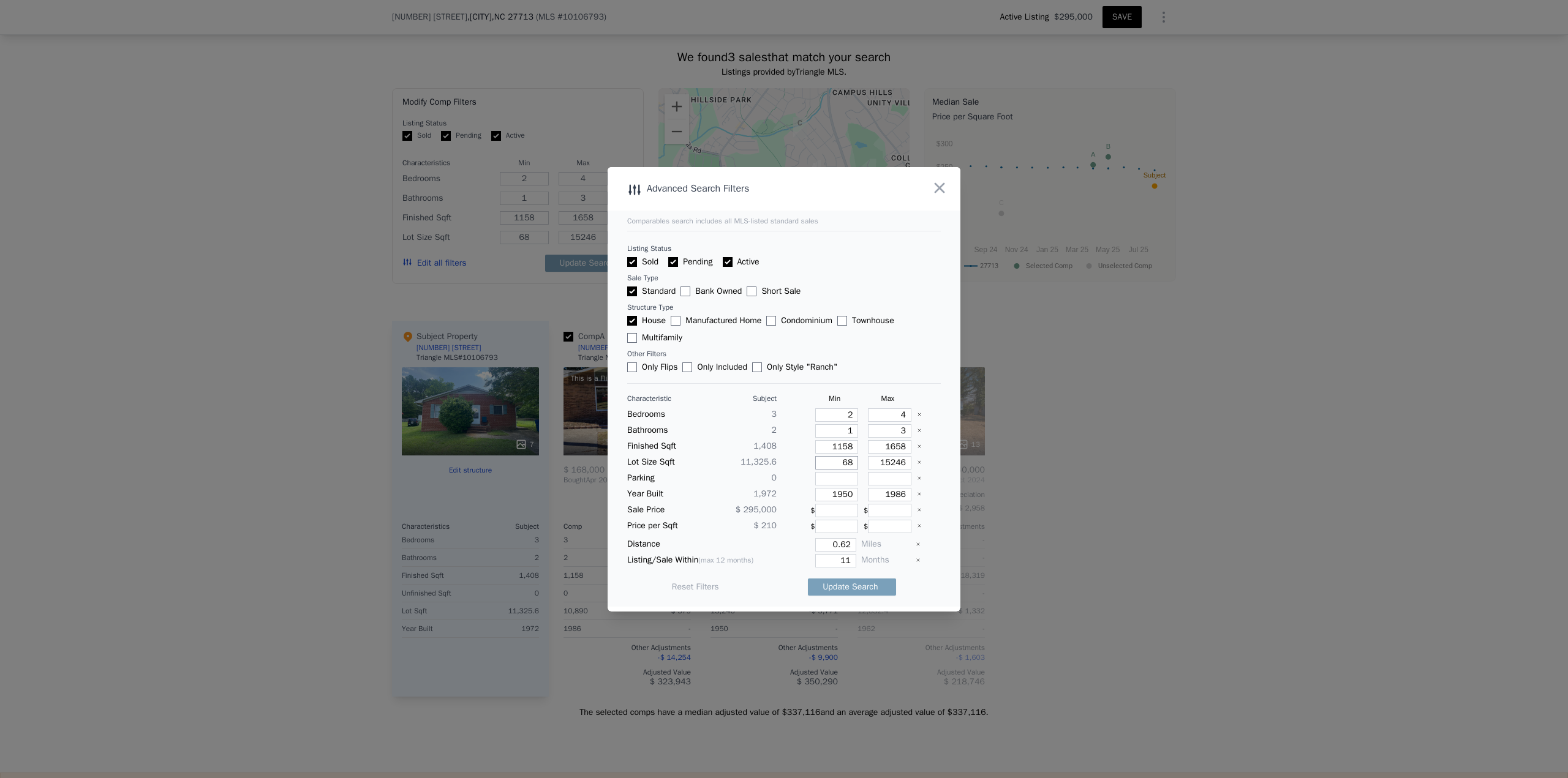 type on "680" 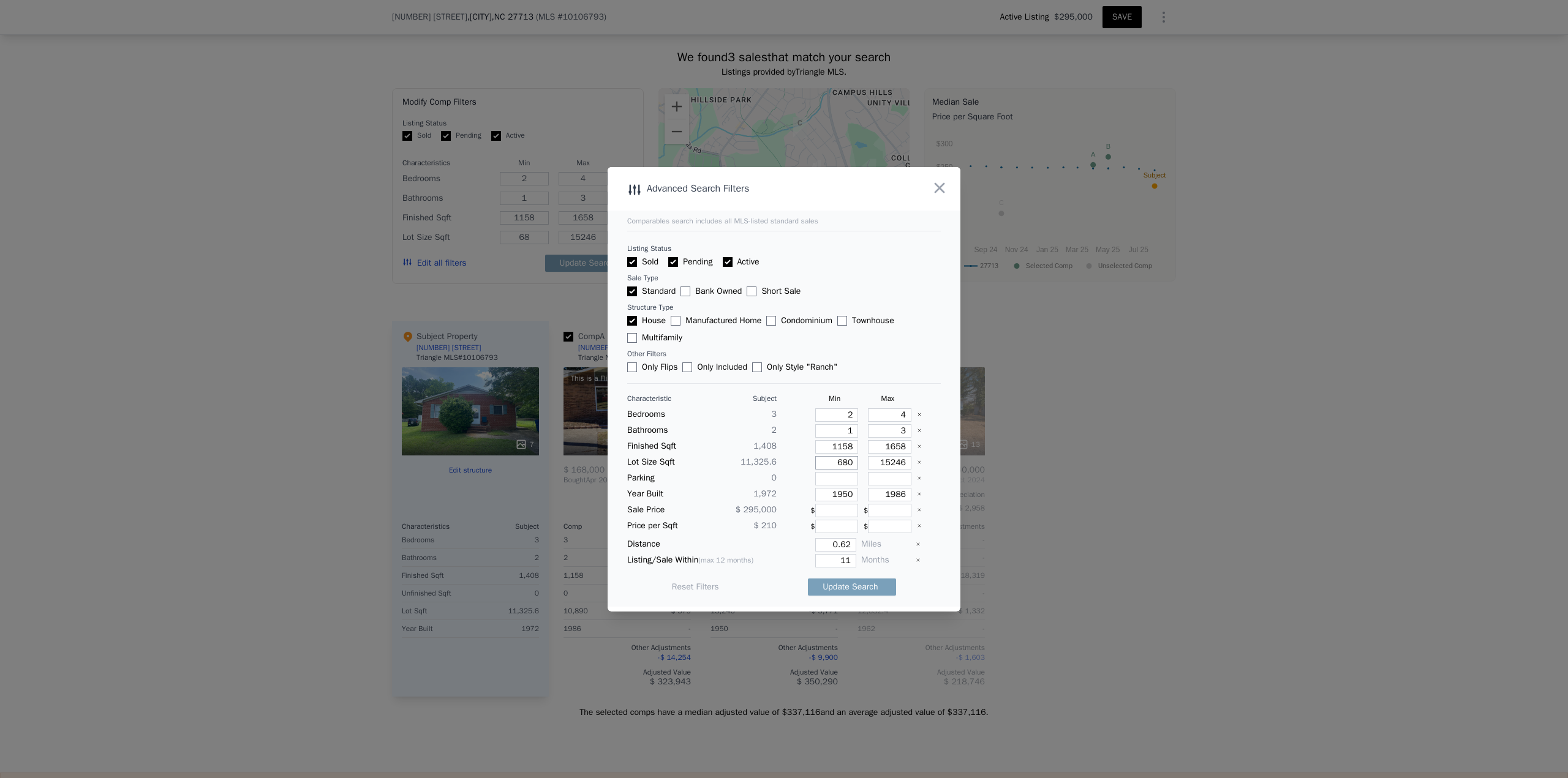 type on "680" 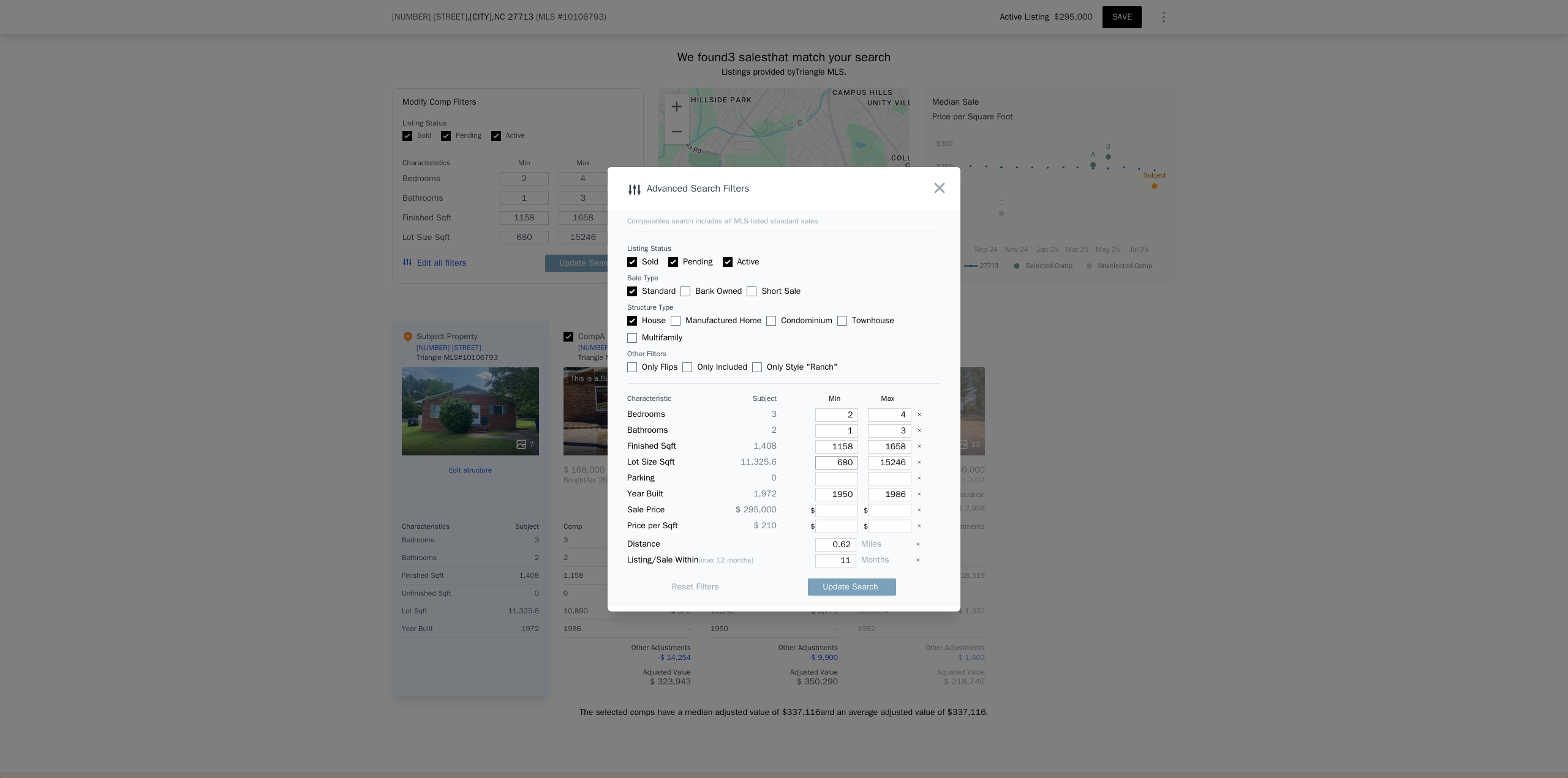 type on "6800" 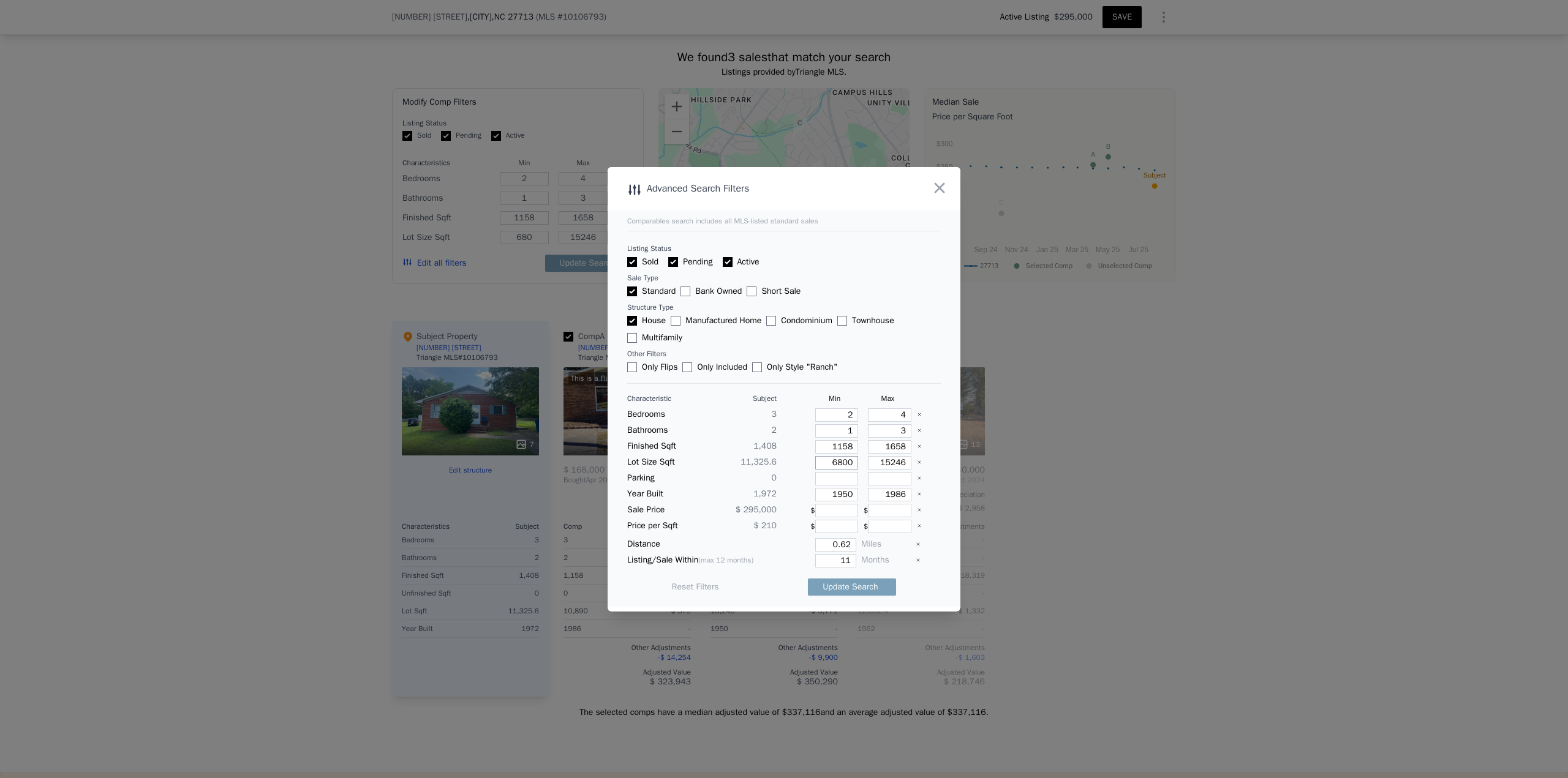 type on "6800" 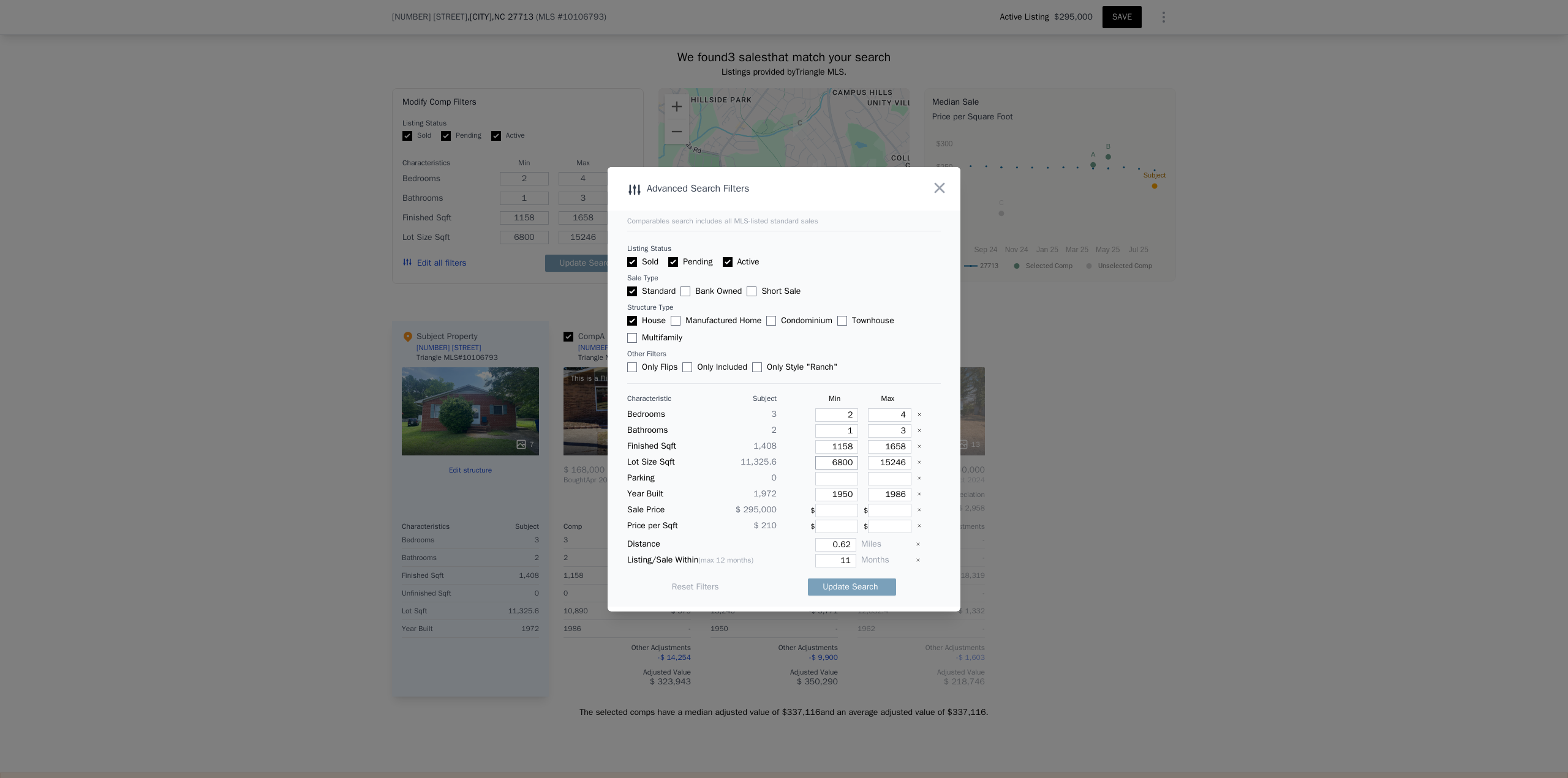 type on "6800" 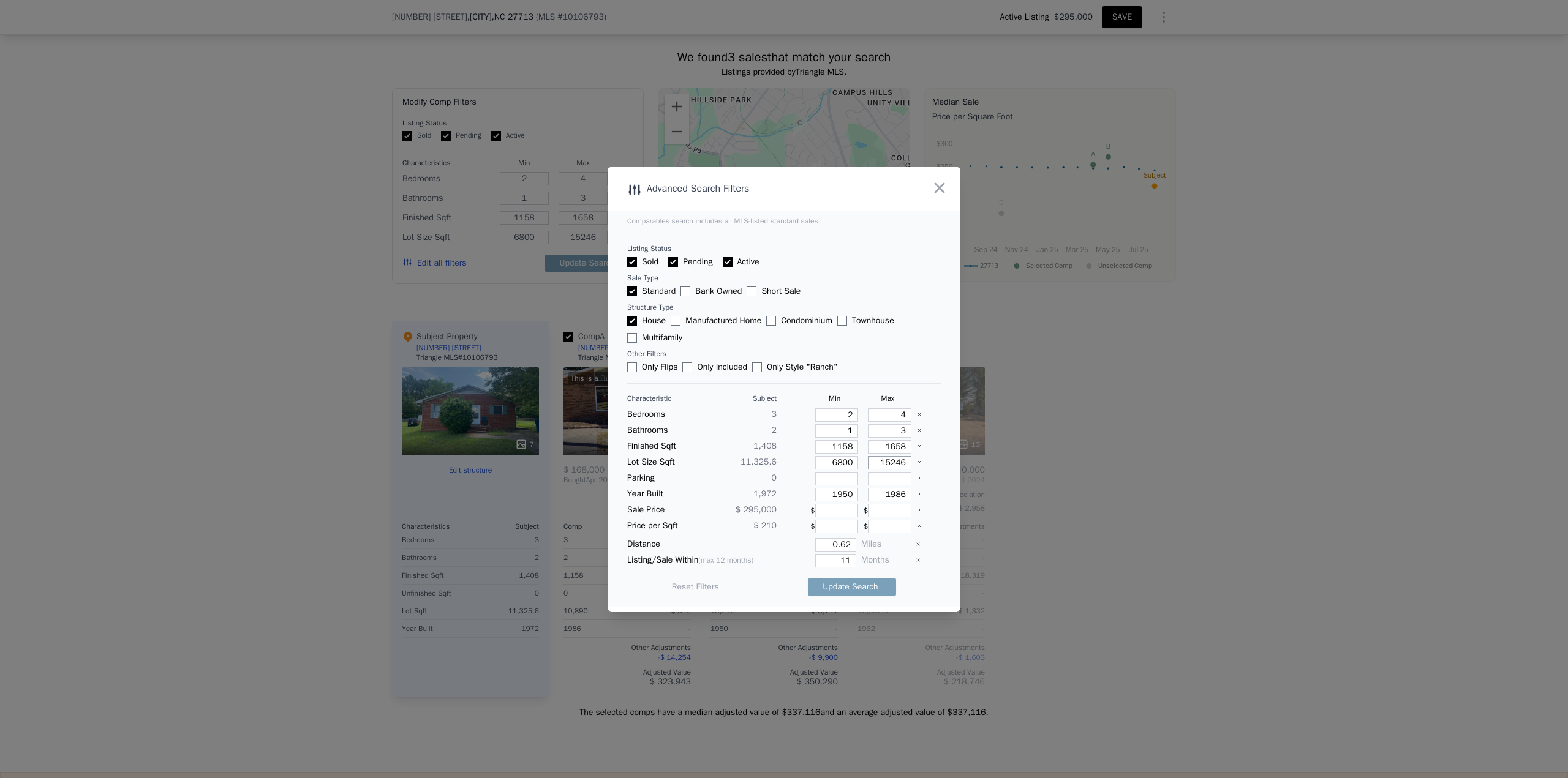 type on "1" 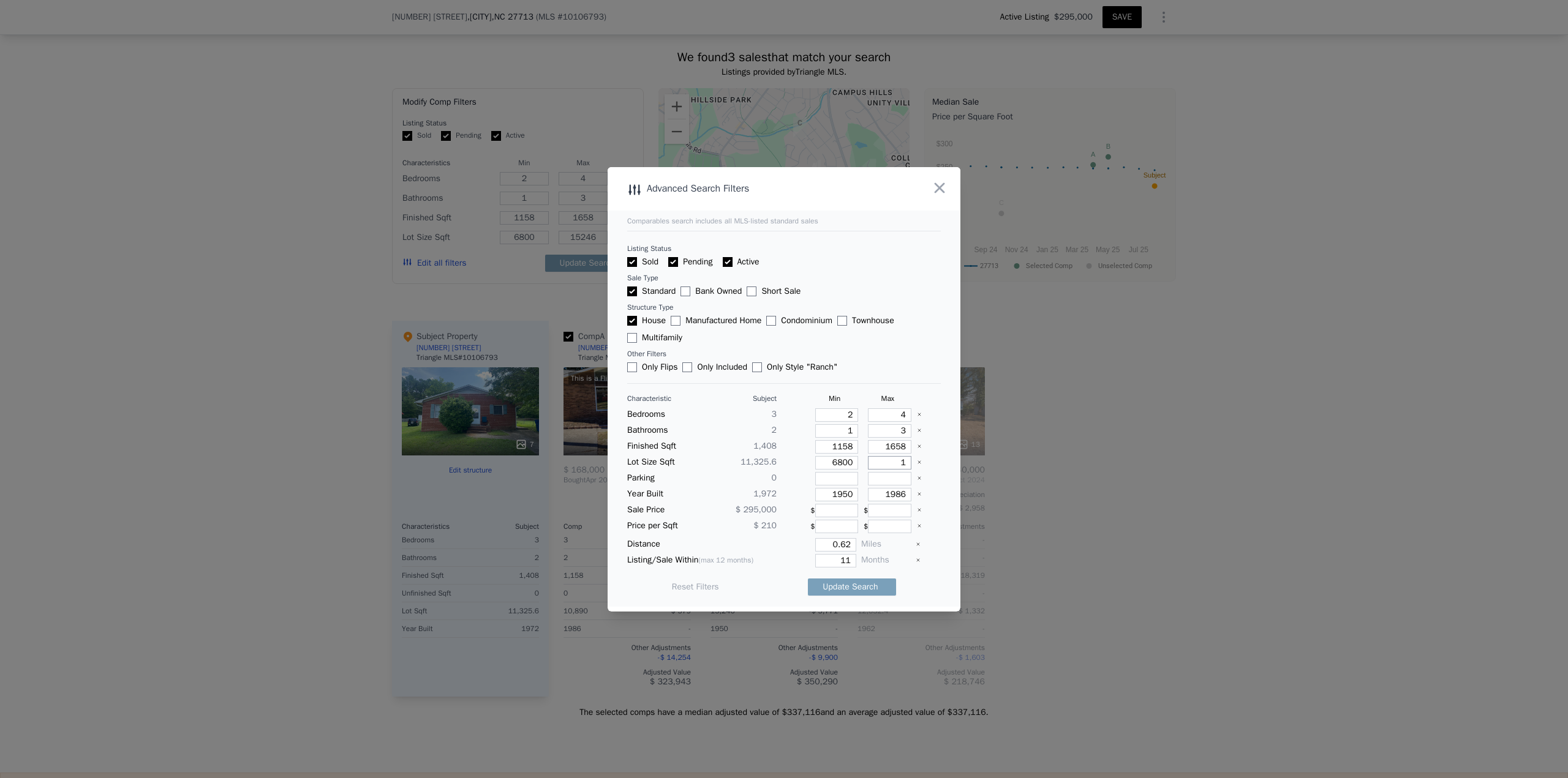 type on "1" 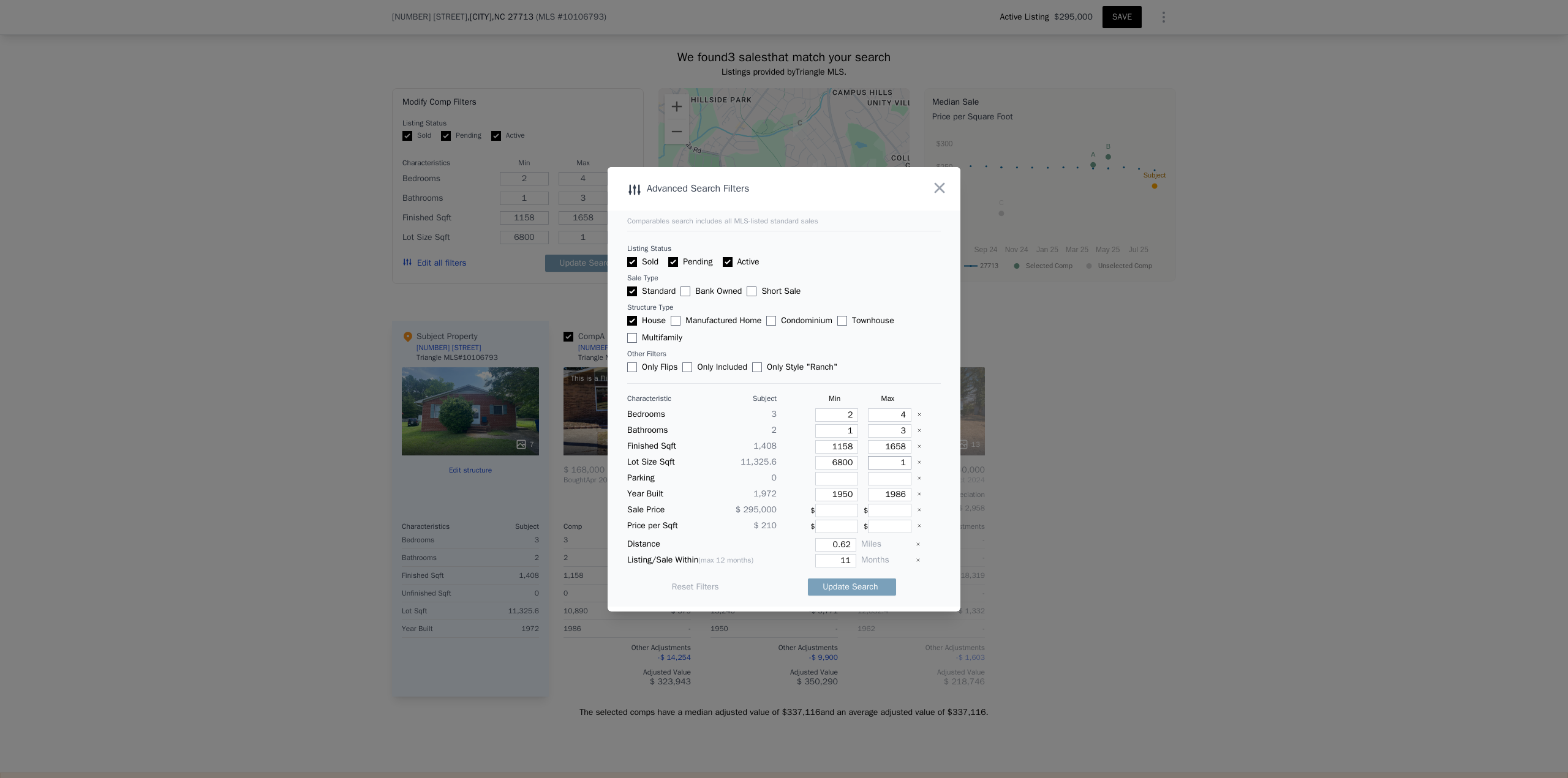 type on "15" 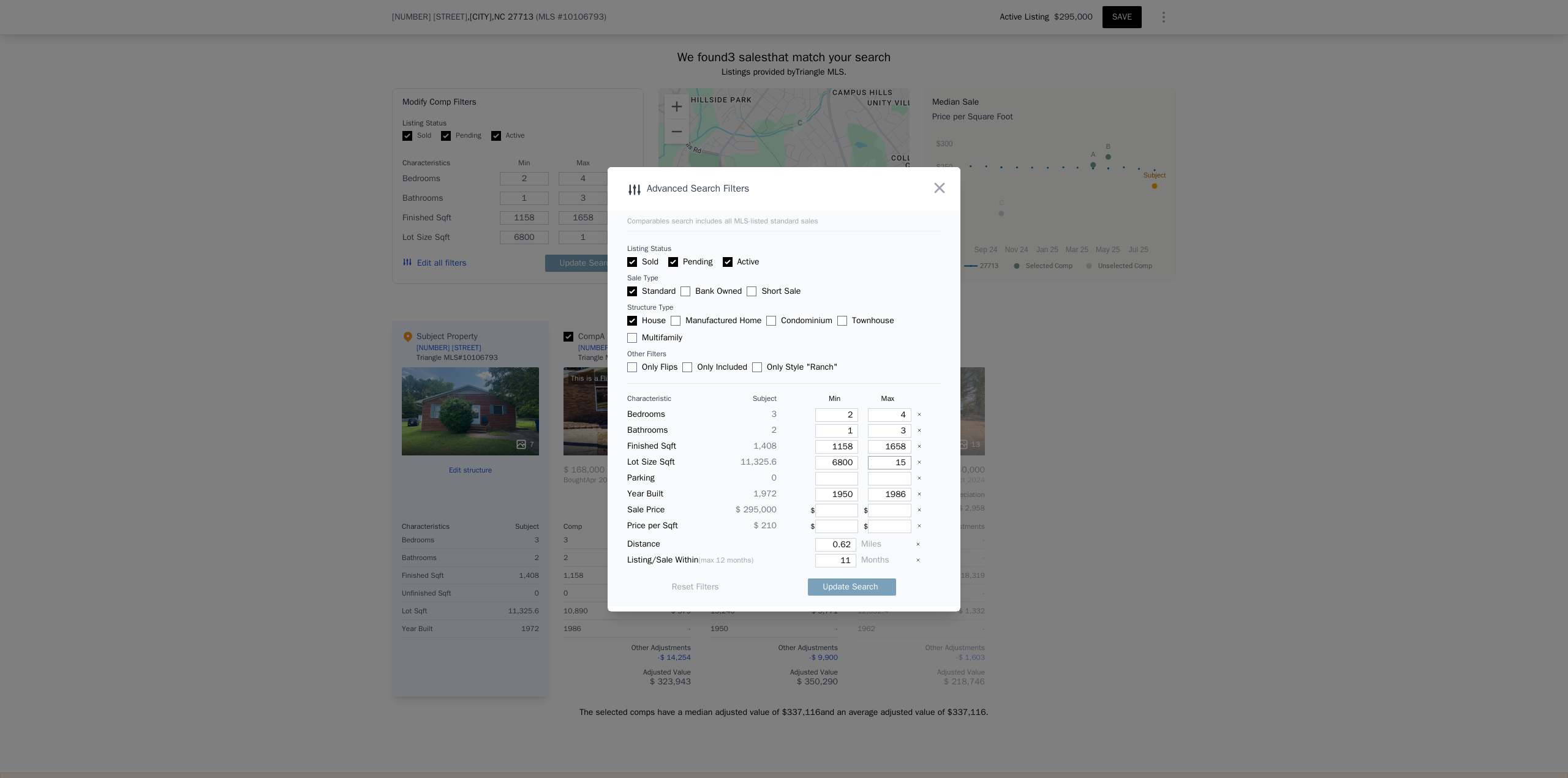type on "15" 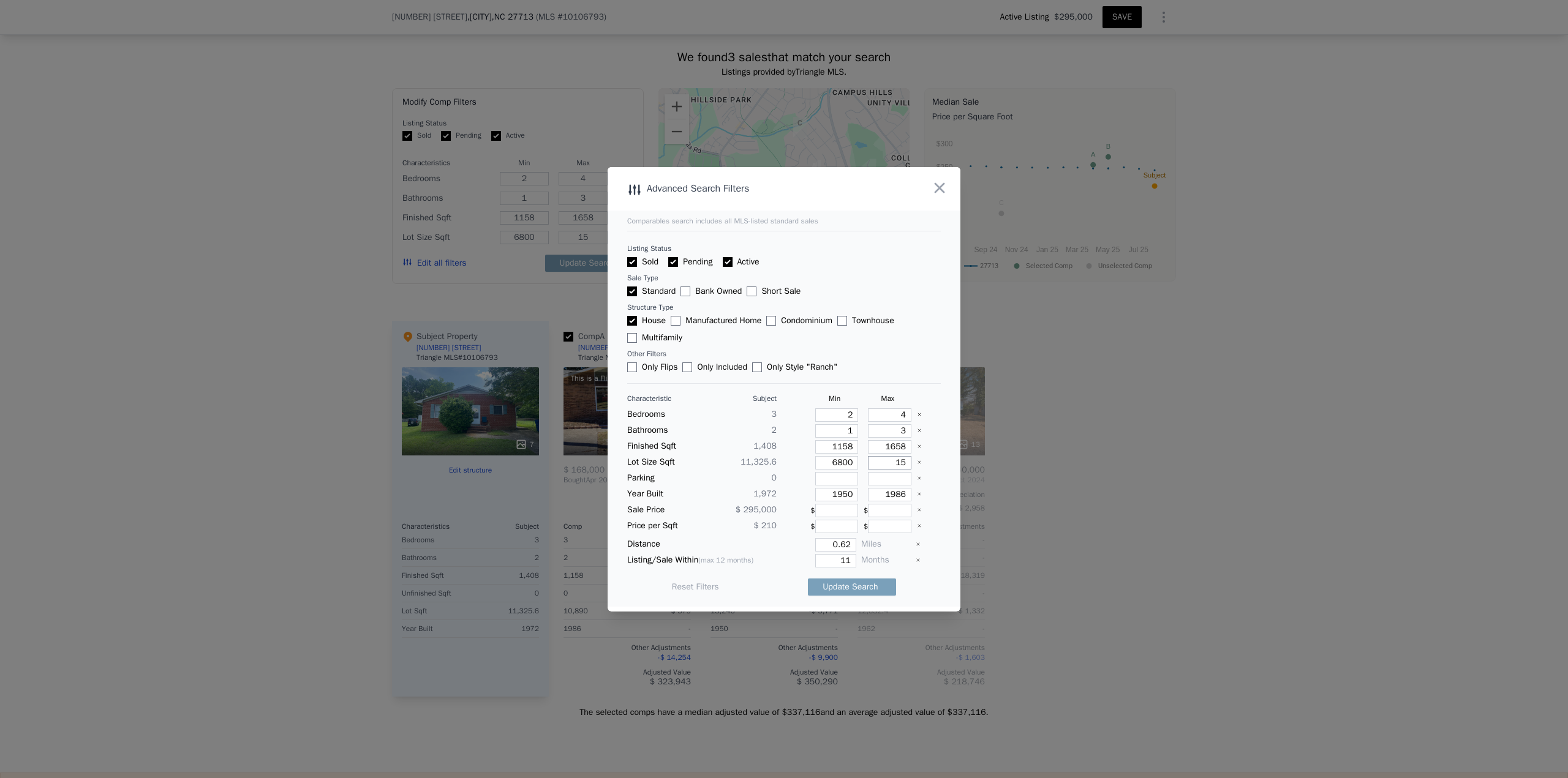type on "158" 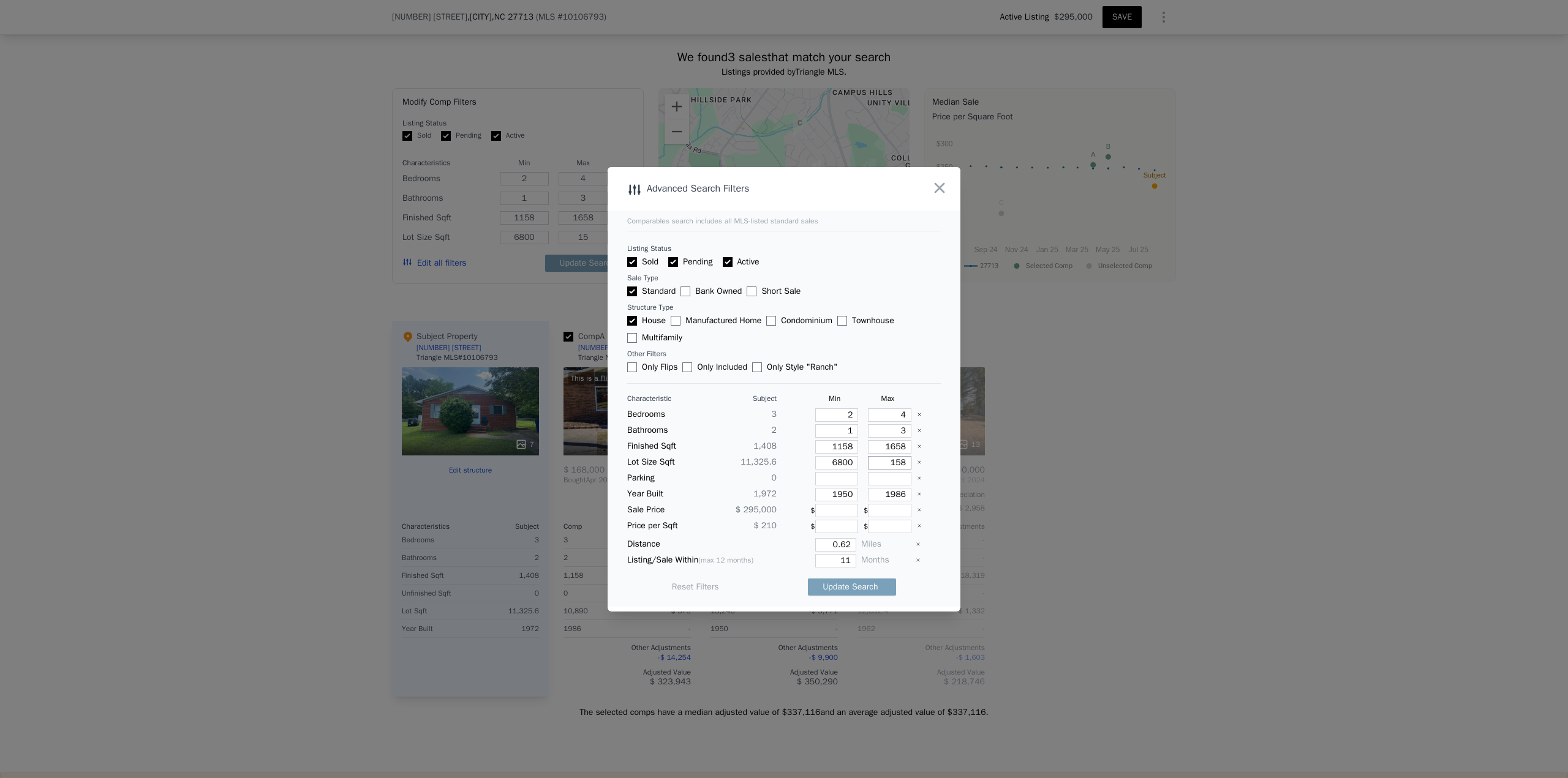type on "158" 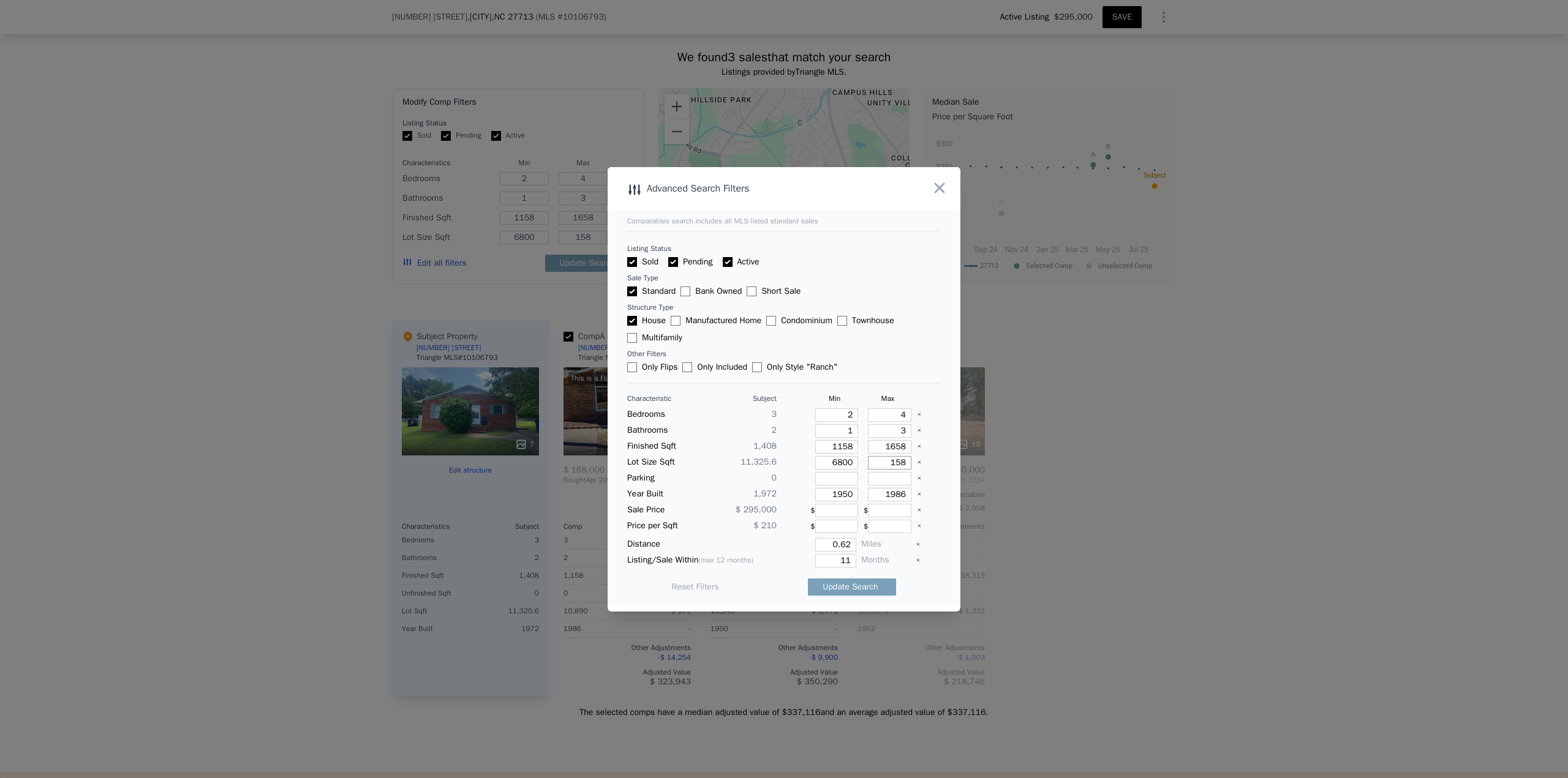 type on "1586" 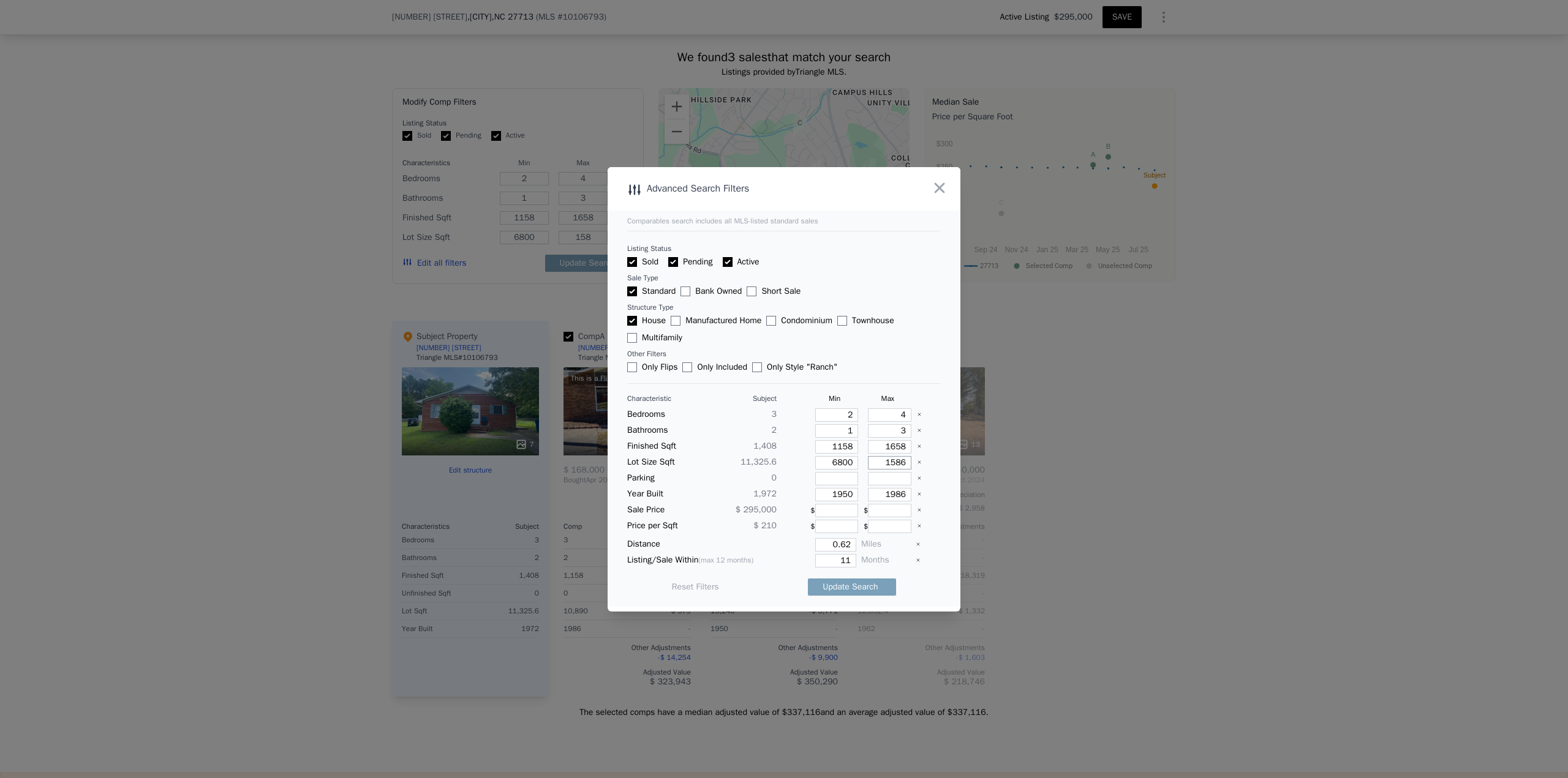type on "1586" 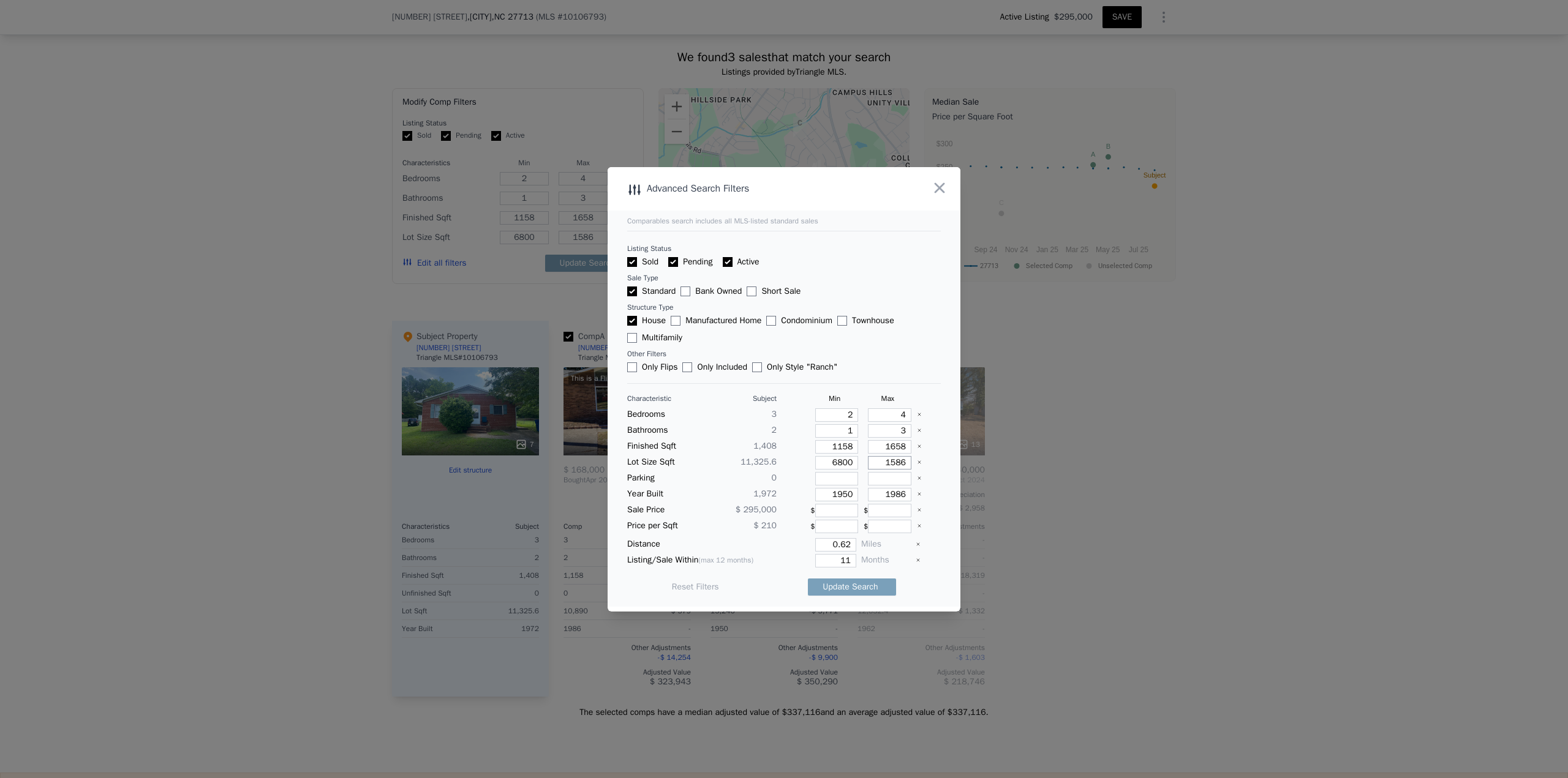 type on "15860" 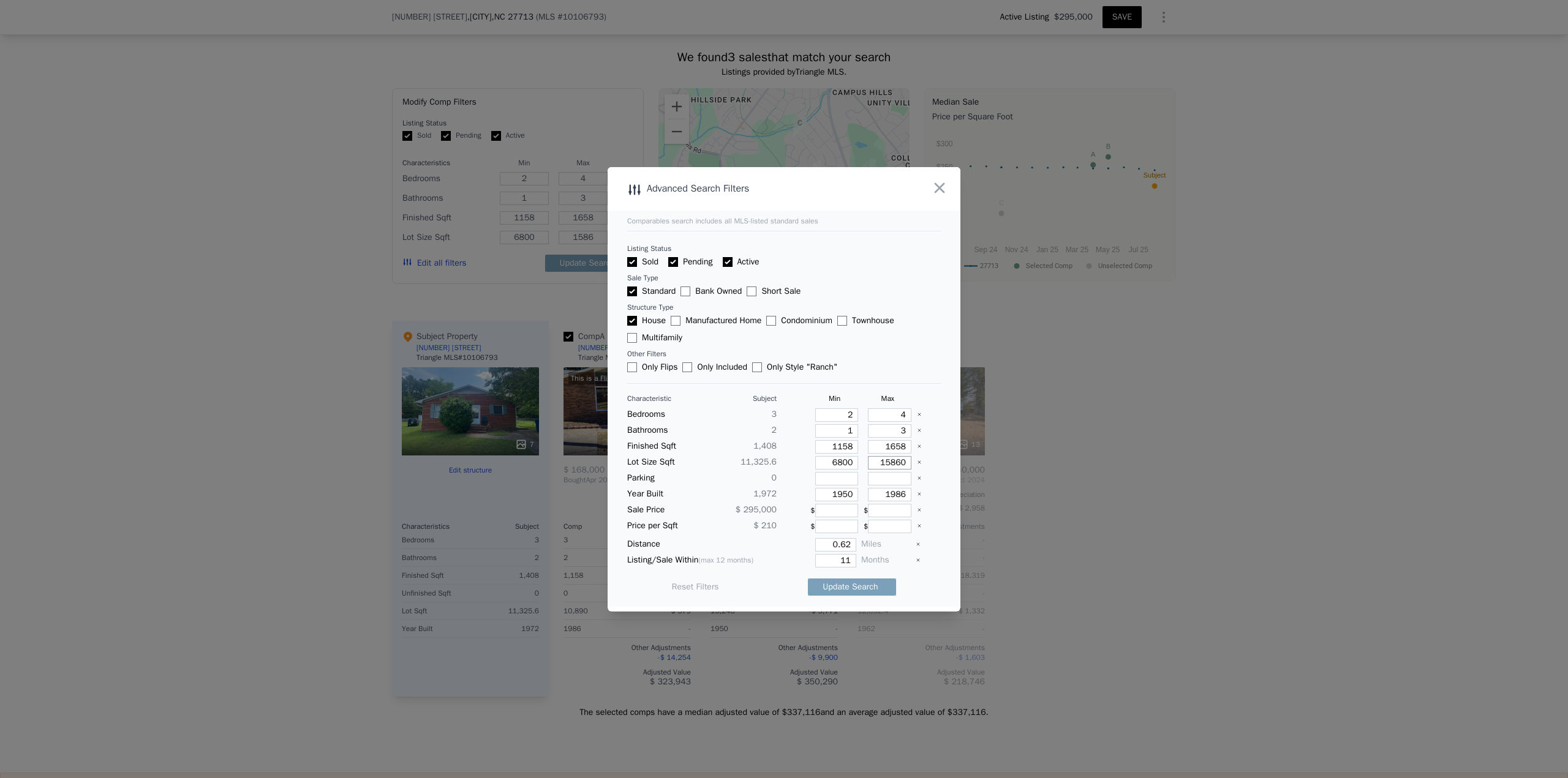 type on "15860" 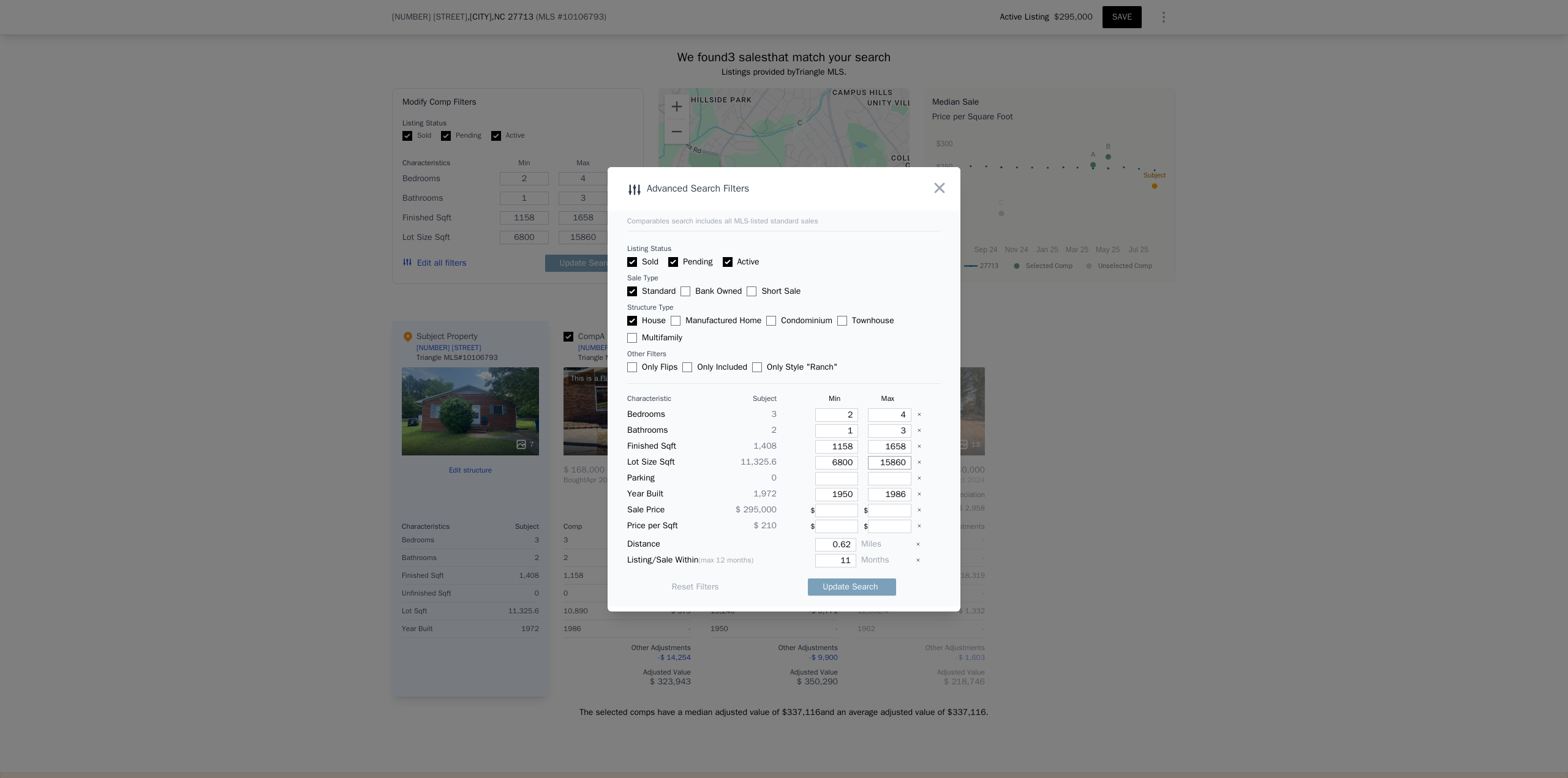 type on "15860" 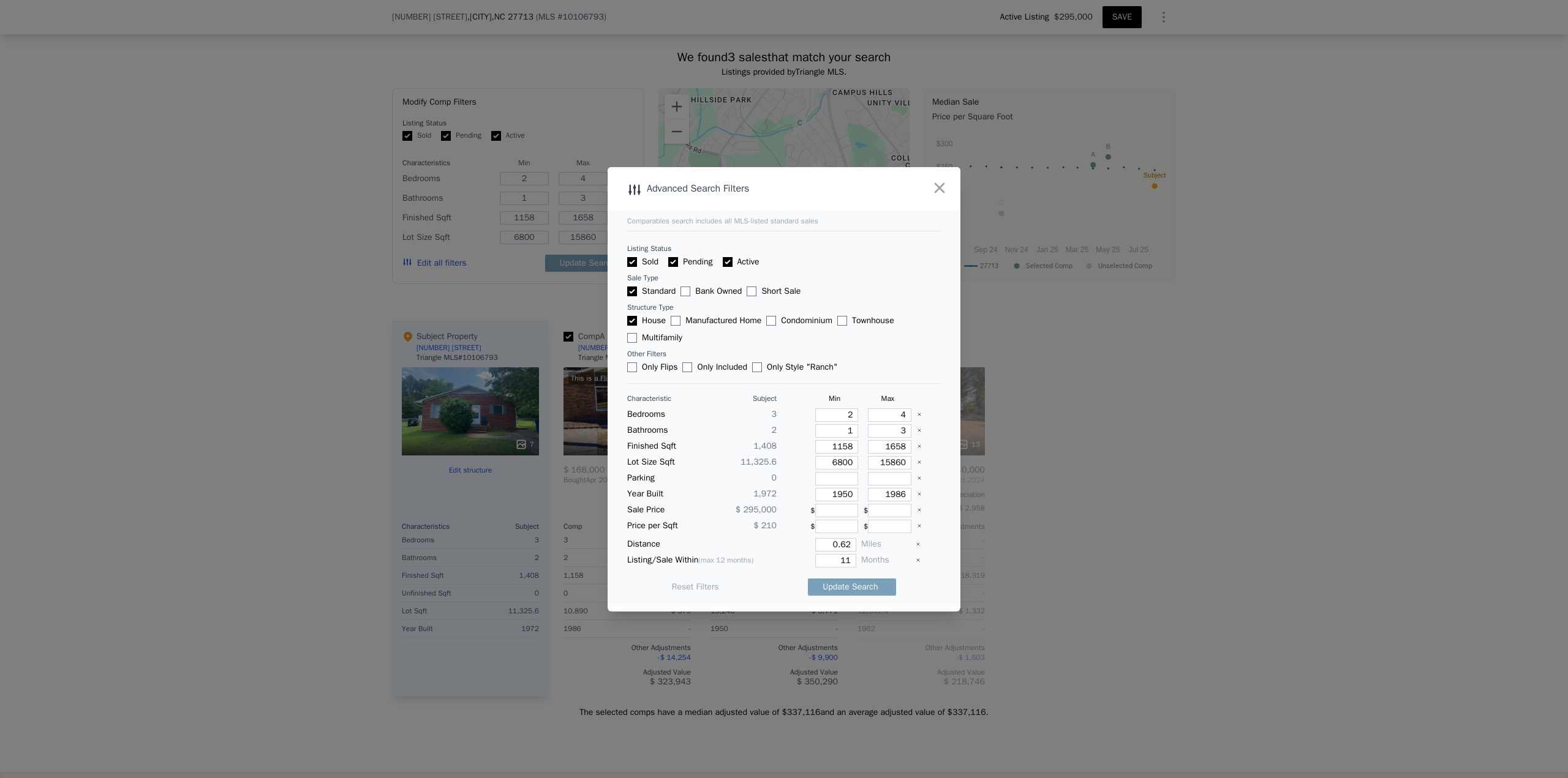 type 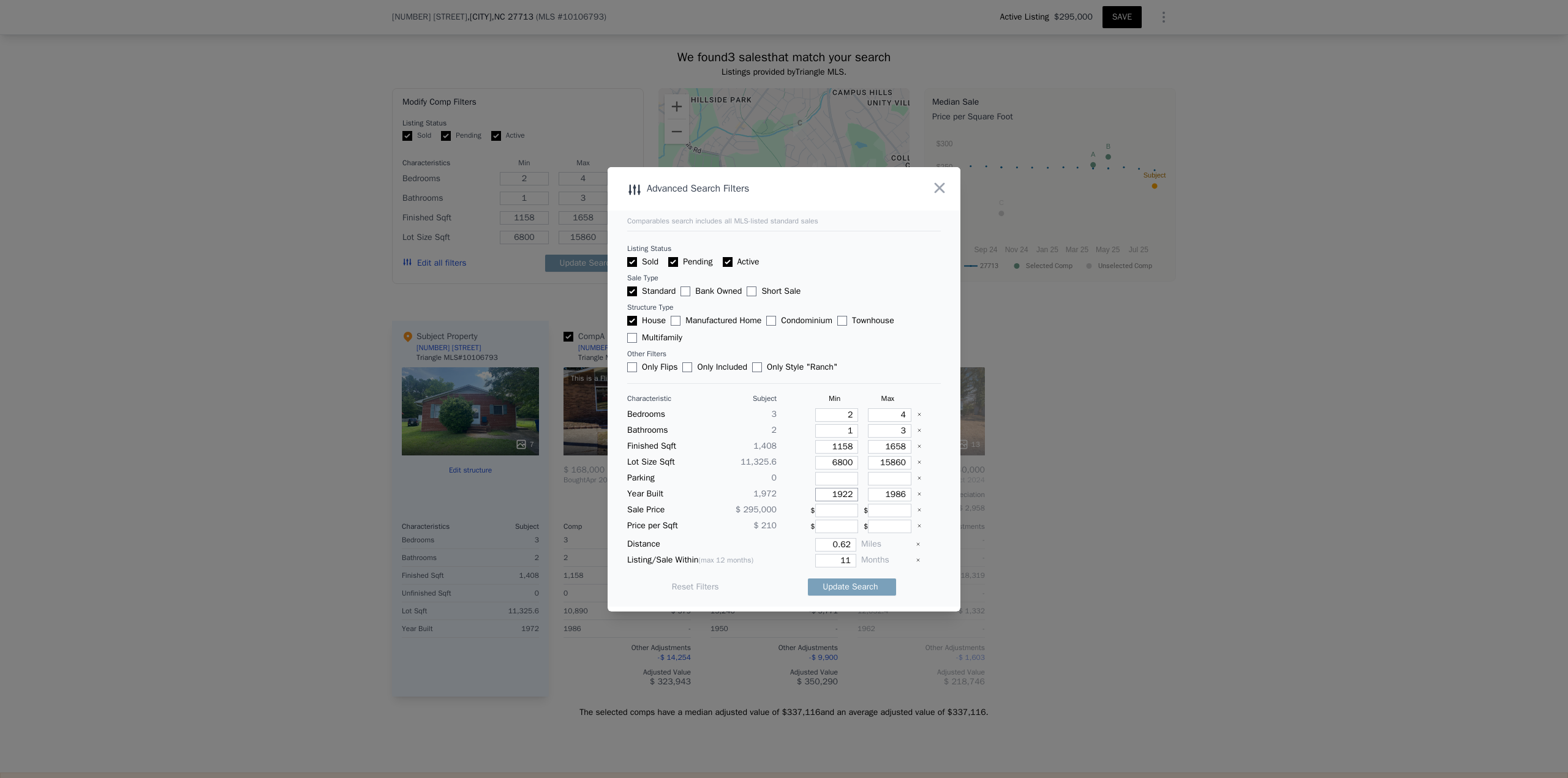 type on "1922" 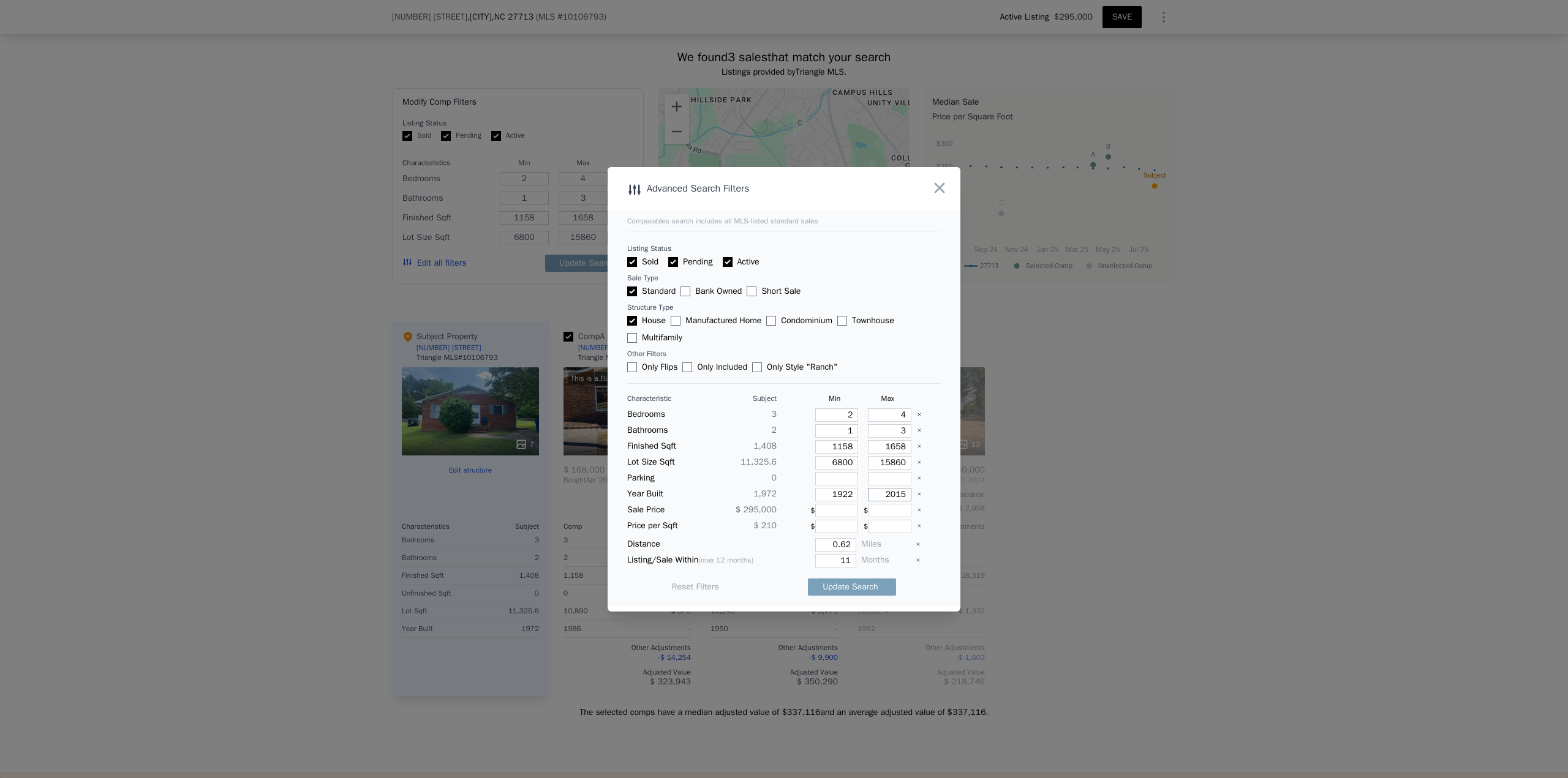 type on "2015" 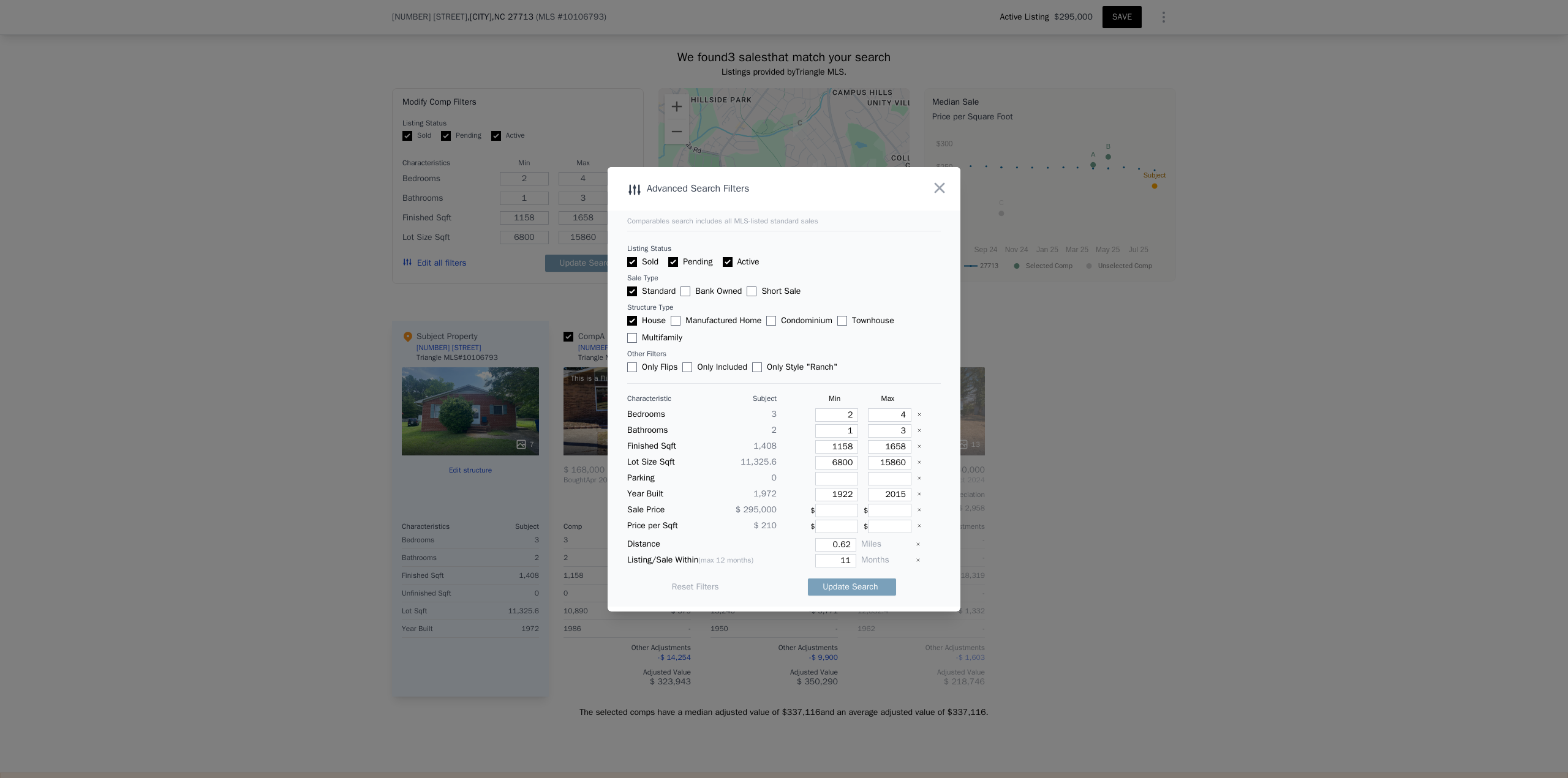 type 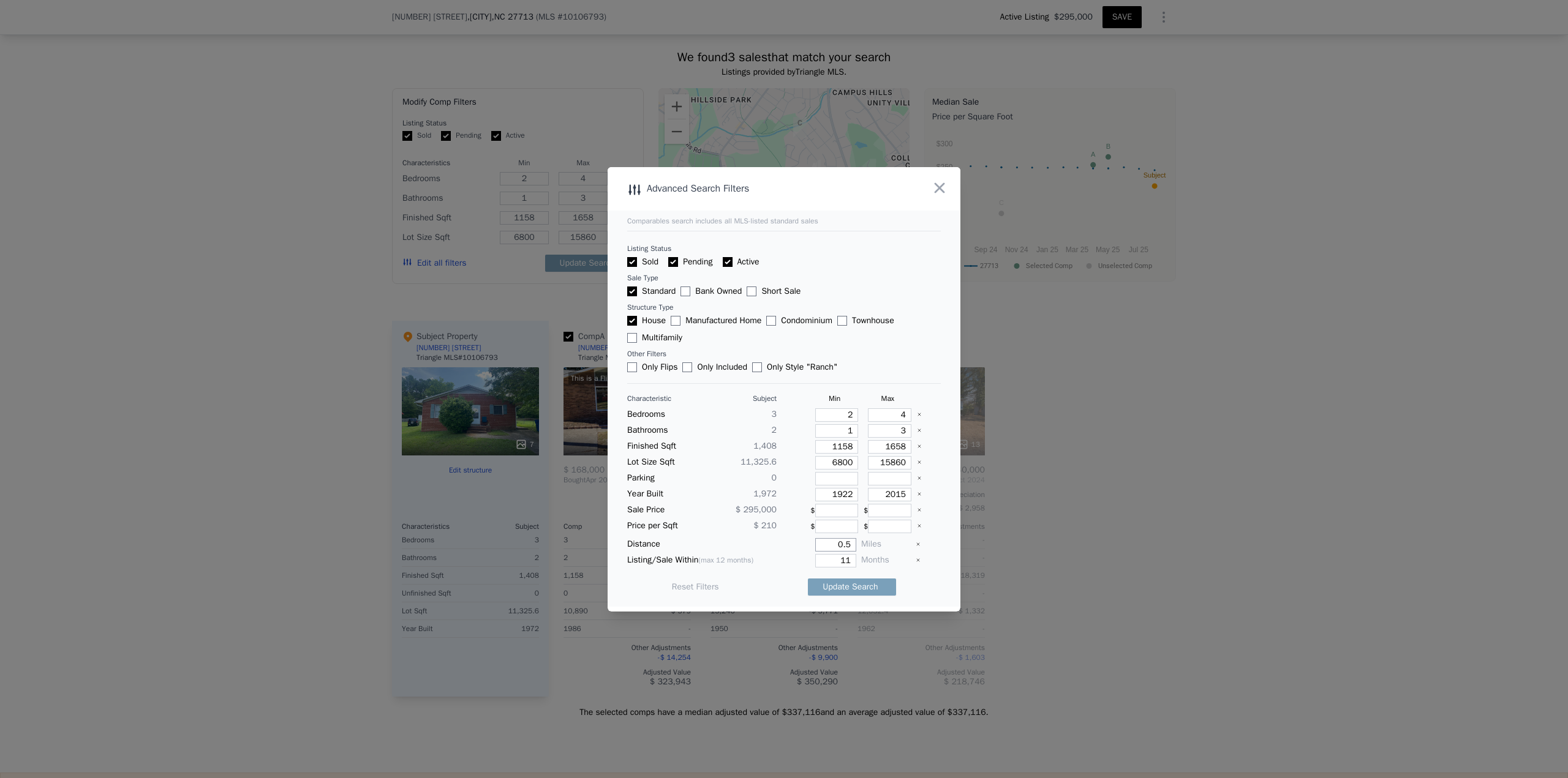 type on "0.5" 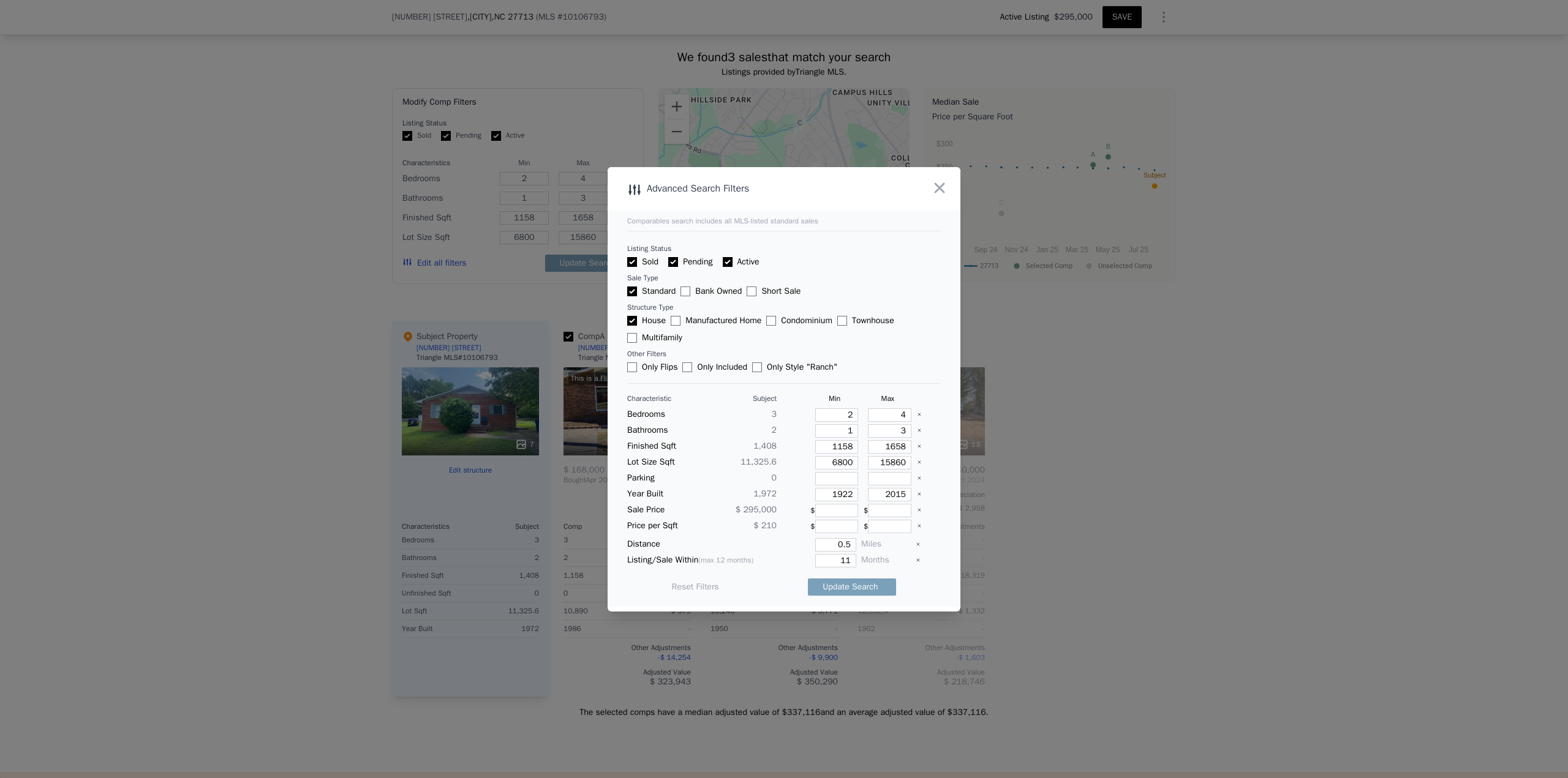 type 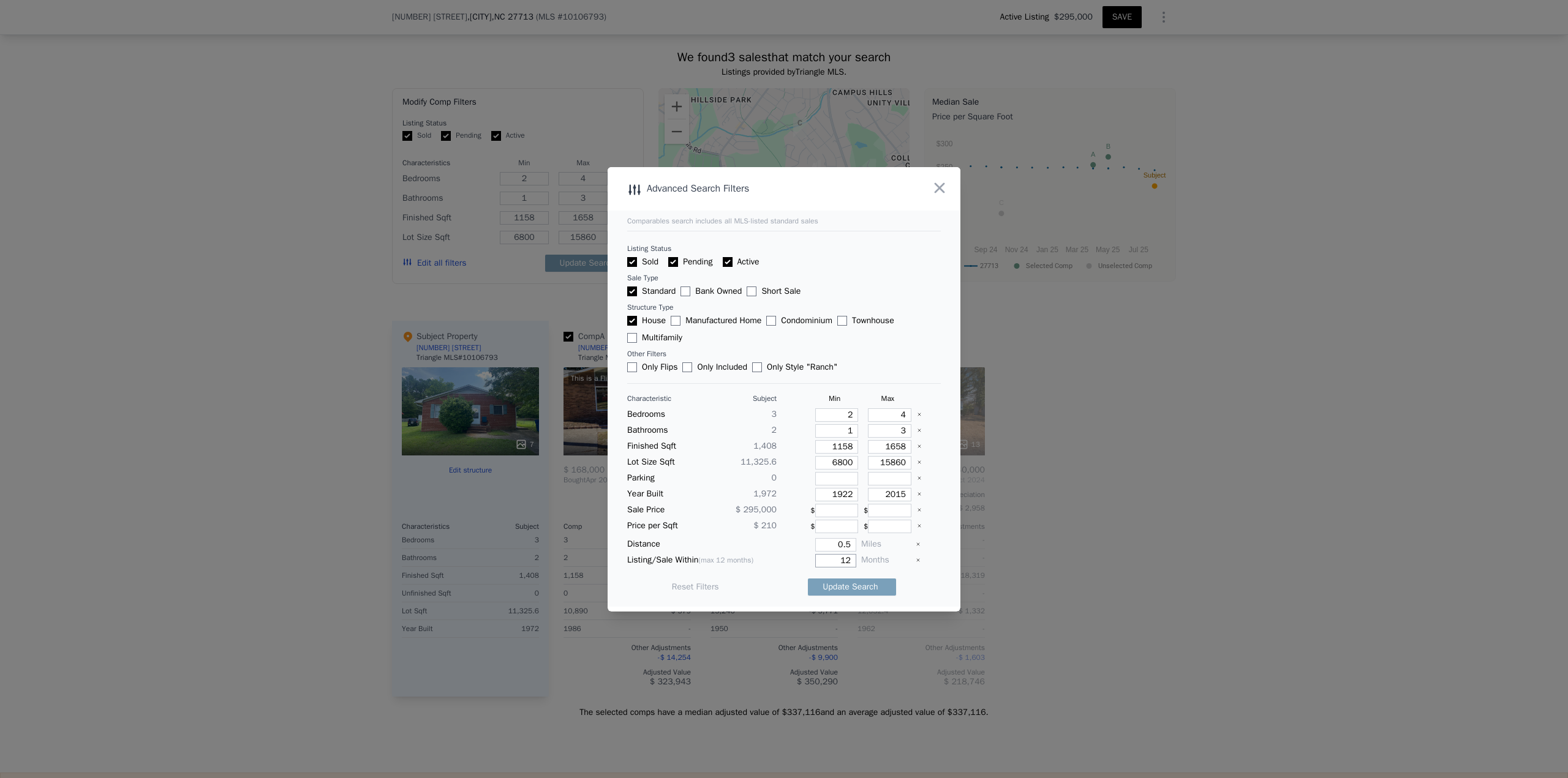 type on "12" 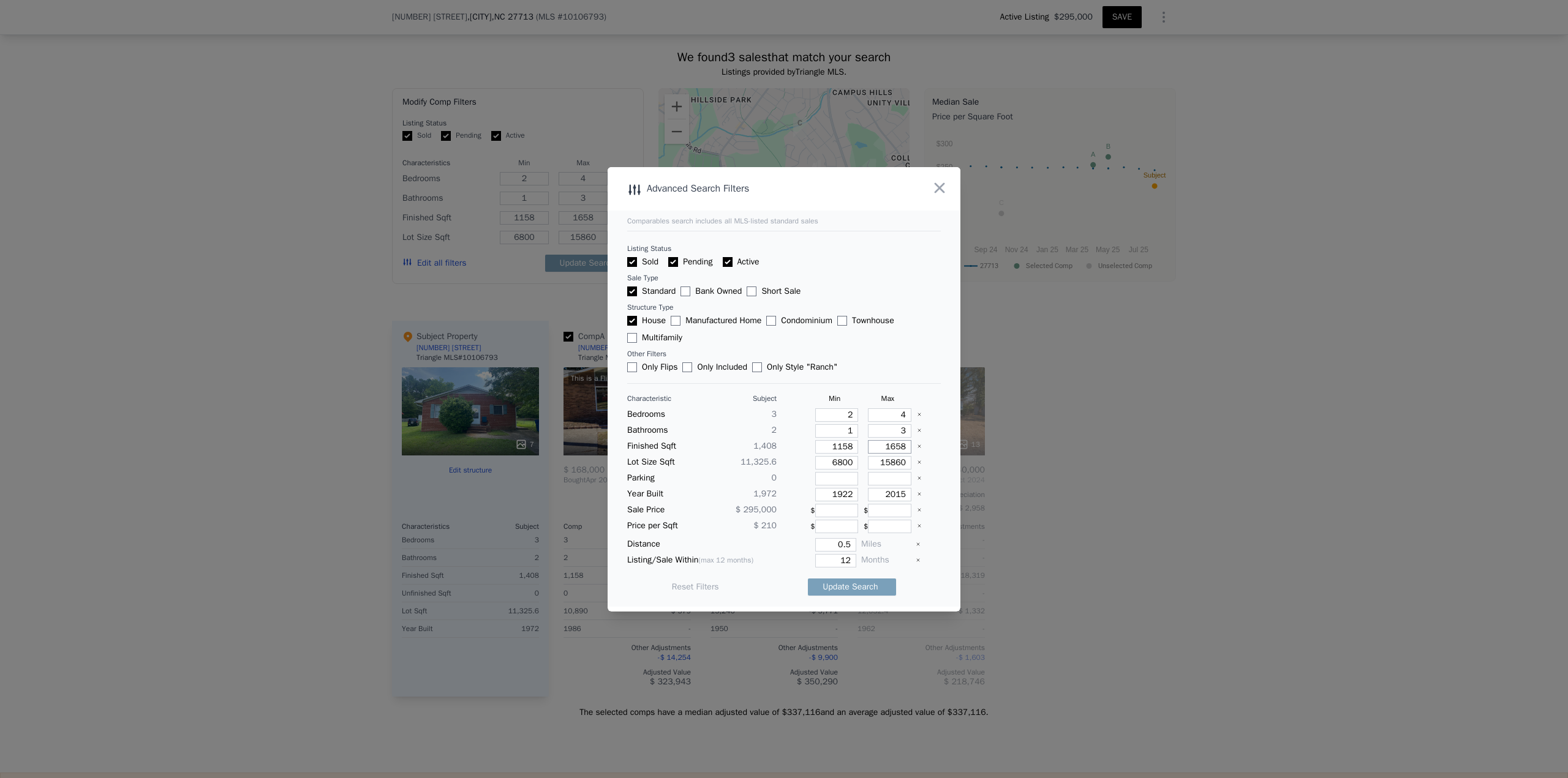 click on "1658" at bounding box center [889, 447] 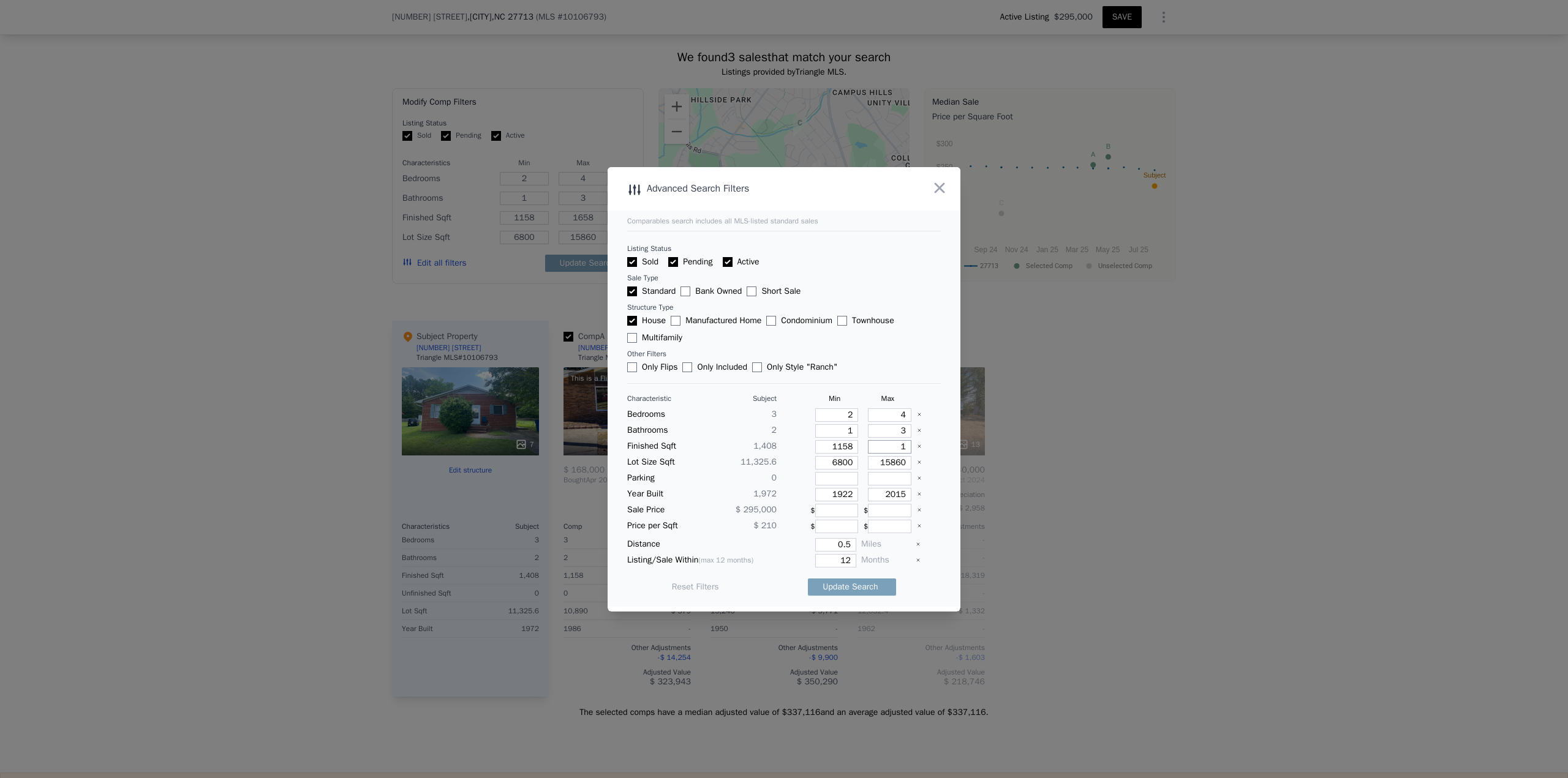 type on "1" 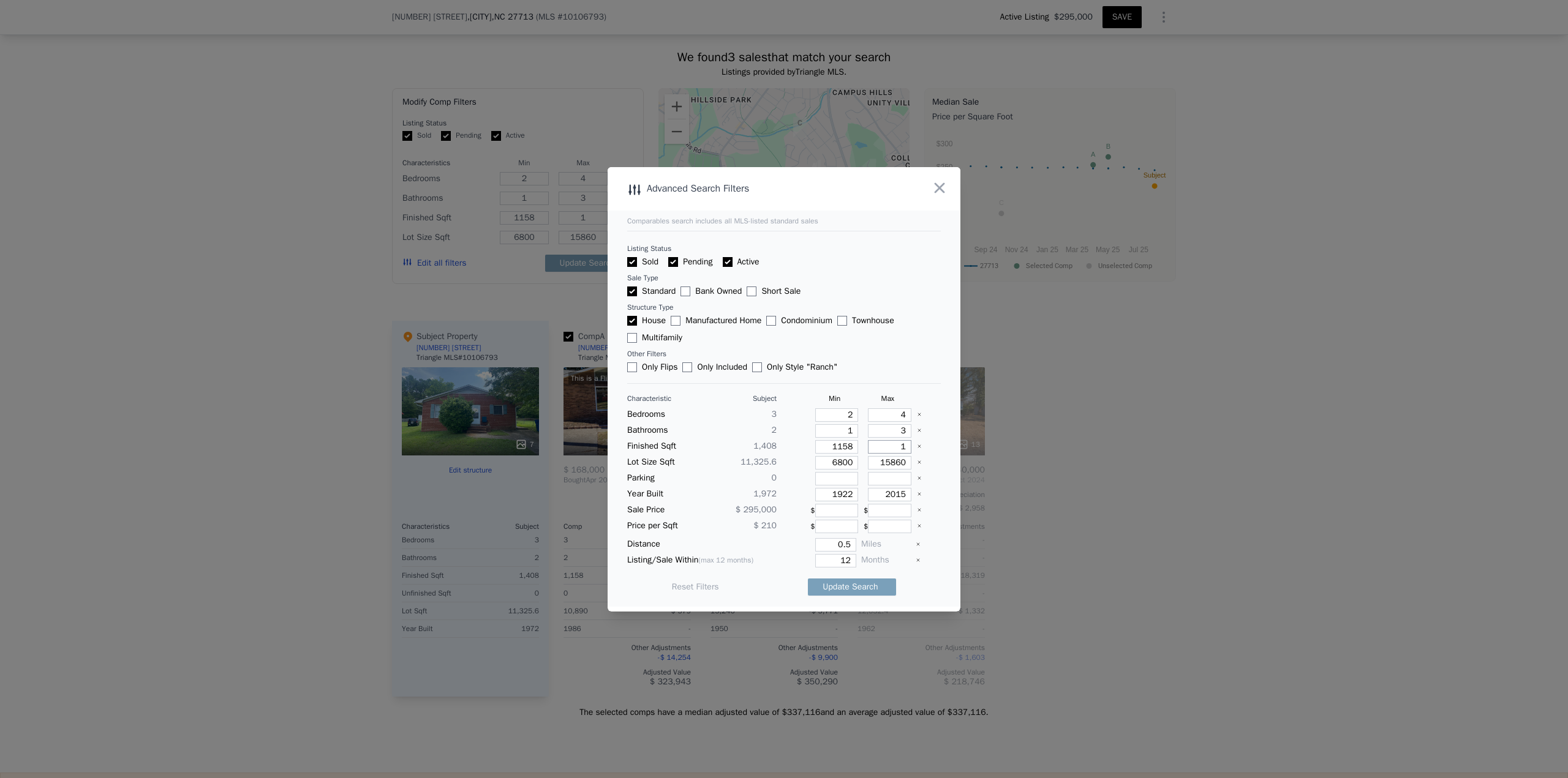 type on "19" 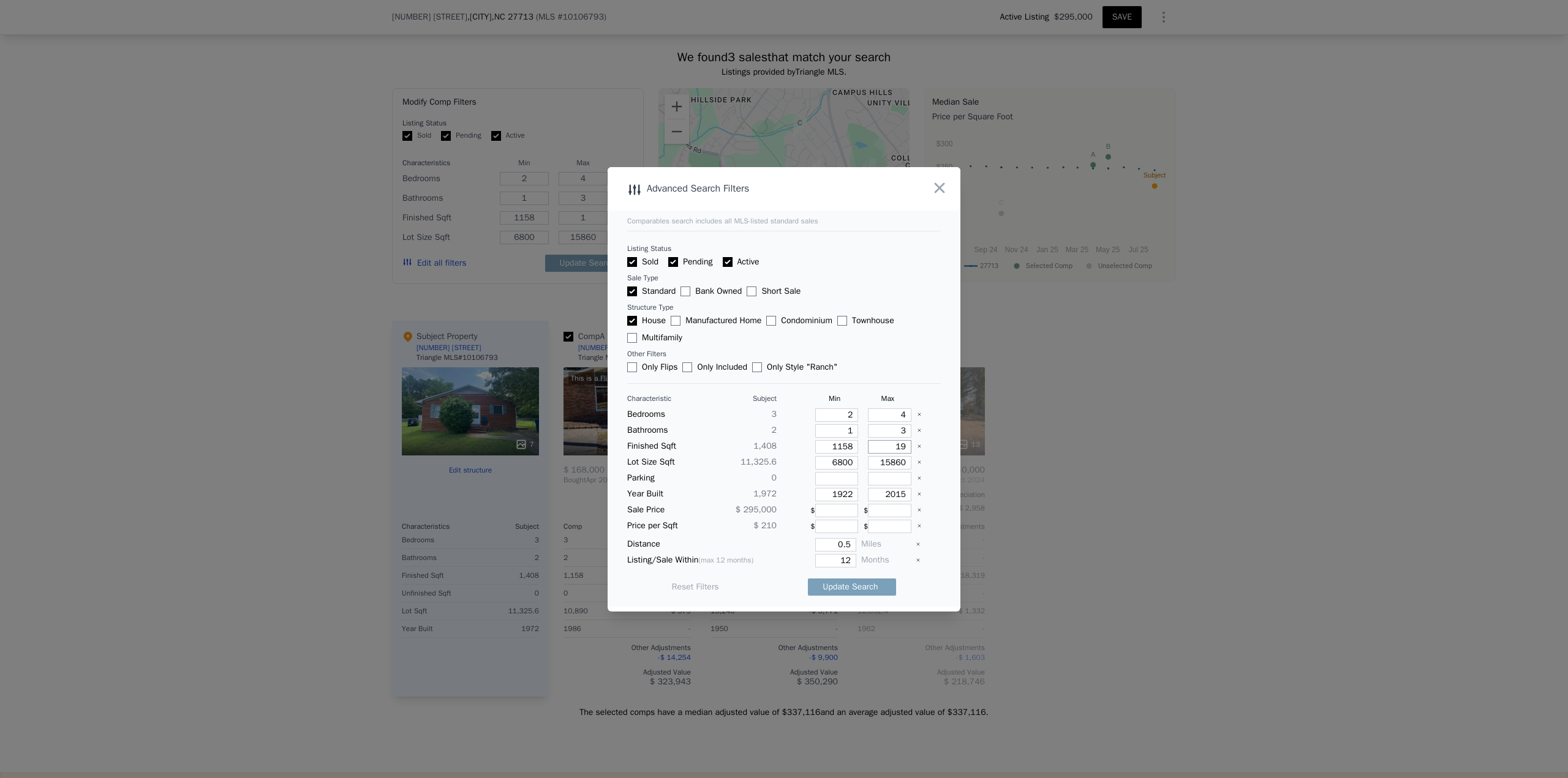 type on "19" 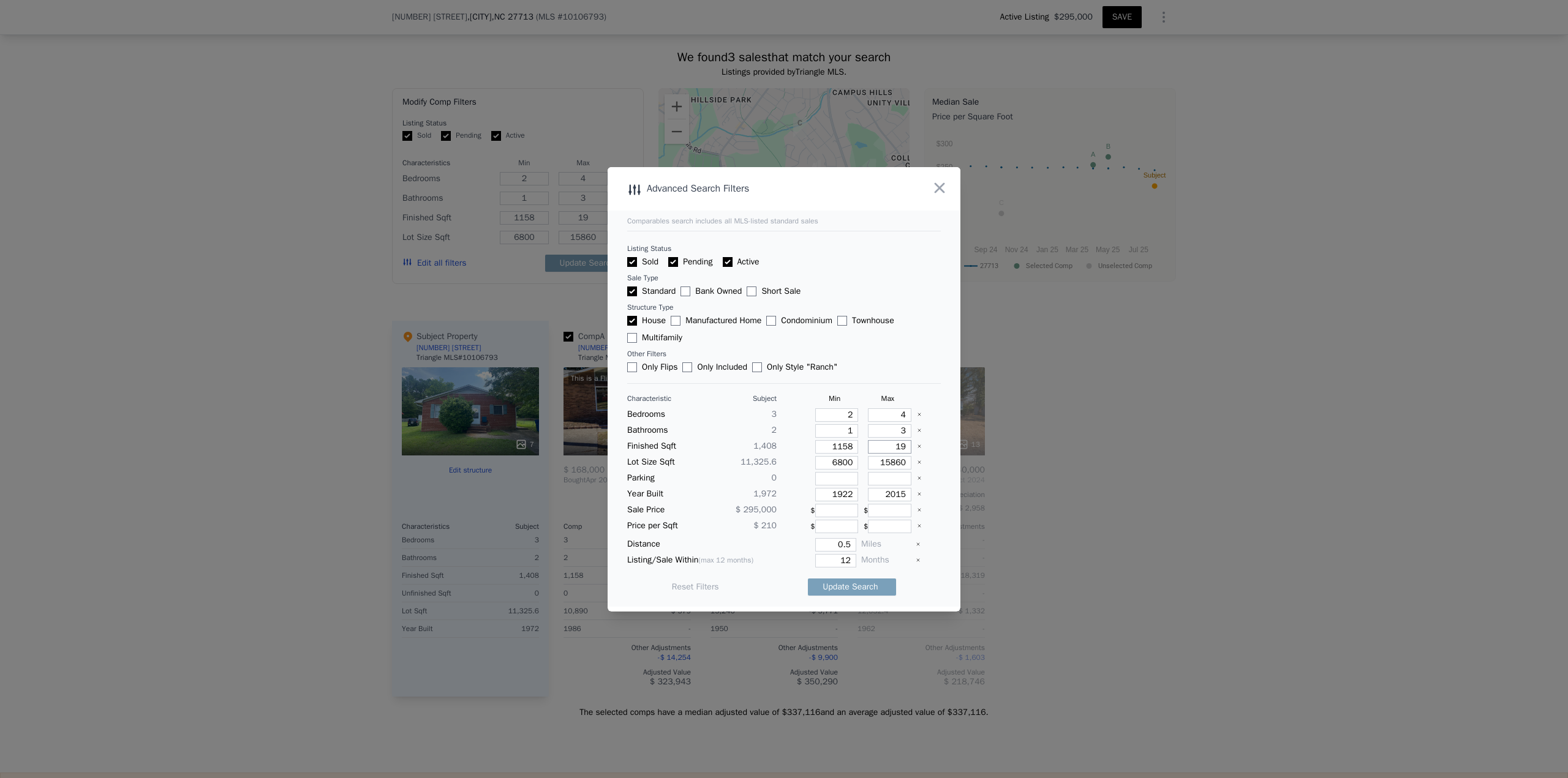 type on "190" 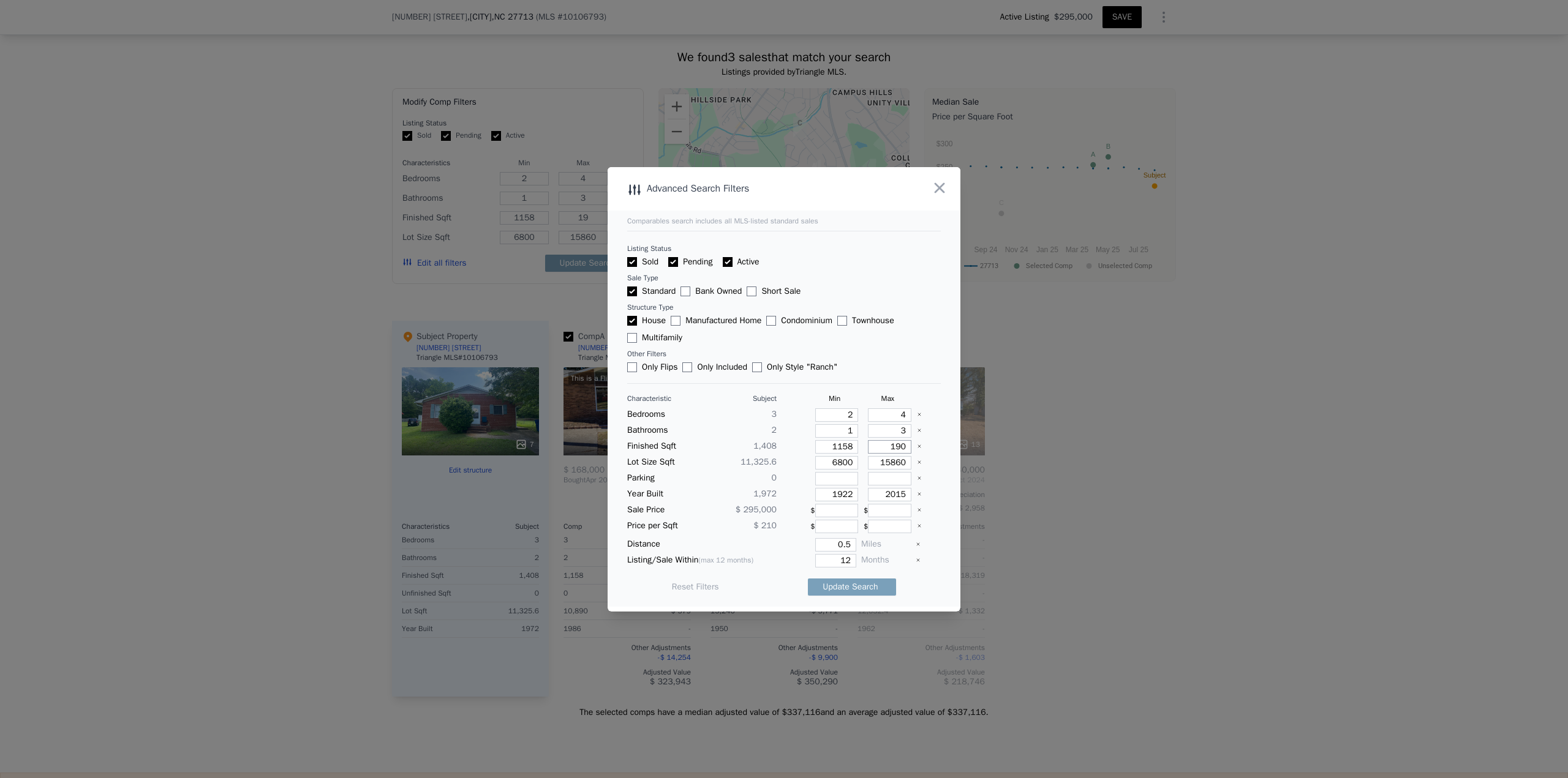type on "190" 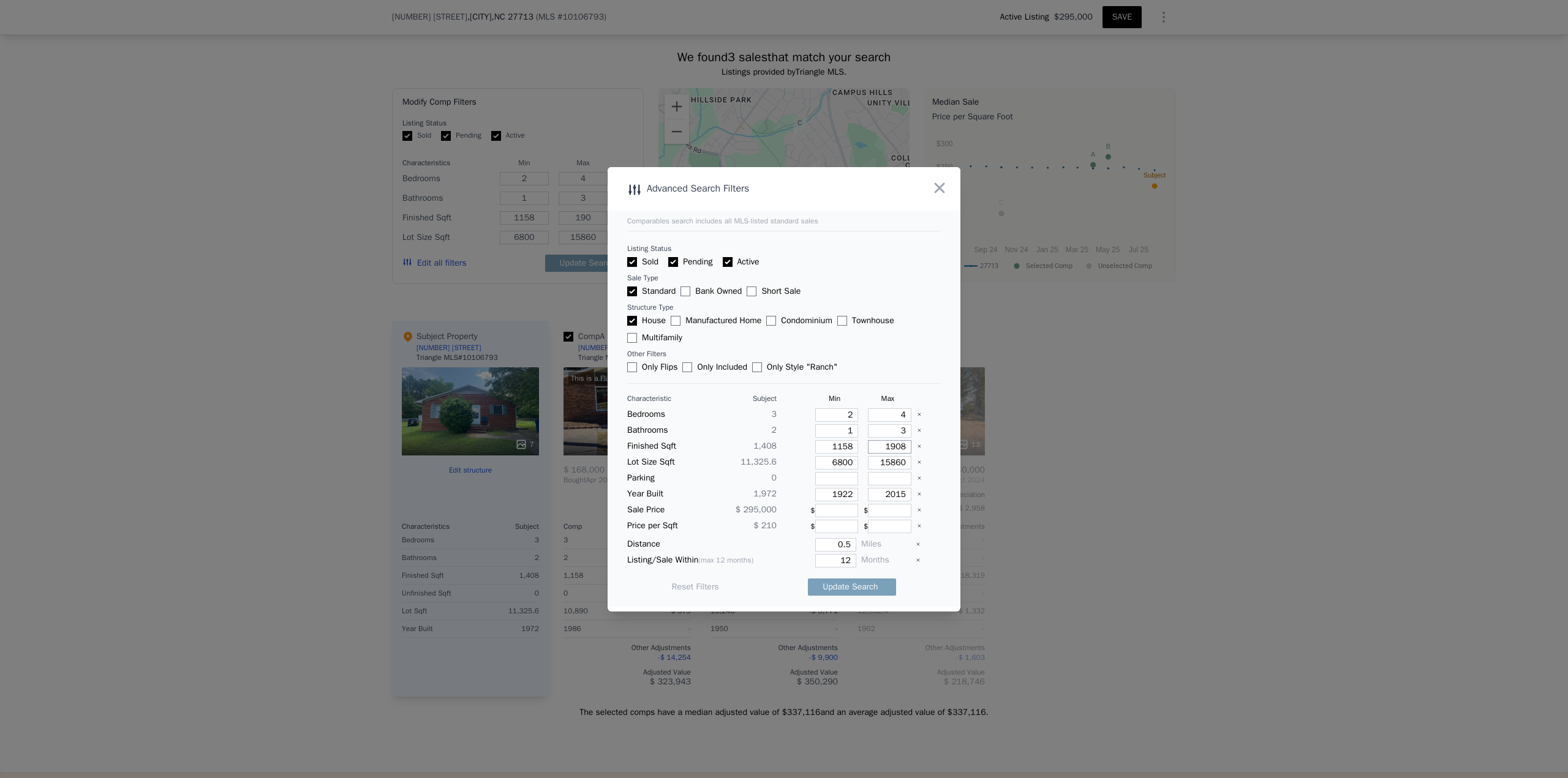 type on "1908" 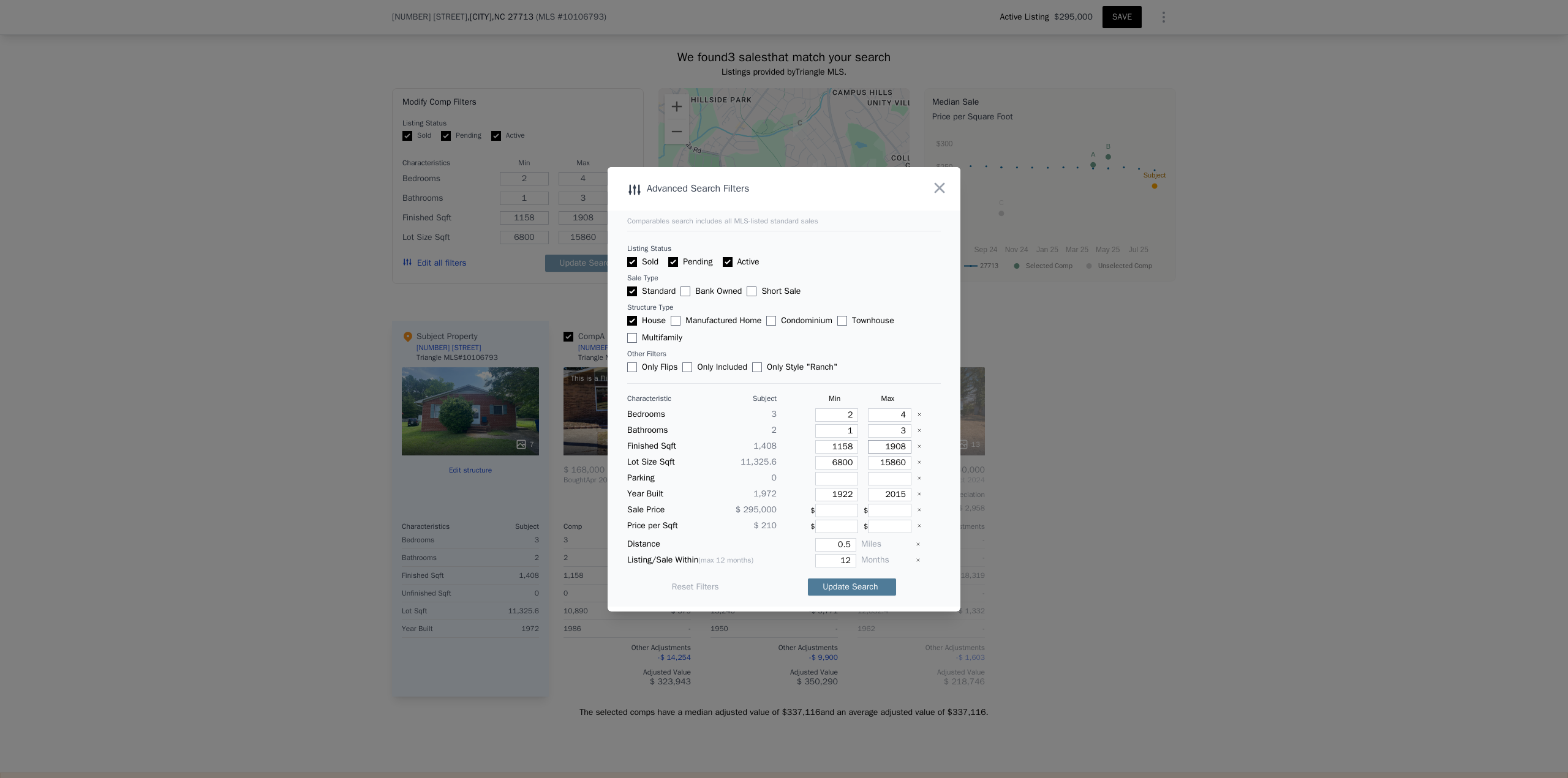 type on "1908" 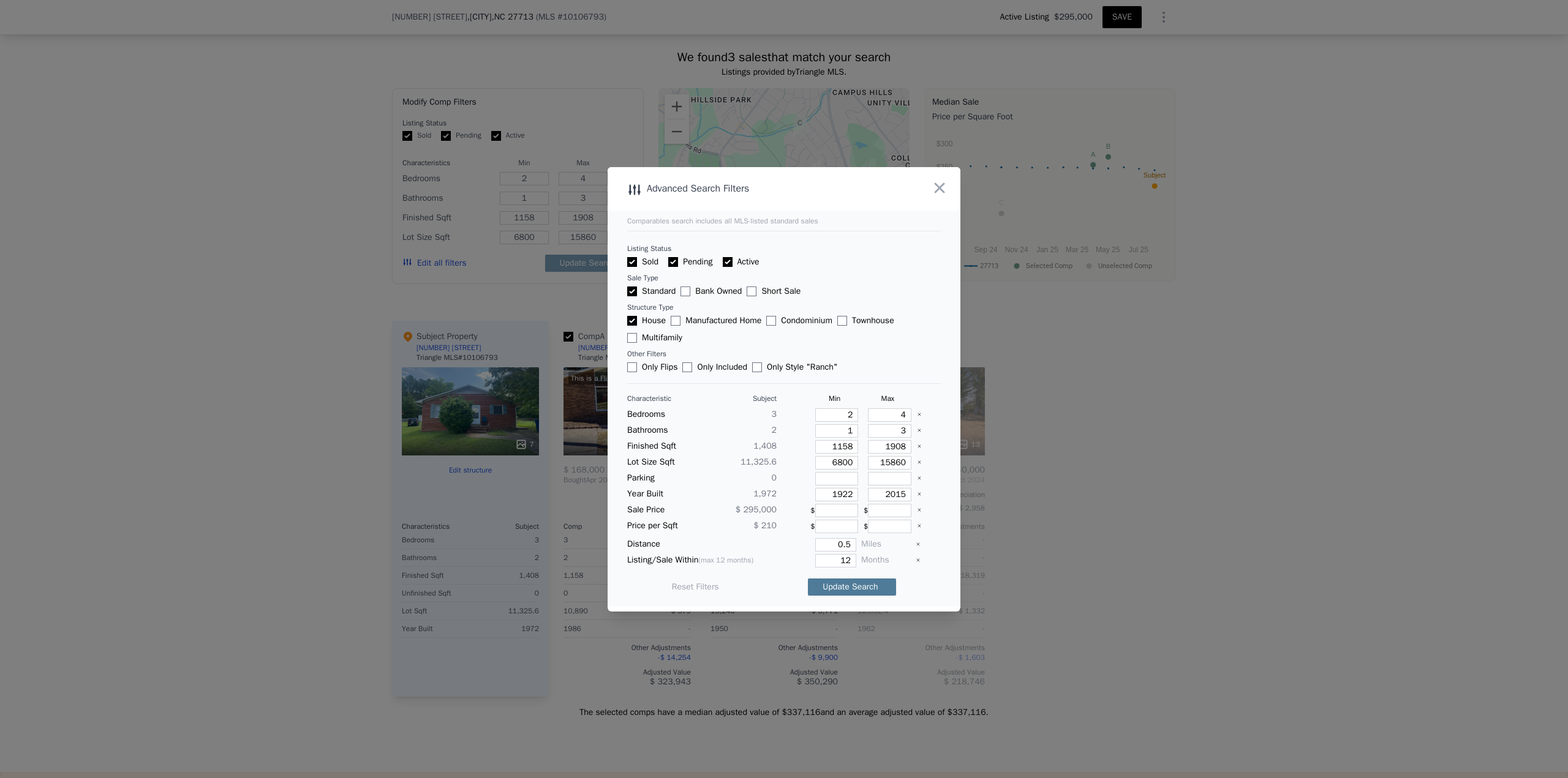 click on "Update Search" at bounding box center (852, 587) 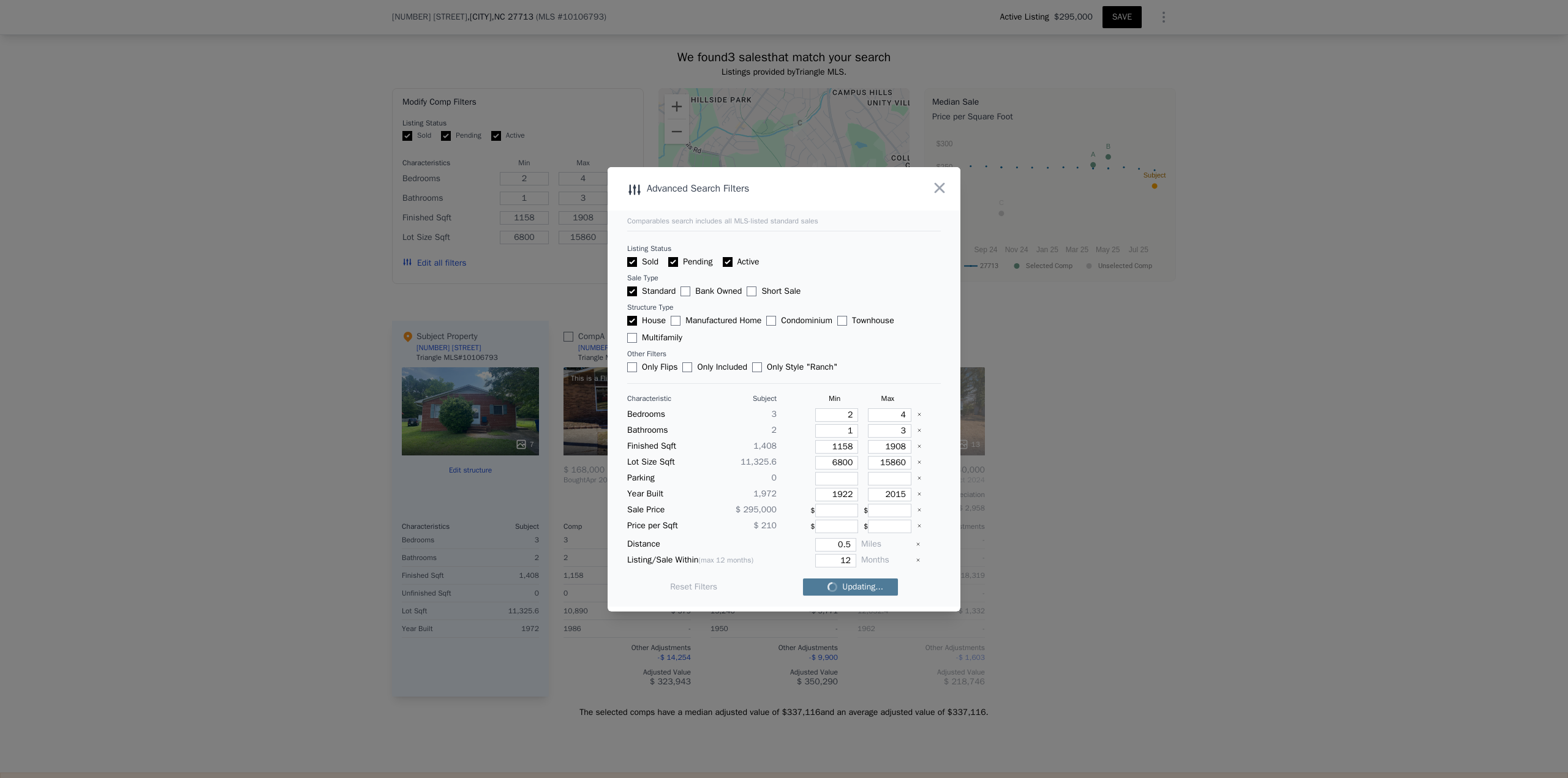 checkbox on "false" 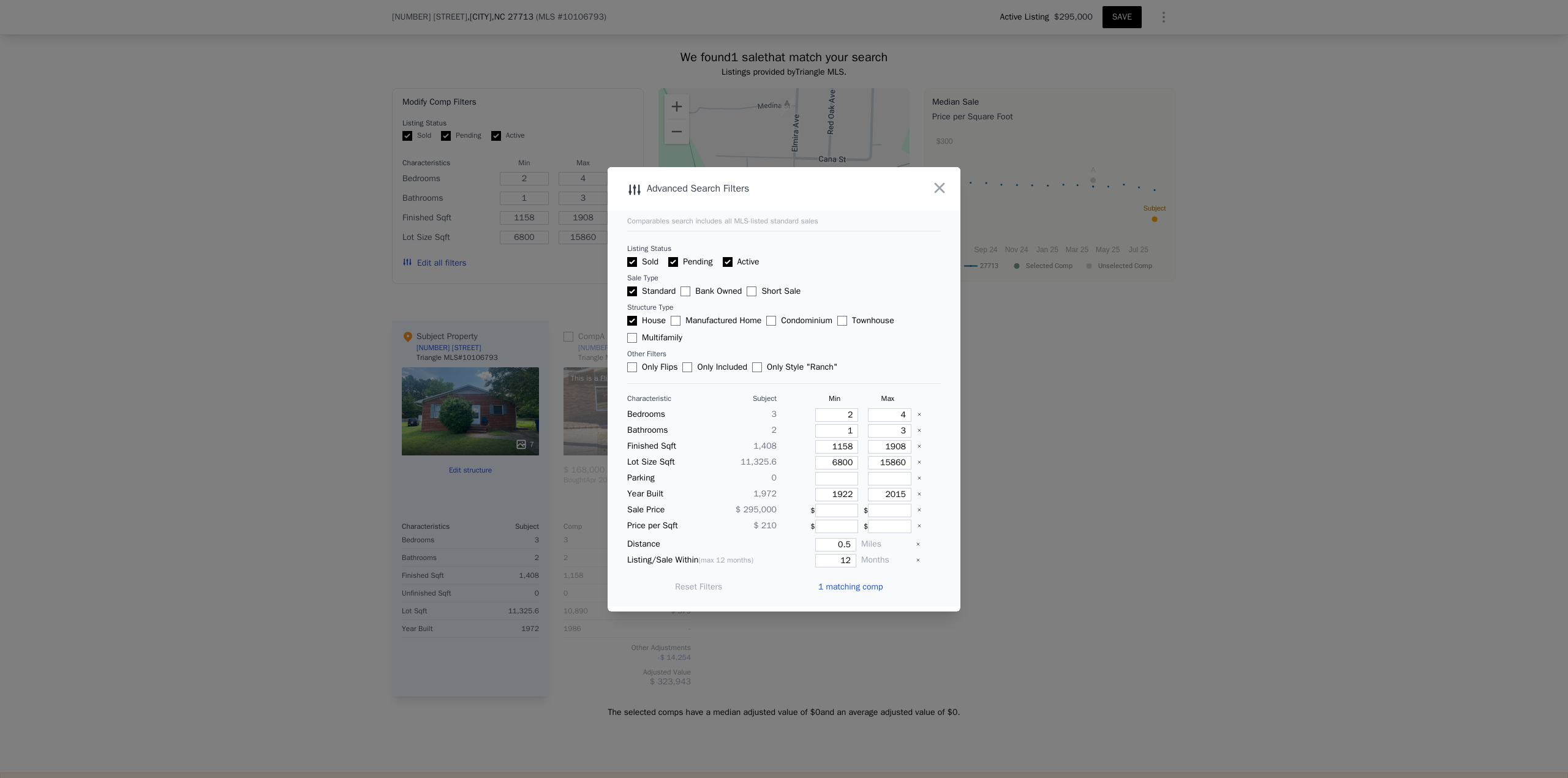 click on "1 matching comp" at bounding box center (851, 587) 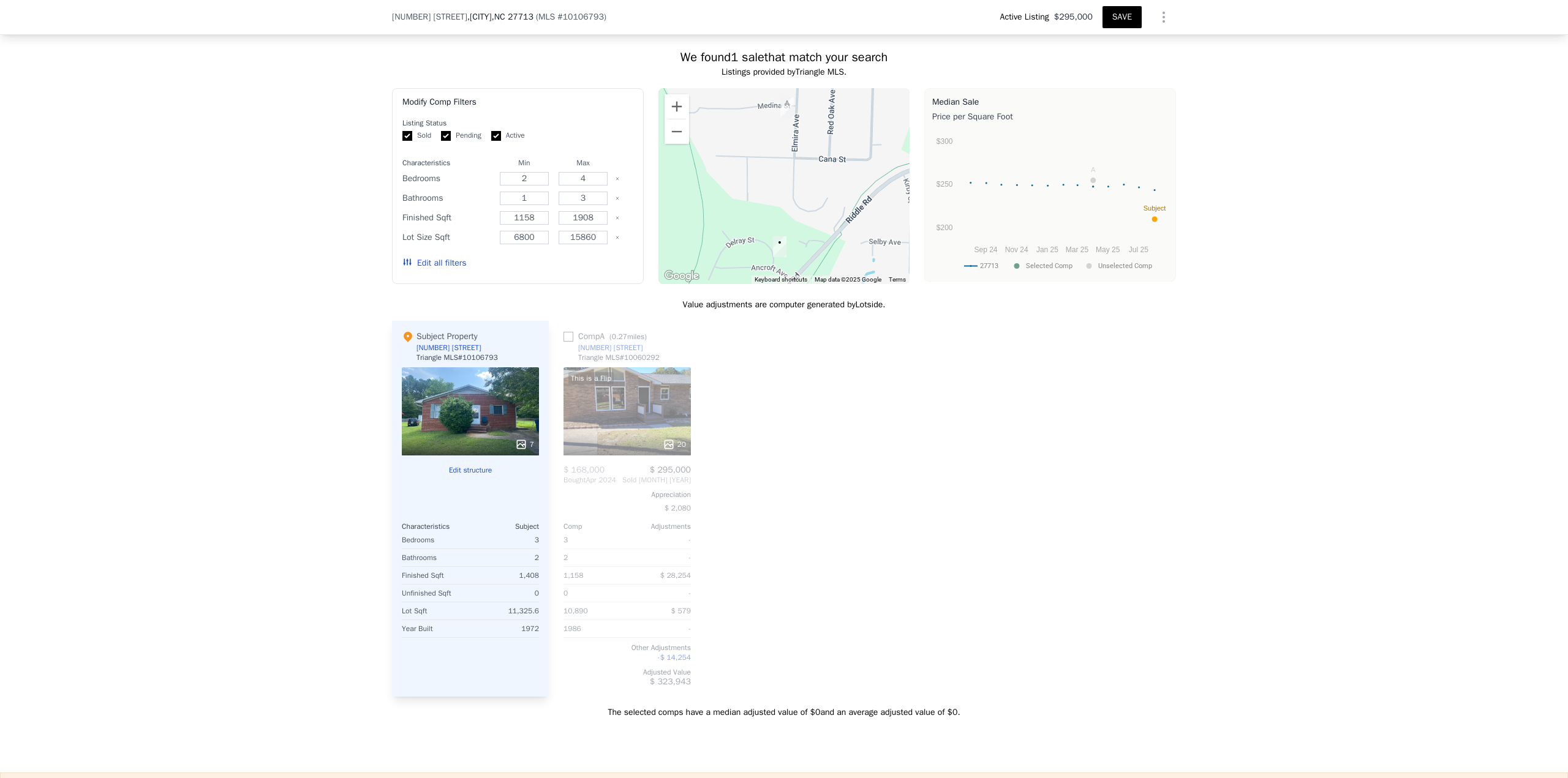 click on "Edit all filters" at bounding box center (434, 263) 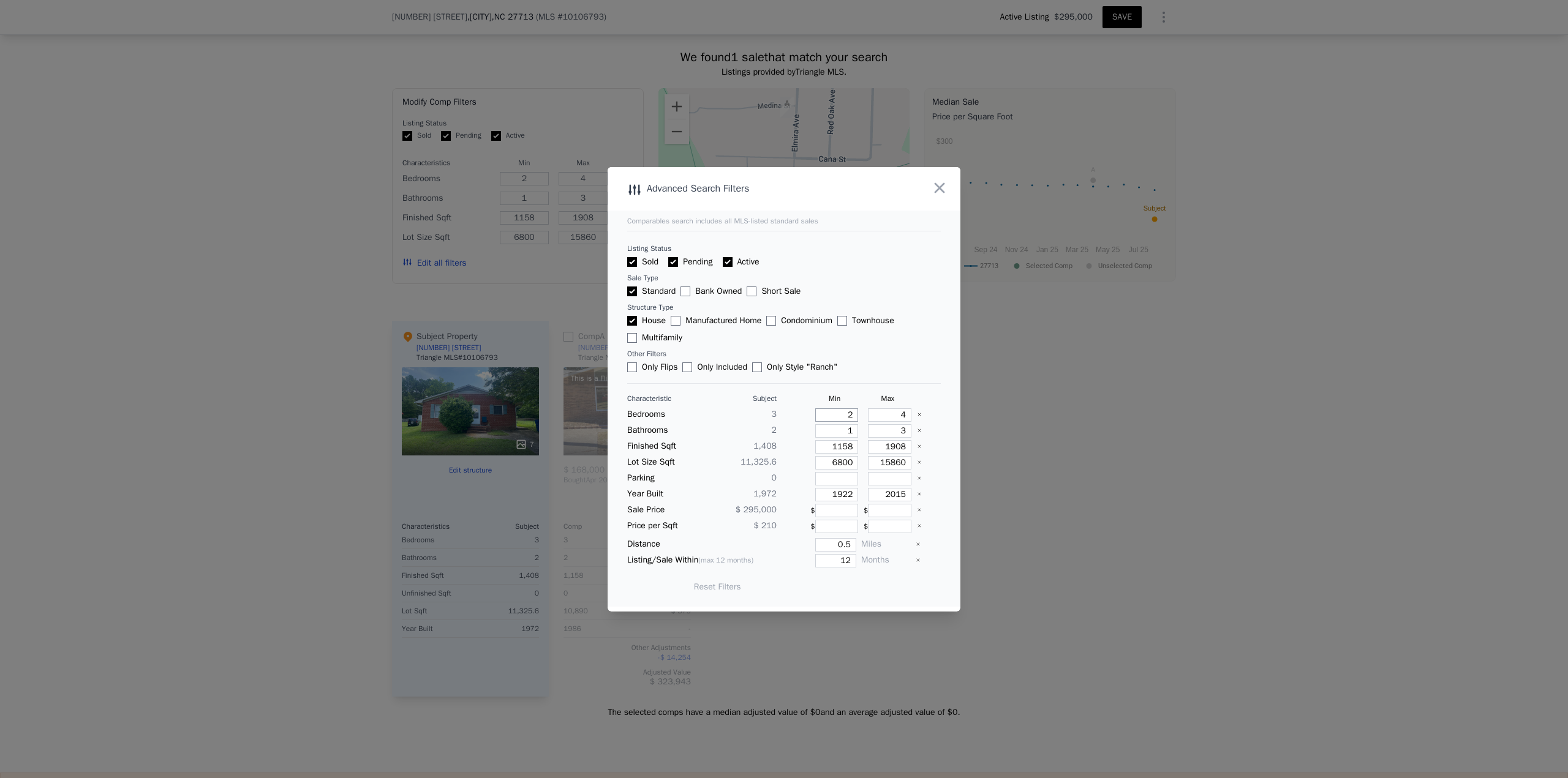 drag, startPoint x: 833, startPoint y: 411, endPoint x: 853, endPoint y: 412, distance: 20.02498 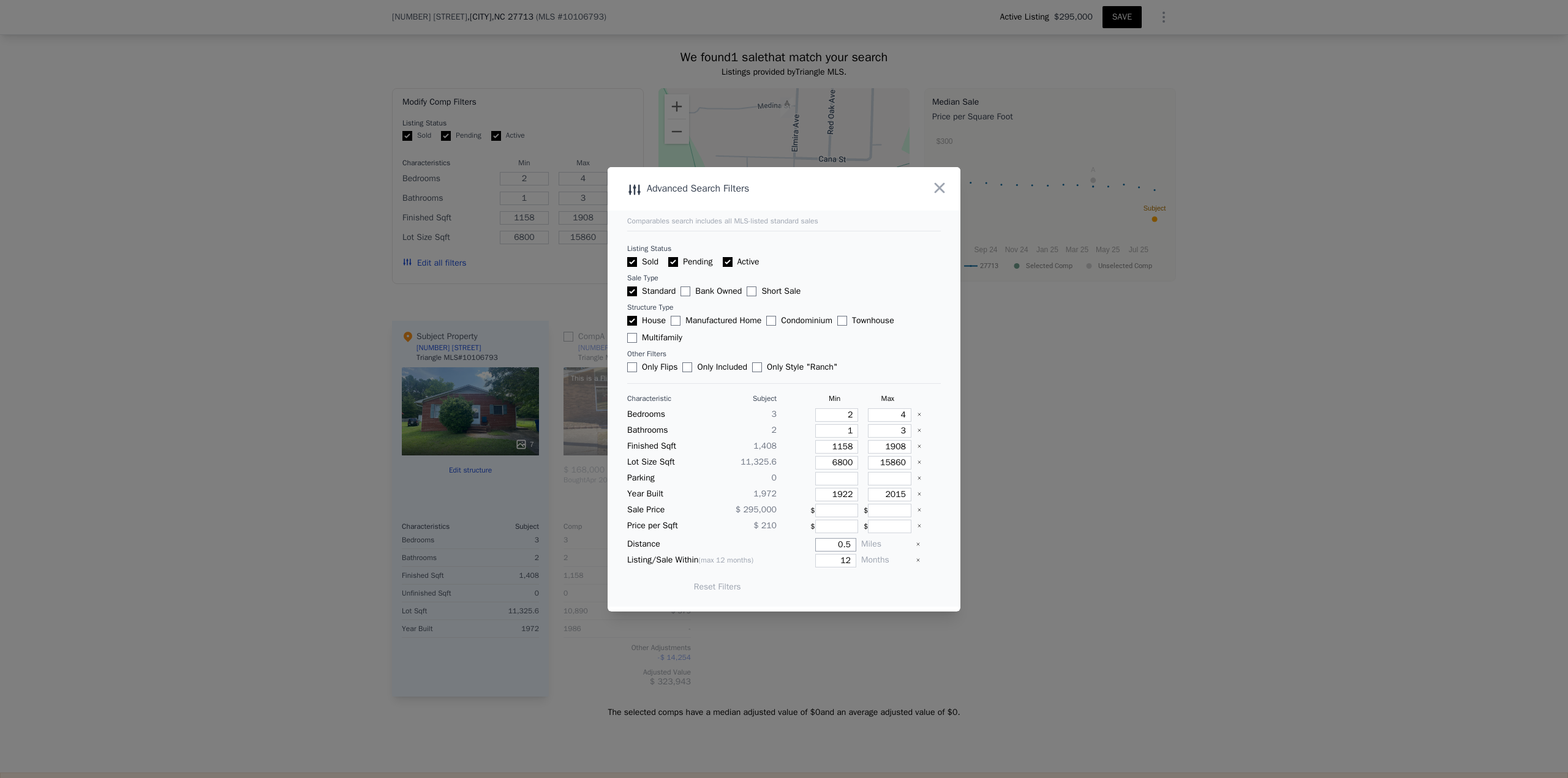 drag, startPoint x: 831, startPoint y: 549, endPoint x: 847, endPoint y: 548, distance: 16.03122 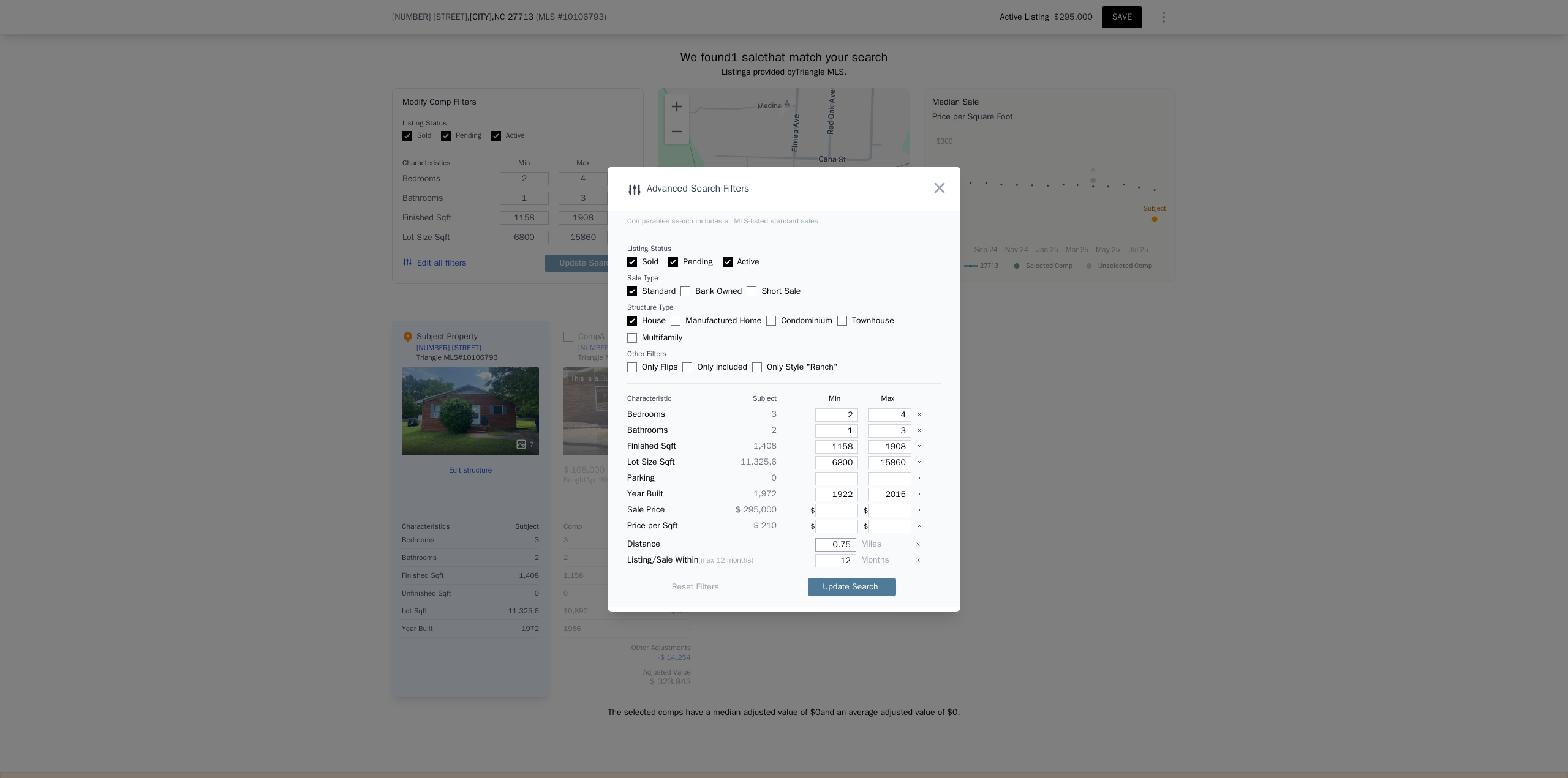 type on "0.75" 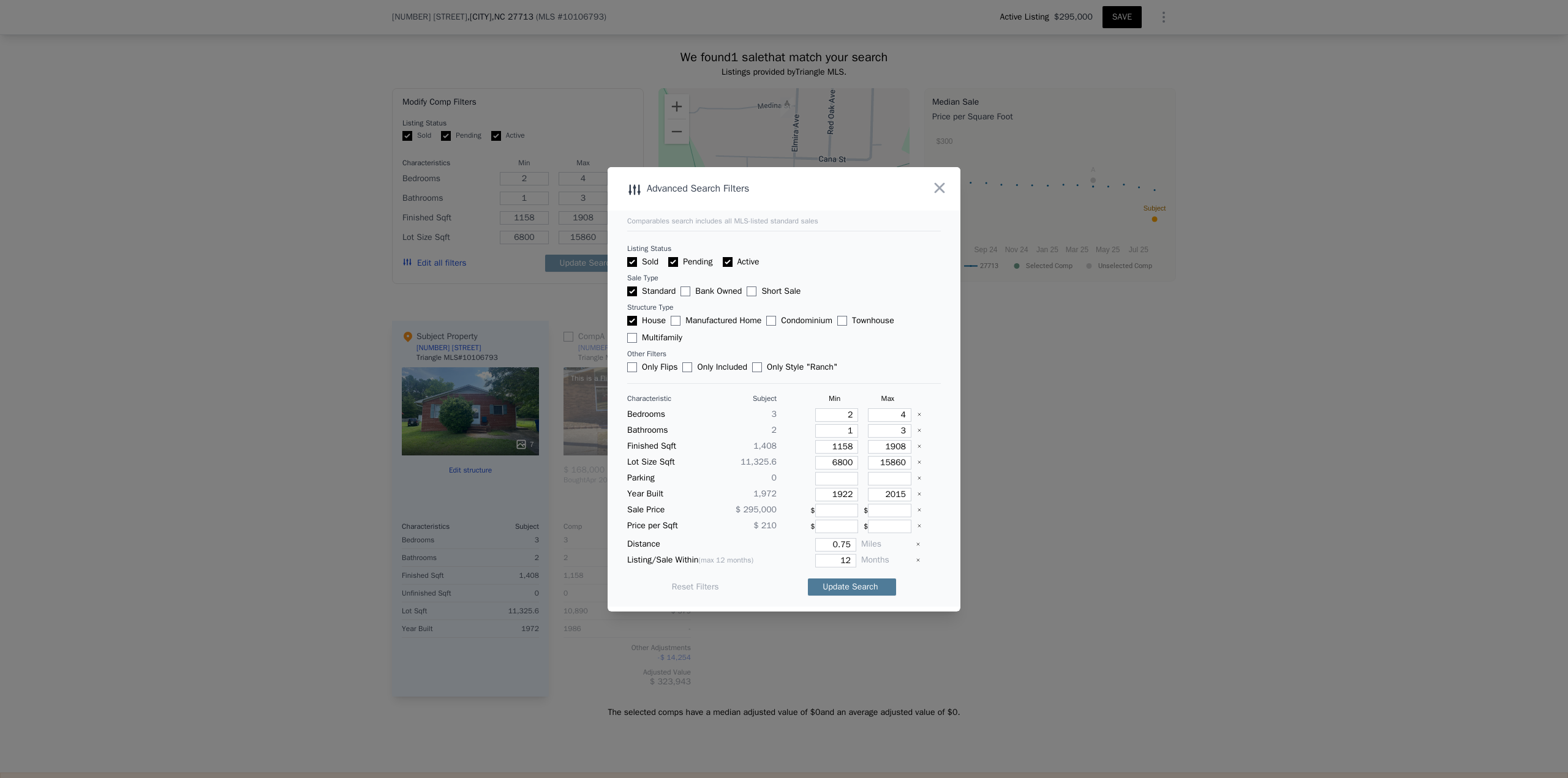 click on "Update Search" at bounding box center (852, 587) 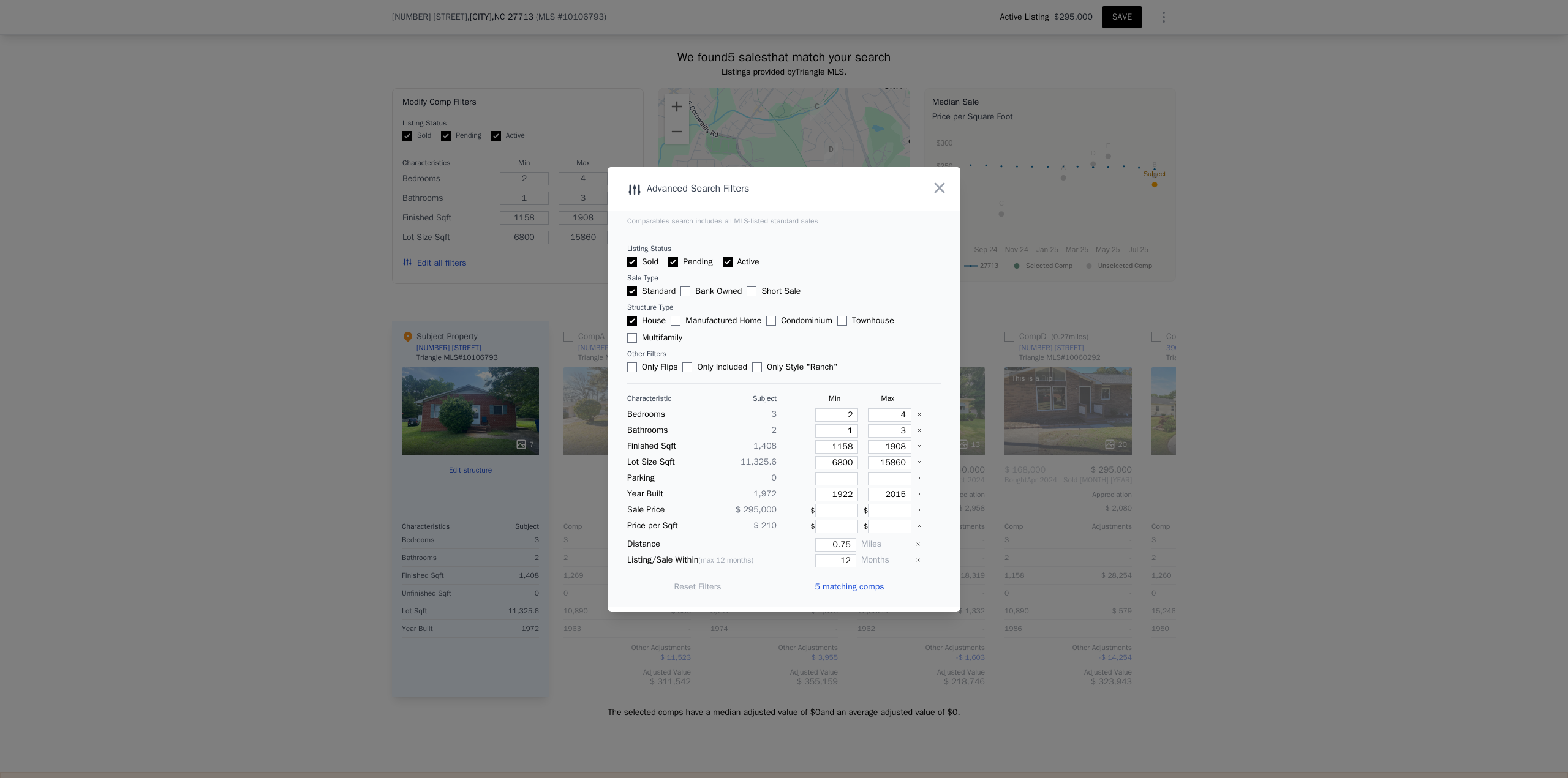 click on "5 matching comps" at bounding box center [849, 587] 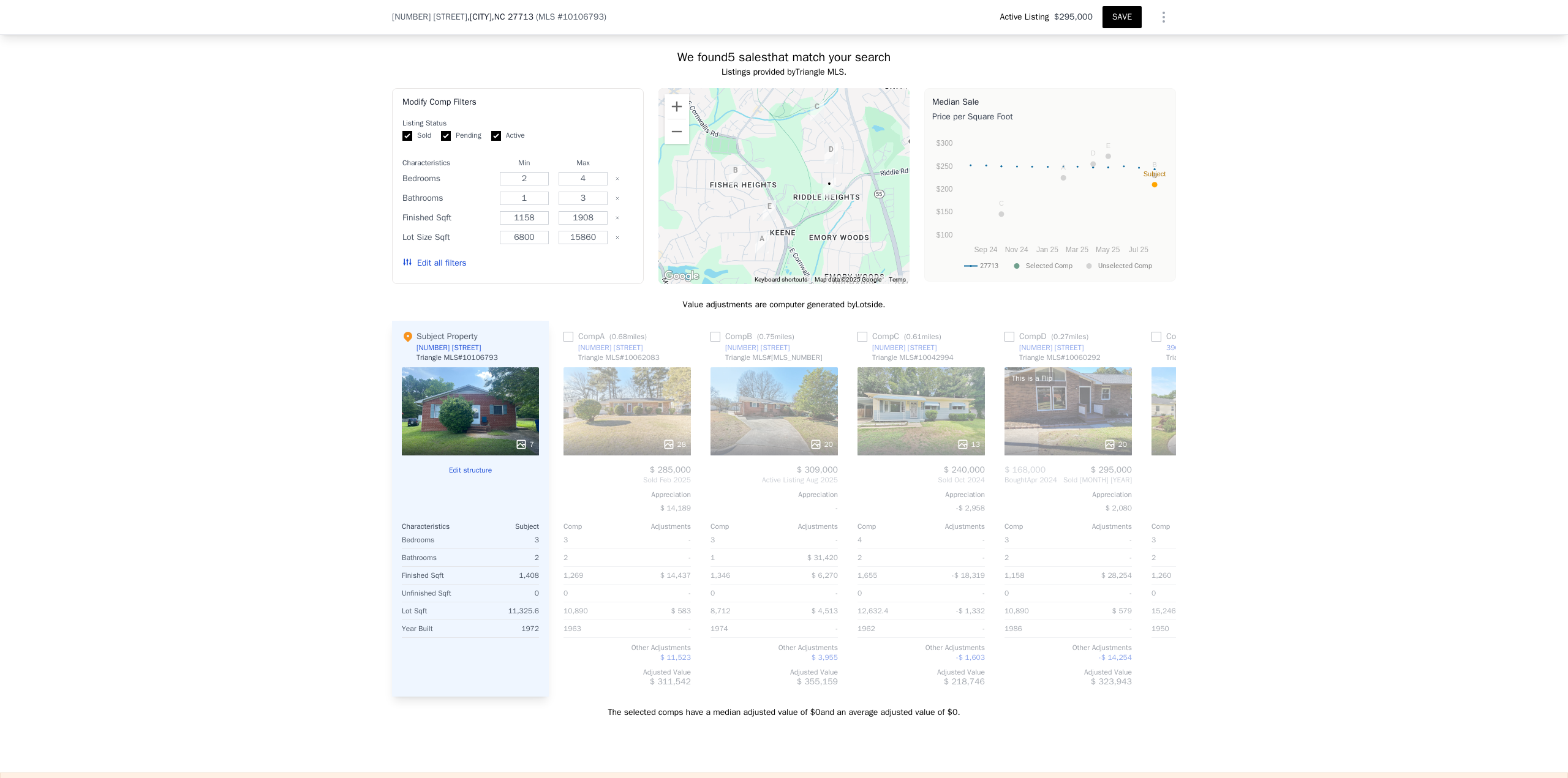 click on "Edit all filters" at bounding box center [434, 263] 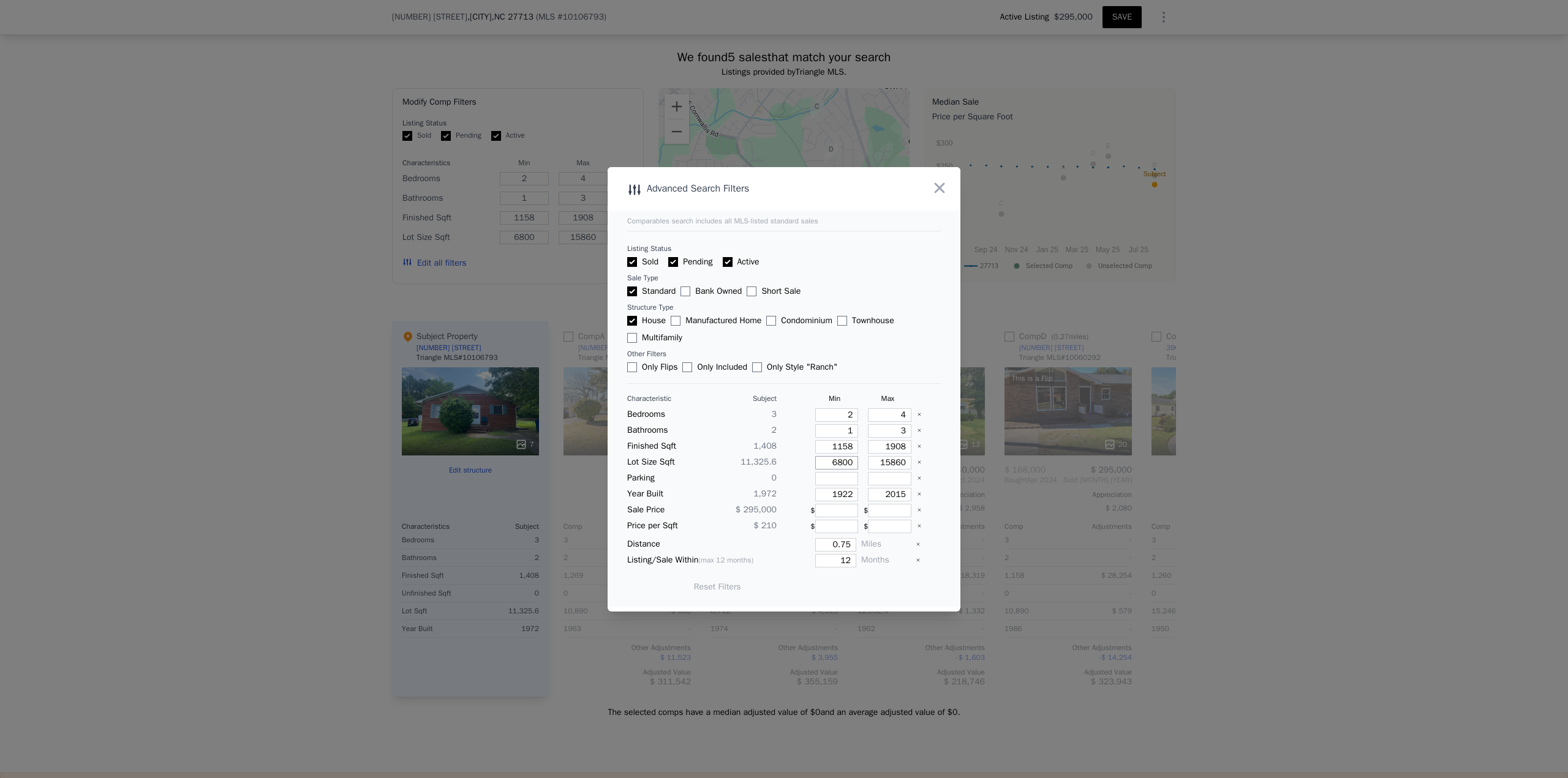 click on "6800" at bounding box center [837, 463] 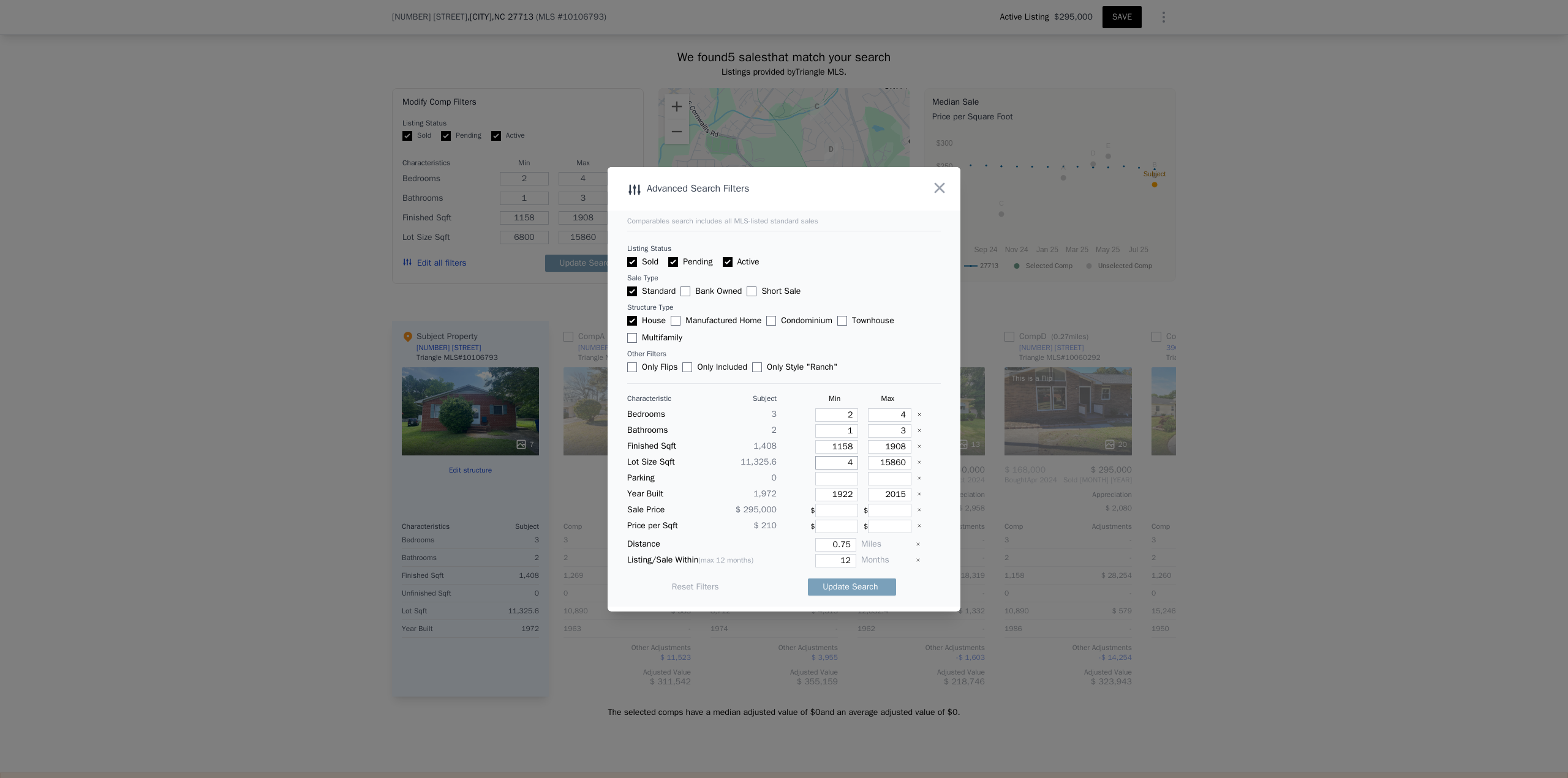 type on "4" 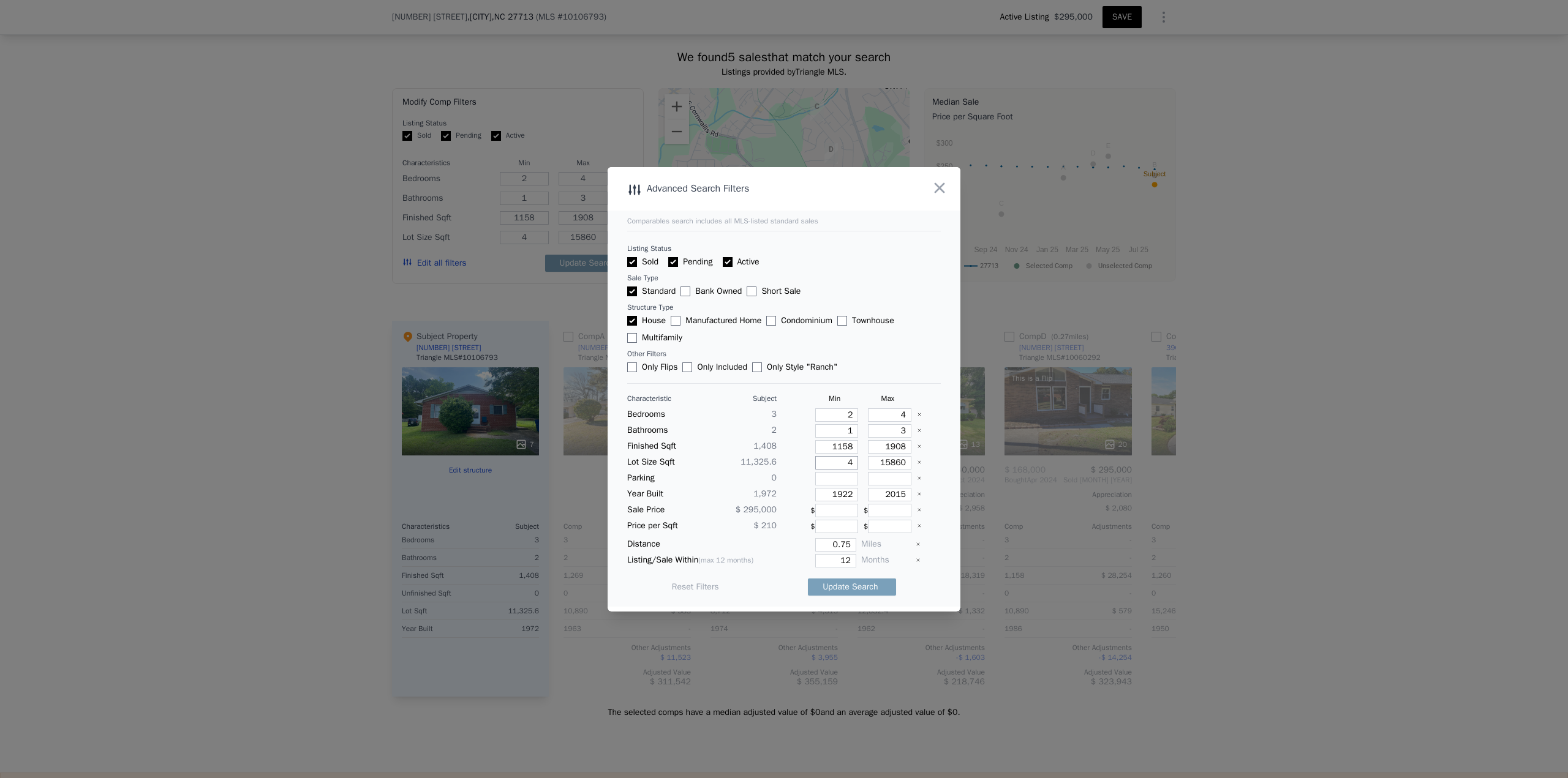 type on "40" 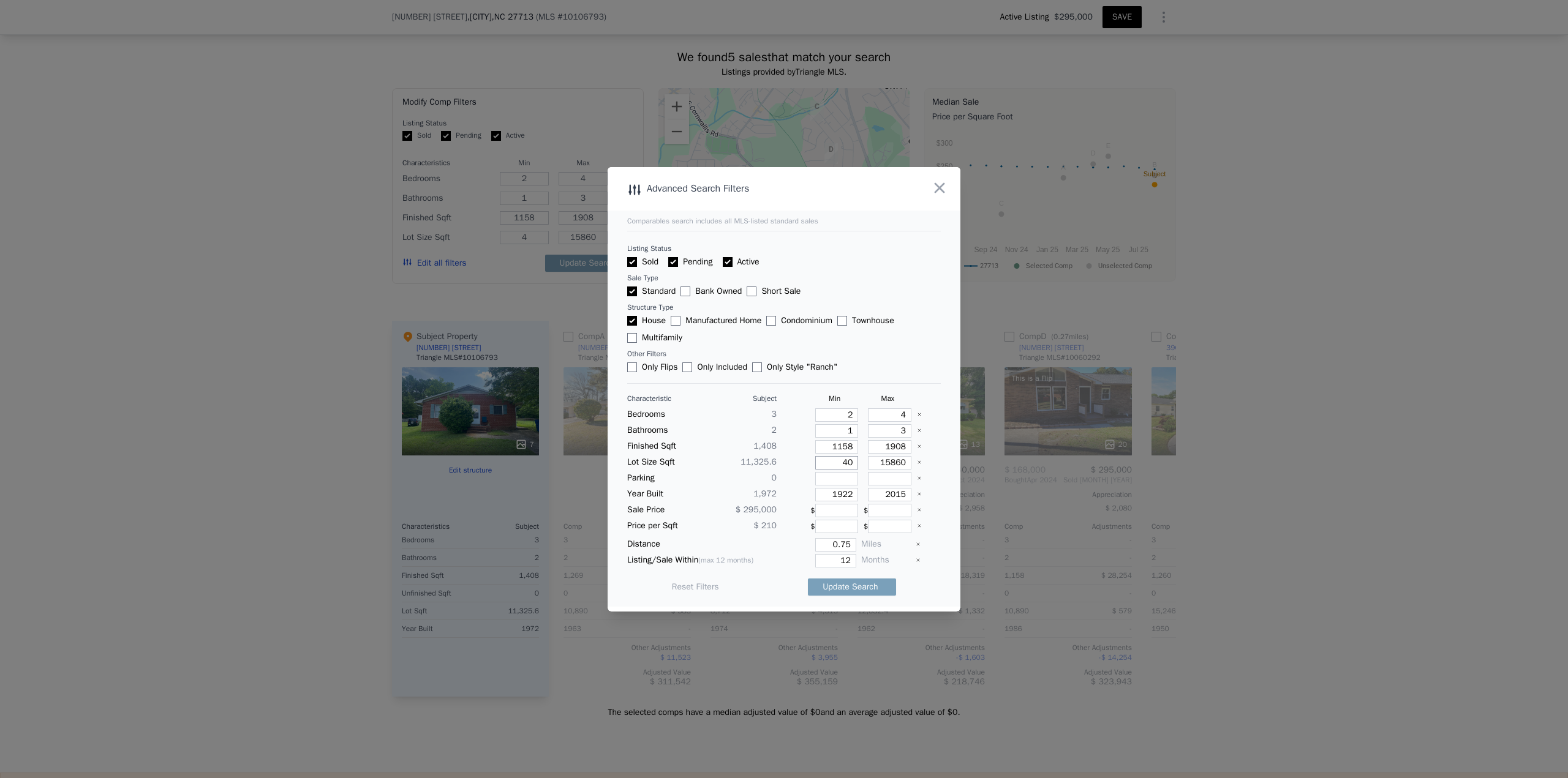 type on "40" 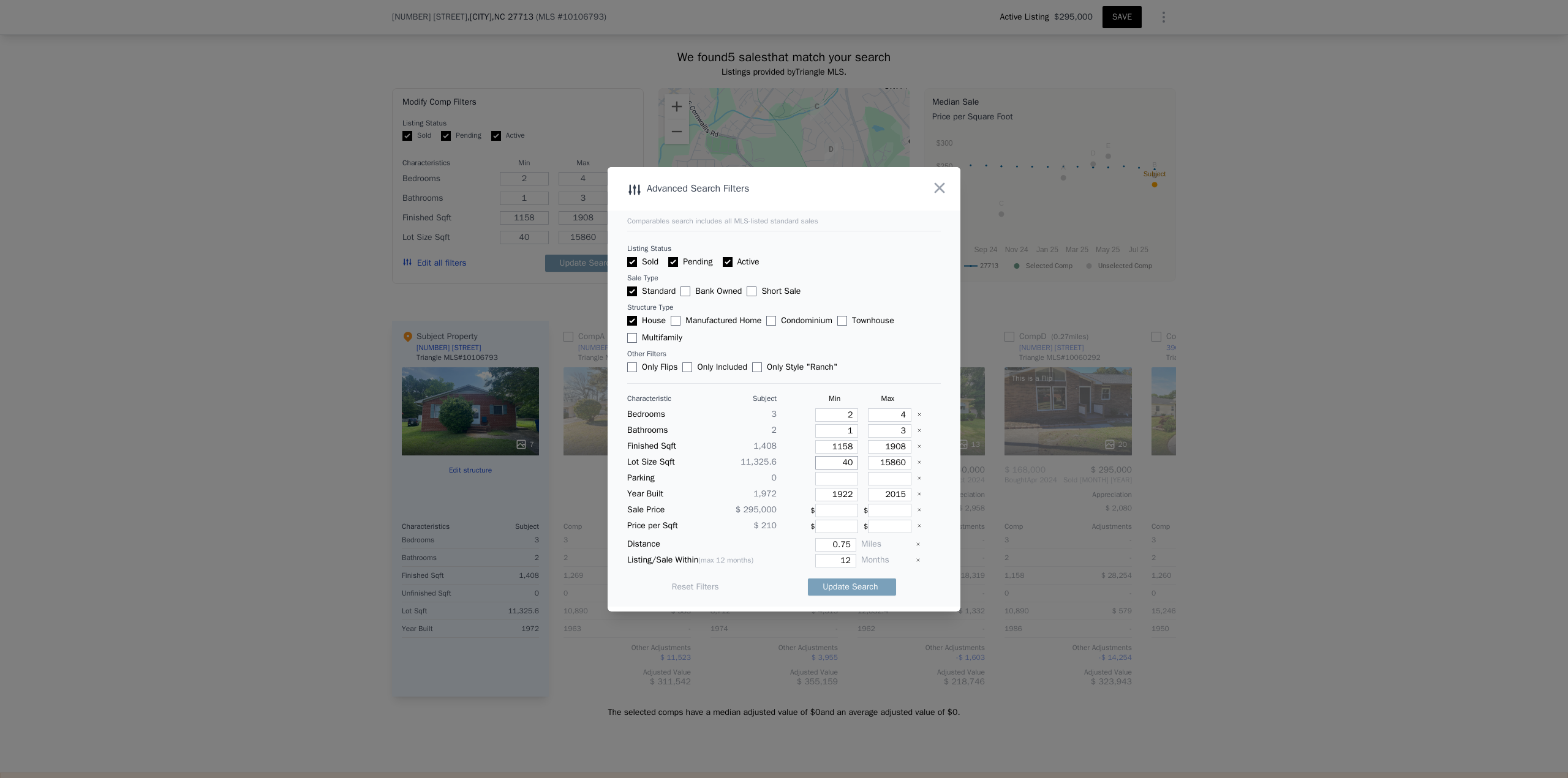 type on "400" 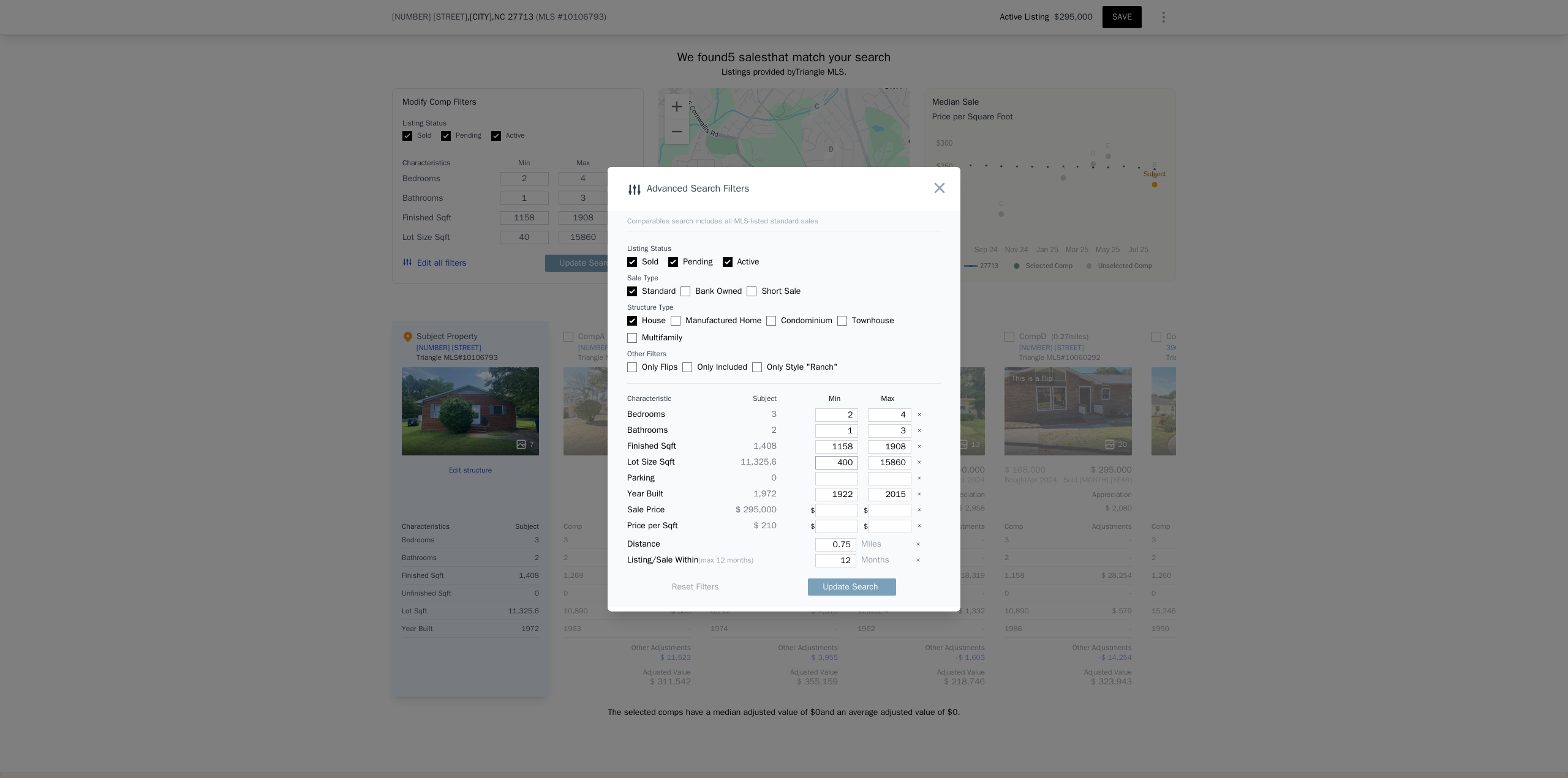 type on "400" 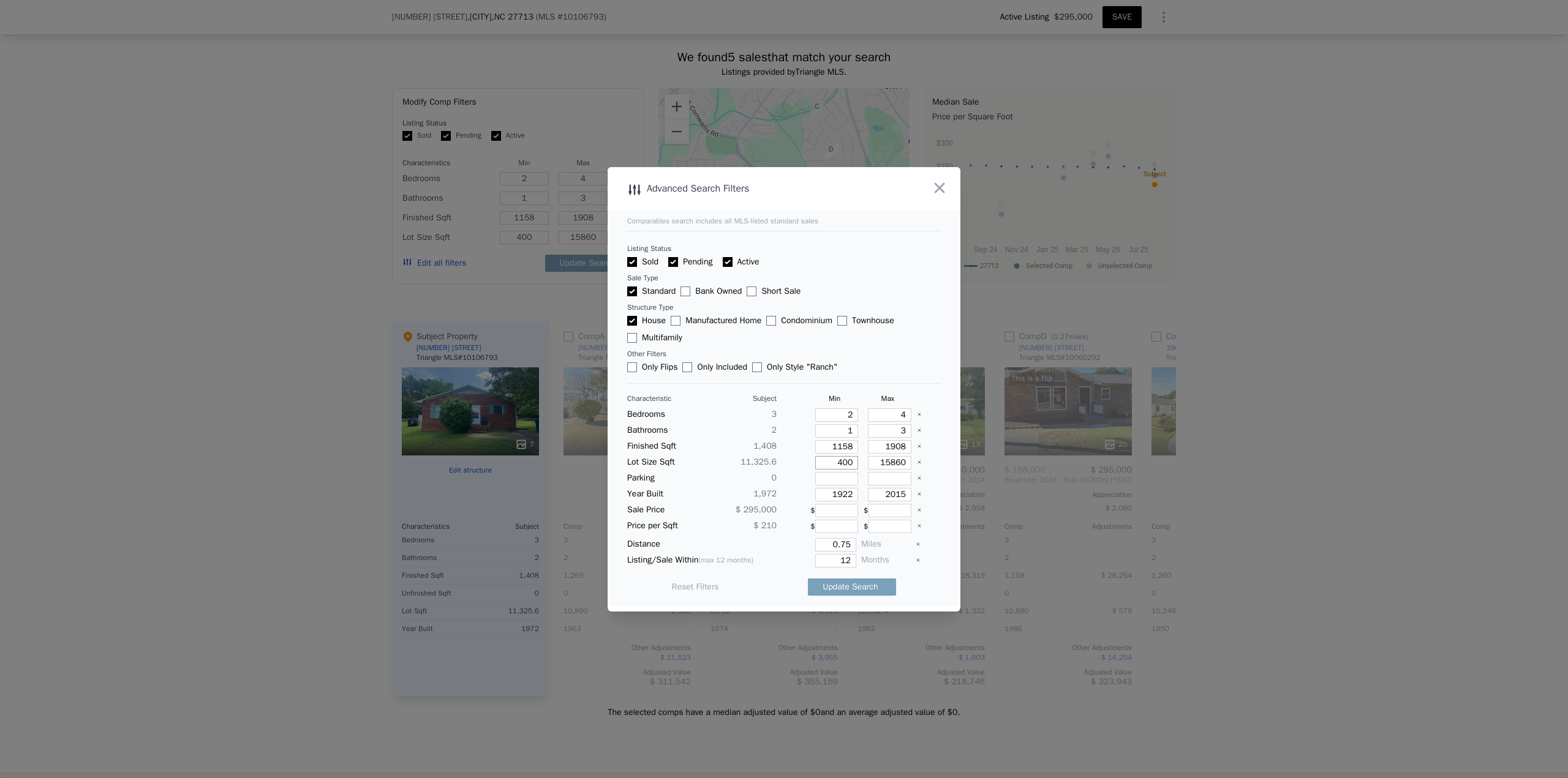 type on "4000" 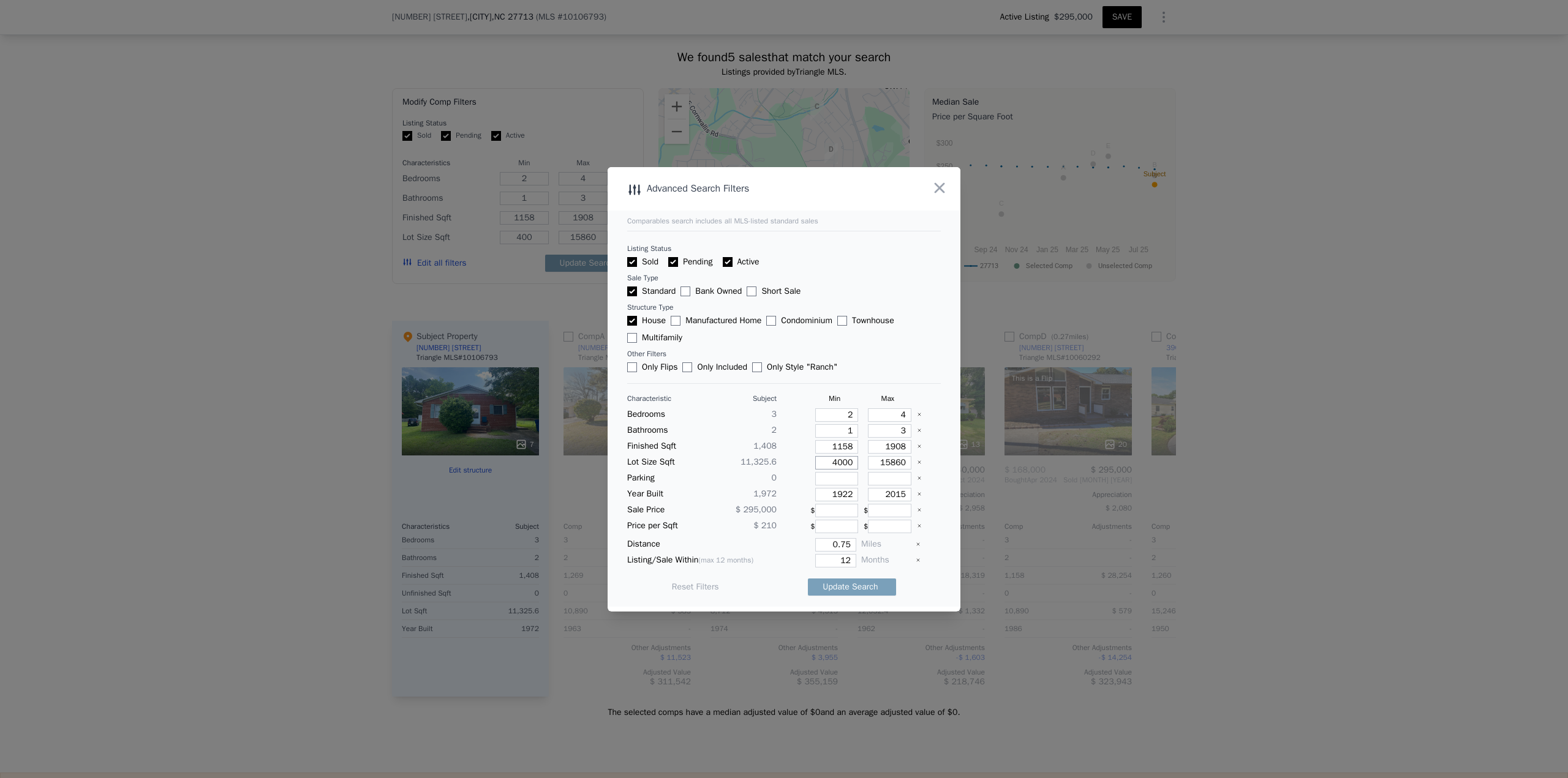type on "4000" 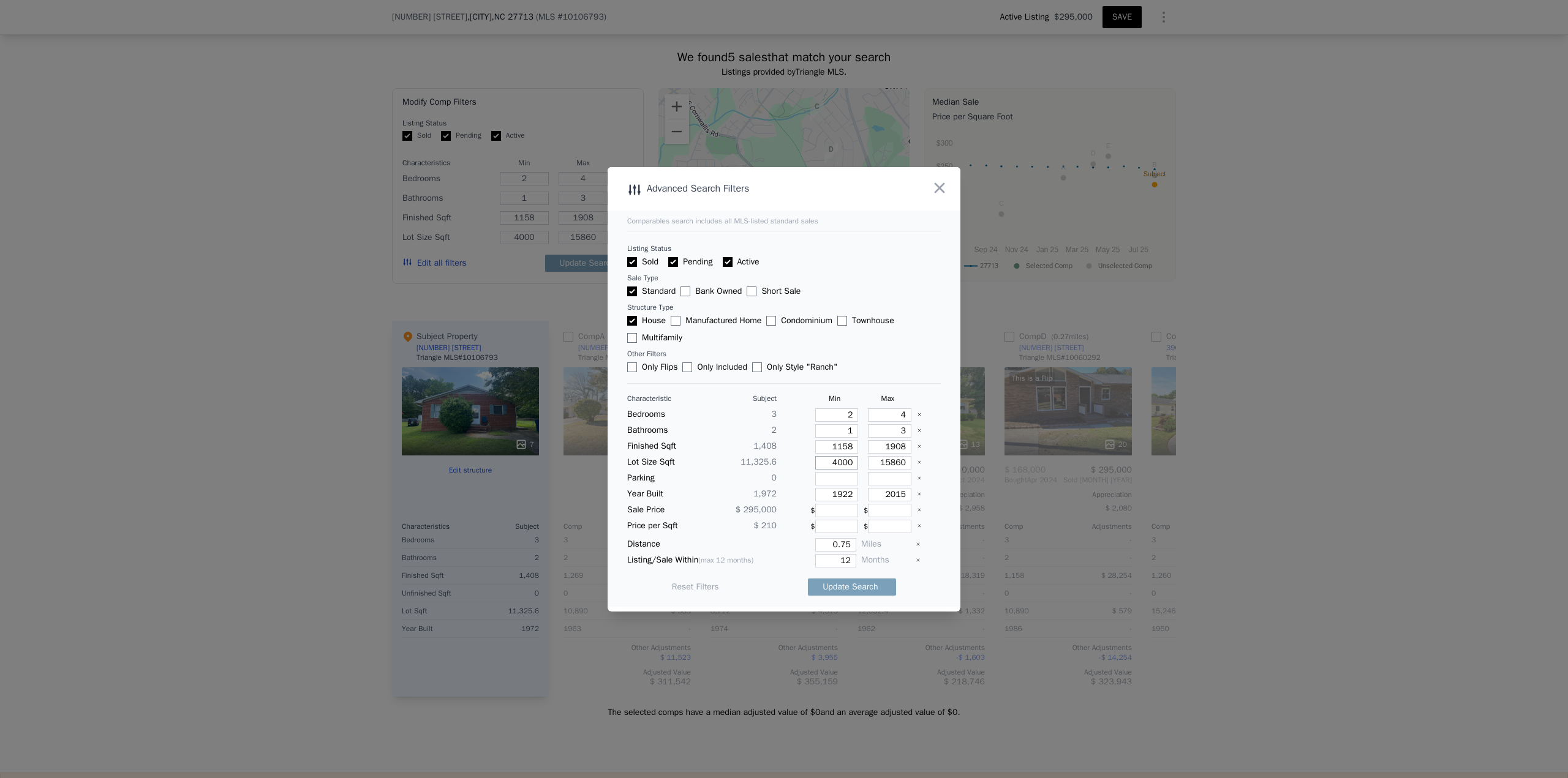 type on "4000" 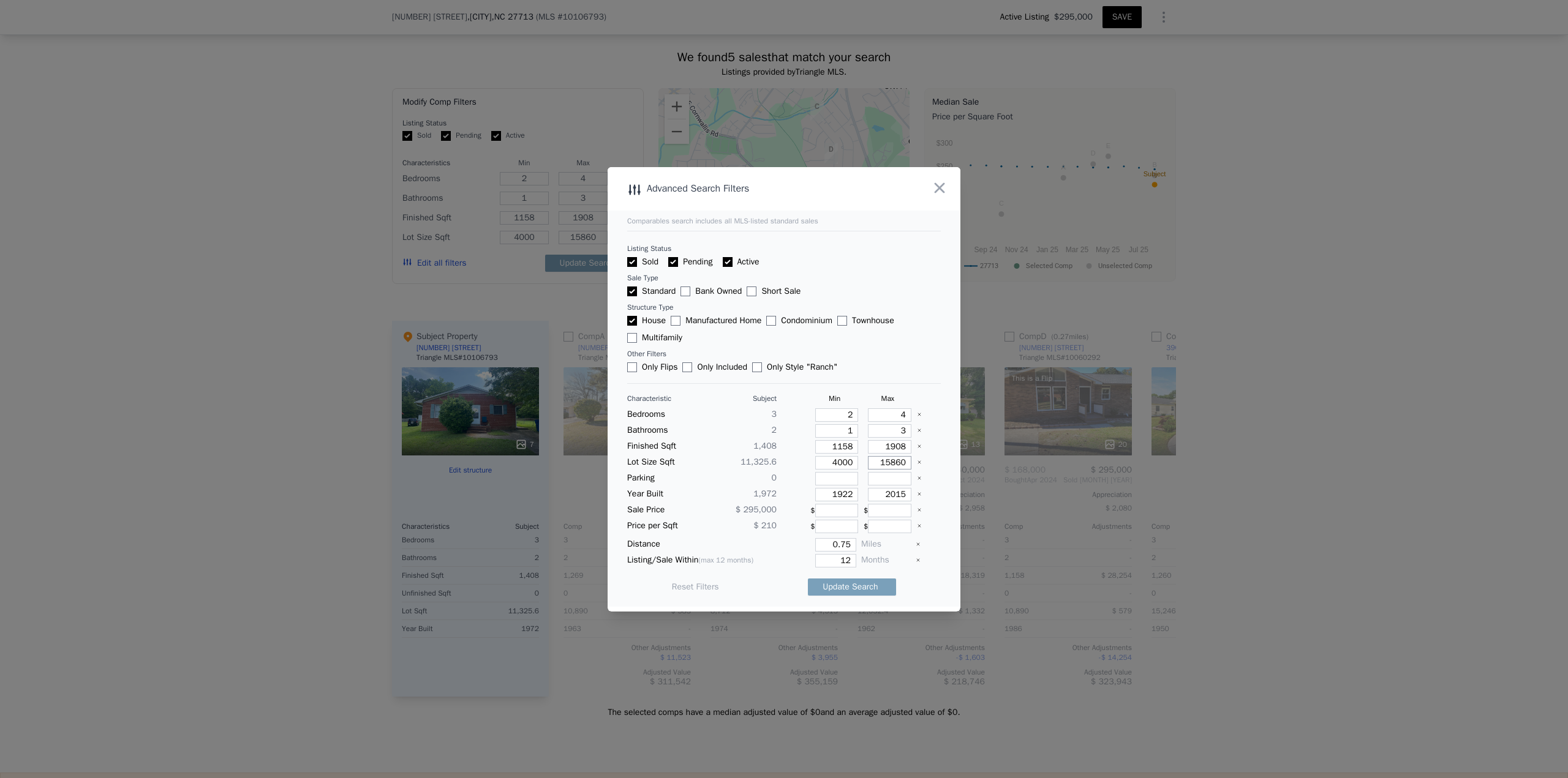 type on "2" 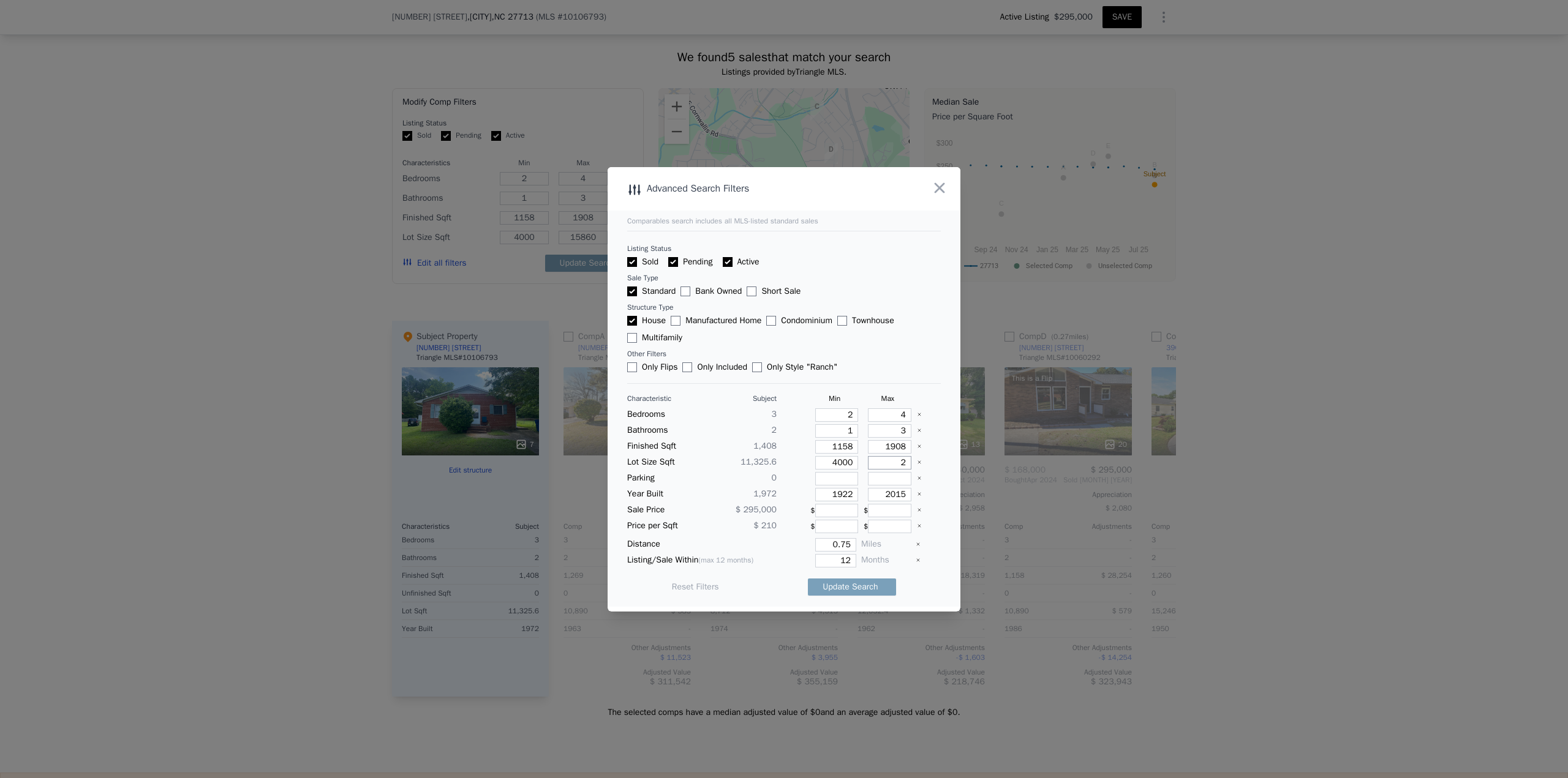type on "2" 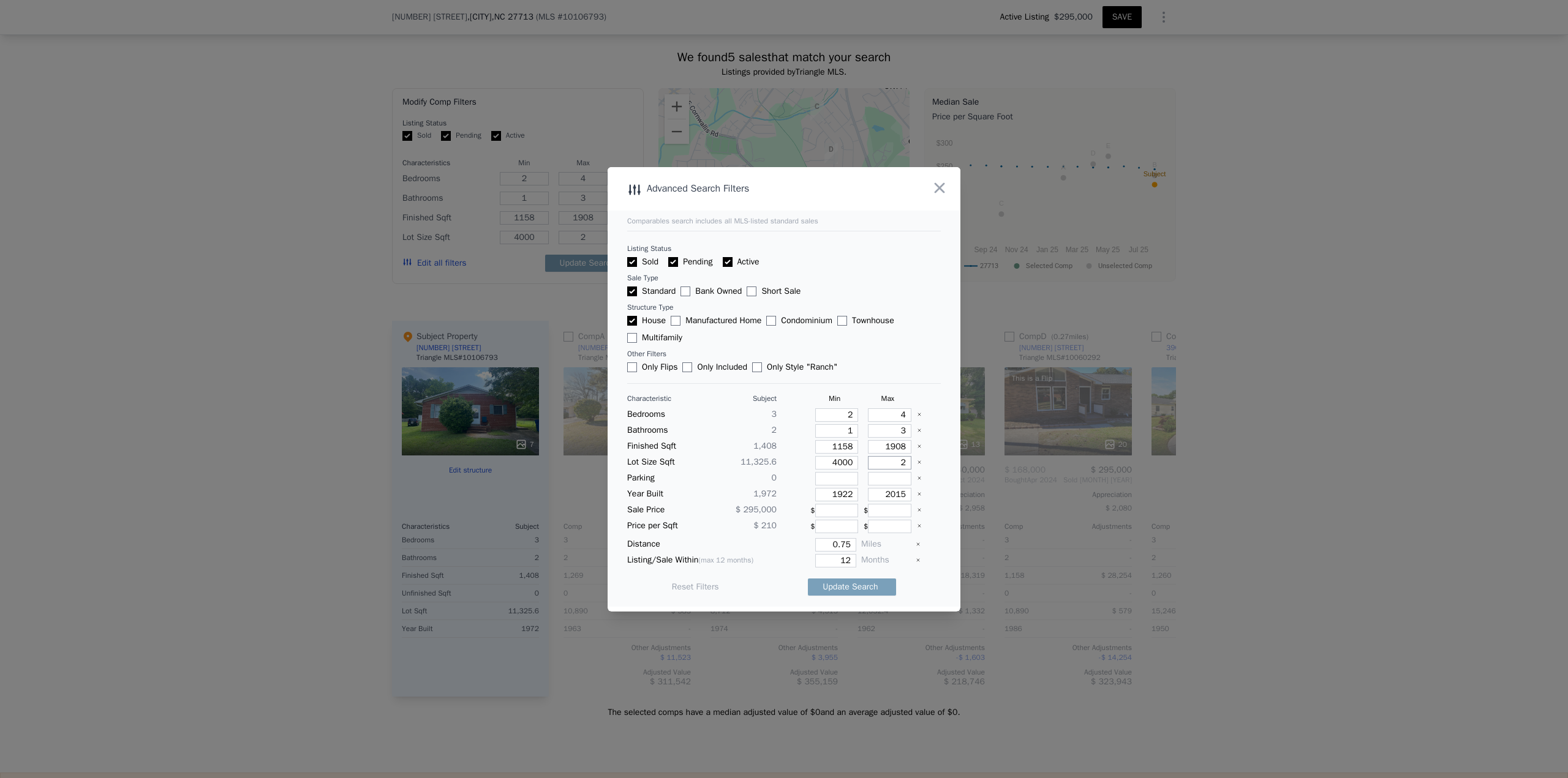 type on "20" 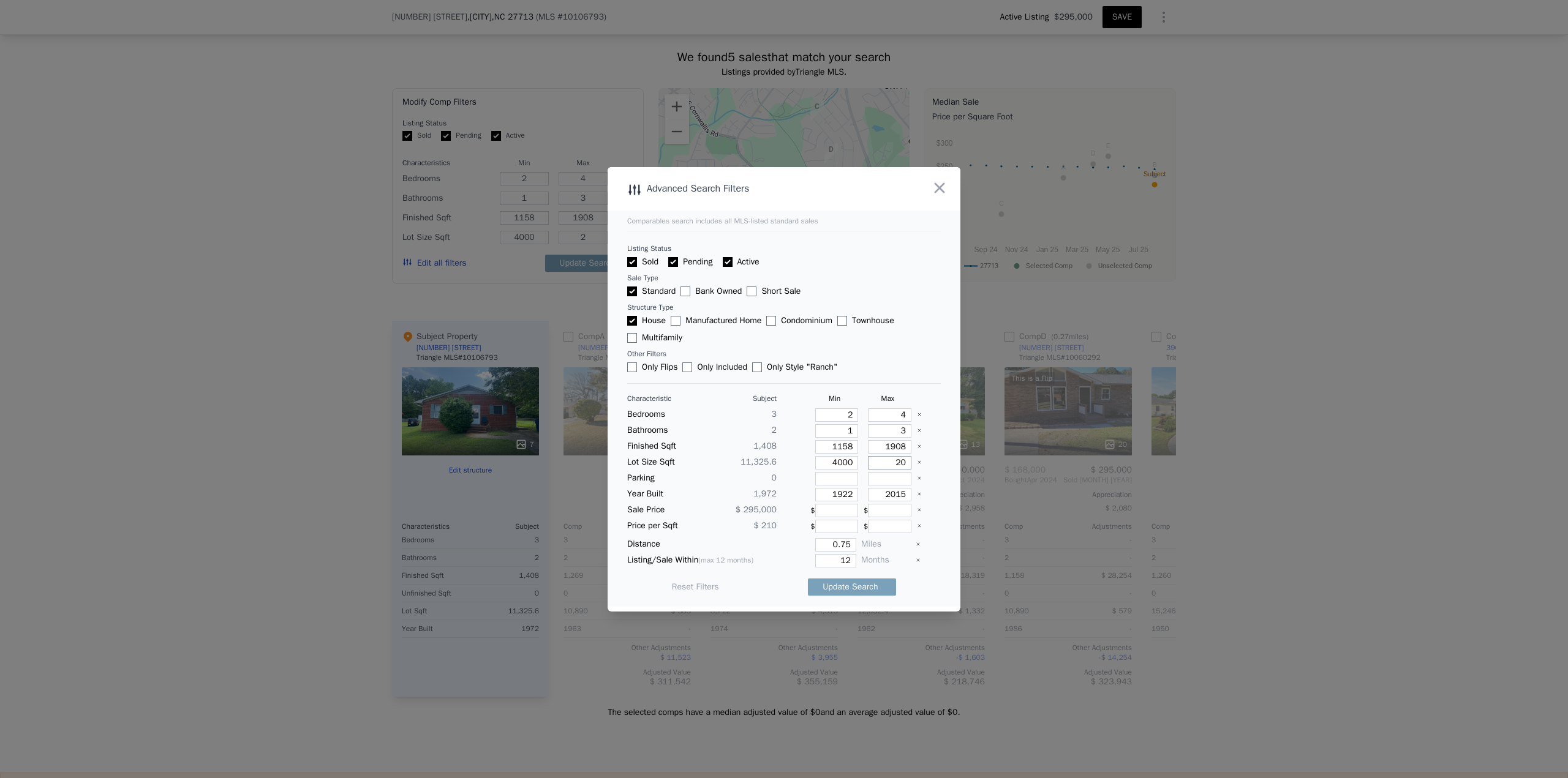 type on "20" 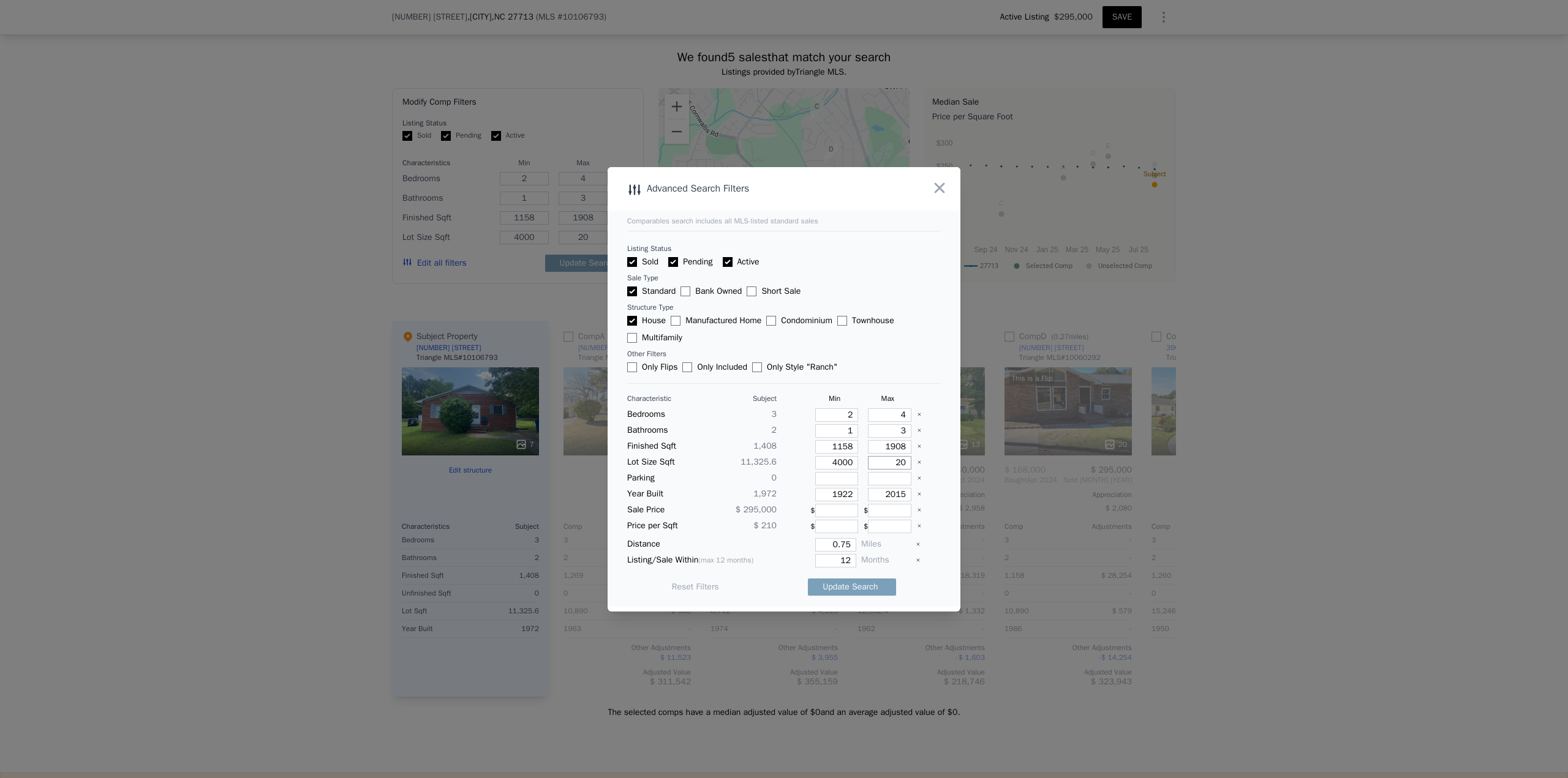 type on "200" 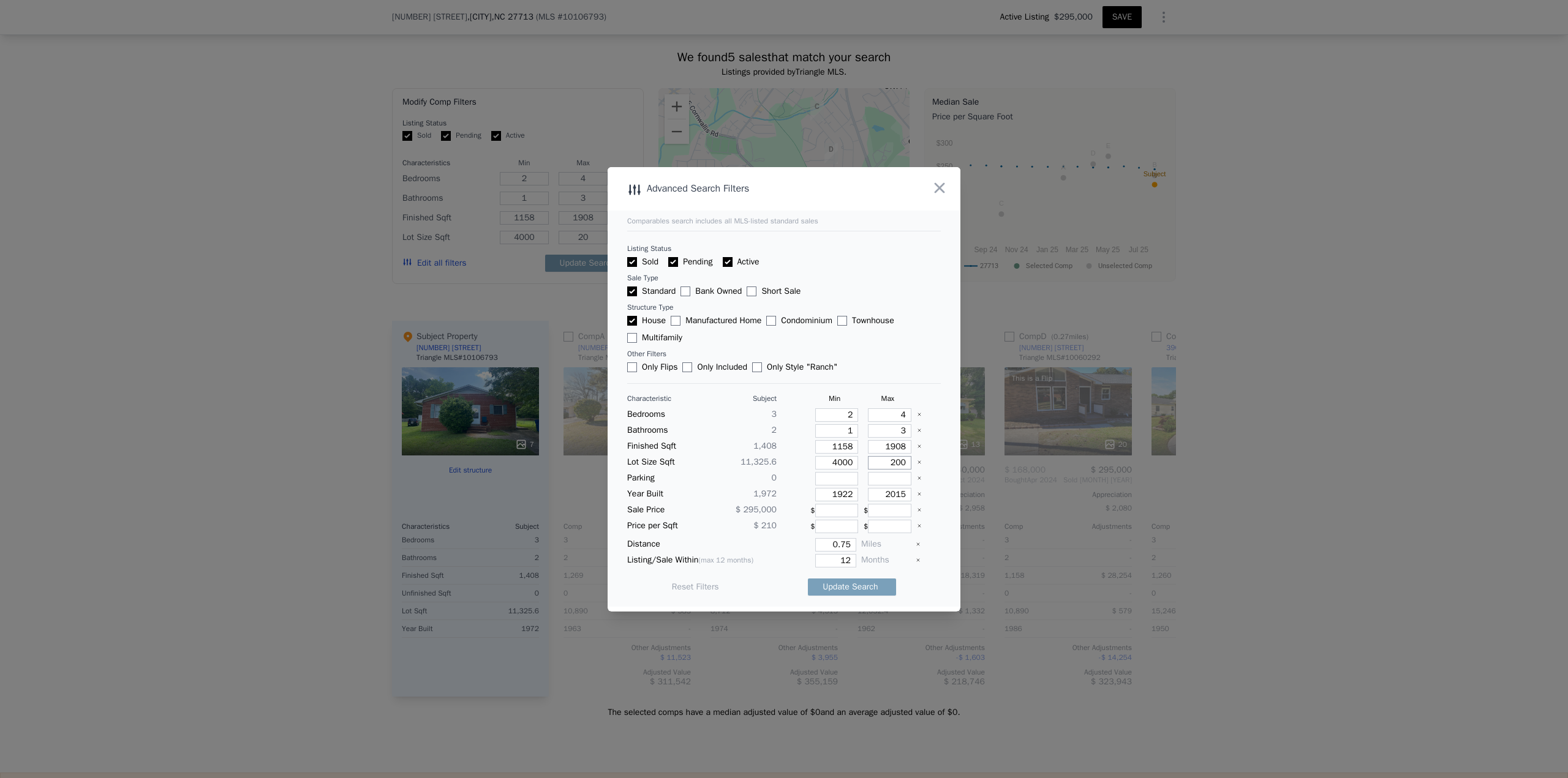 type on "200" 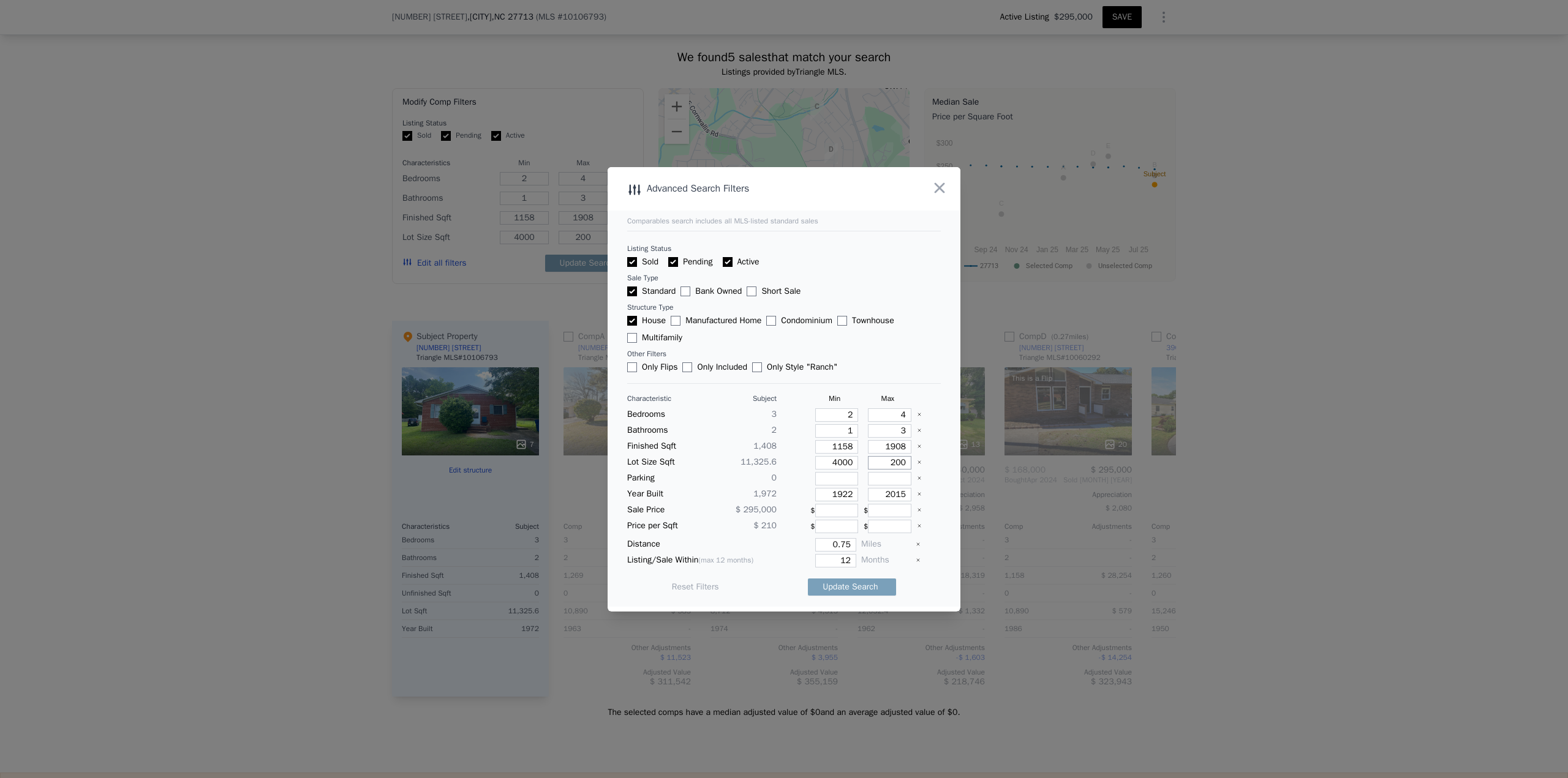 type on "2000" 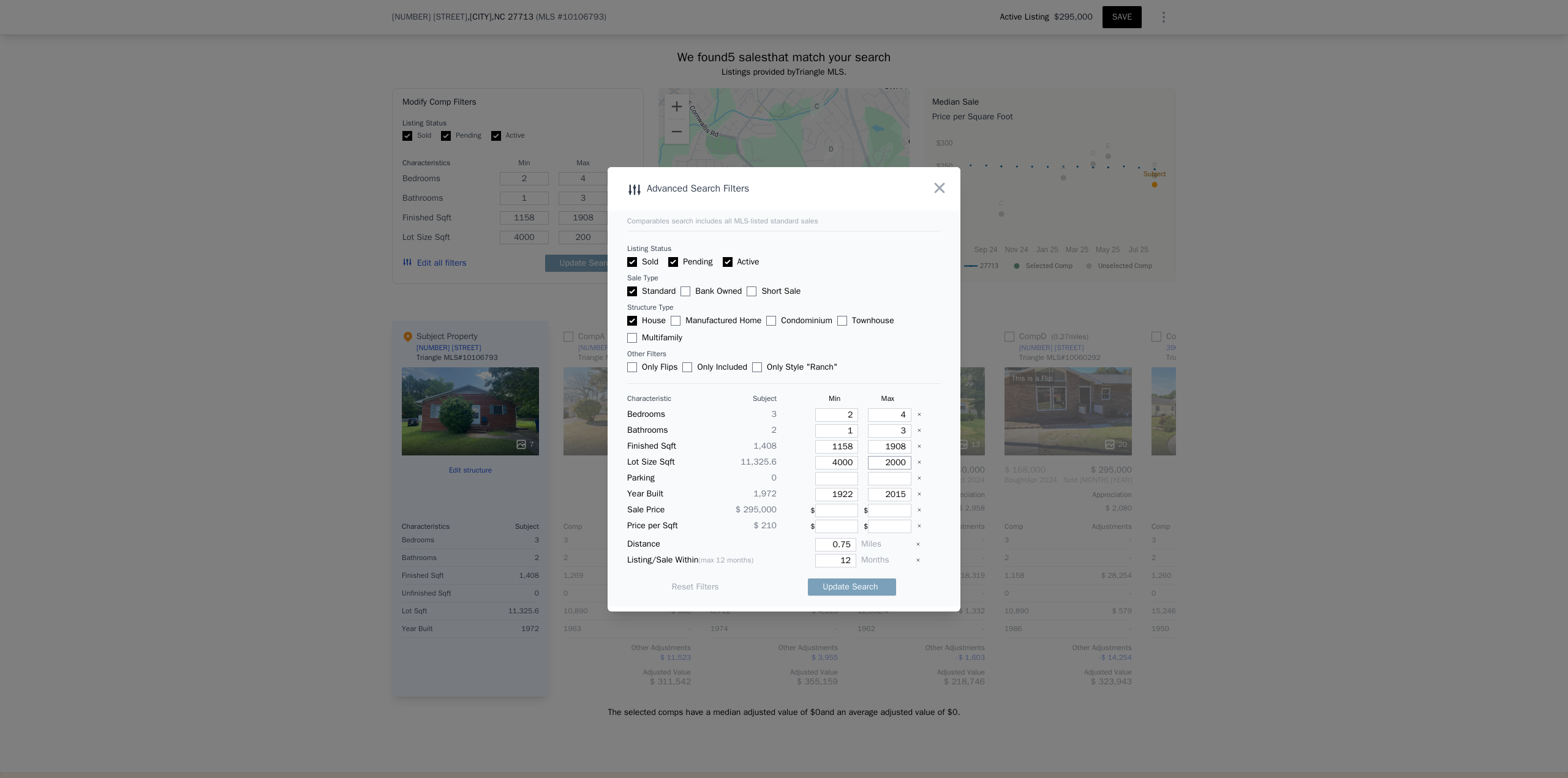 type on "2000" 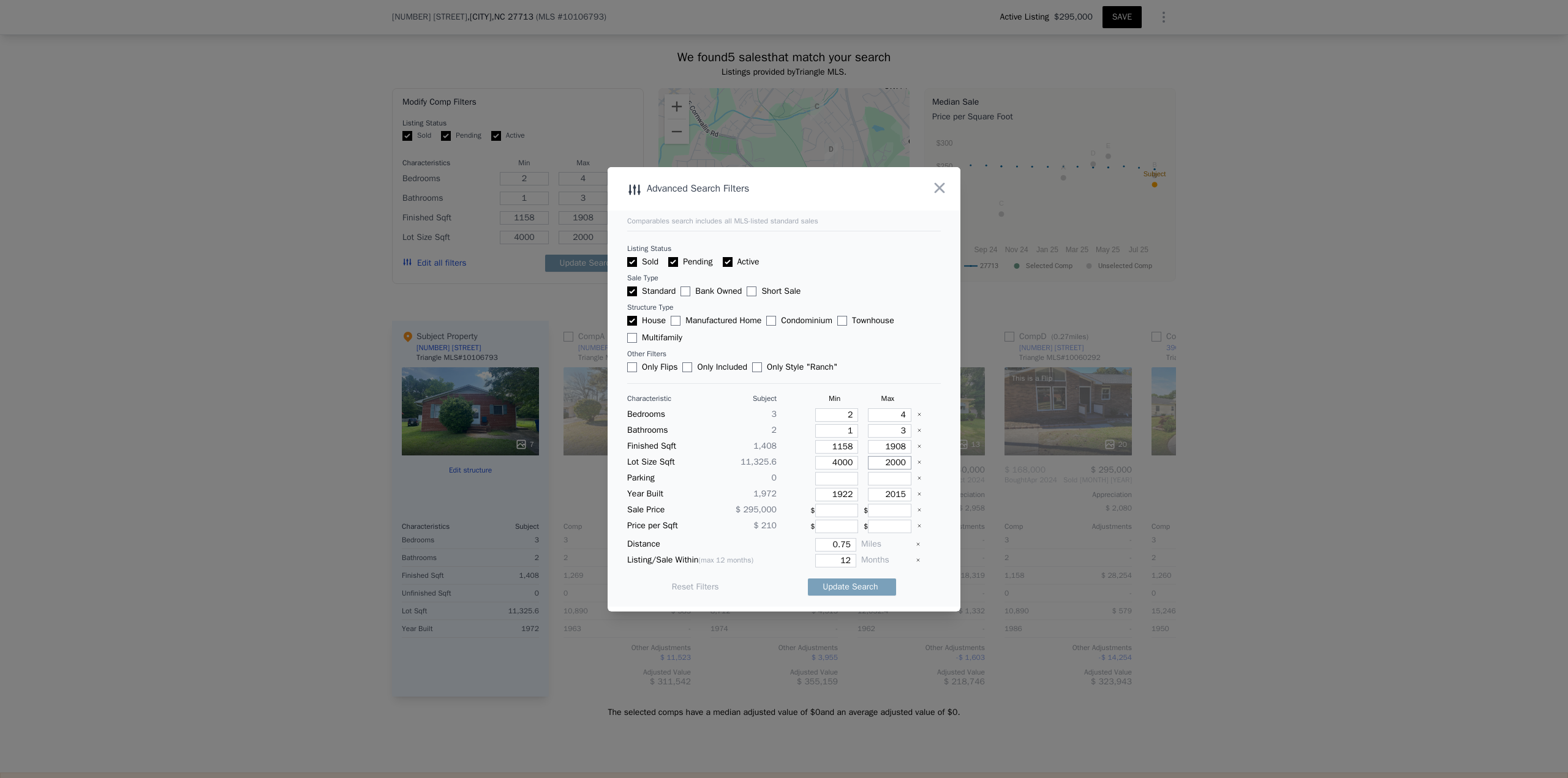type on "20000" 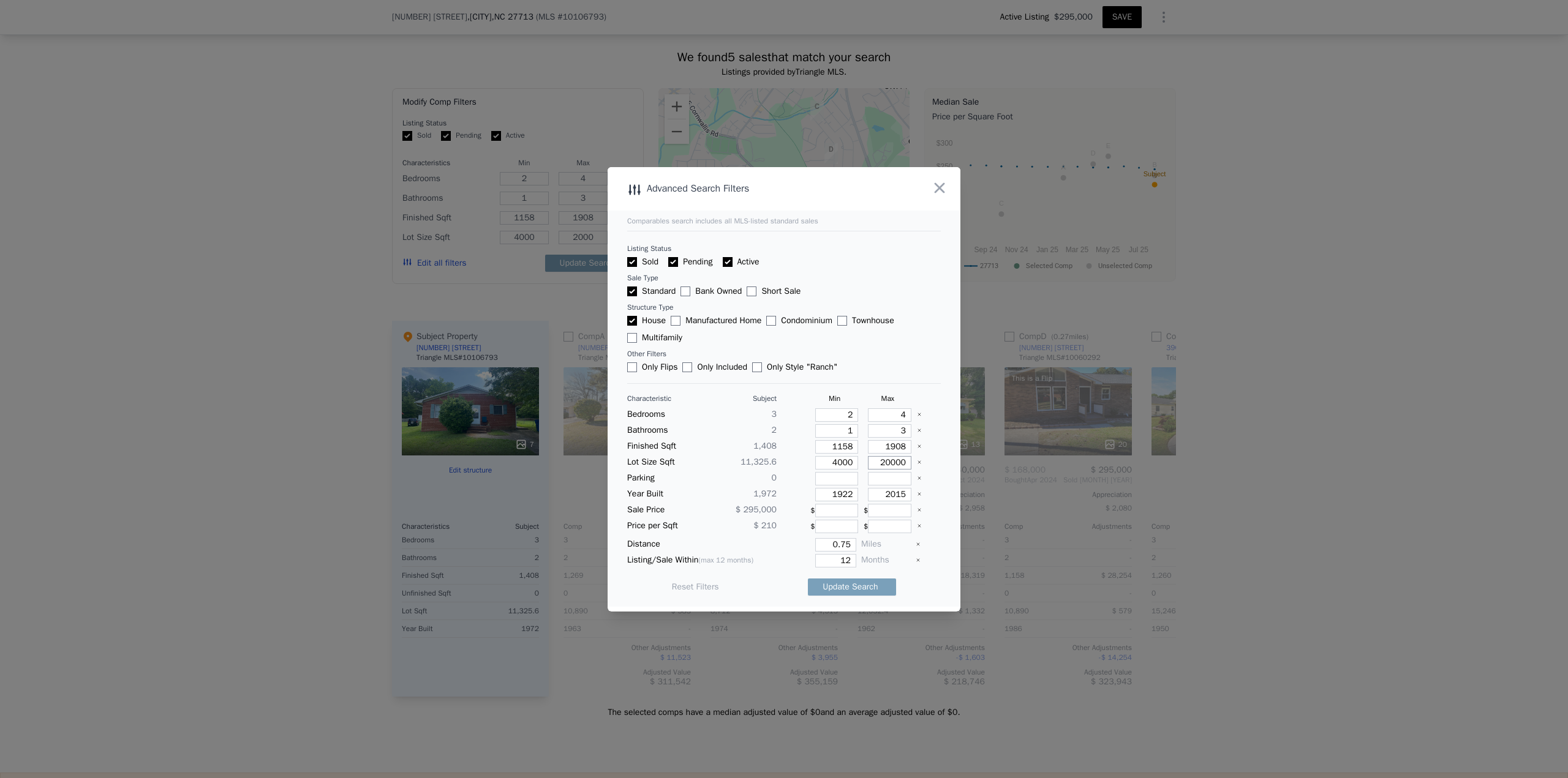 type on "20000" 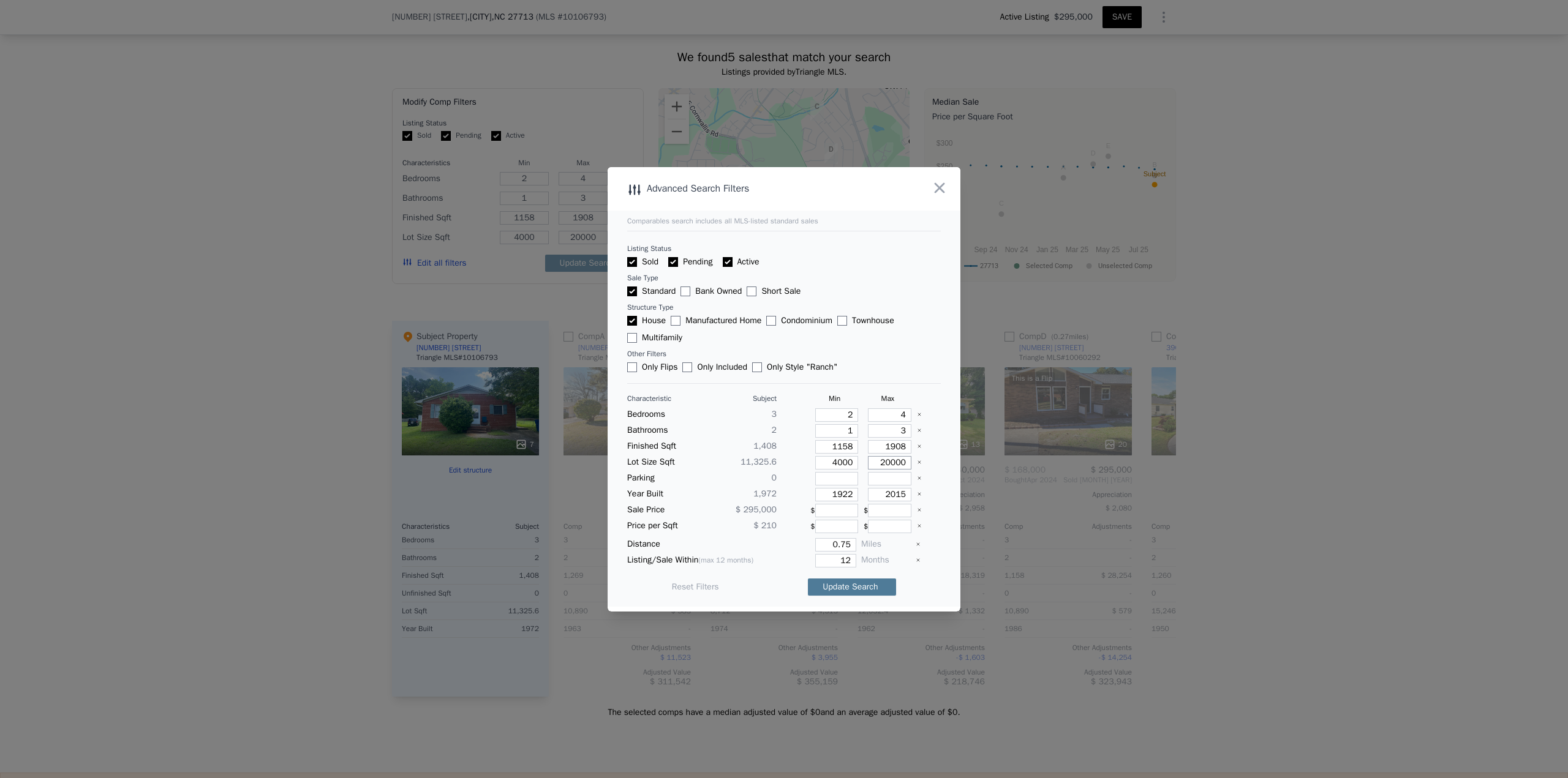 type on "20000" 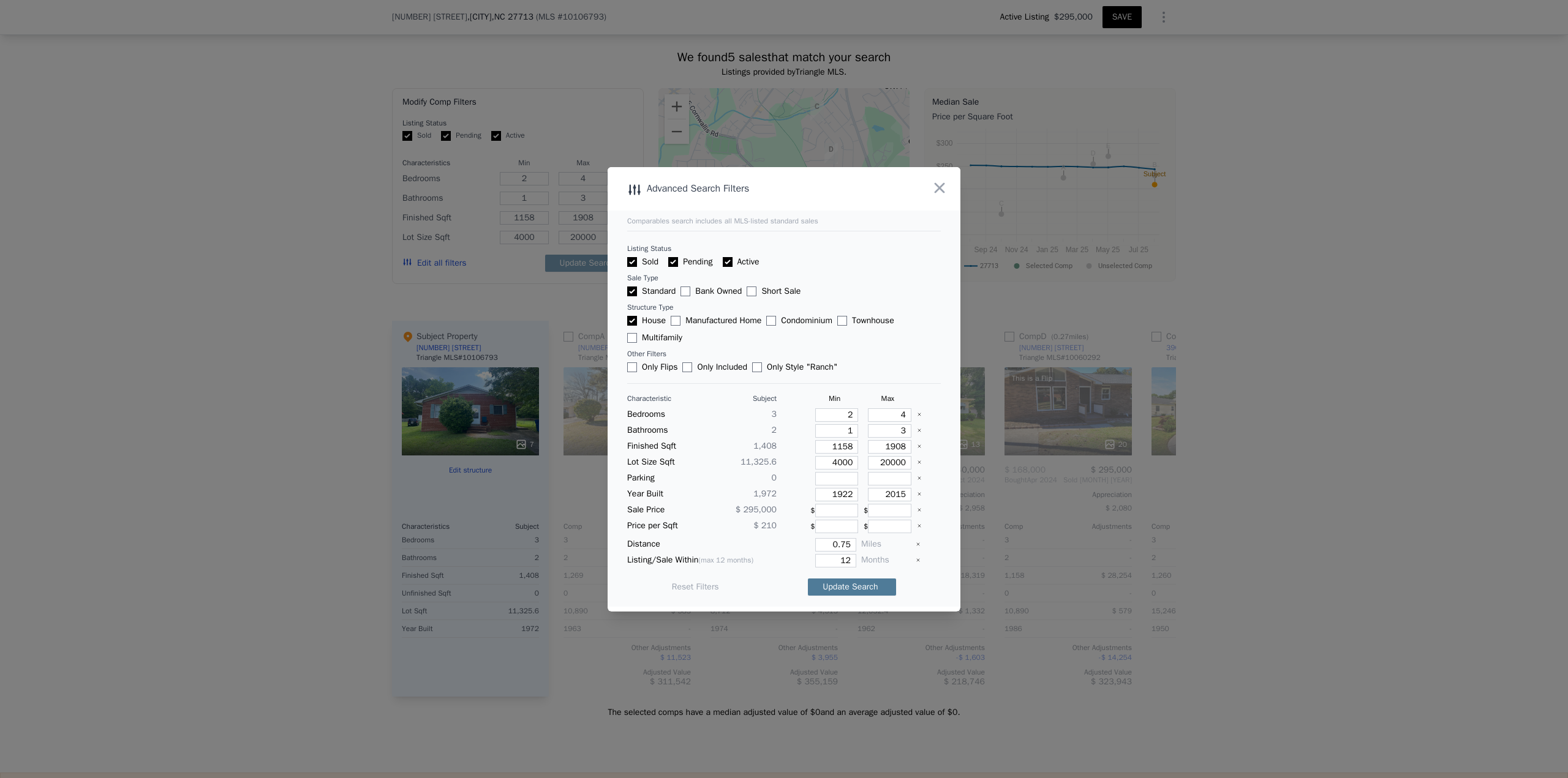 click on "Update Search" at bounding box center [852, 587] 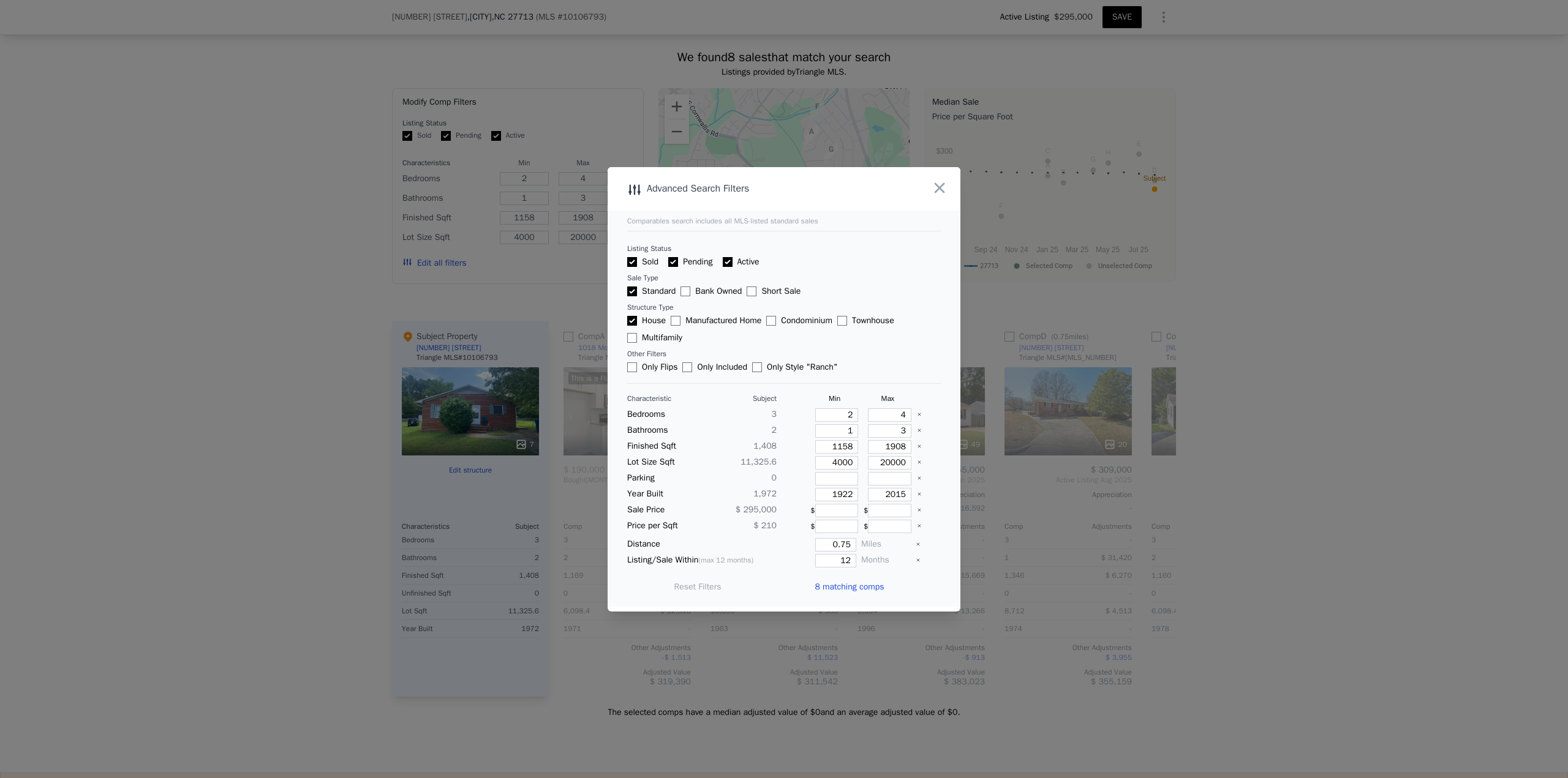 click on "8 matching comps" at bounding box center (849, 587) 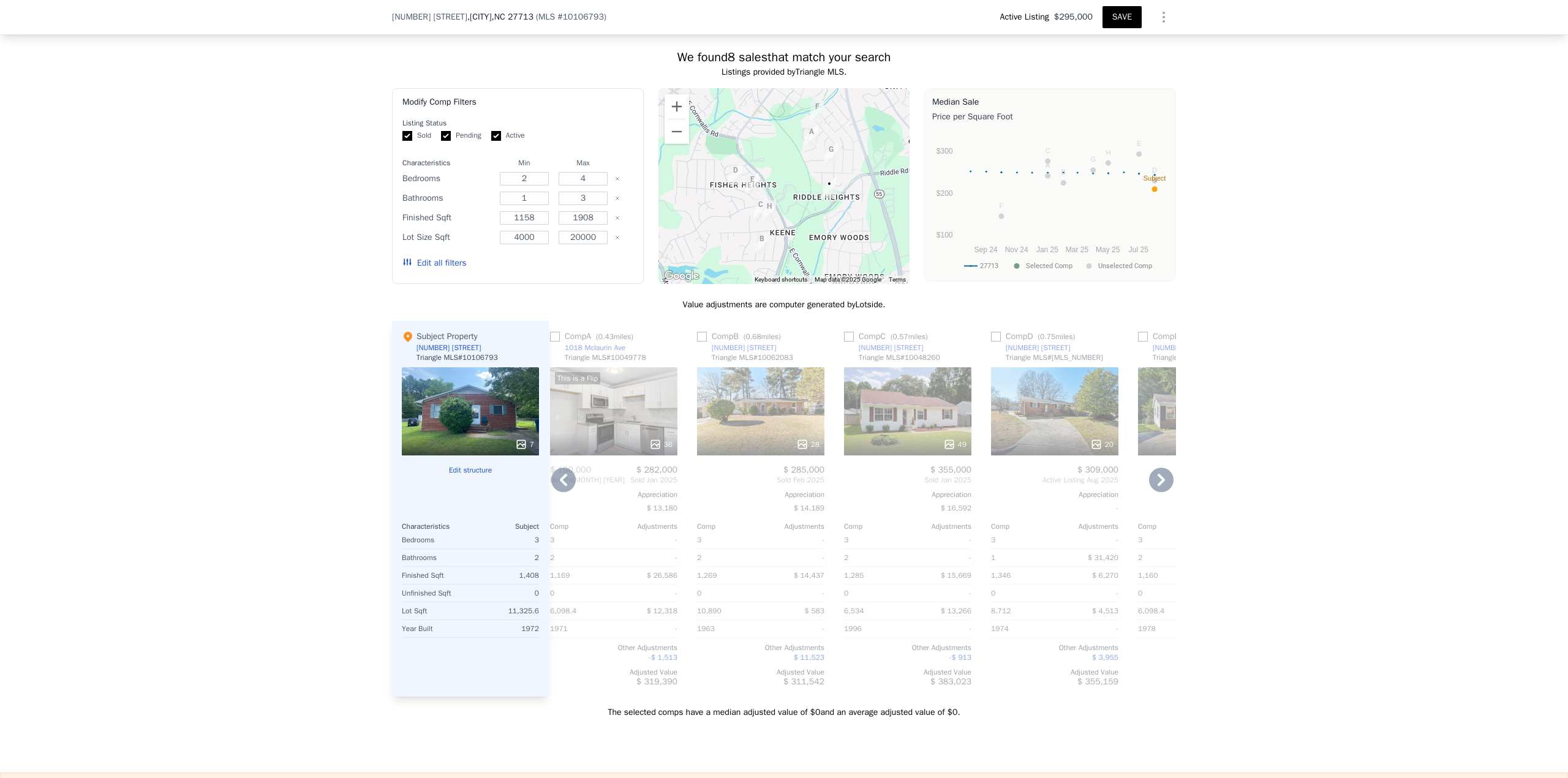 scroll, scrollTop: 0, scrollLeft: 0, axis: both 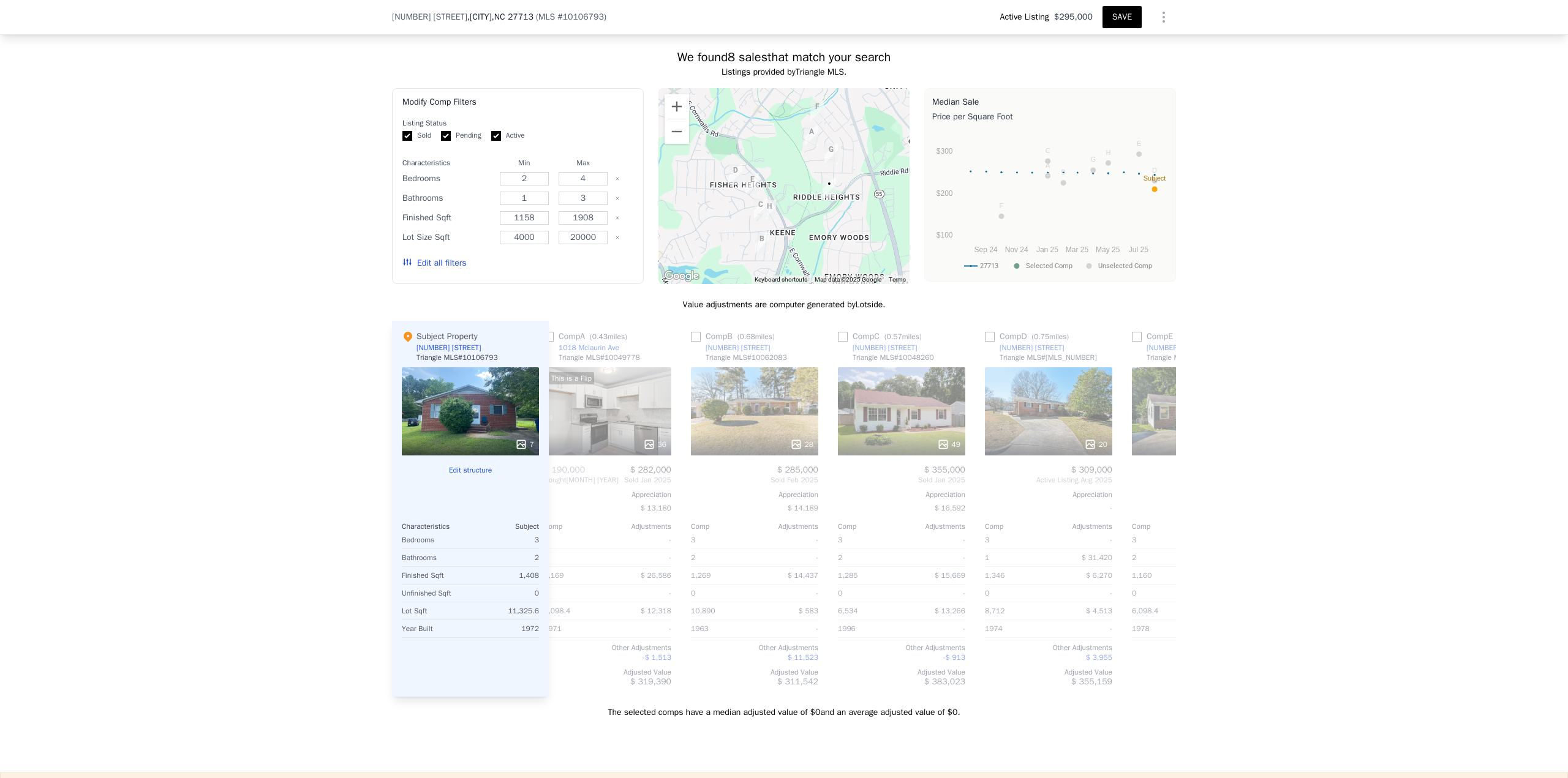 type on "3" 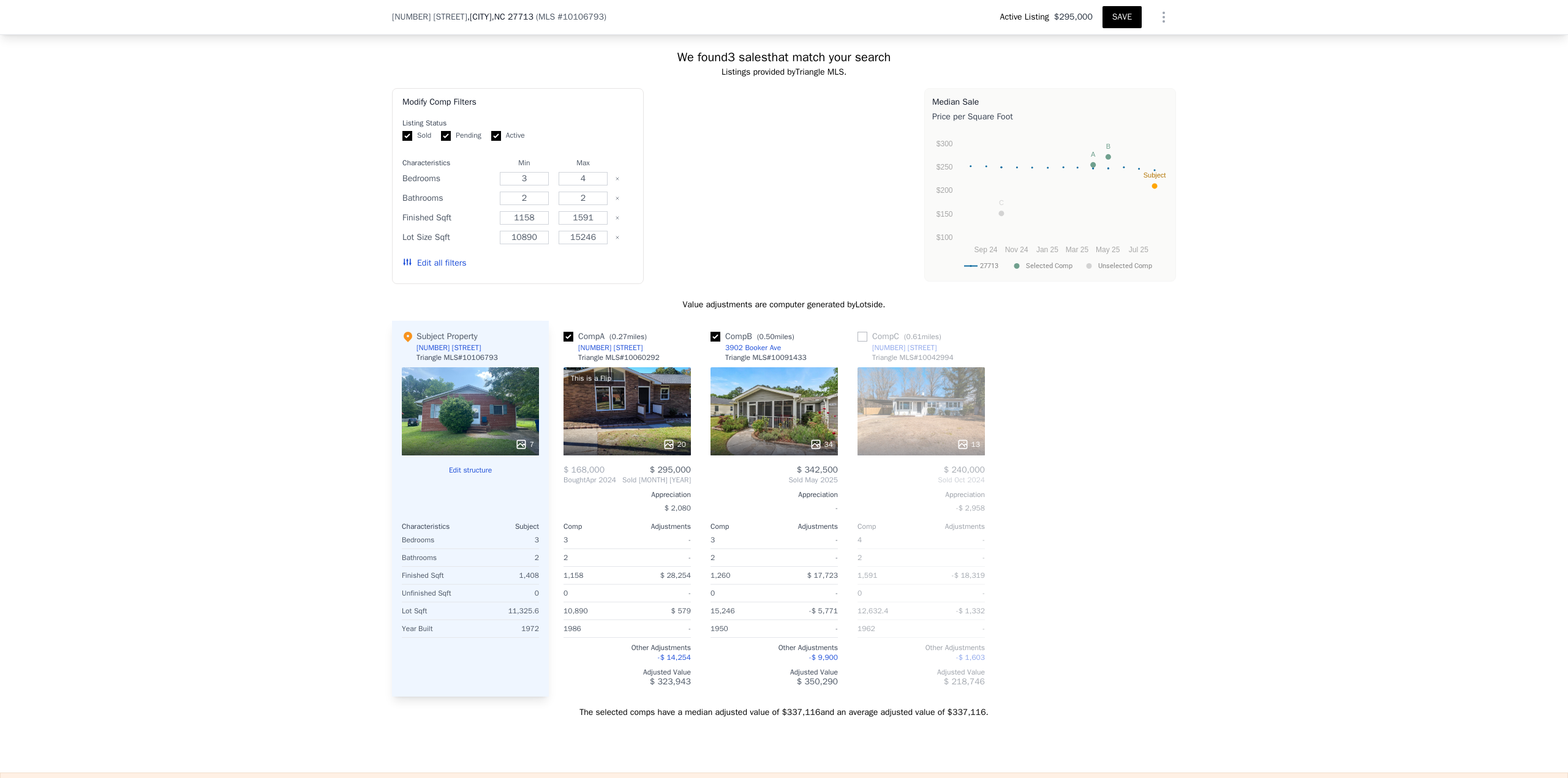 scroll, scrollTop: 0, scrollLeft: 0, axis: both 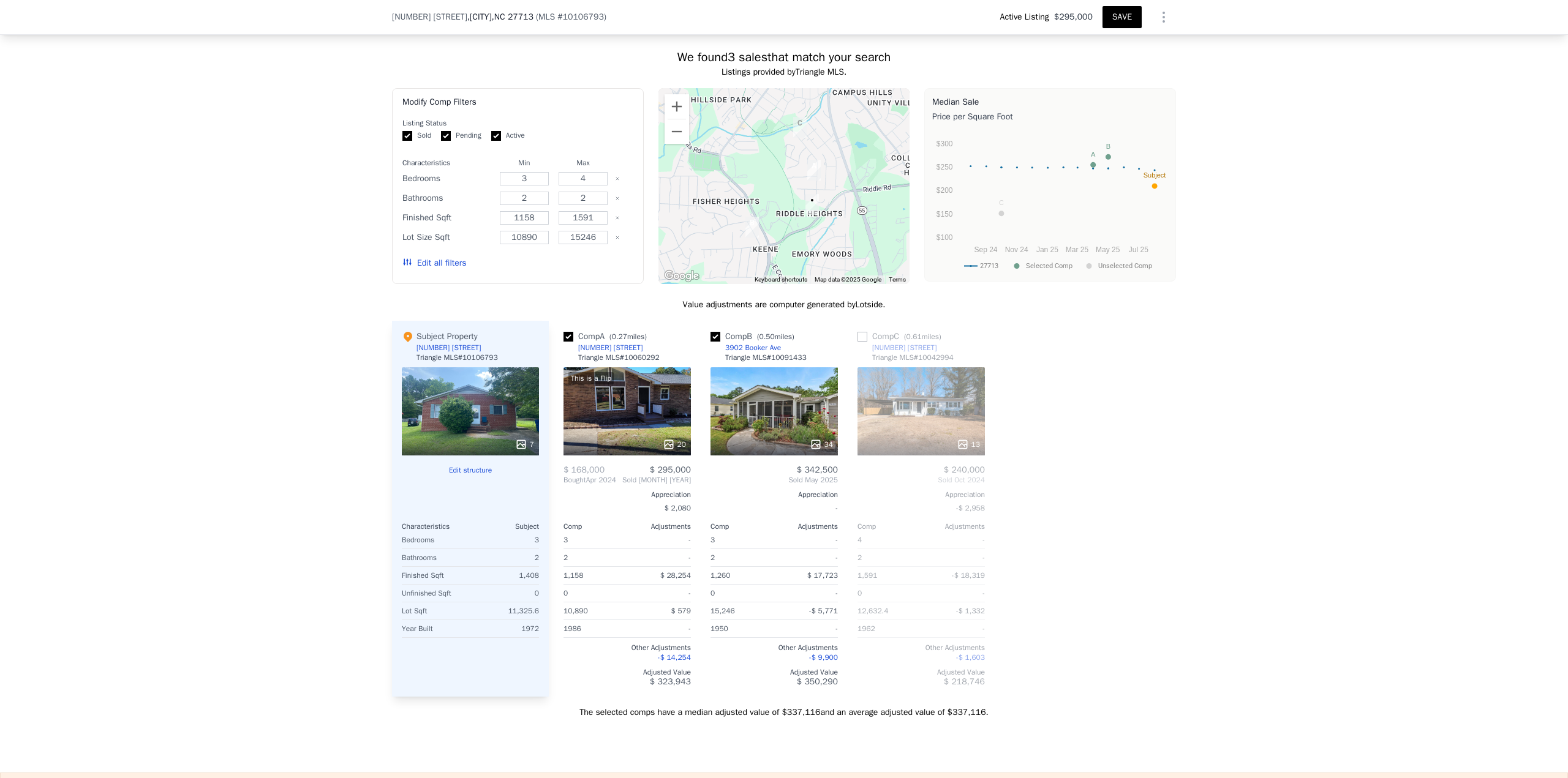 drag, startPoint x: 864, startPoint y: 707, endPoint x: 876, endPoint y: 708, distance: 12.041595 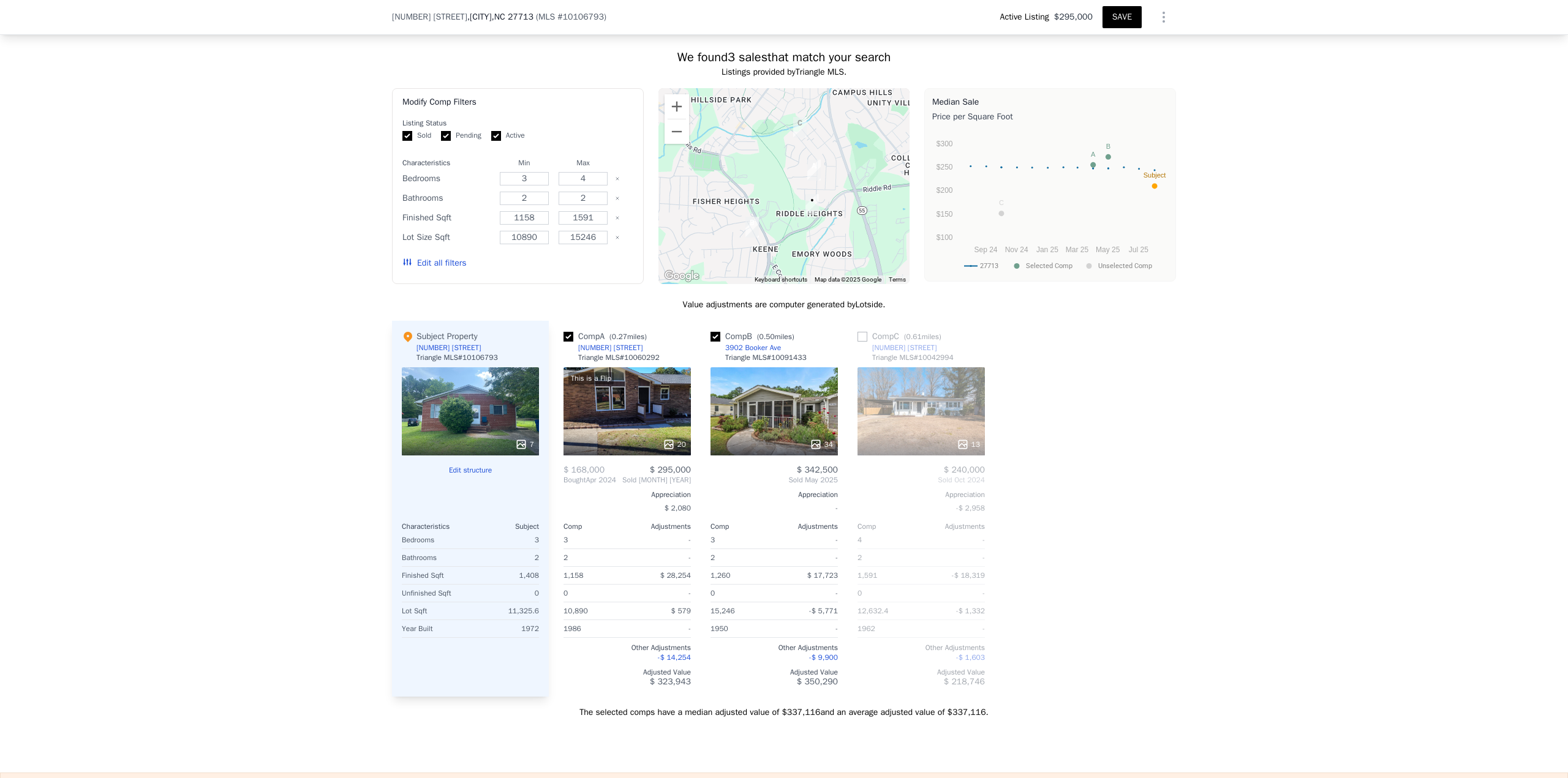 click 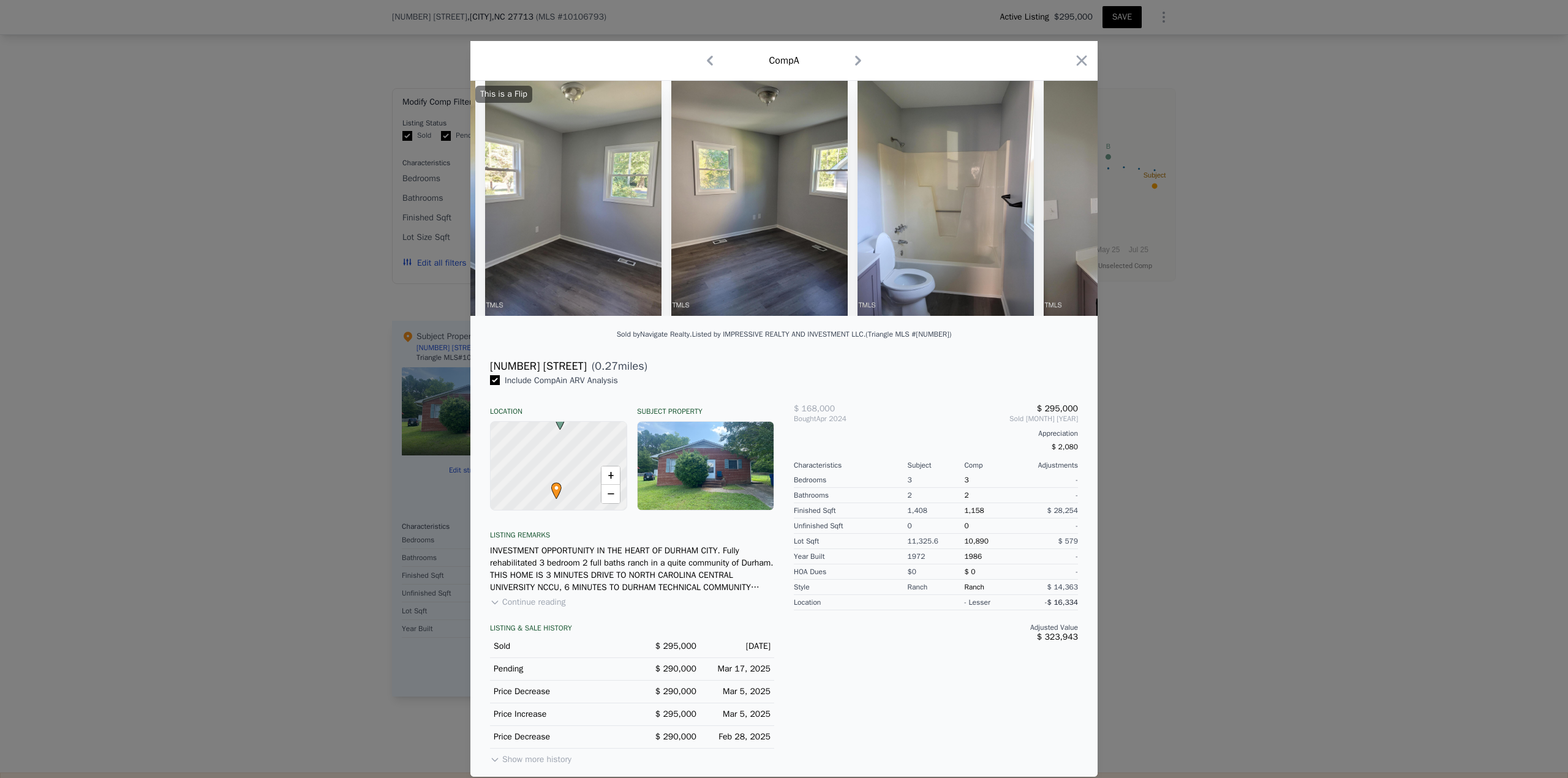 scroll, scrollTop: 0, scrollLeft: 2532, axis: horizontal 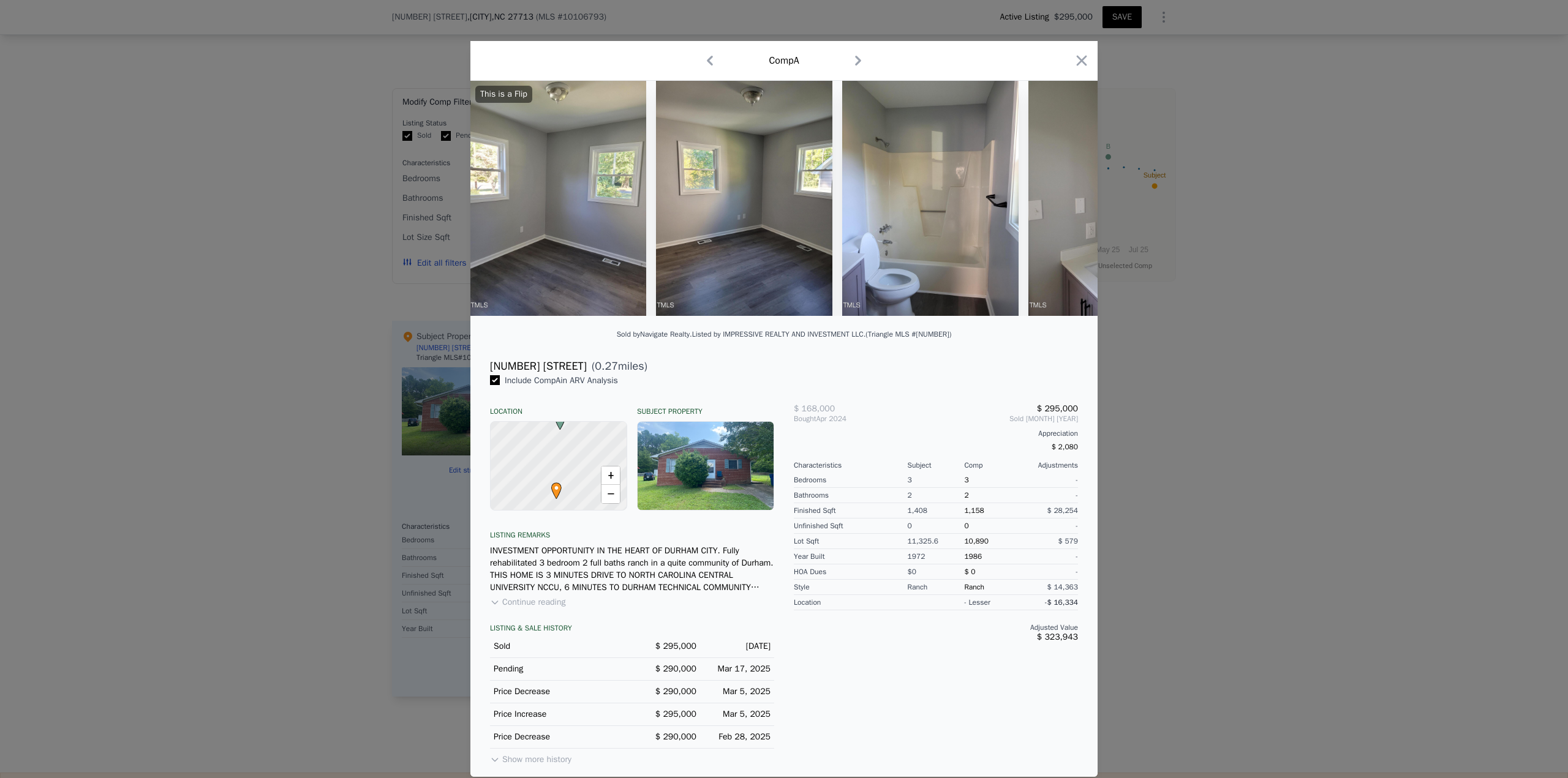 click 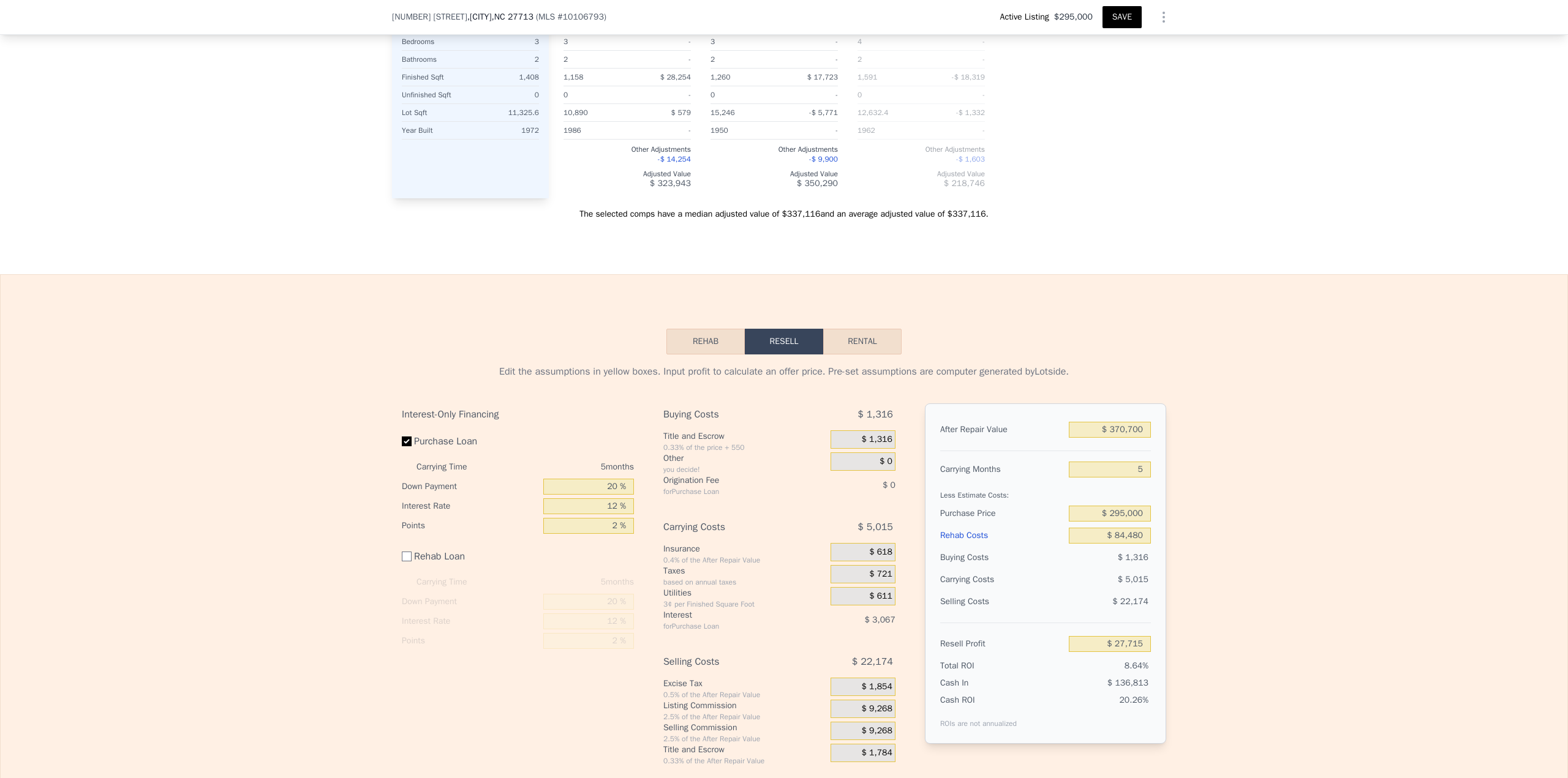 scroll, scrollTop: 1710, scrollLeft: 0, axis: vertical 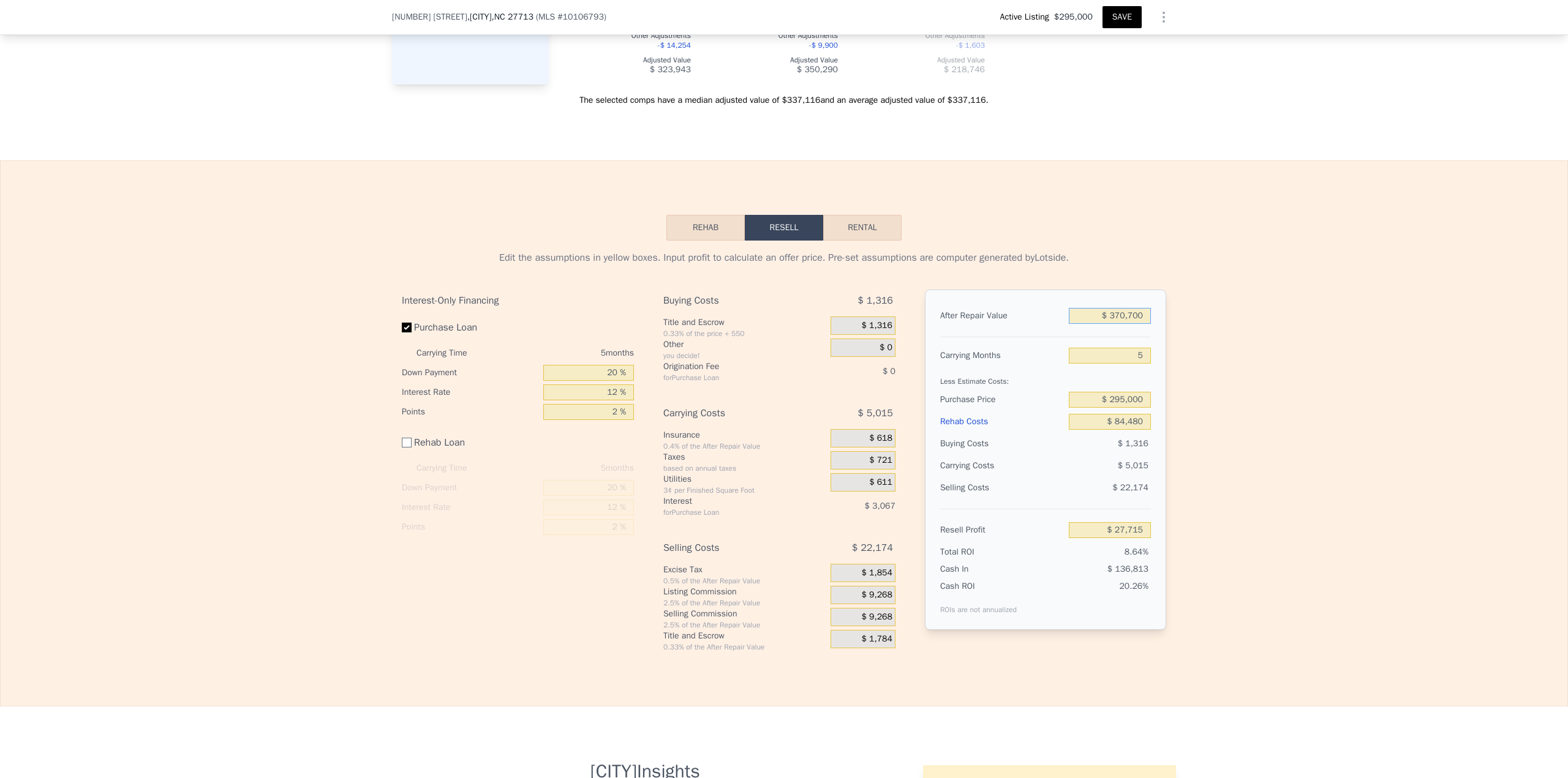 click on "$ 370,700" at bounding box center [1110, 316] 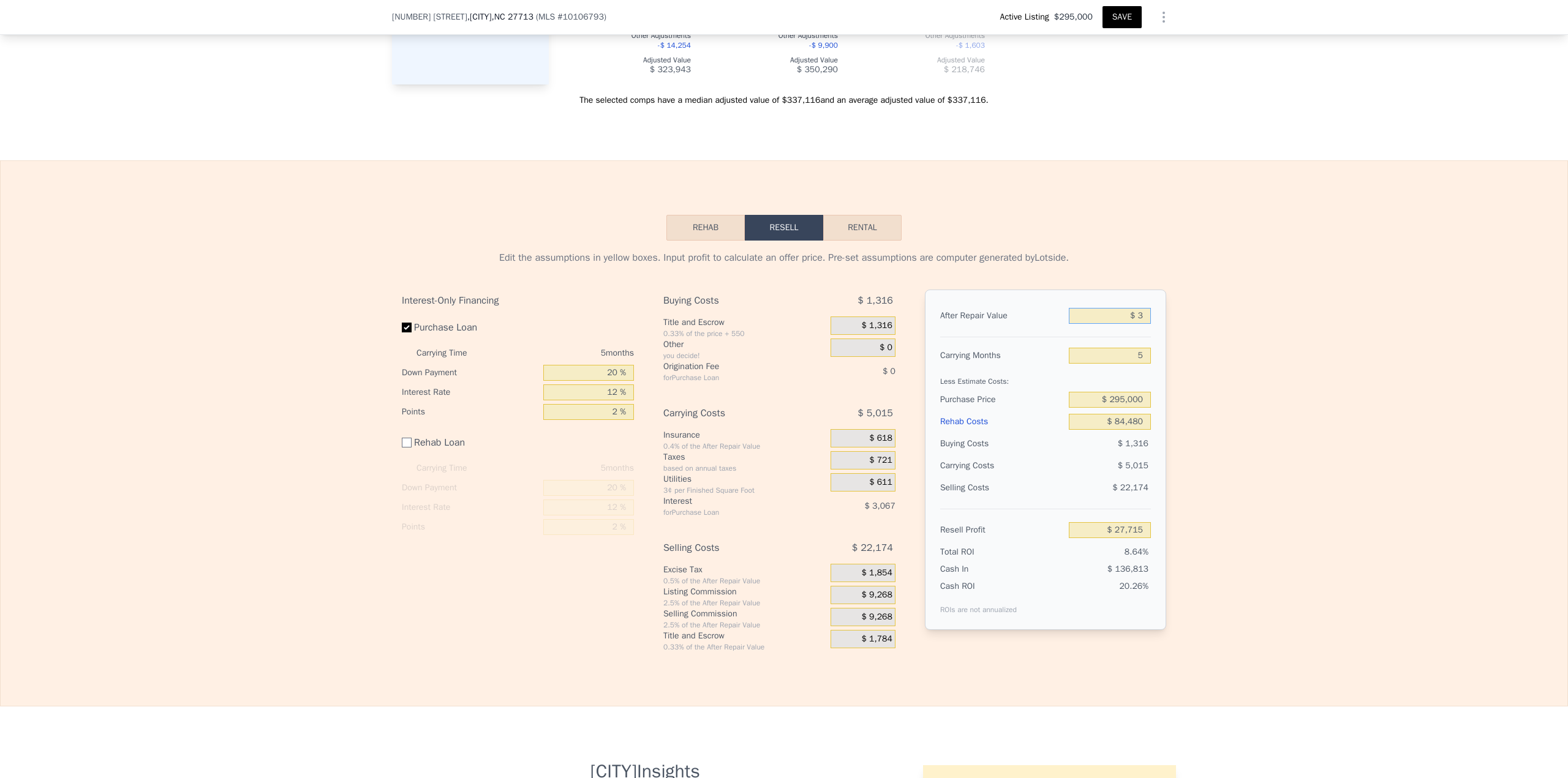type on "$ 33" 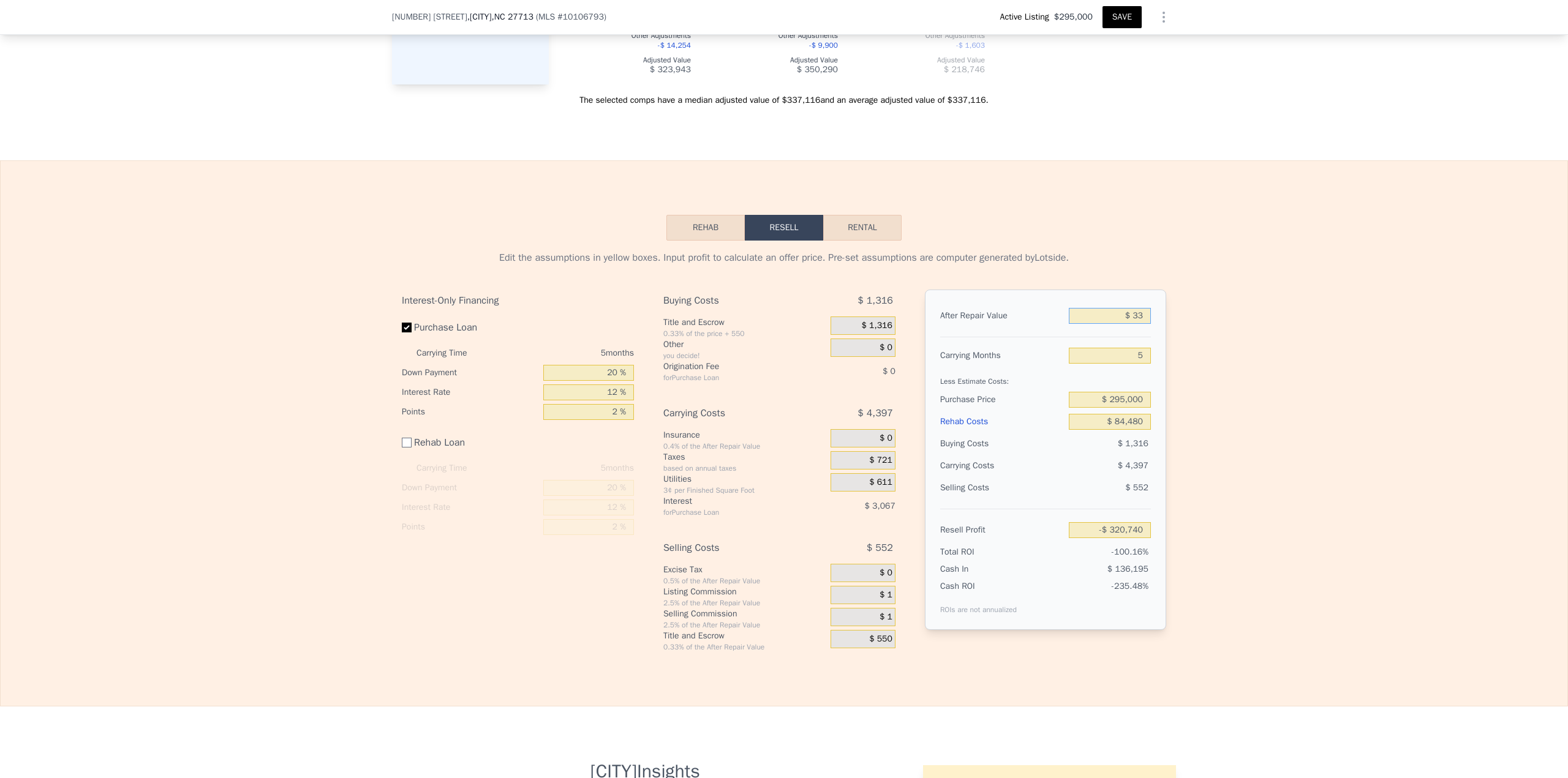 type on "-$ 320,712" 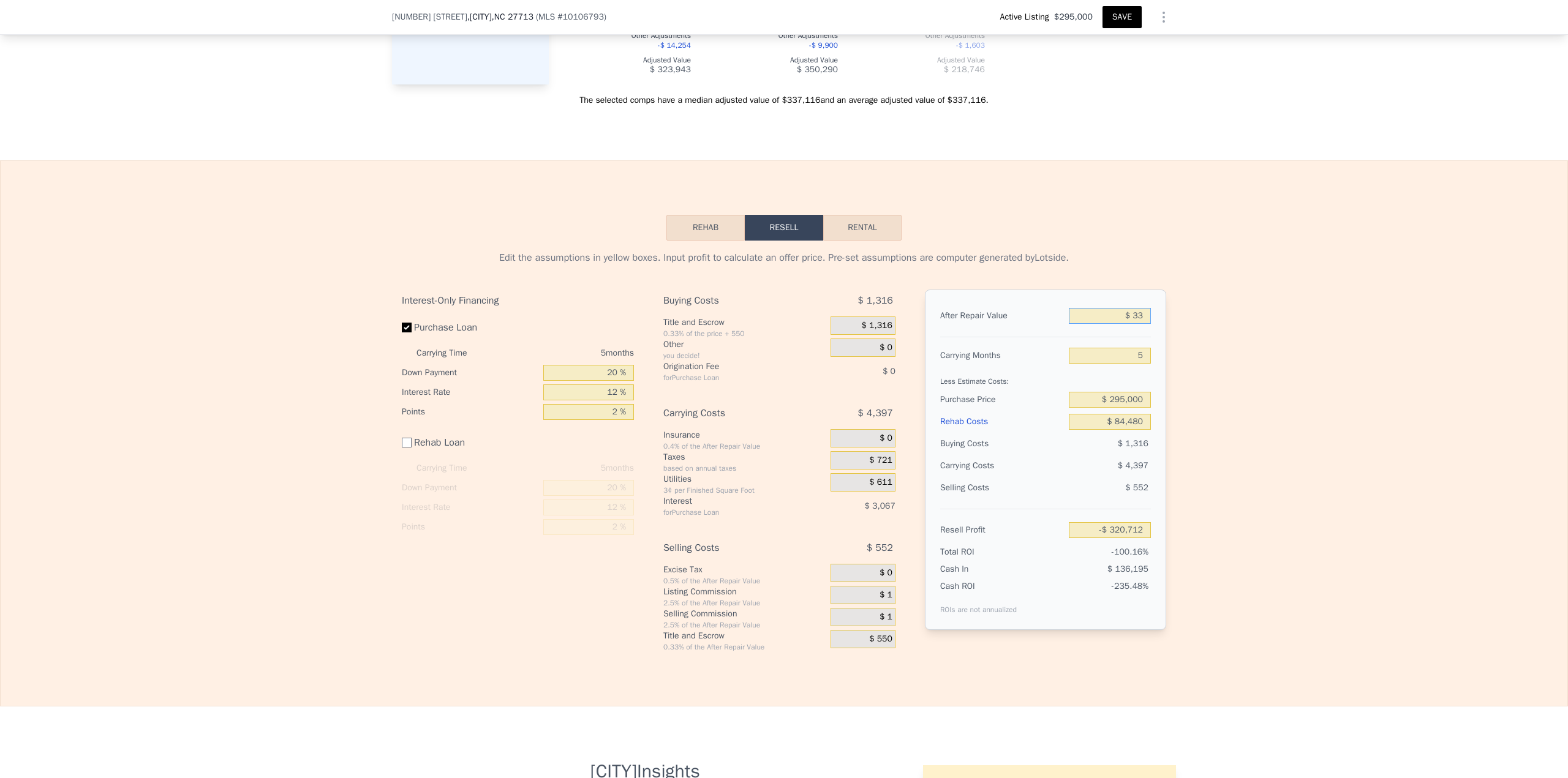 type on "$ 330" 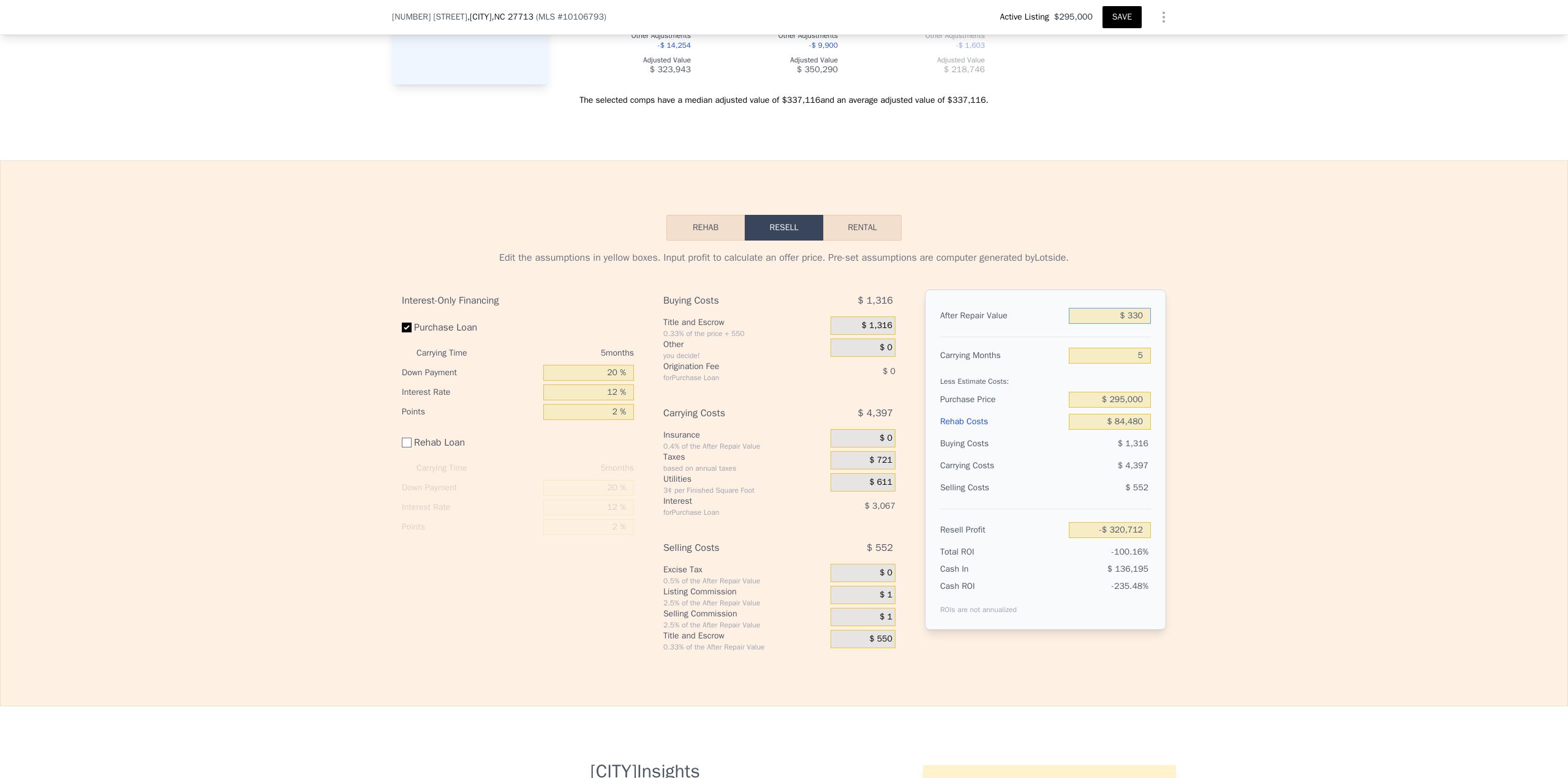 type on "-$ 320,433" 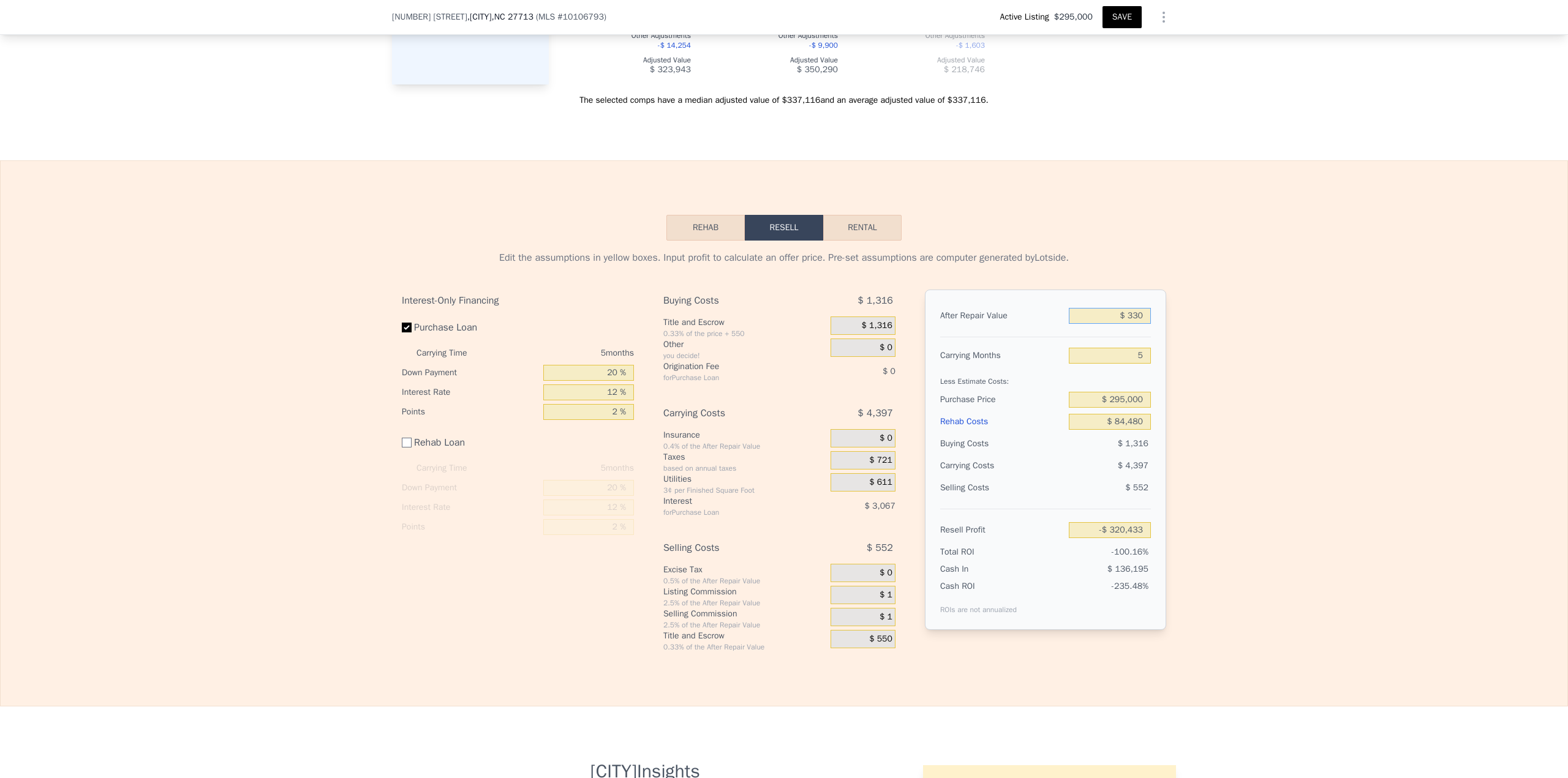 type on "$ 3,309" 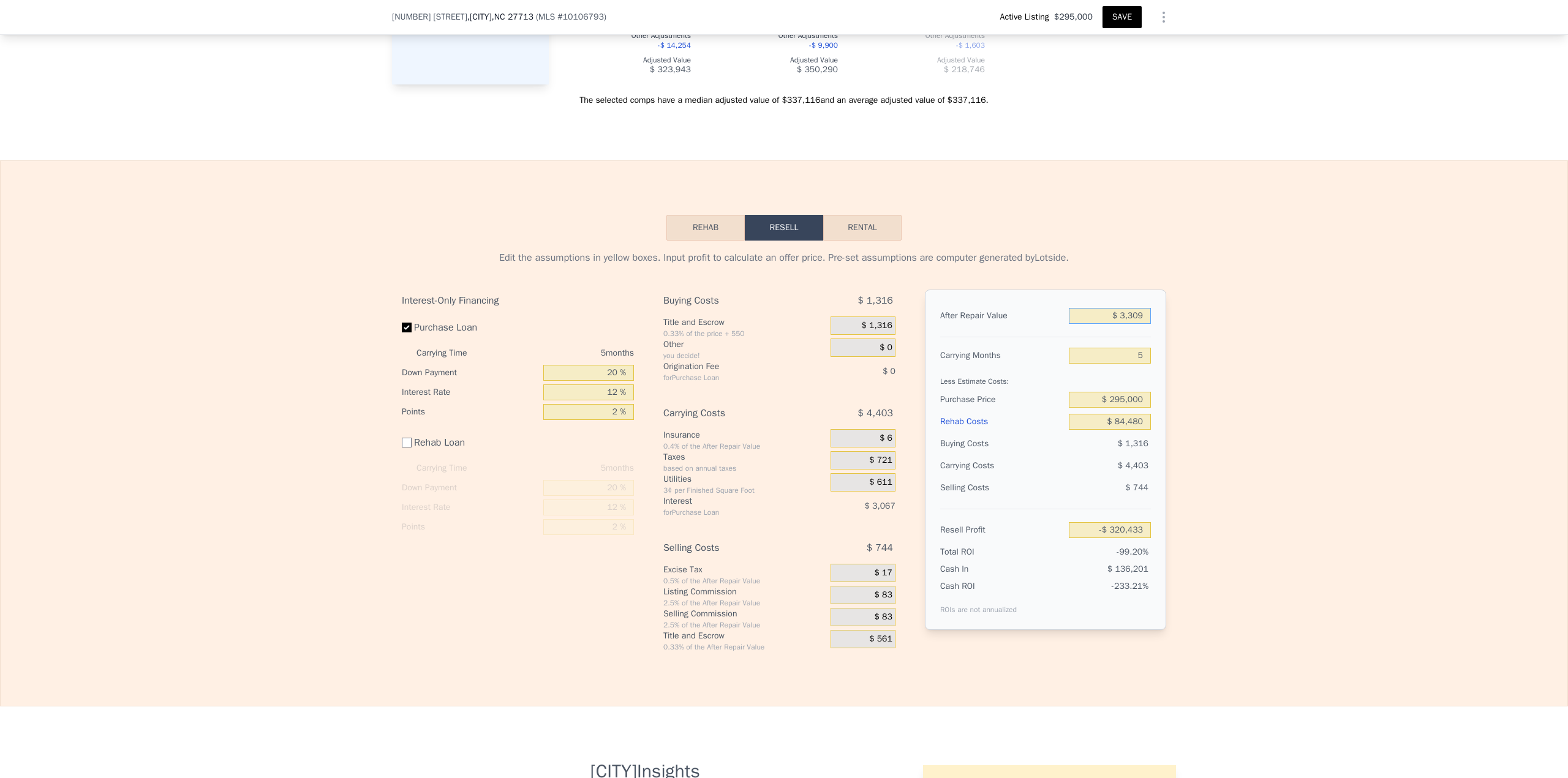 type on "-$ 317,634" 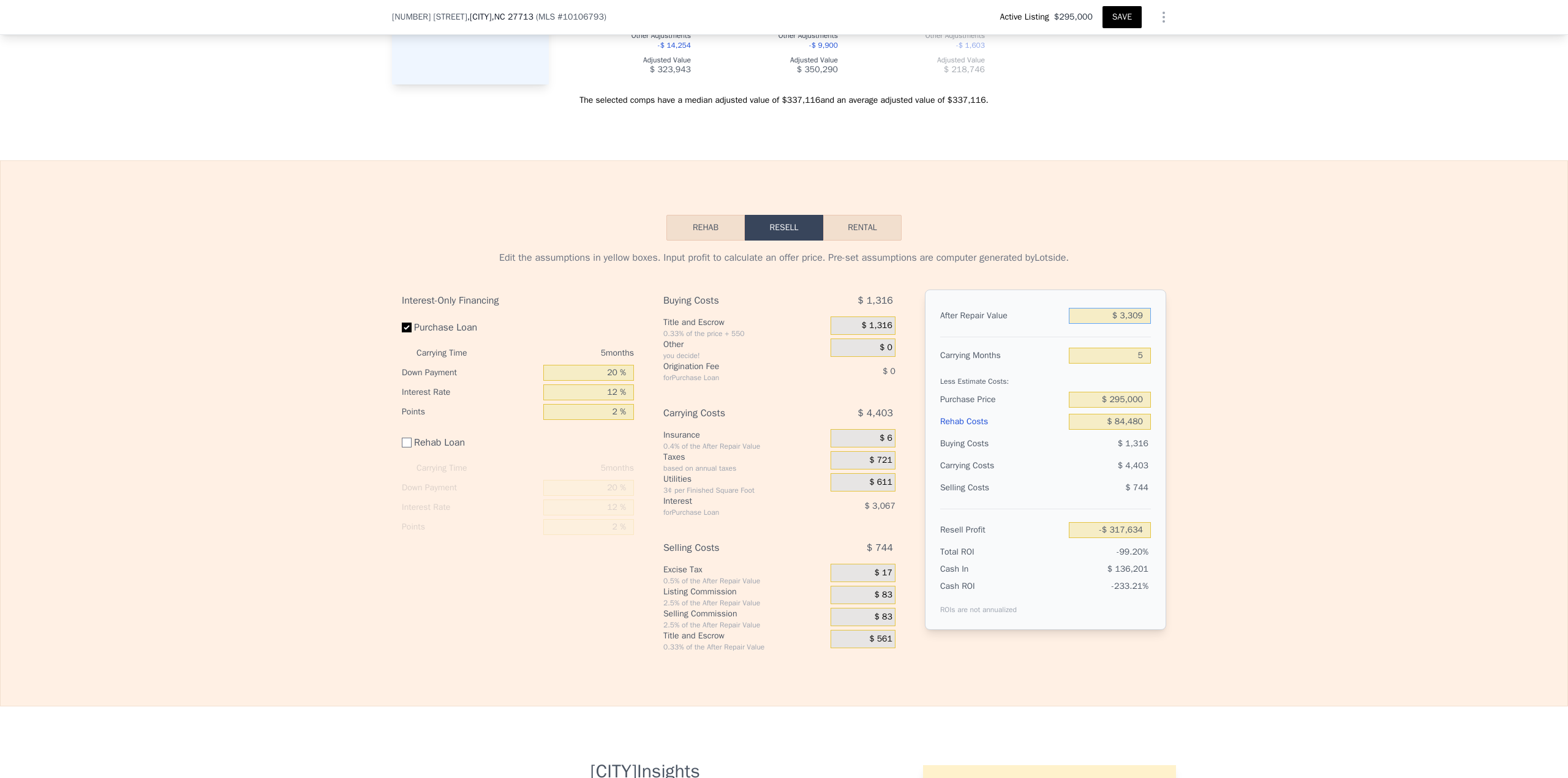 type on "$ 33,090" 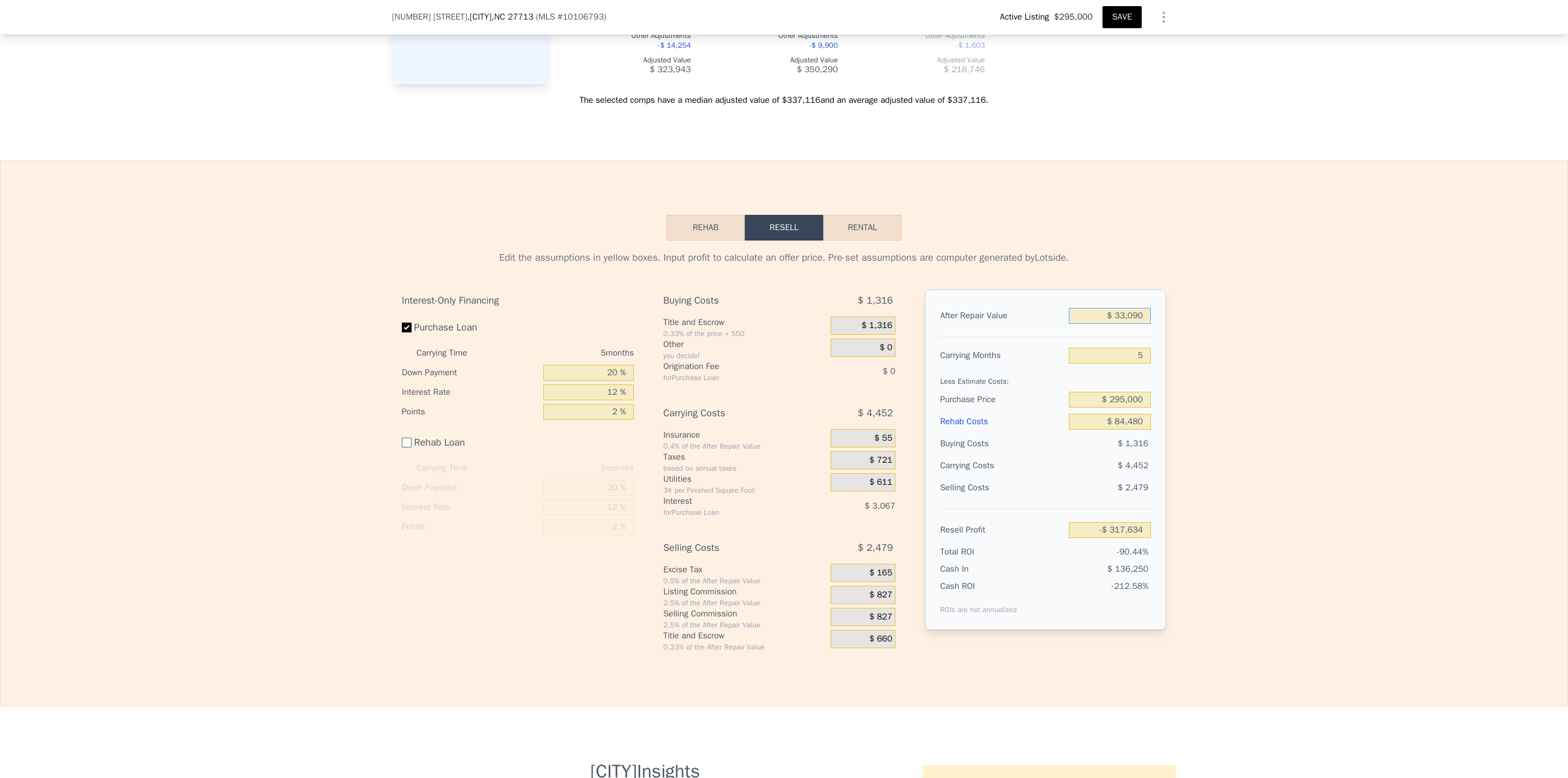 type on "-$ 289,637" 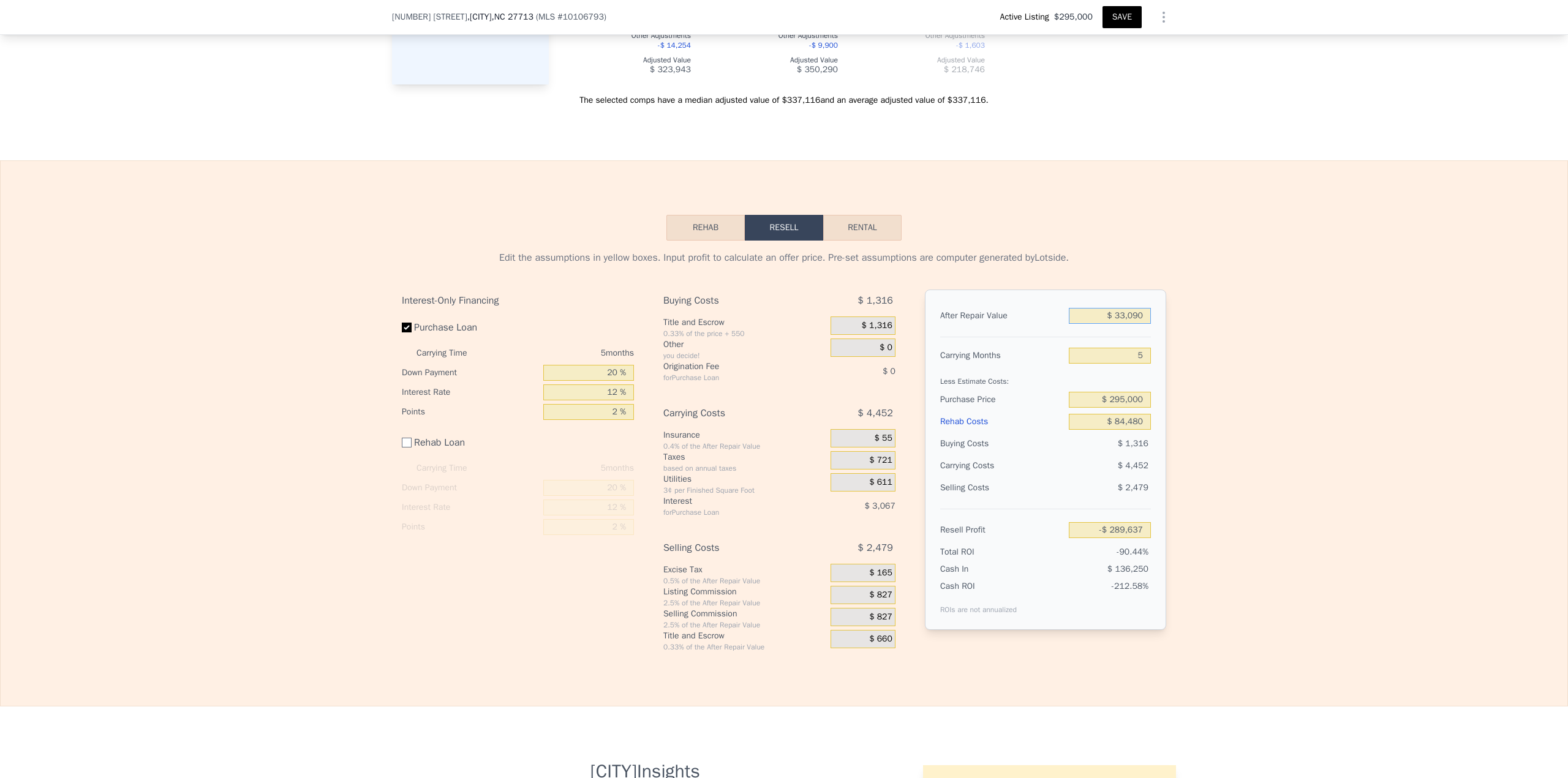 type on "$ 330,900" 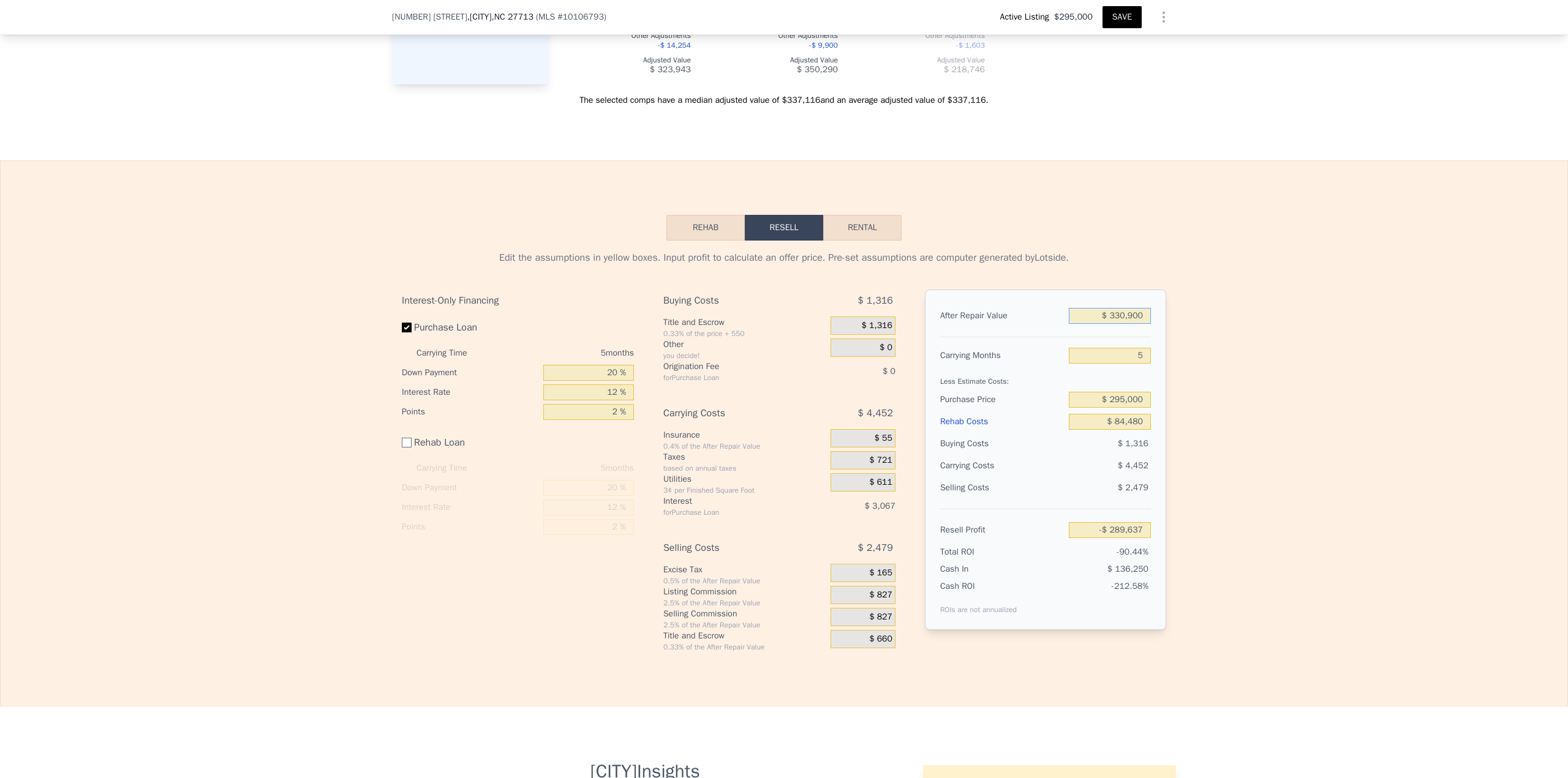 type on "-$ 9,698" 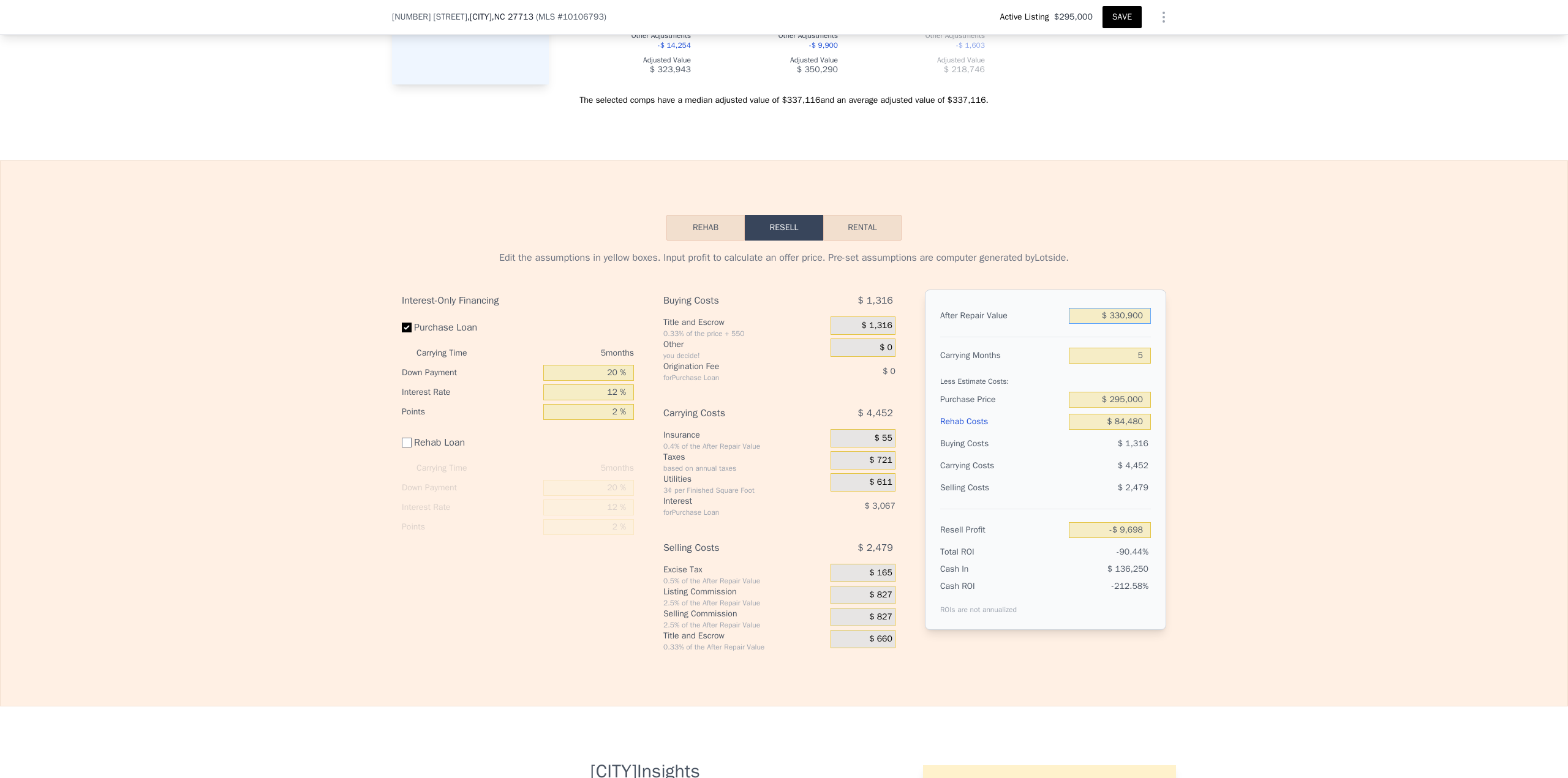 type on "$ 370,700" 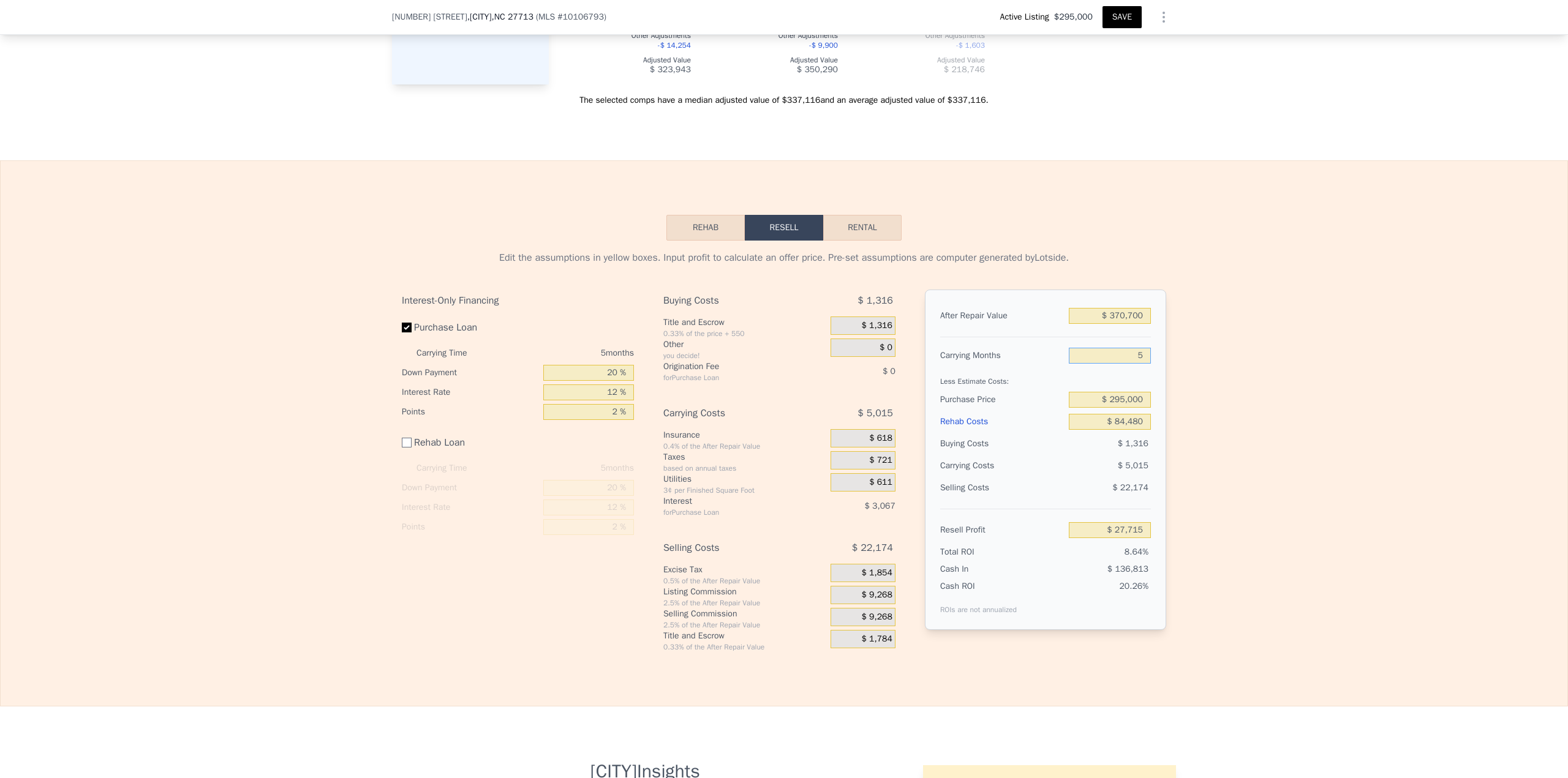 click on "Rehab" at bounding box center [706, 228] 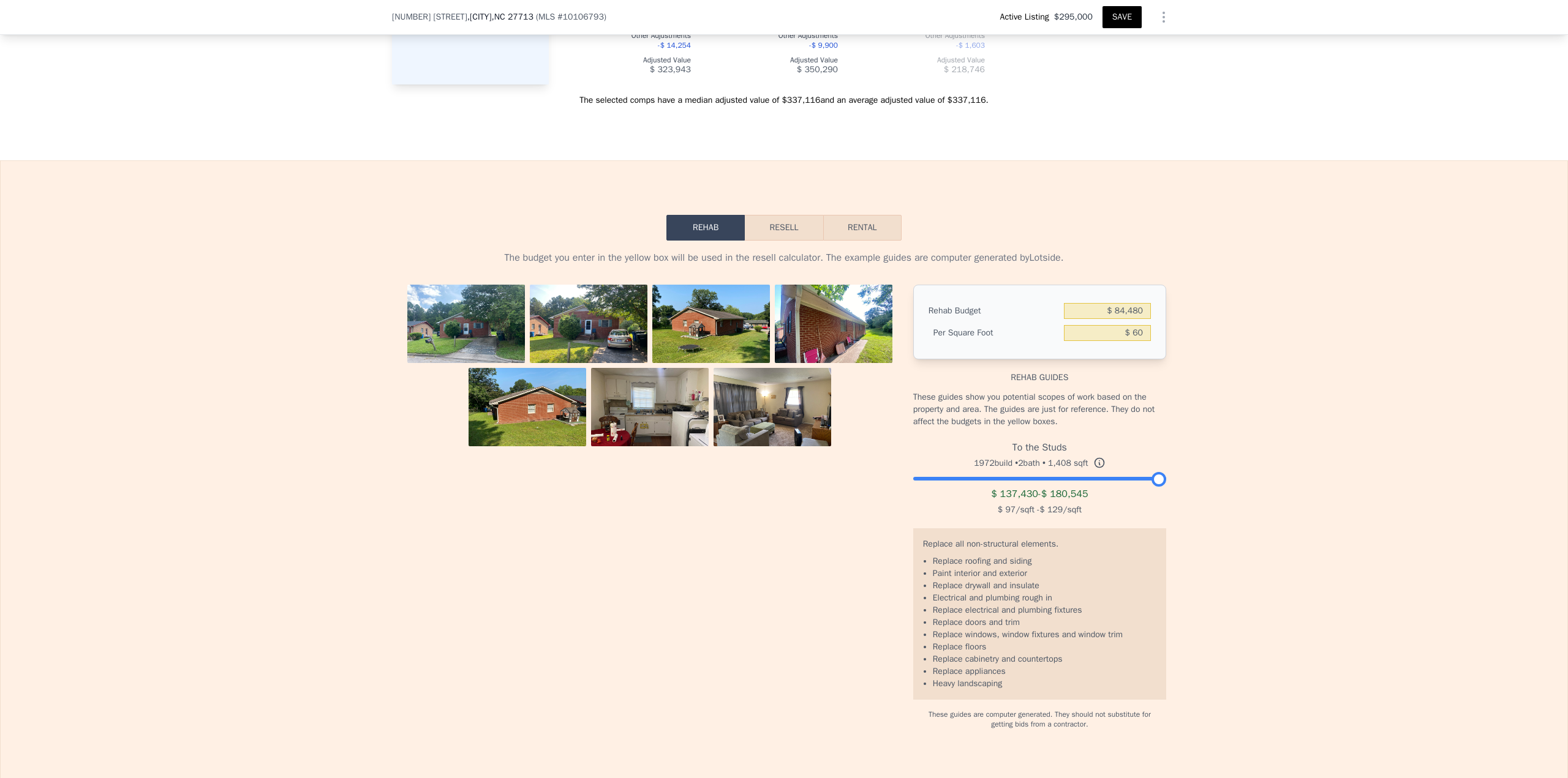 click at bounding box center [772, 412] 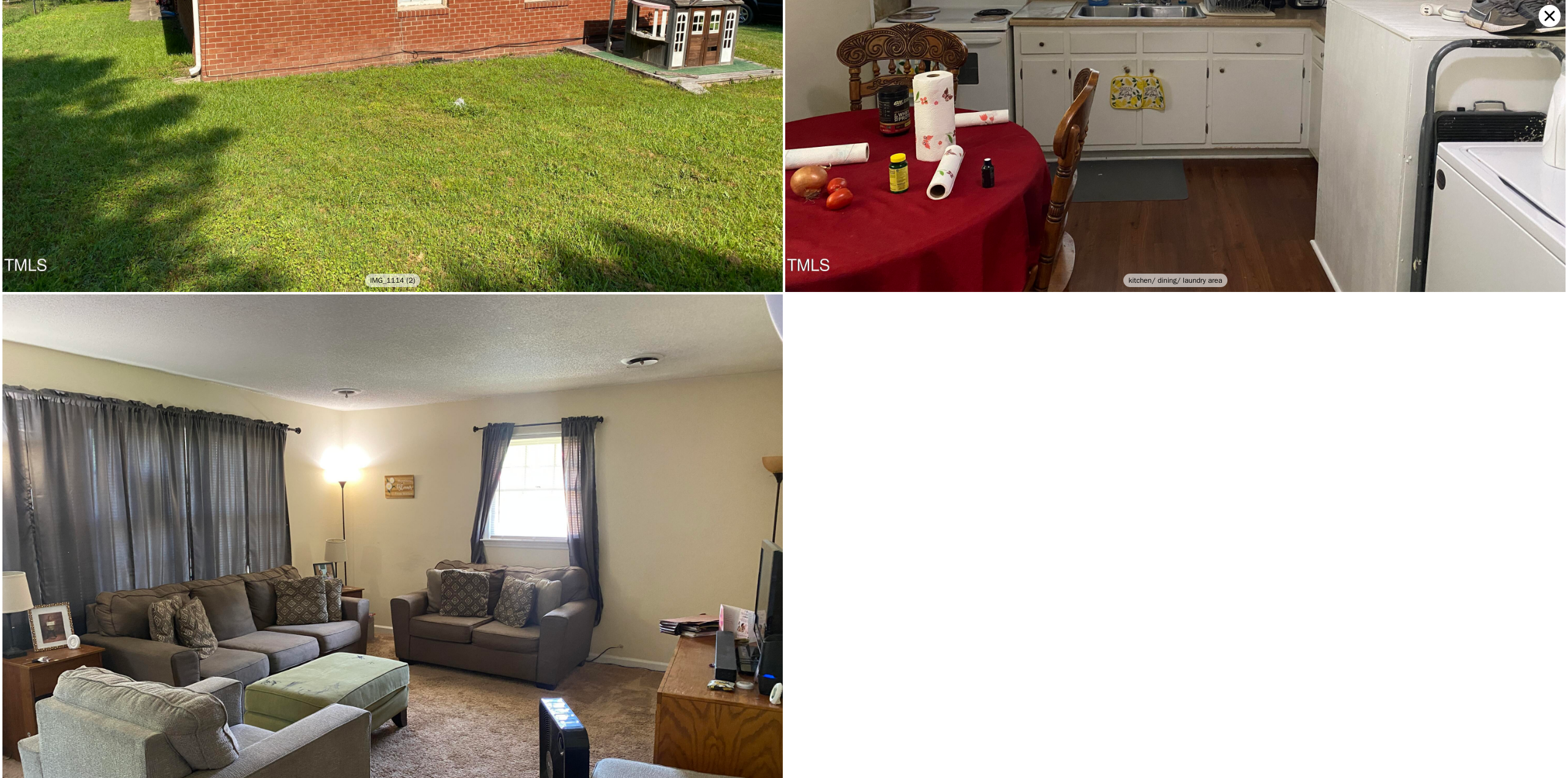 scroll, scrollTop: 1555, scrollLeft: 0, axis: vertical 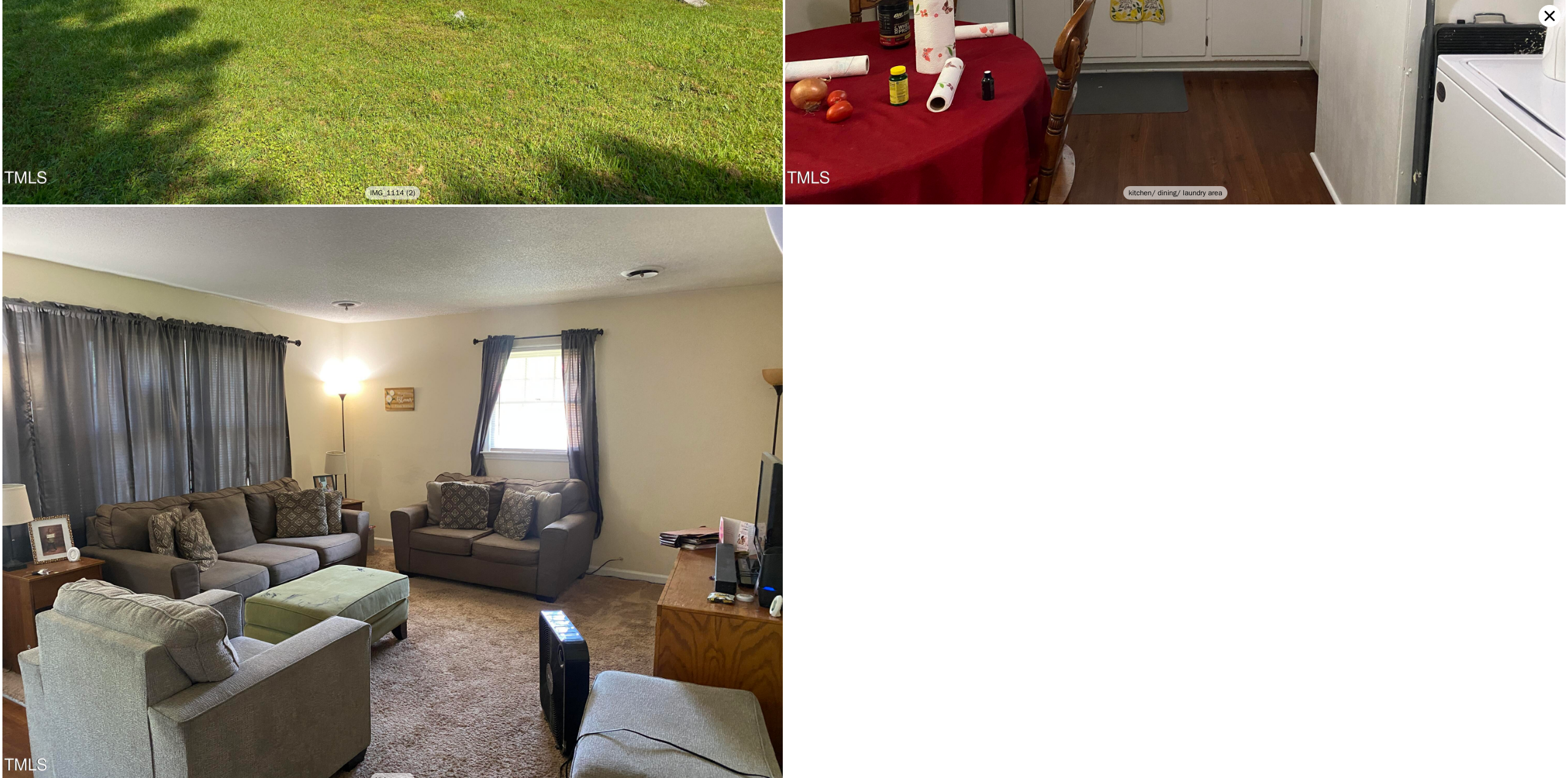 click 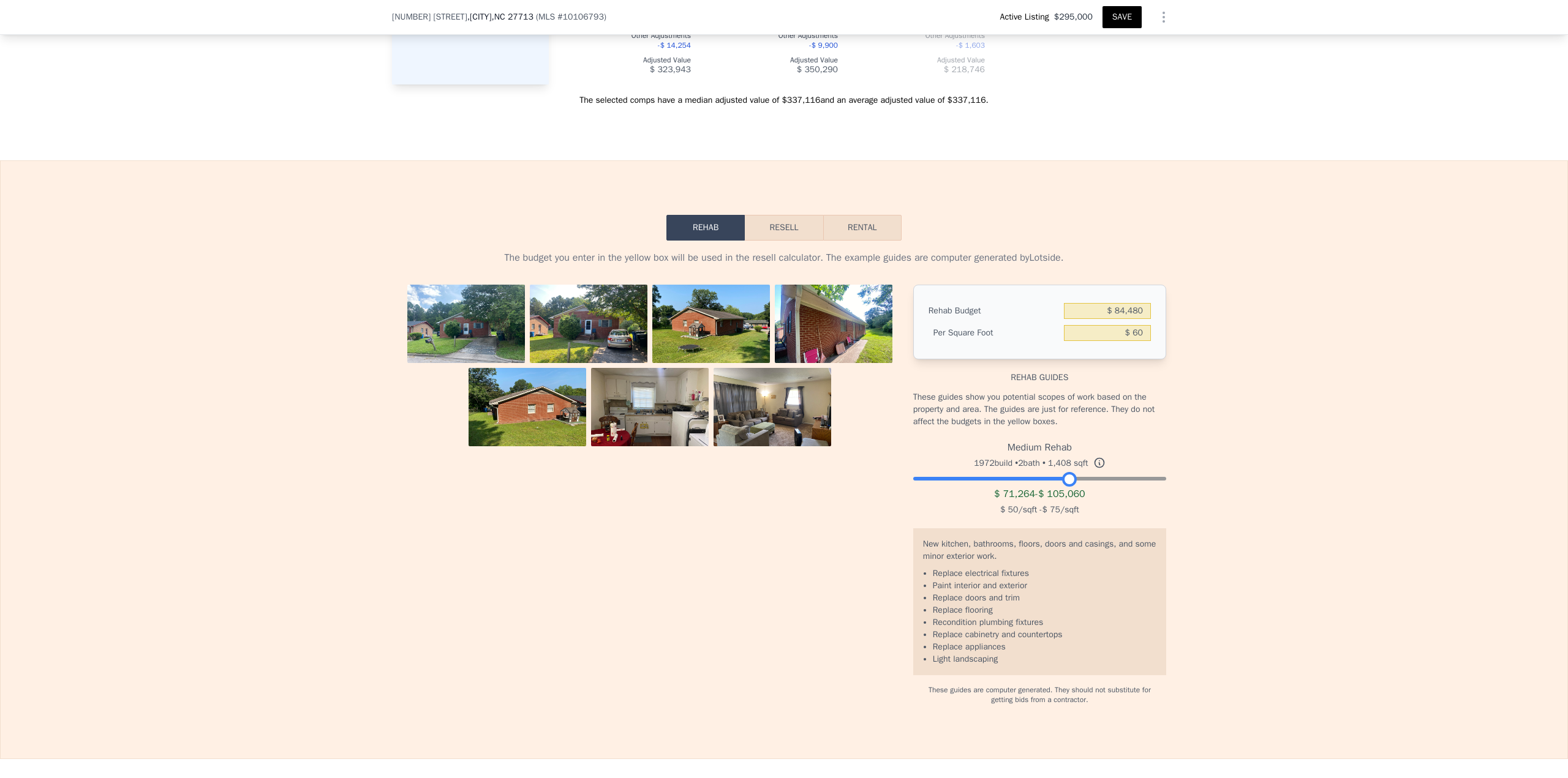 click at bounding box center (1039, 476) 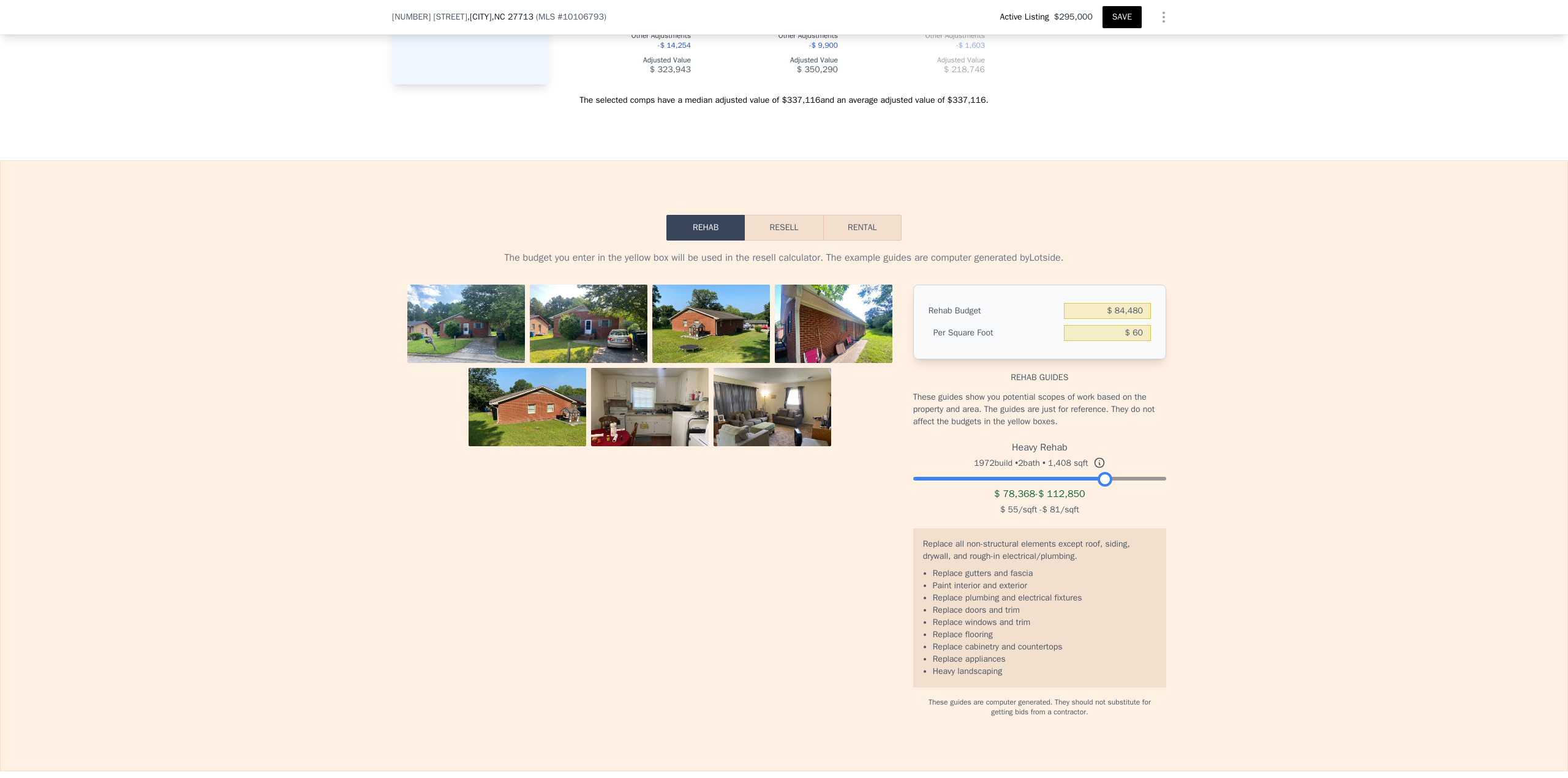 click at bounding box center (1039, 476) 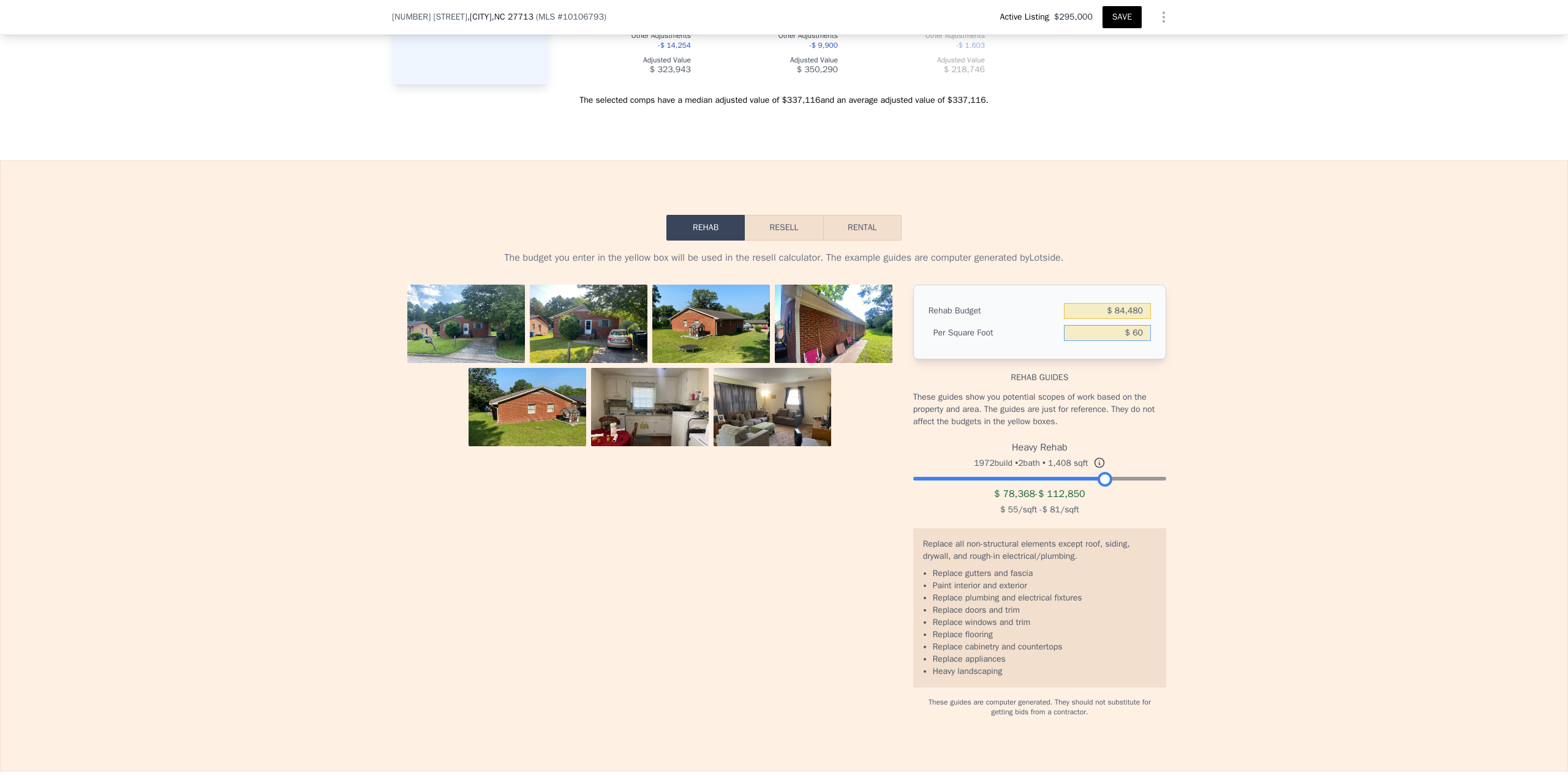 click on "$ 60" at bounding box center [1107, 333] 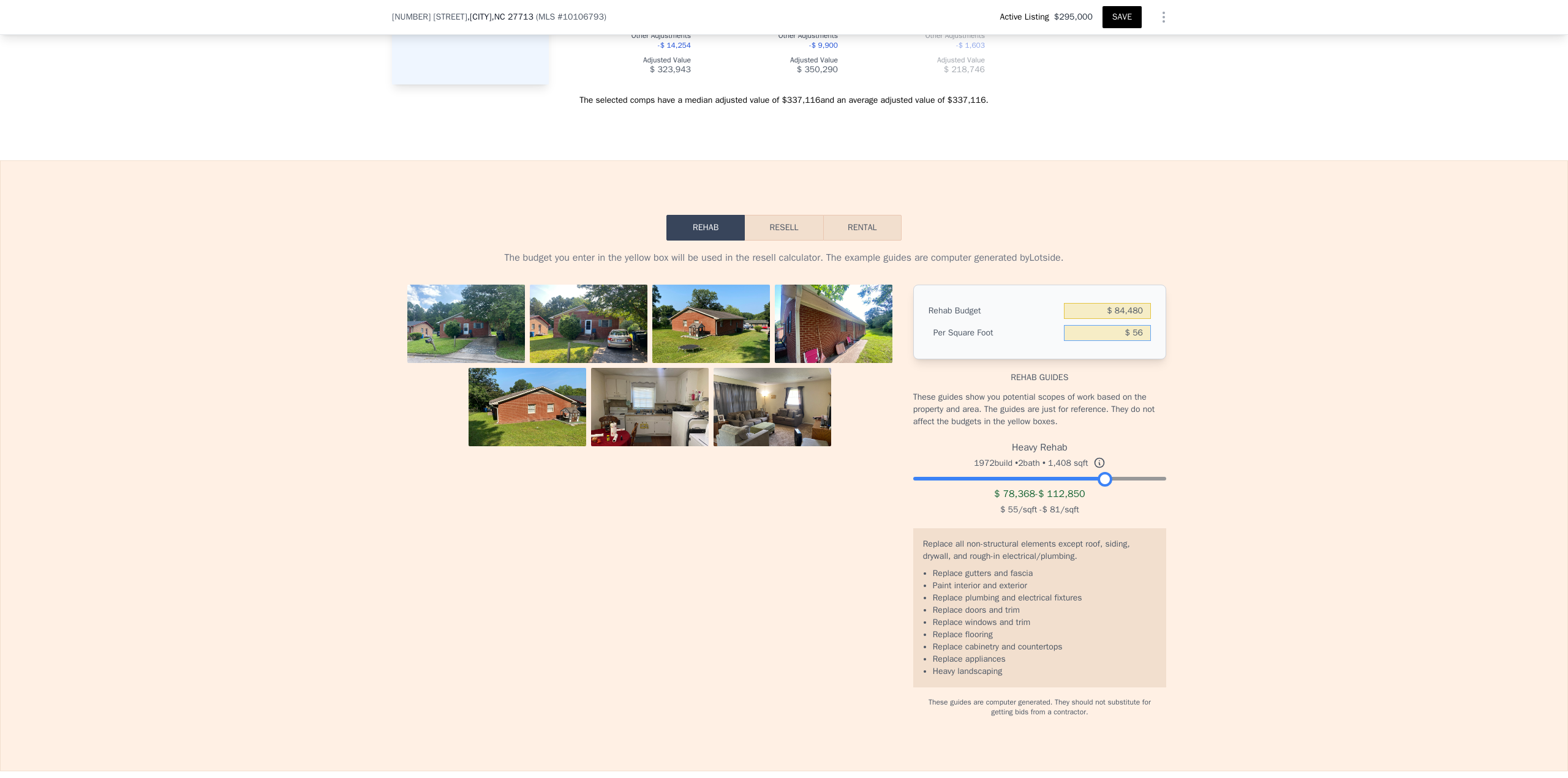 type on "$ 5" 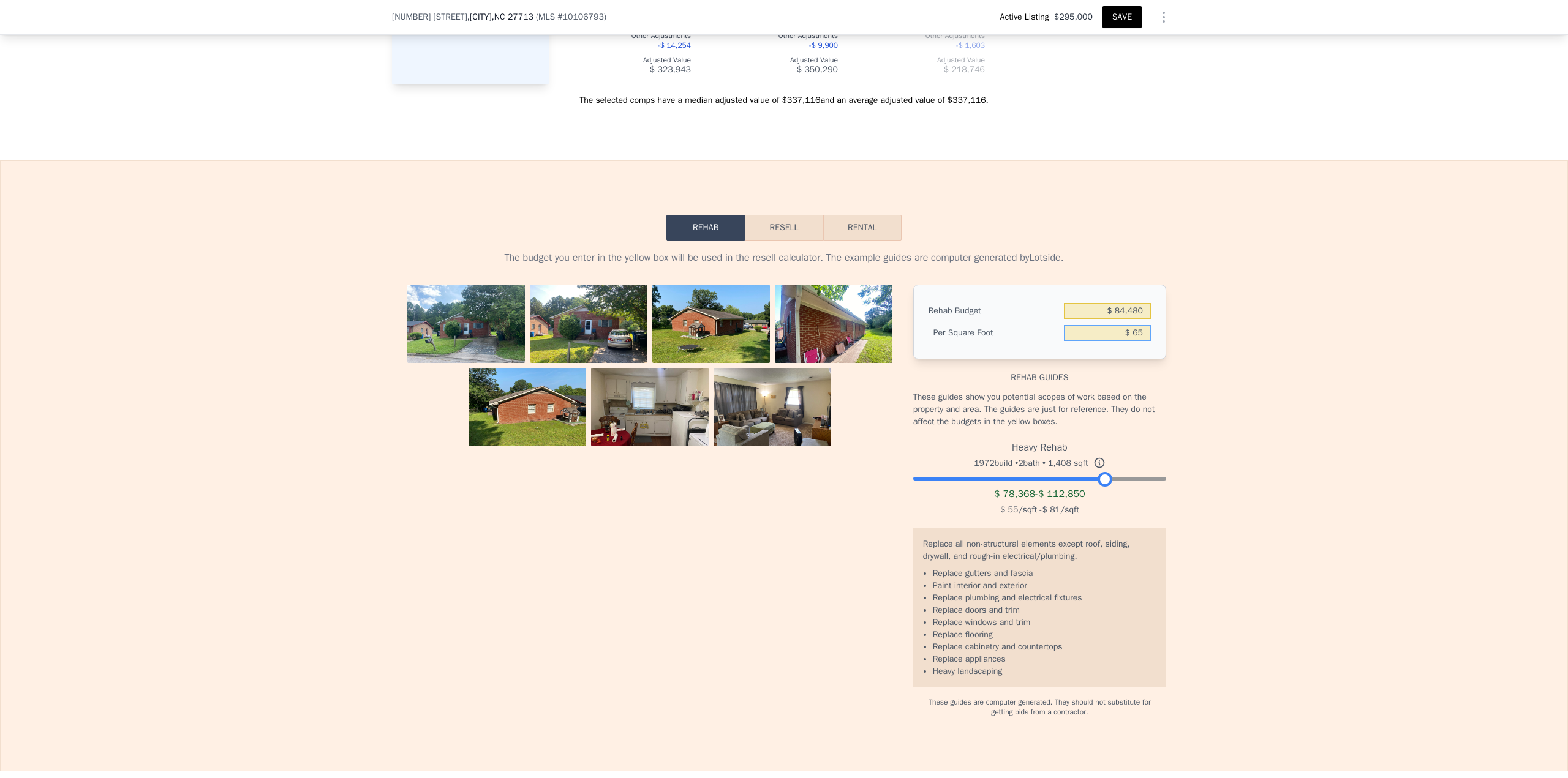 type on "$ 65" 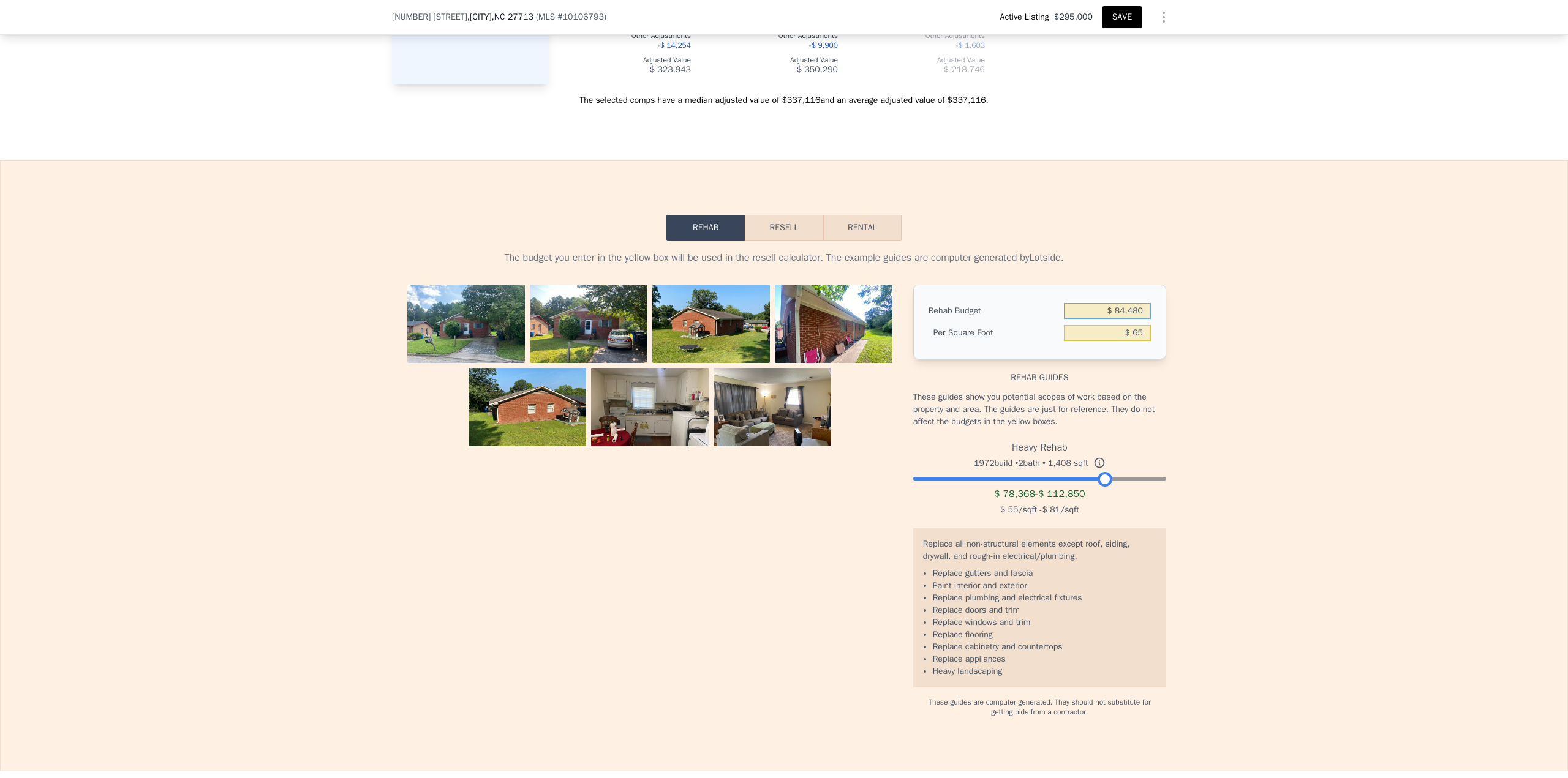 click on "$ 84,480" at bounding box center (1107, 311) 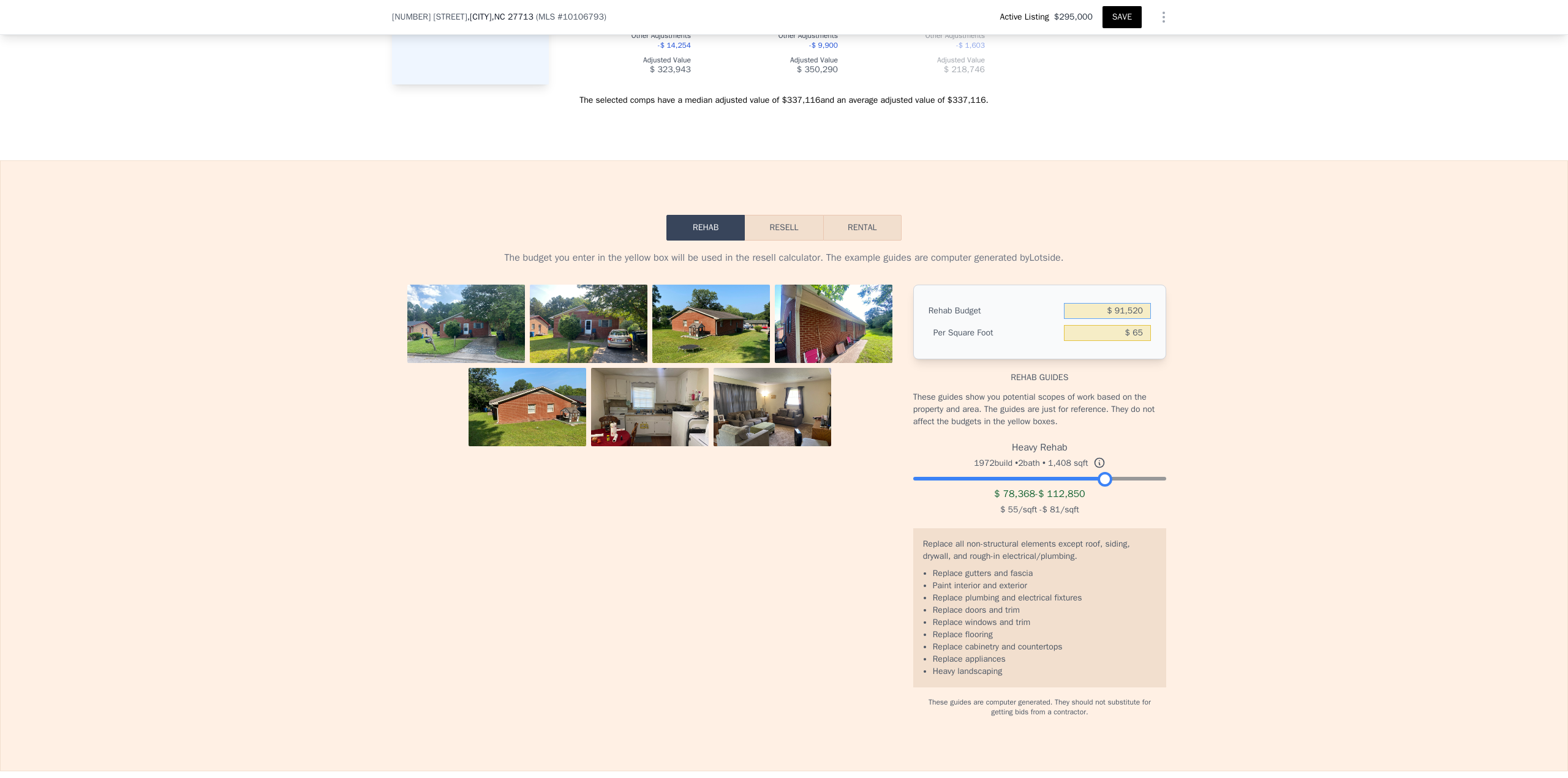 click on "Resell" at bounding box center (783, 228) 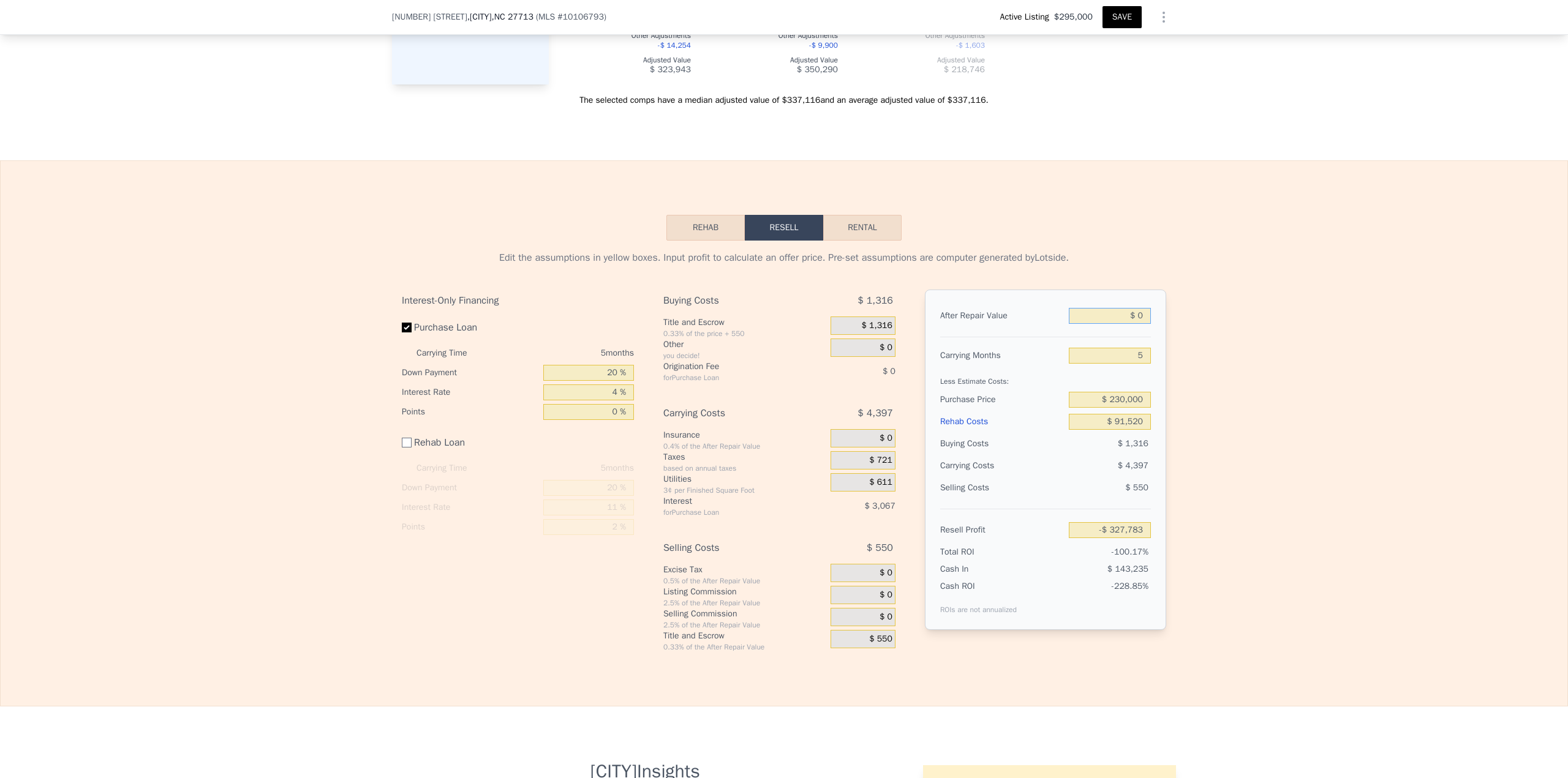click on "$ 0" at bounding box center [1110, 316] 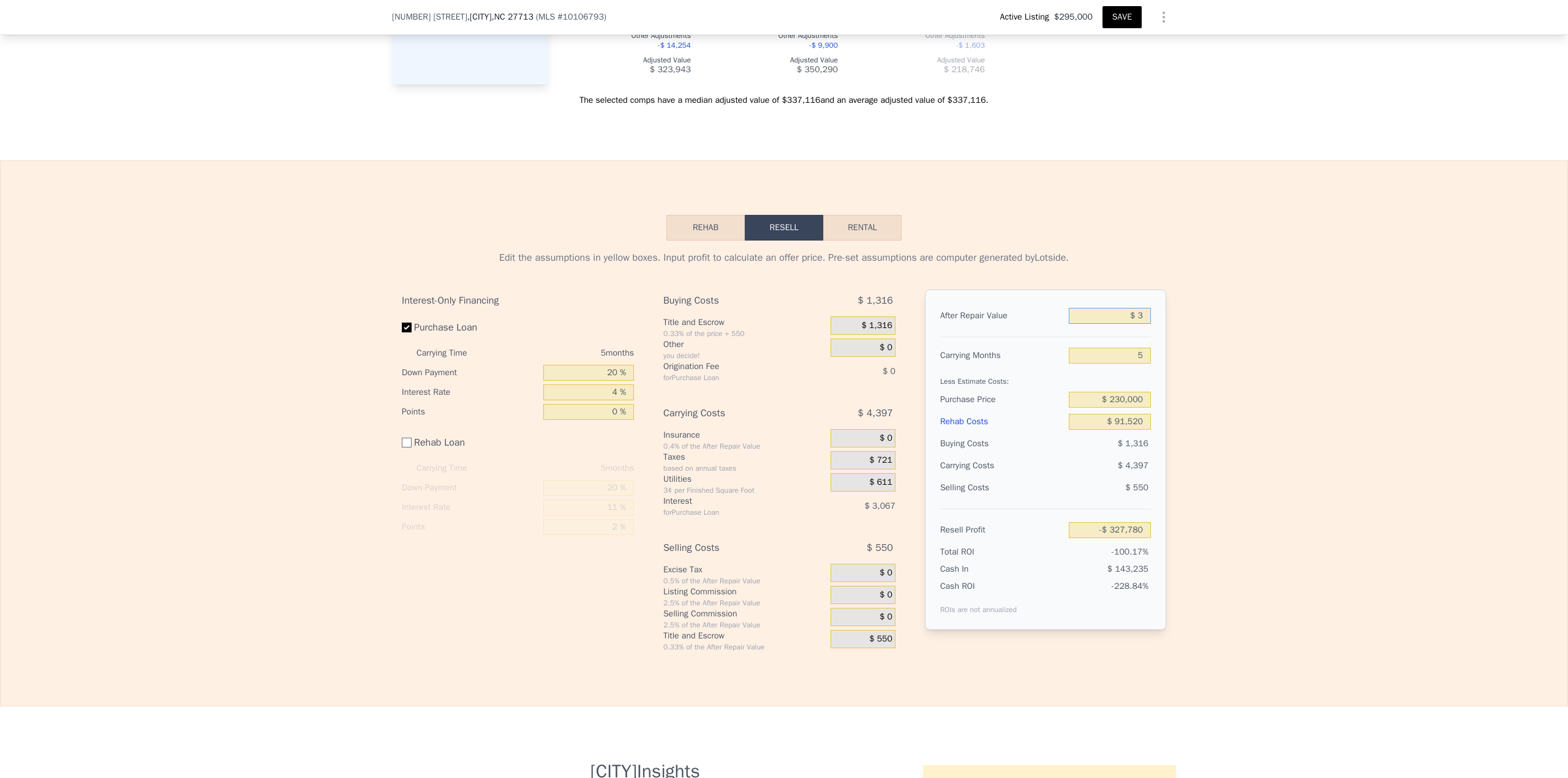 type on "-$ 327,780" 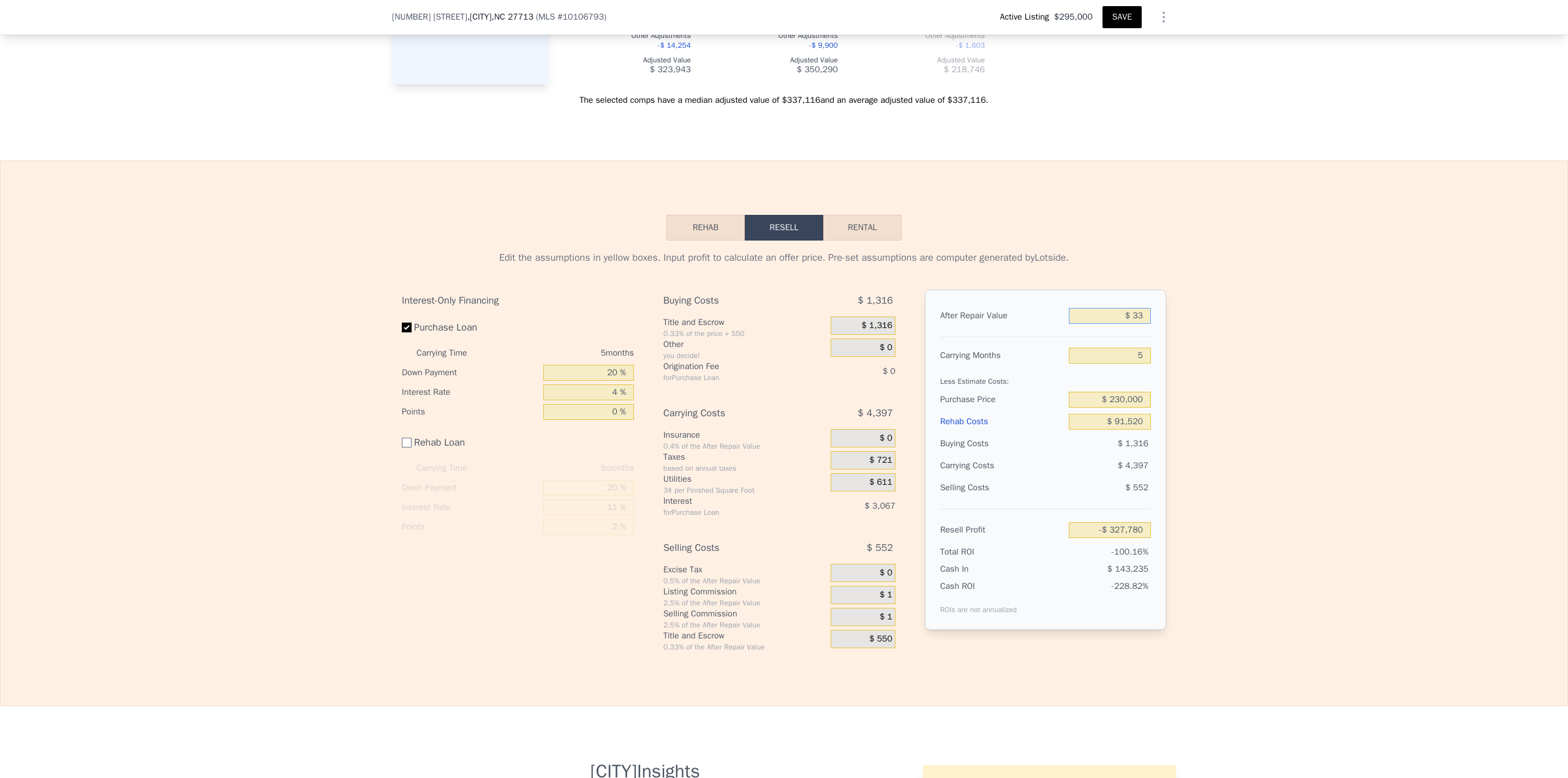 type on "-$ 327,752" 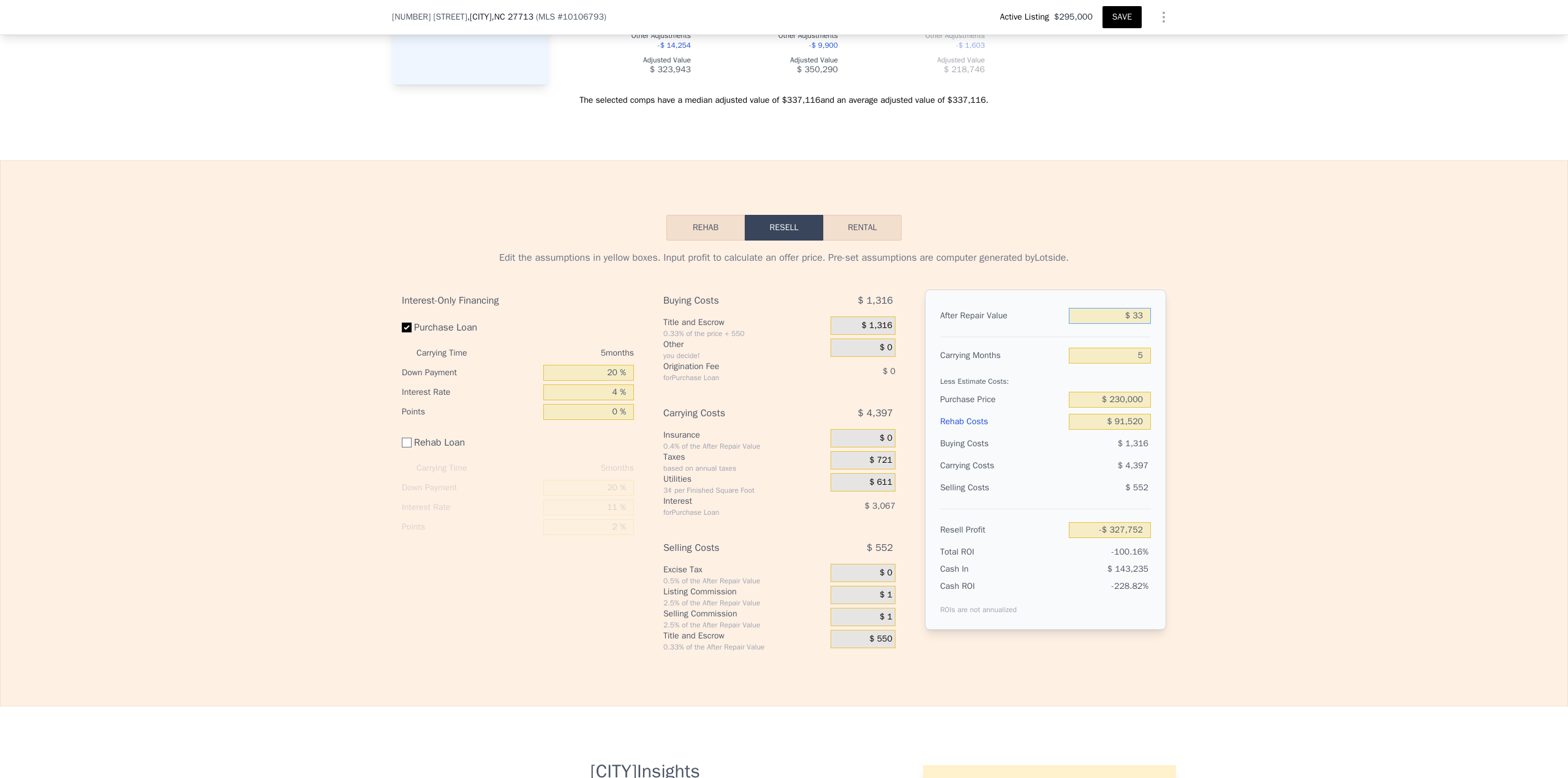 type on "$ 330" 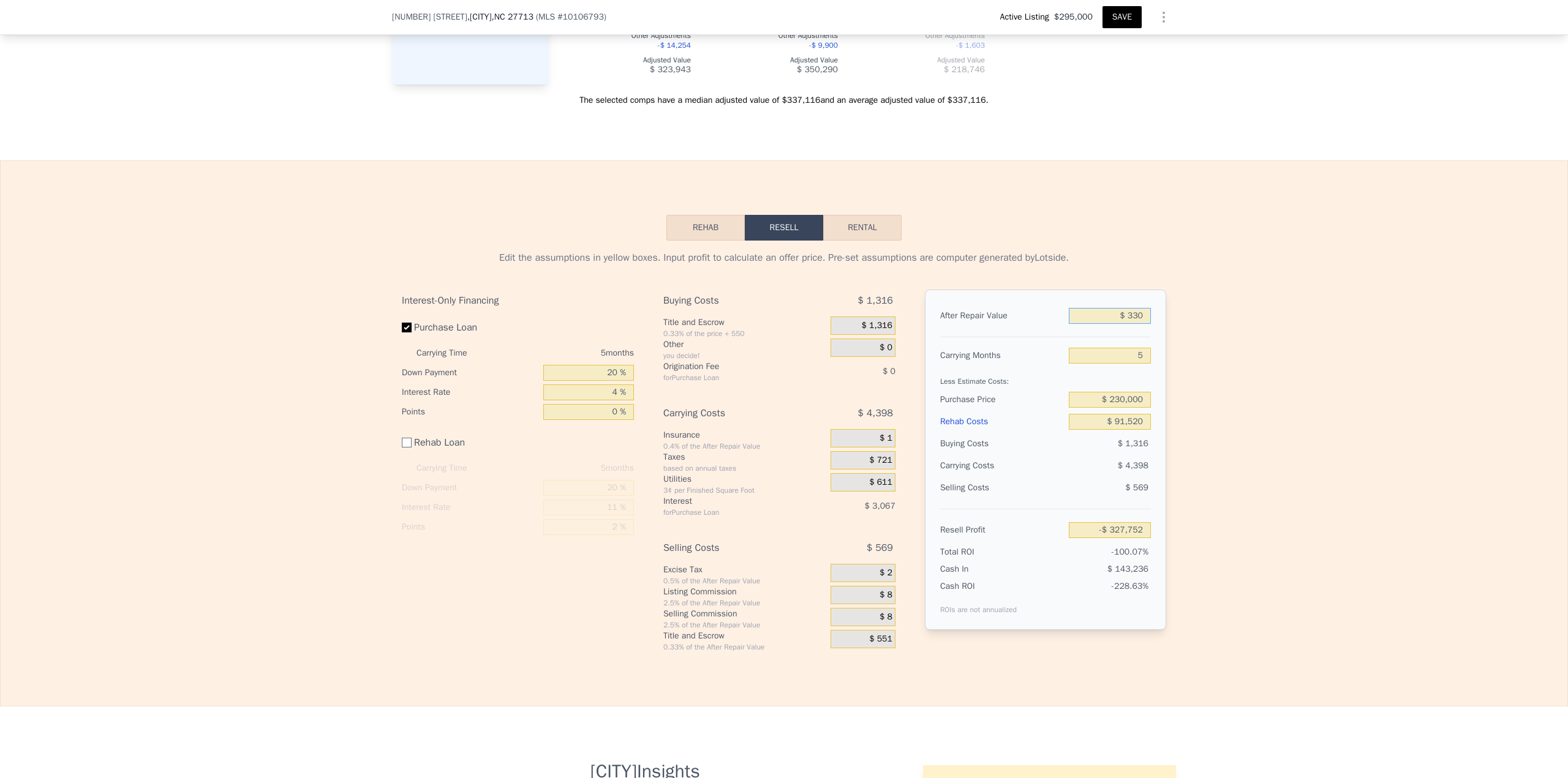 type on "-$ 327,473" 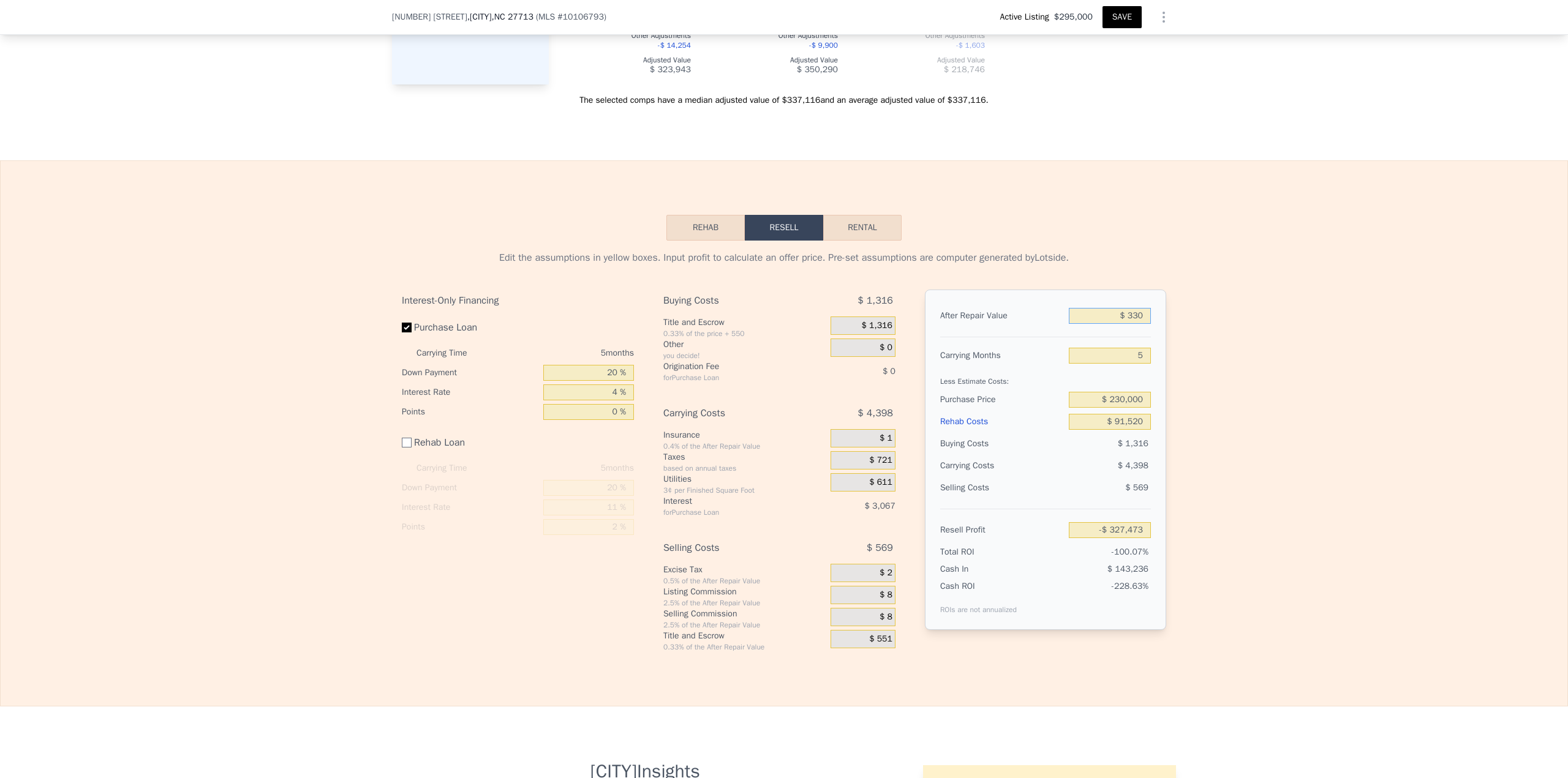 type on "$ 3,309" 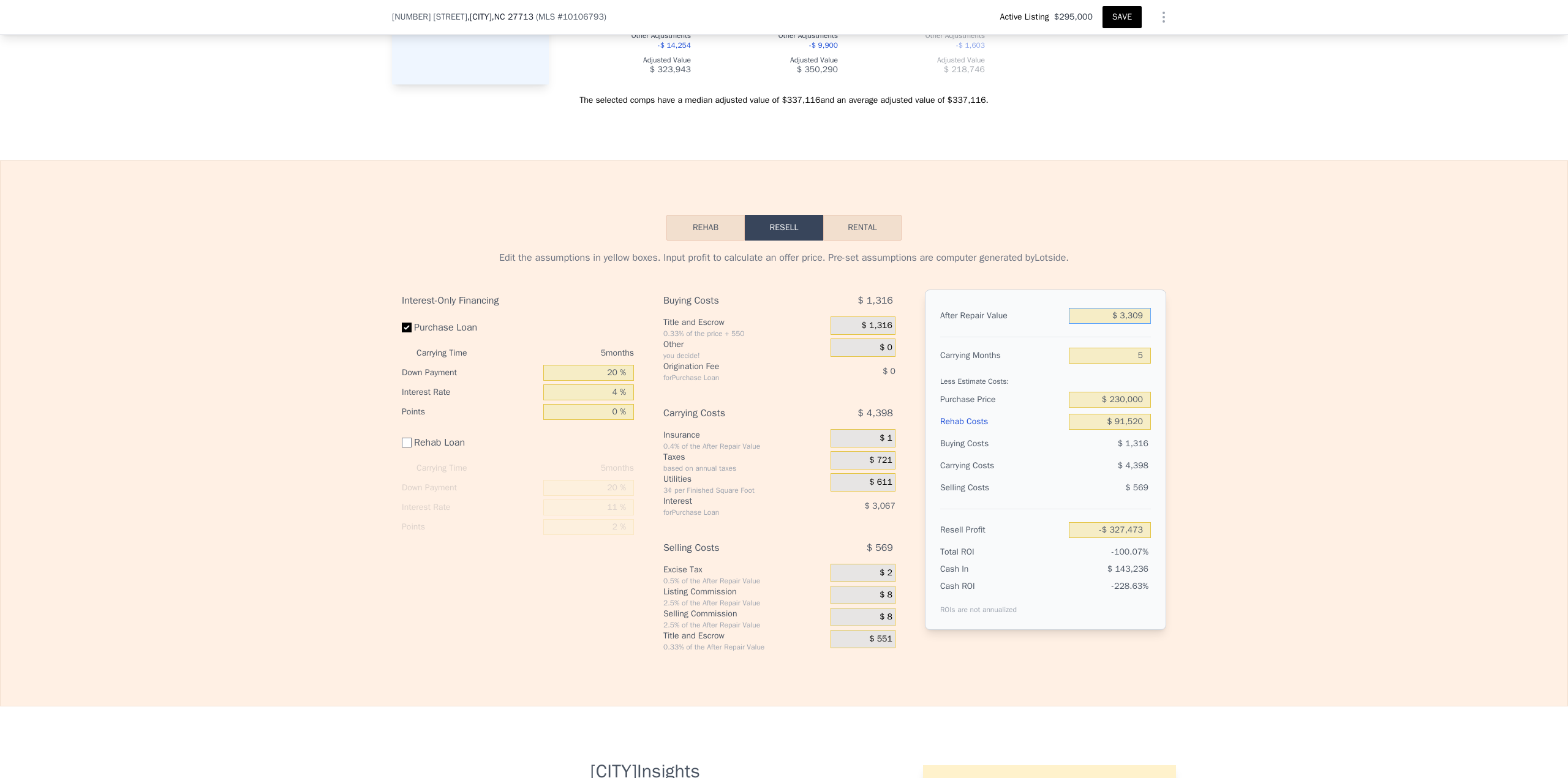 type on "-$ 324,674" 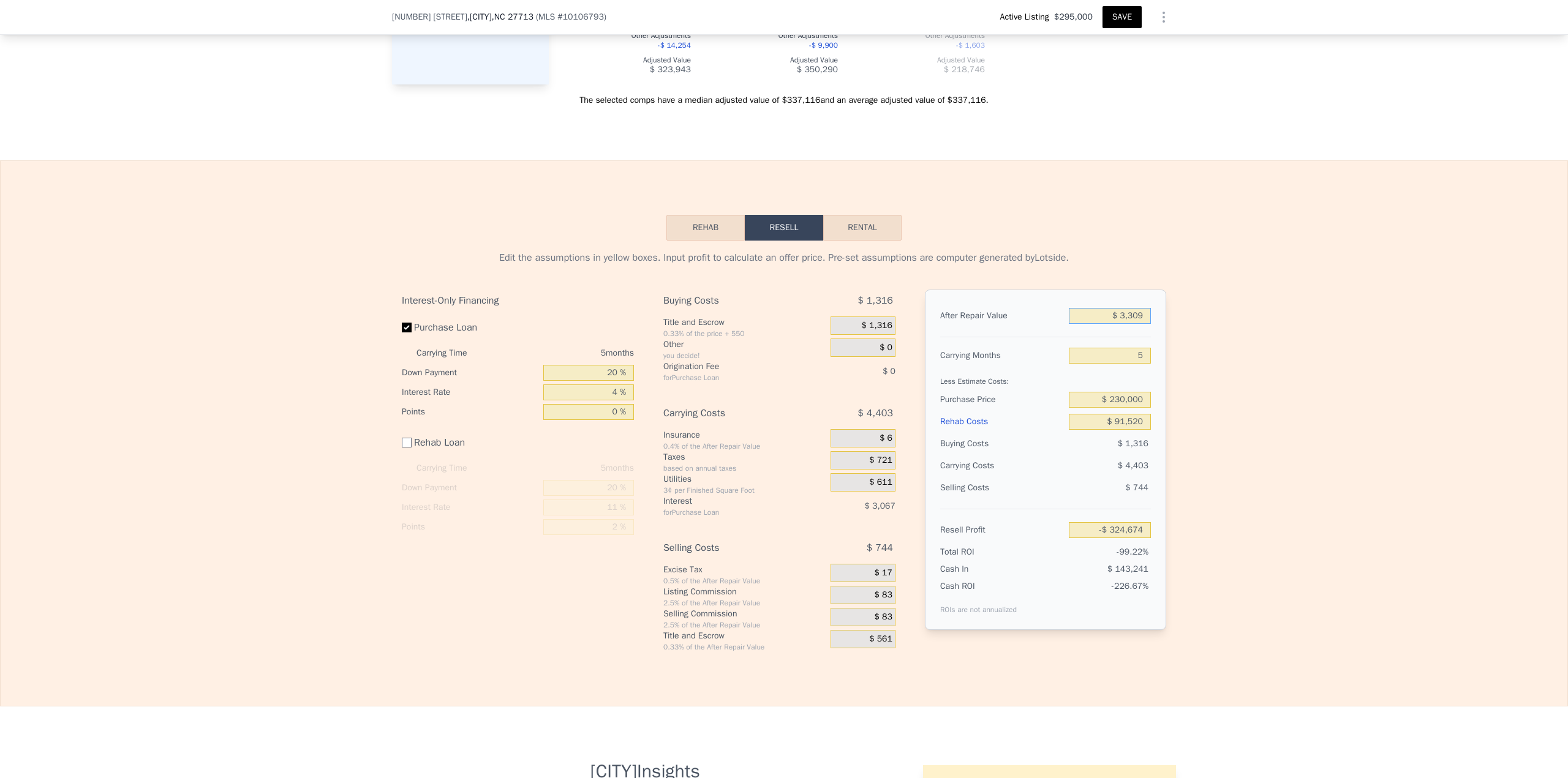 type on "$ 33,090" 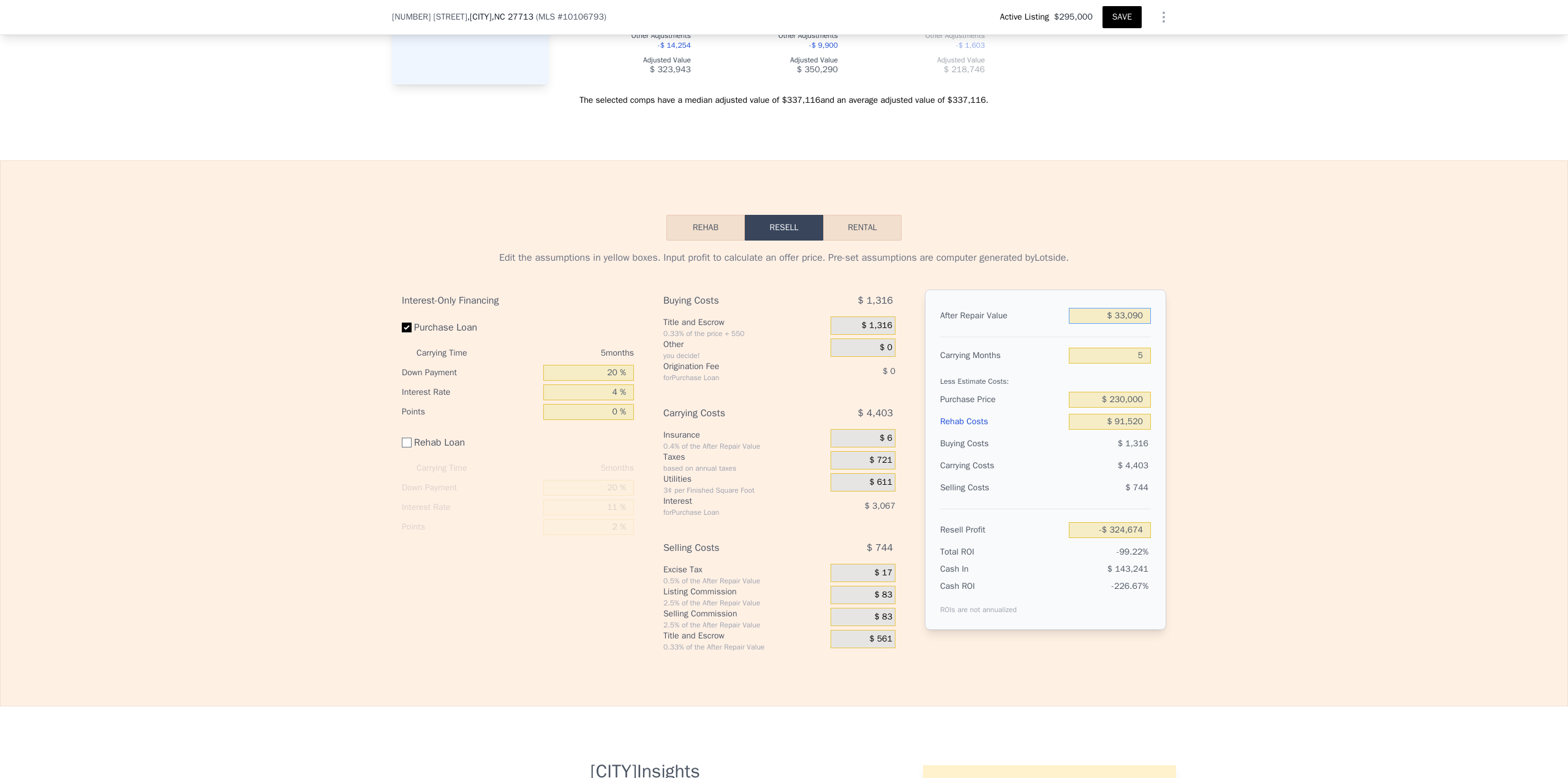 type on "-$ 296,677" 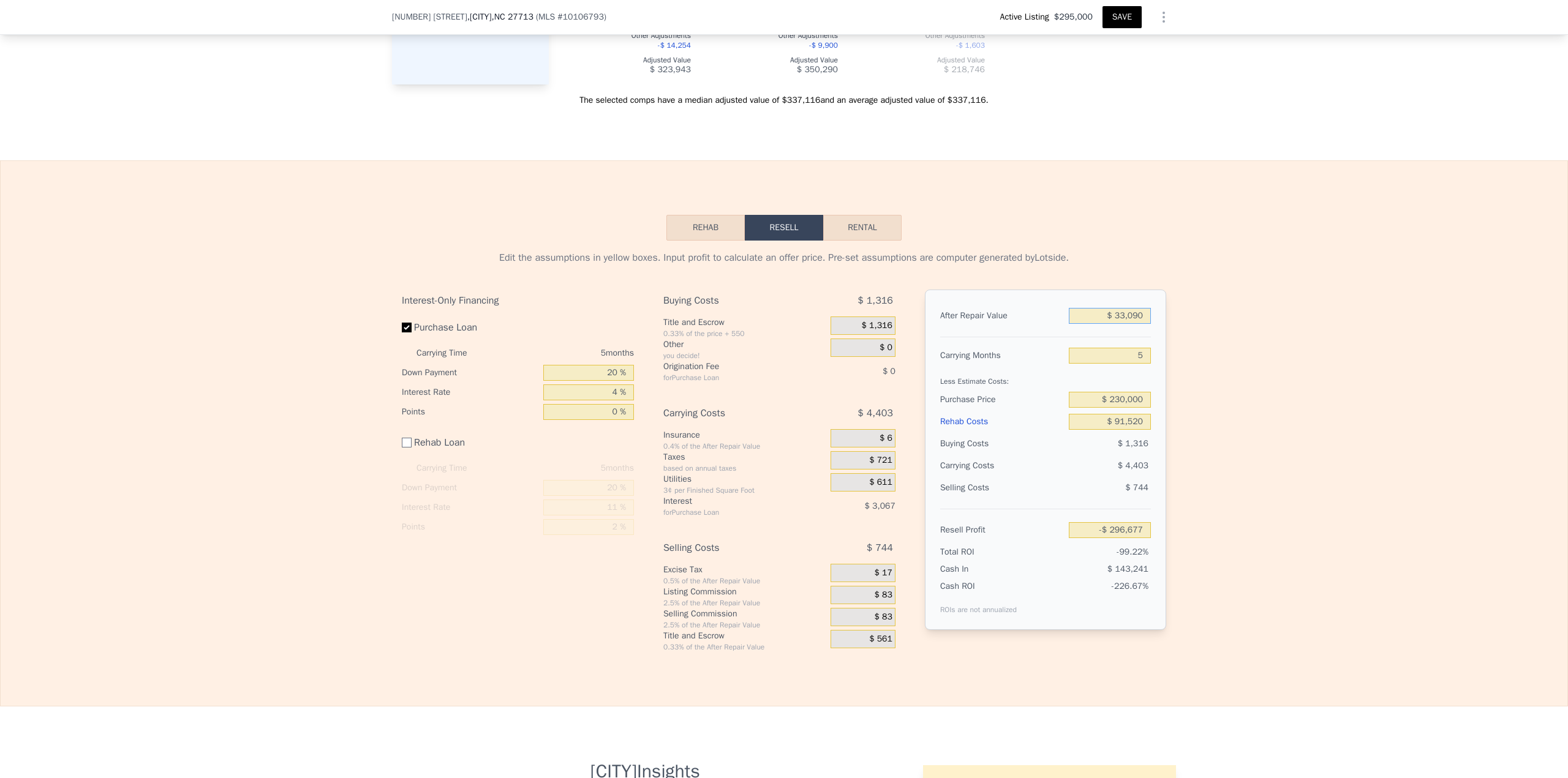 type on "$ 330,900" 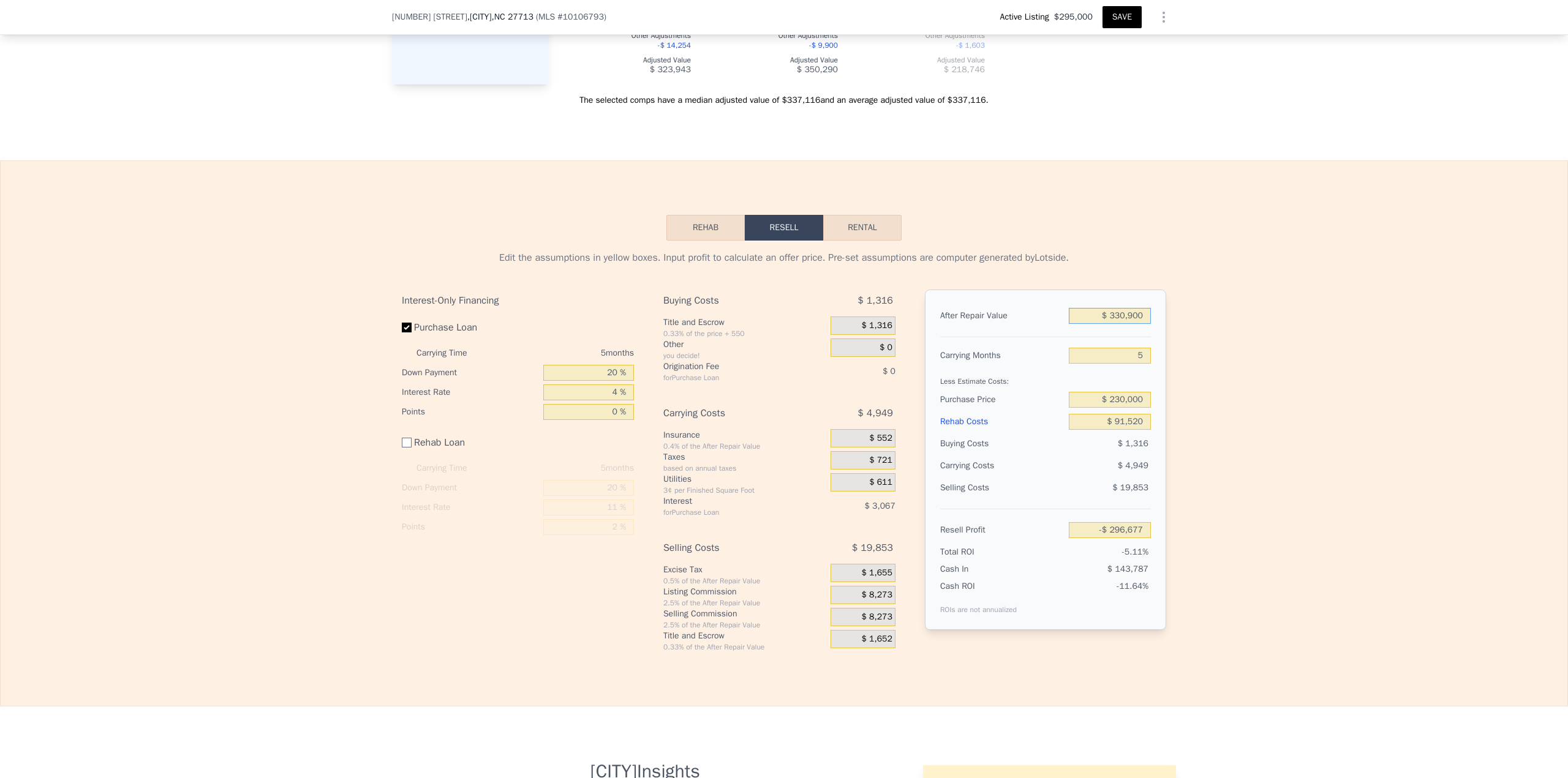 type on "-$ 16,738" 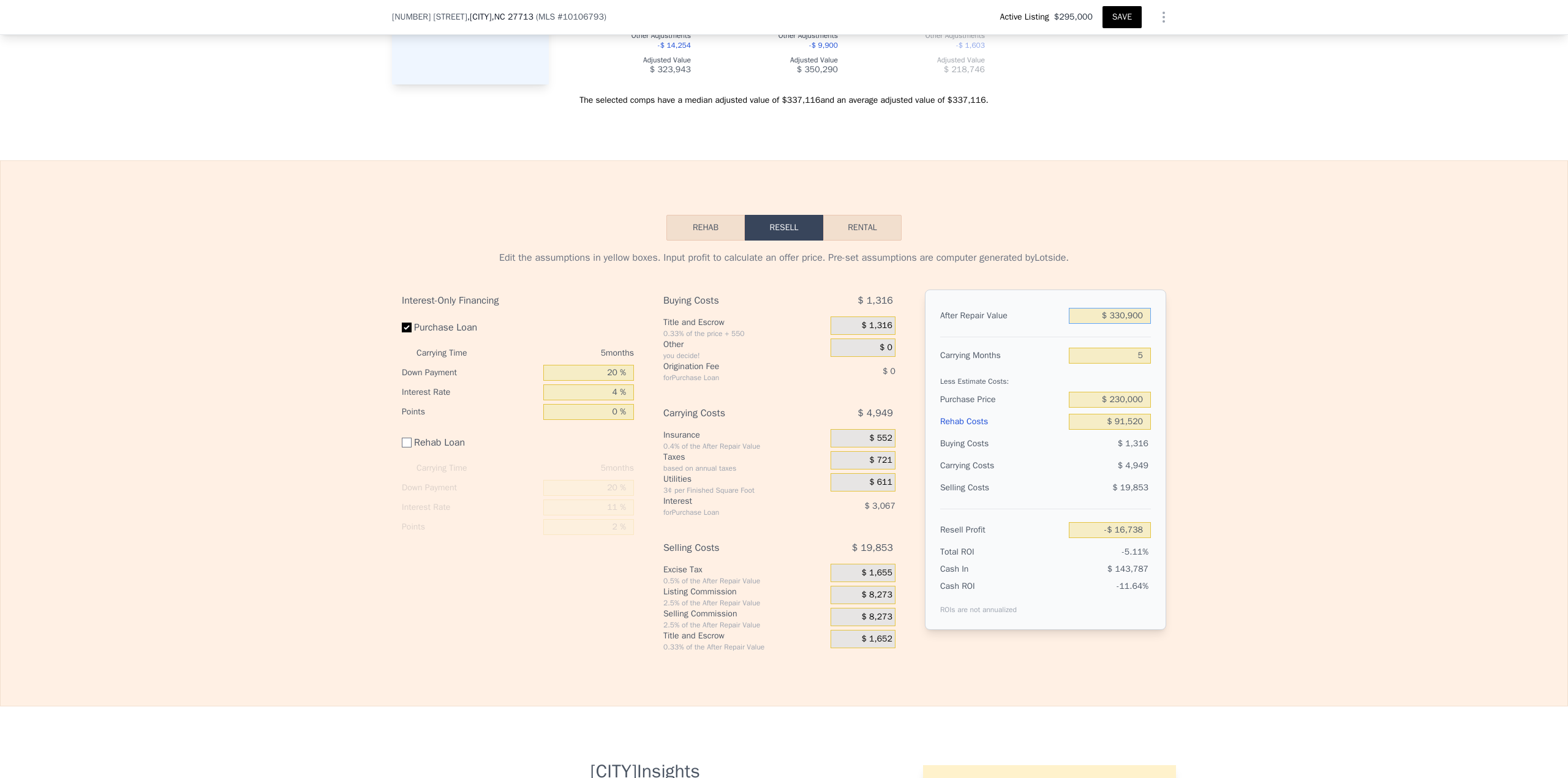 type on "$ 330,900" 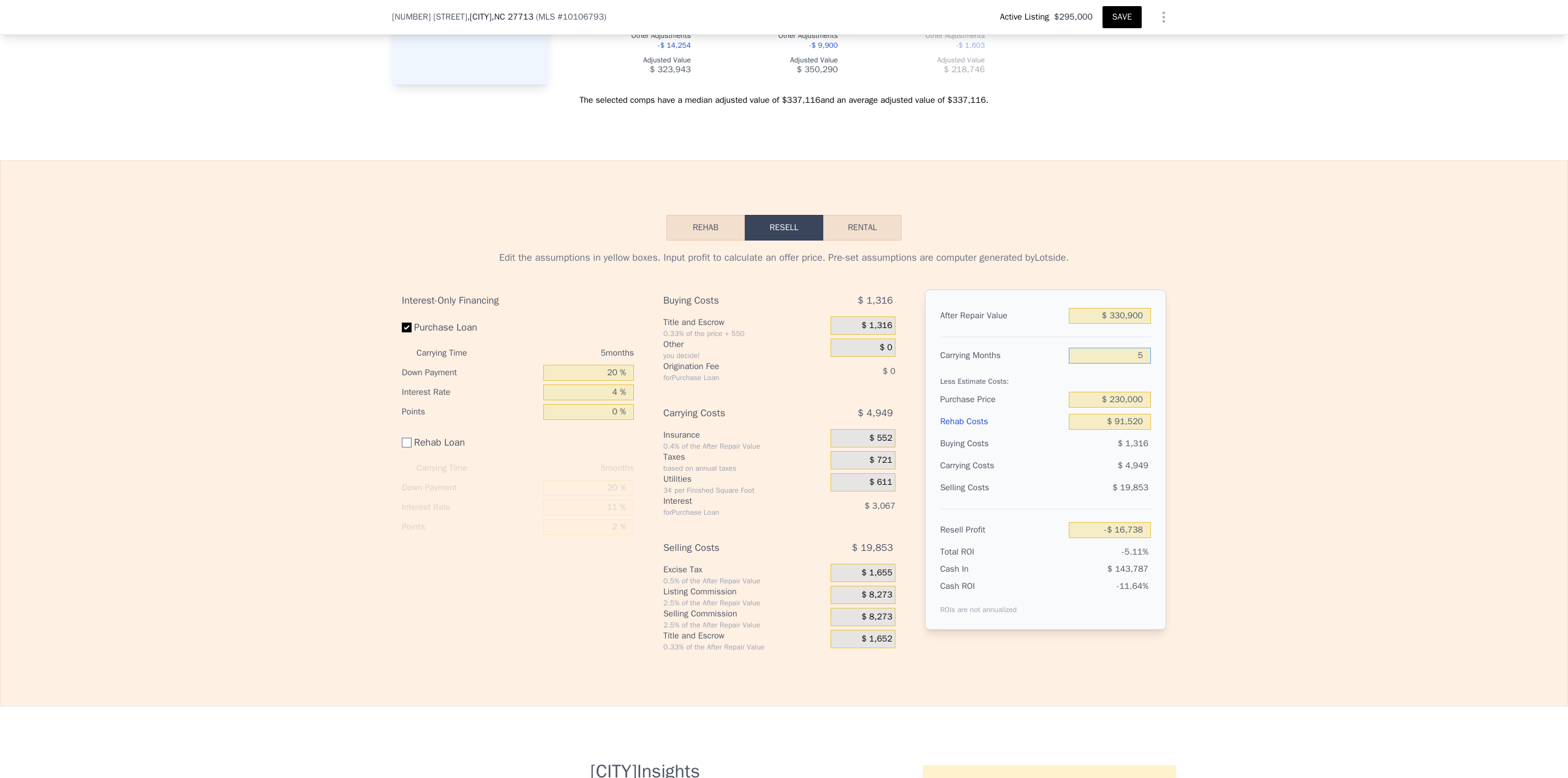 type on "6" 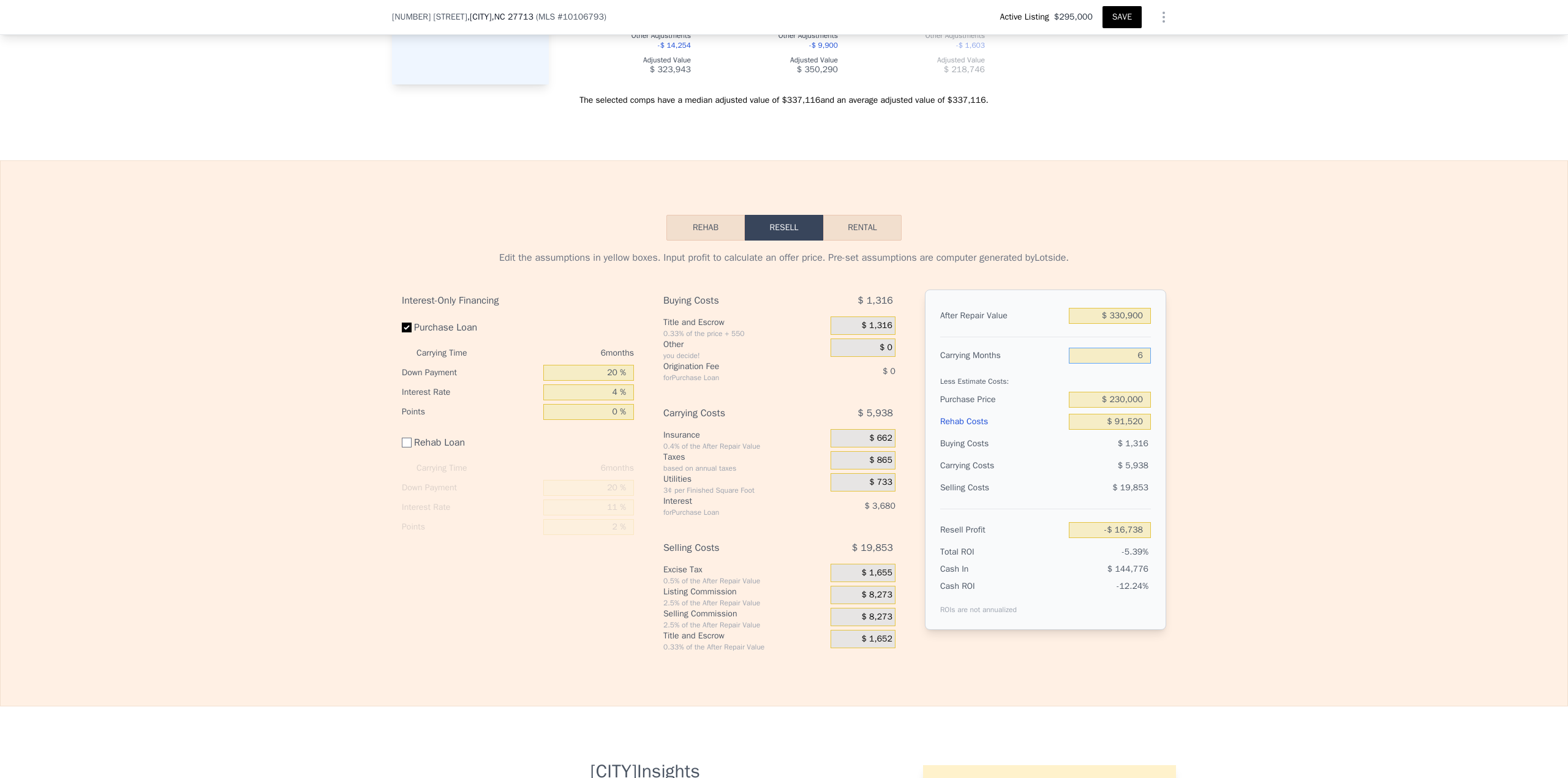 type on "-$ 17,727" 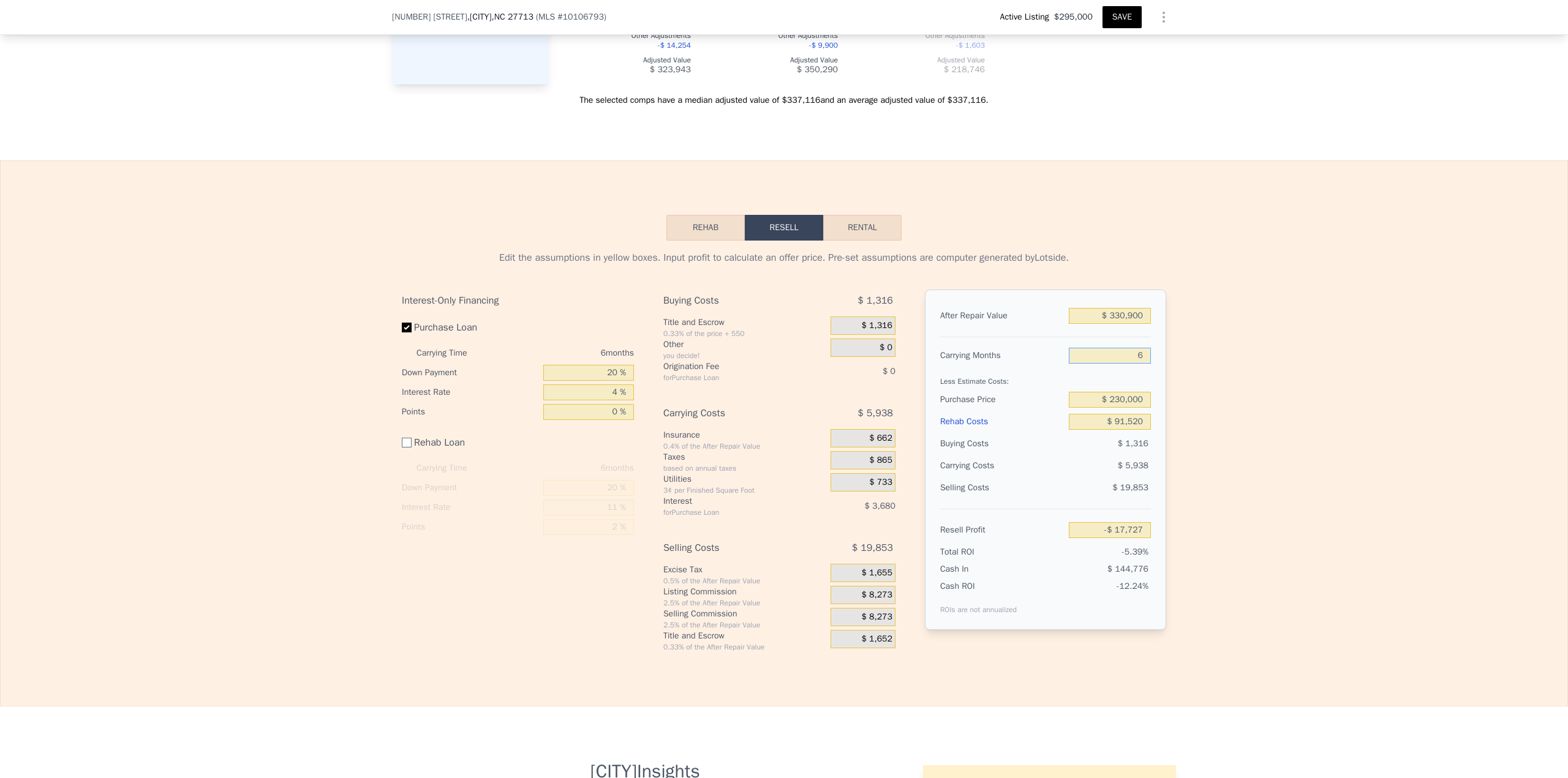 type on "6" 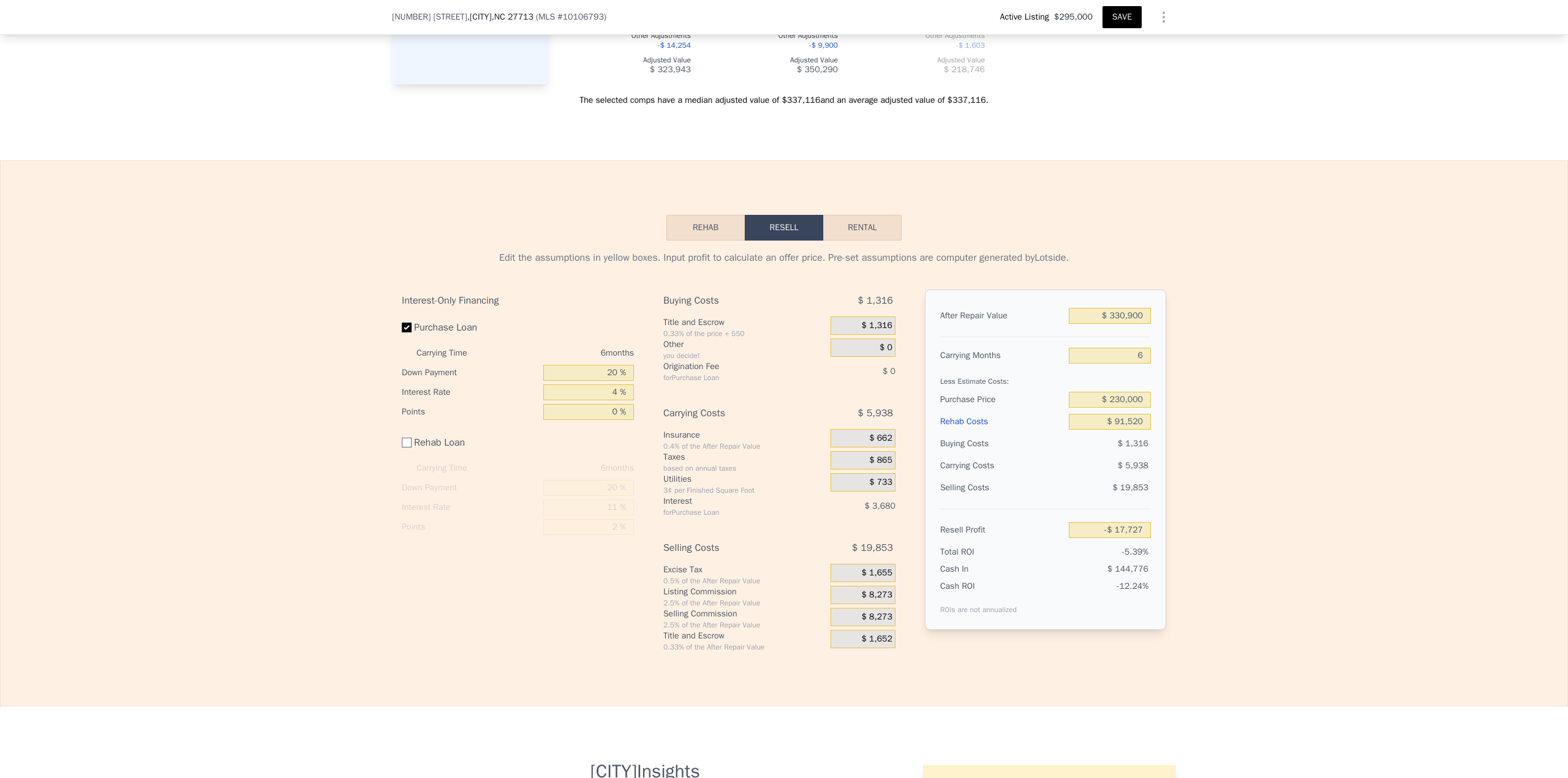click on "SAVE" at bounding box center [1122, 17] 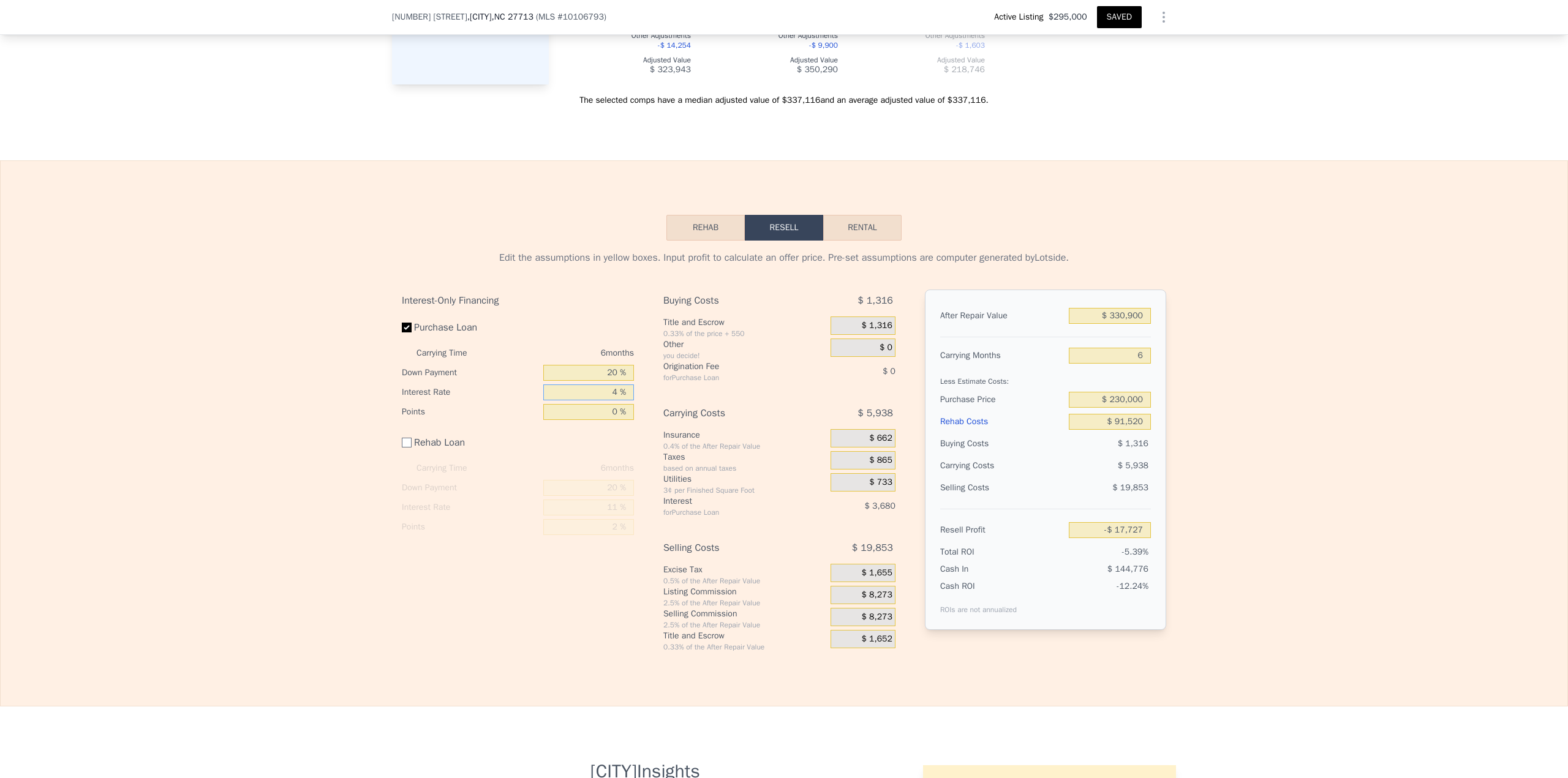 drag, startPoint x: 594, startPoint y: 403, endPoint x: 652, endPoint y: 400, distance: 58.07753 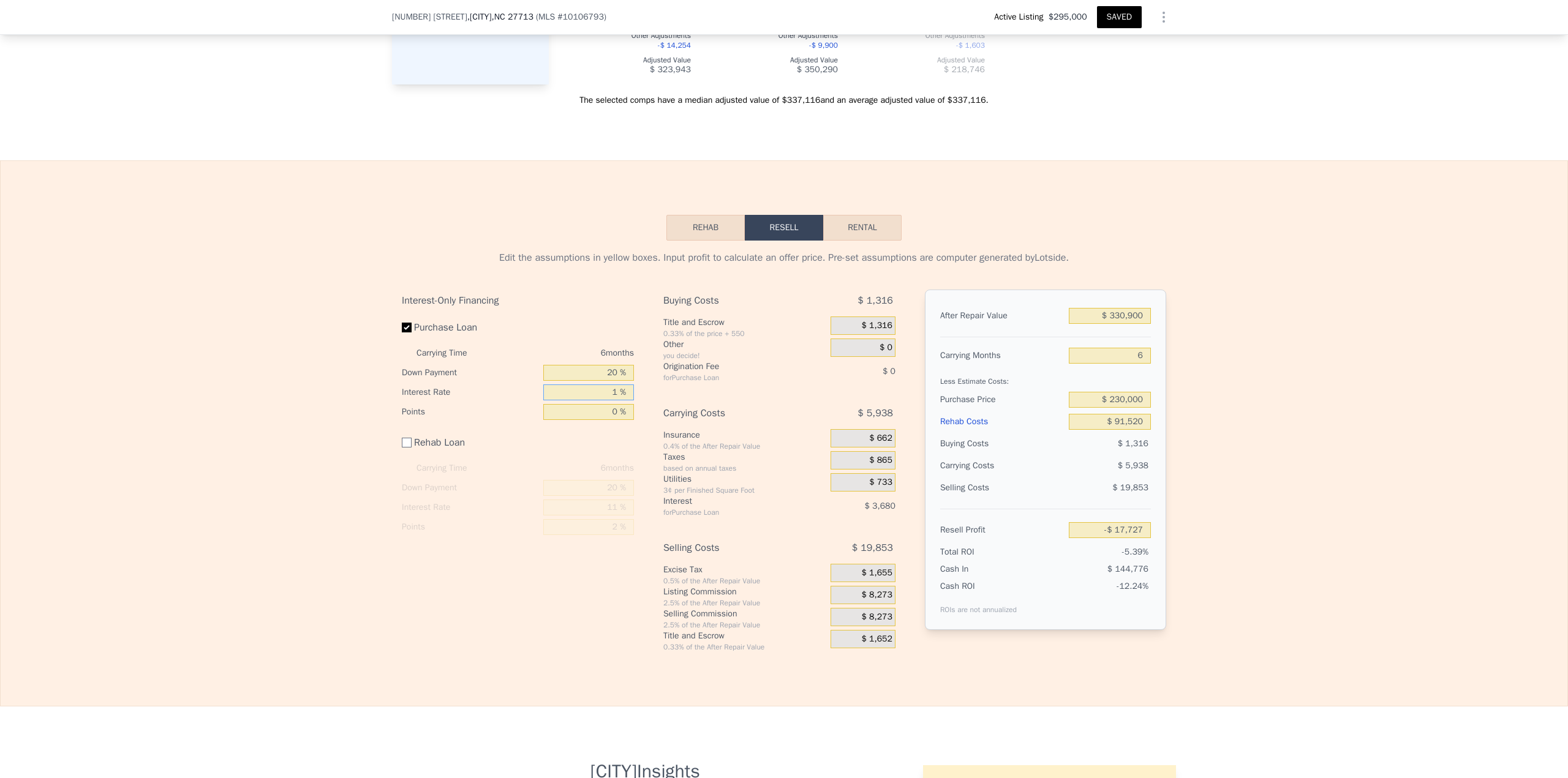type on "11 %" 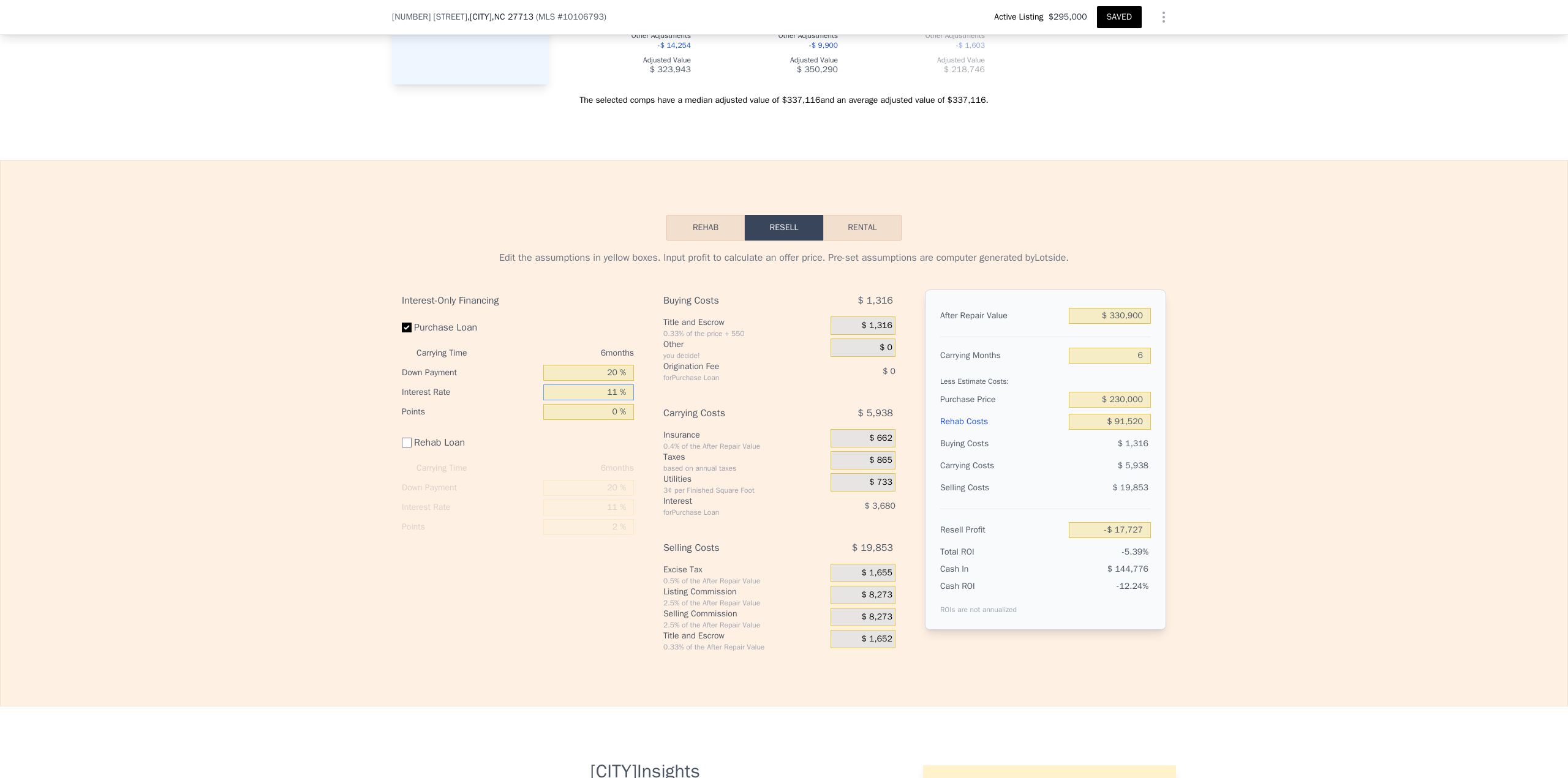 type on "-$ 24,171" 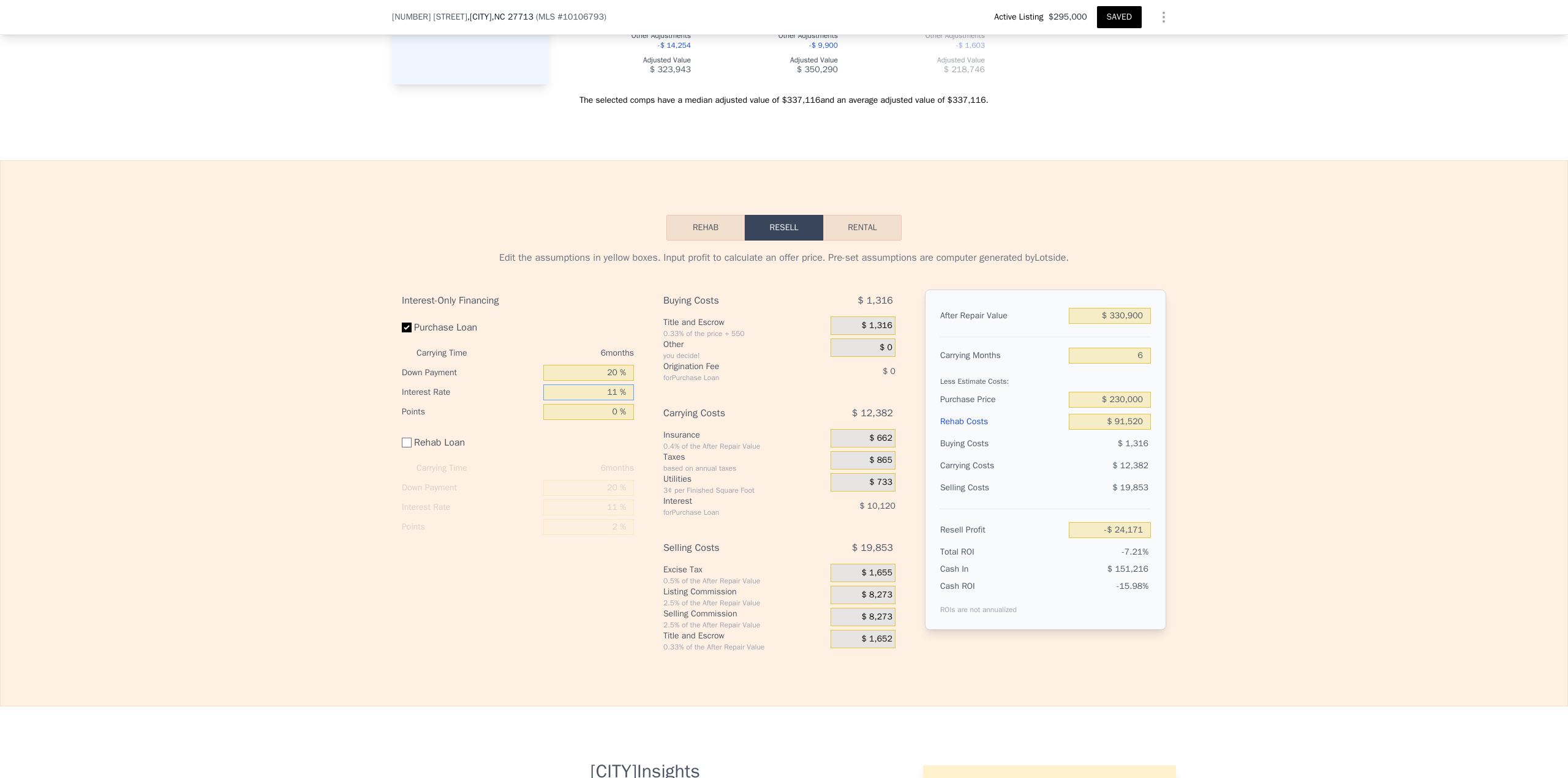 type 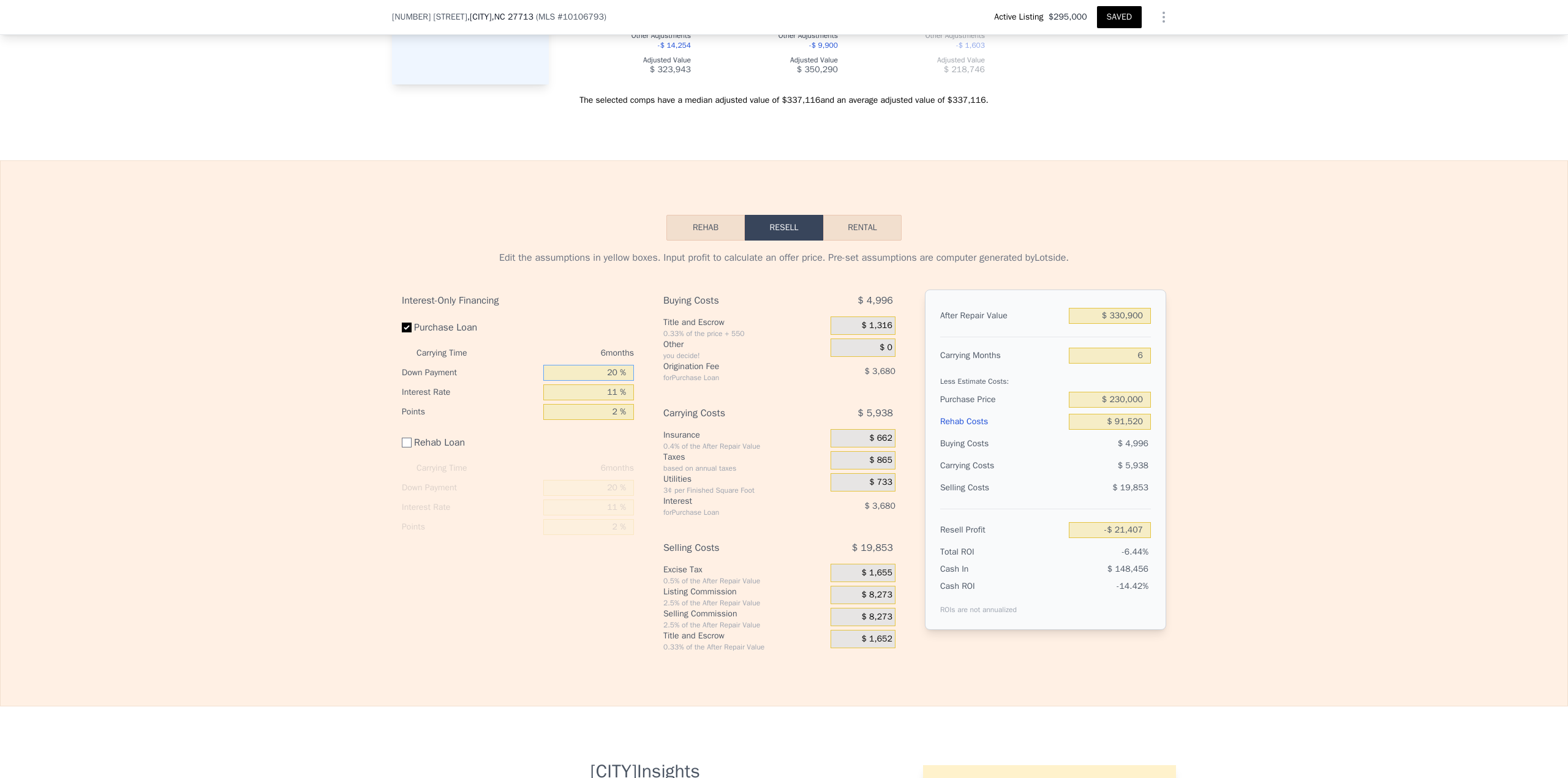 click on "20 %" at bounding box center (589, 373) 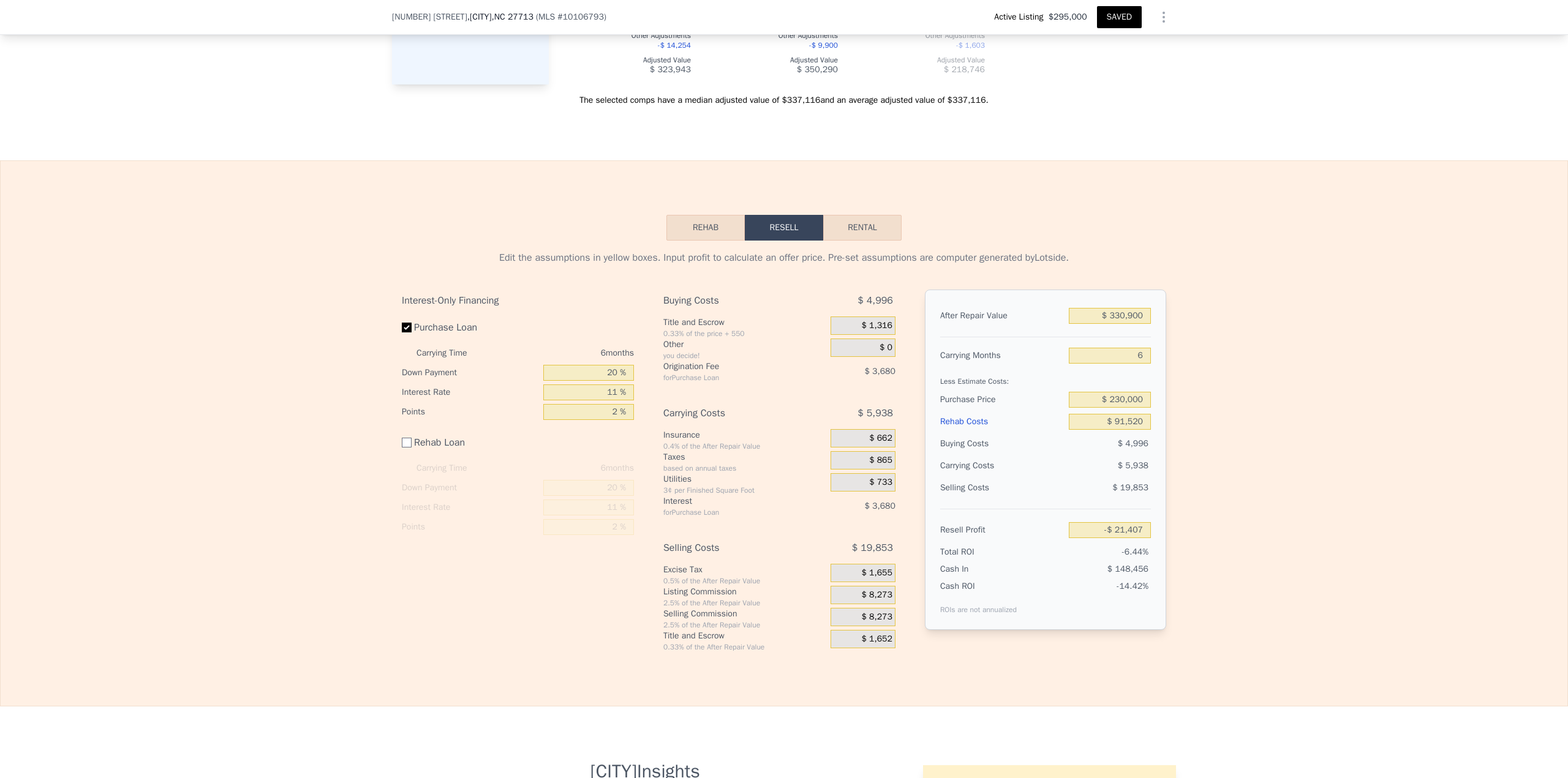 click on "SAVED" at bounding box center [1119, 17] 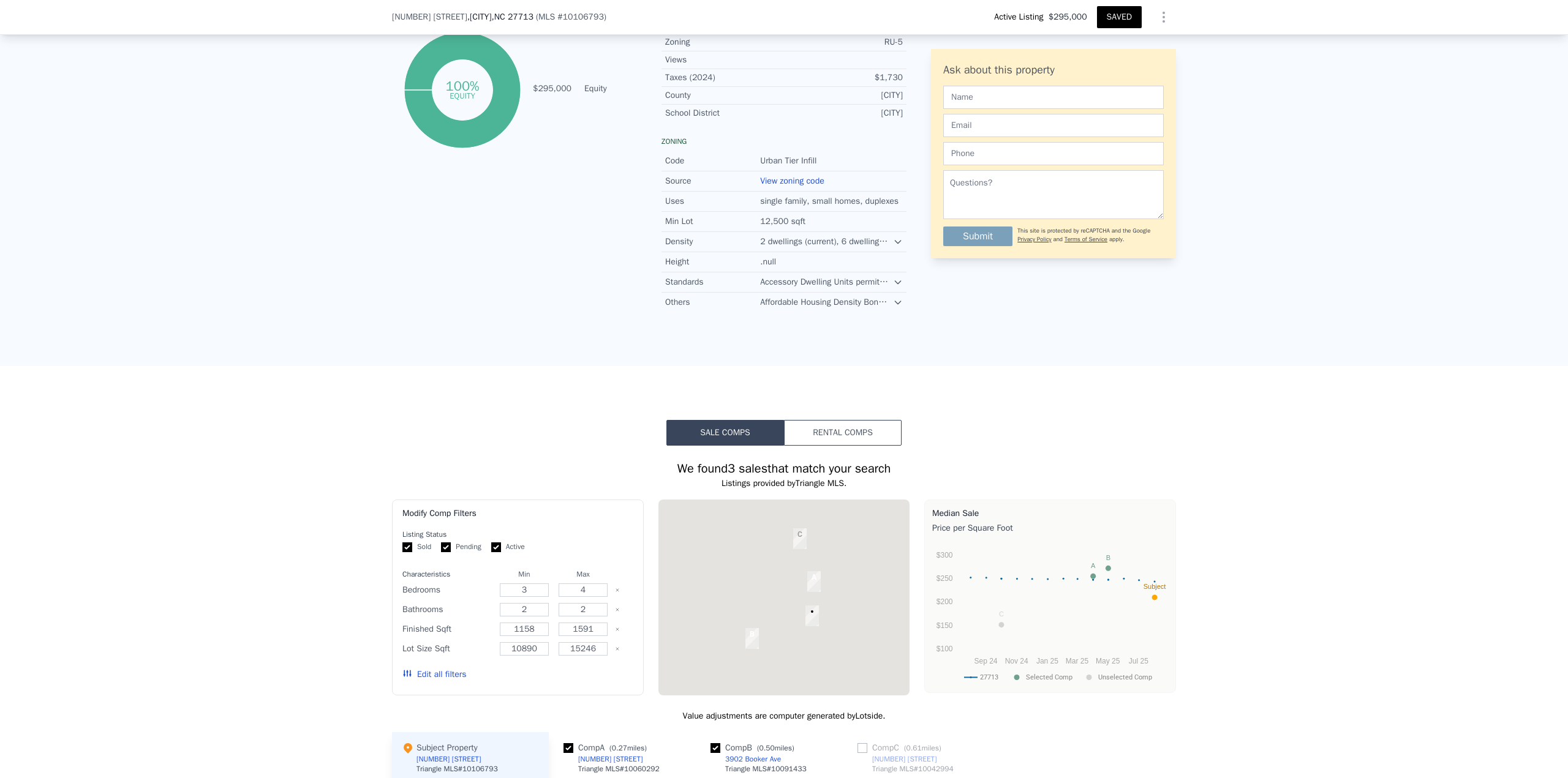 scroll, scrollTop: 0, scrollLeft: 0, axis: both 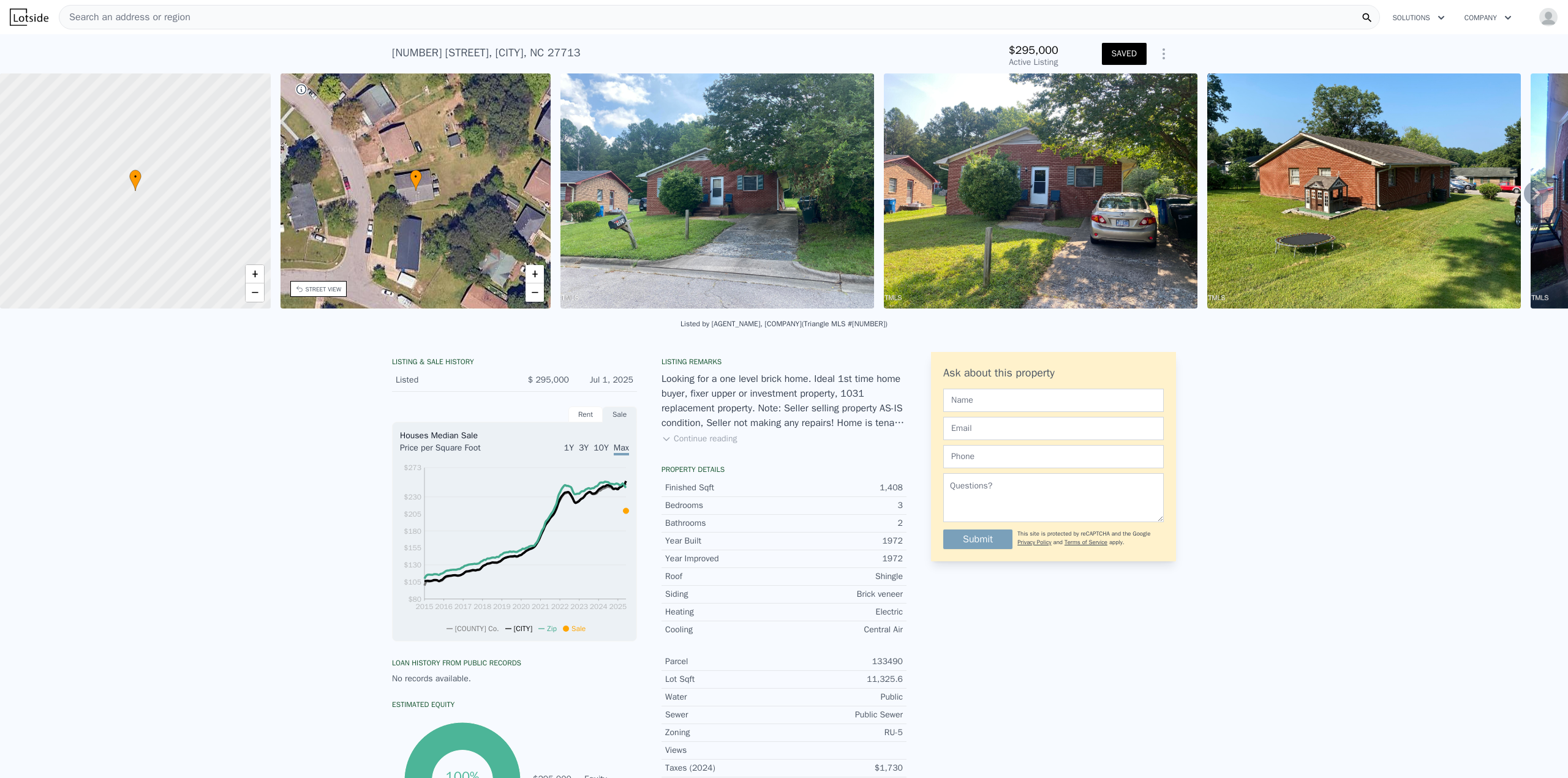 click on "Search an address or region" at bounding box center (719, 17) 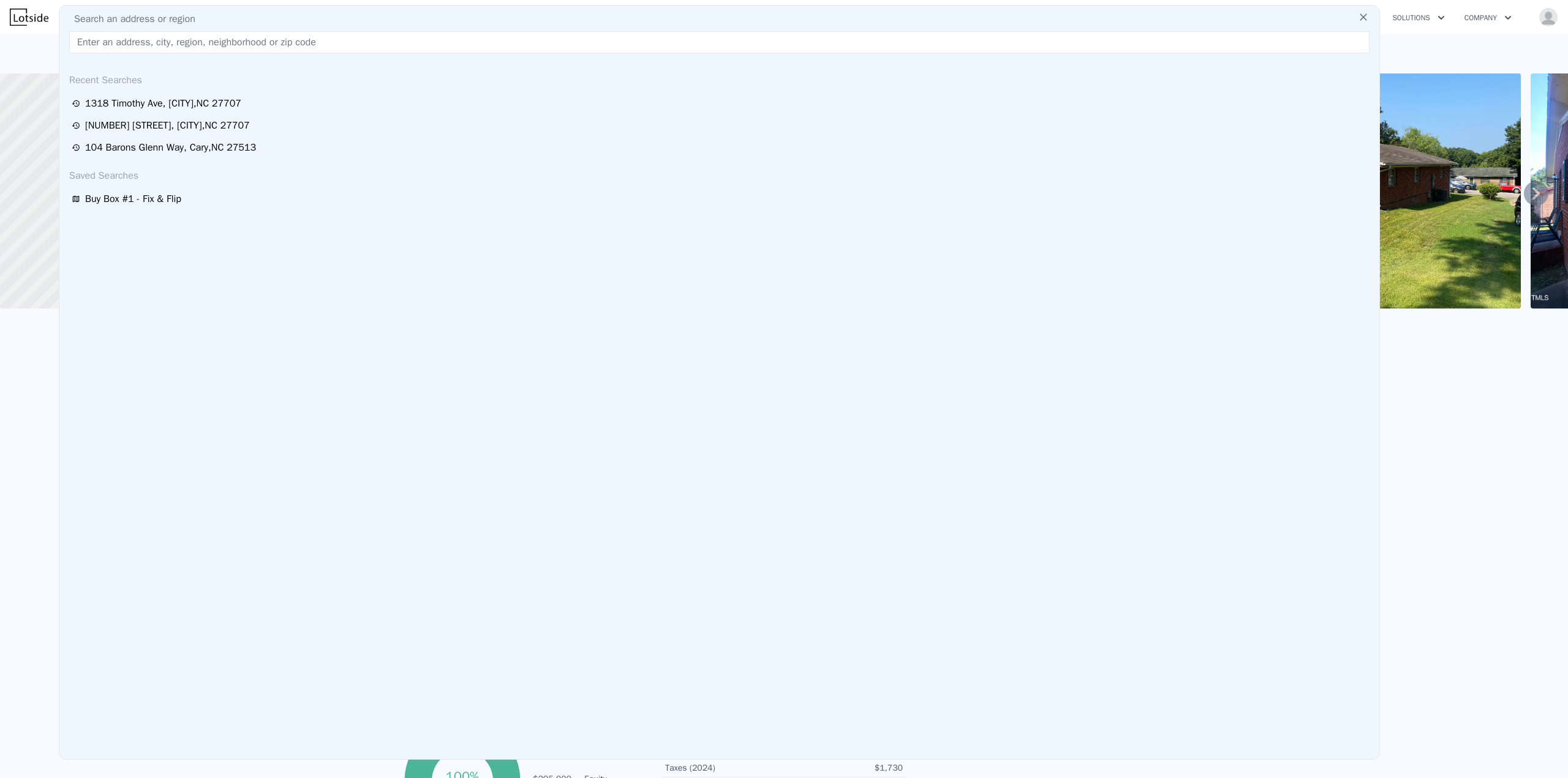click on "Search an address or region" at bounding box center (719, 19) 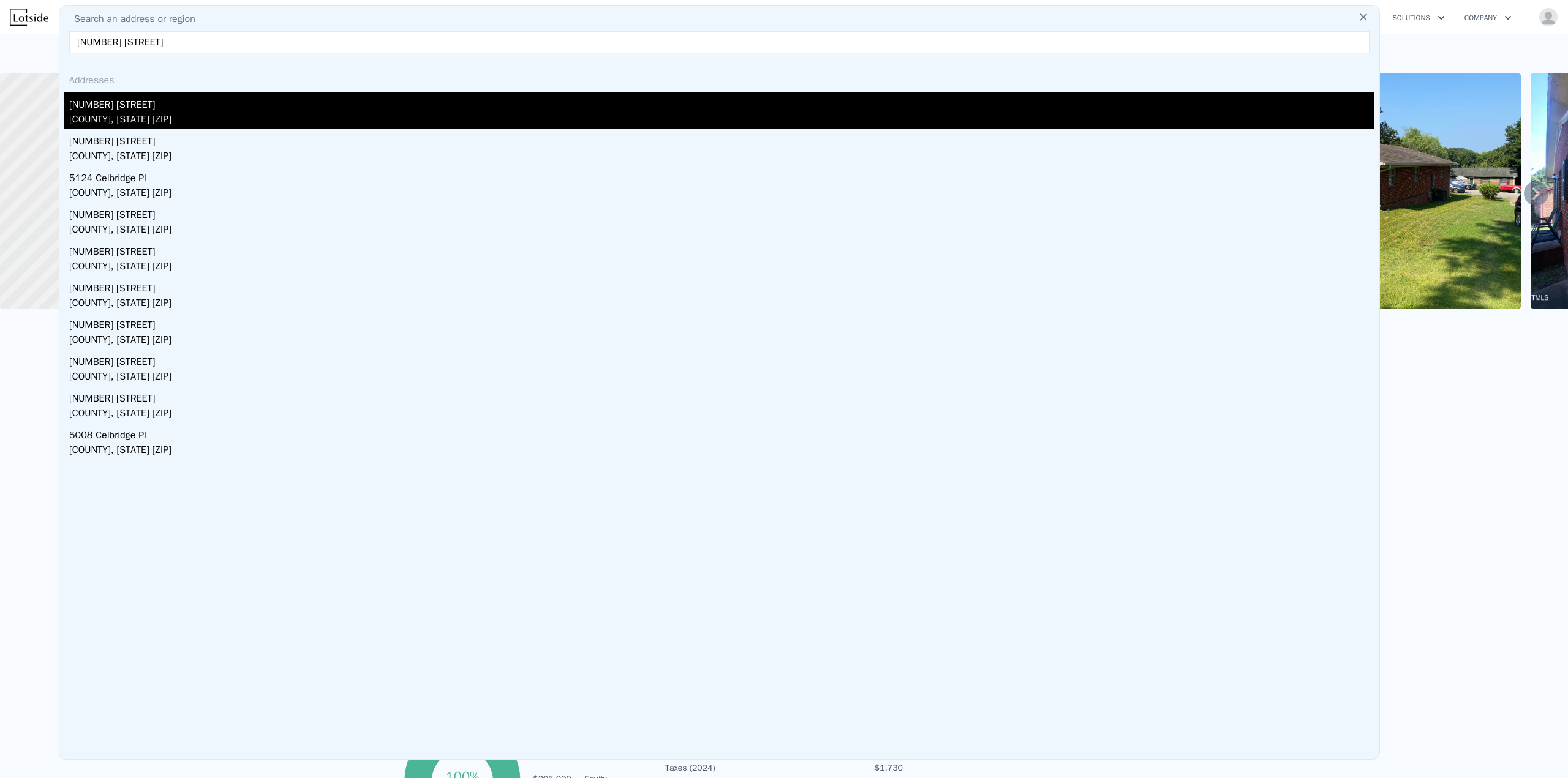 click on "Wake County, NC 27613" at bounding box center [722, 121] 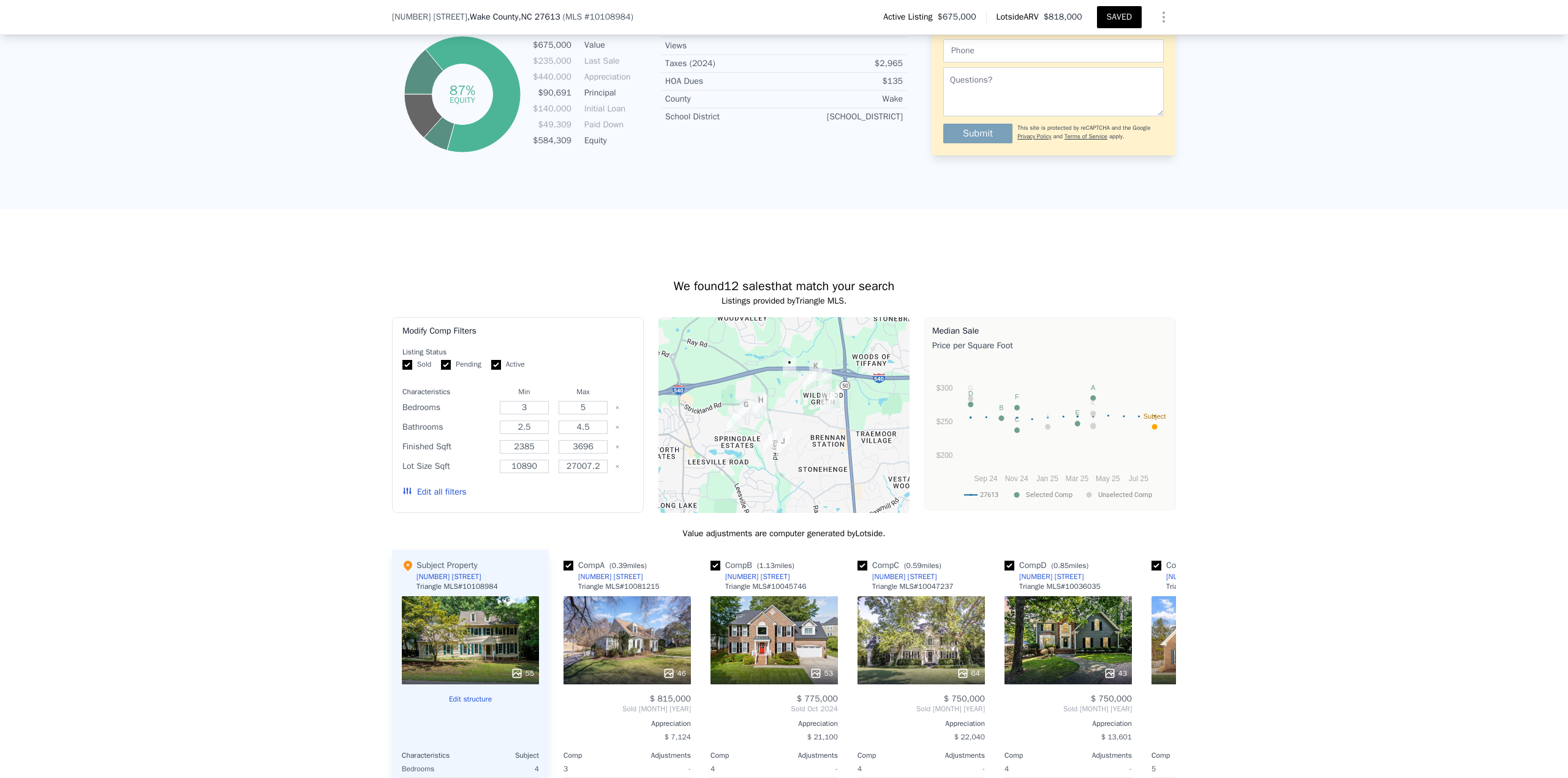 scroll, scrollTop: 730, scrollLeft: 0, axis: vertical 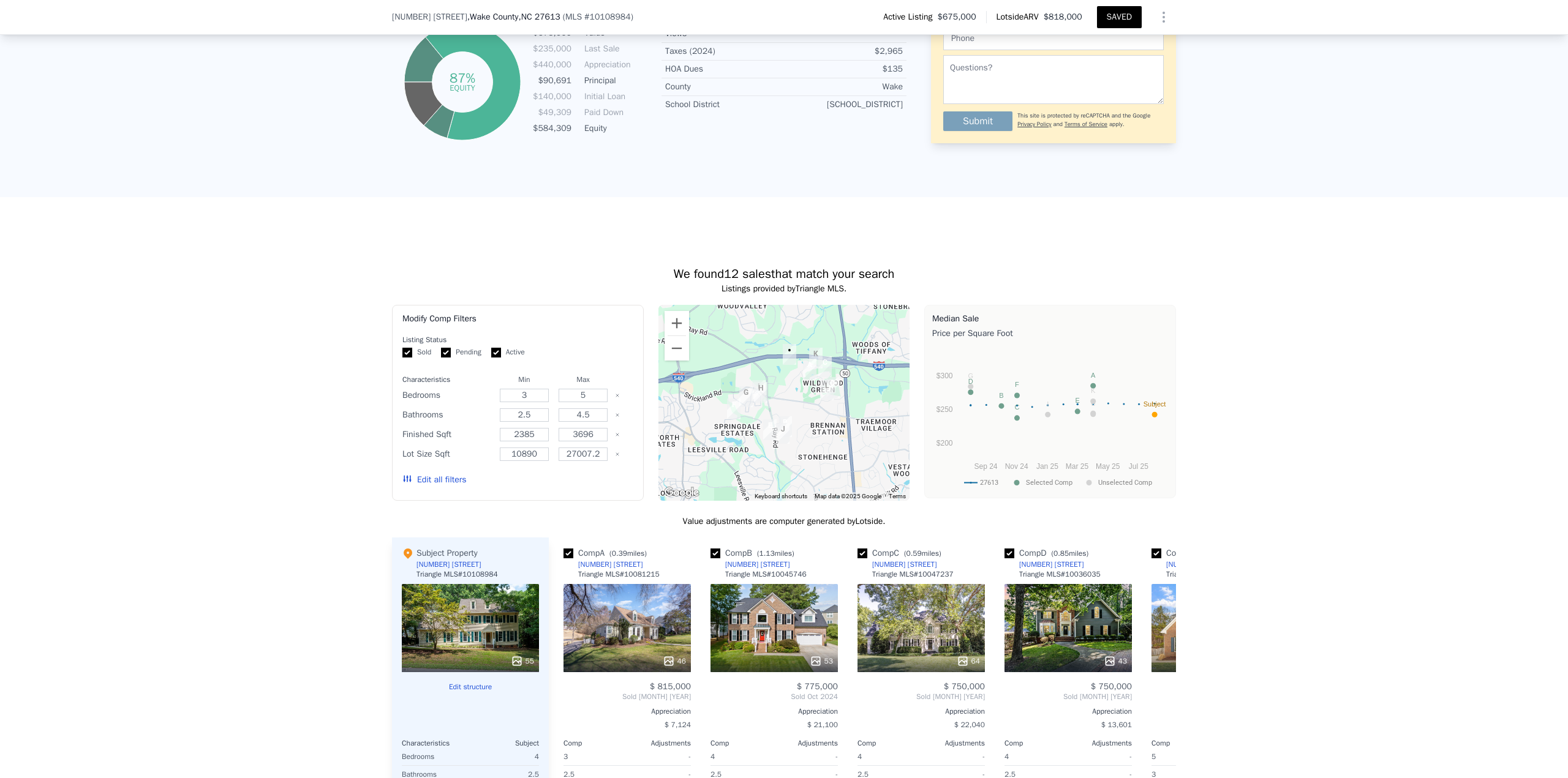 click on "Edit all filters" at bounding box center (434, 480) 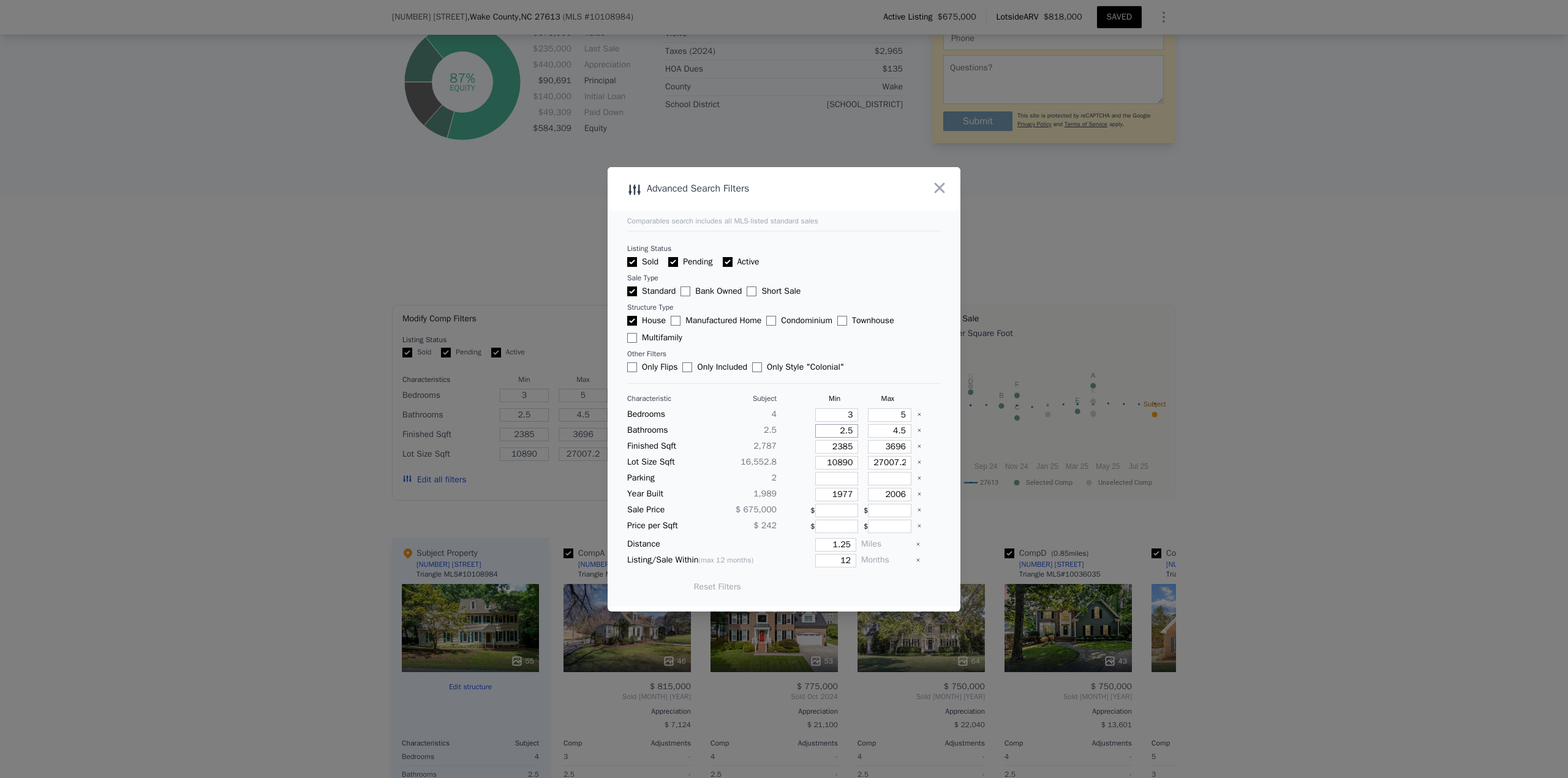 drag, startPoint x: 824, startPoint y: 428, endPoint x: 890, endPoint y: 432, distance: 66.1211 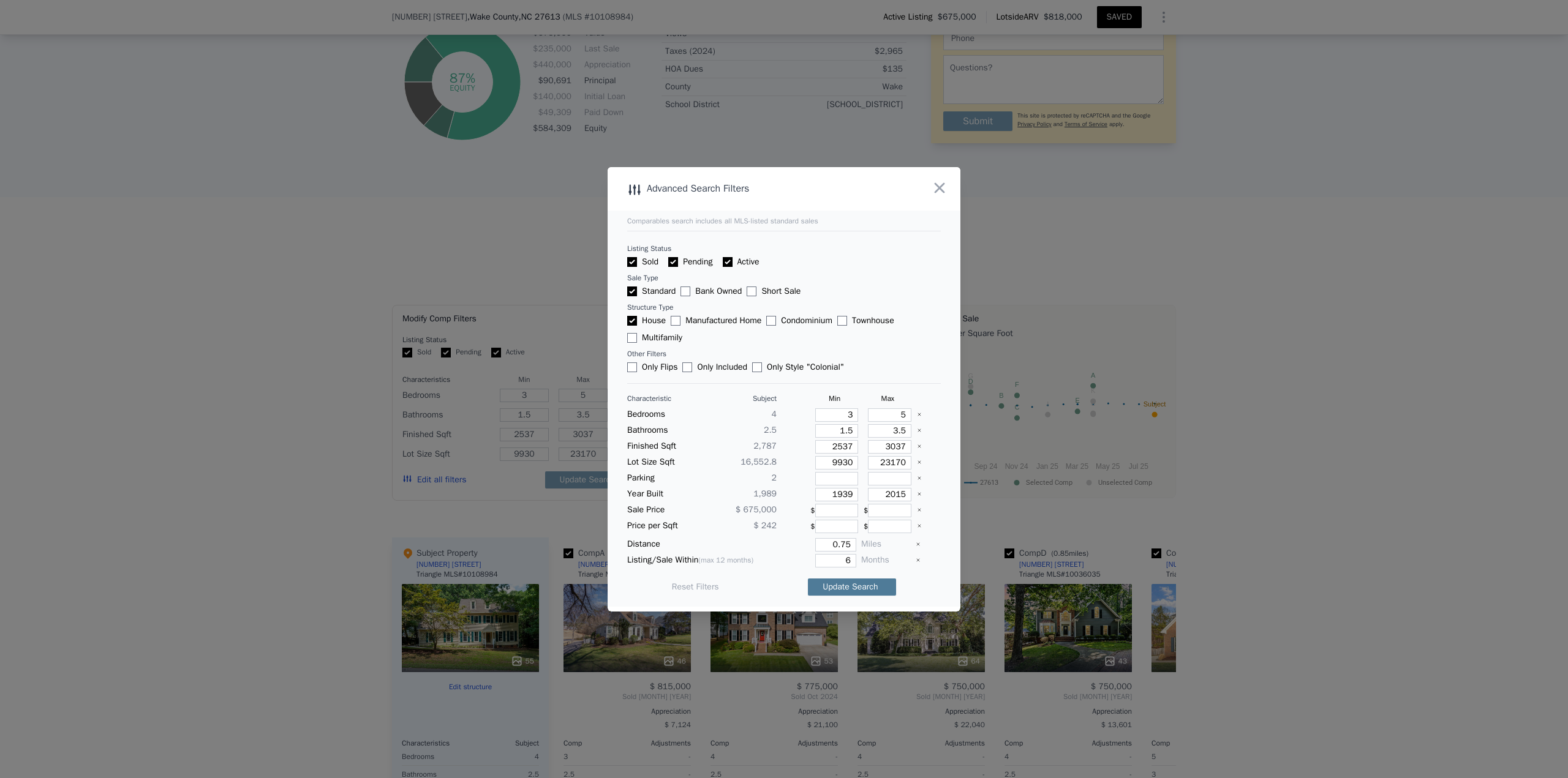 click on "Update Search" at bounding box center [852, 587] 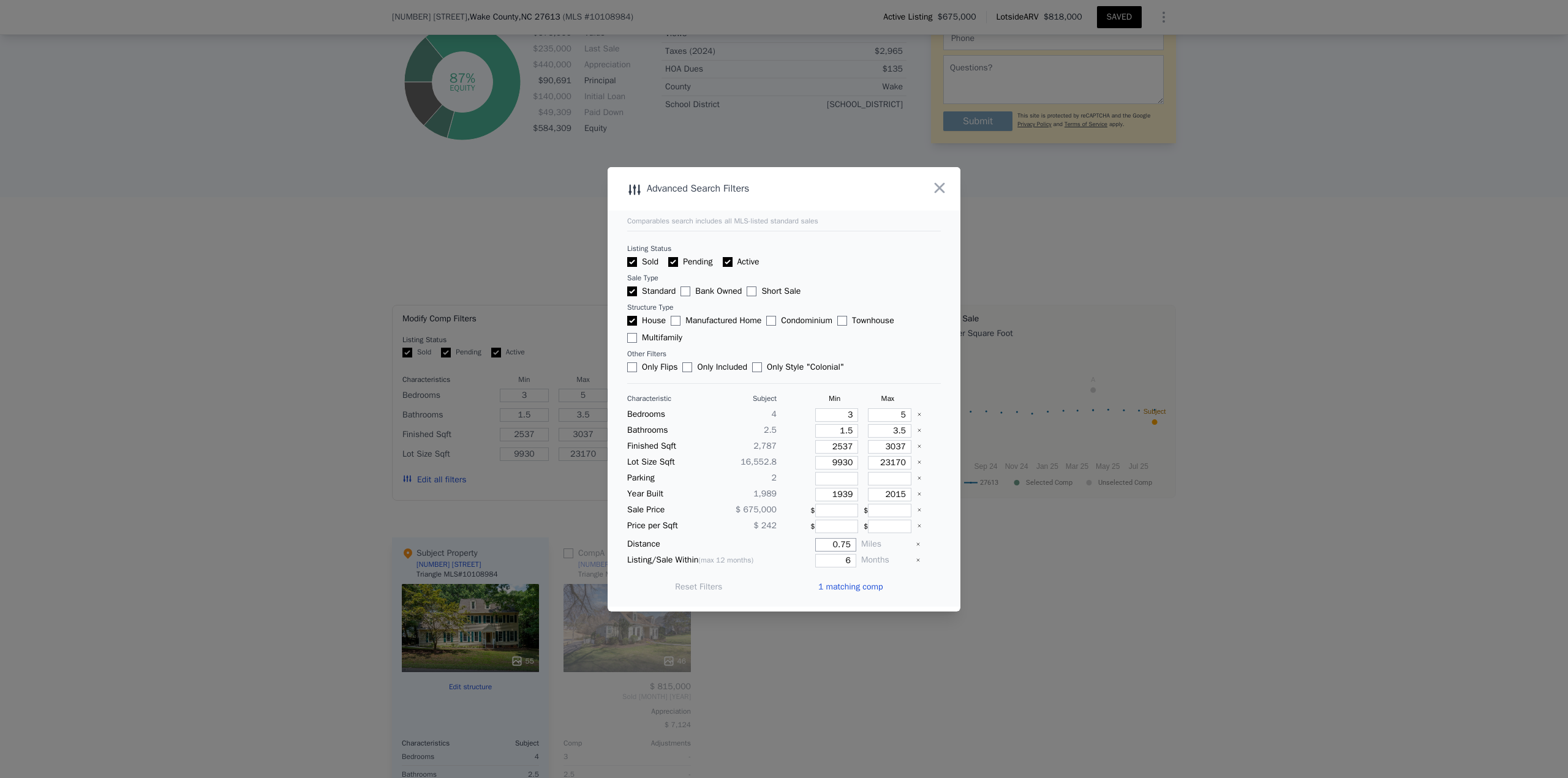 drag, startPoint x: 826, startPoint y: 546, endPoint x: 864, endPoint y: 545, distance: 38.01316 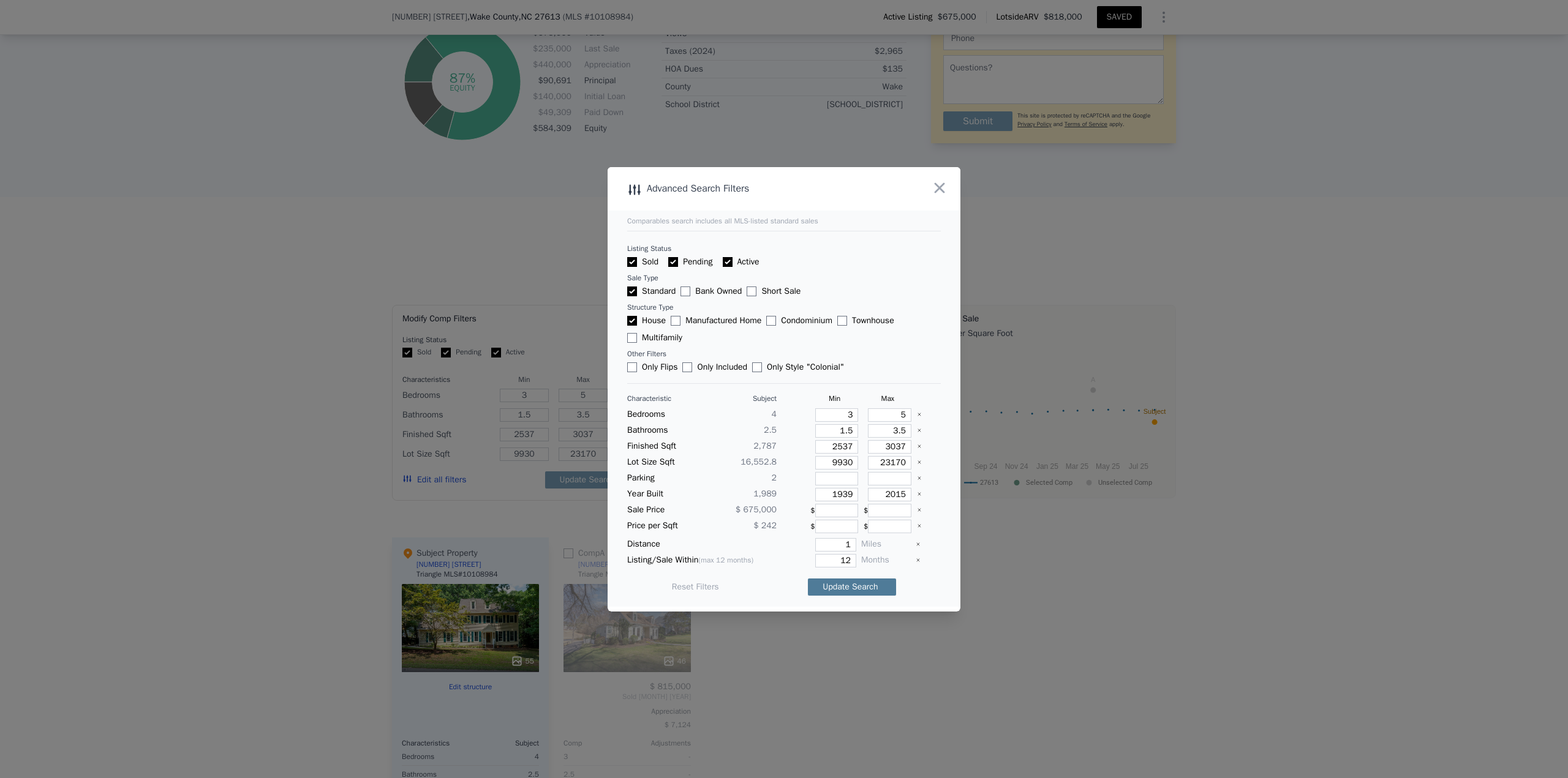 click on "Update Search" at bounding box center [852, 587] 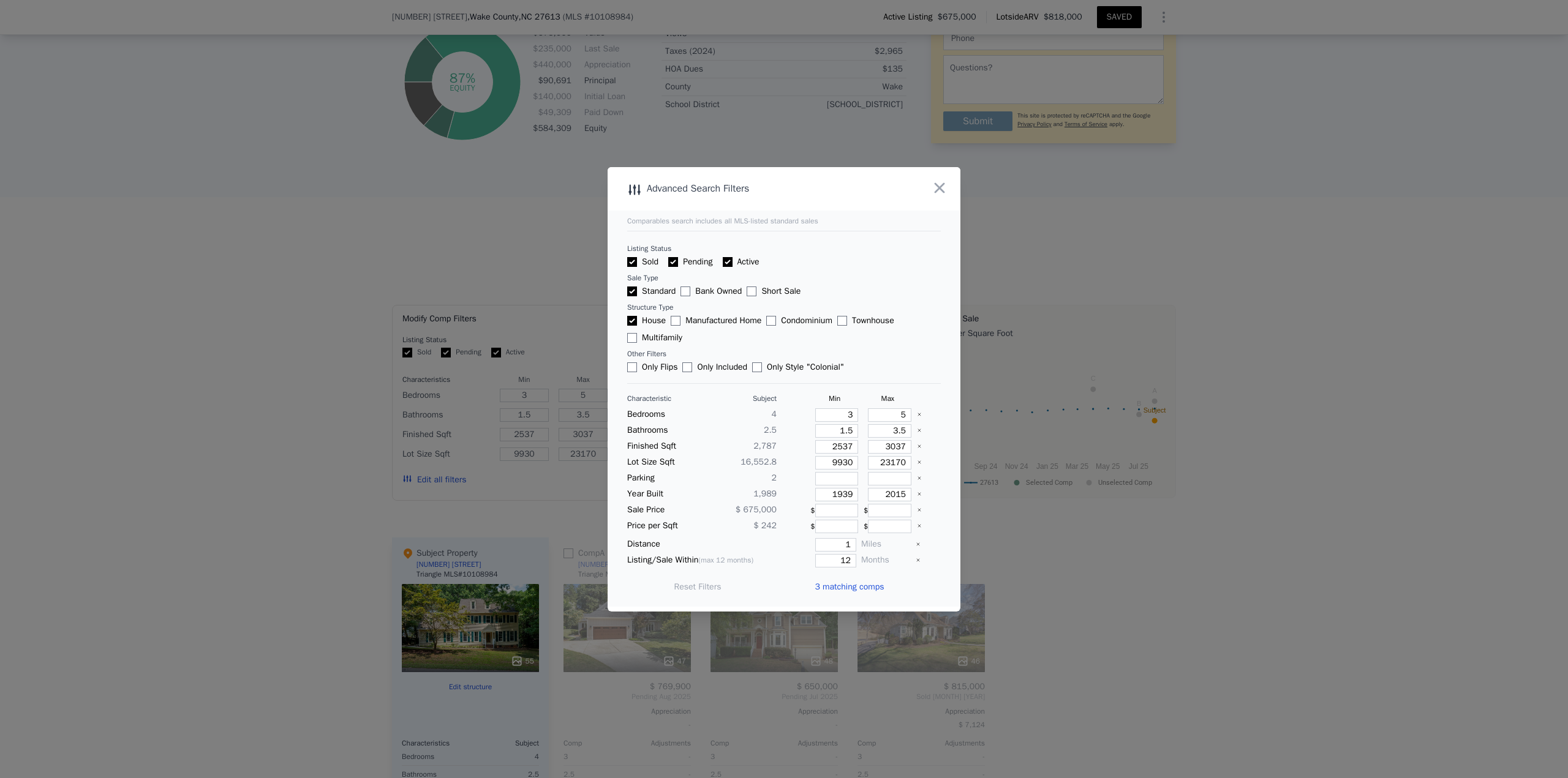 click on "3 matching comps" at bounding box center (849, 587) 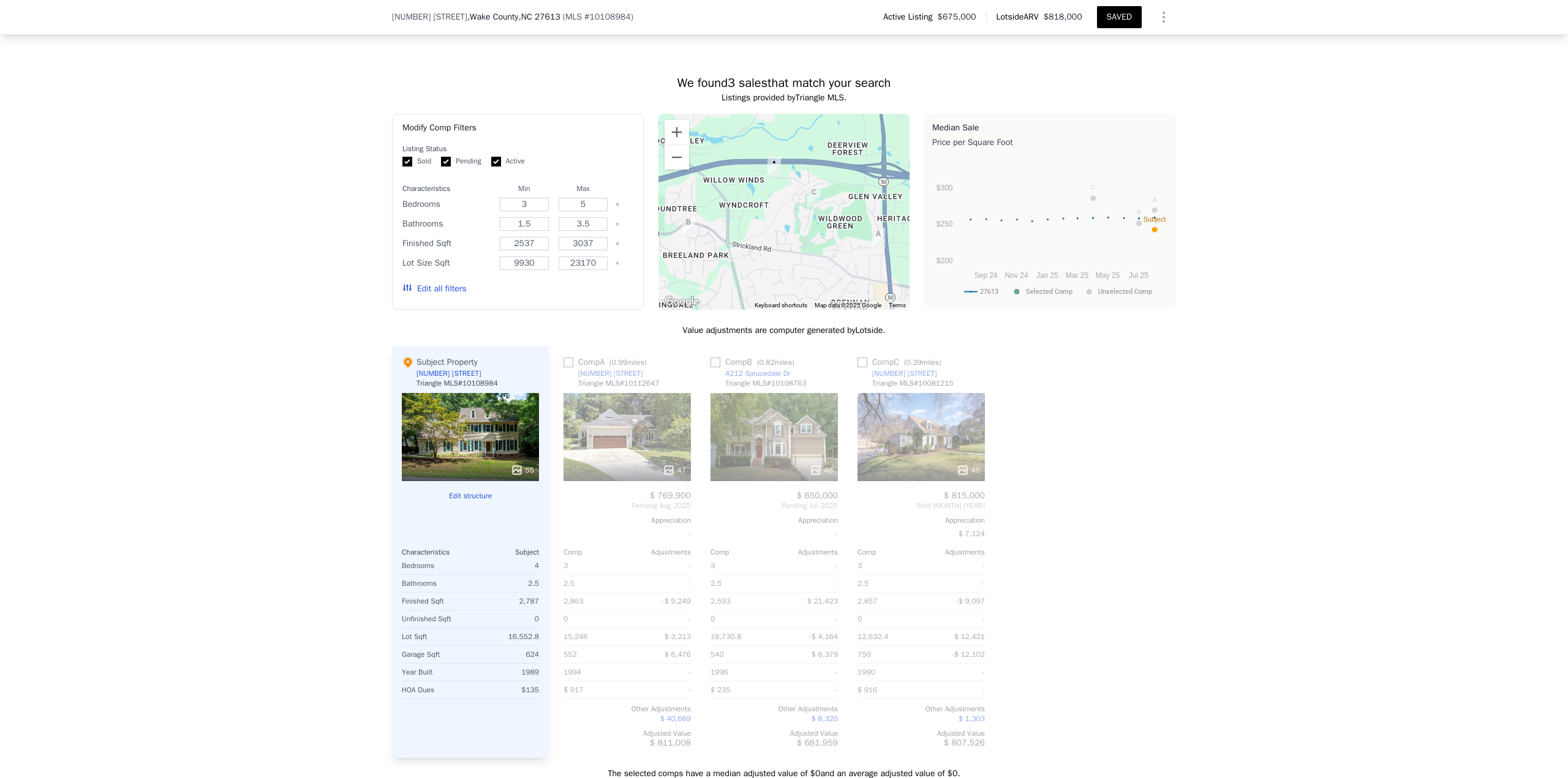 scroll, scrollTop: 914, scrollLeft: 0, axis: vertical 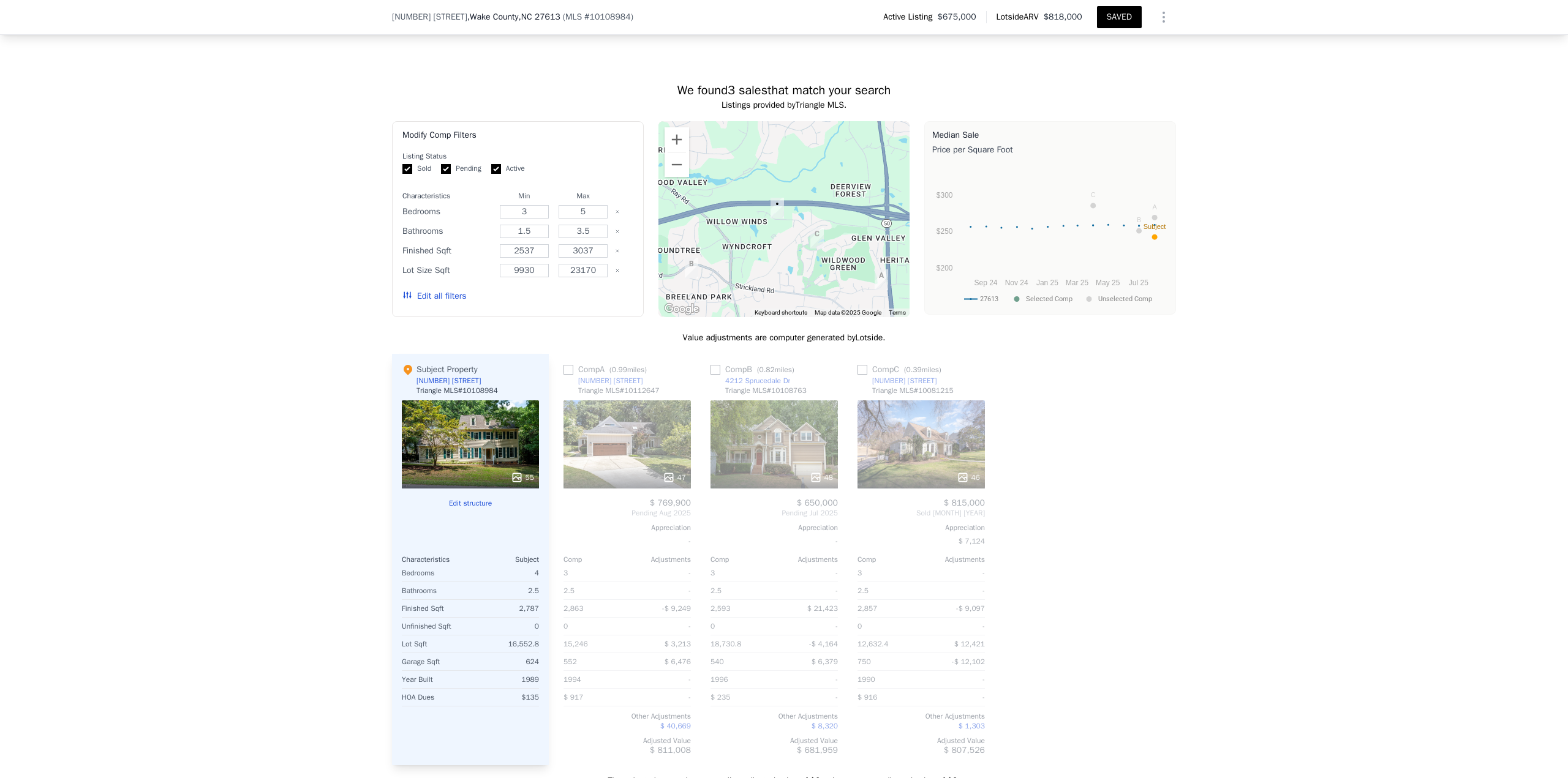 drag, startPoint x: 752, startPoint y: 203, endPoint x: 754, endPoint y: 238, distance: 35.057096 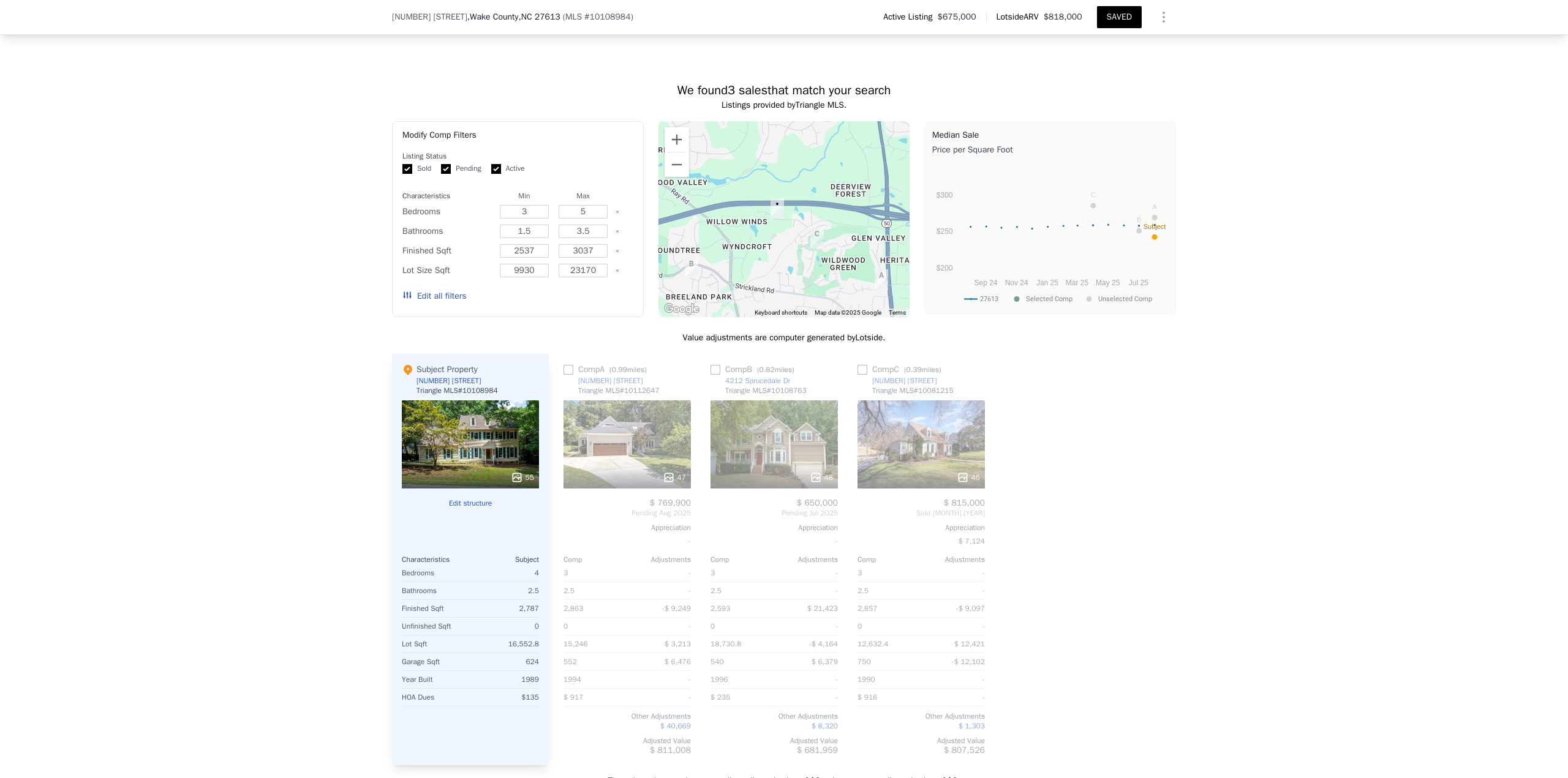 click on "Edit all filters" at bounding box center [434, 296] 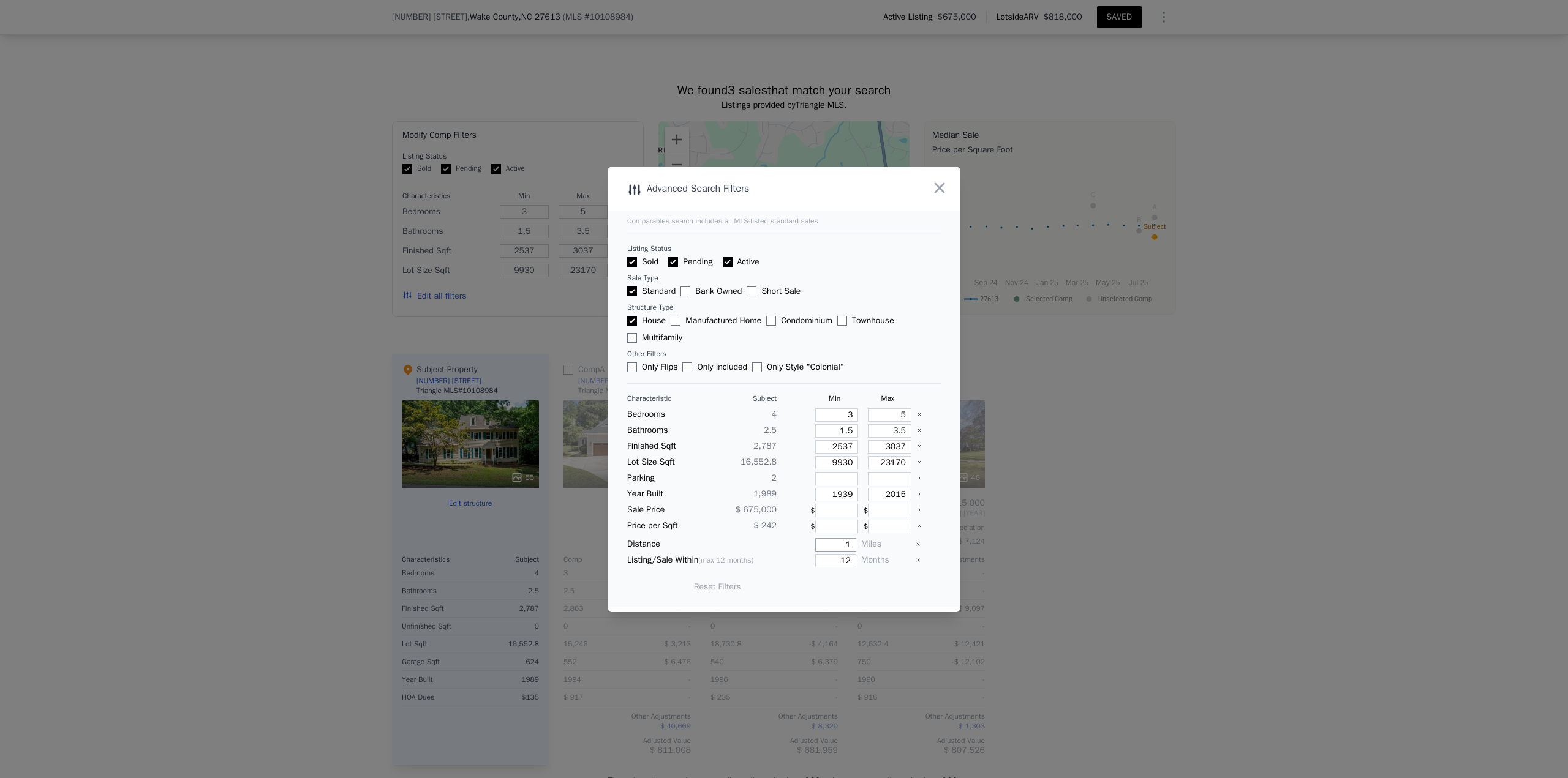 drag, startPoint x: 817, startPoint y: 545, endPoint x: 870, endPoint y: 545, distance: 53 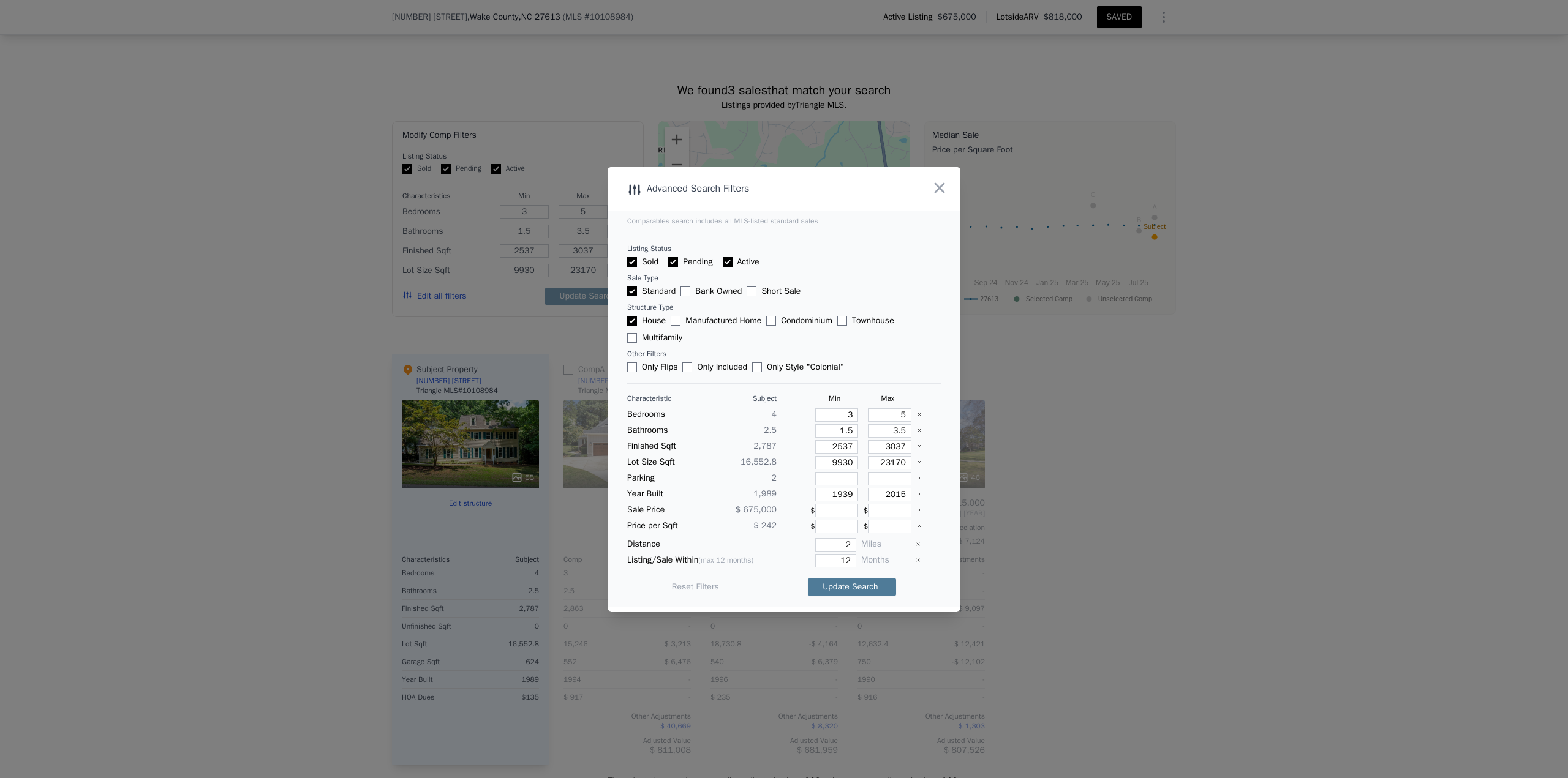 click on "Update Search" at bounding box center (852, 587) 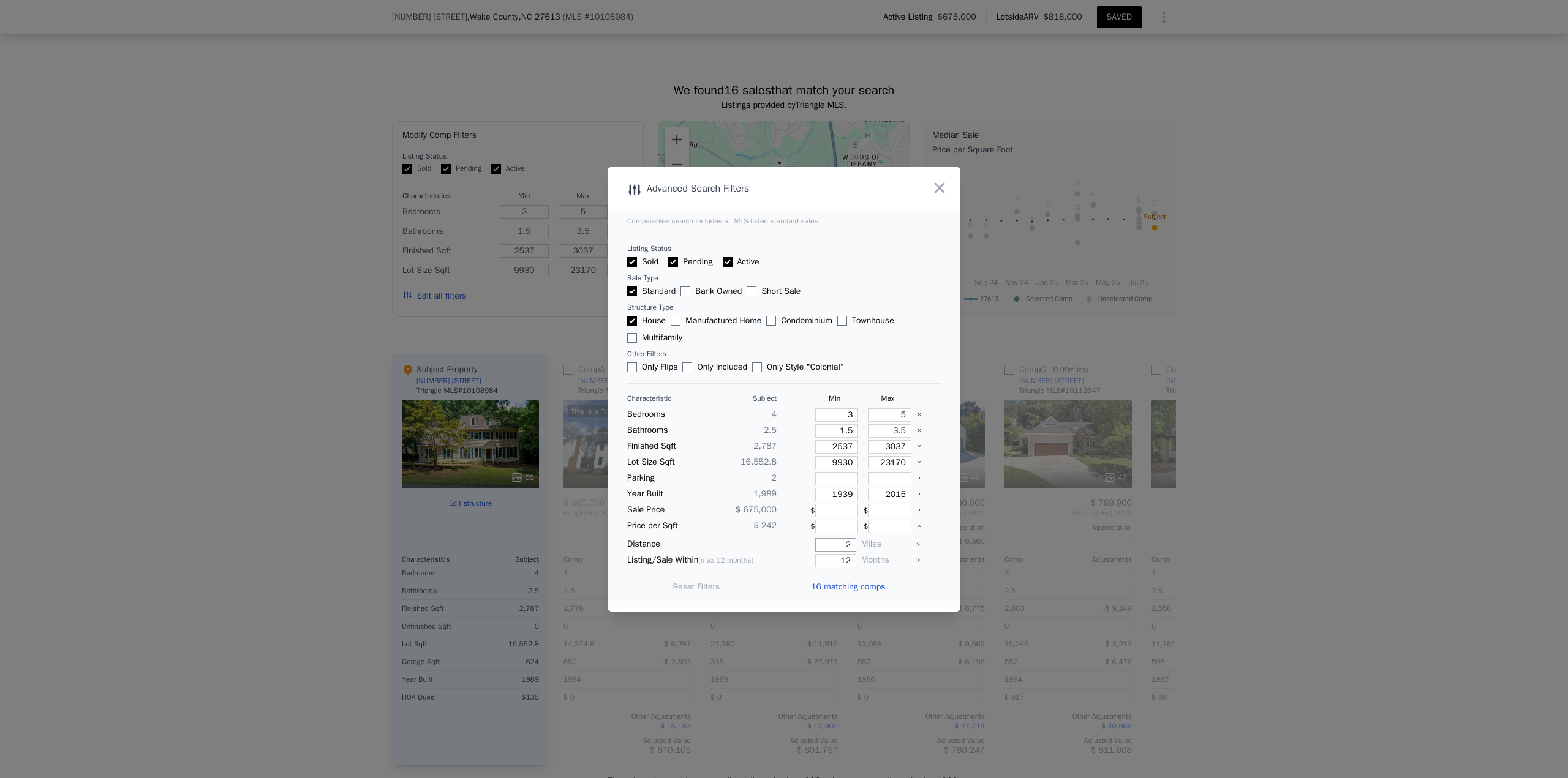 drag, startPoint x: 837, startPoint y: 545, endPoint x: 848, endPoint y: 545, distance: 11 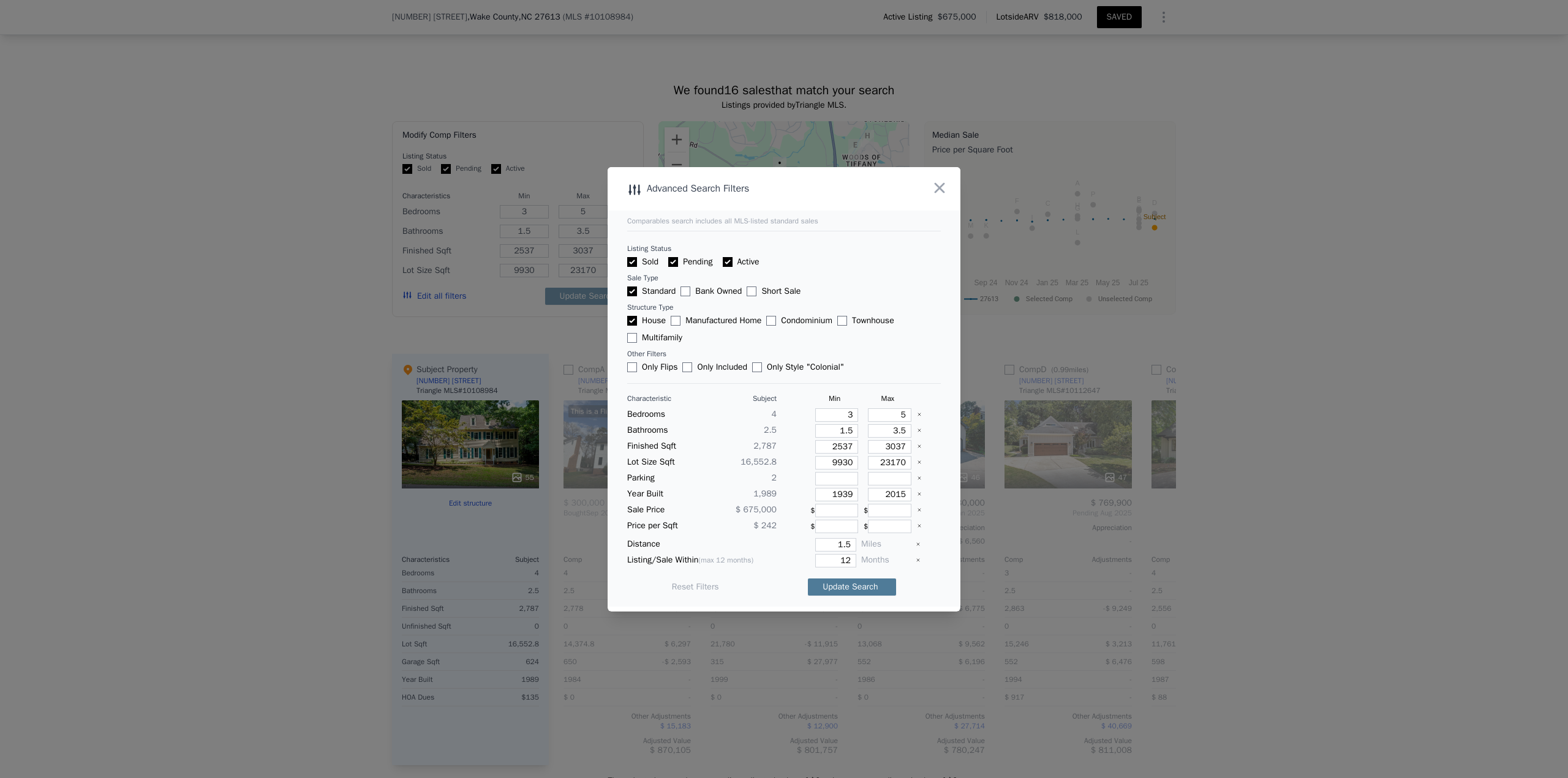 click on "Update Search" at bounding box center [852, 587] 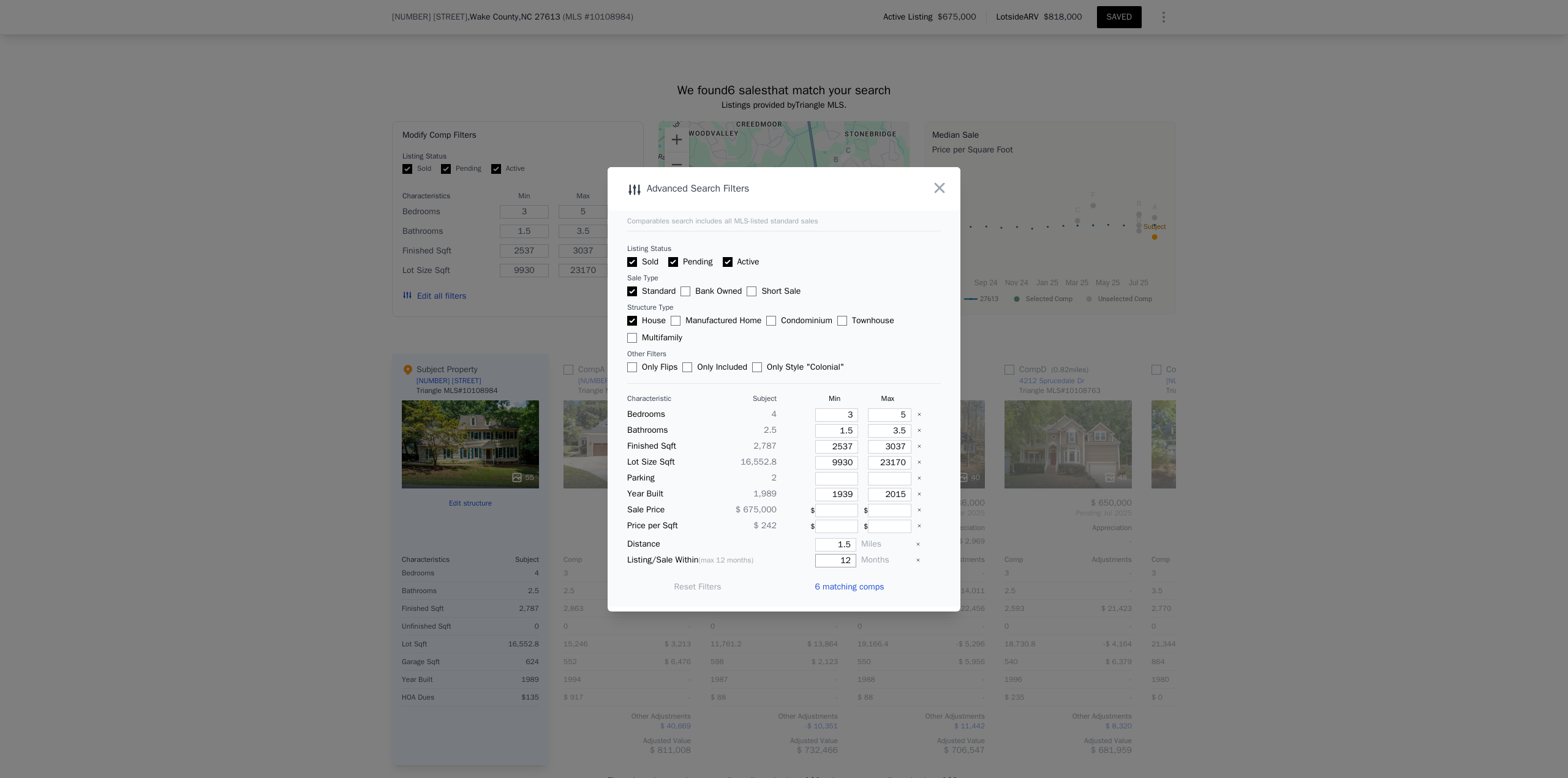 click on "12" at bounding box center (835, 561) 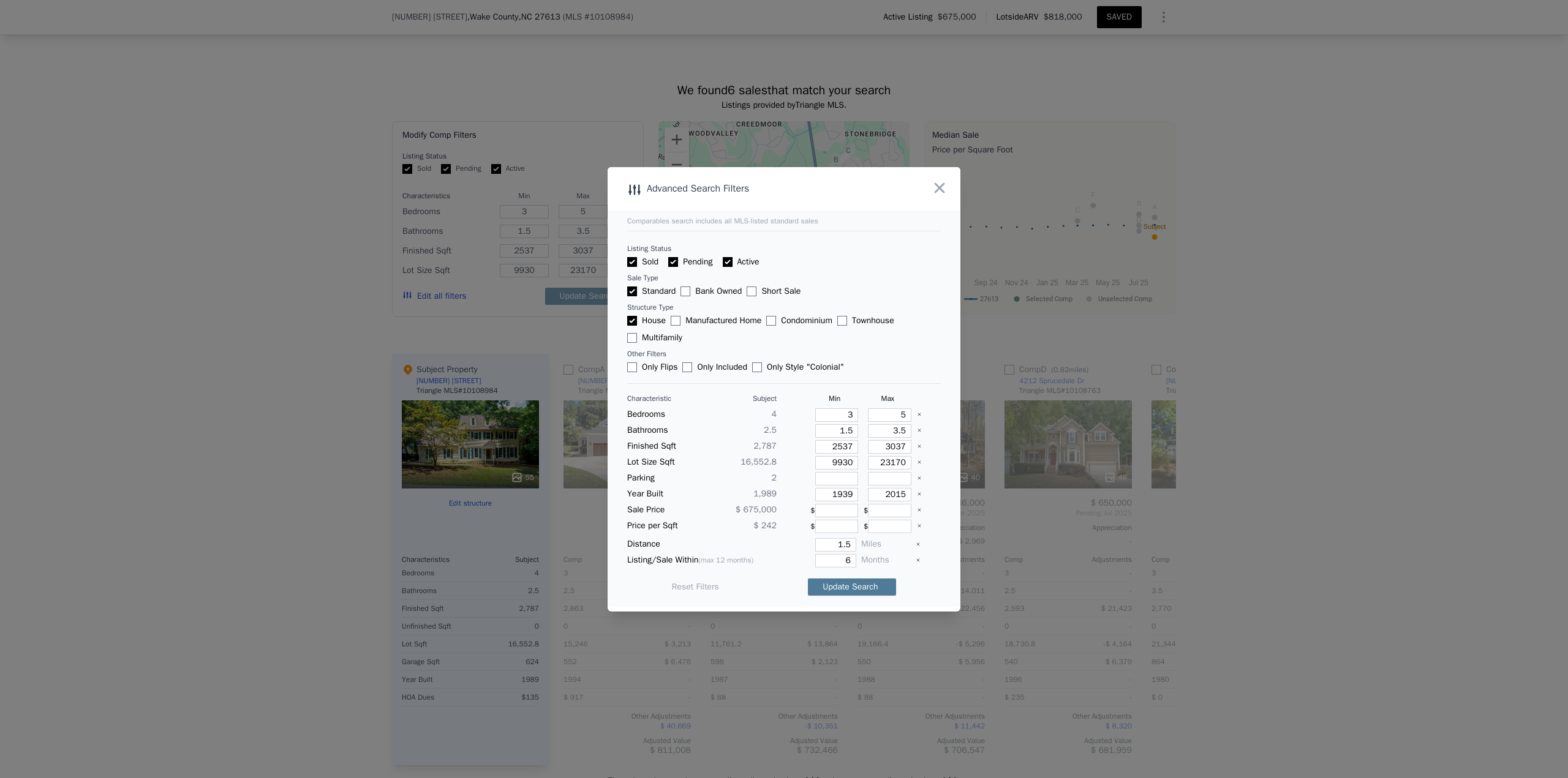 click on "Update Search" at bounding box center (852, 587) 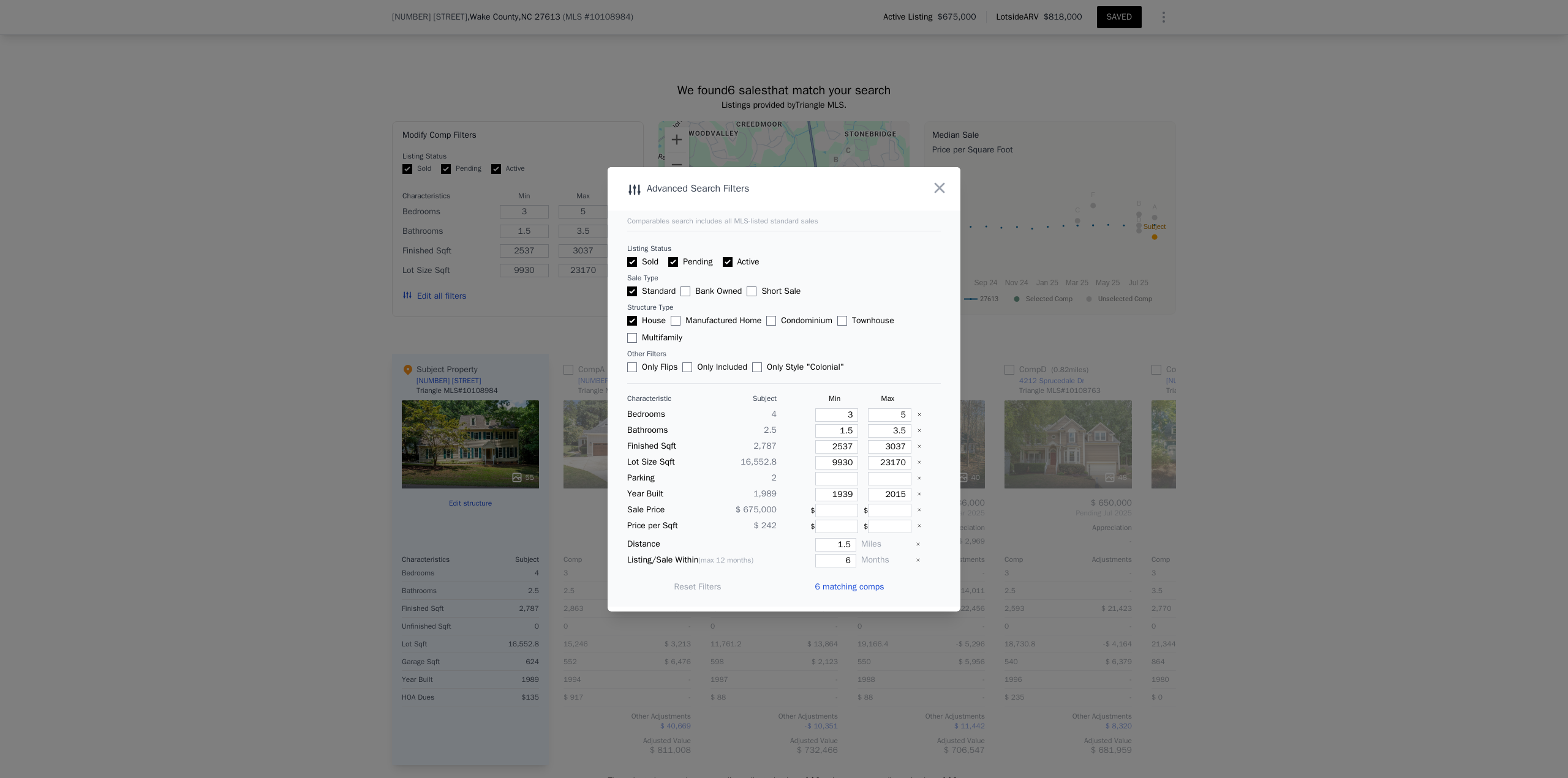 click on "6 matching comps" at bounding box center [849, 587] 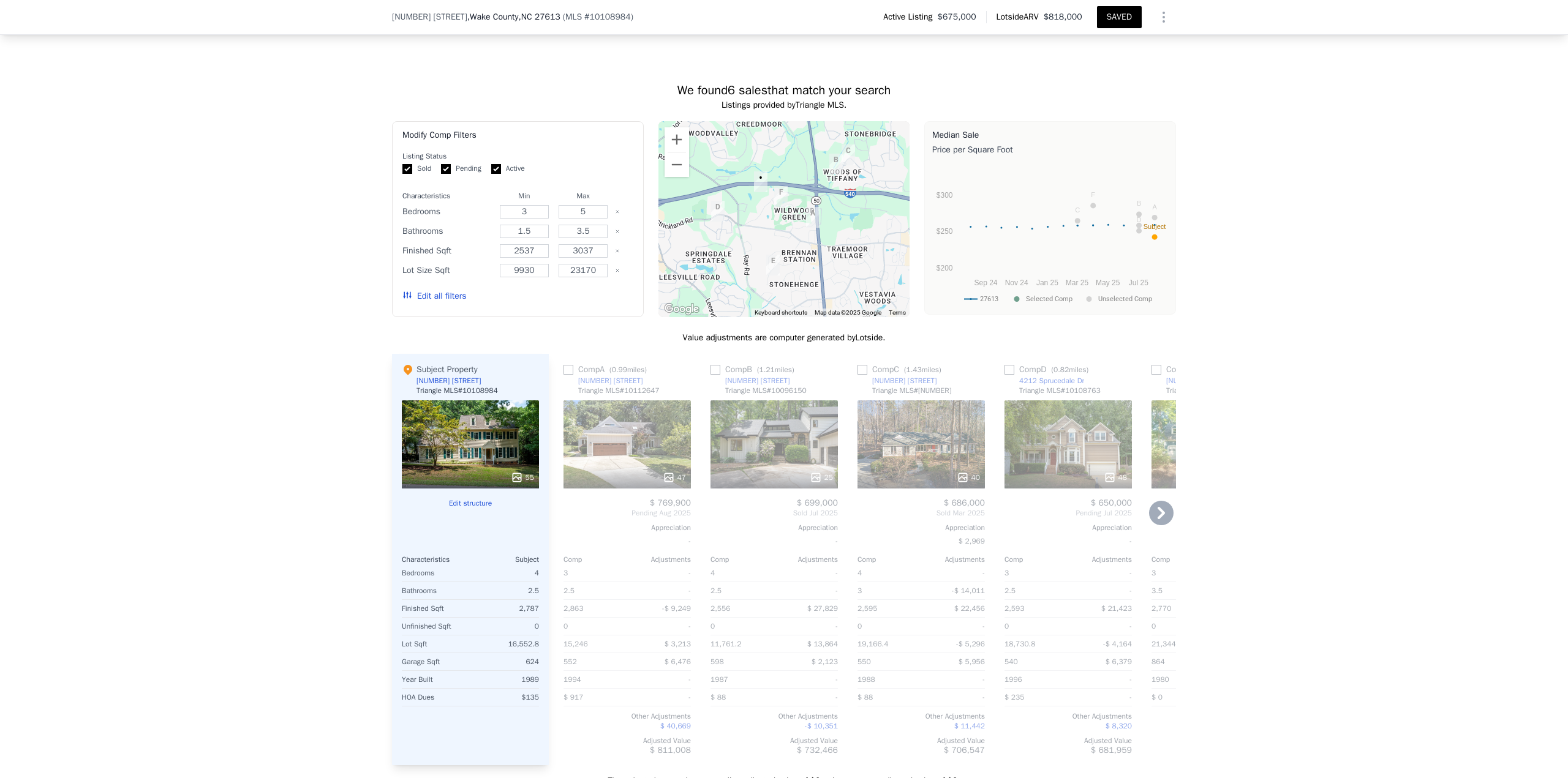 click 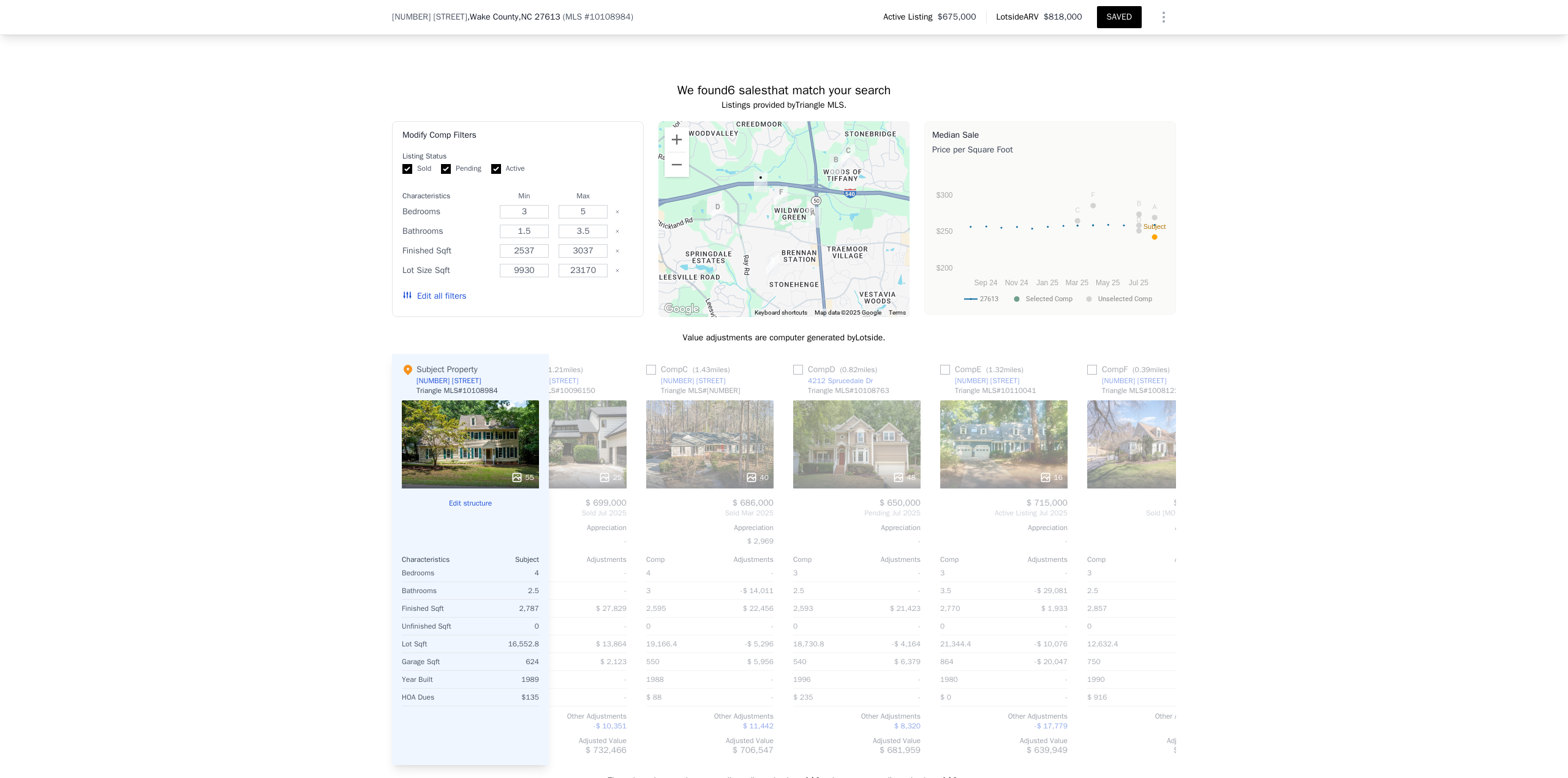scroll, scrollTop: 0, scrollLeft: 284, axis: horizontal 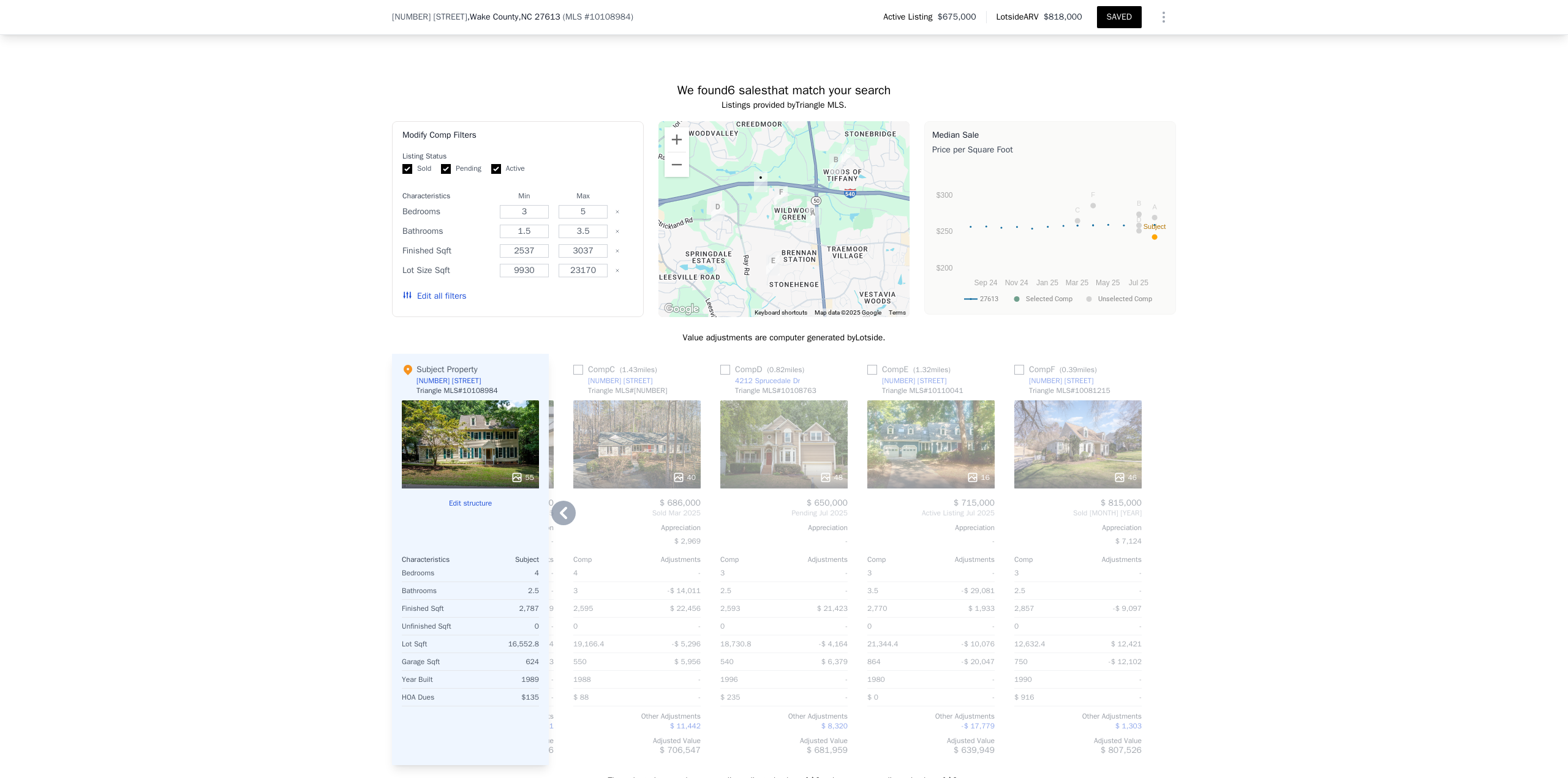 click at bounding box center (578, 370) 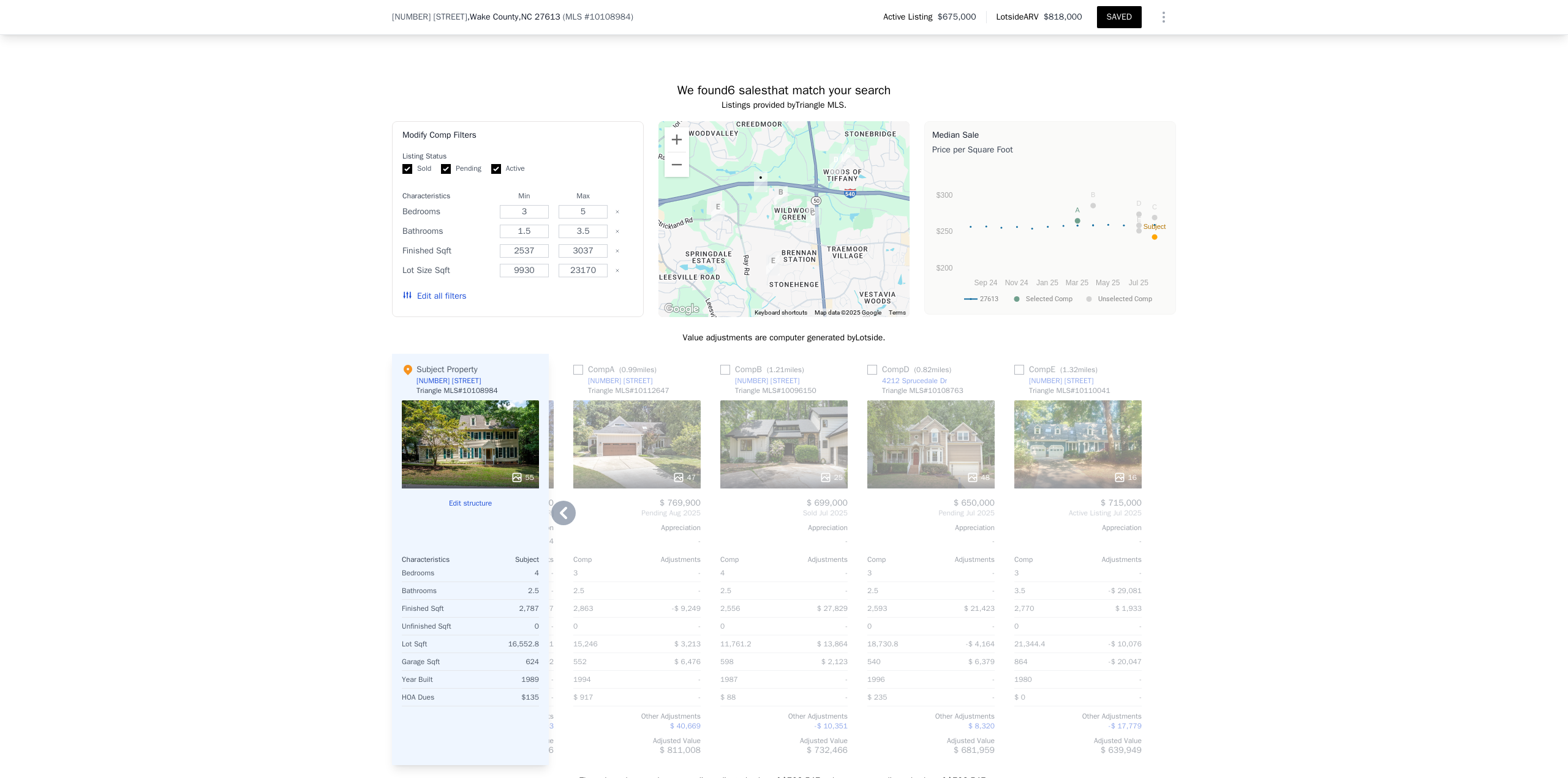 click at bounding box center [872, 370] 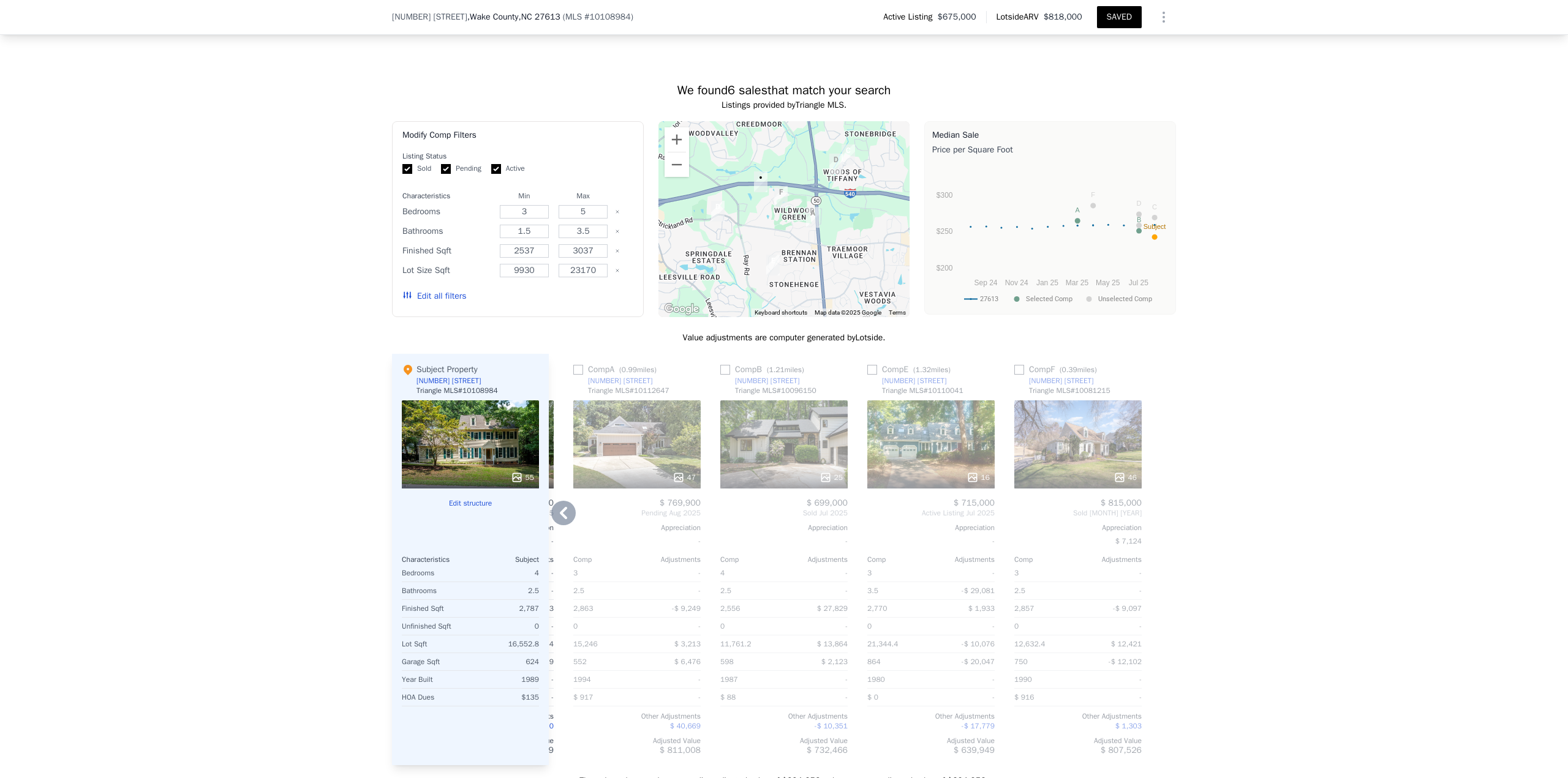 click at bounding box center [872, 370] 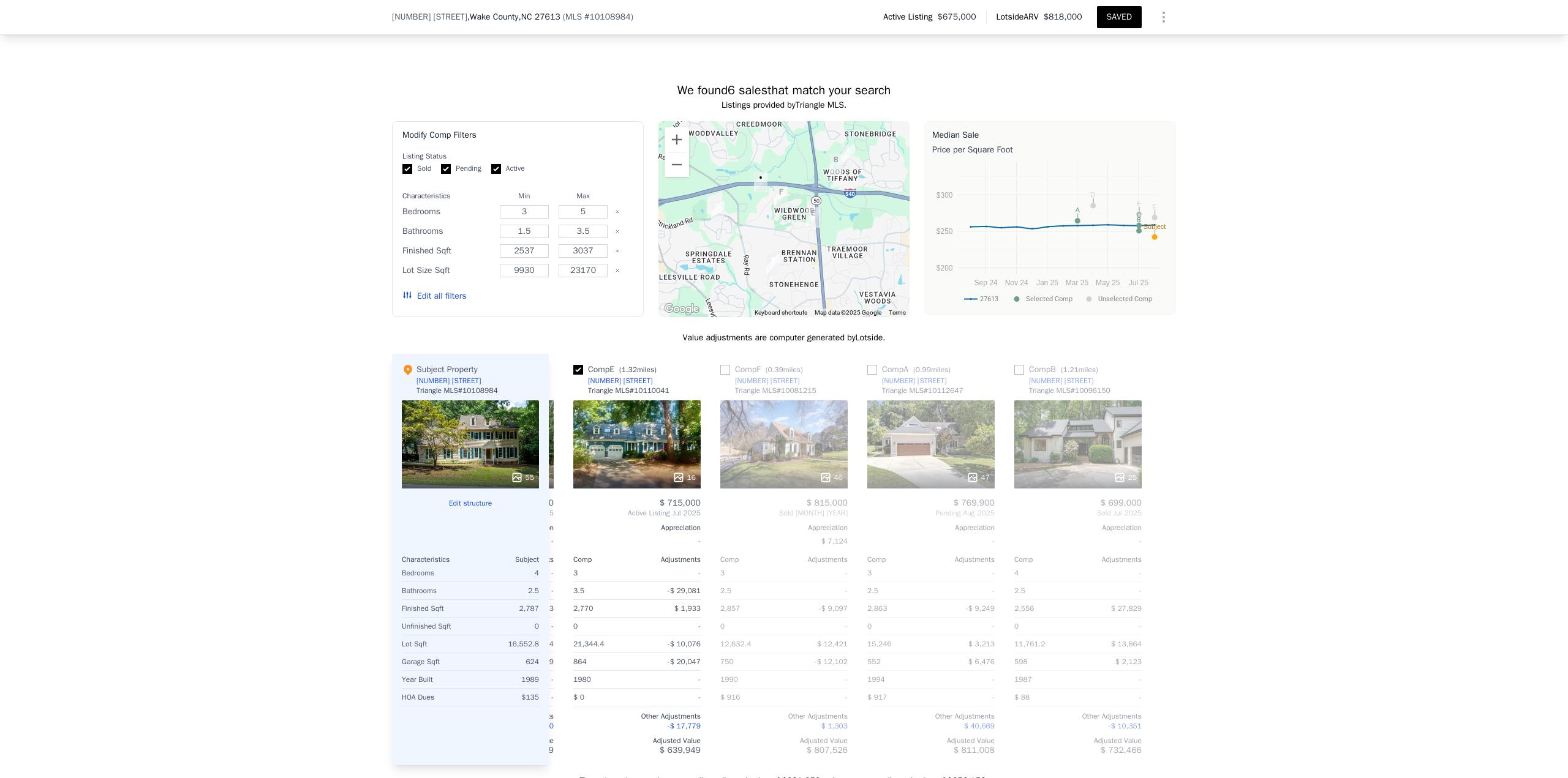 click on "SAVED" at bounding box center [1119, 17] 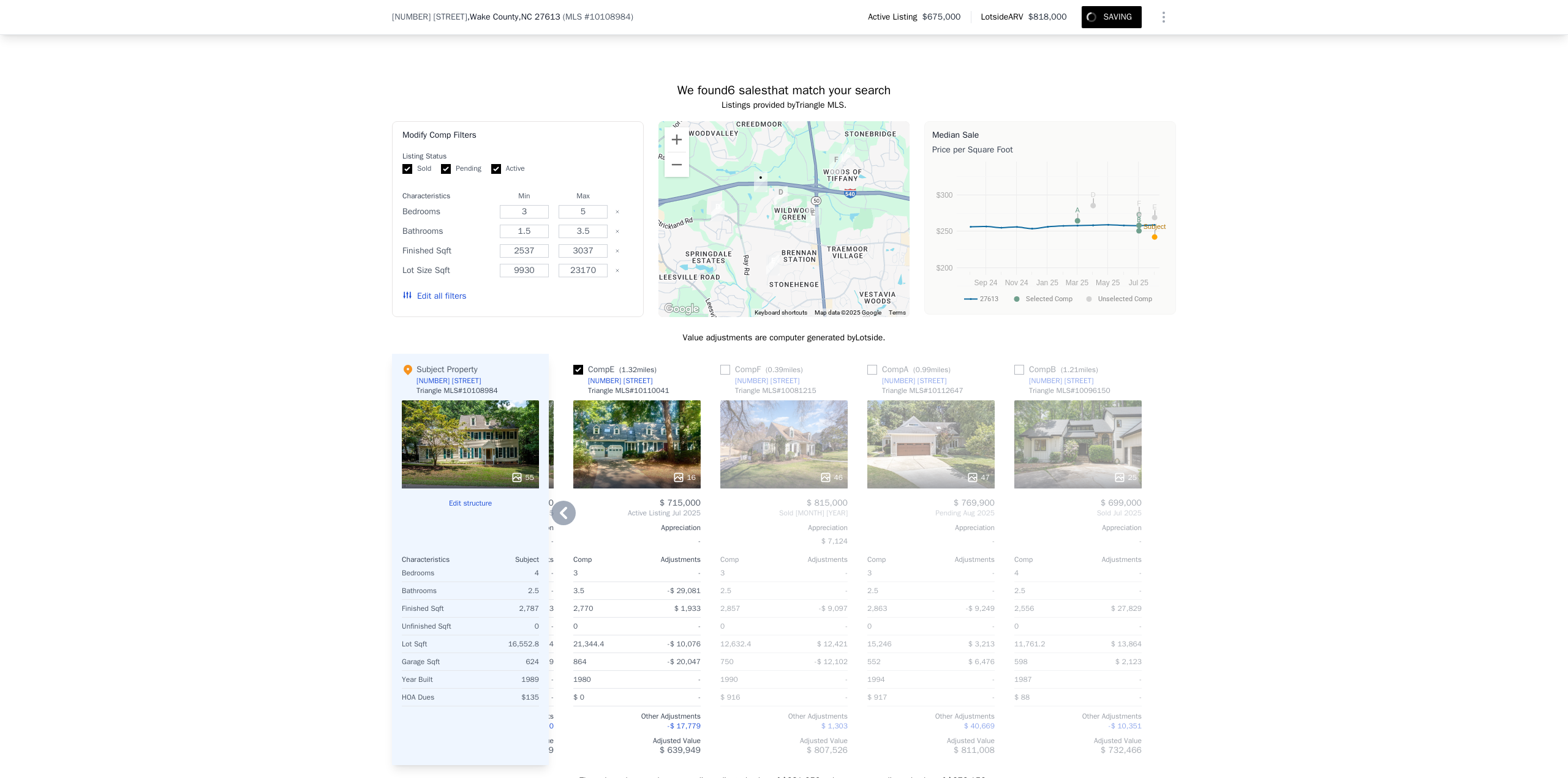 click 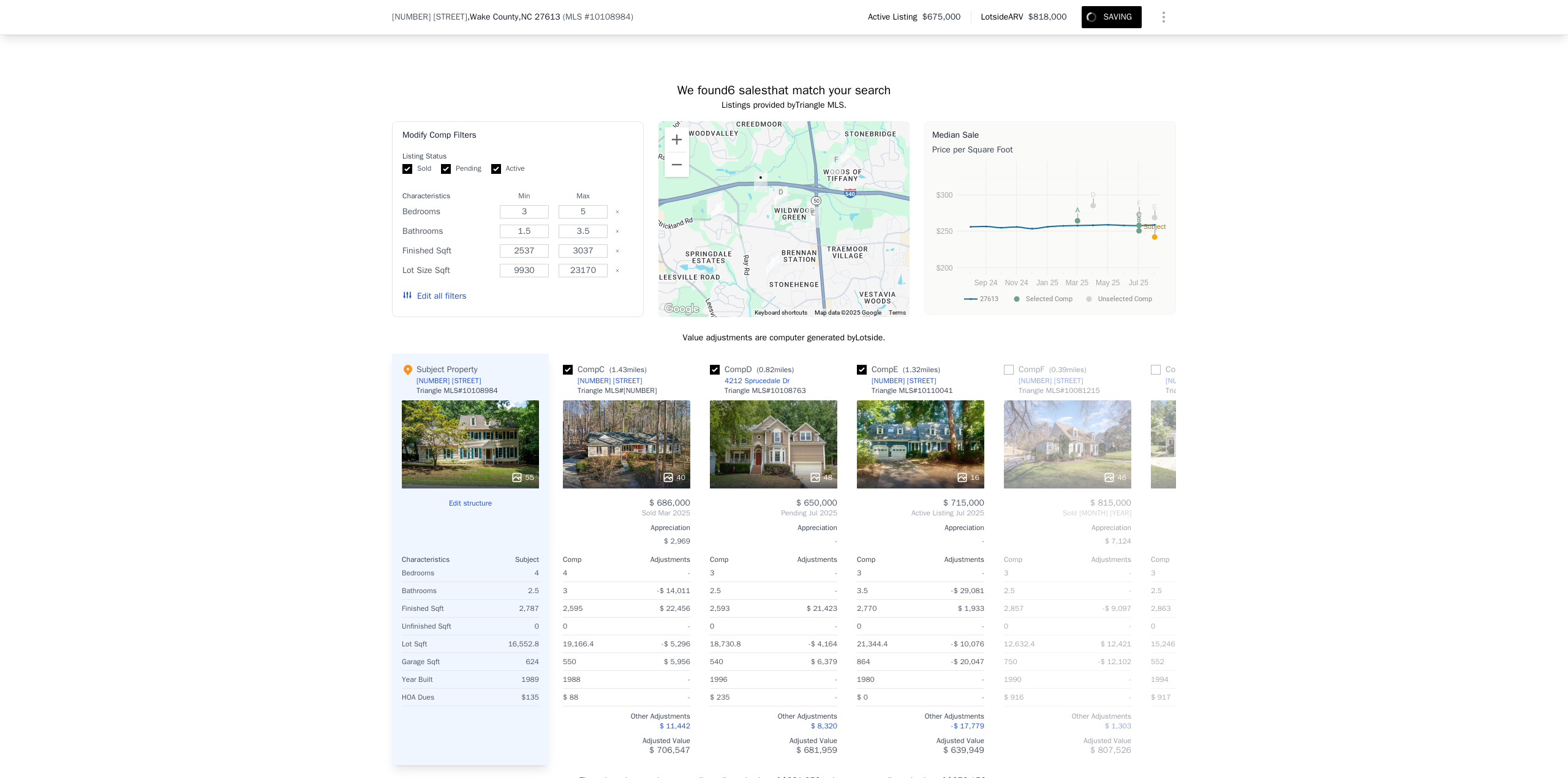 scroll, scrollTop: 0, scrollLeft: 0, axis: both 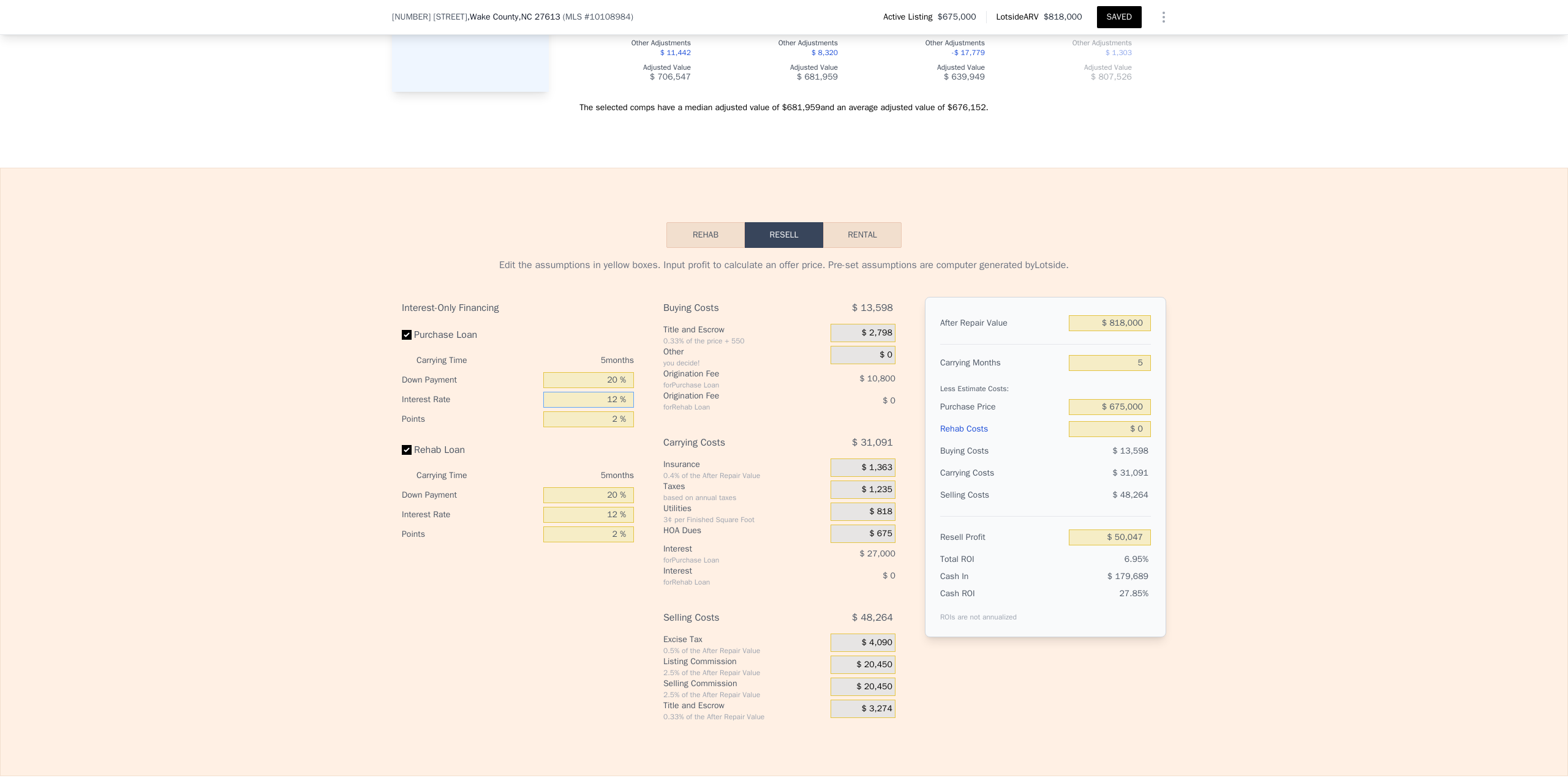 drag, startPoint x: 604, startPoint y: 419, endPoint x: 650, endPoint y: 422, distance: 46.0977 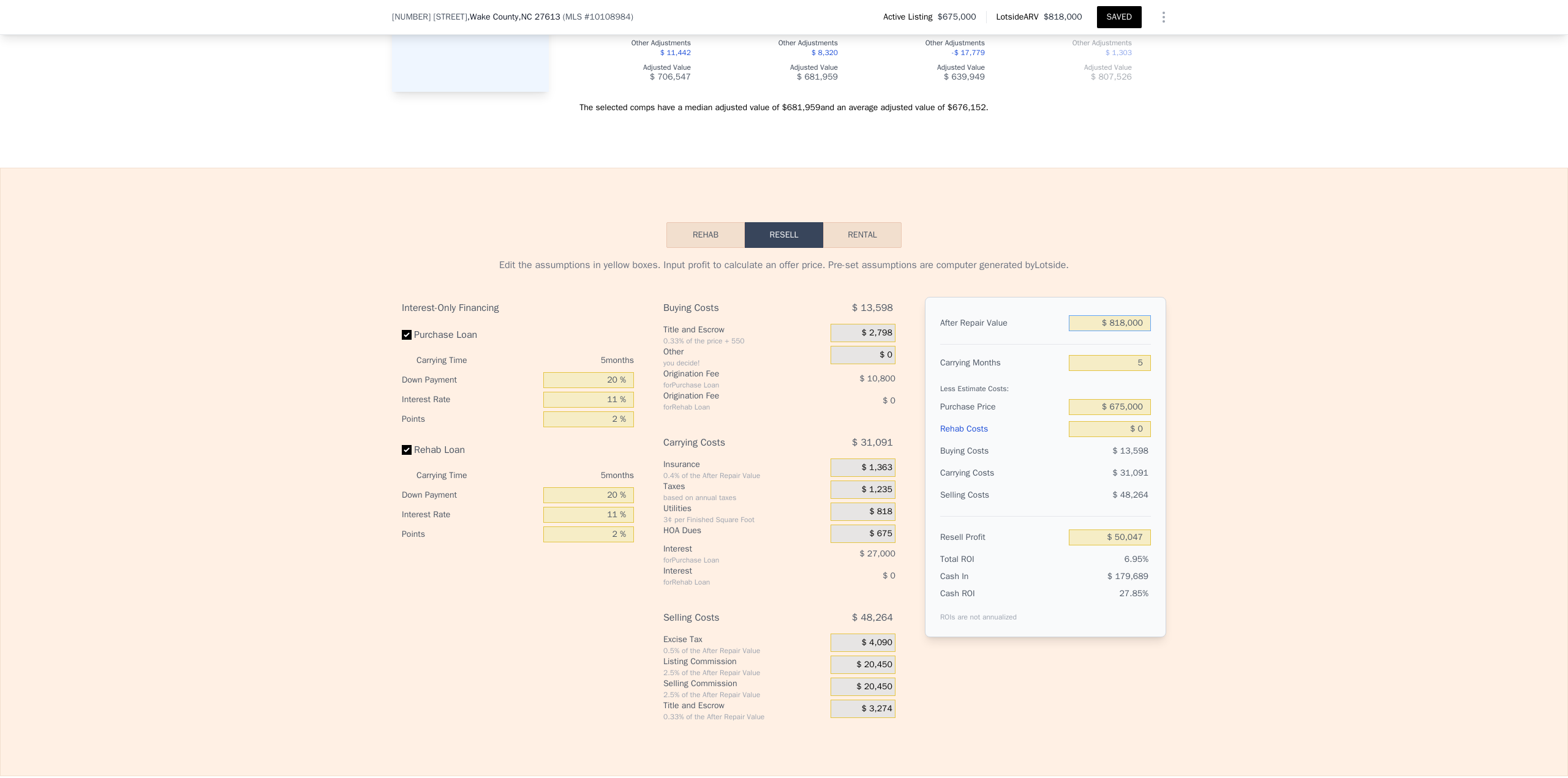 click on "$ 818,000" at bounding box center (1110, 323) 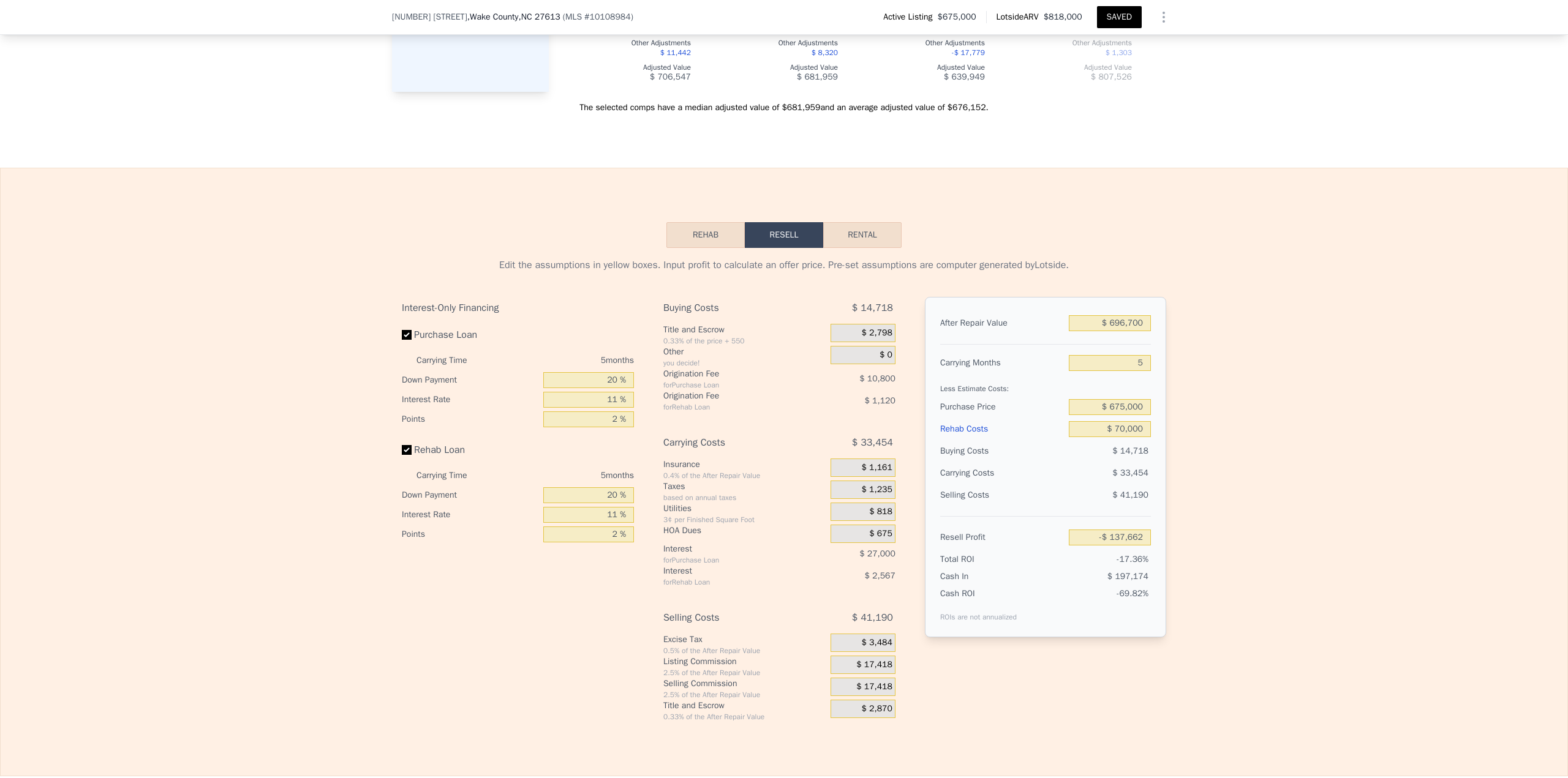 click on "SAVED" at bounding box center [1119, 17] 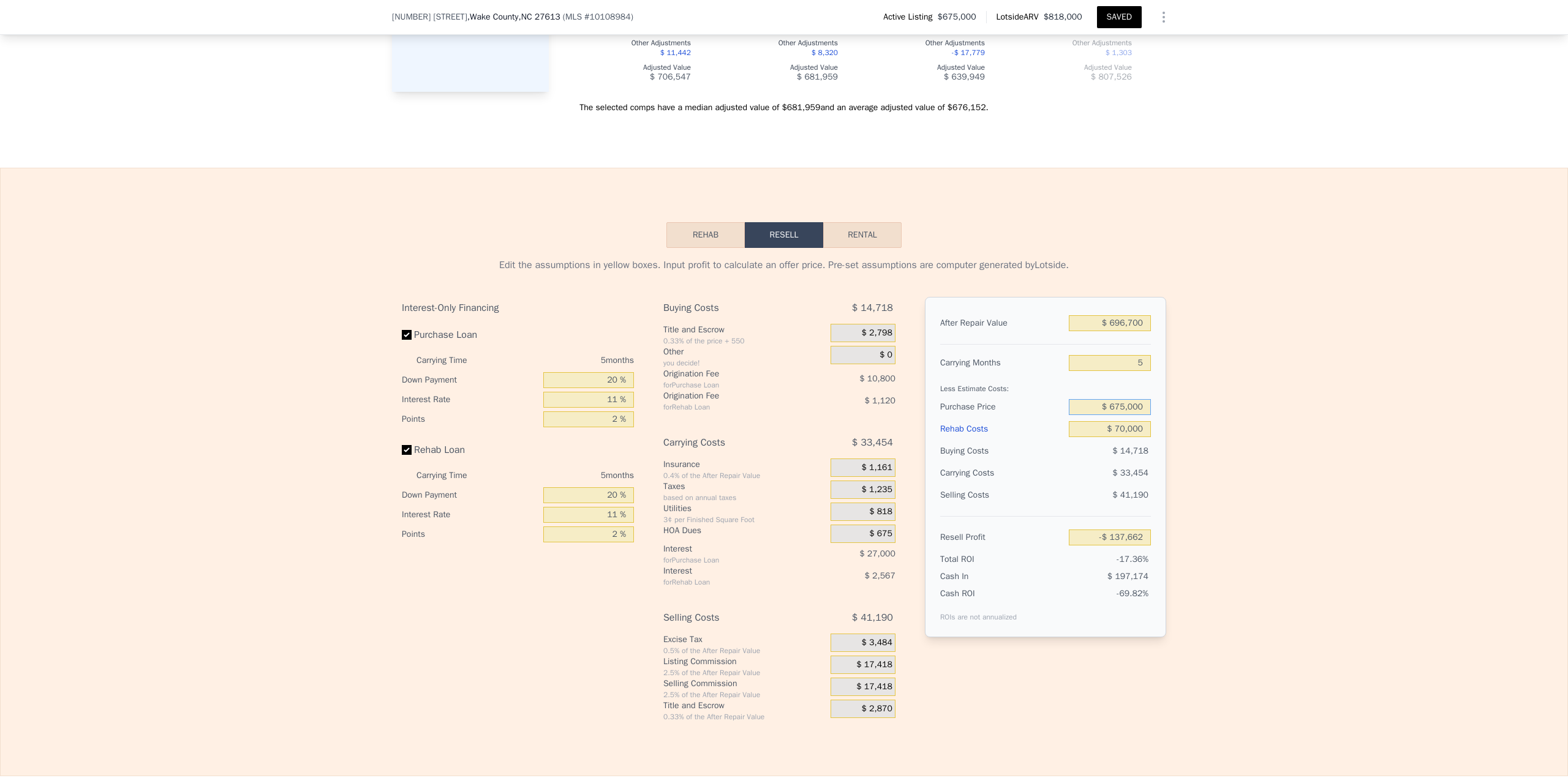click on "$ 675,000" at bounding box center [1110, 407] 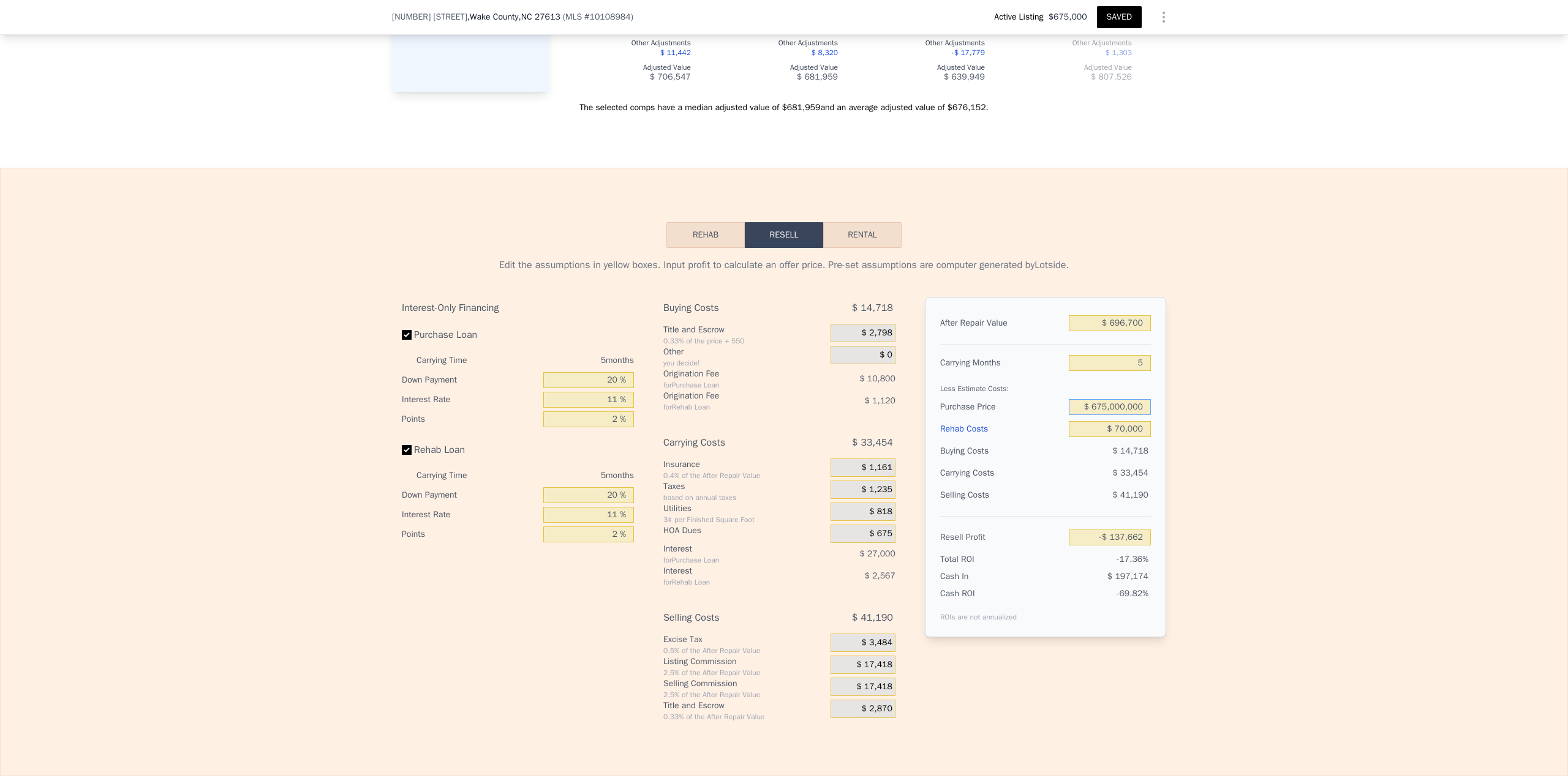 click on "$ 675,000,000" at bounding box center (1110, 407) 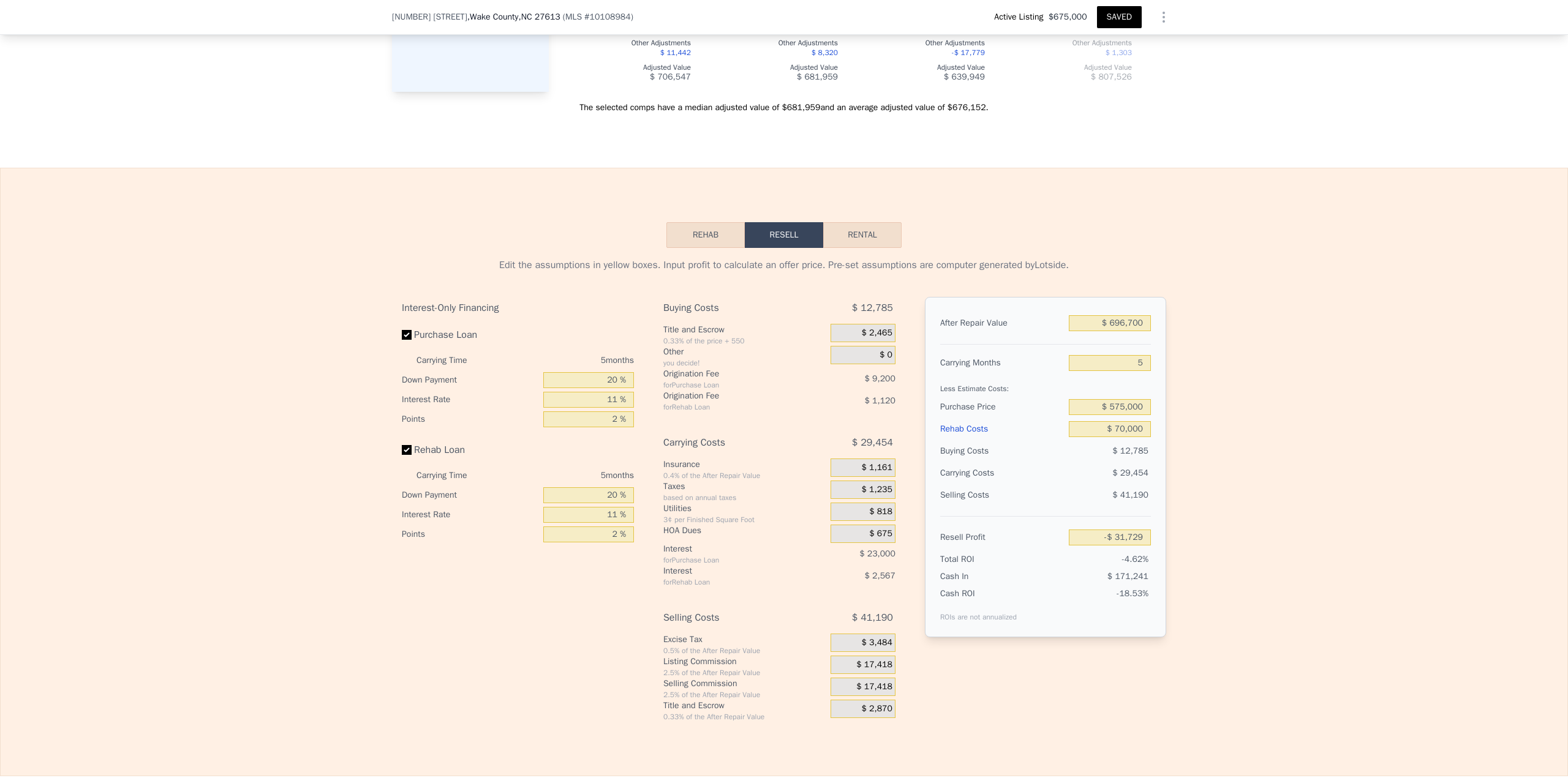 click on "SAVED" at bounding box center (1119, 17) 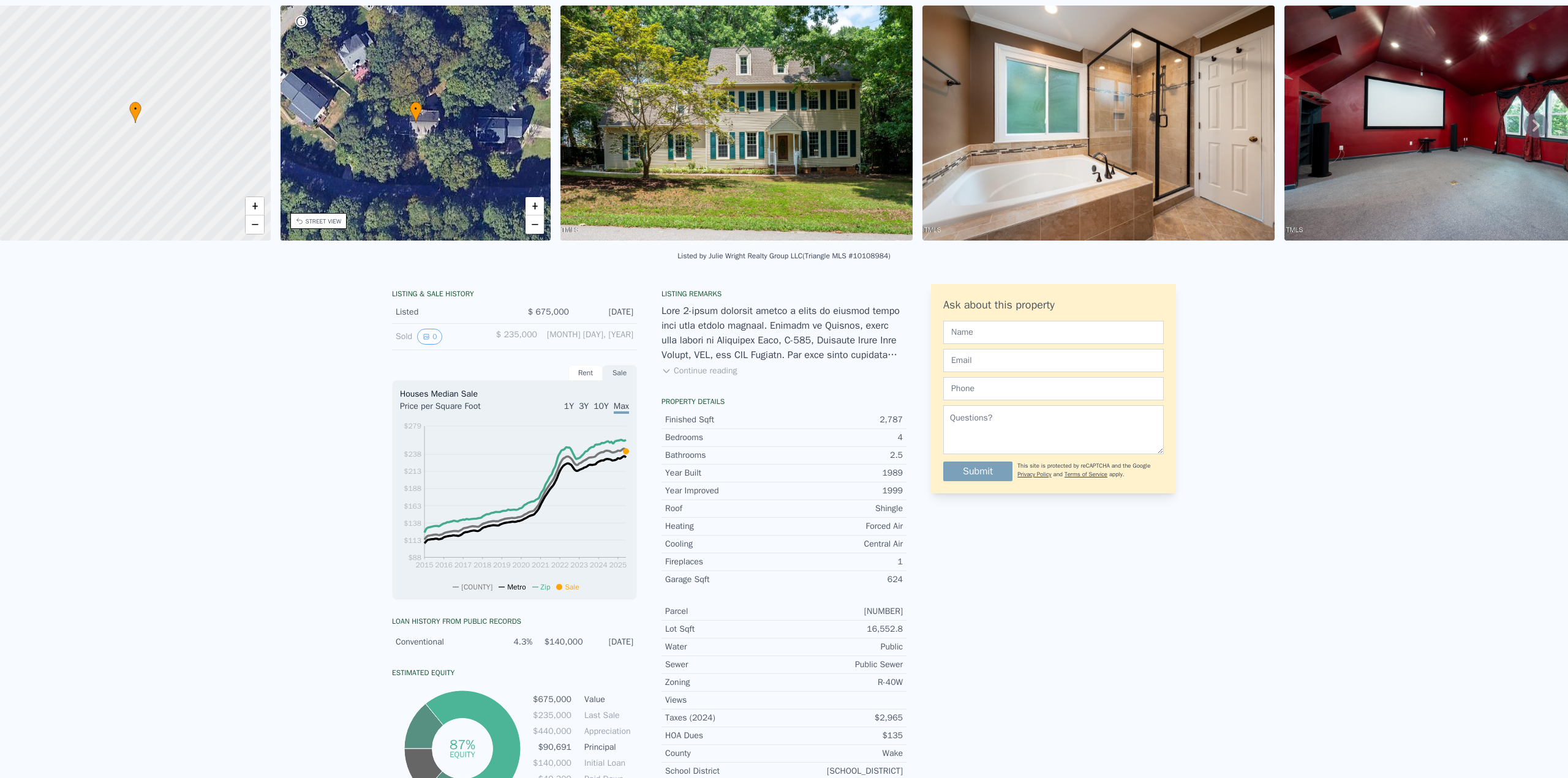 scroll, scrollTop: 4, scrollLeft: 0, axis: vertical 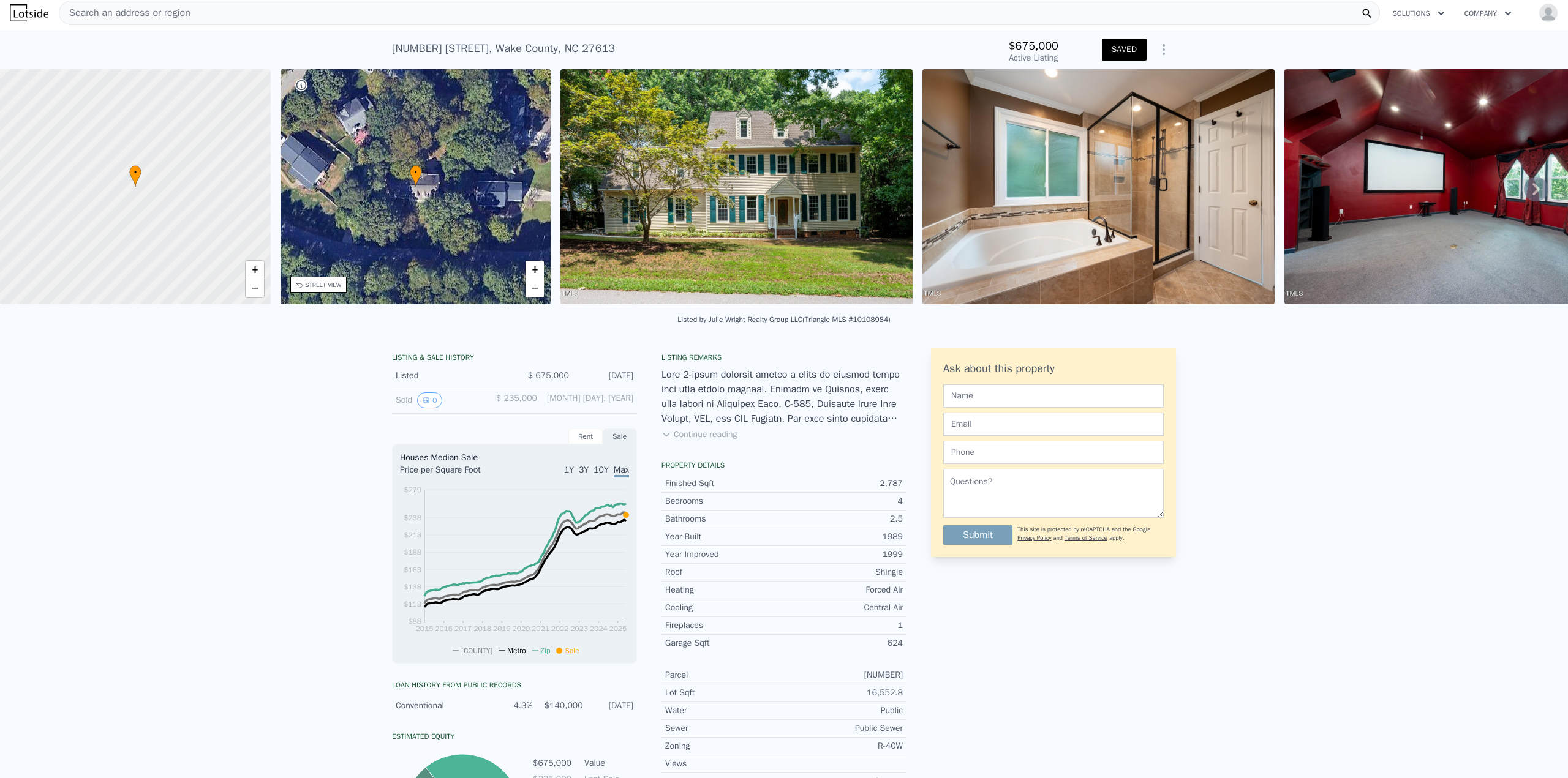 click on "Search an address or region" at bounding box center (719, 13) 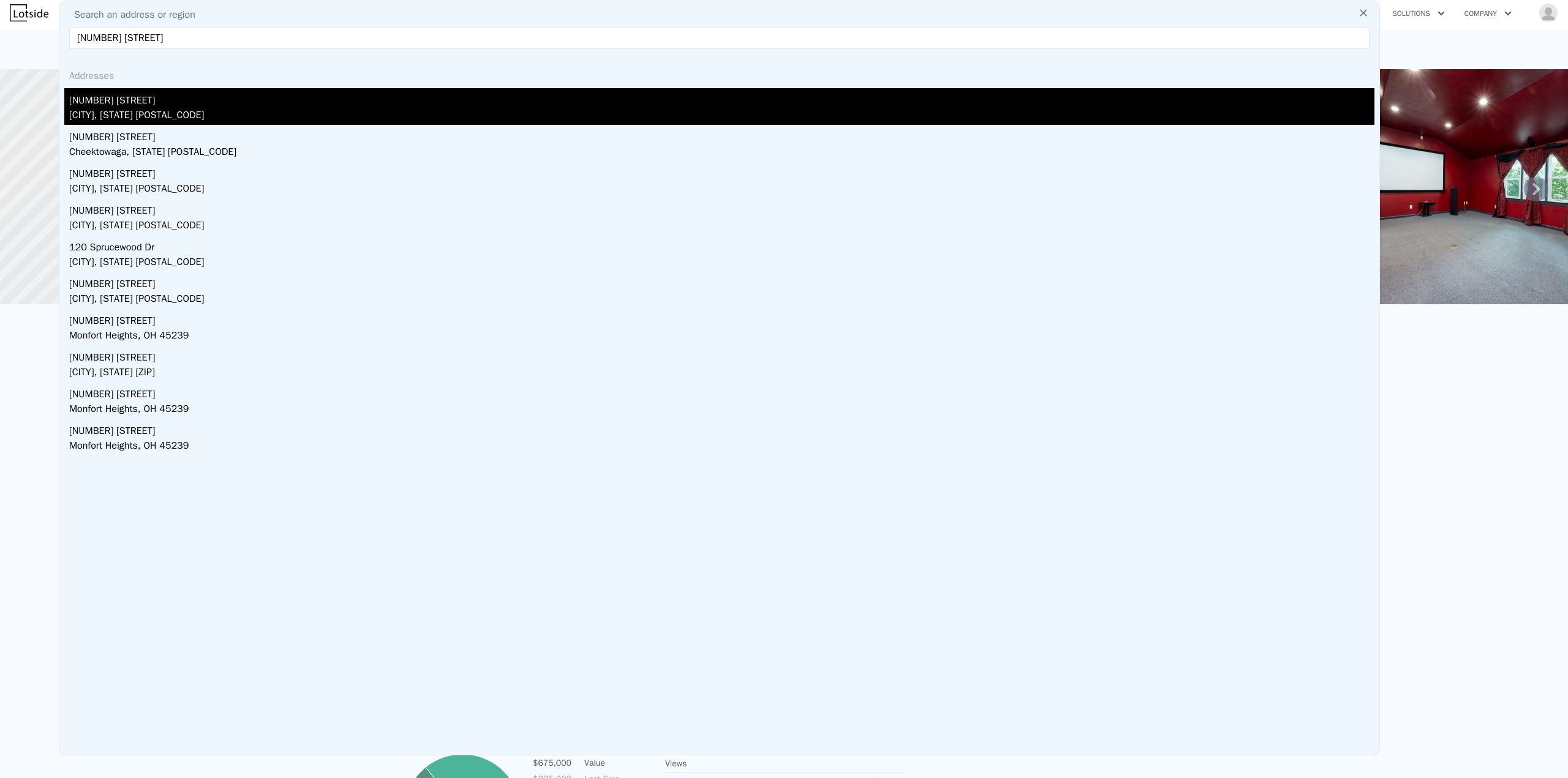 click on "2932 Sprucewood Dr" at bounding box center [722, 98] 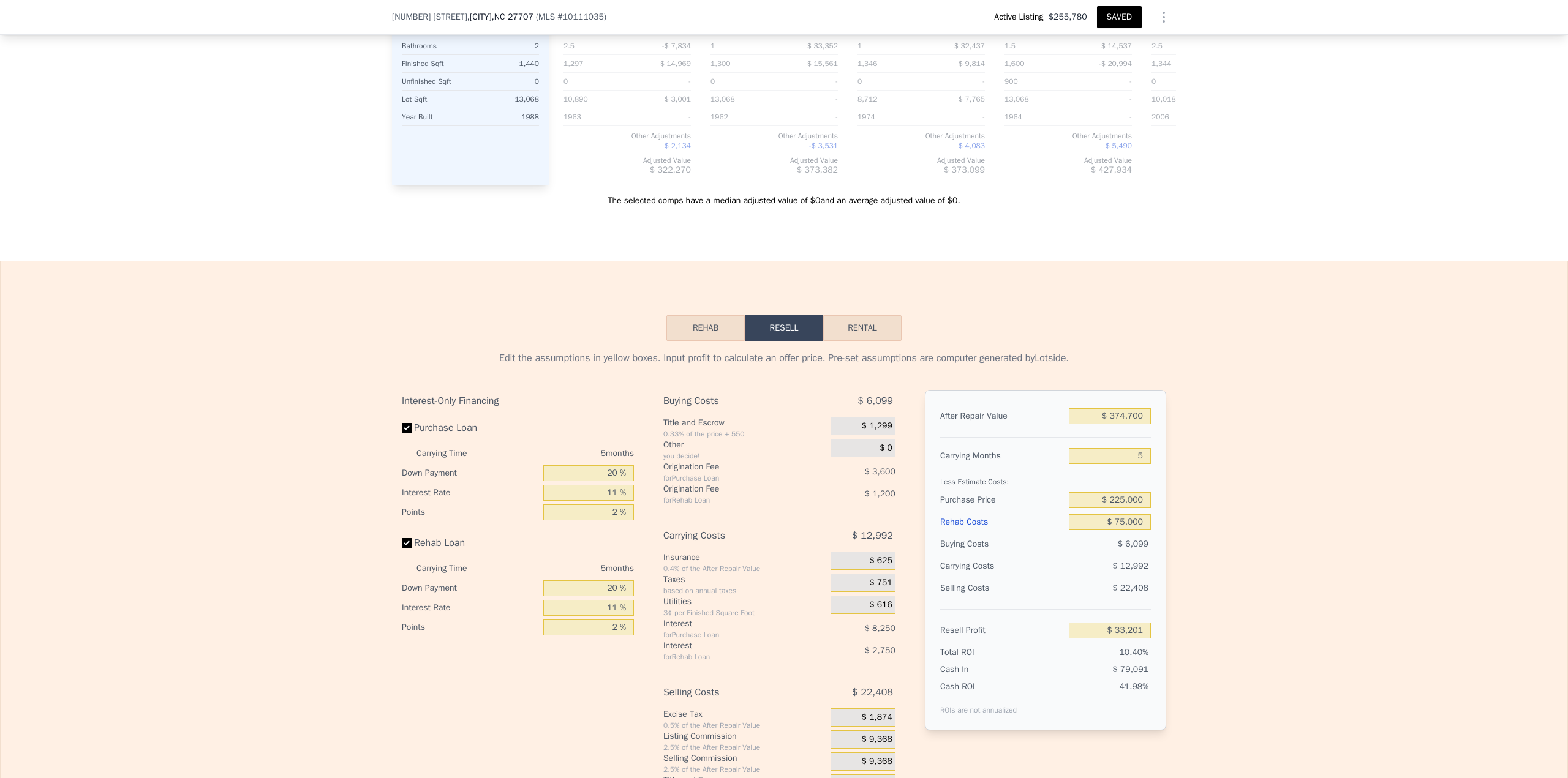 scroll, scrollTop: 1469, scrollLeft: 0, axis: vertical 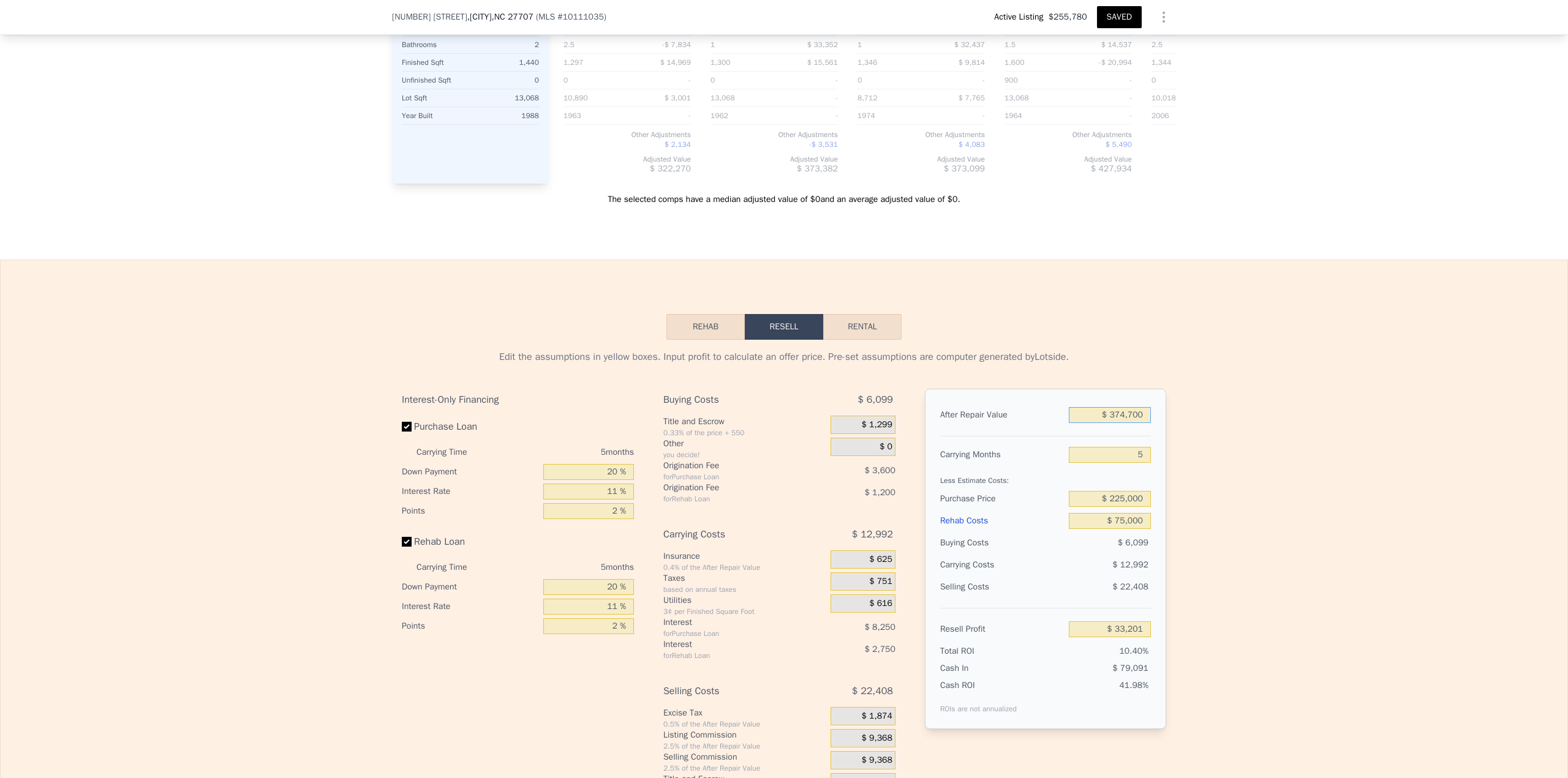 click on "$ 374,700" at bounding box center [1110, 415] 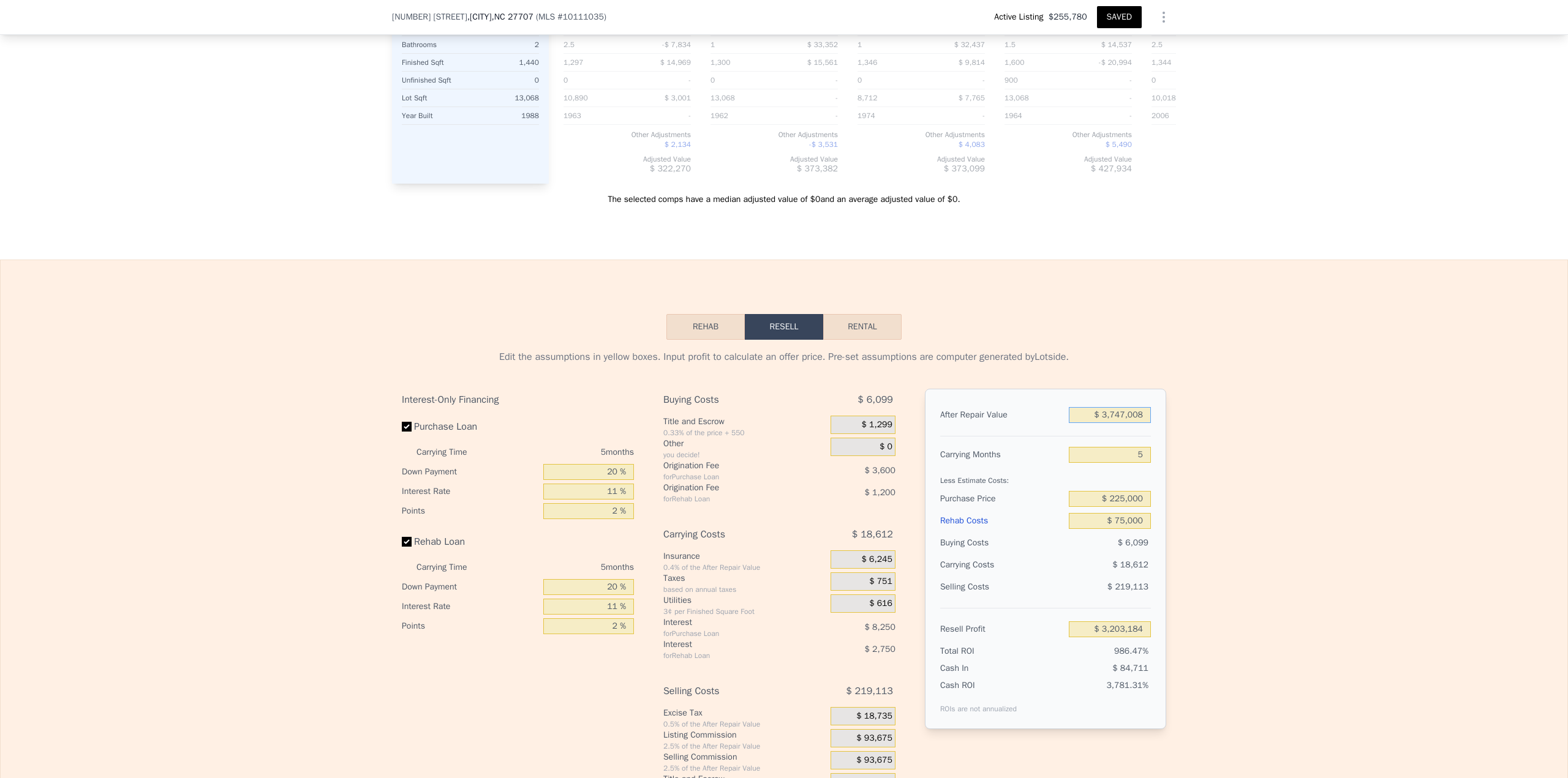 click on "$ 3,747,008" at bounding box center [1110, 415] 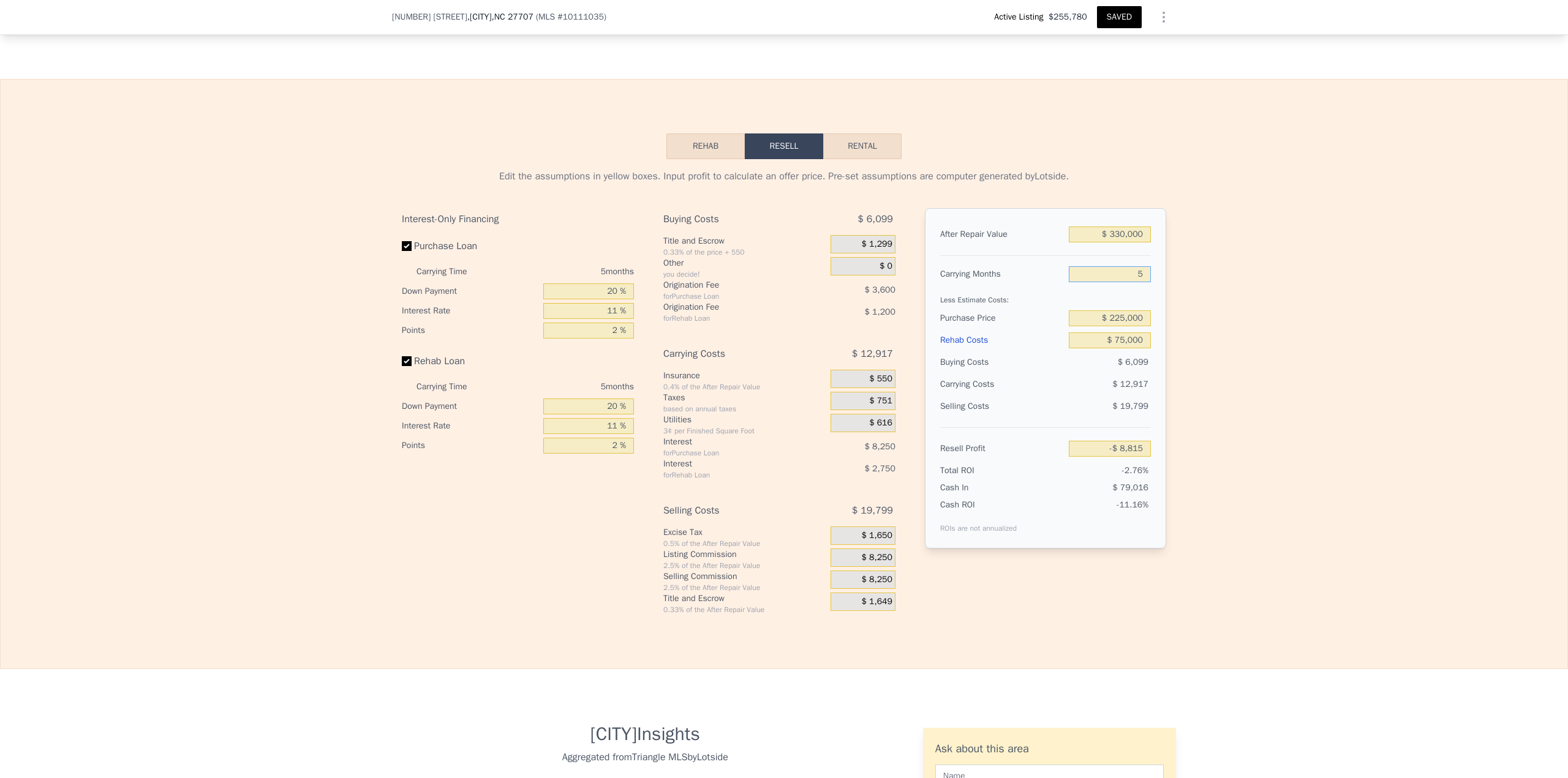 scroll, scrollTop: 1653, scrollLeft: 0, axis: vertical 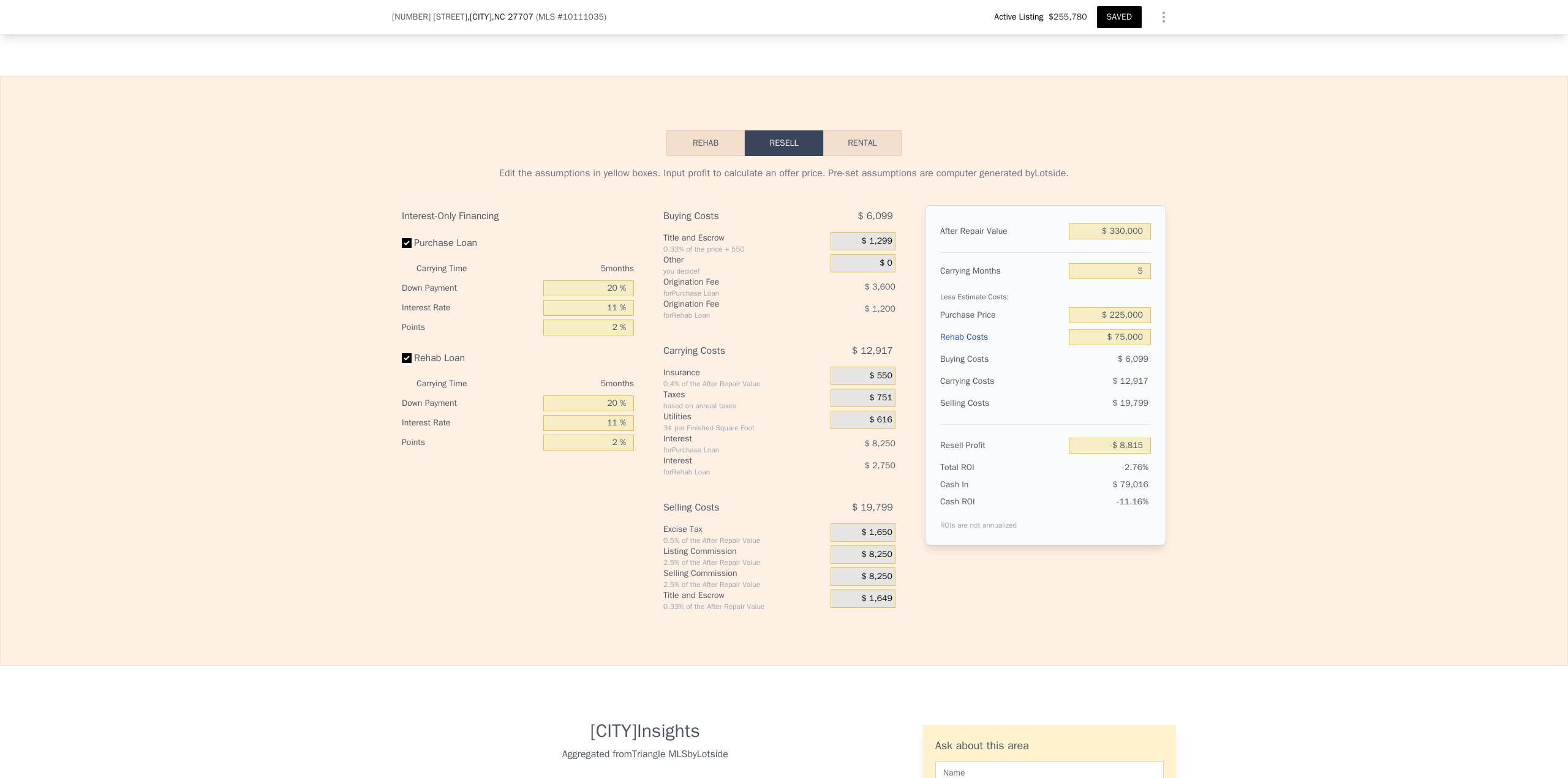 click on "SAVED" at bounding box center [1119, 17] 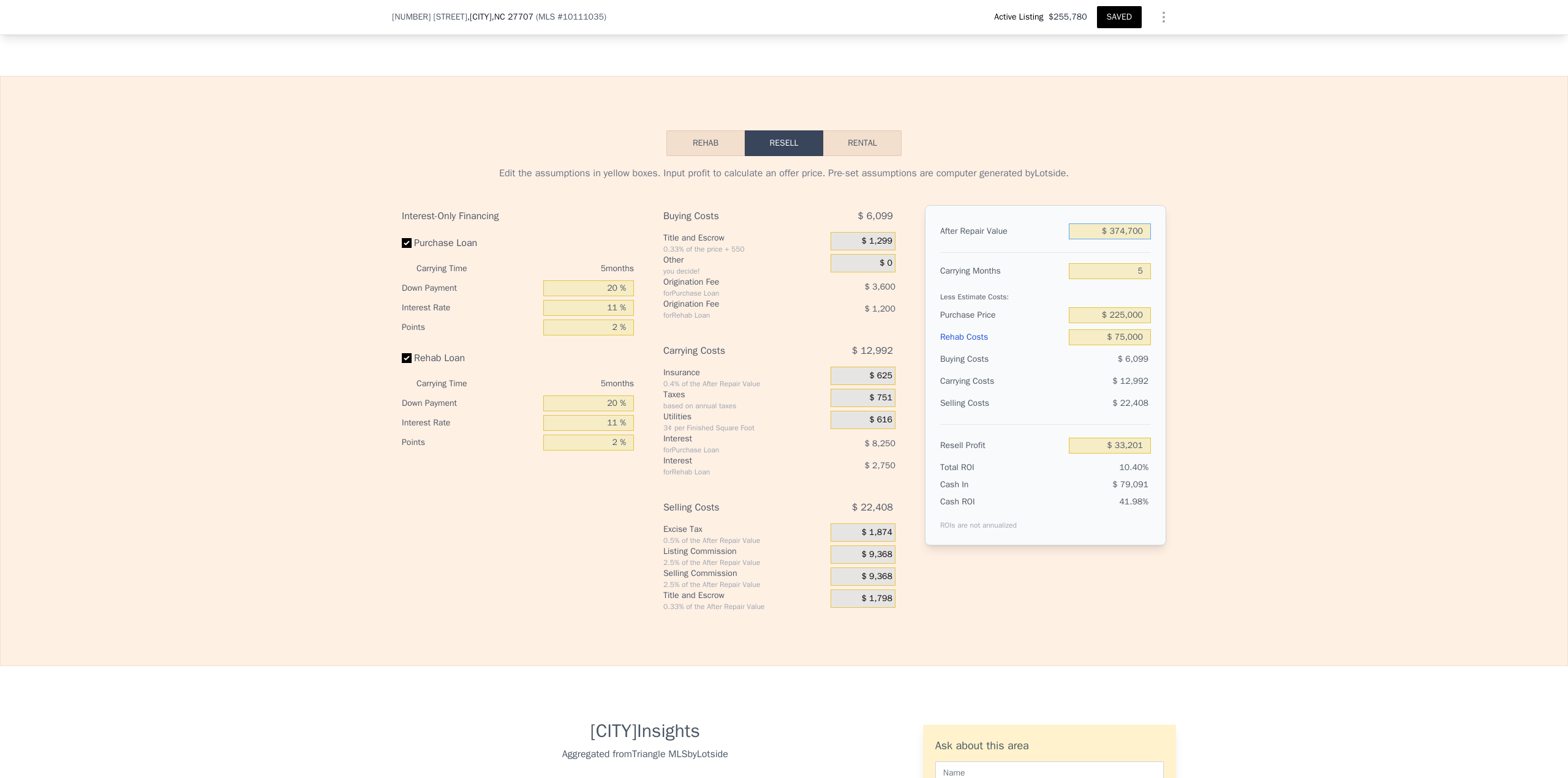 click on "$ 374,700" at bounding box center [1110, 231] 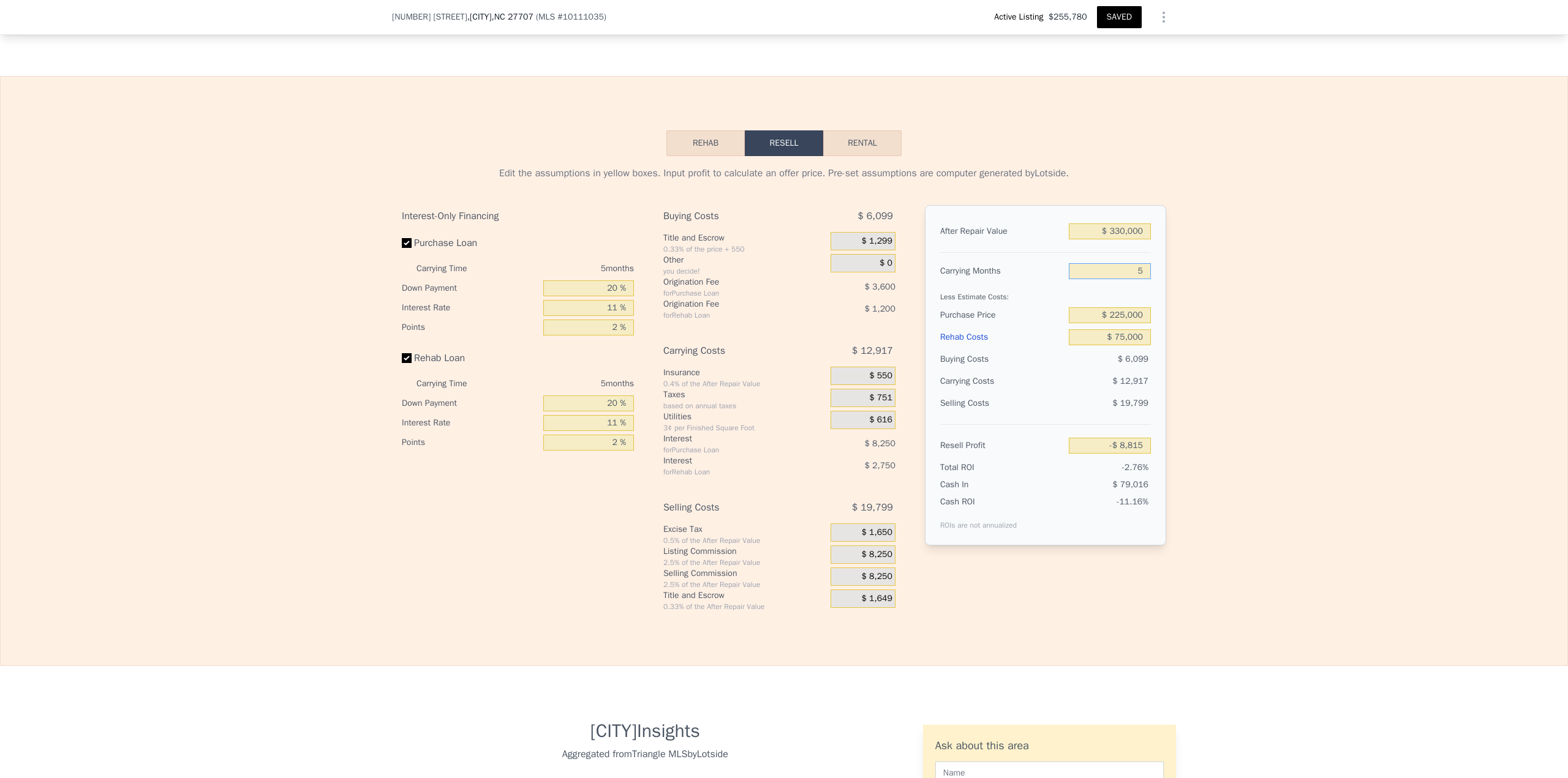click on "5" at bounding box center (1110, 271) 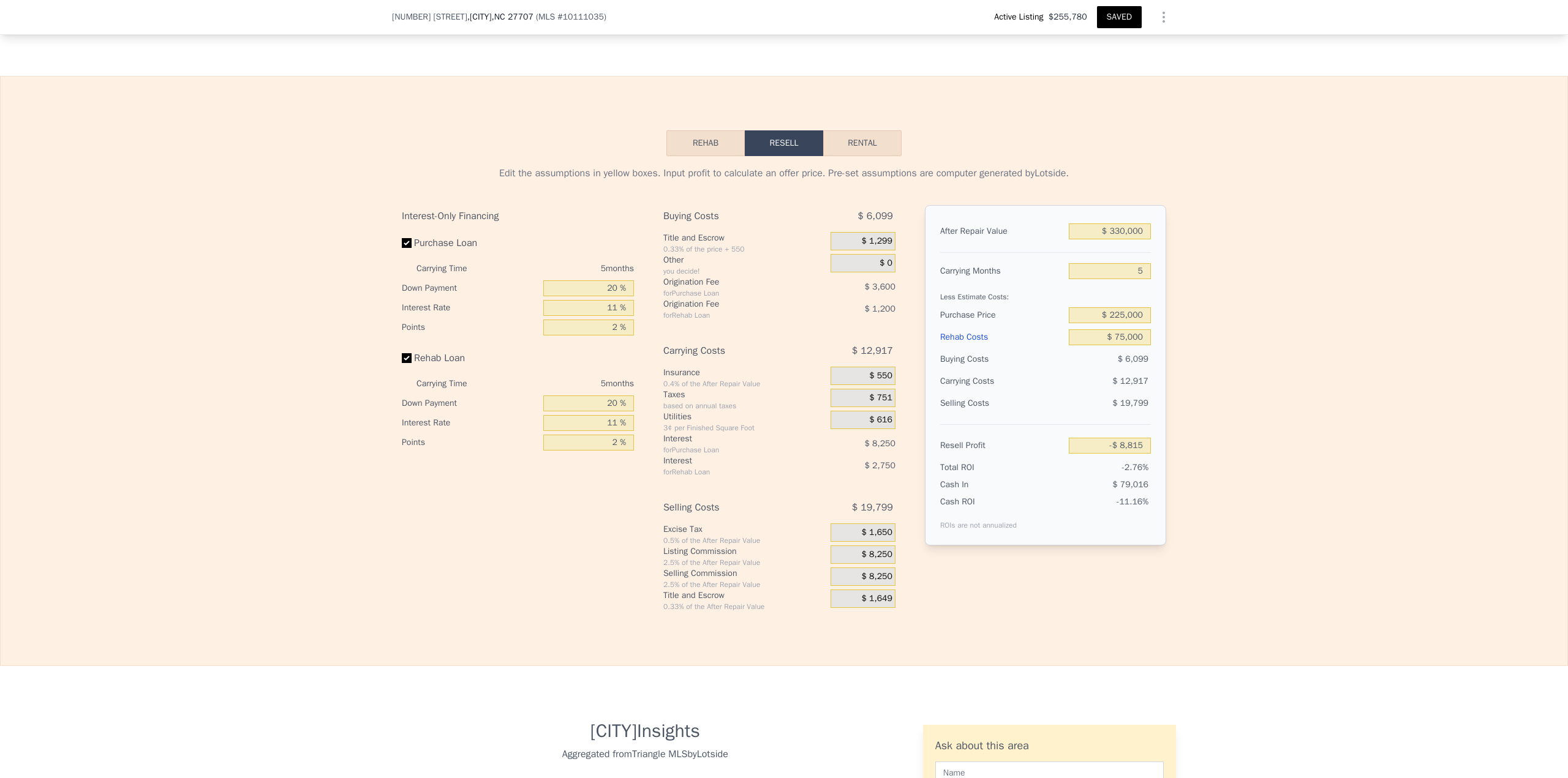 click on "Edit the assumptions in yellow boxes. Input profit to calculate an offer price. Pre-set assumptions are computer generated by  Lotside . Interest-Only Financing Purchase Loan Carrying Time 5  months Down Payment 20 % Interest Rate 11 % Points 2 % Rehab Loan Carrying Time 5  months Down Payment 20 % Interest Rate 11 % Points 2 % Buying Costs $ 6,099 Title and Escrow 0.33% of the price + 550 $ 1,299 Other you decide! $ 0 Origination Fee for  Purchase Loan $ 3,600 Origination Fee for  Rehab Loan $ 1,200 Carrying Costs $ 12,917 Insurance 0.4% of the After Repair Value $ 550 Taxes based on annual taxes $ 751 Utilities 3¢ per Finished Square Foot $ 616 Interest for  Purchase Loan $ 8,250 Interest for  Rehab Loan $ 2,750 Selling Costs $ 19,799 Excise Tax 0.5% of the After Repair Value $ 1,650 Listing Commission 2.5% of the After Repair Value $ 8,250 Selling Commission 2.5% of the After Repair Value $ 8,250 Title and Escrow 0.33% of the After Repair Value $ 1,649 After Repair Value $ 330,000 Carrying Months 5 -2.76%" at bounding box center (784, 384) 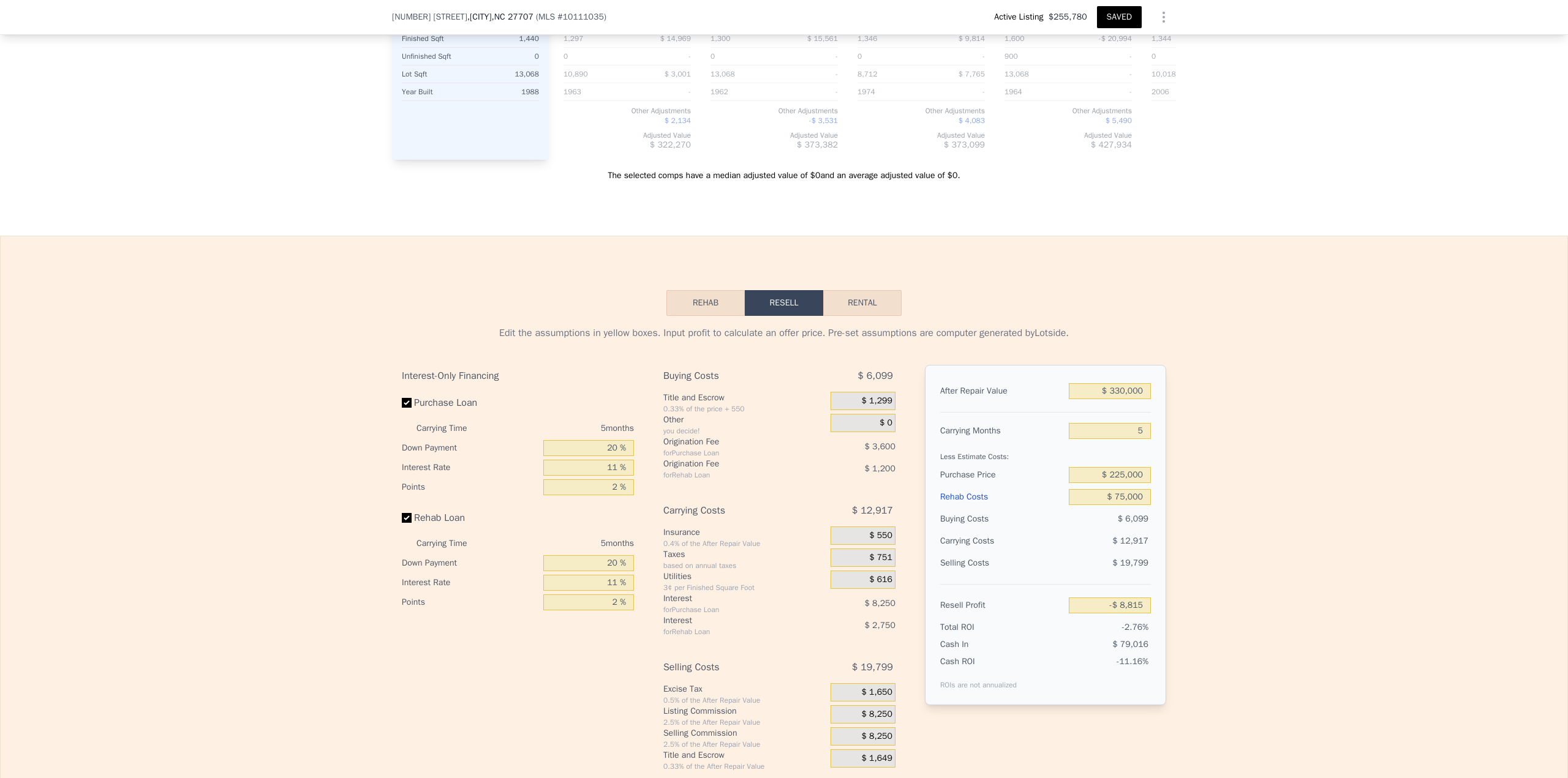 scroll, scrollTop: 0, scrollLeft: 0, axis: both 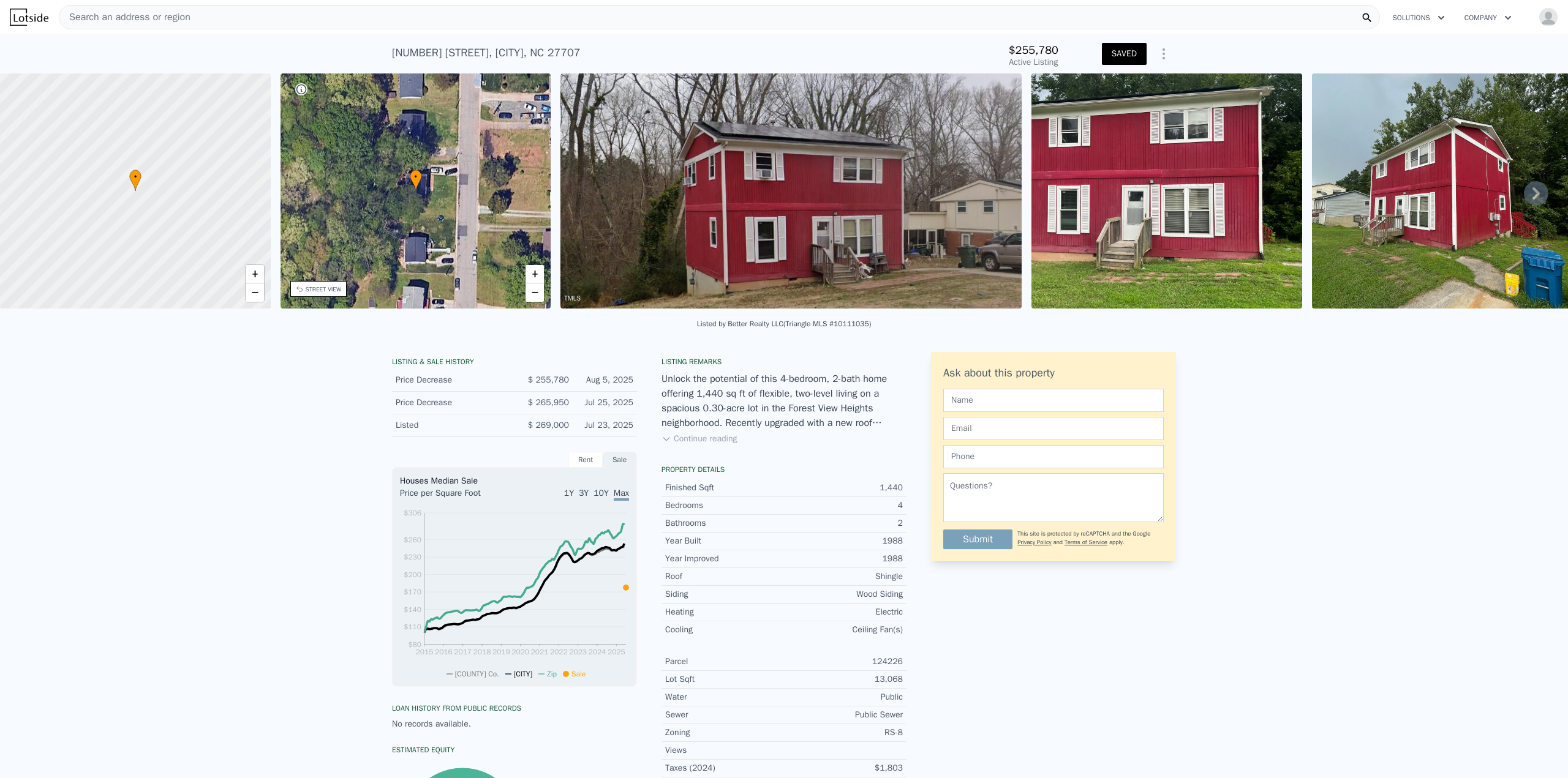 click on "Search an address or region" at bounding box center (719, 17) 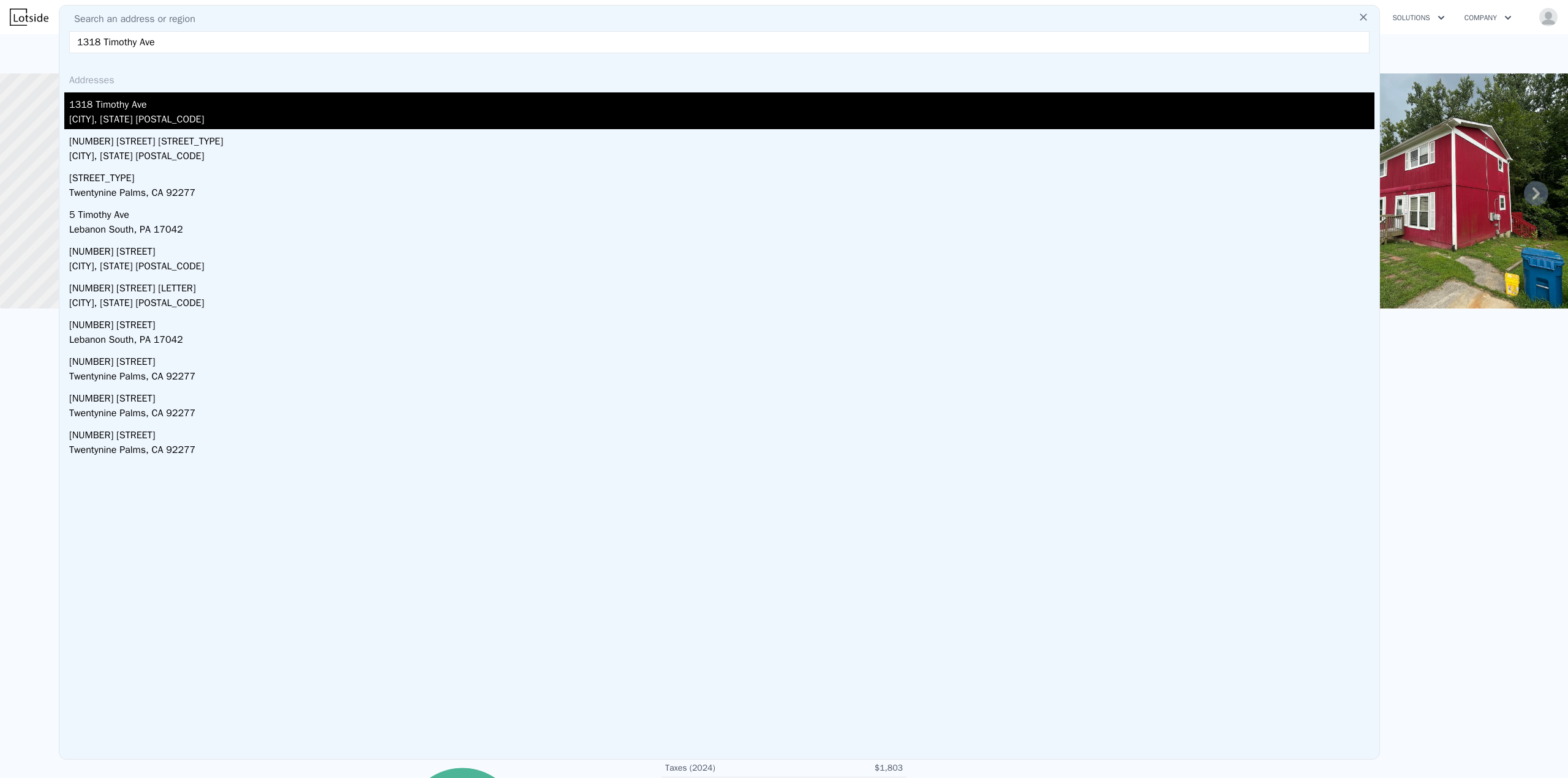 click on "Durham, NC 27707" at bounding box center [722, 121] 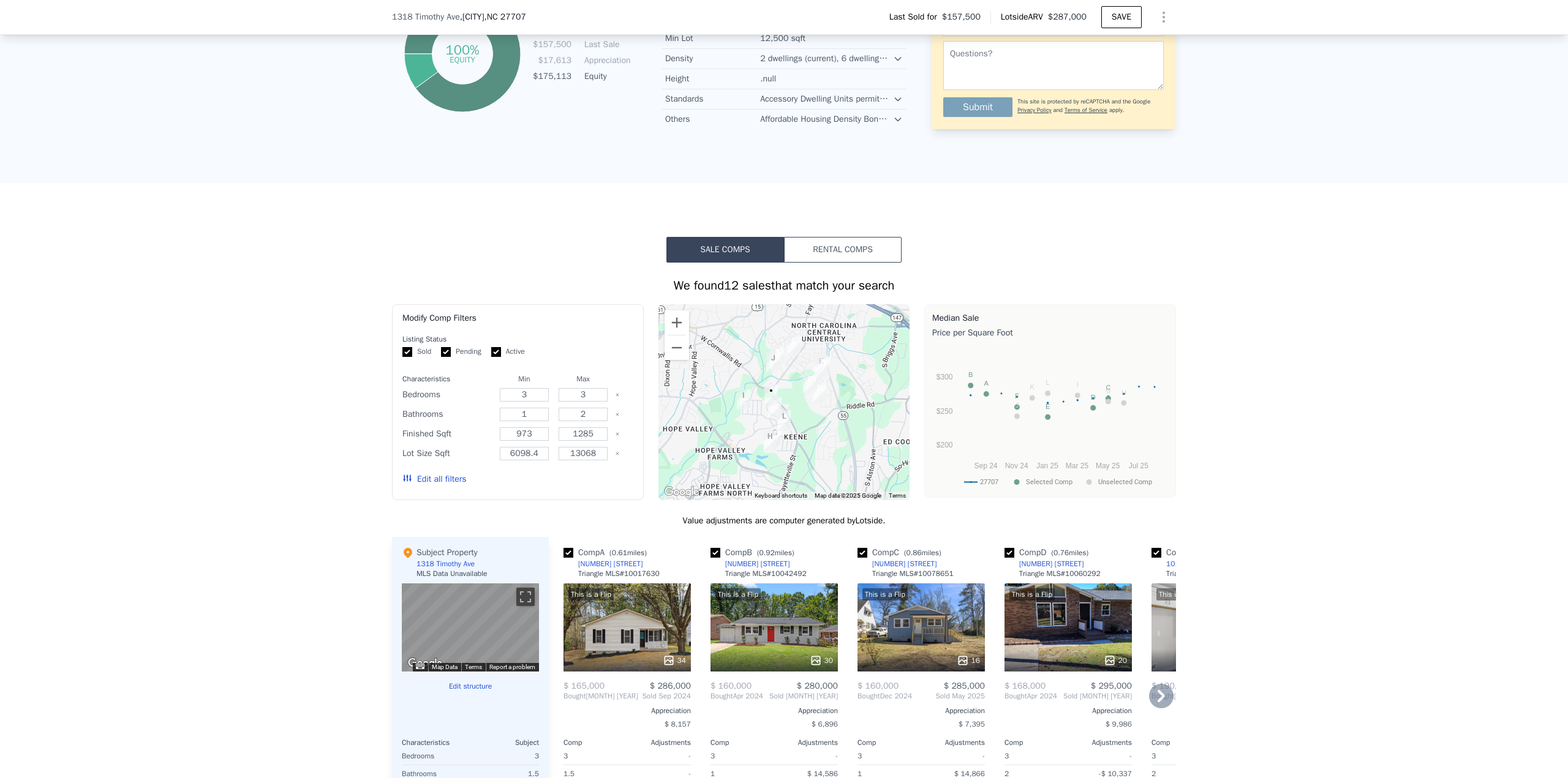 scroll, scrollTop: 853, scrollLeft: 0, axis: vertical 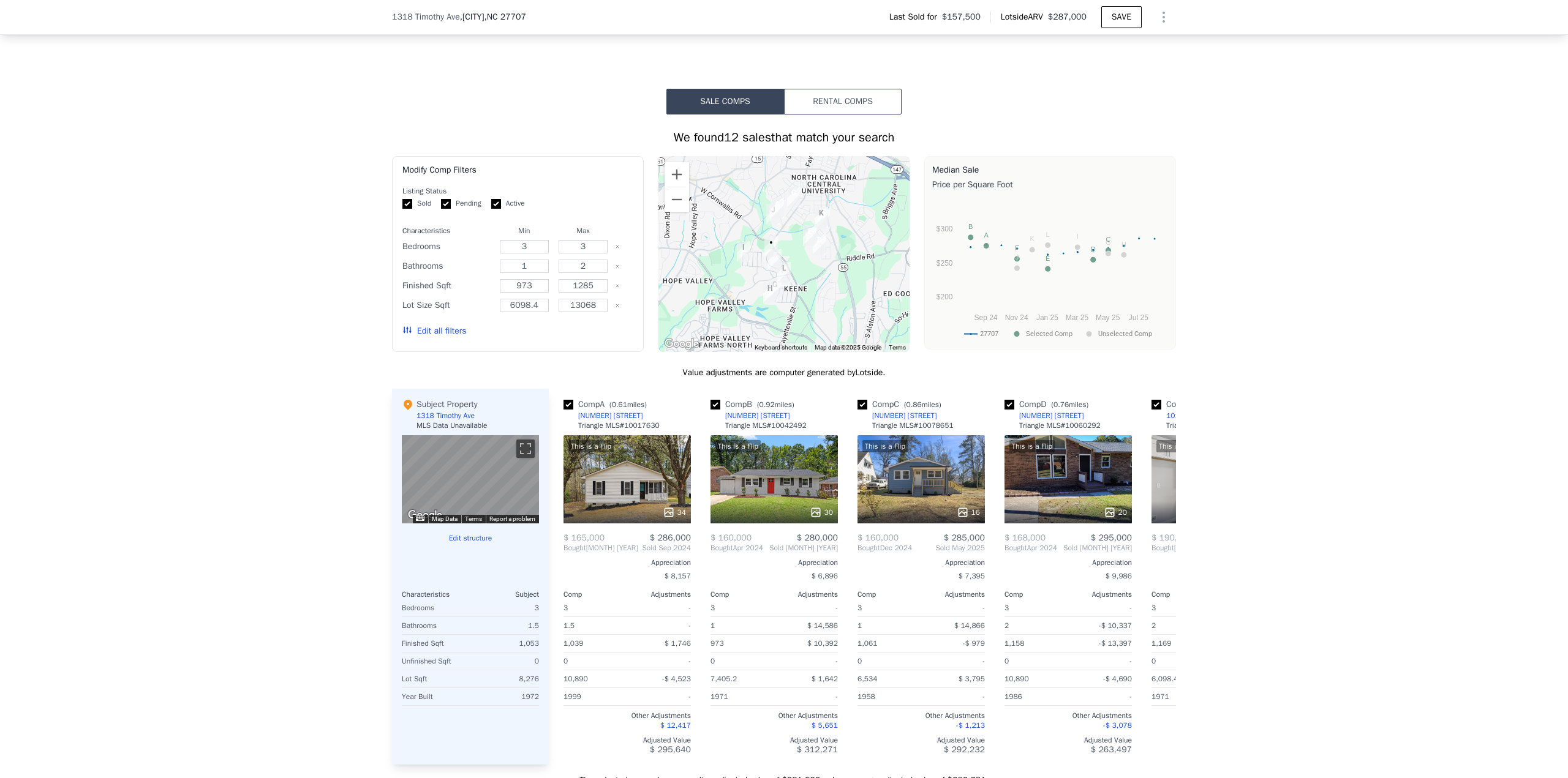 click on "Edit all filters" at bounding box center [434, 331] 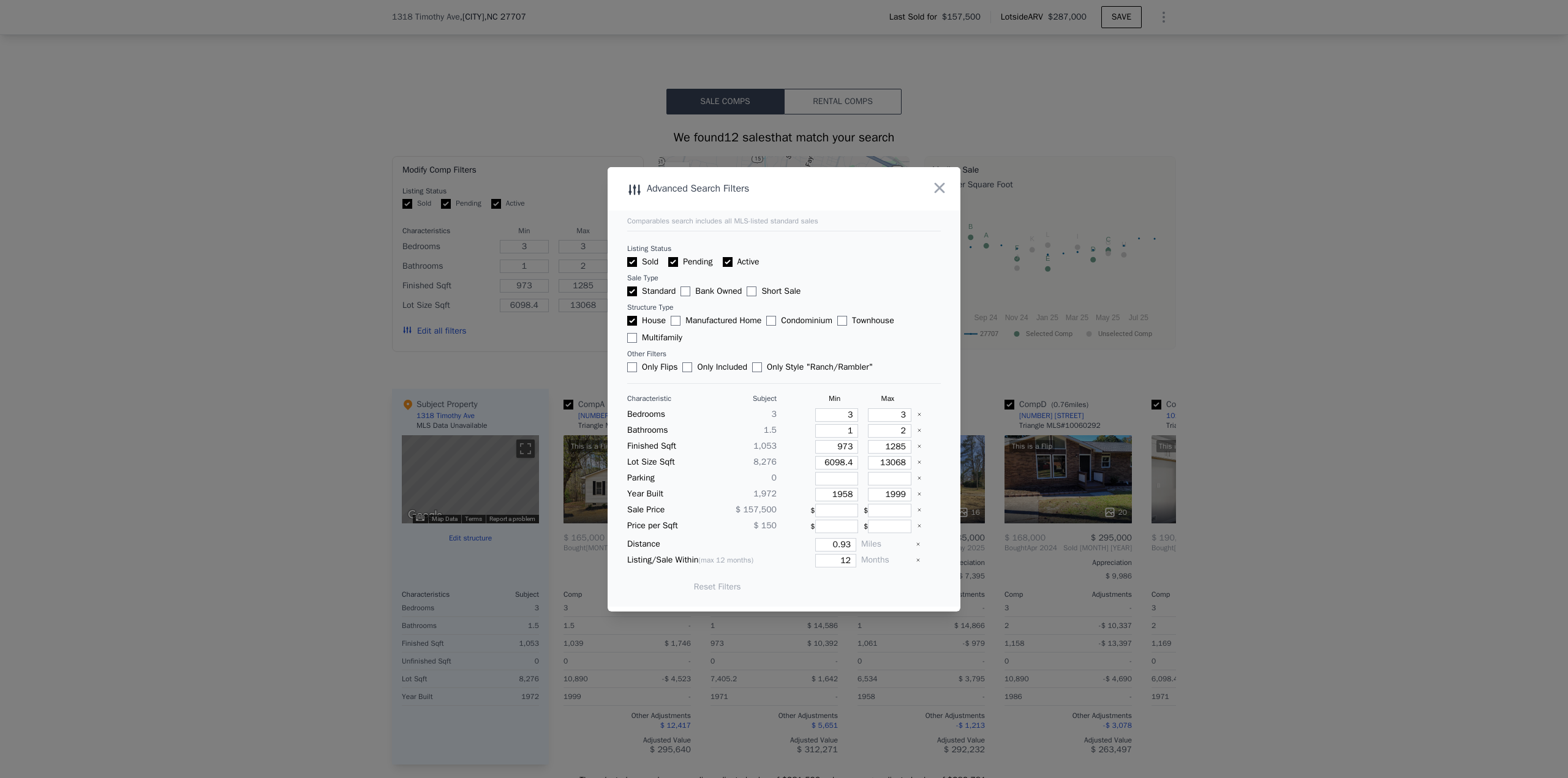 click on "Characteristic Subject Min Max Bedrooms 3    3    3 Bathrooms 1.5    1    2 Finished Sqft 1,053    973    1285 Lot Size Sqft 8,276    6098.4    13068 Parking 0       Year Built 1,972    1958    1999 Sale Price $ 157,500 $ $ Price per Sqft $ 150 $ $ Distance 0.93 Miles Listing/Sale Within  (max 12 months) 12 Months Reset Filters" at bounding box center (784, 499) 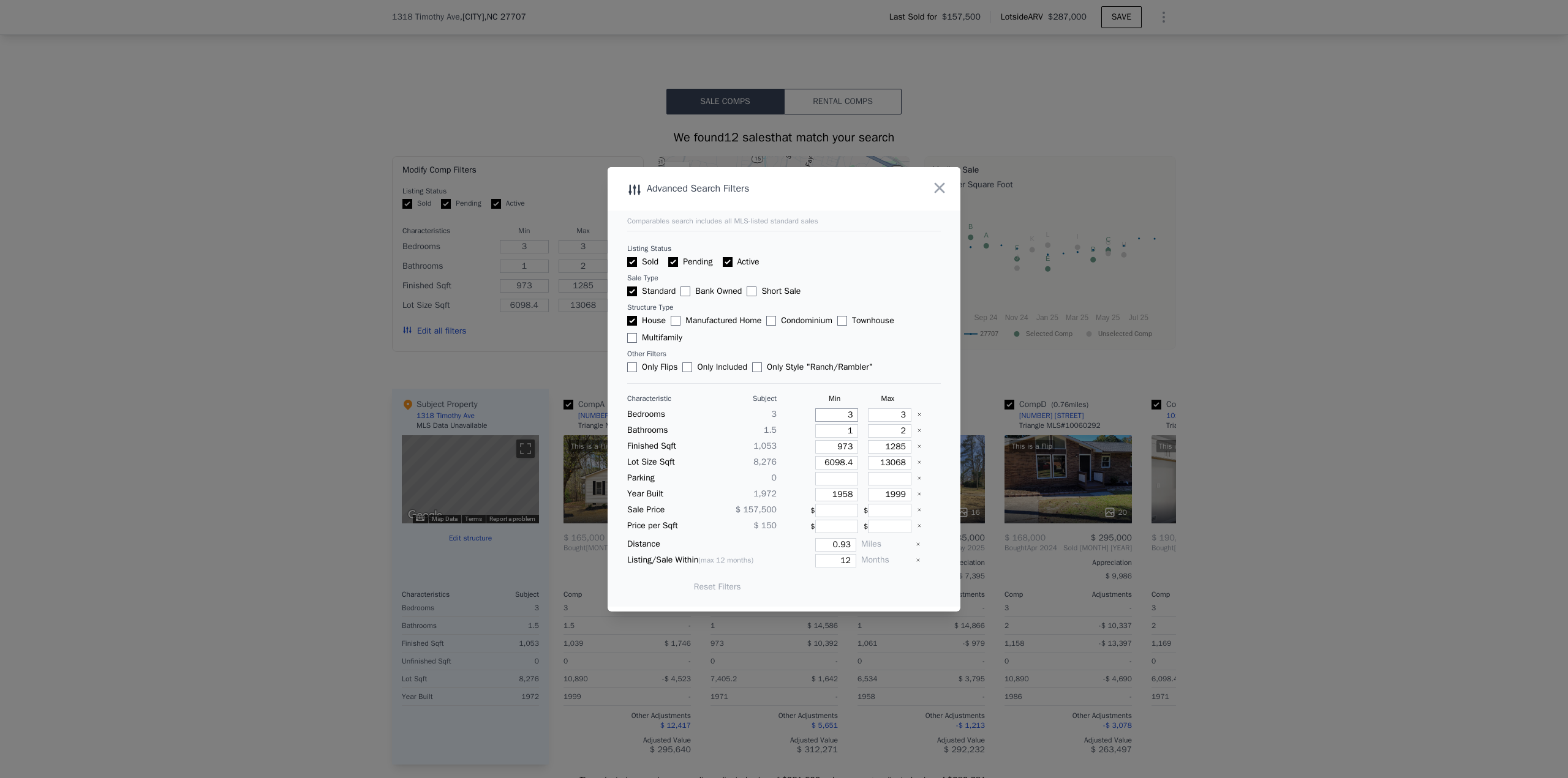 drag, startPoint x: 834, startPoint y: 417, endPoint x: 935, endPoint y: 414, distance: 101.04454 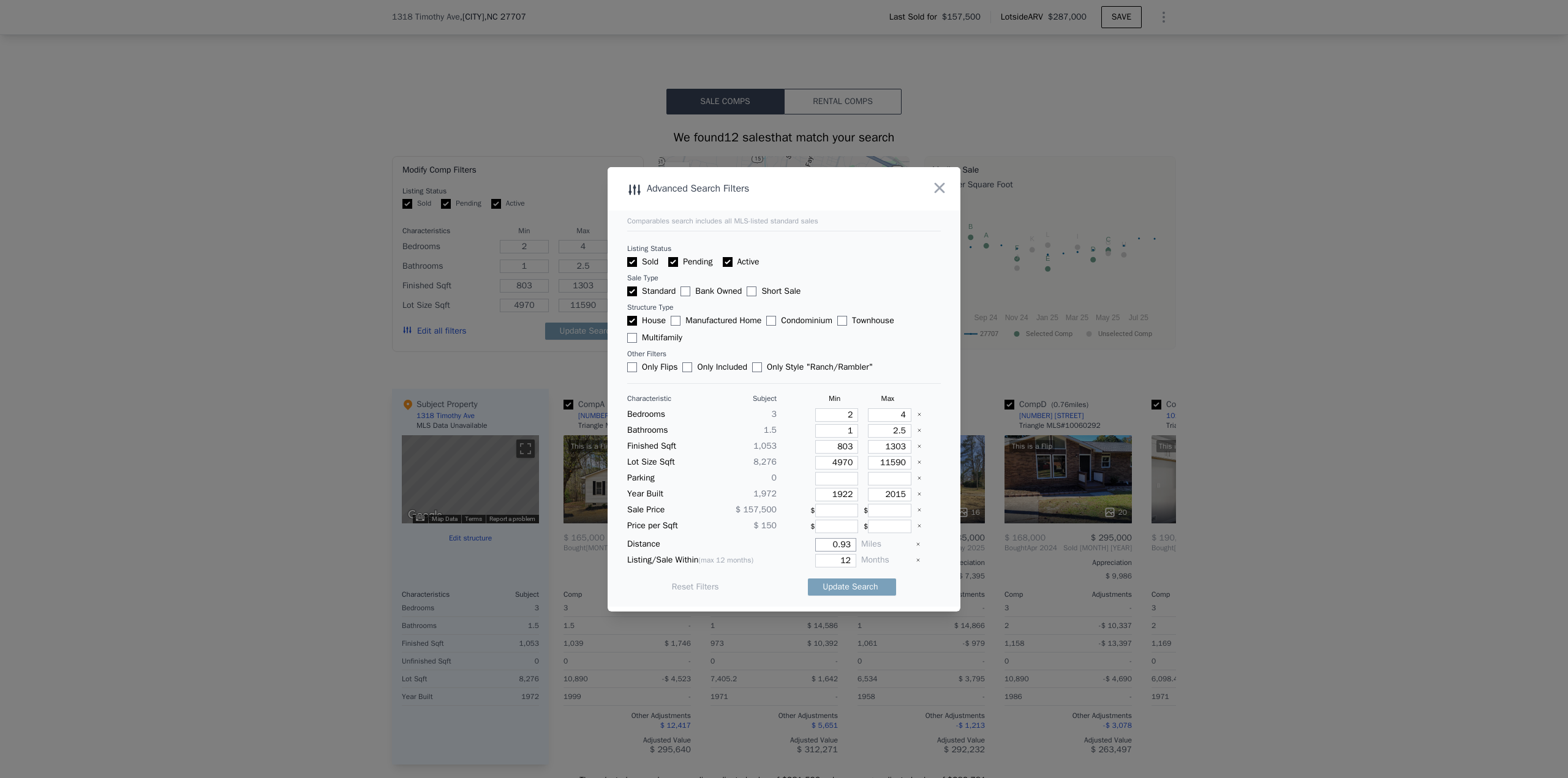 drag, startPoint x: 821, startPoint y: 543, endPoint x: 883, endPoint y: 550, distance: 62.39391 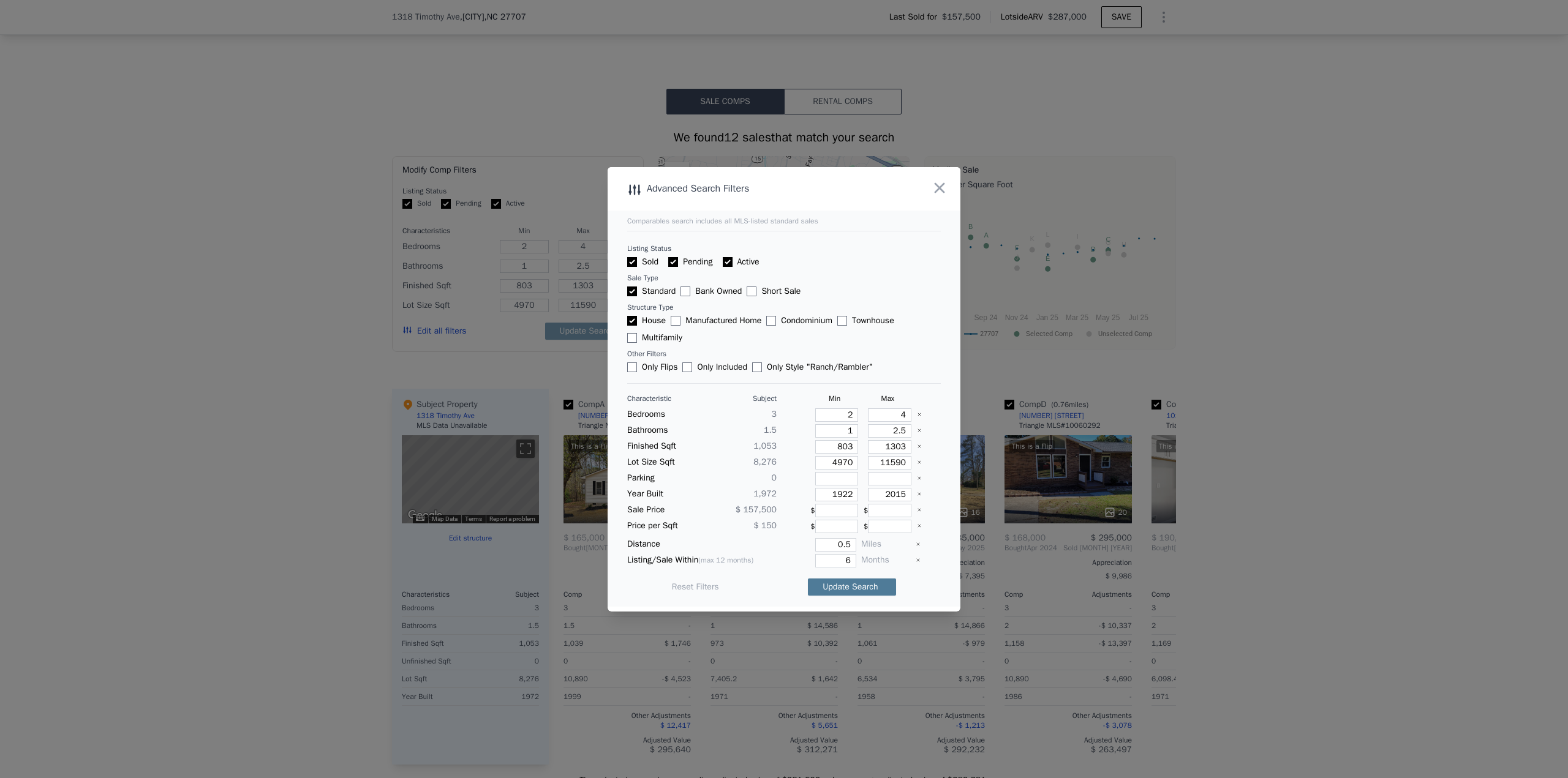 click on "Update Search" at bounding box center [852, 587] 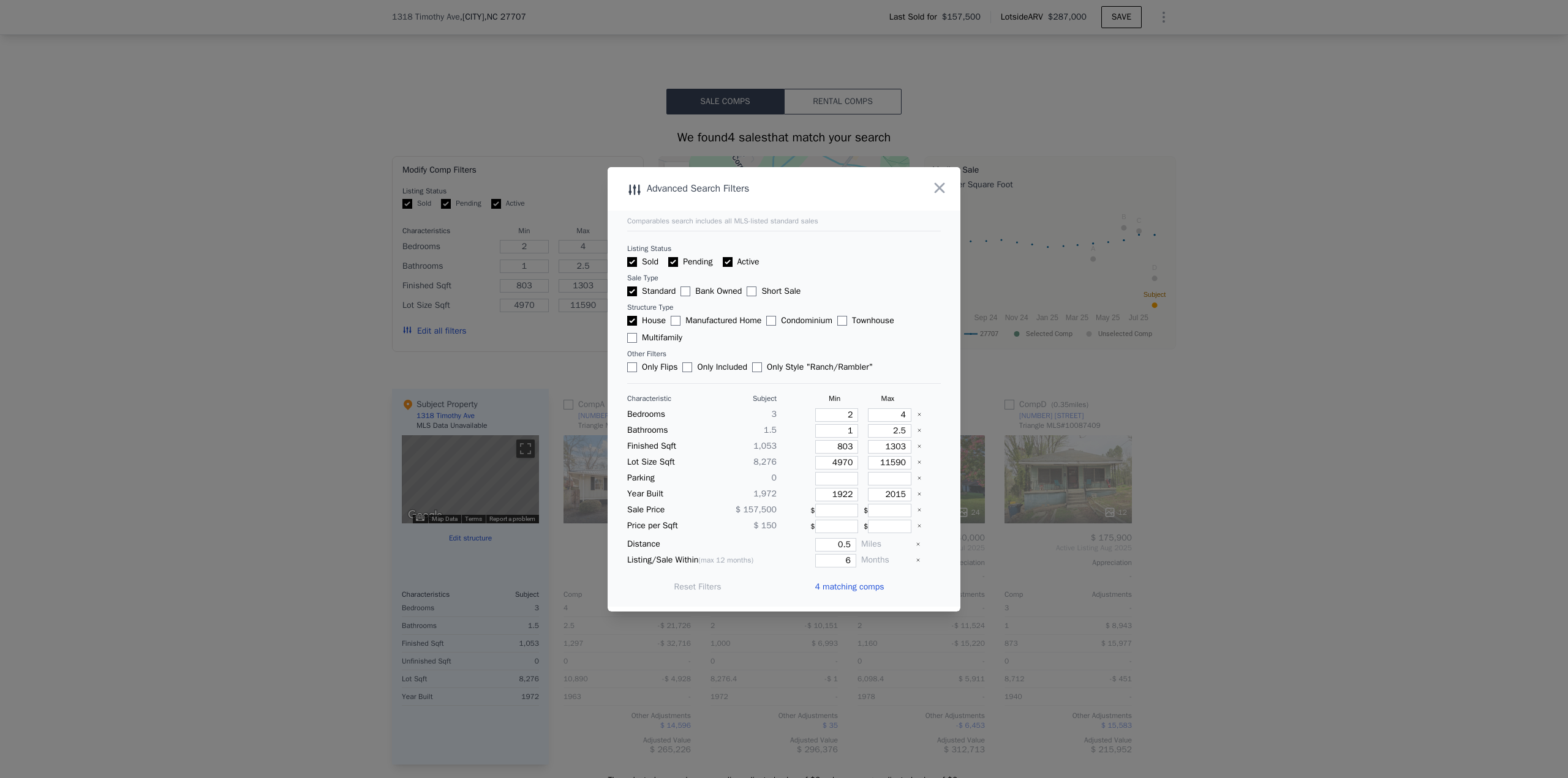 click on "4 matching comps" at bounding box center (849, 587) 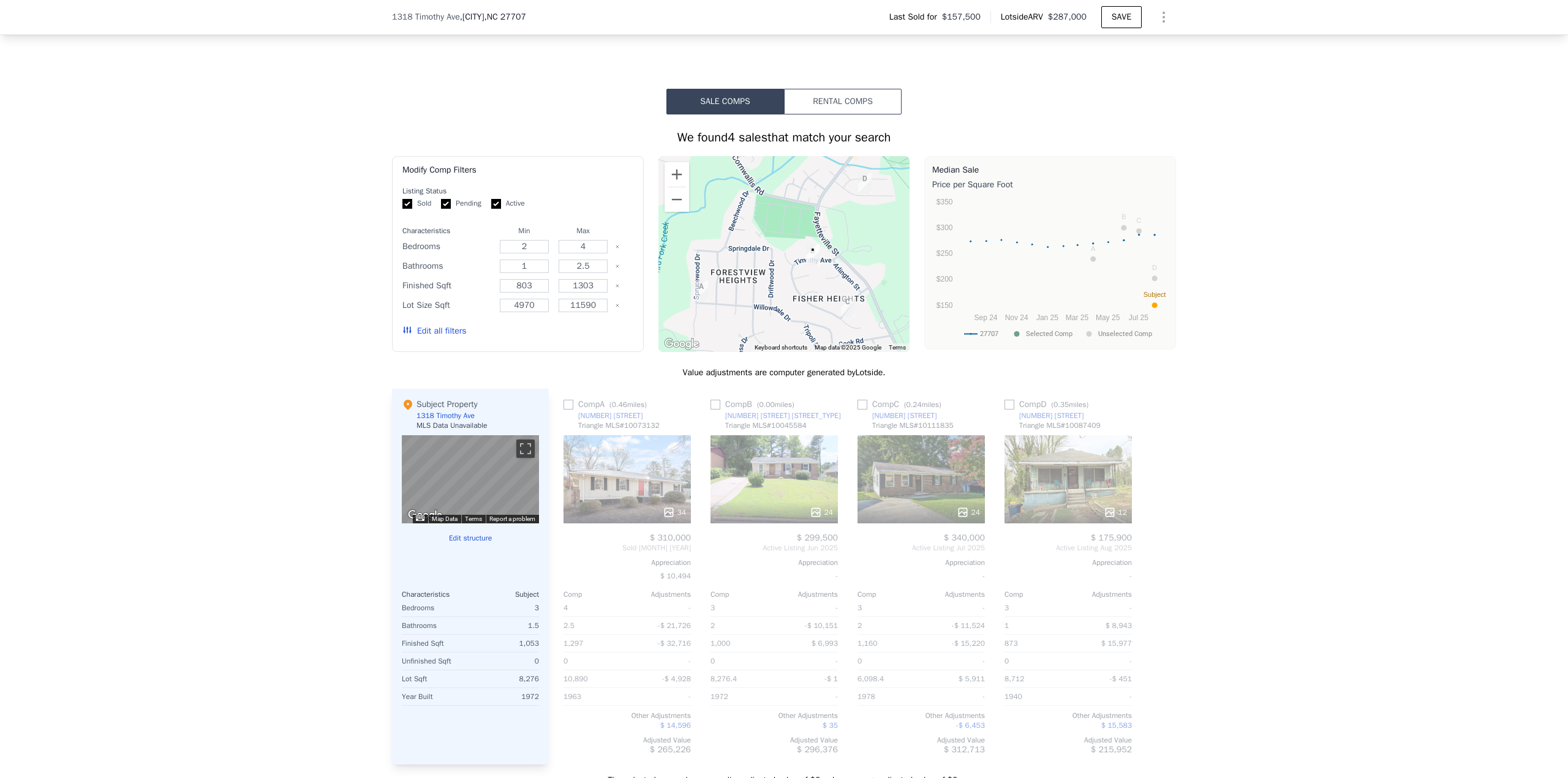 scroll, scrollTop: 975, scrollLeft: 0, axis: vertical 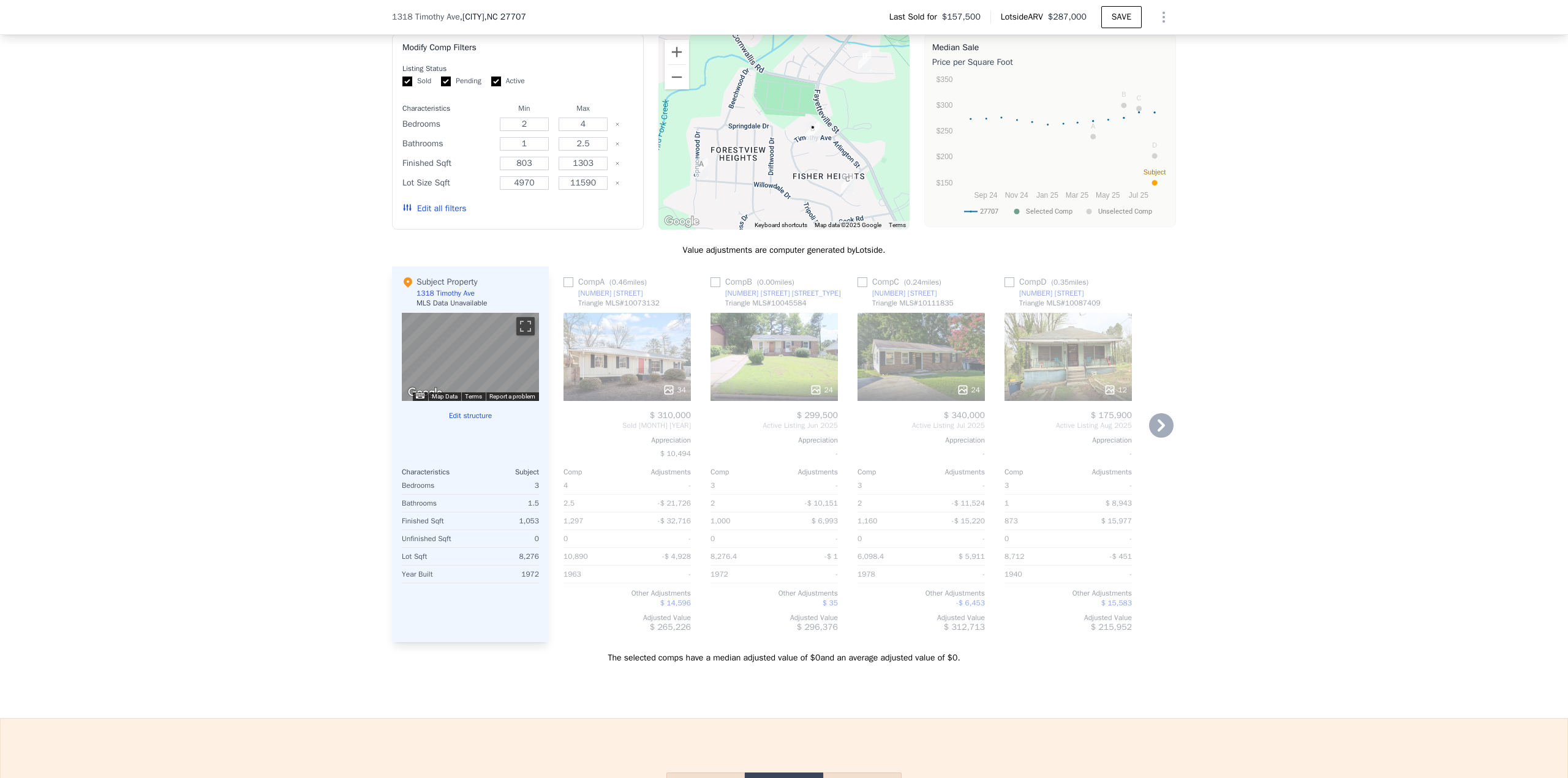 click 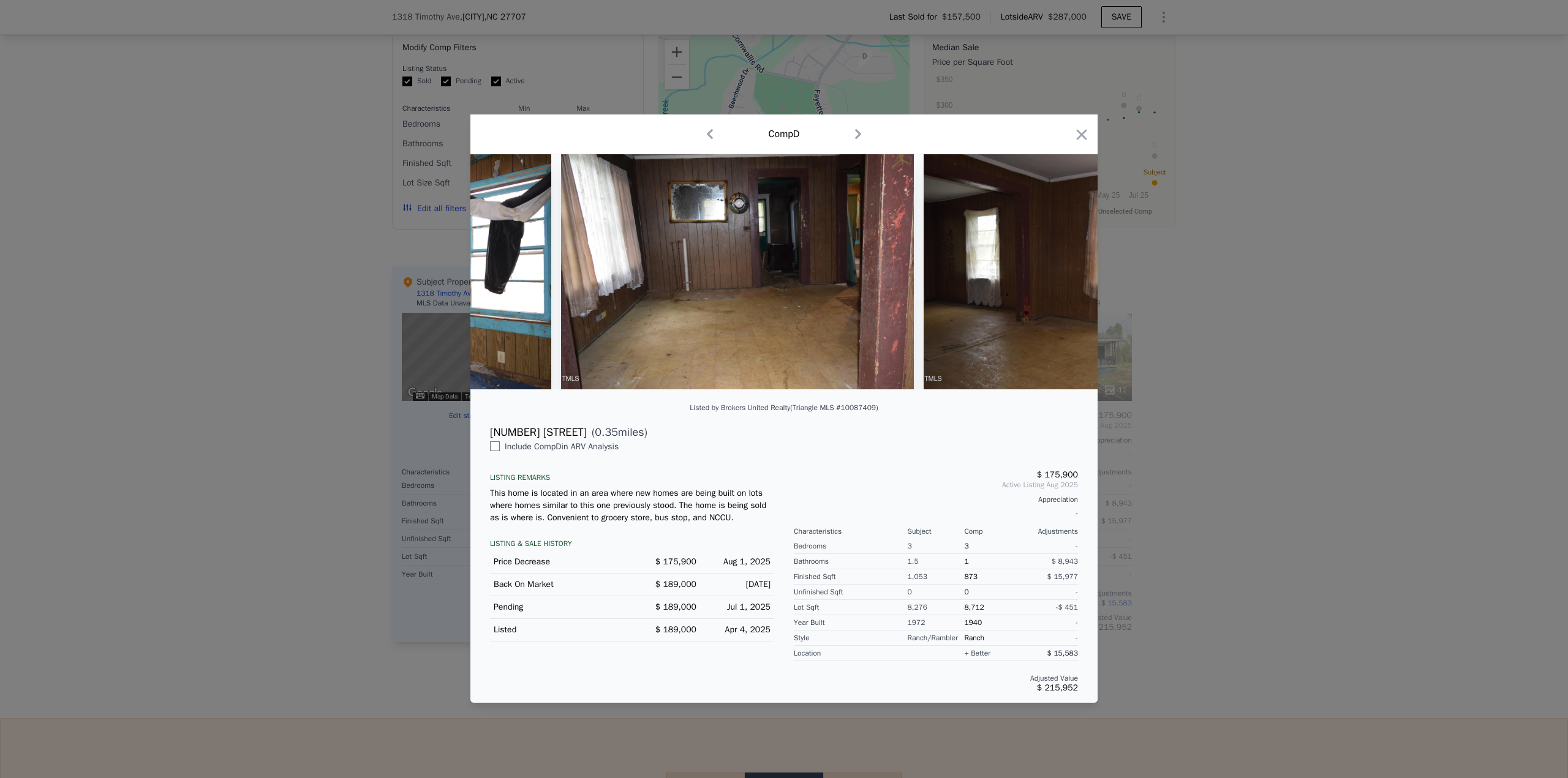 scroll, scrollTop: 0, scrollLeft: 2962, axis: horizontal 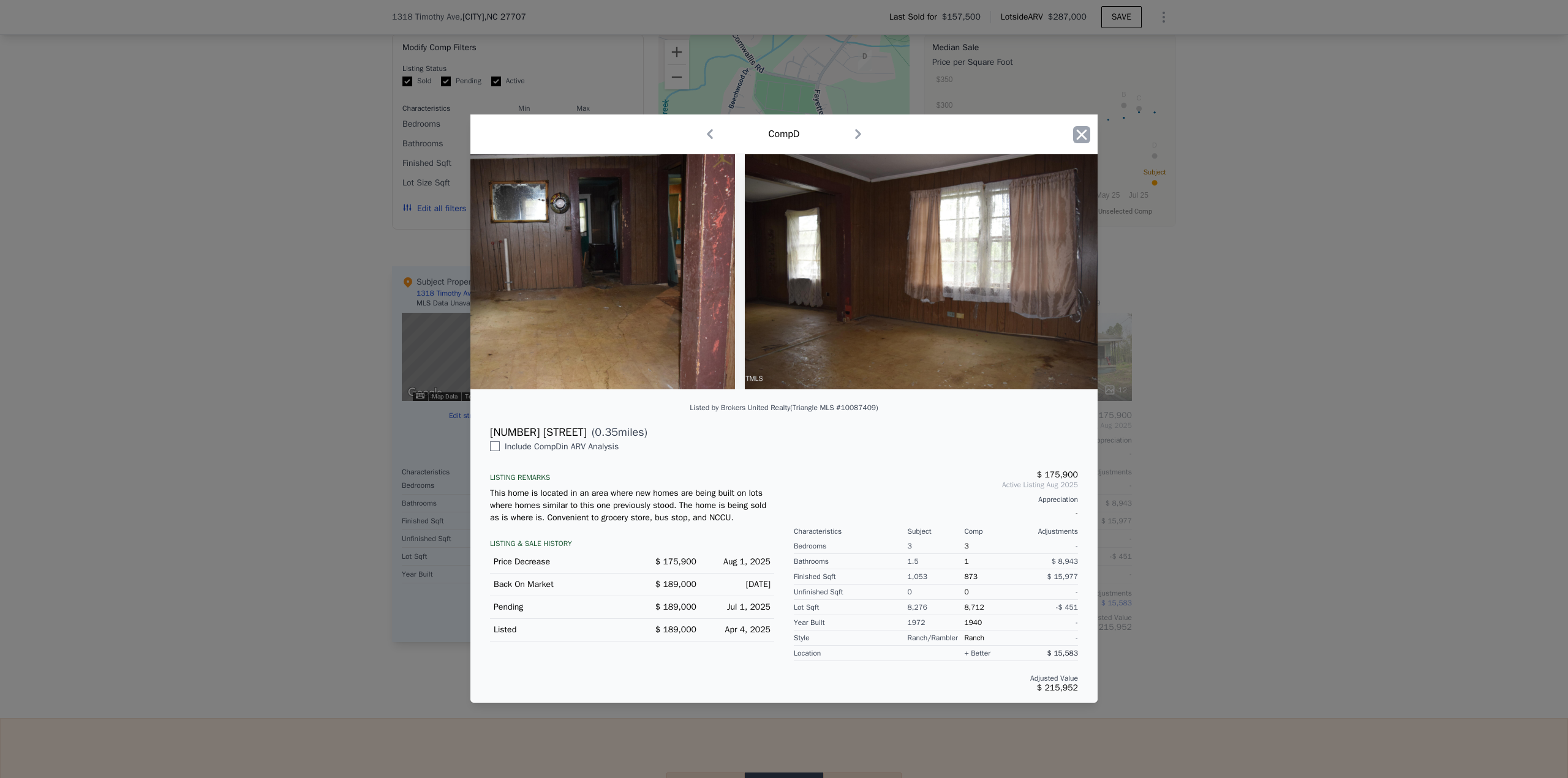 click 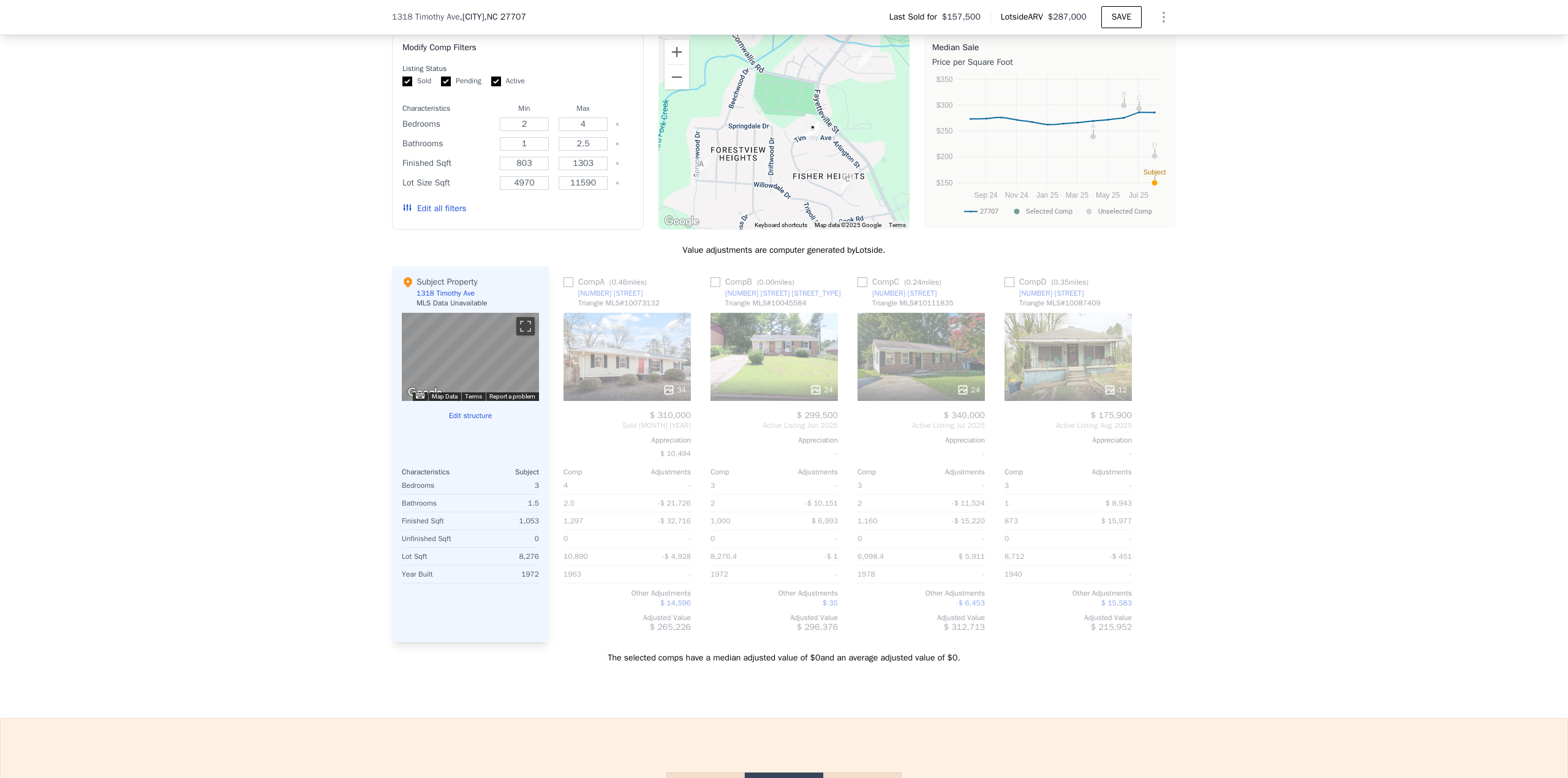 click 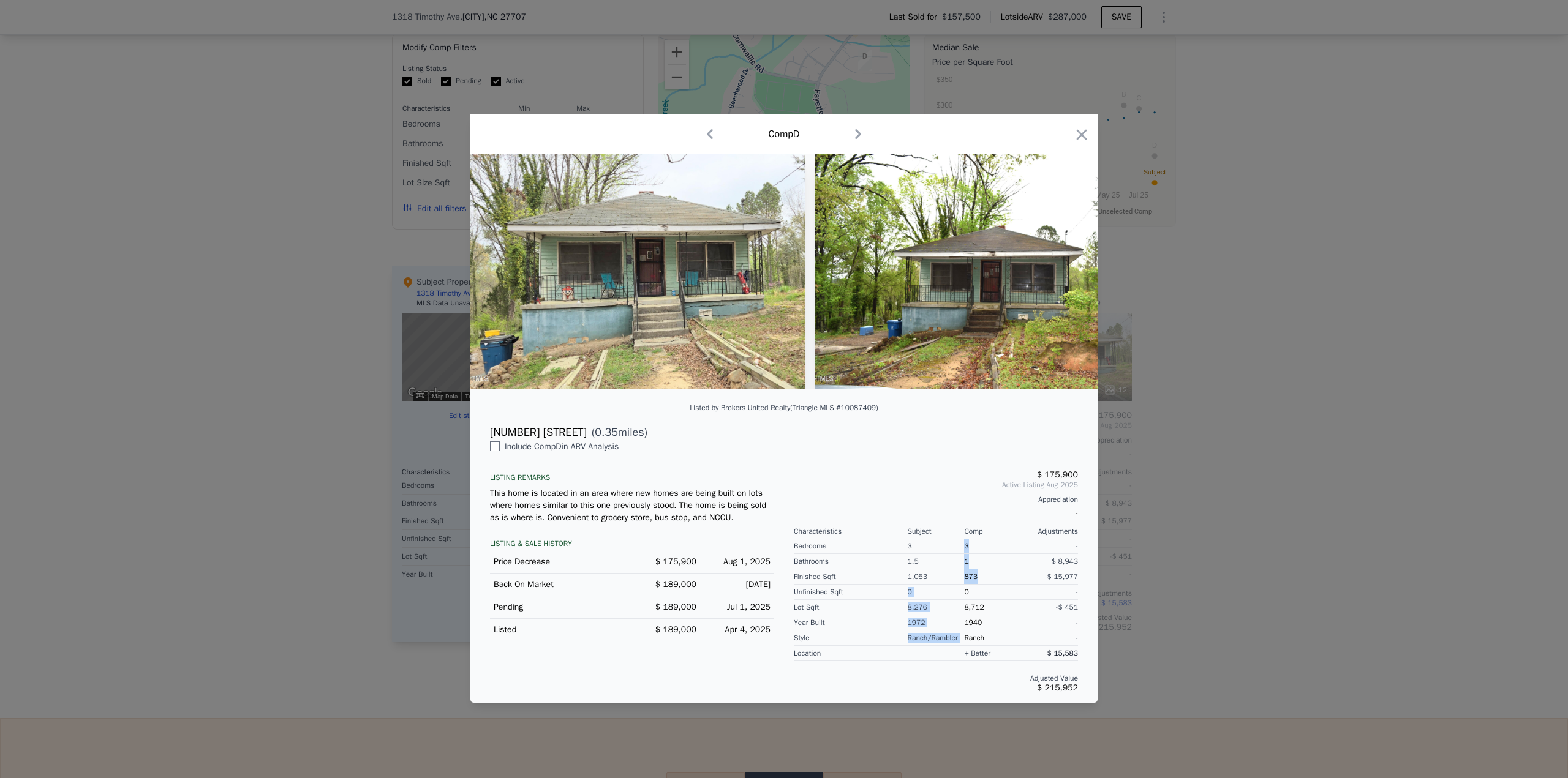drag, startPoint x: 974, startPoint y: 583, endPoint x: 956, endPoint y: 582, distance: 18.02776 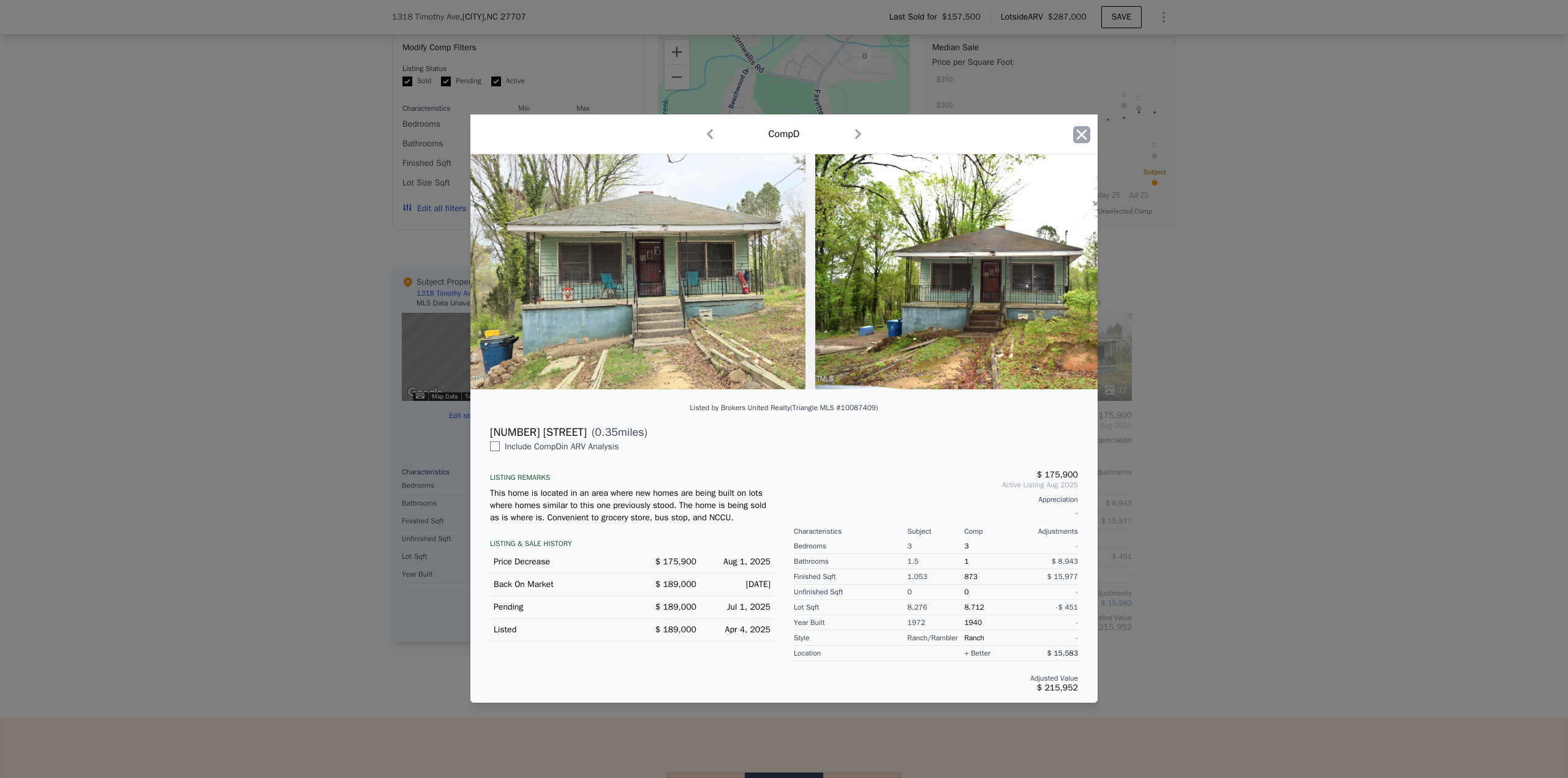 click 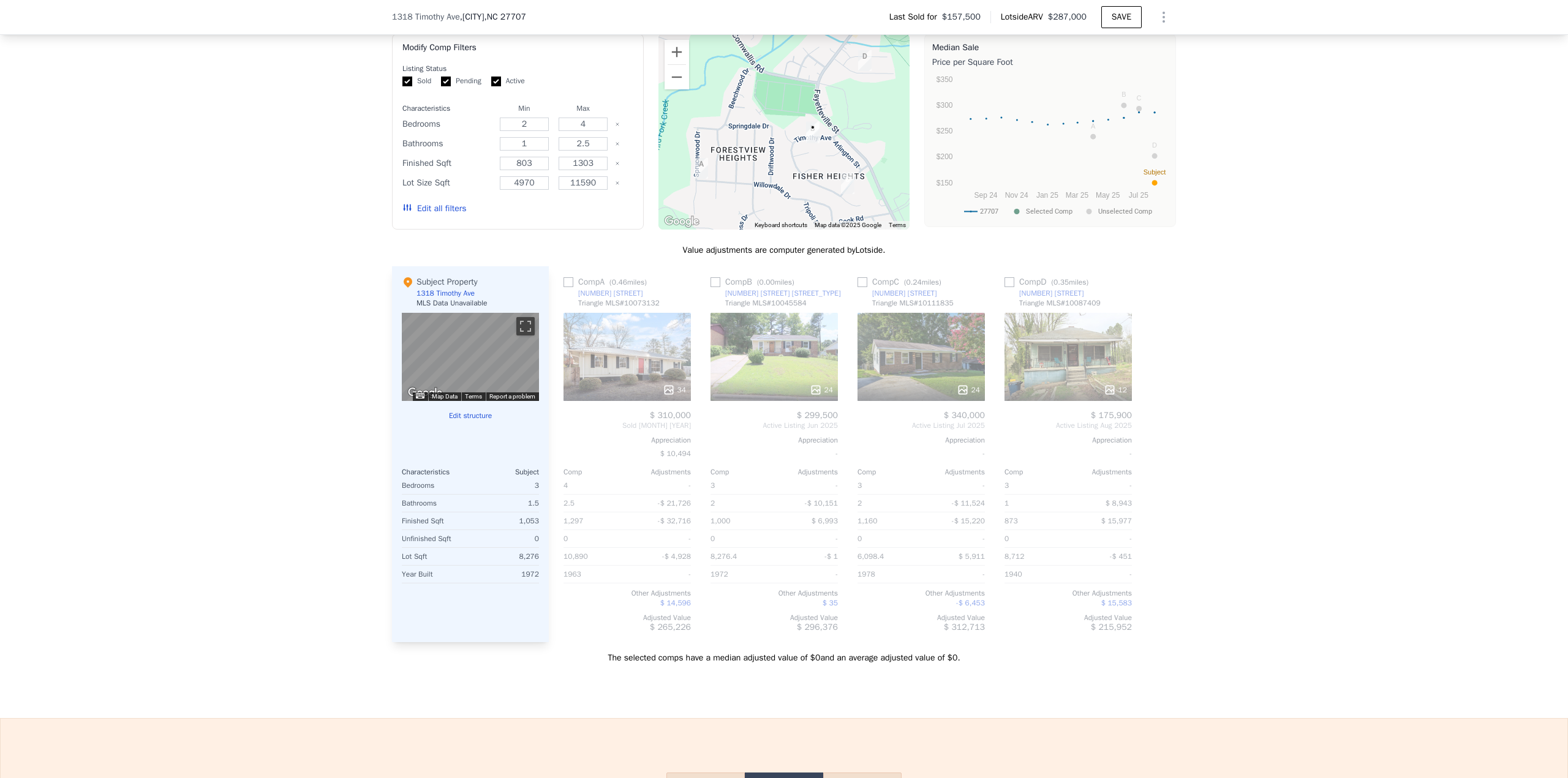 click 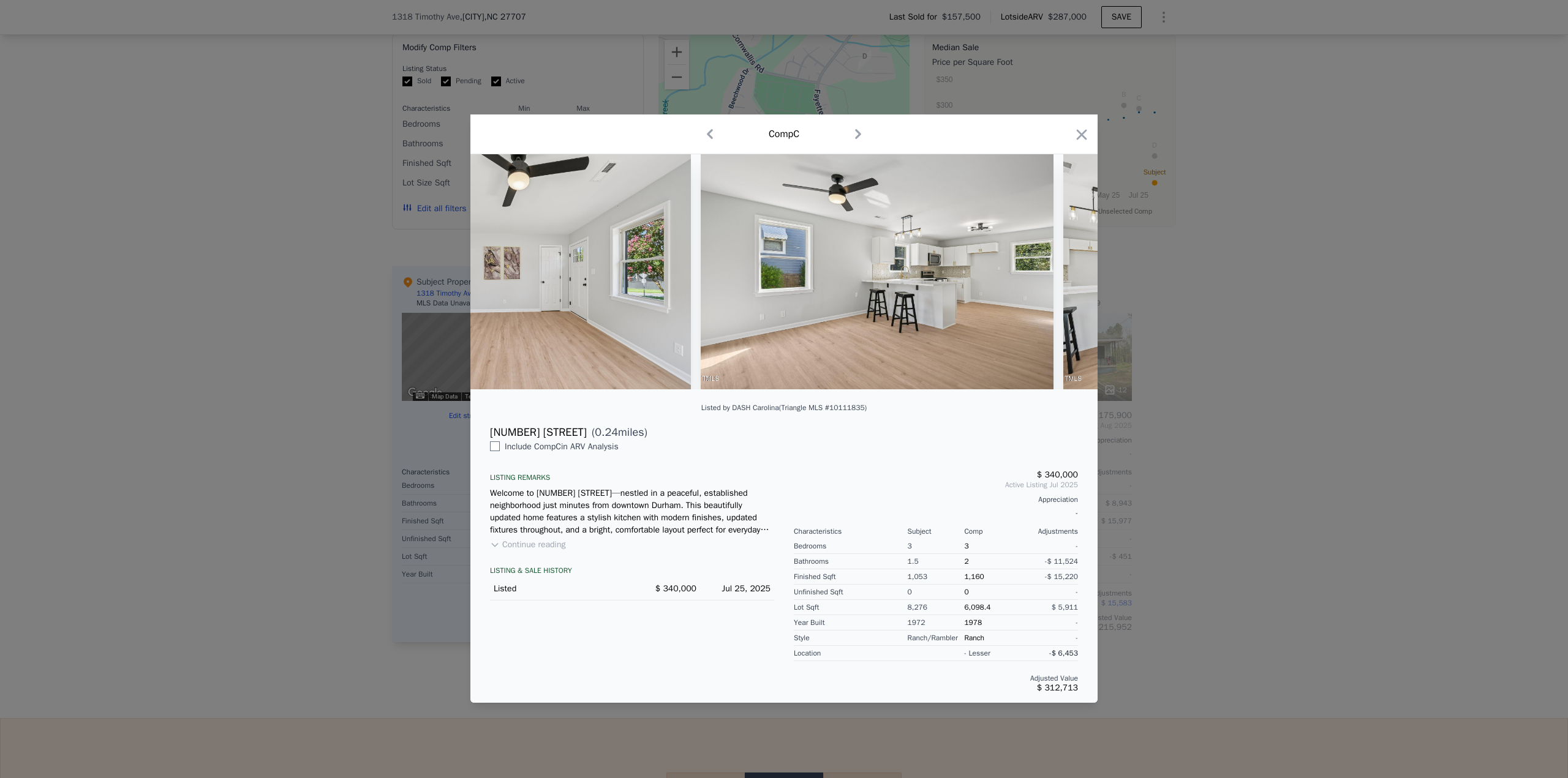 scroll, scrollTop: 0, scrollLeft: 2599, axis: horizontal 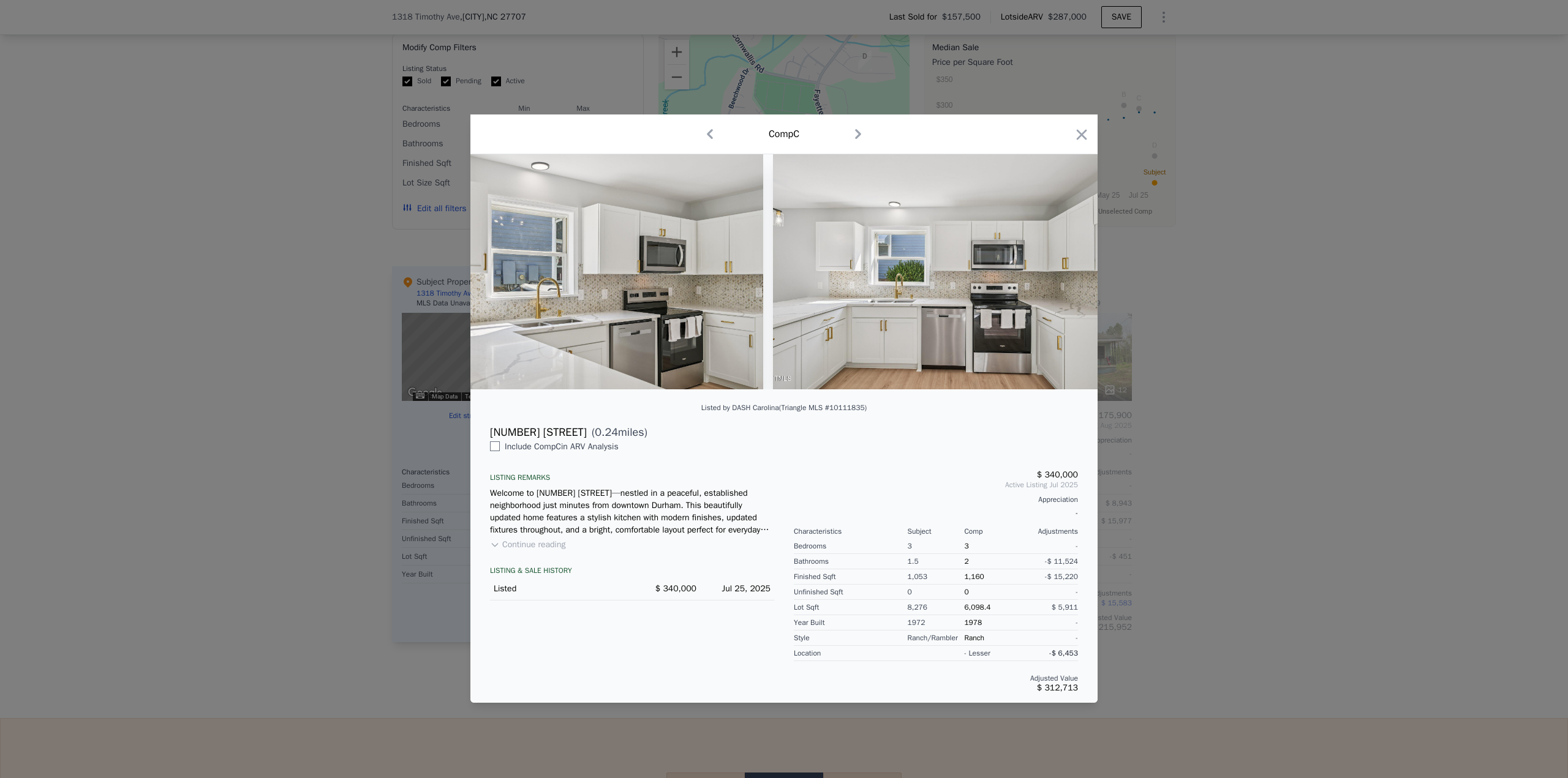click on "Listed by DASH Carolina  (Triangle MLS #10111835)" at bounding box center [784, 411] 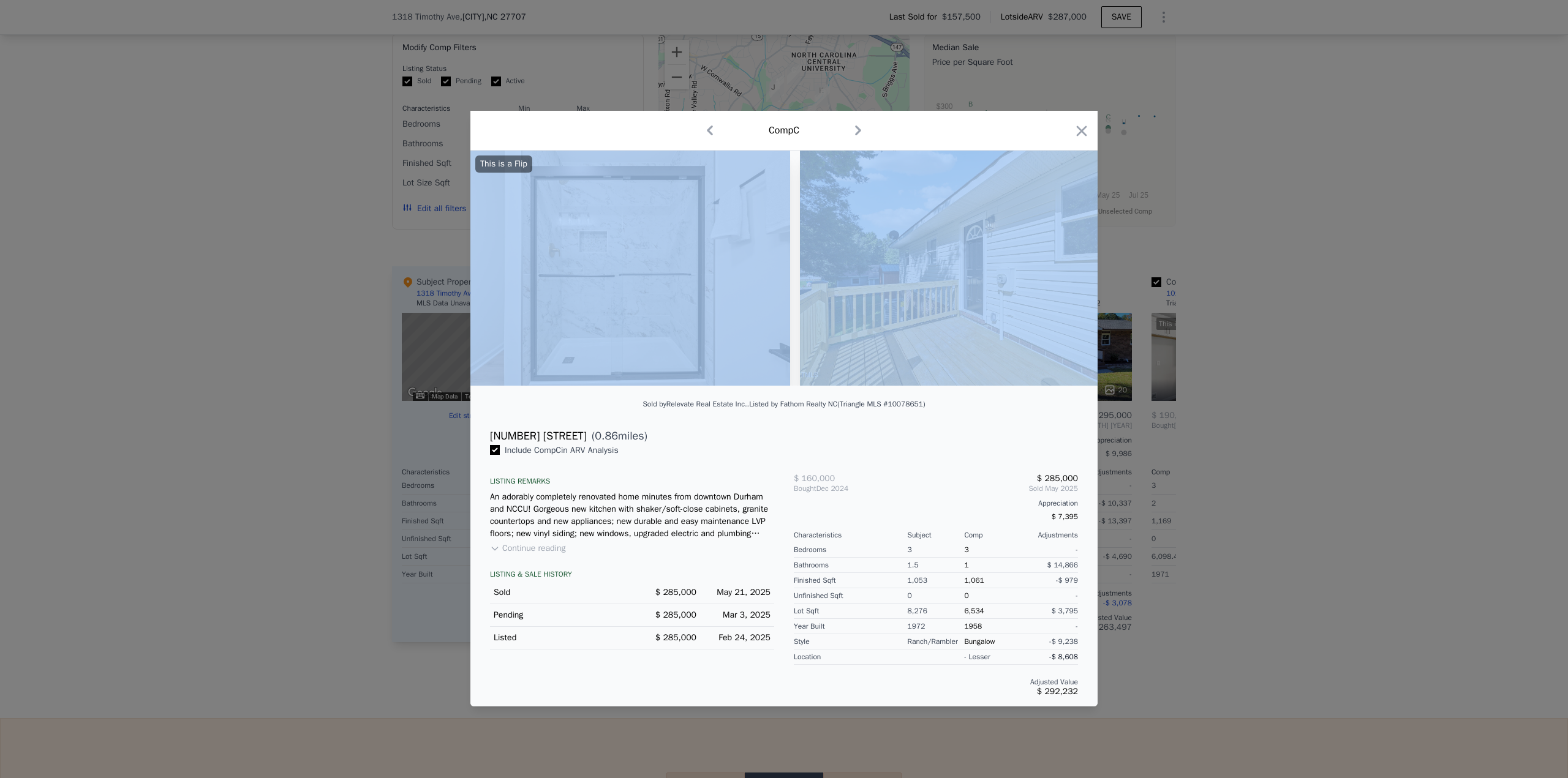 scroll, scrollTop: 0, scrollLeft: 6018, axis: horizontal 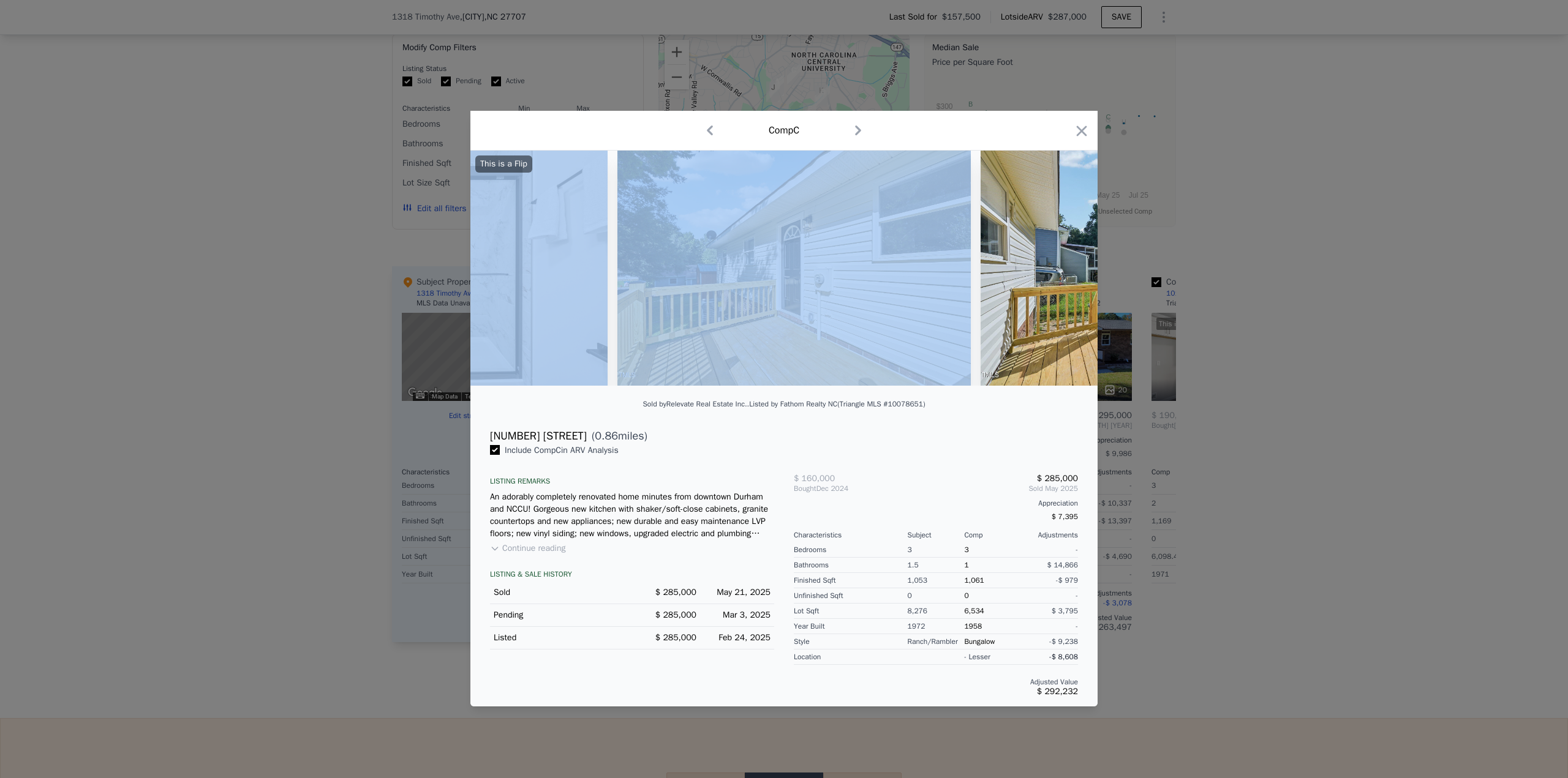 drag, startPoint x: 699, startPoint y: 389, endPoint x: 932, endPoint y: 391, distance: 233.00858 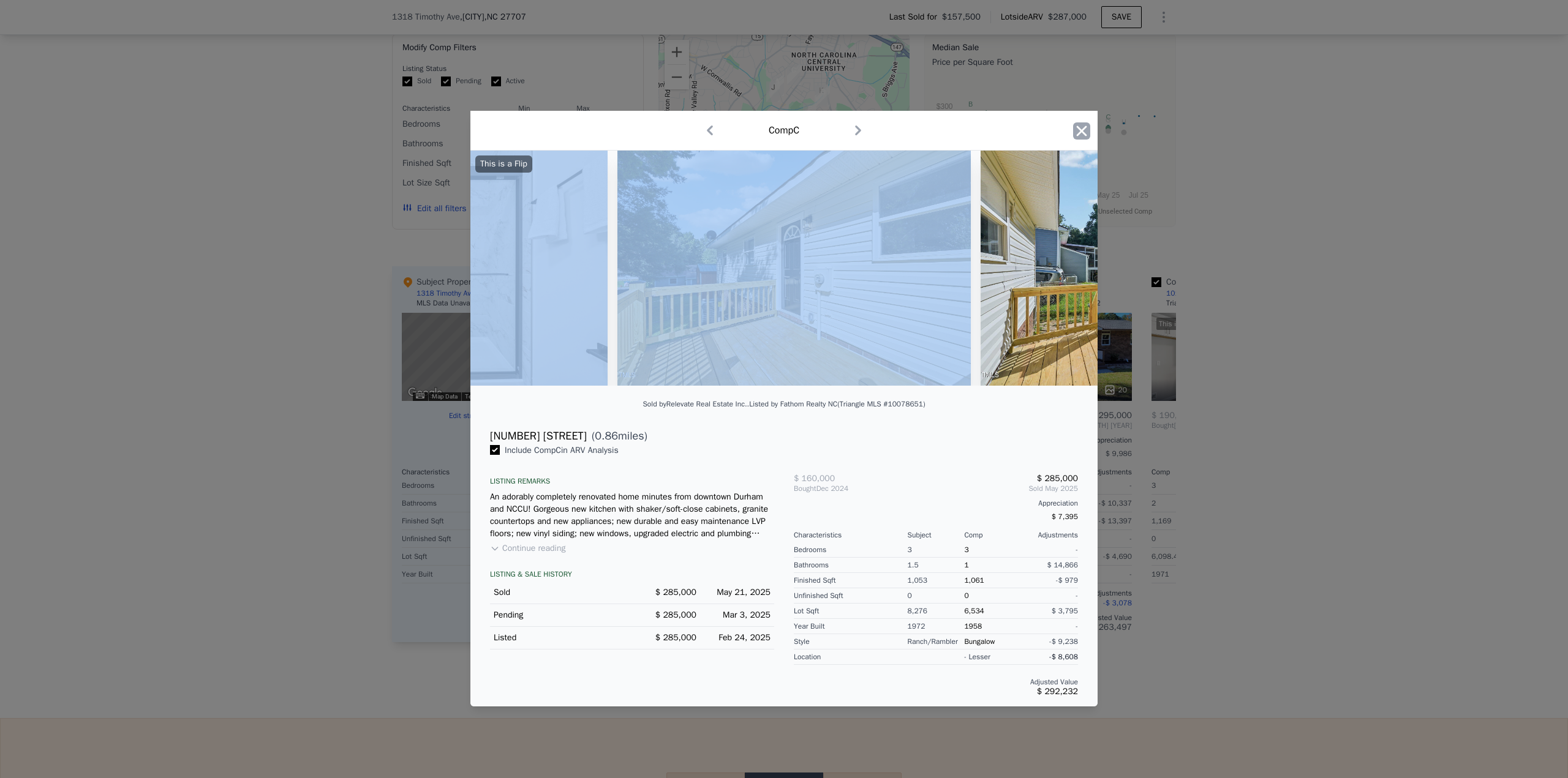 click 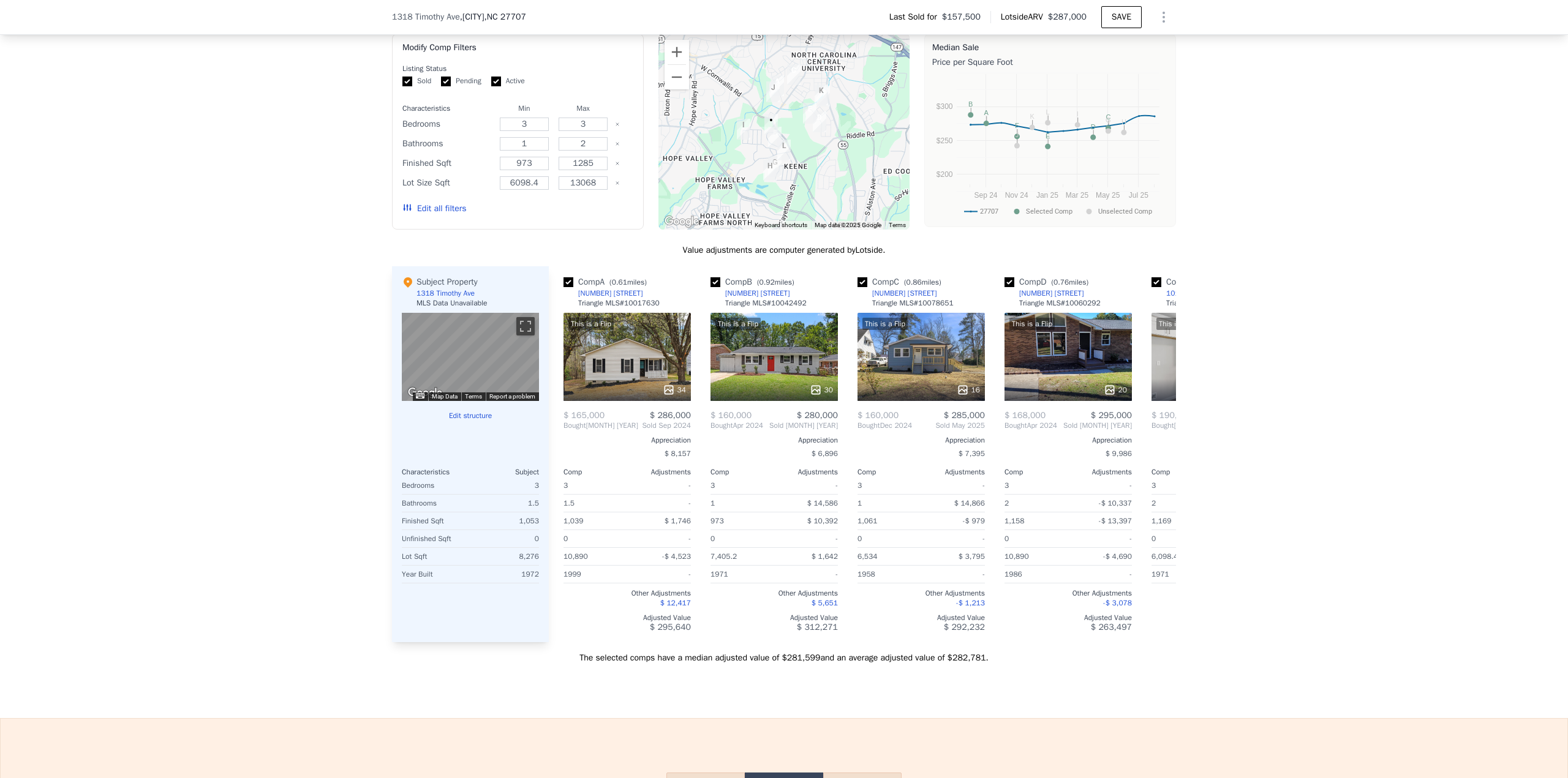 click on "We found  12 sales  that match your search  Filters  Map  Prices Modify Comp Filters Listing Status Sold Pending Active Characteristics   Min Max Bedrooms 3 3 Bathrooms 1 2 Finished Sqft 973 1285 Lot Size Sqft 6098.4 13068 Edit all filters To navigate the map with touch gestures double-tap and hold your finger on the map, then drag the map. ← Move left → Move right ↑ Move up ↓ Move down + Zoom in - Zoom out Home Jump left by 75% End Jump right by 75% Page Up Jump up by 75% Page Down Jump down by 75% A B C D E F G H I J K L • Keyboard shortcuts Map Data Map data ©2025 Google Map data ©2025 Google 1 km  Click to toggle between metric and imperial units Terms Report a map error Median Sale Price per Square Foot 27707 Selected Comp Unselected Comp Sep 24 Nov 24 Jan 25 Mar 25 May 25 Jul 25 $200 $250 $300 B A F E D C J K L I G H Month 27707 Selected Comp Unselected Comp Aug 1, 2024 273.326 Aug 1, 2024 273.326 287.77 Sep 1, 2024 273.84 Sep 1, 2024 273.84 275.265 Oct 1, 2024 276.085 Nov 1, 2024 271.266 ." at bounding box center (784, 328) 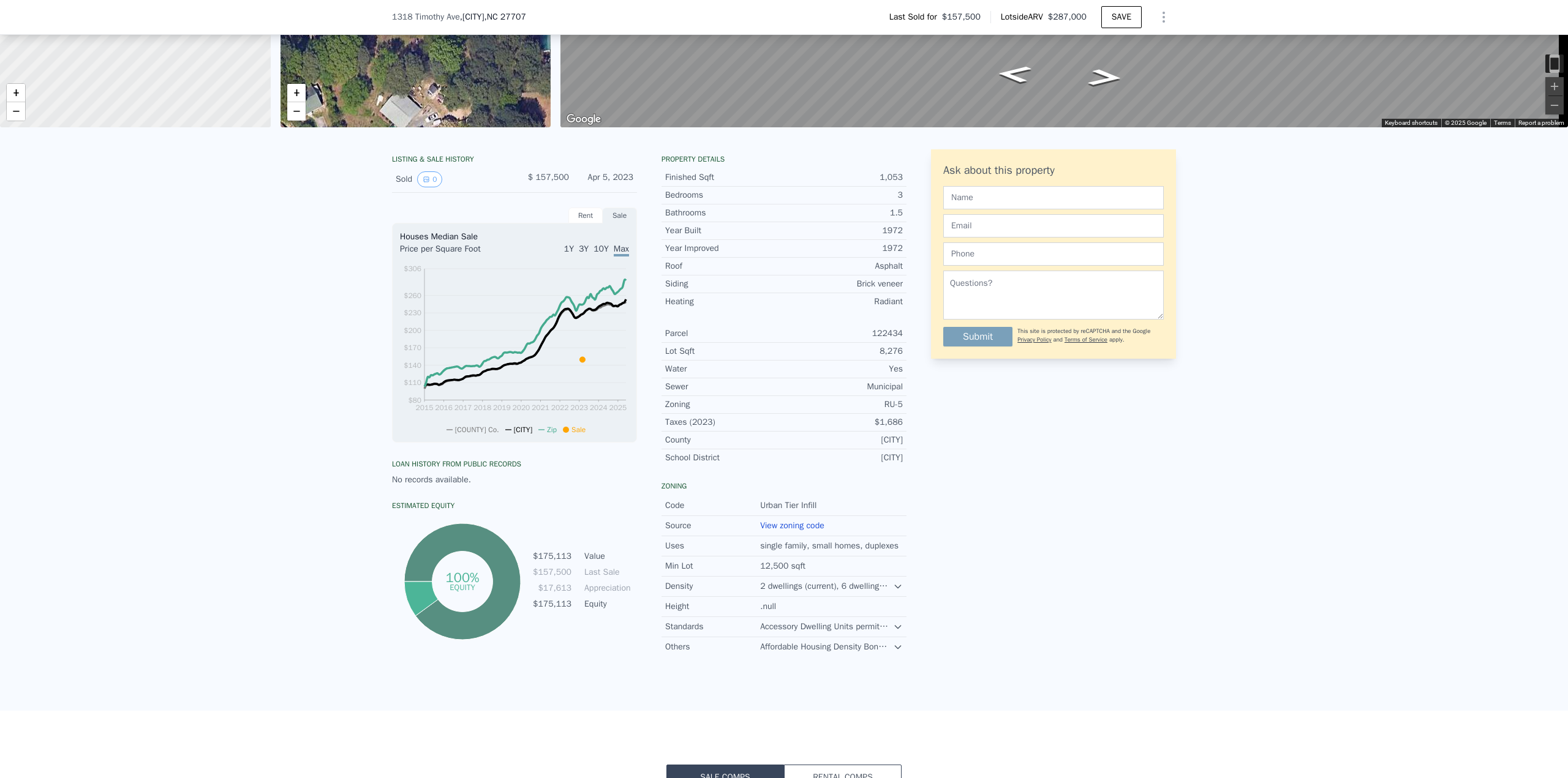 scroll, scrollTop: 0, scrollLeft: 0, axis: both 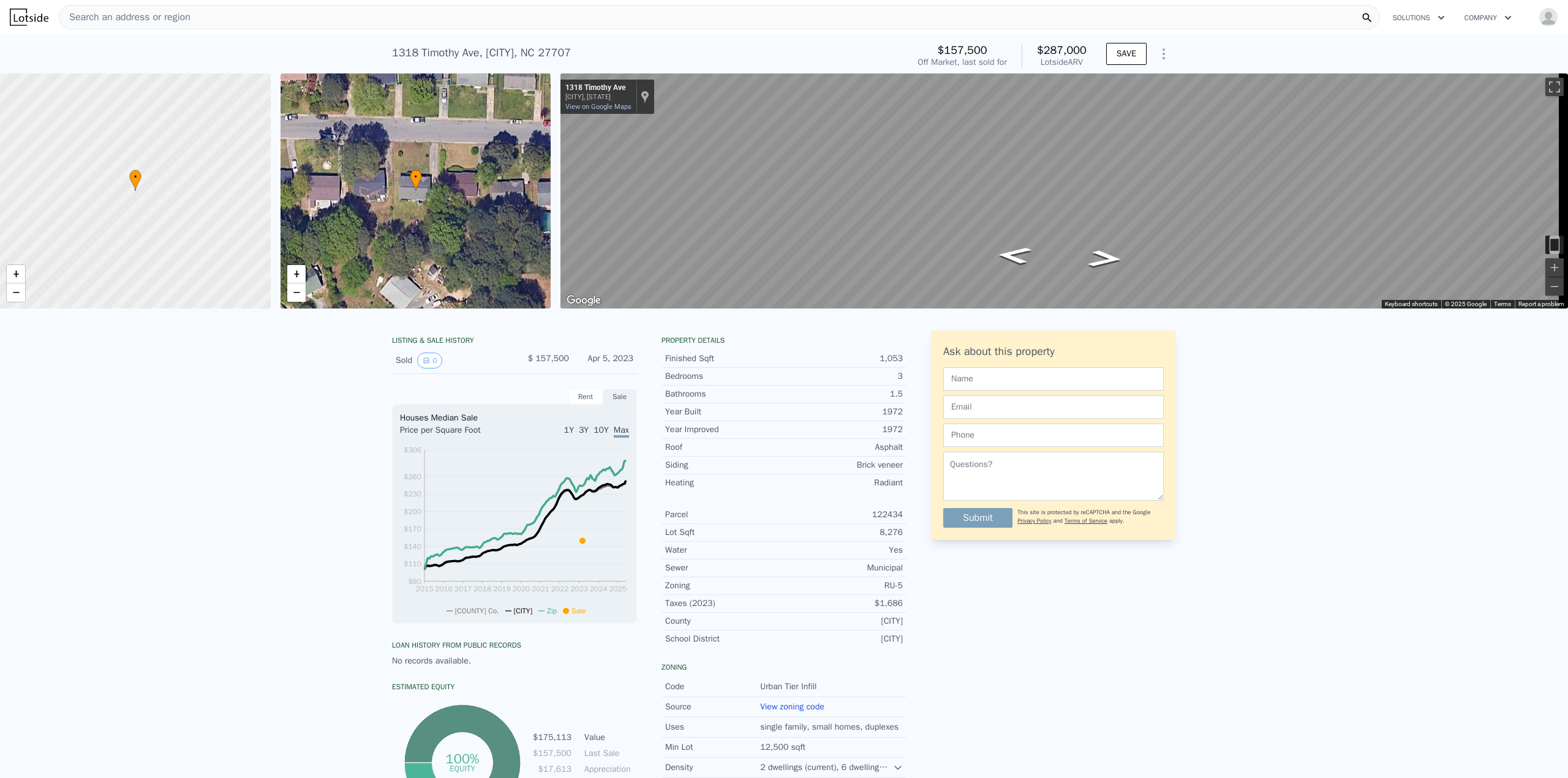click on "Search an address or region" at bounding box center (719, 17) 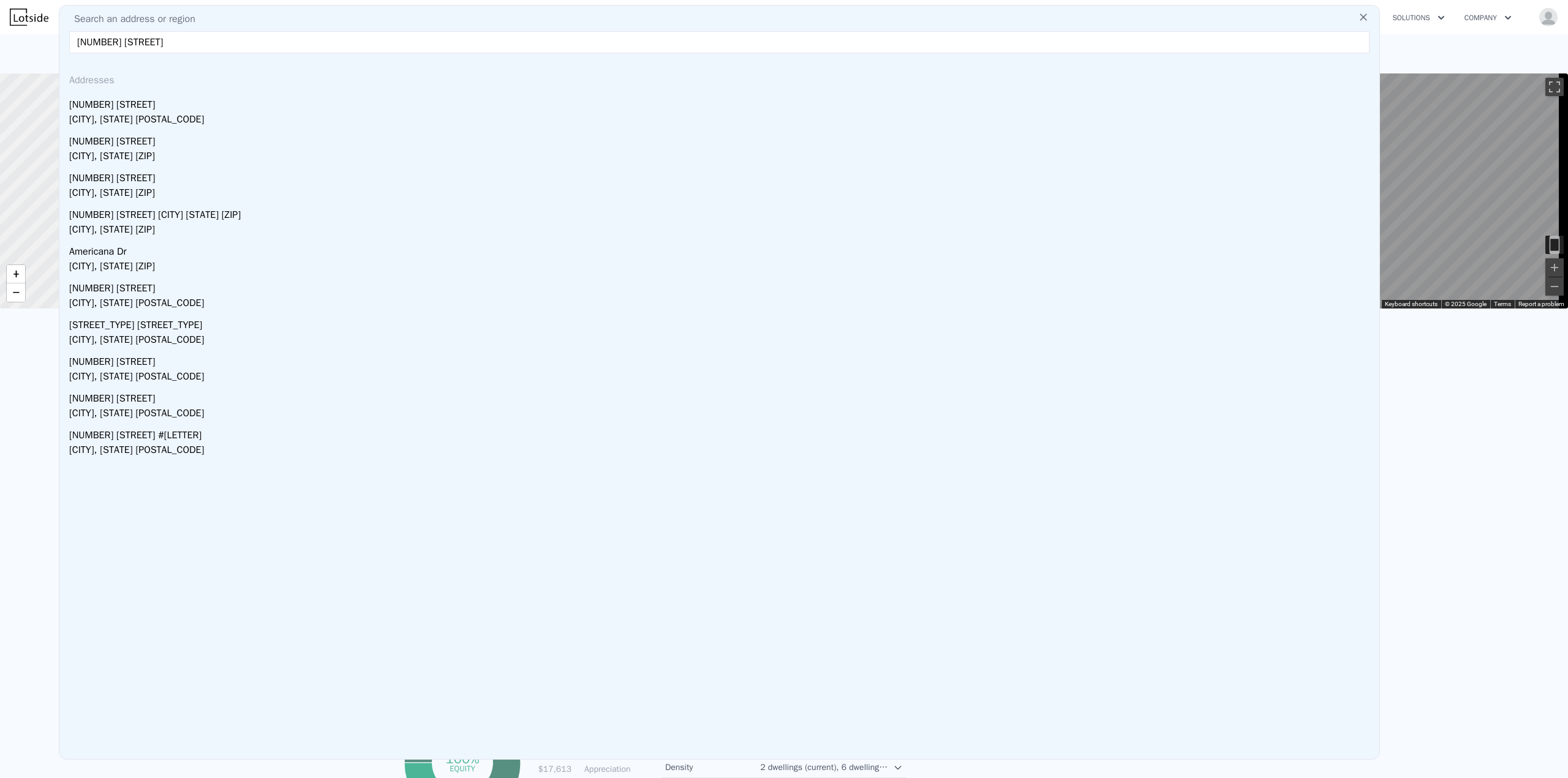 click on "Durham, NC 27705" at bounding box center [722, 121] 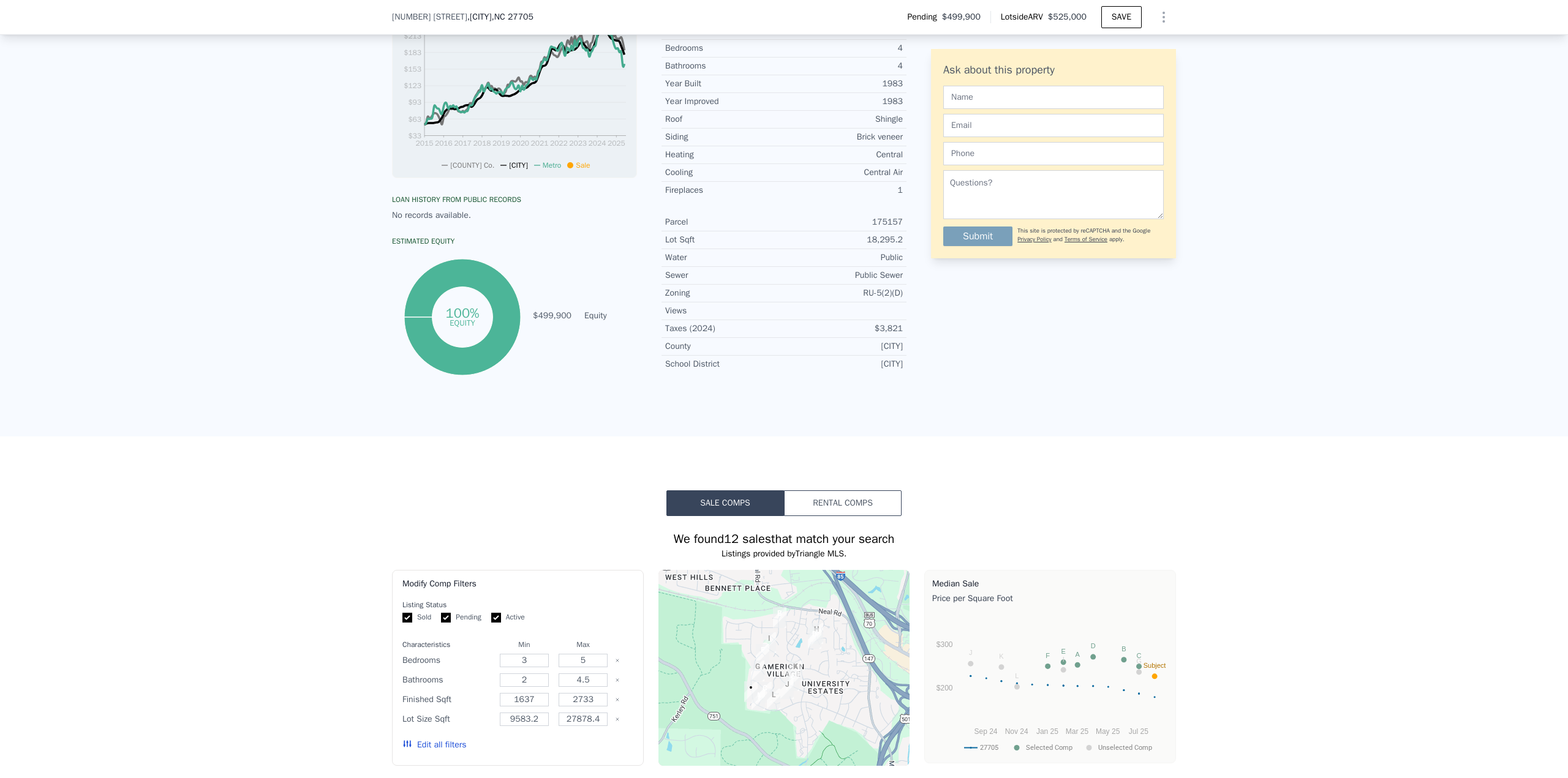 scroll, scrollTop: 730, scrollLeft: 0, axis: vertical 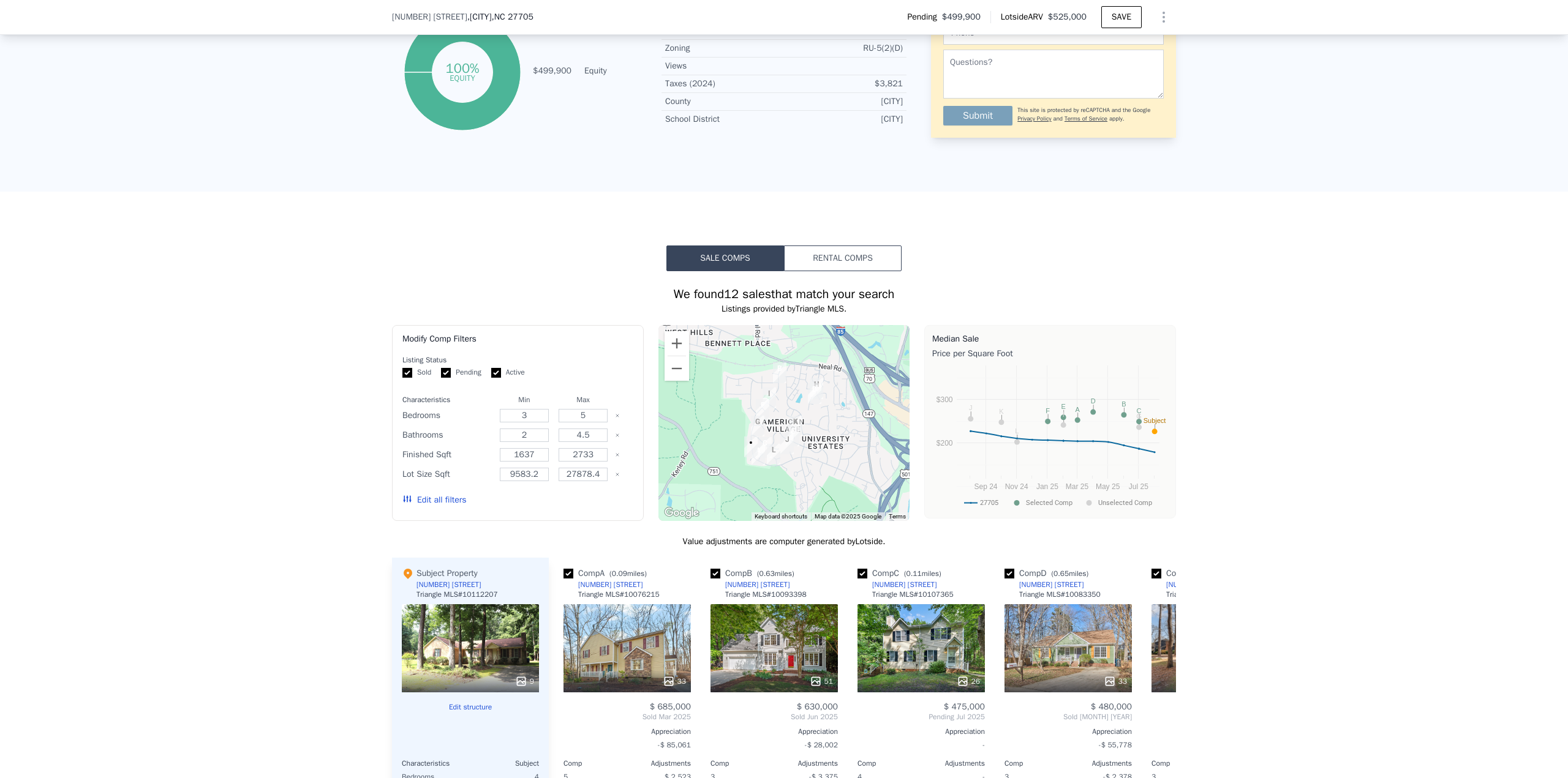 click on "Edit all filters" at bounding box center [434, 500] 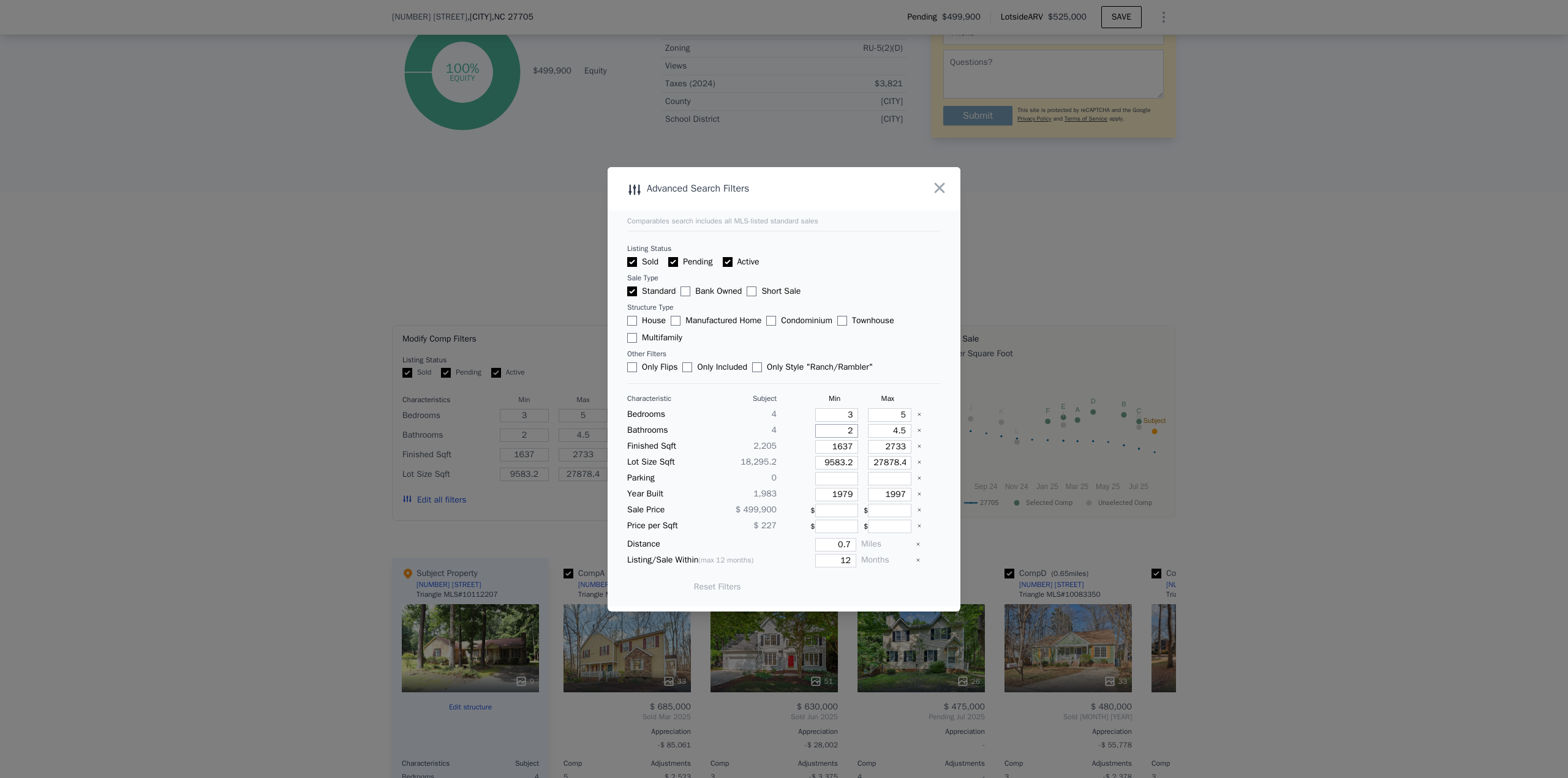drag, startPoint x: 835, startPoint y: 430, endPoint x: 858, endPoint y: 431, distance: 23.021729 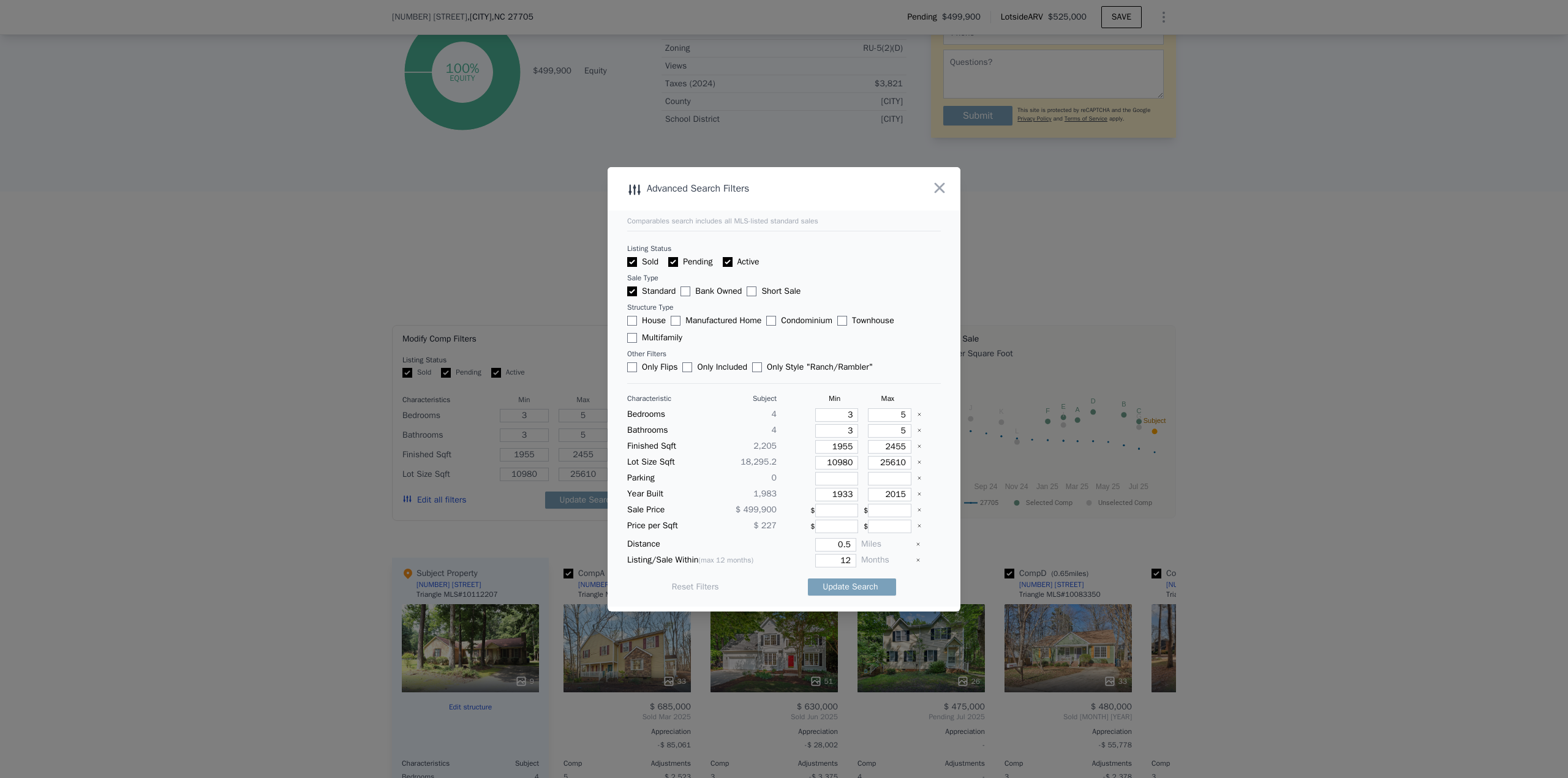 click on "House" at bounding box center [632, 321] 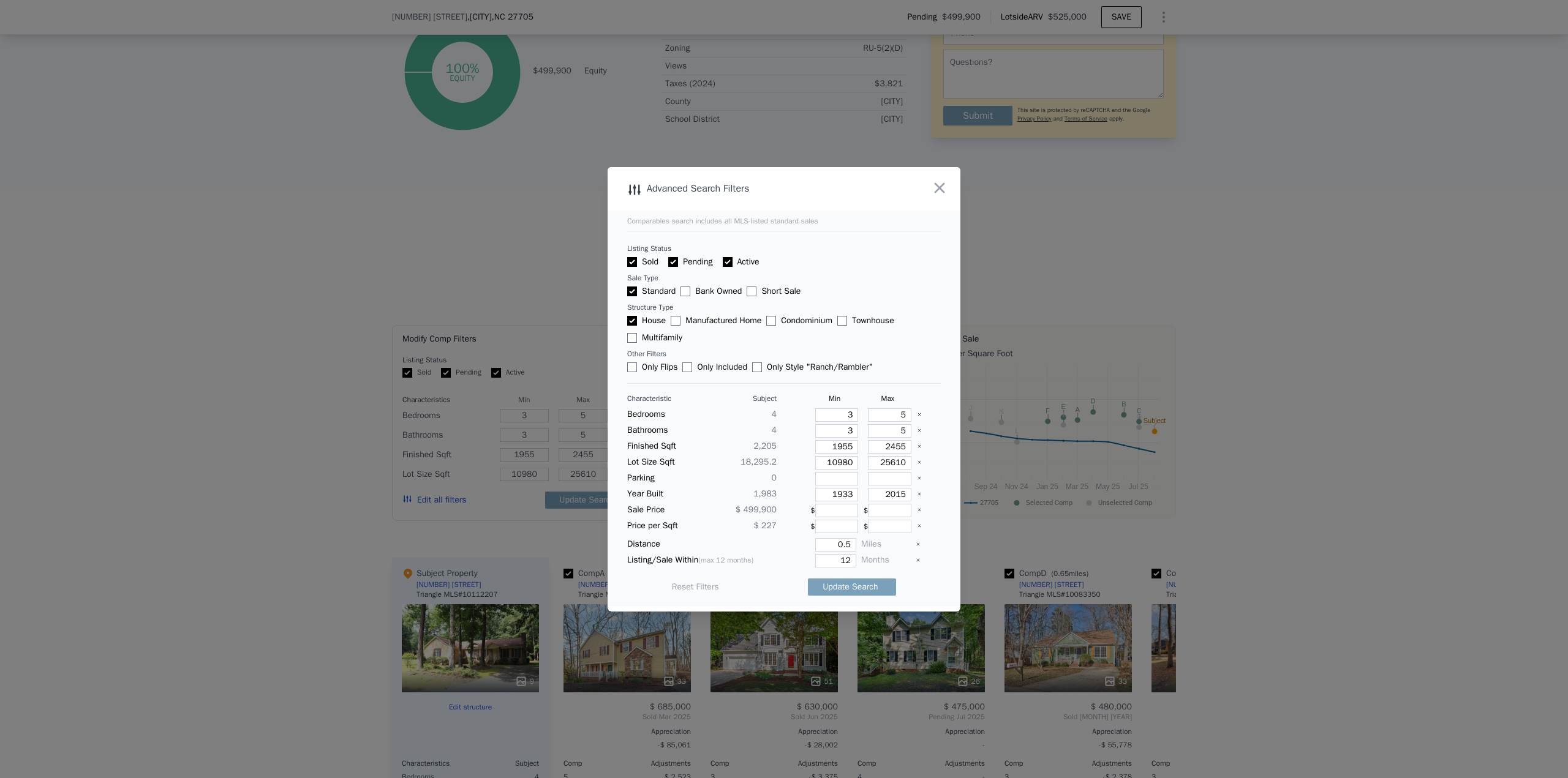 click on "Multifamily" at bounding box center [632, 338] 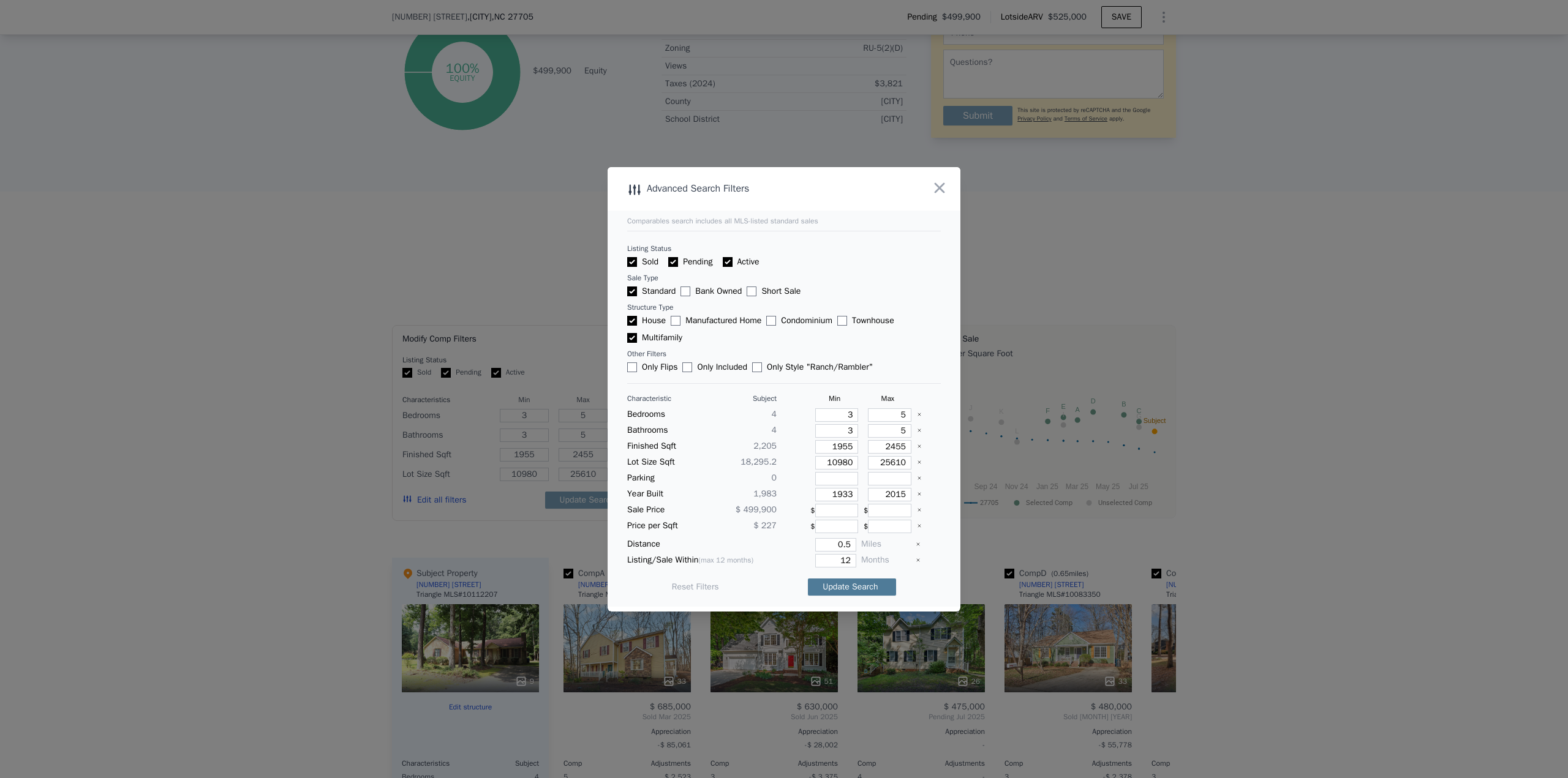 click on "Update Search" at bounding box center (852, 587) 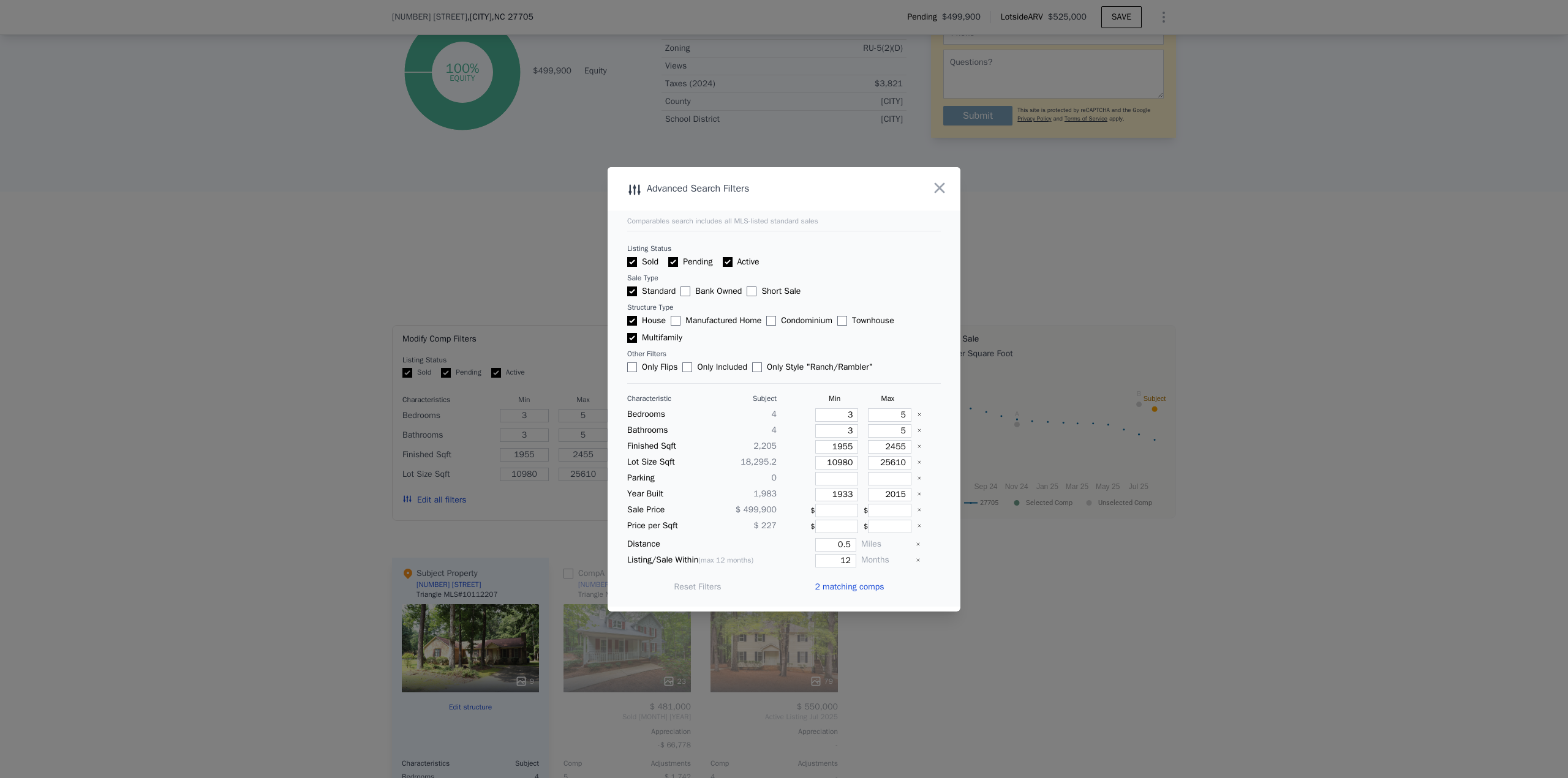 click on "2 matching comps" at bounding box center (849, 587) 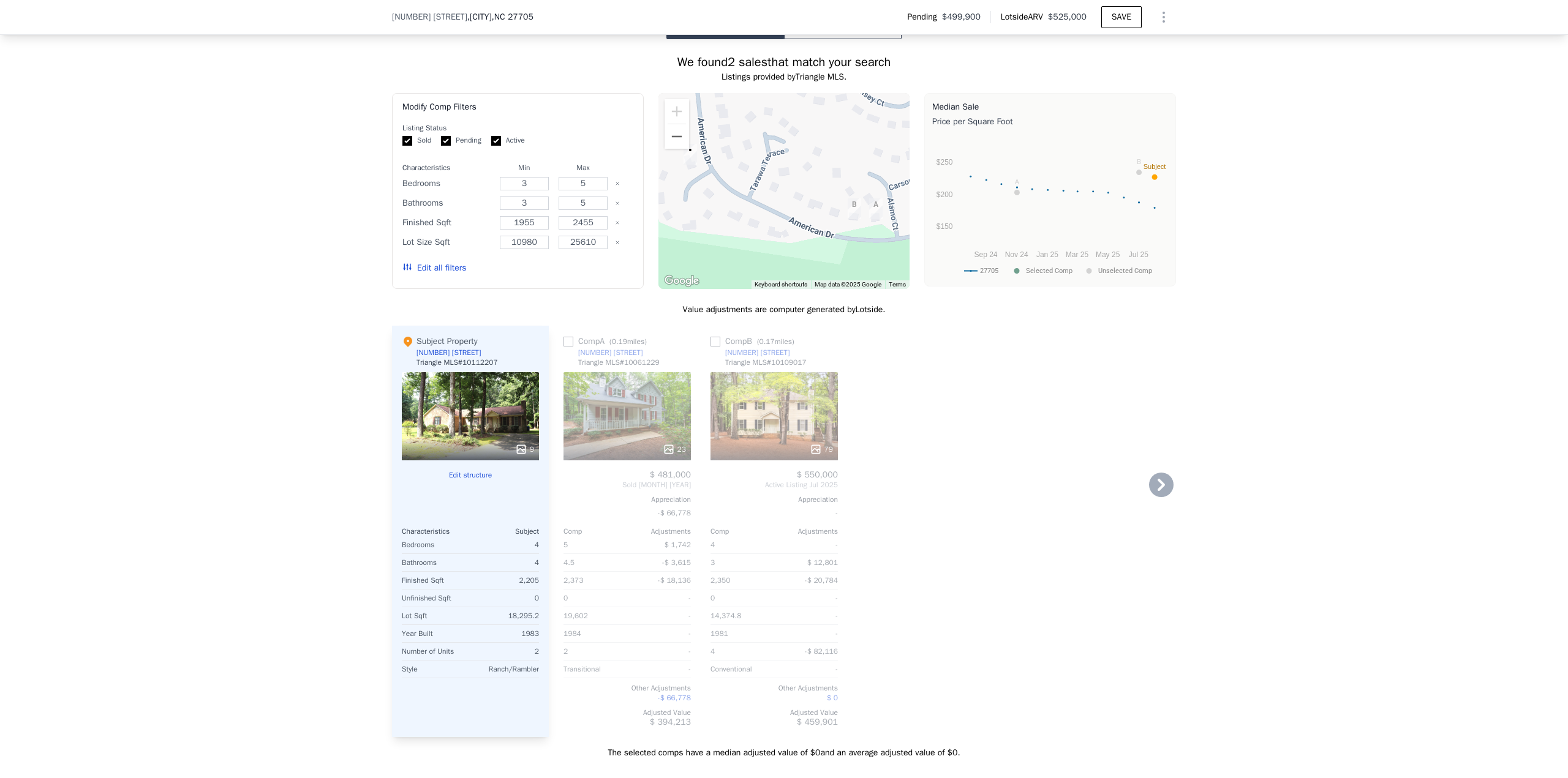 scroll, scrollTop: 1036, scrollLeft: 0, axis: vertical 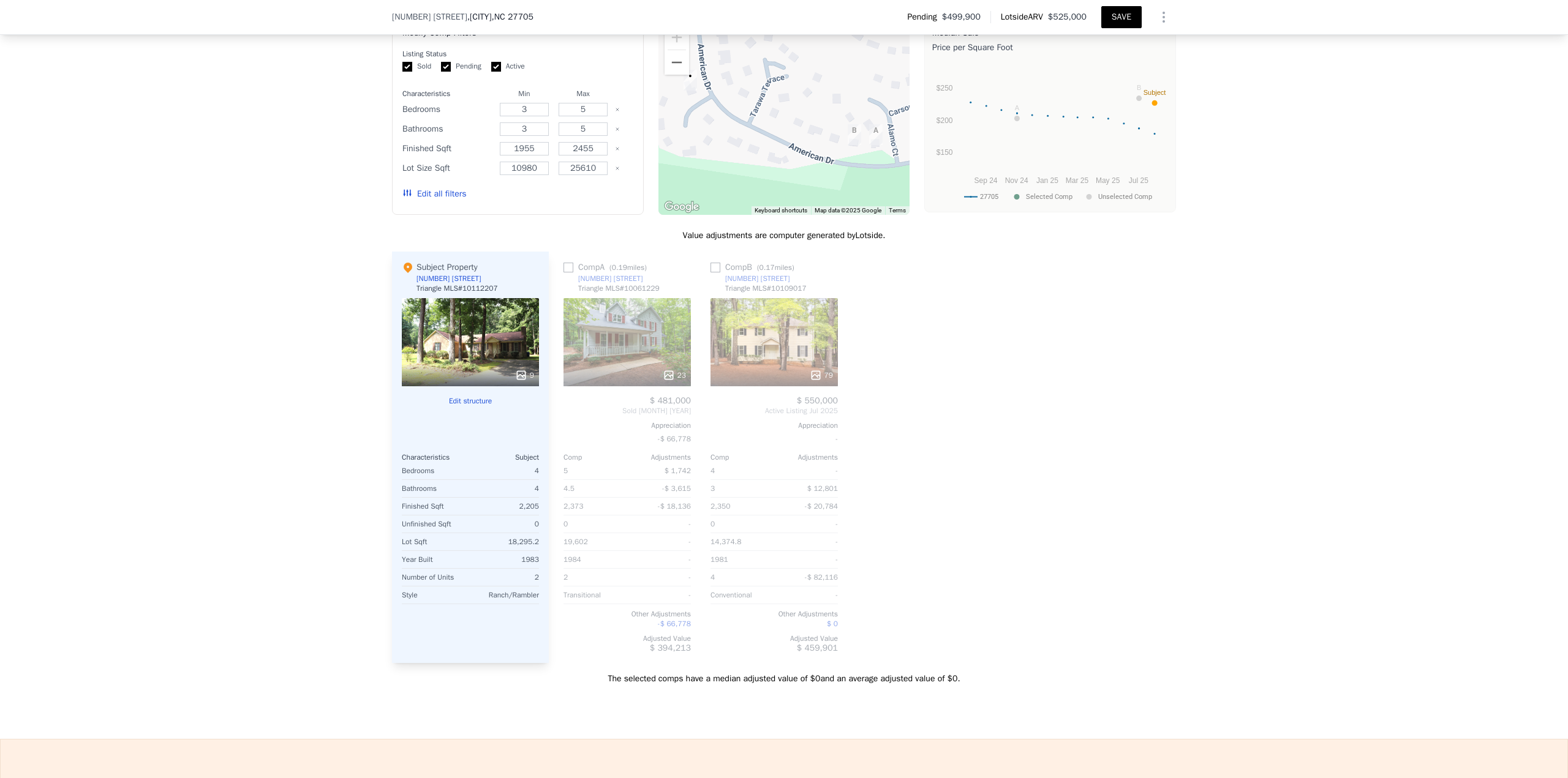 click on "SAVE" at bounding box center [1121, 17] 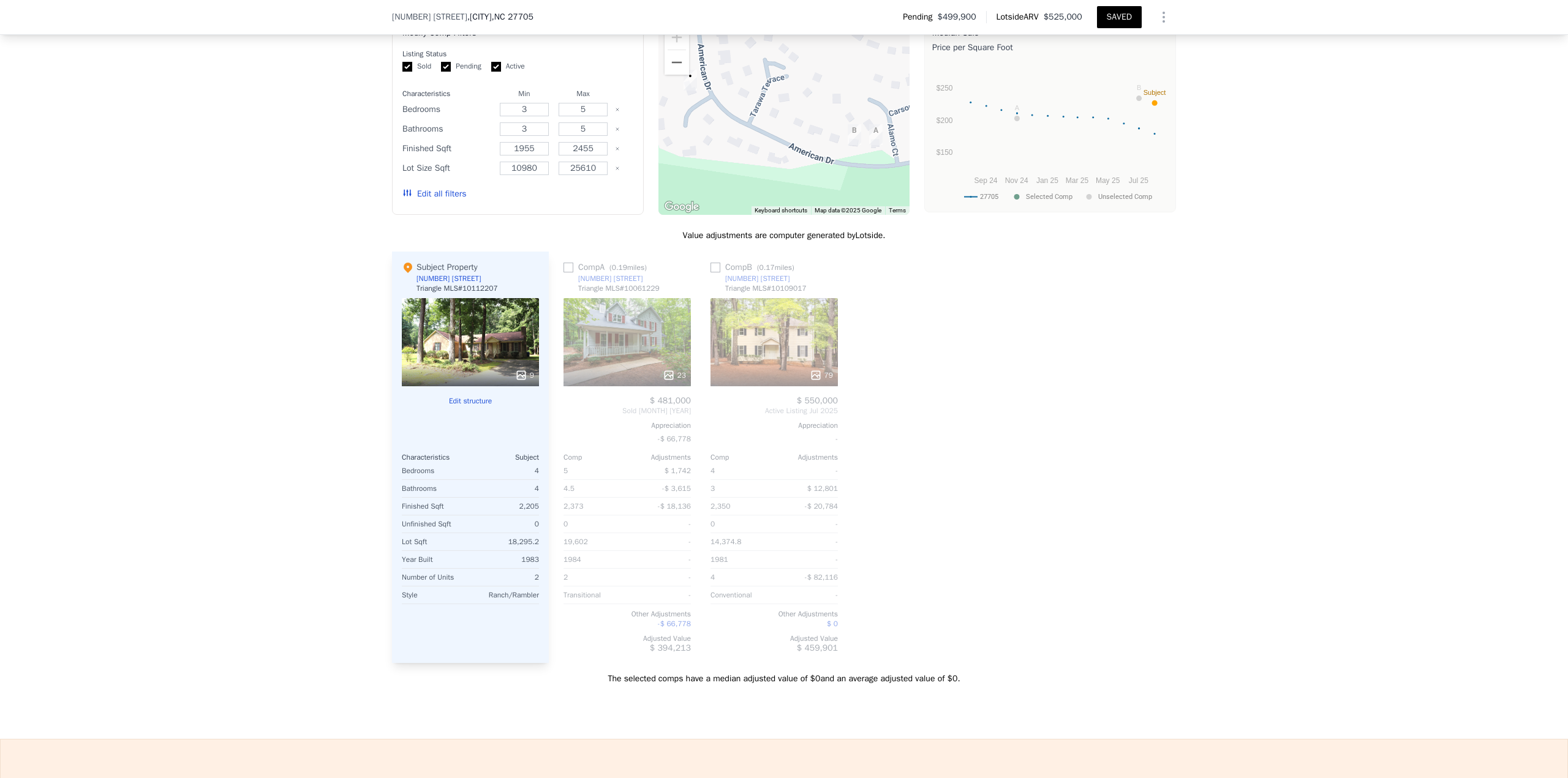 drag, startPoint x: 1462, startPoint y: 294, endPoint x: 1545, endPoint y: 265, distance: 87.92042 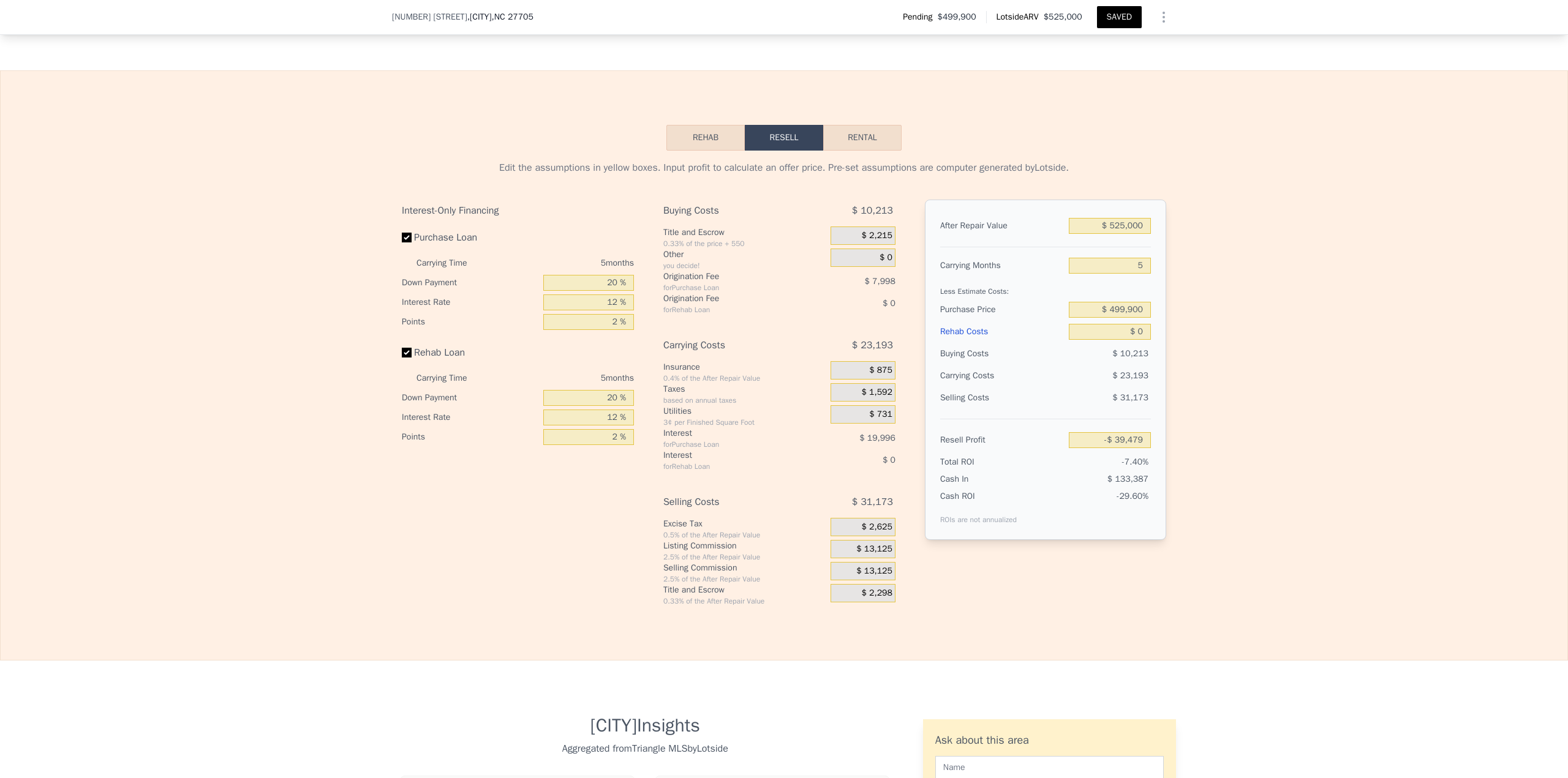 scroll, scrollTop: 1711, scrollLeft: 0, axis: vertical 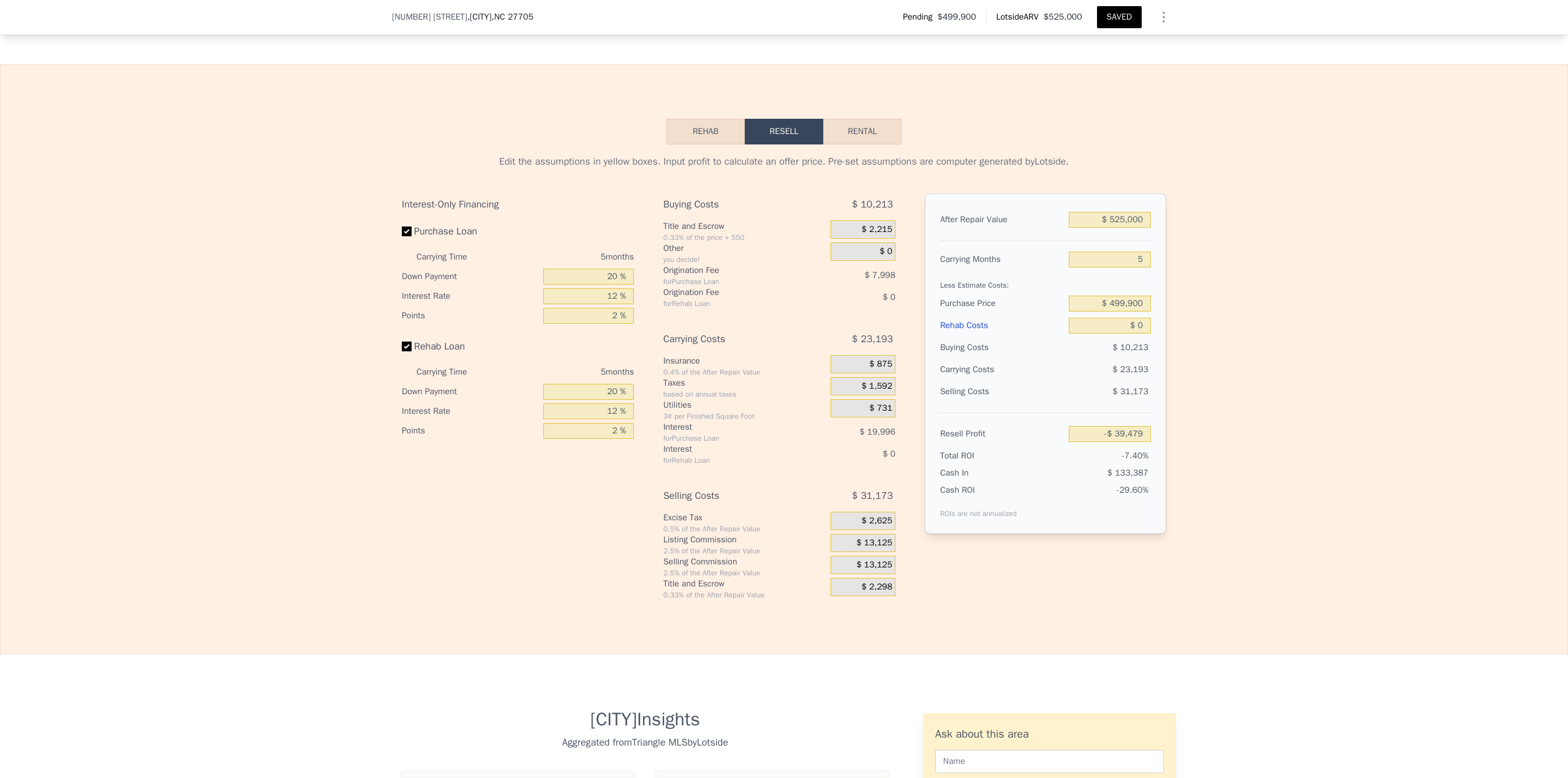 click on "Rental" at bounding box center [862, 132] 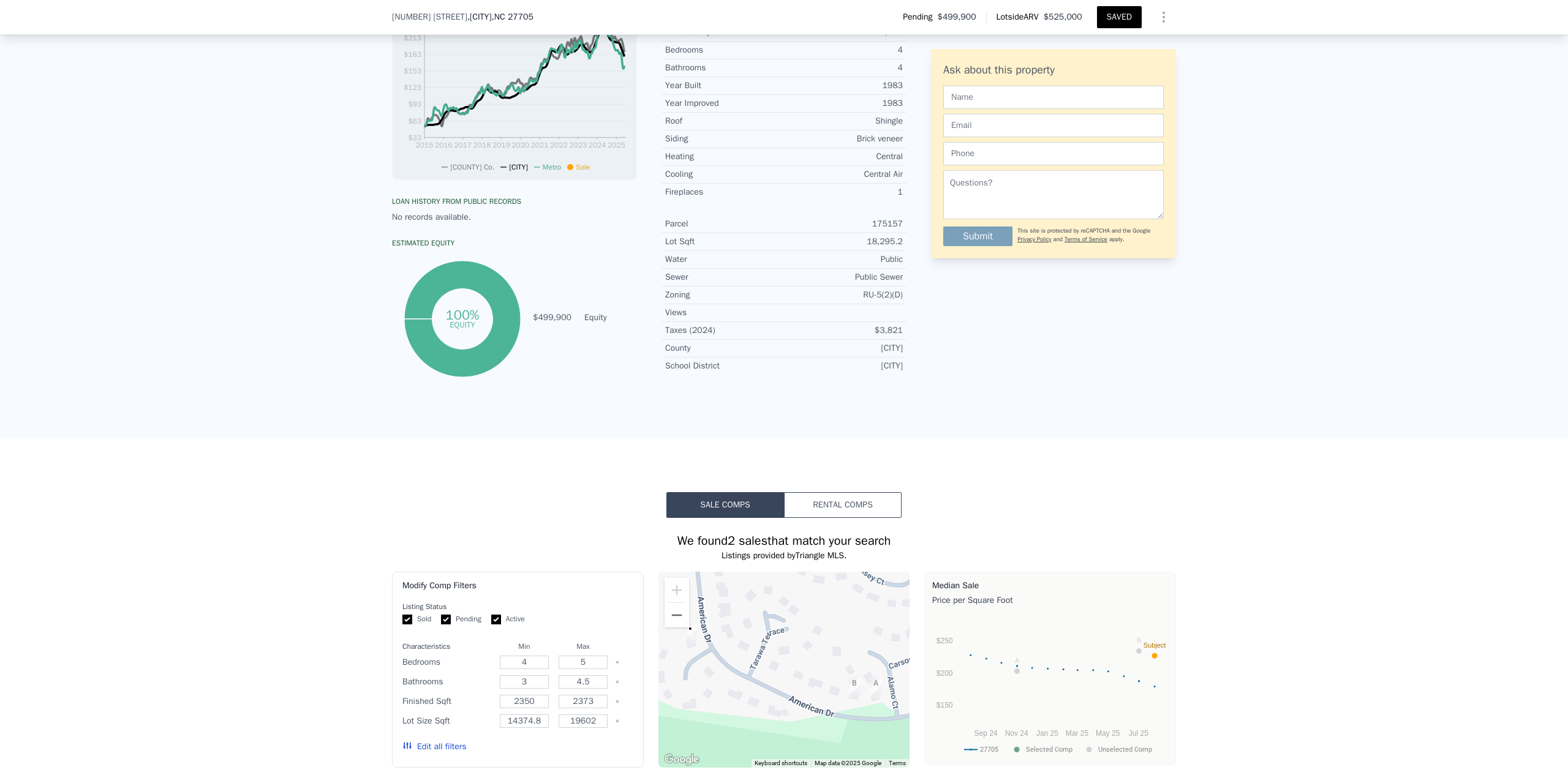 scroll, scrollTop: 131, scrollLeft: 0, axis: vertical 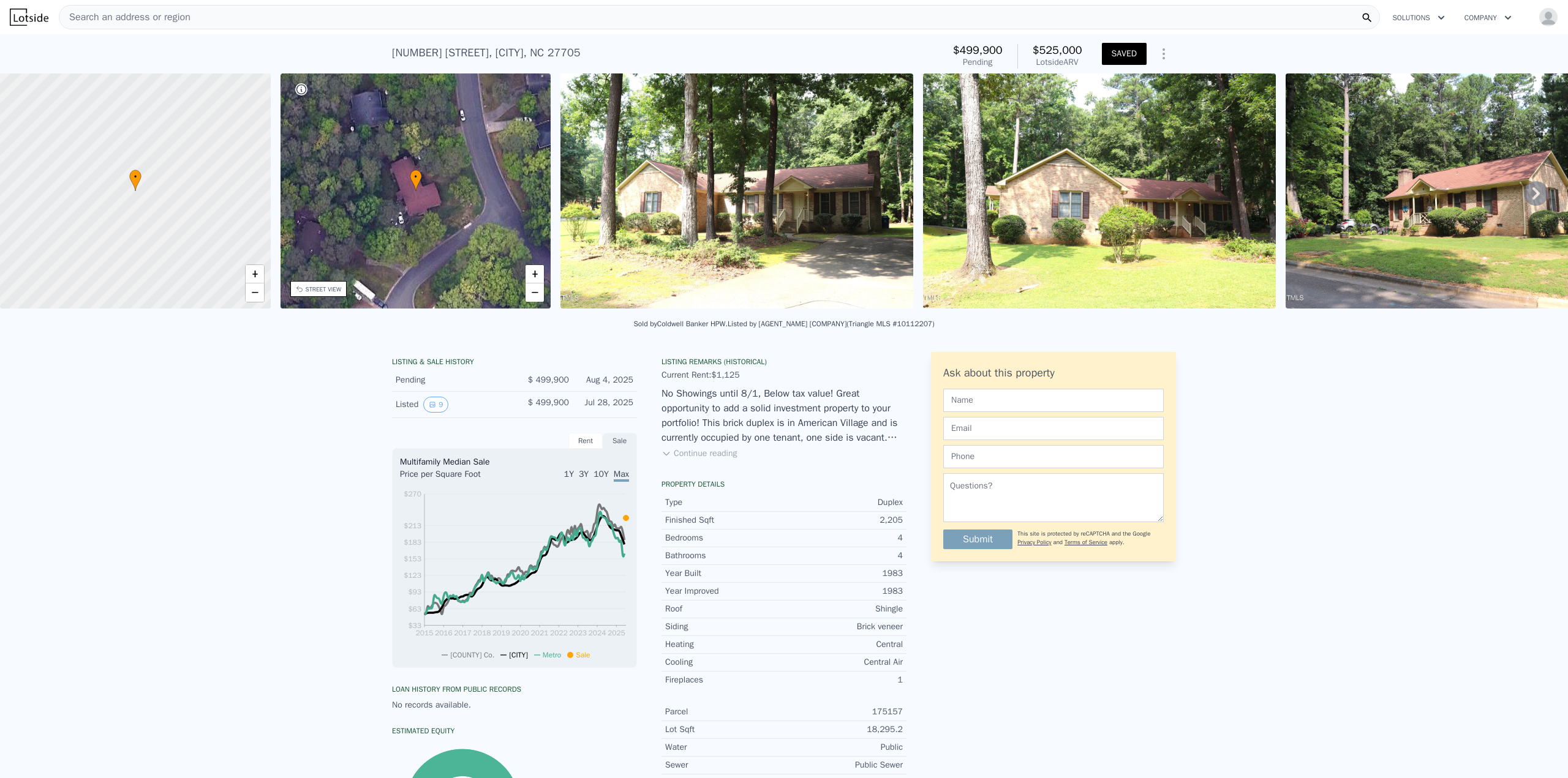 click on "Search an address or region" at bounding box center (719, 17) 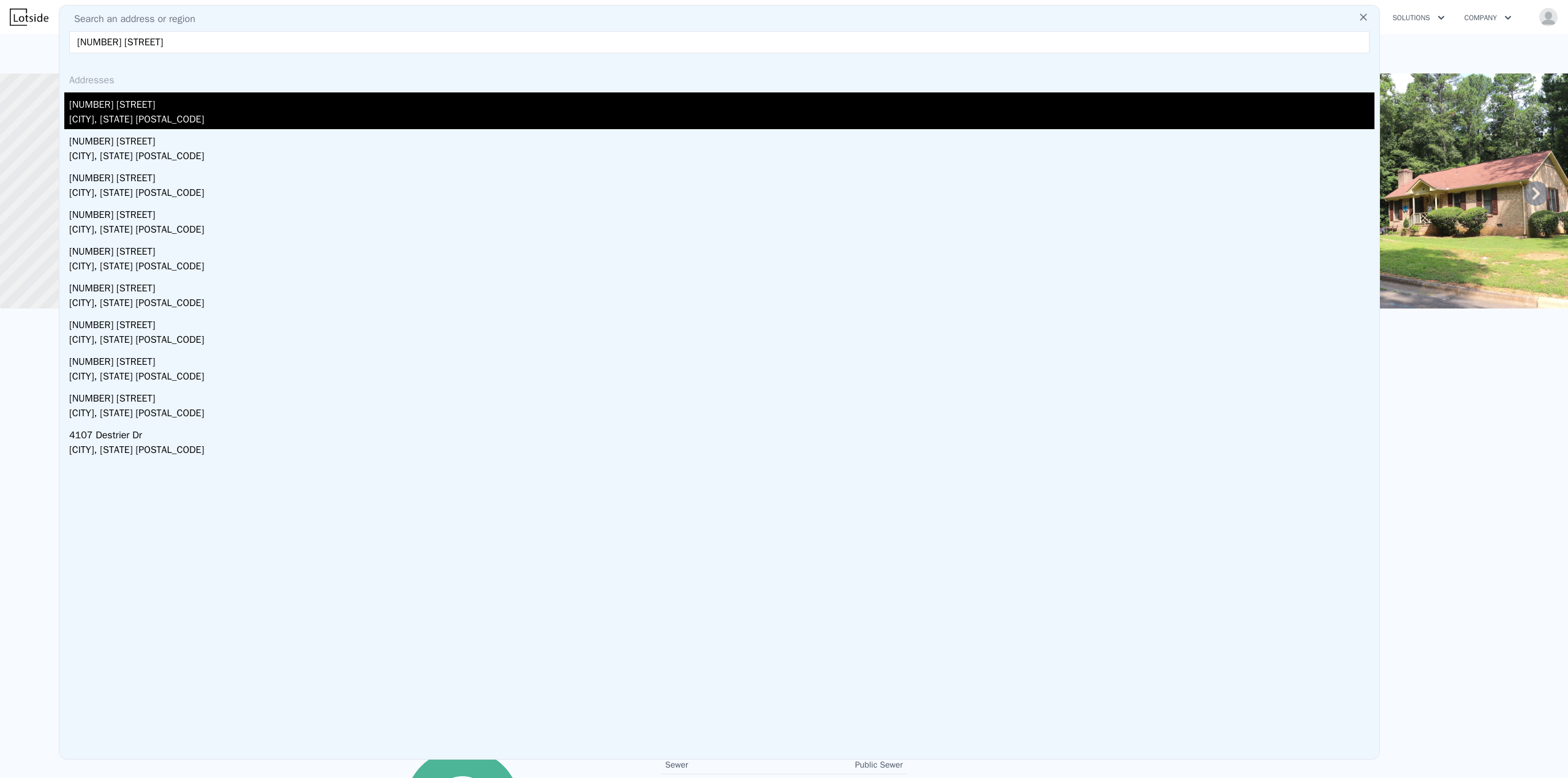click on "[NUMBER] [STREET] Dr" at bounding box center (722, 102) 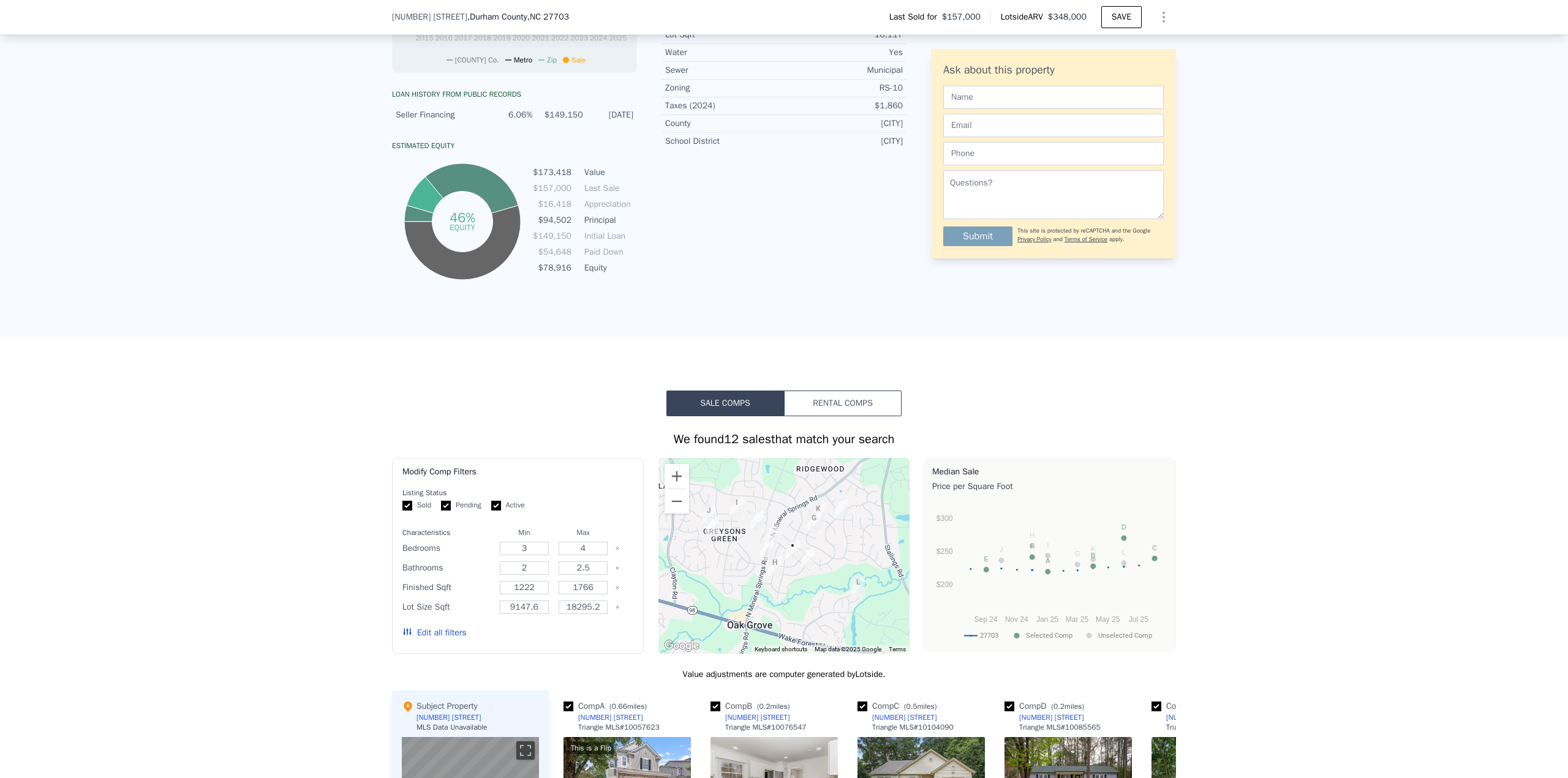 scroll, scrollTop: 730, scrollLeft: 0, axis: vertical 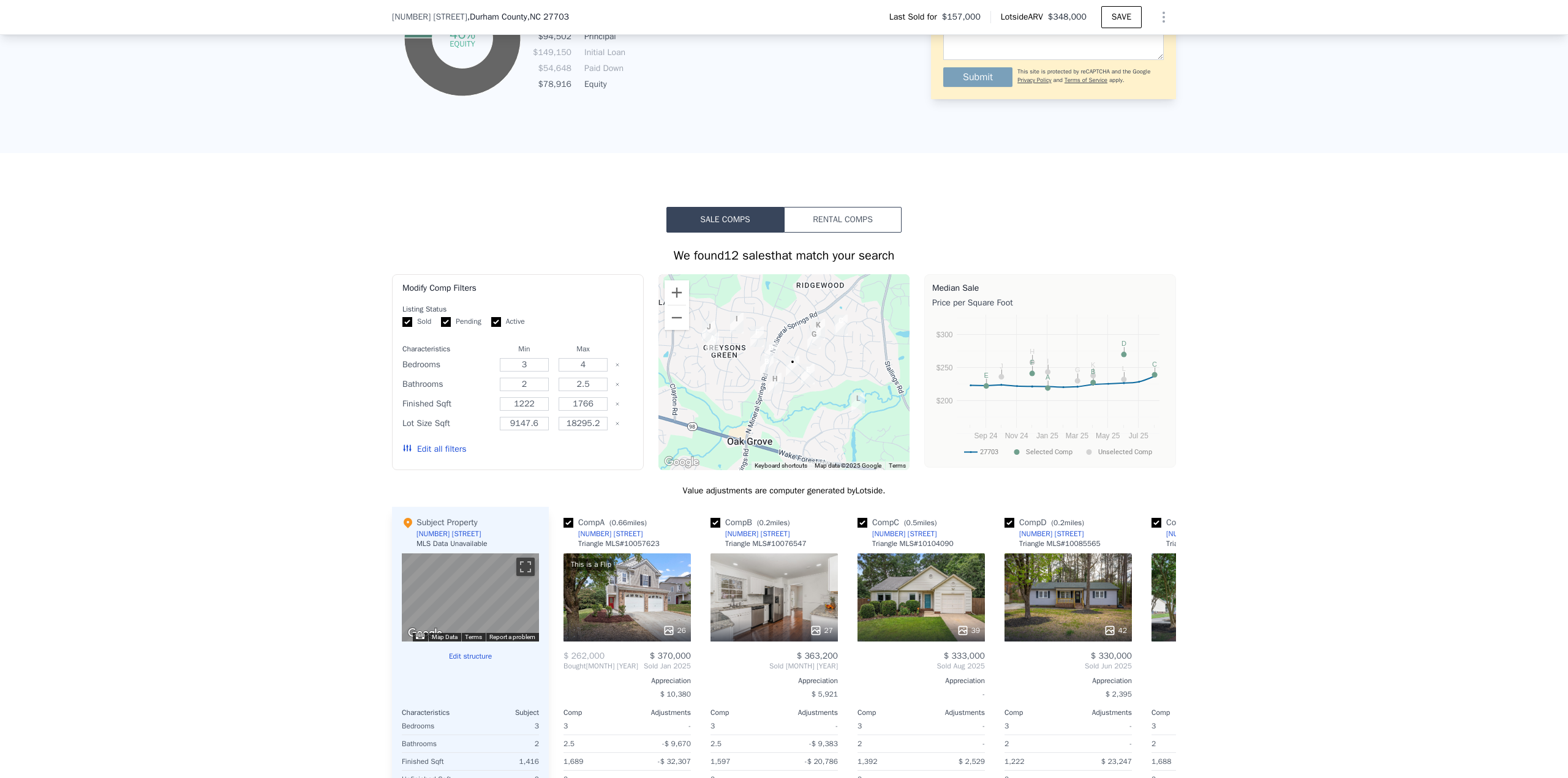 click on "Edit all filters" at bounding box center [434, 449] 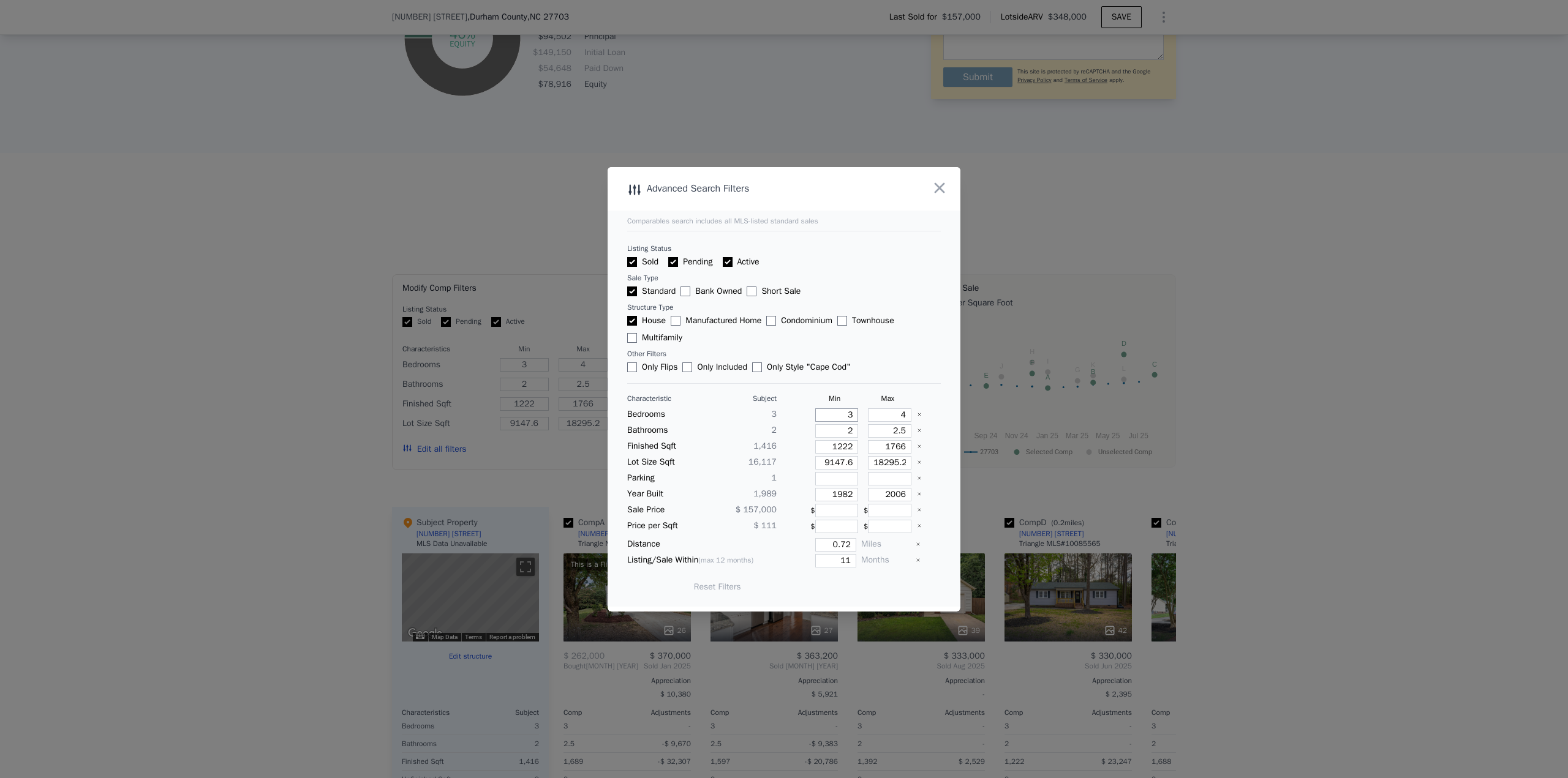 drag, startPoint x: 835, startPoint y: 414, endPoint x: 1025, endPoint y: 414, distance: 190 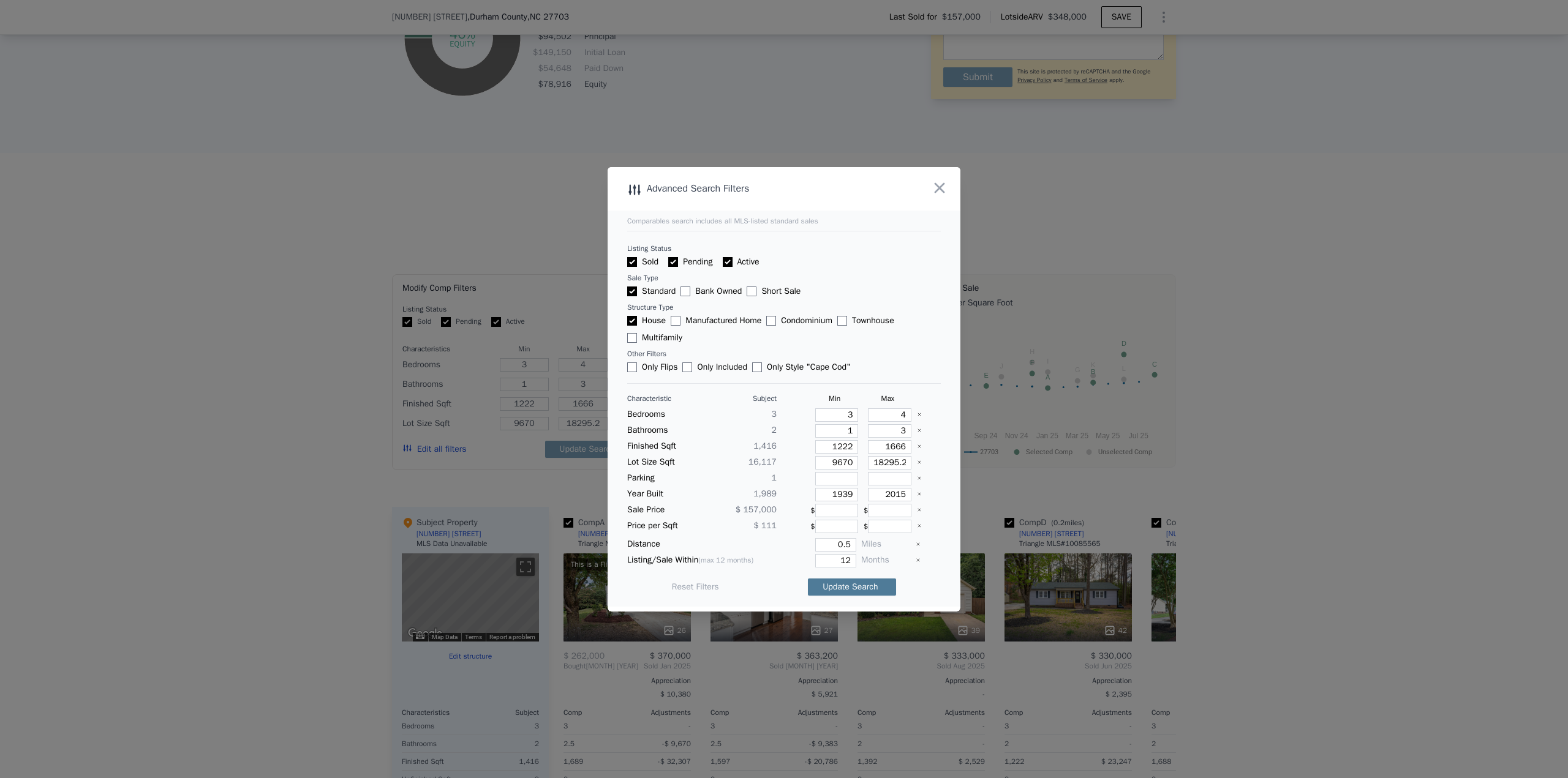 click on "Update Search" at bounding box center [852, 587] 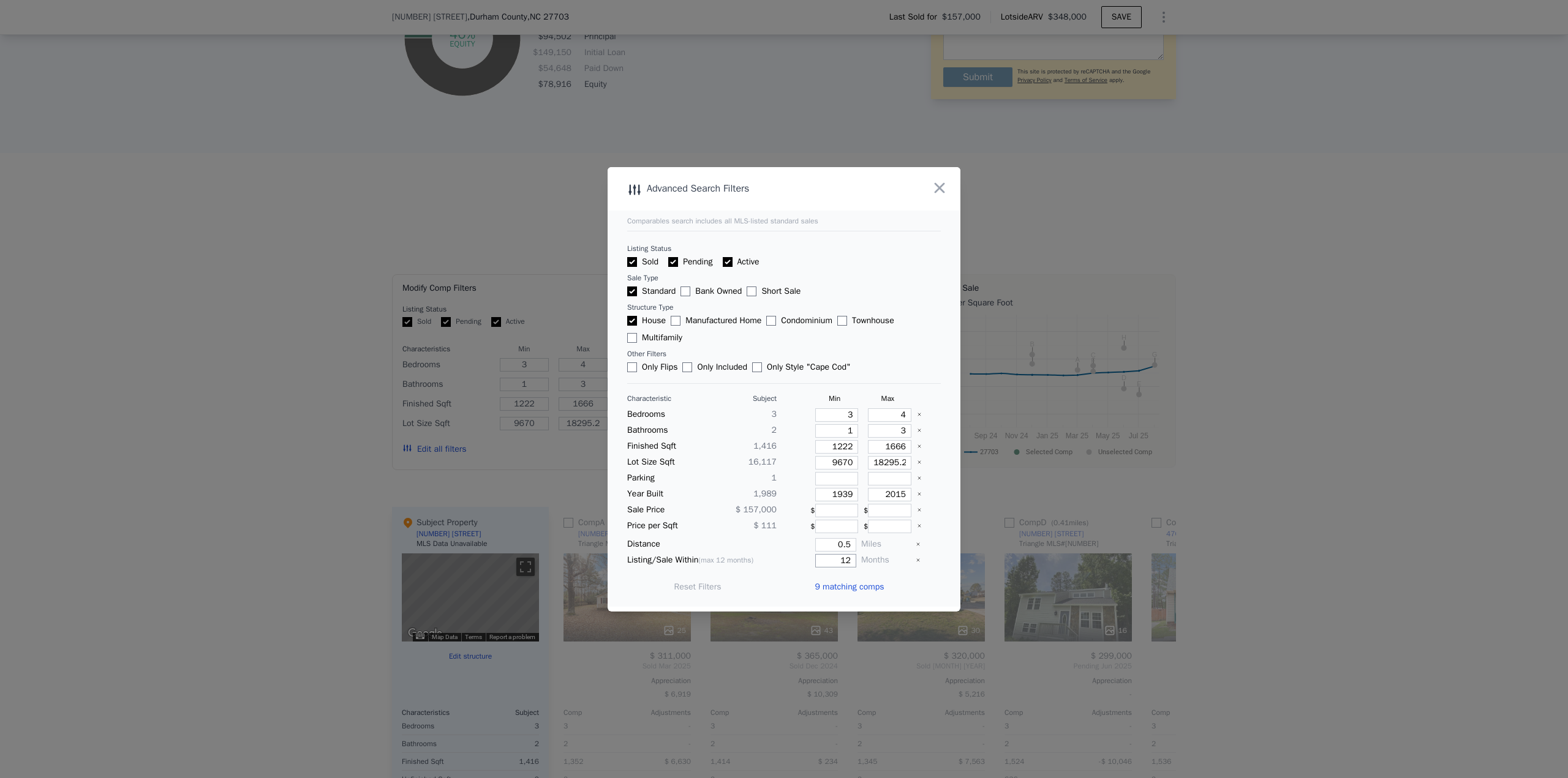 click on "12" at bounding box center (835, 561) 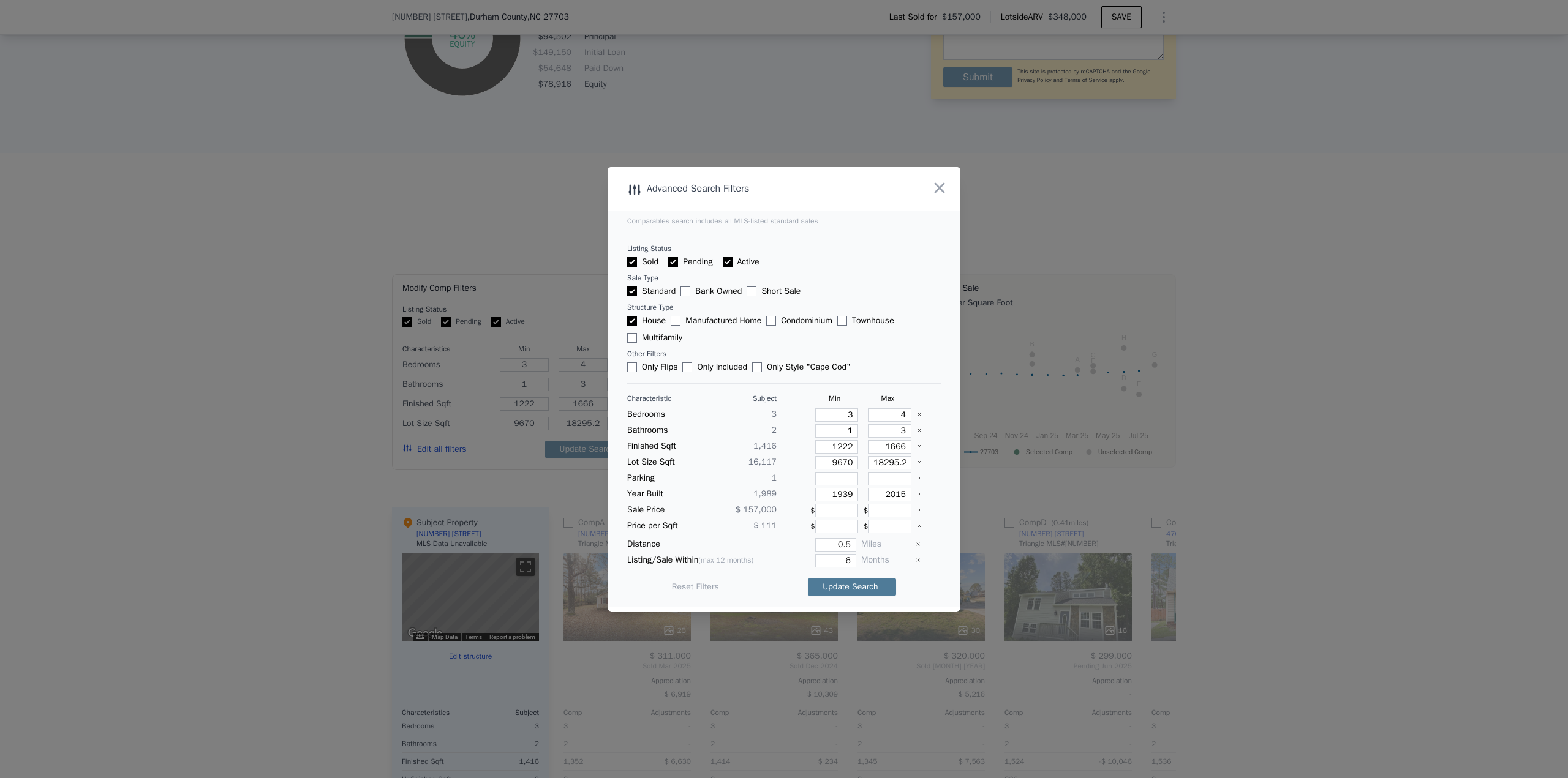 click on "Update Search" at bounding box center (852, 587) 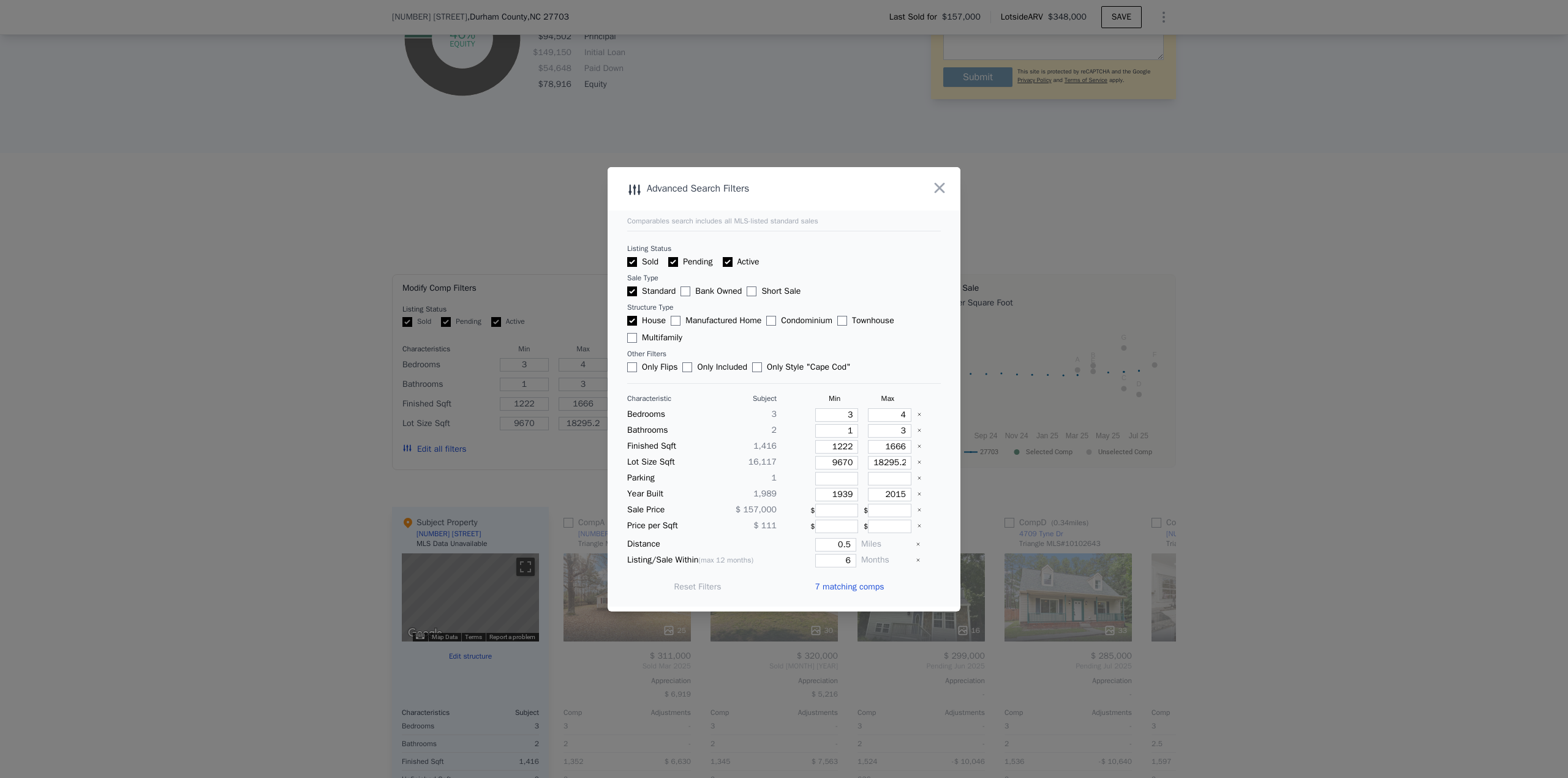 click on "7 matching comps" at bounding box center (849, 587) 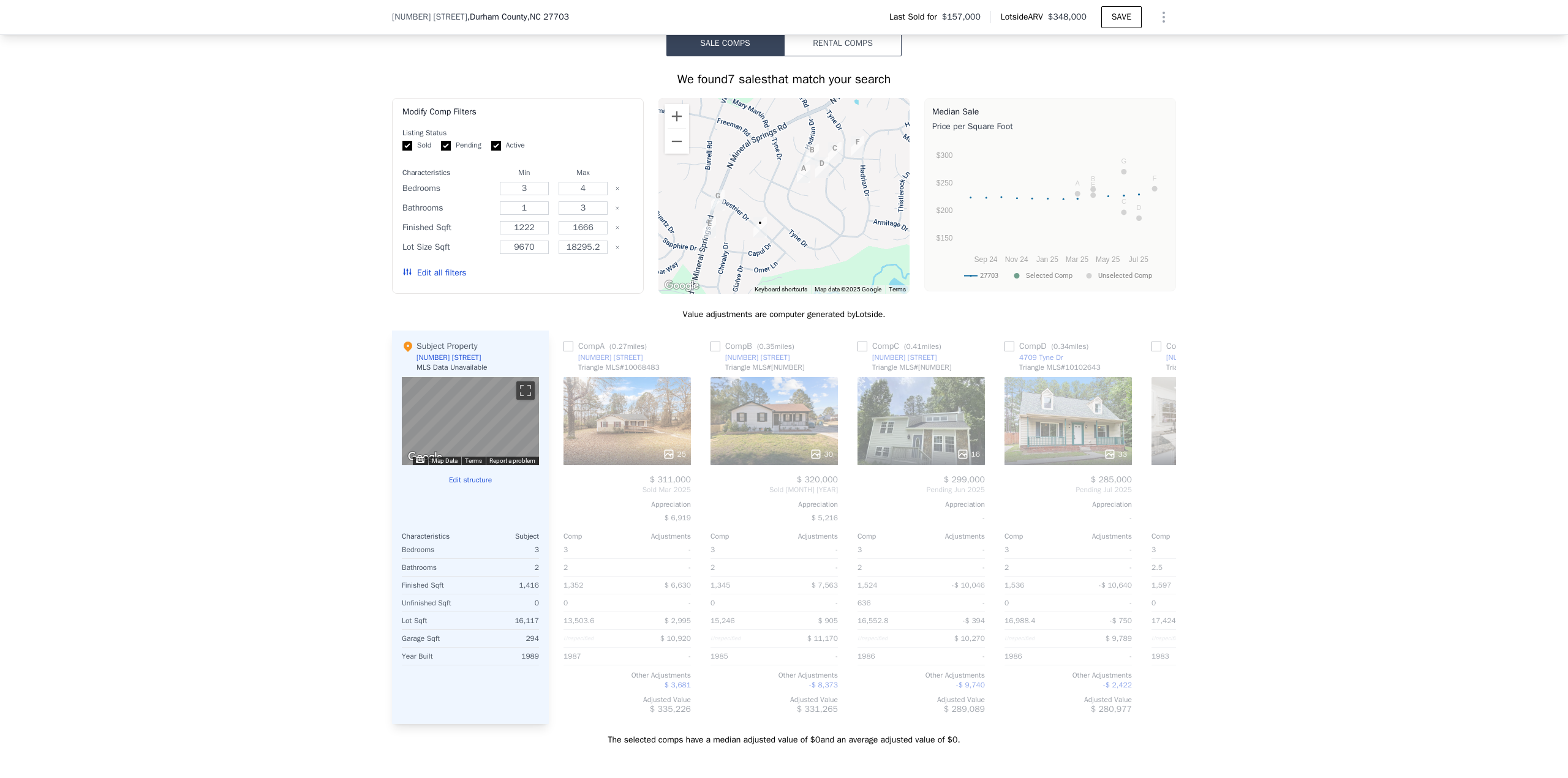 scroll, scrollTop: 914, scrollLeft: 0, axis: vertical 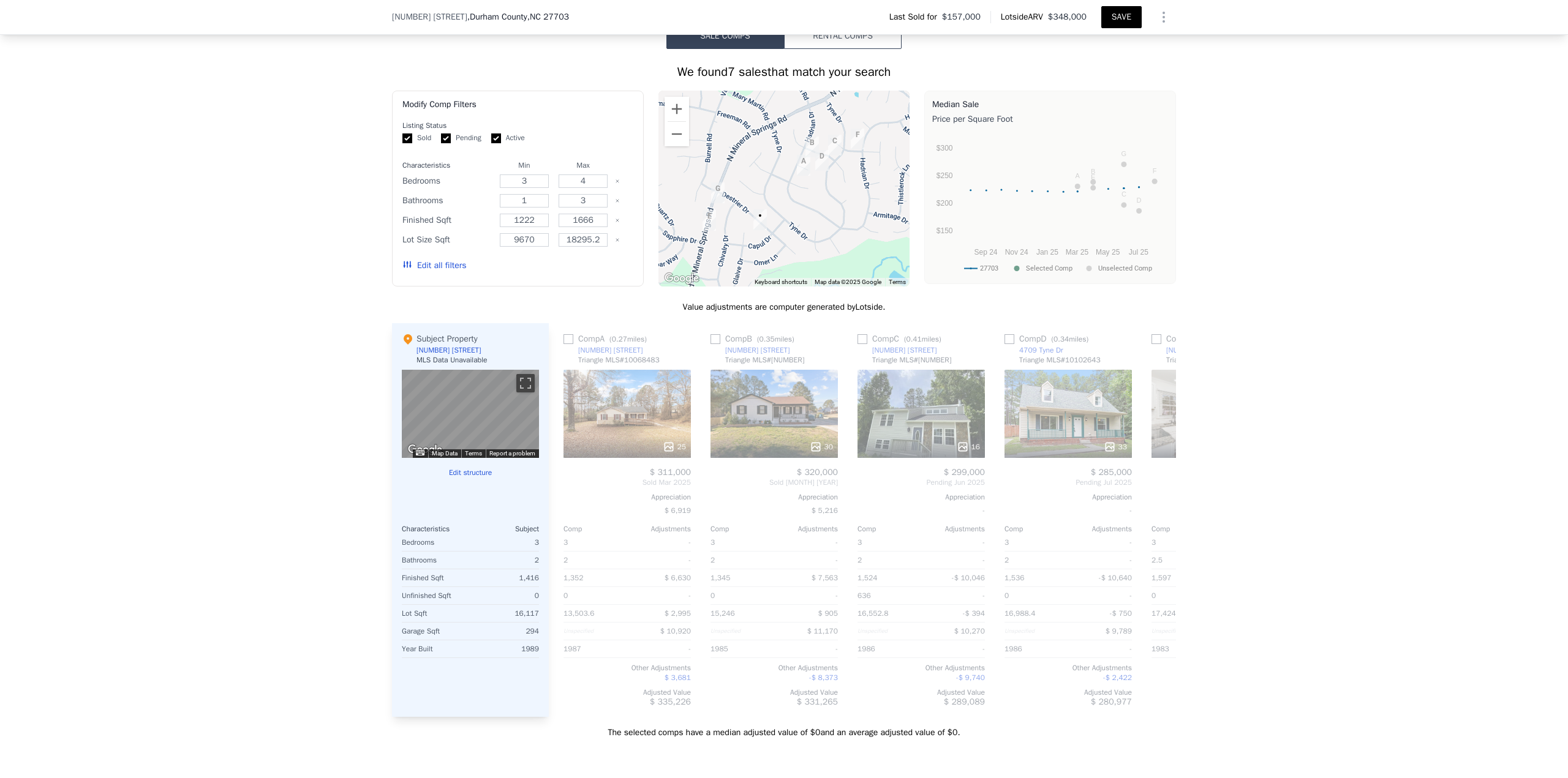 click on "SAVE" at bounding box center [1121, 17] 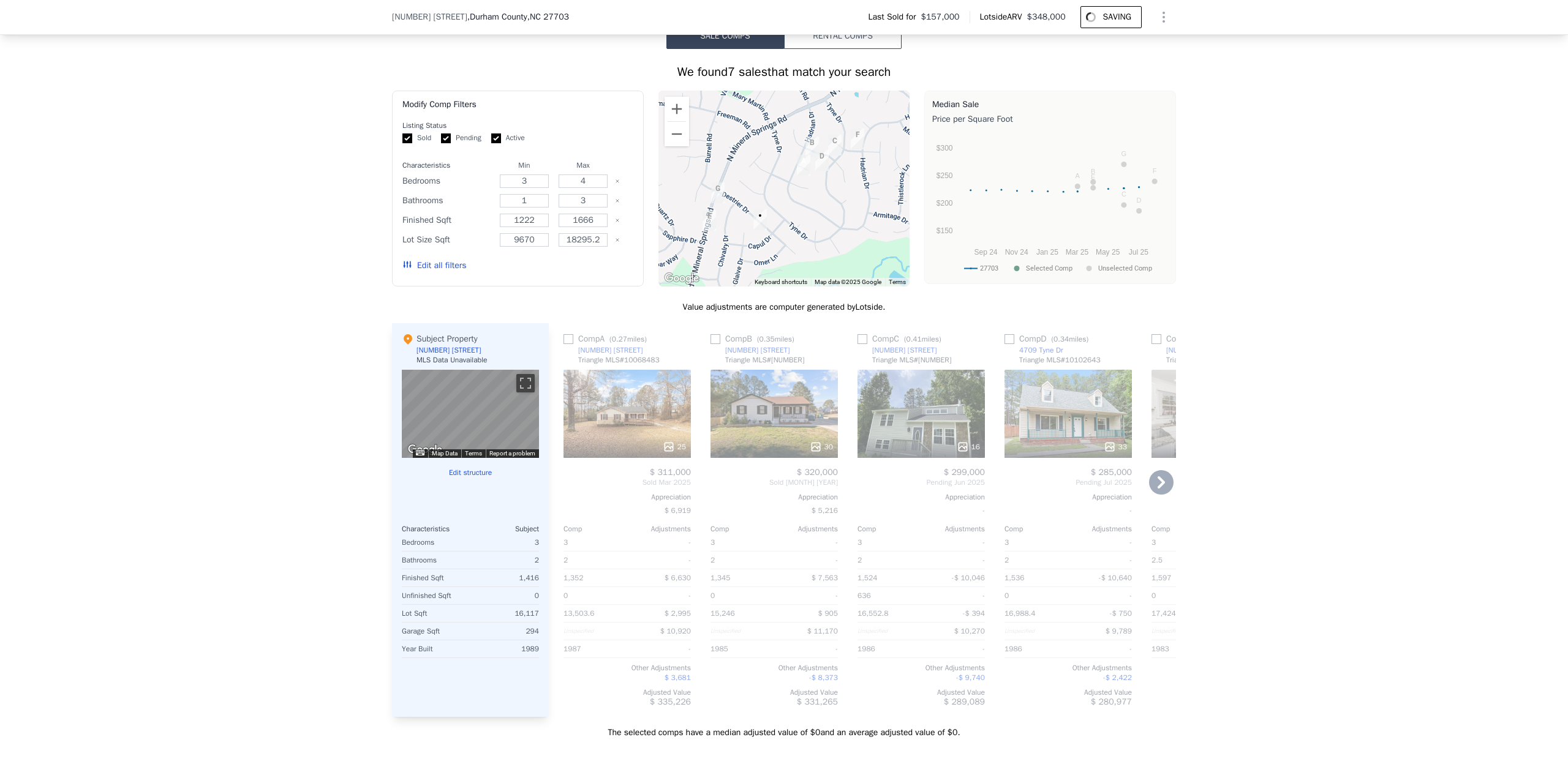 click on "25" at bounding box center (674, 447) 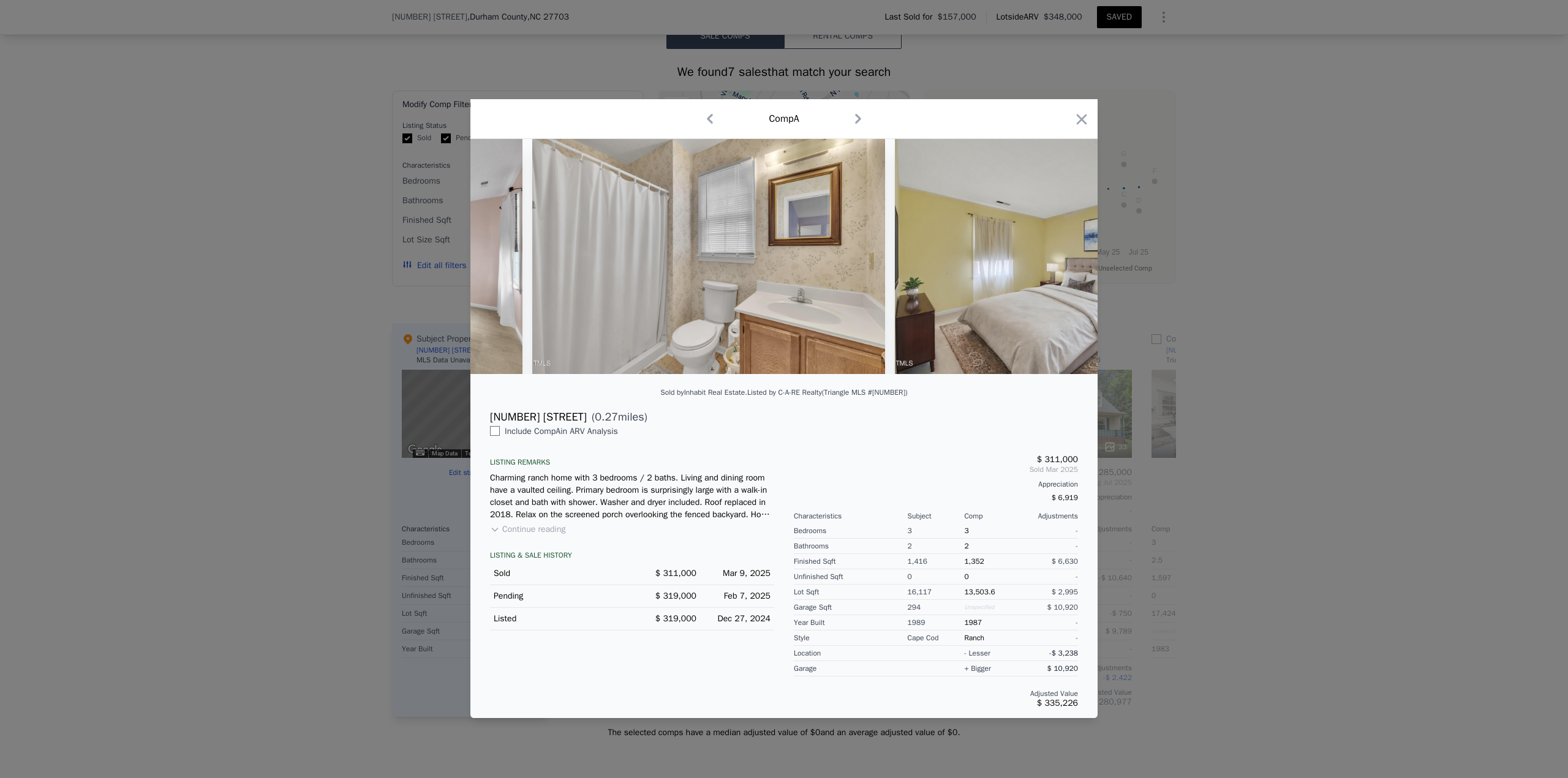 scroll, scrollTop: 0, scrollLeft: 5515, axis: horizontal 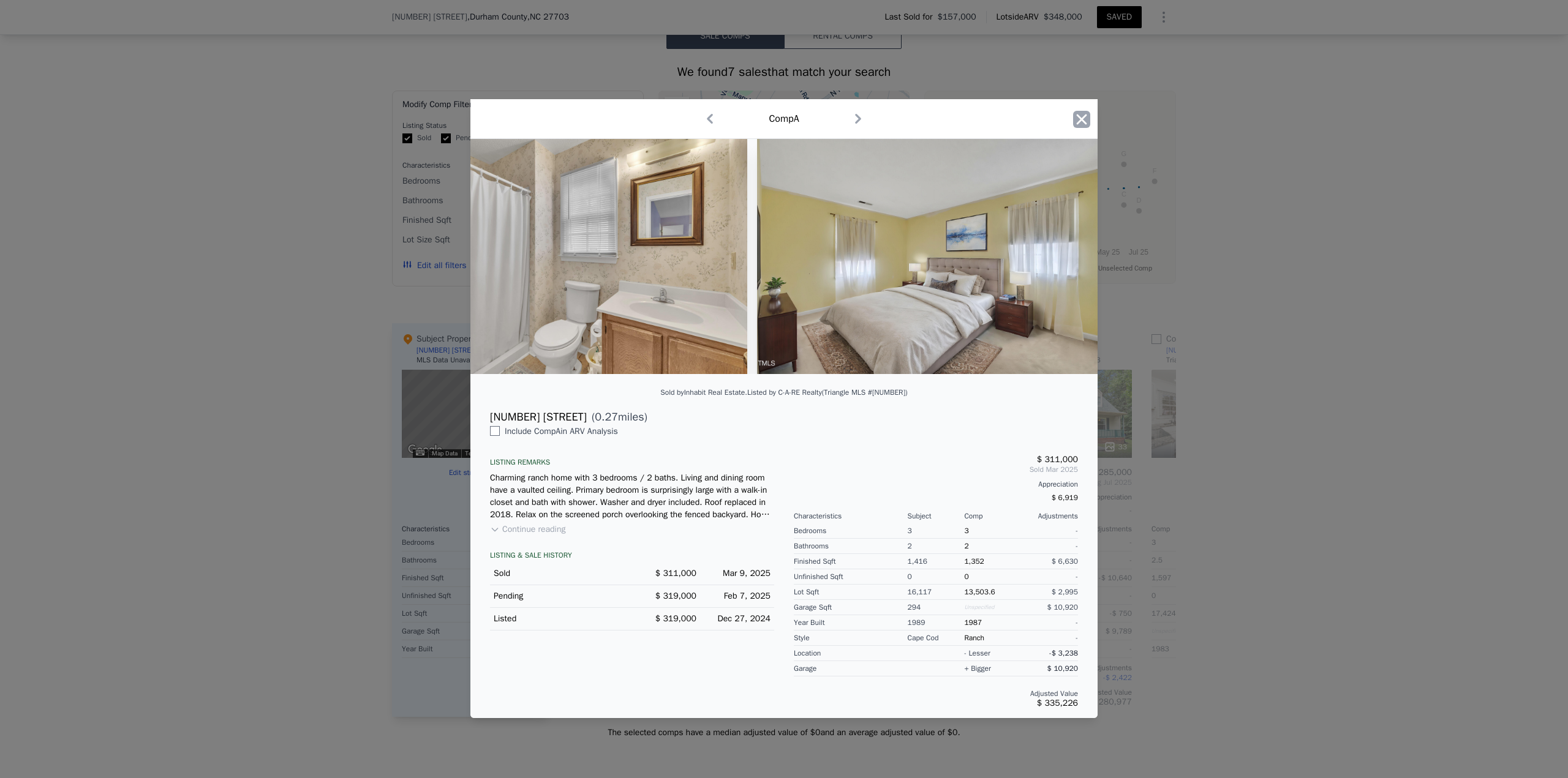 click 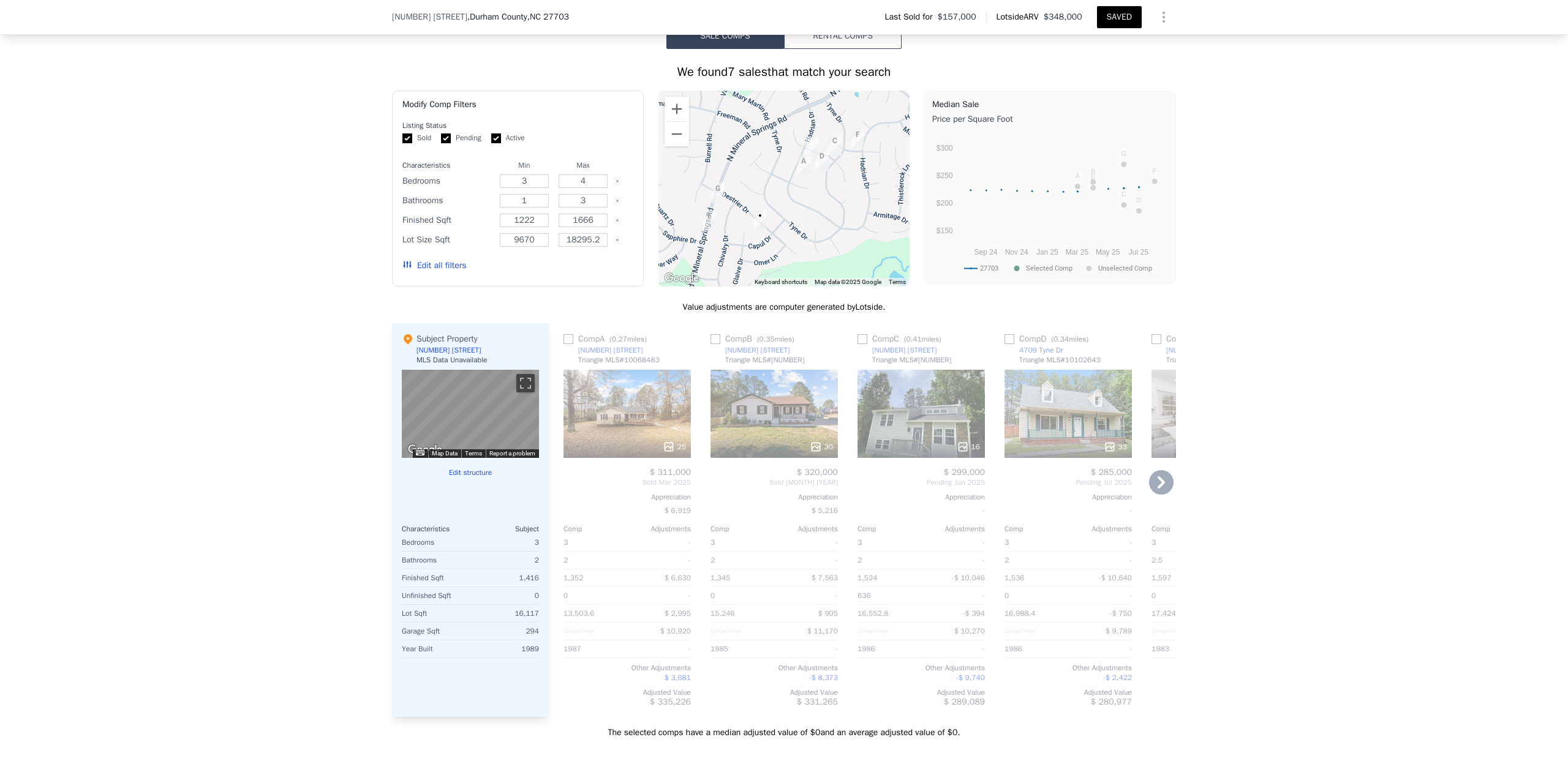 click at bounding box center [774, 447] 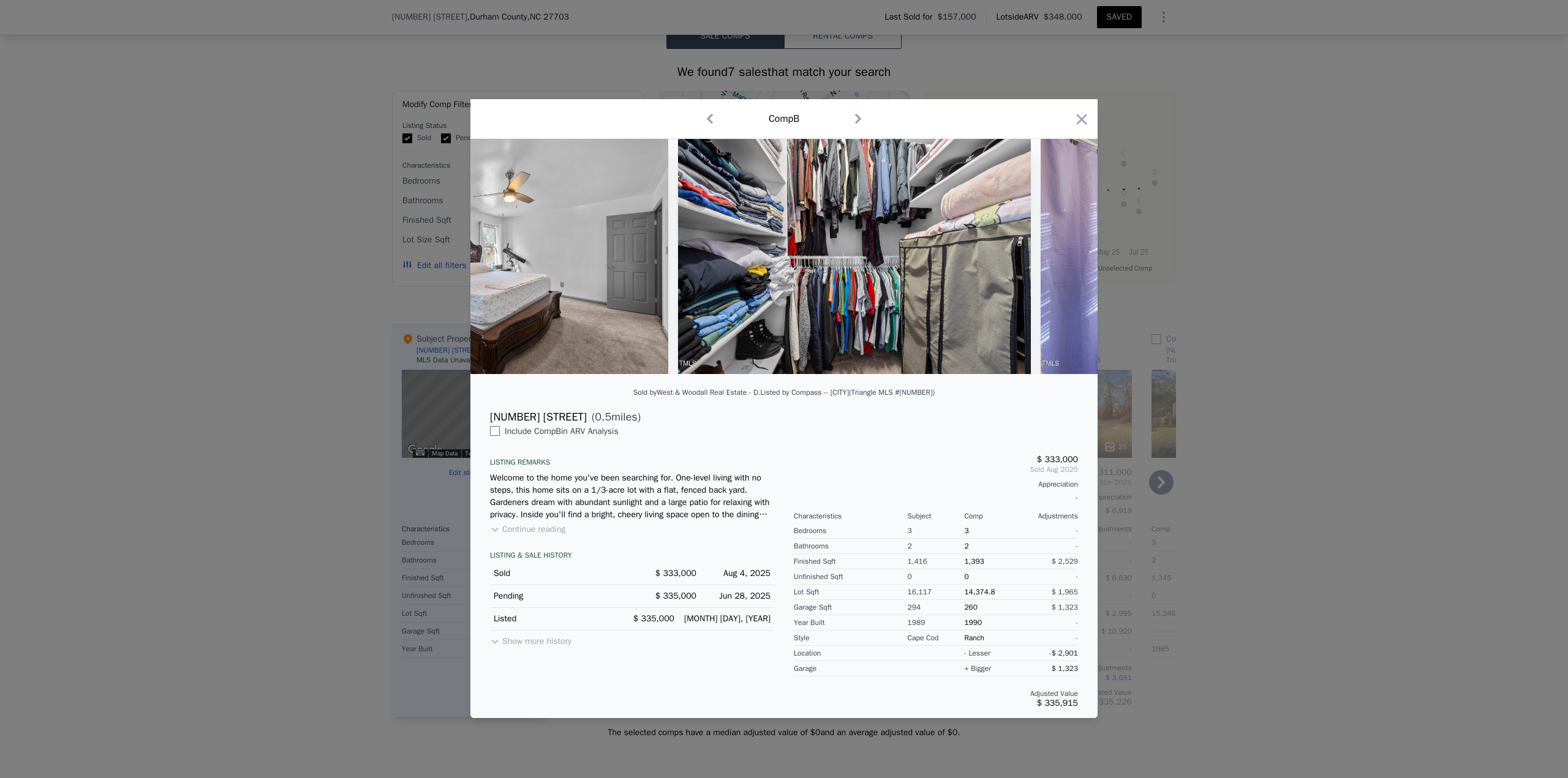 scroll, scrollTop: 0, scrollLeft: 6674, axis: horizontal 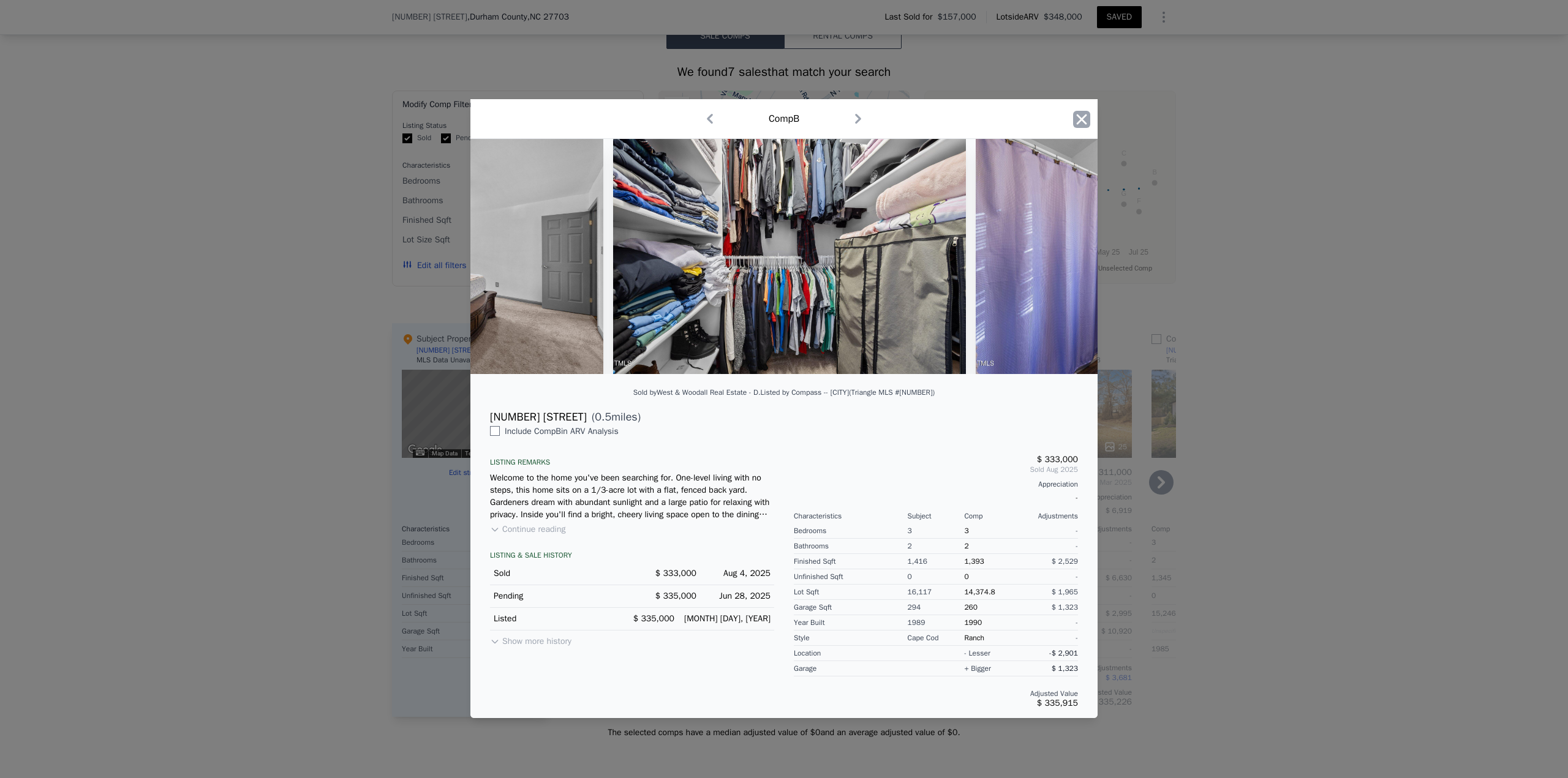 click 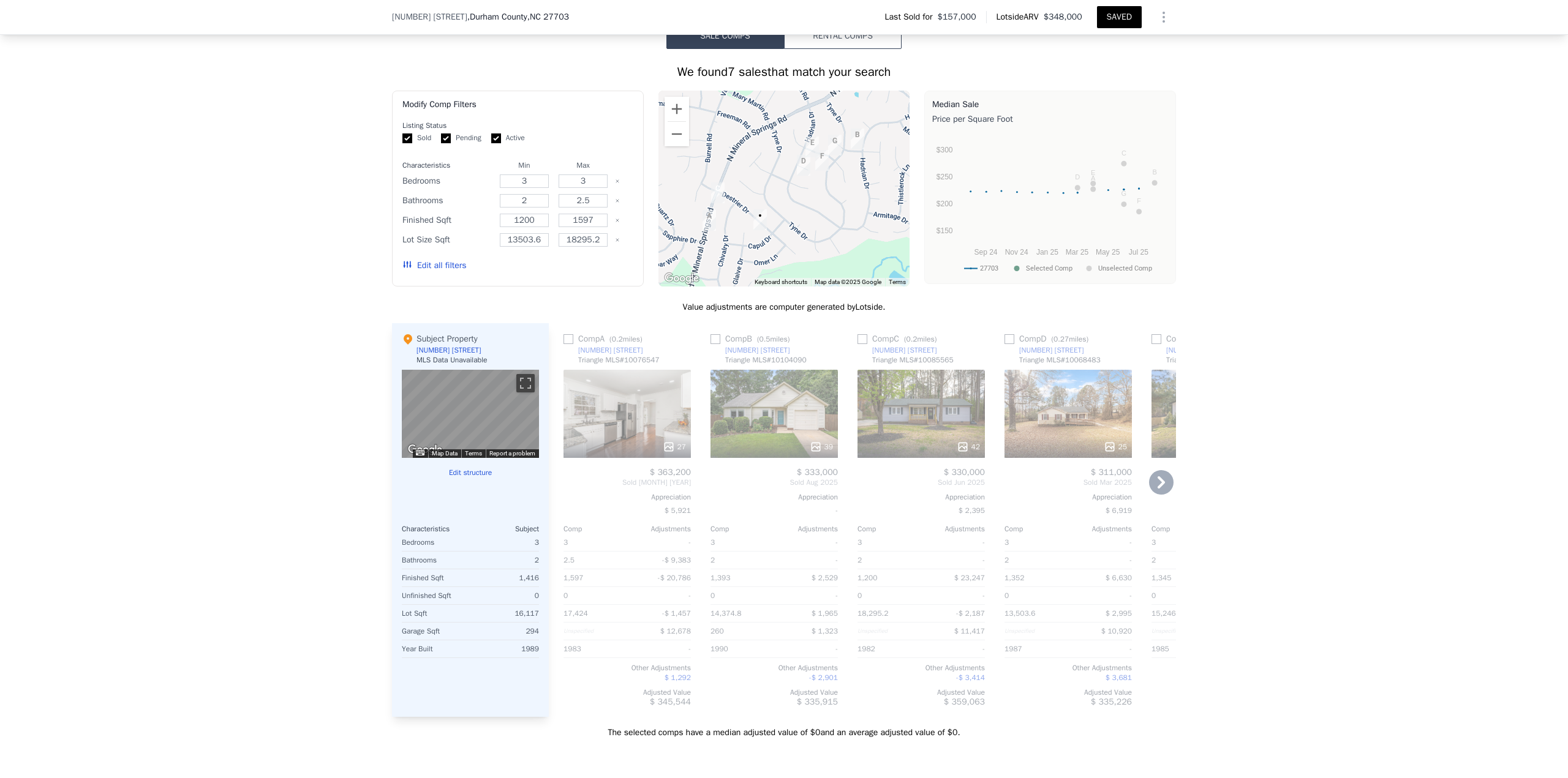 click on "42" at bounding box center (968, 447) 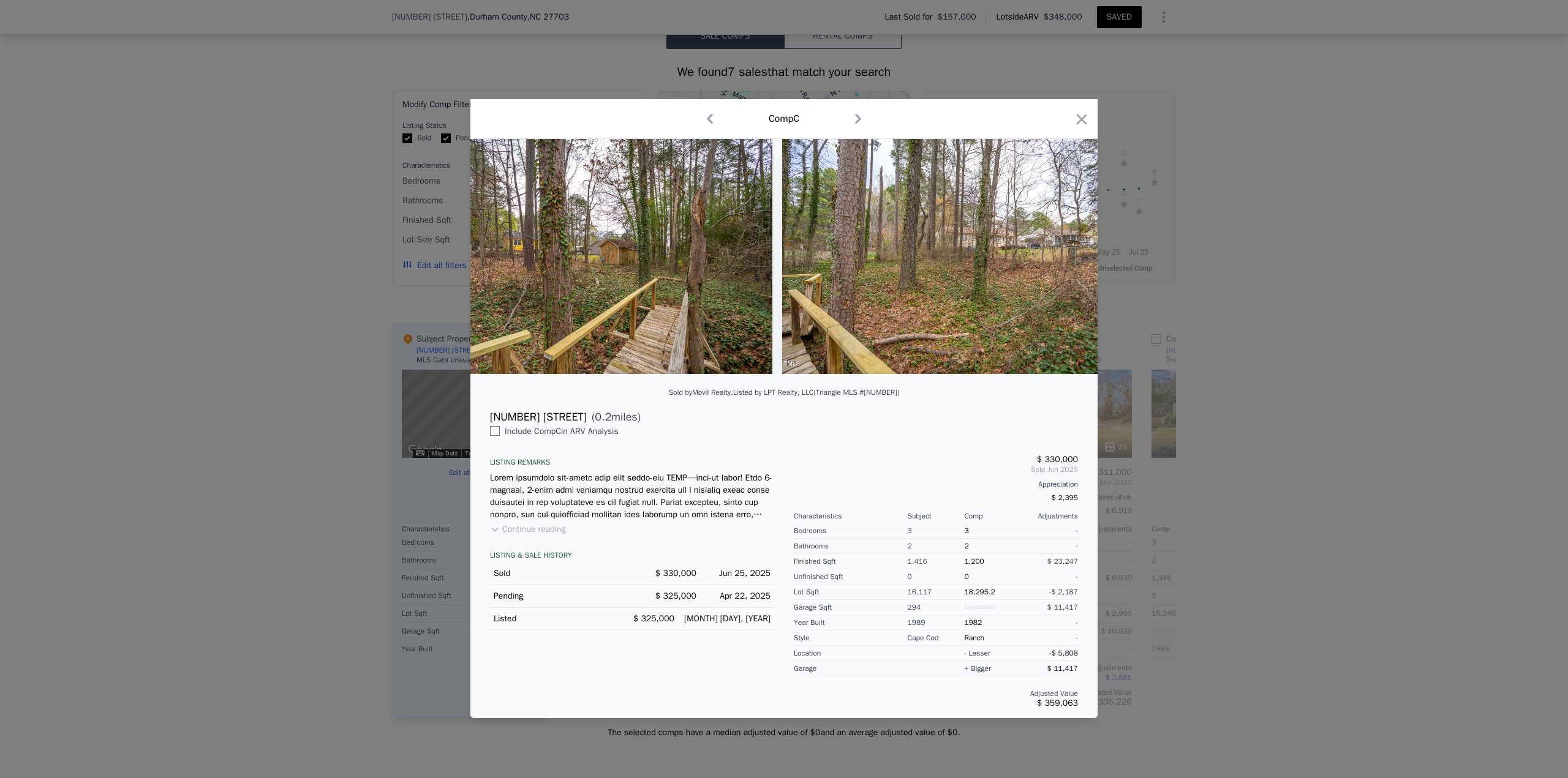 scroll, scrollTop: 0, scrollLeft: 12368, axis: horizontal 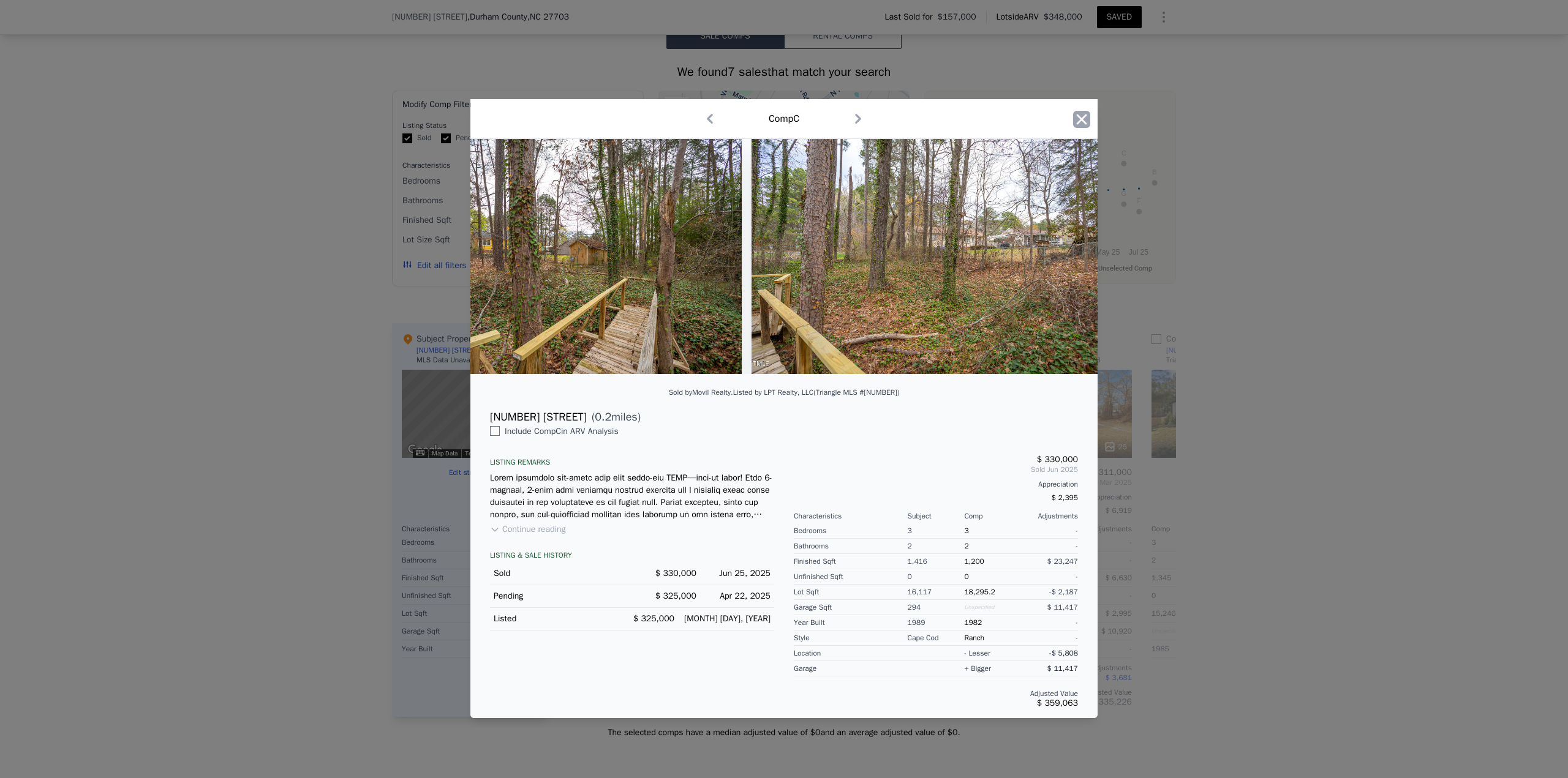 click 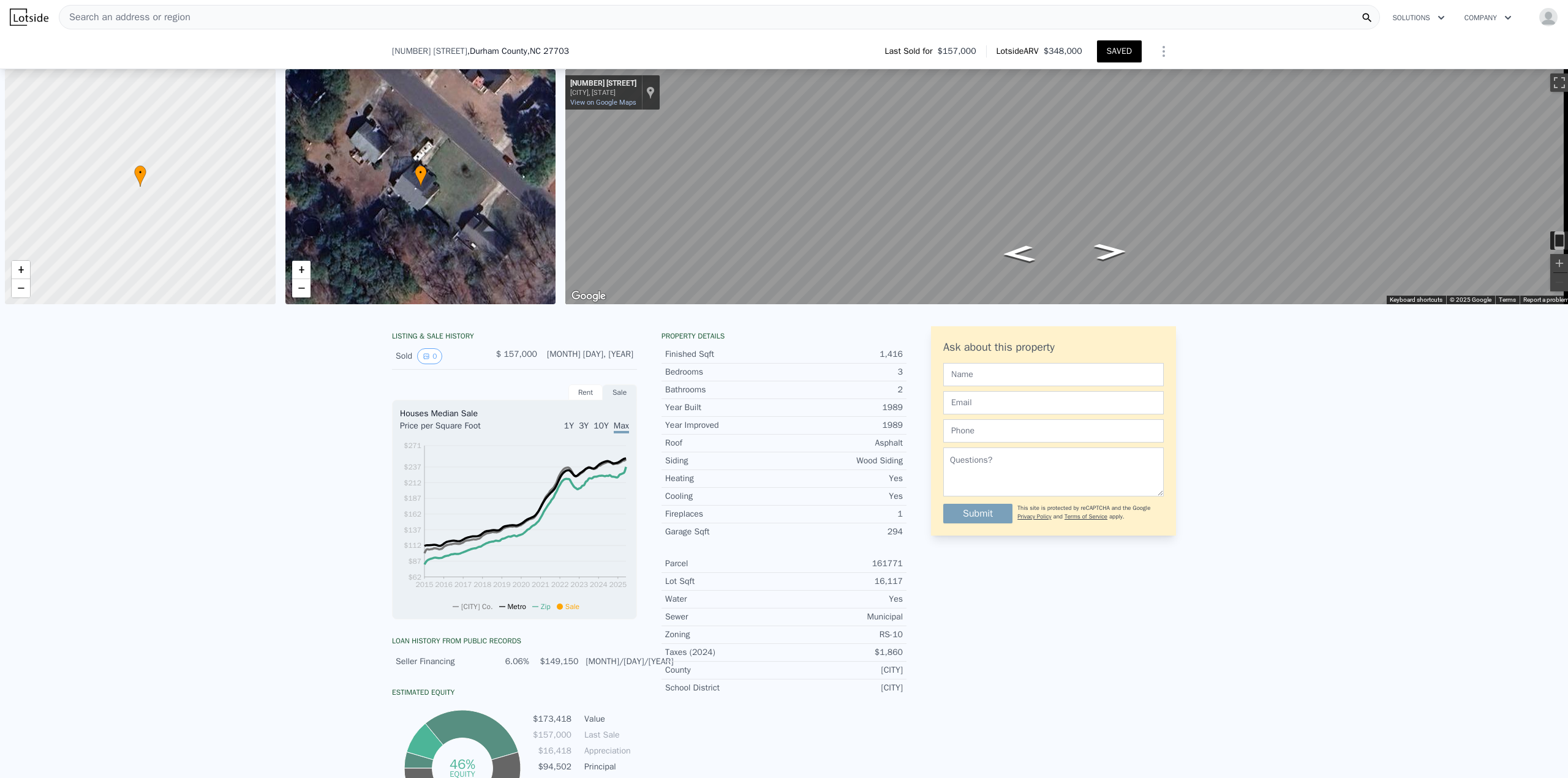 scroll, scrollTop: 0, scrollLeft: 0, axis: both 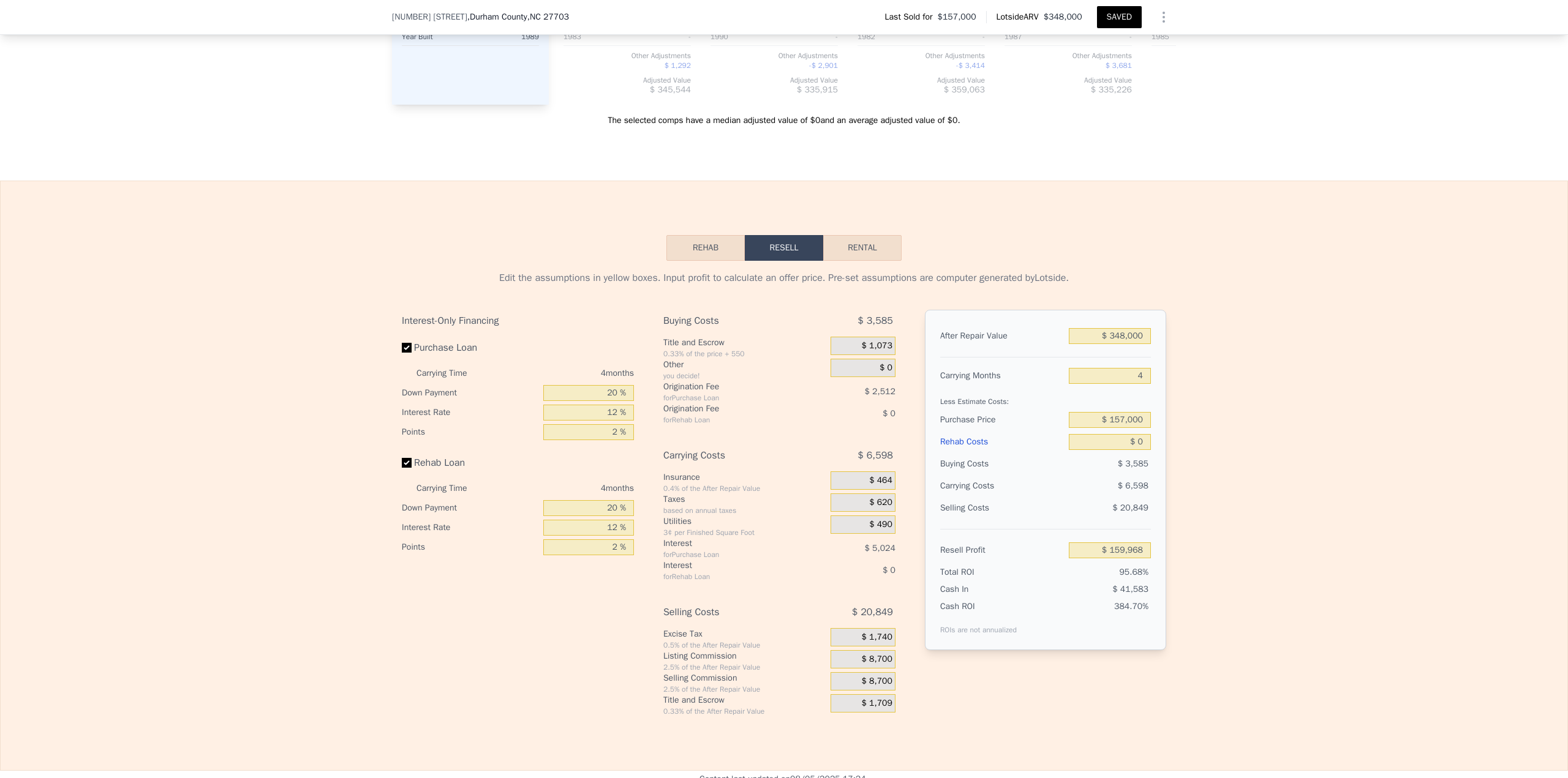 drag, startPoint x: 701, startPoint y: 266, endPoint x: 718, endPoint y: 277, distance: 20.248457 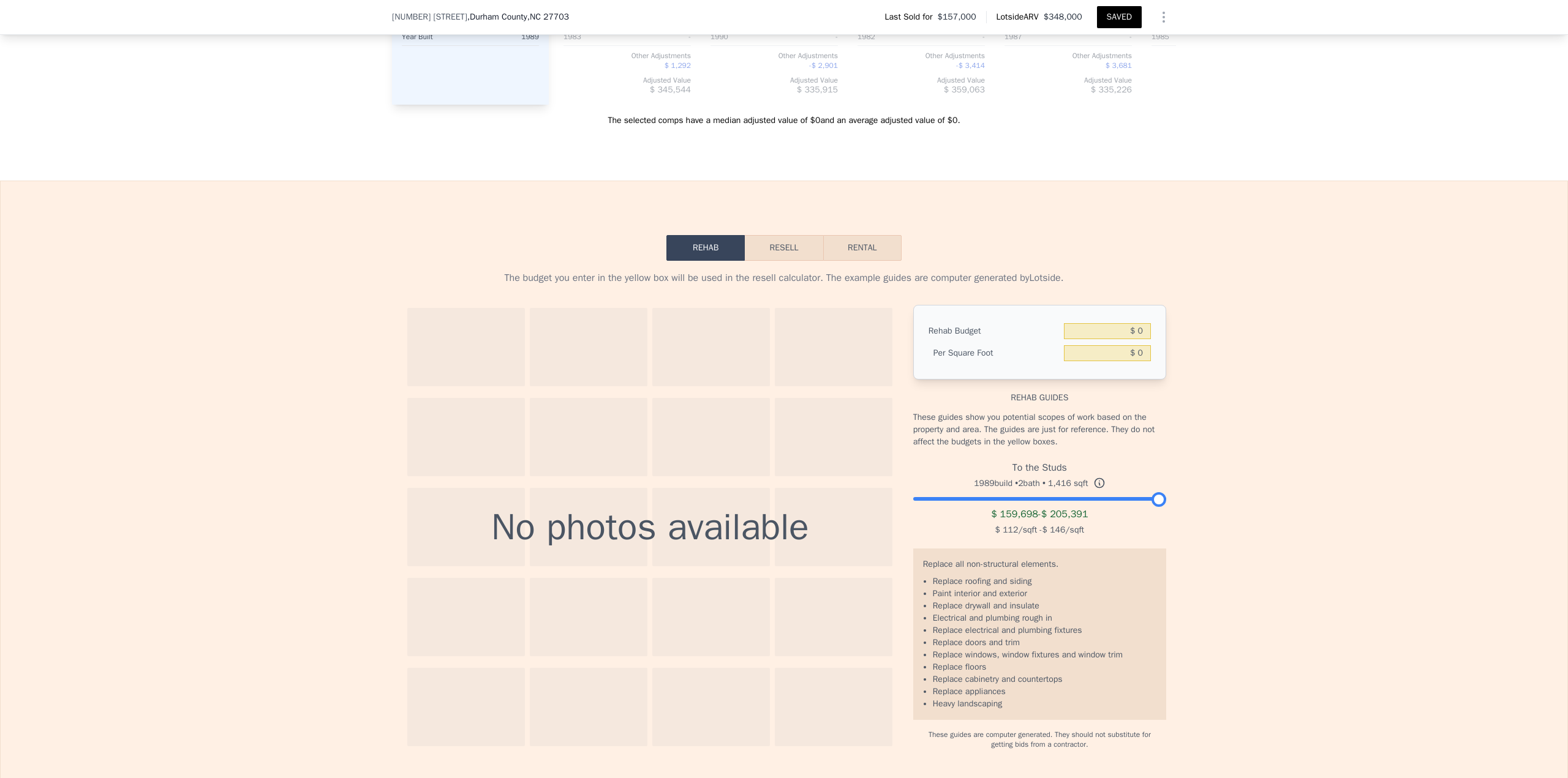 click at bounding box center (1039, 496) 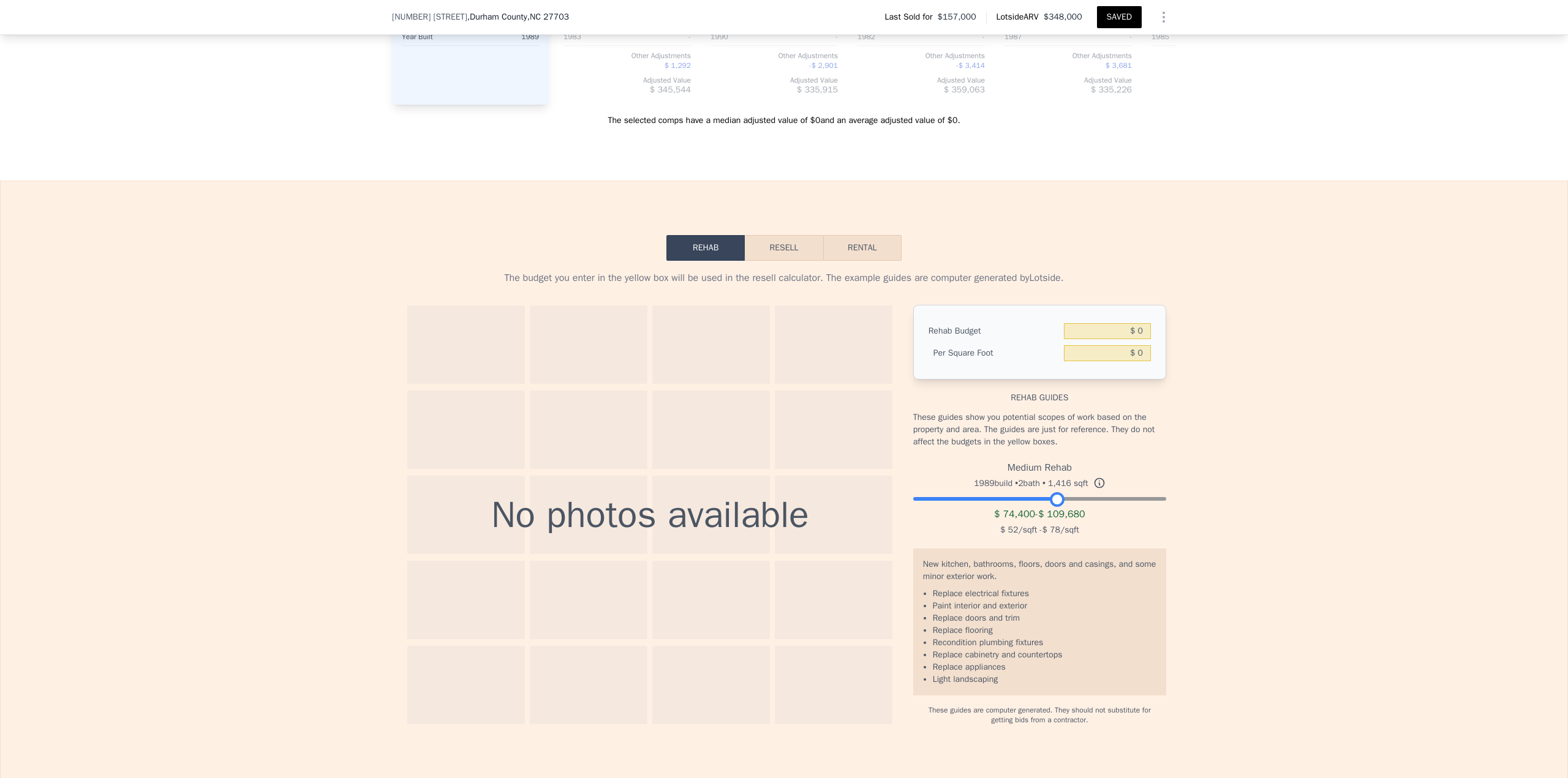 click at bounding box center (1039, 496) 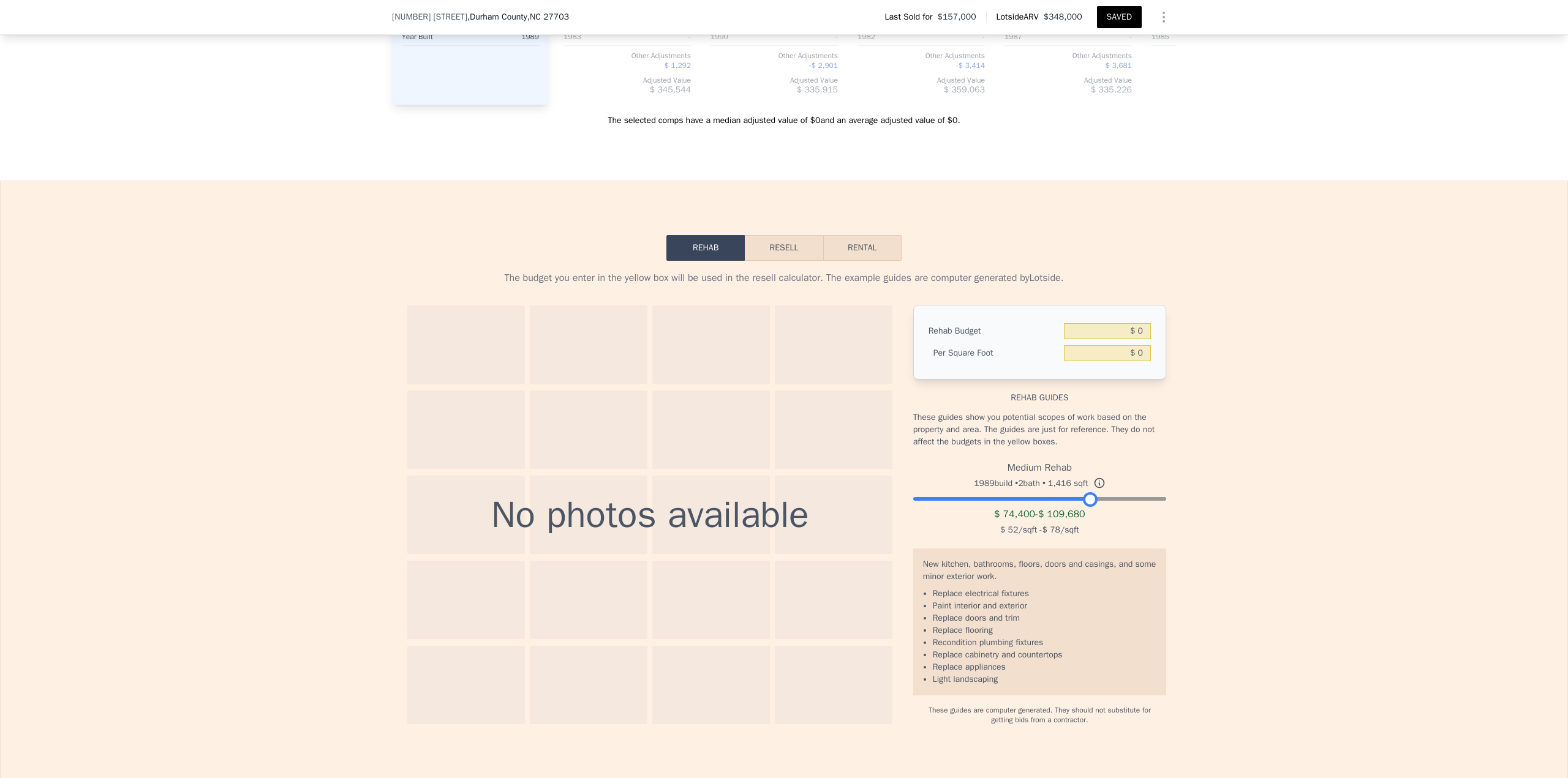 click at bounding box center (1039, 496) 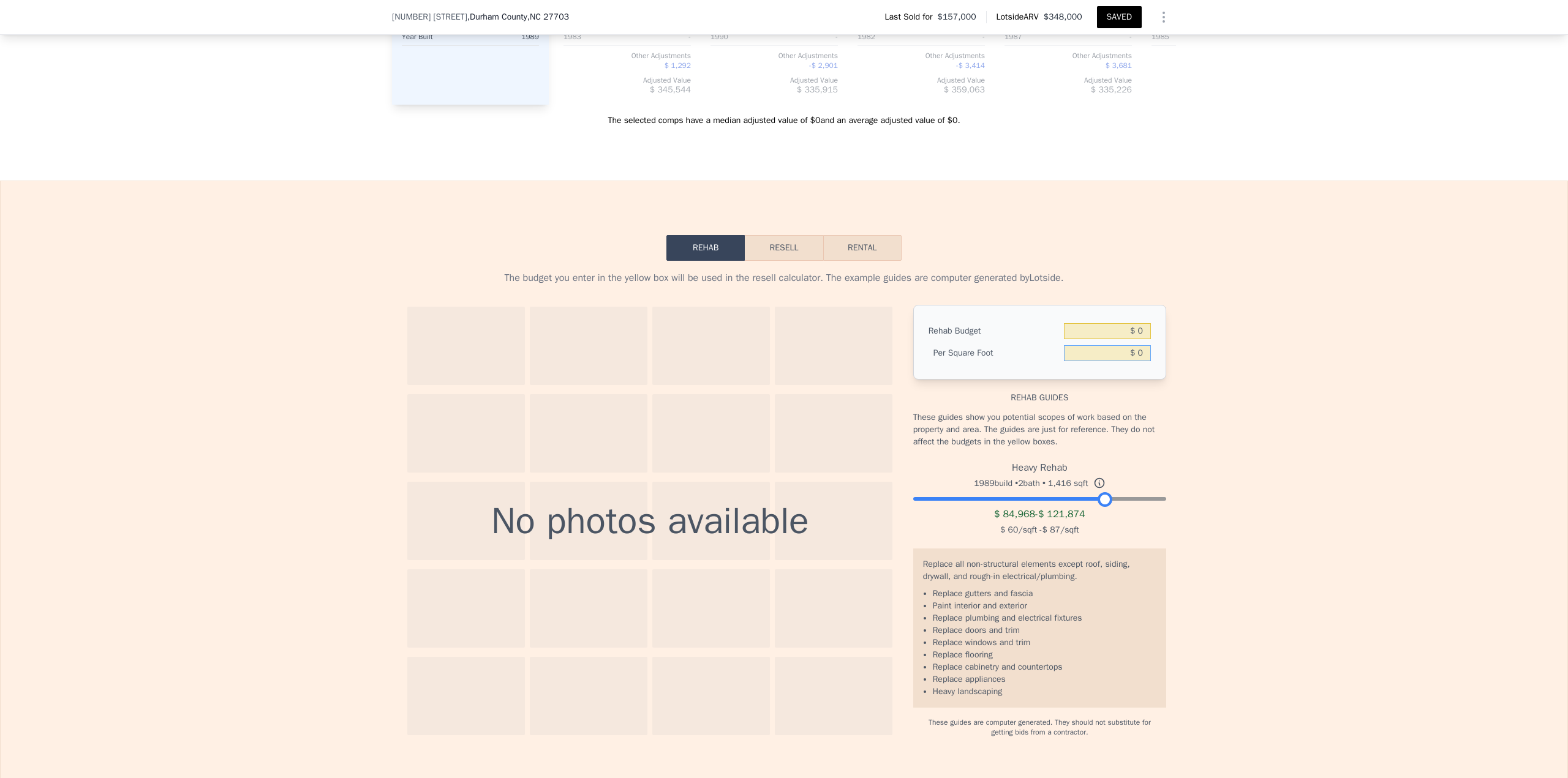 click on "$ 0" at bounding box center (1107, 353) 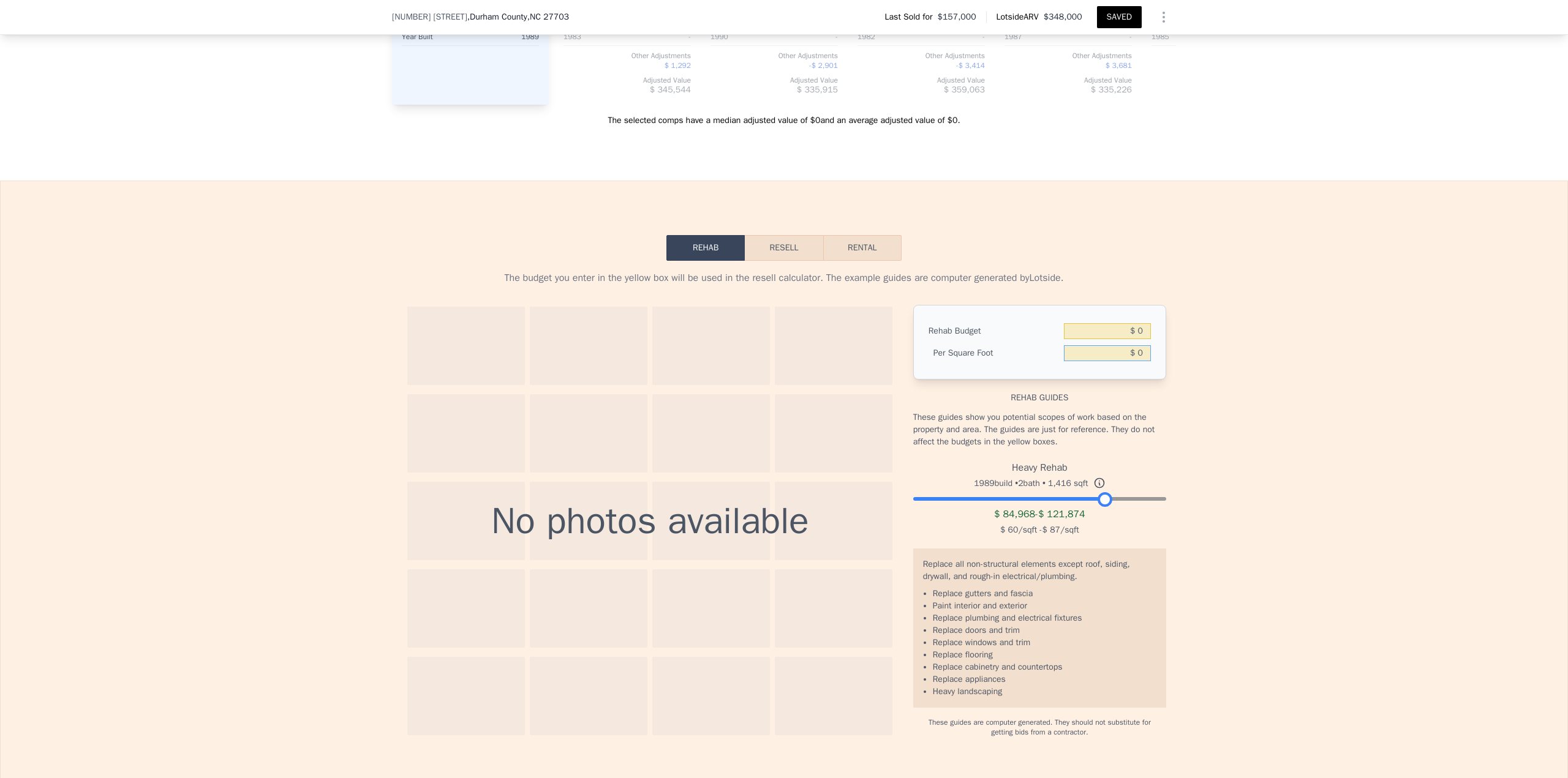 click on "$ 0" at bounding box center [1107, 353] 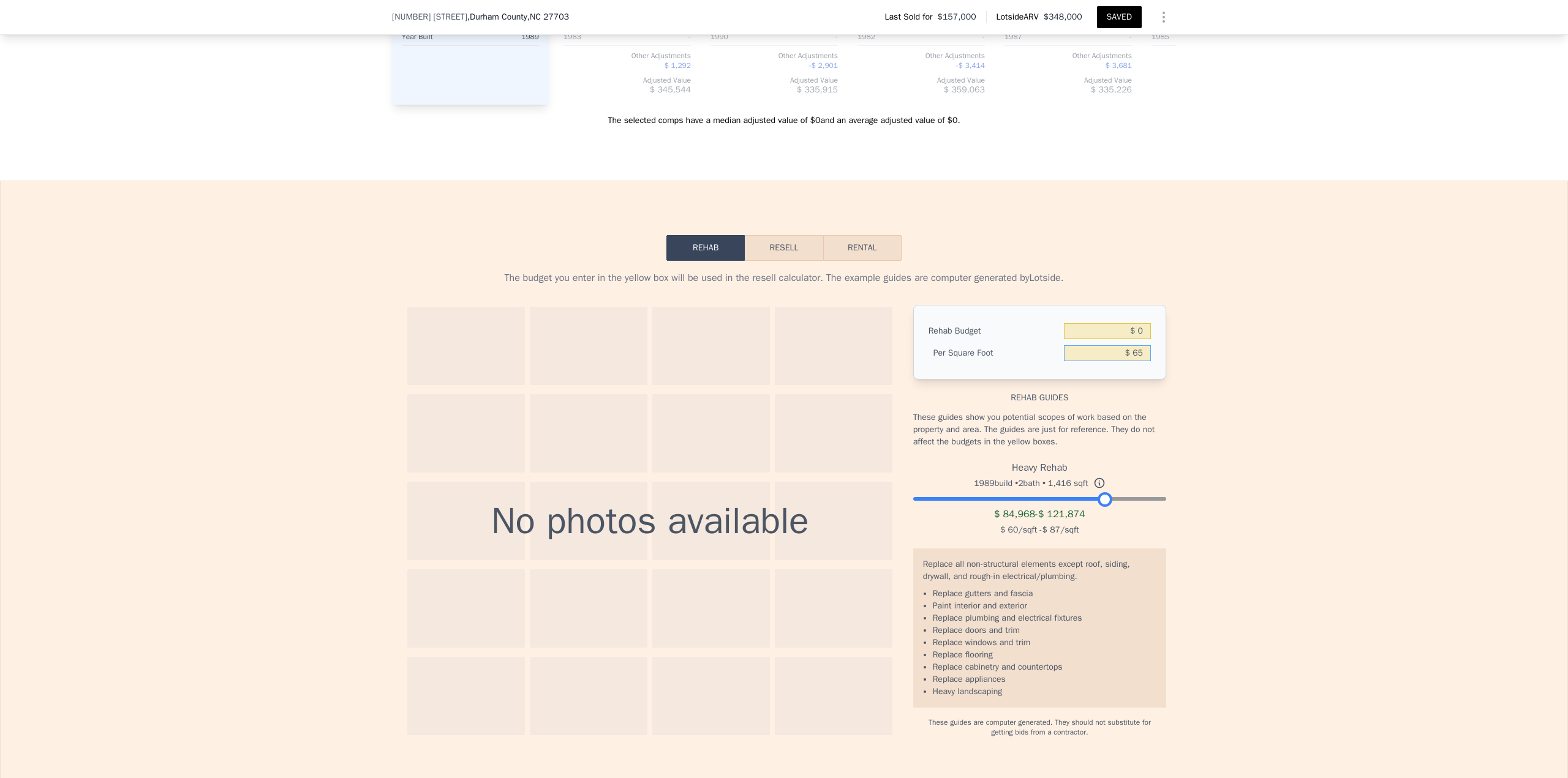 type on "$ 65" 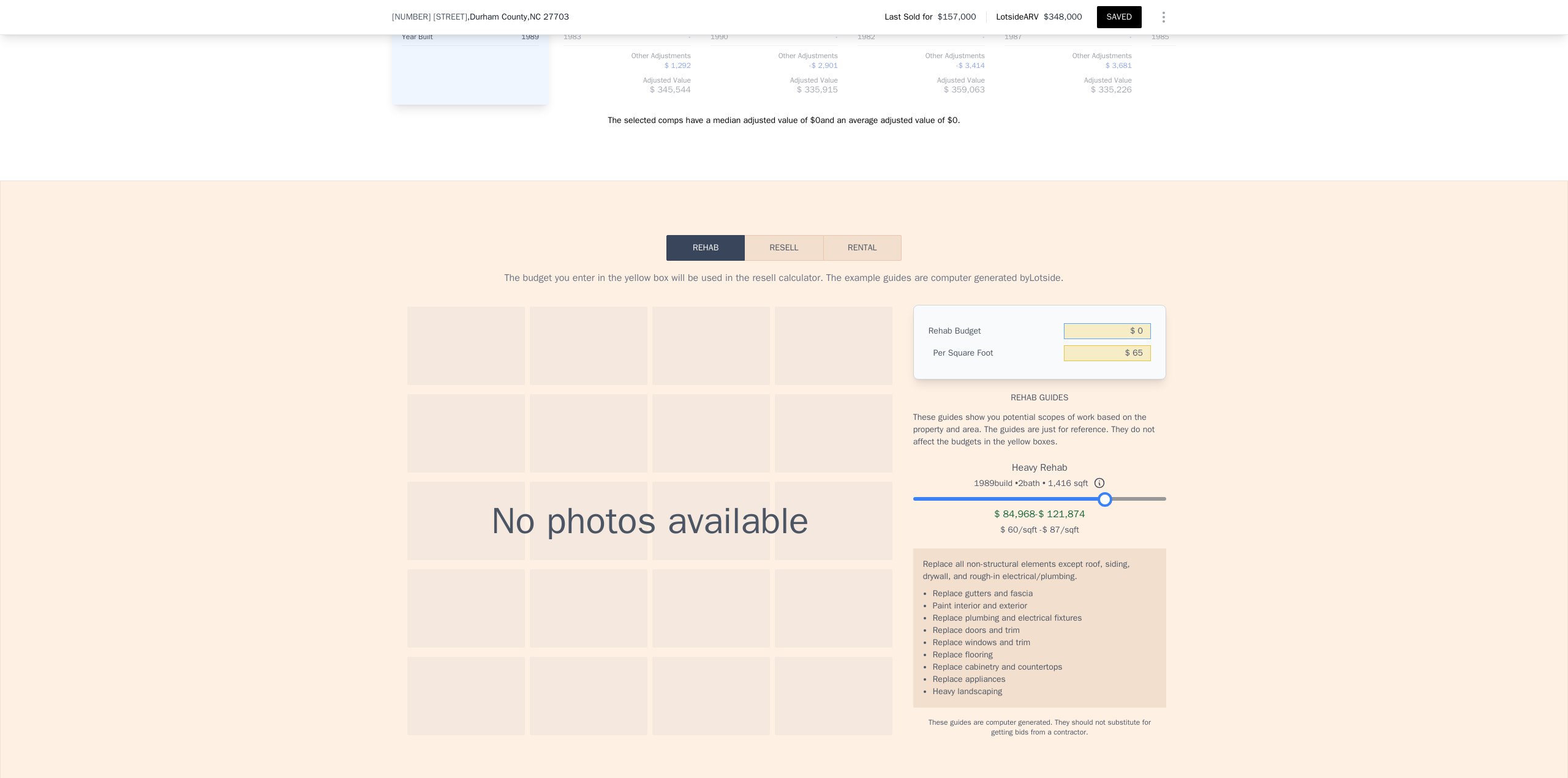 click on "$ 0" at bounding box center (1107, 331) 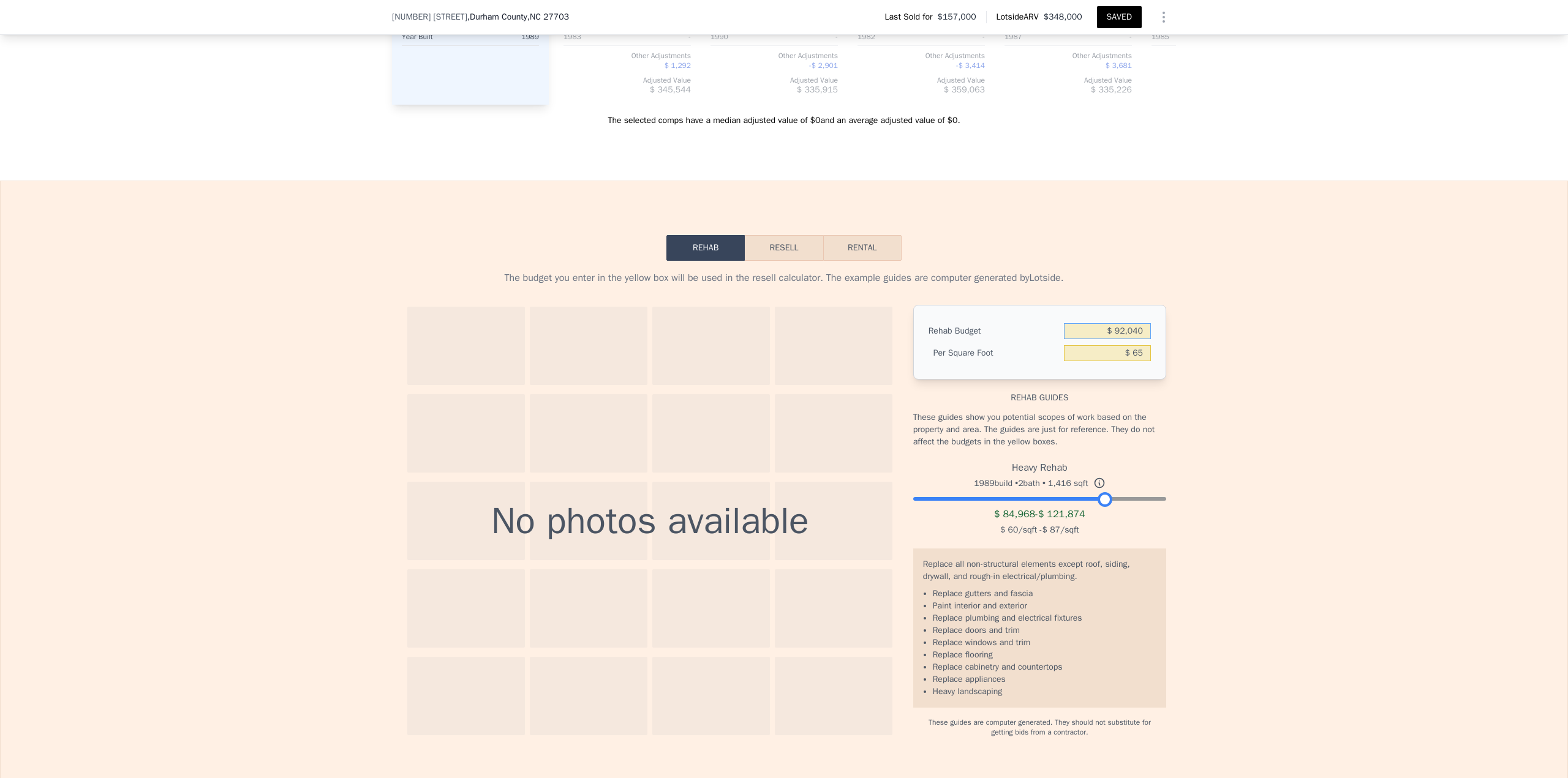 click on "$ 92,040" at bounding box center [1107, 331] 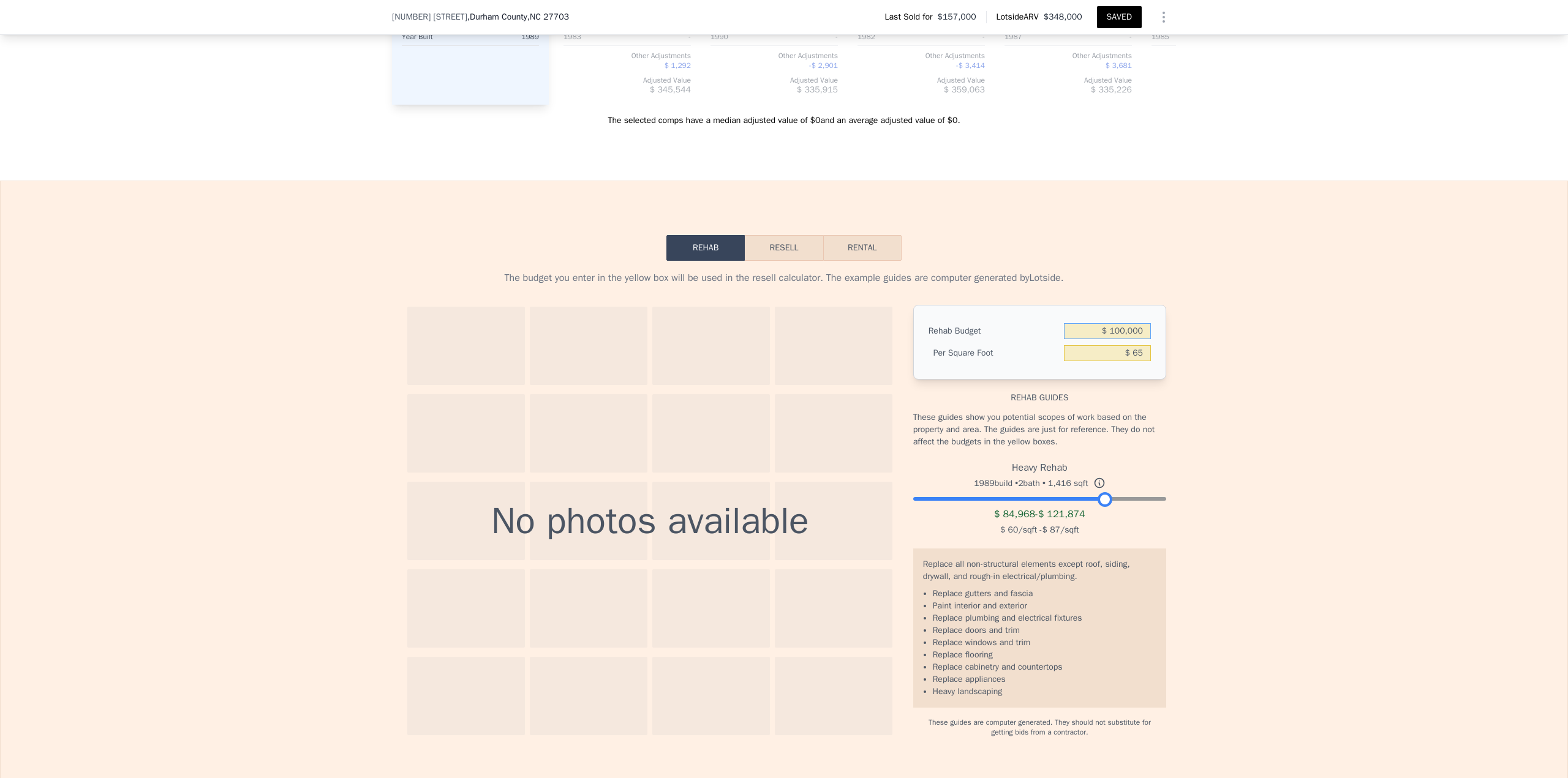 type on "$ 100,000" 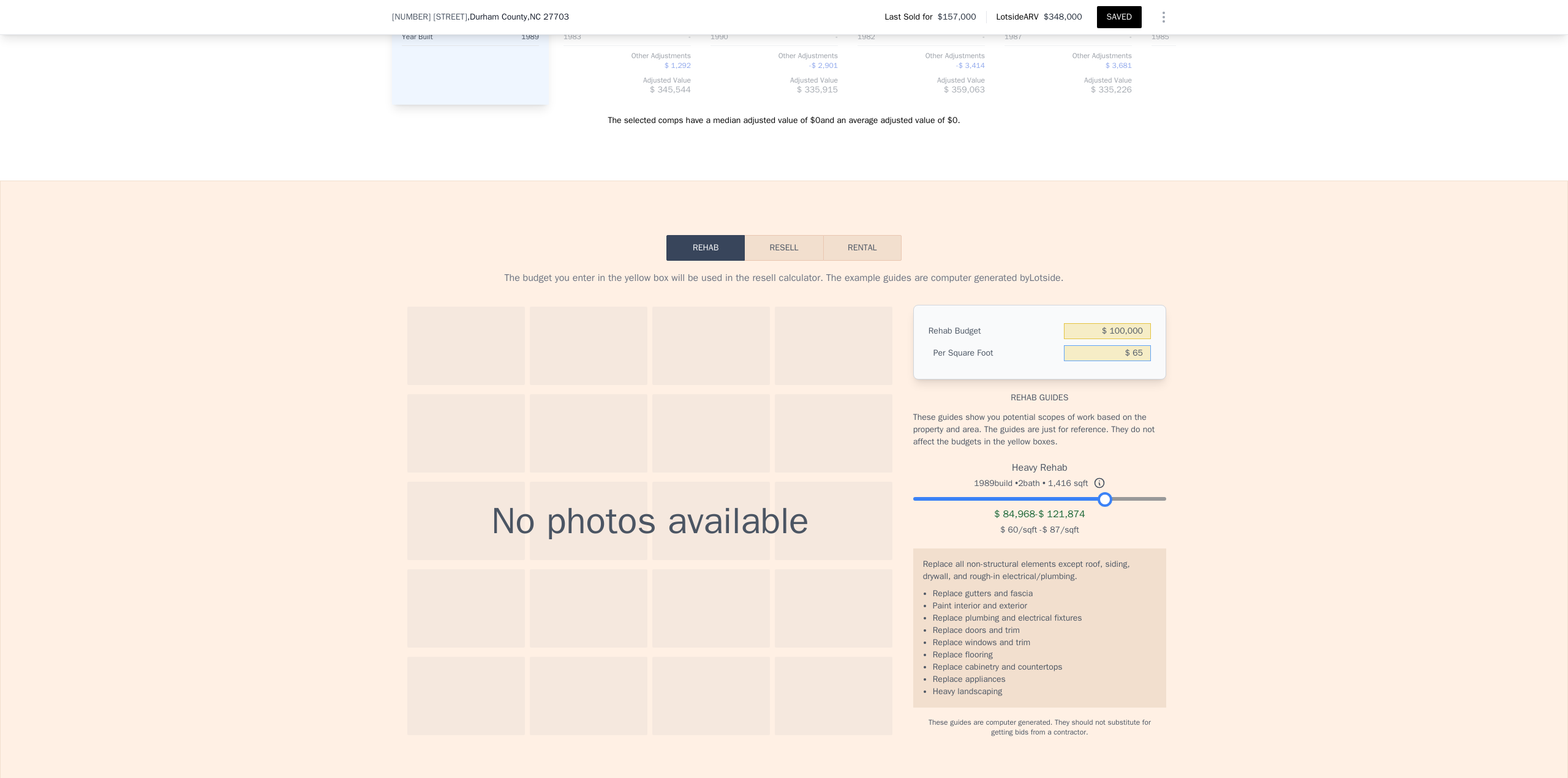 type on "$ 70.62" 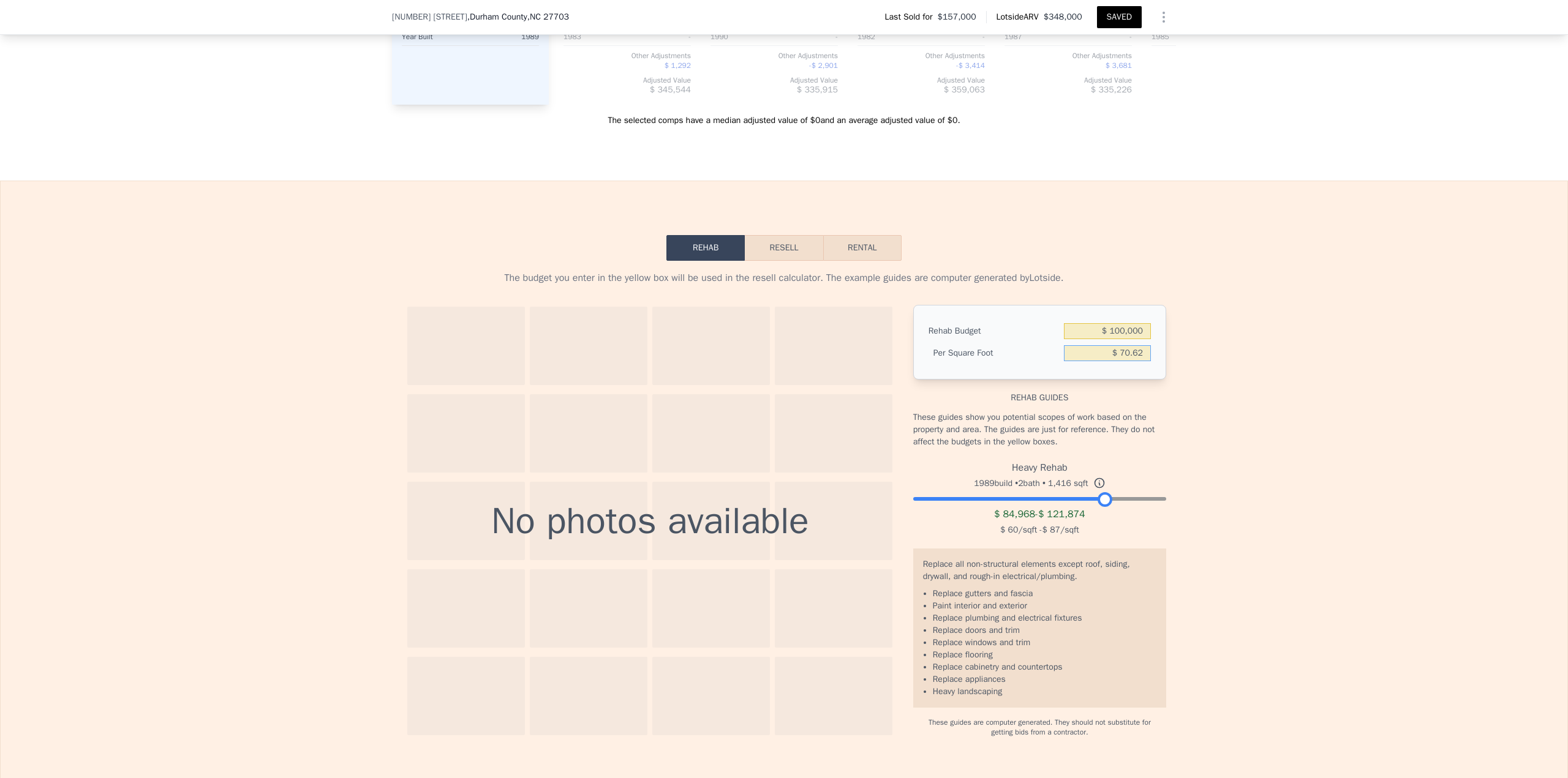 click on "Resell" at bounding box center (783, 248) 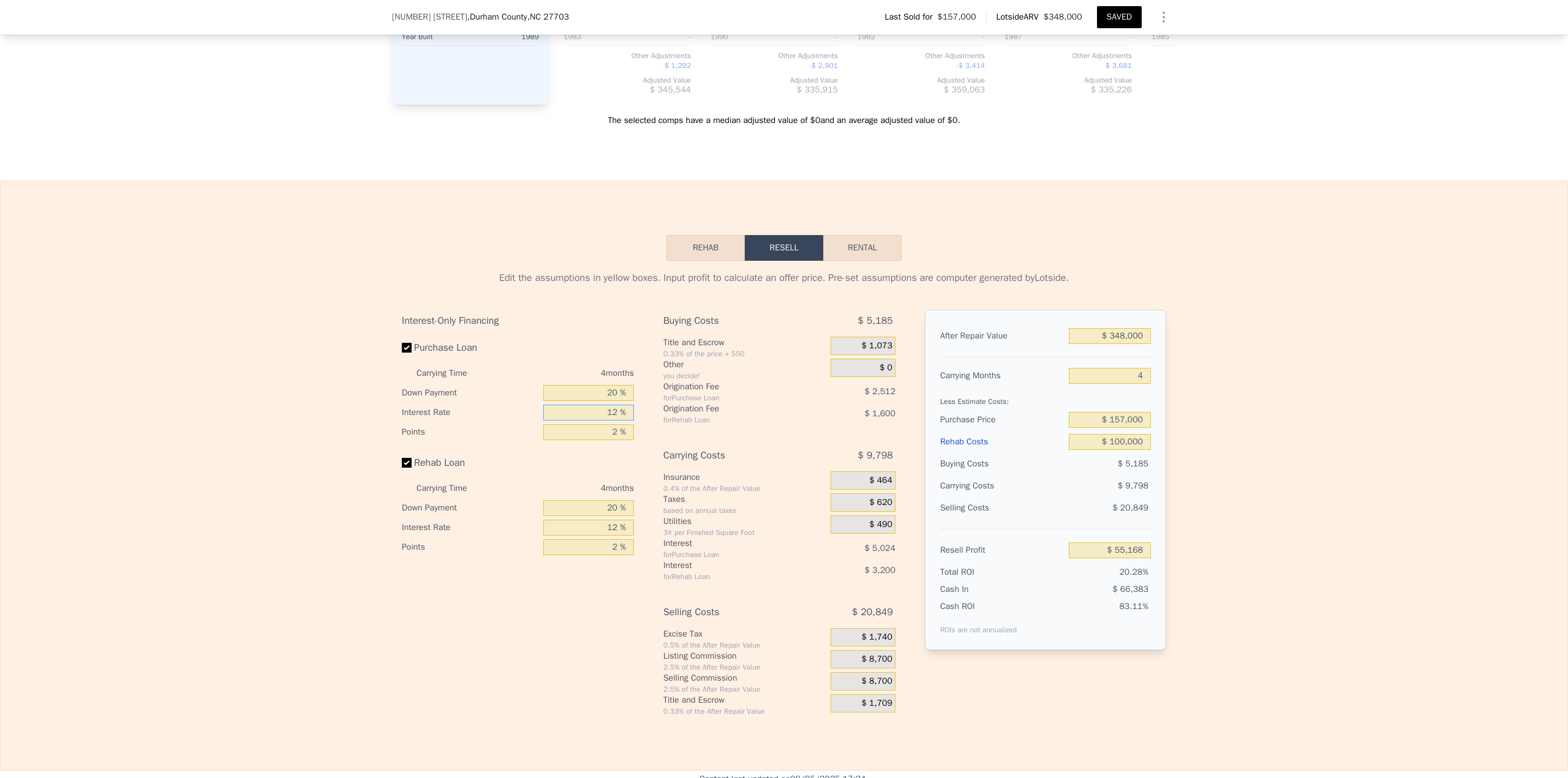 drag, startPoint x: 577, startPoint y: 435, endPoint x: 699, endPoint y: 439, distance: 122.06556 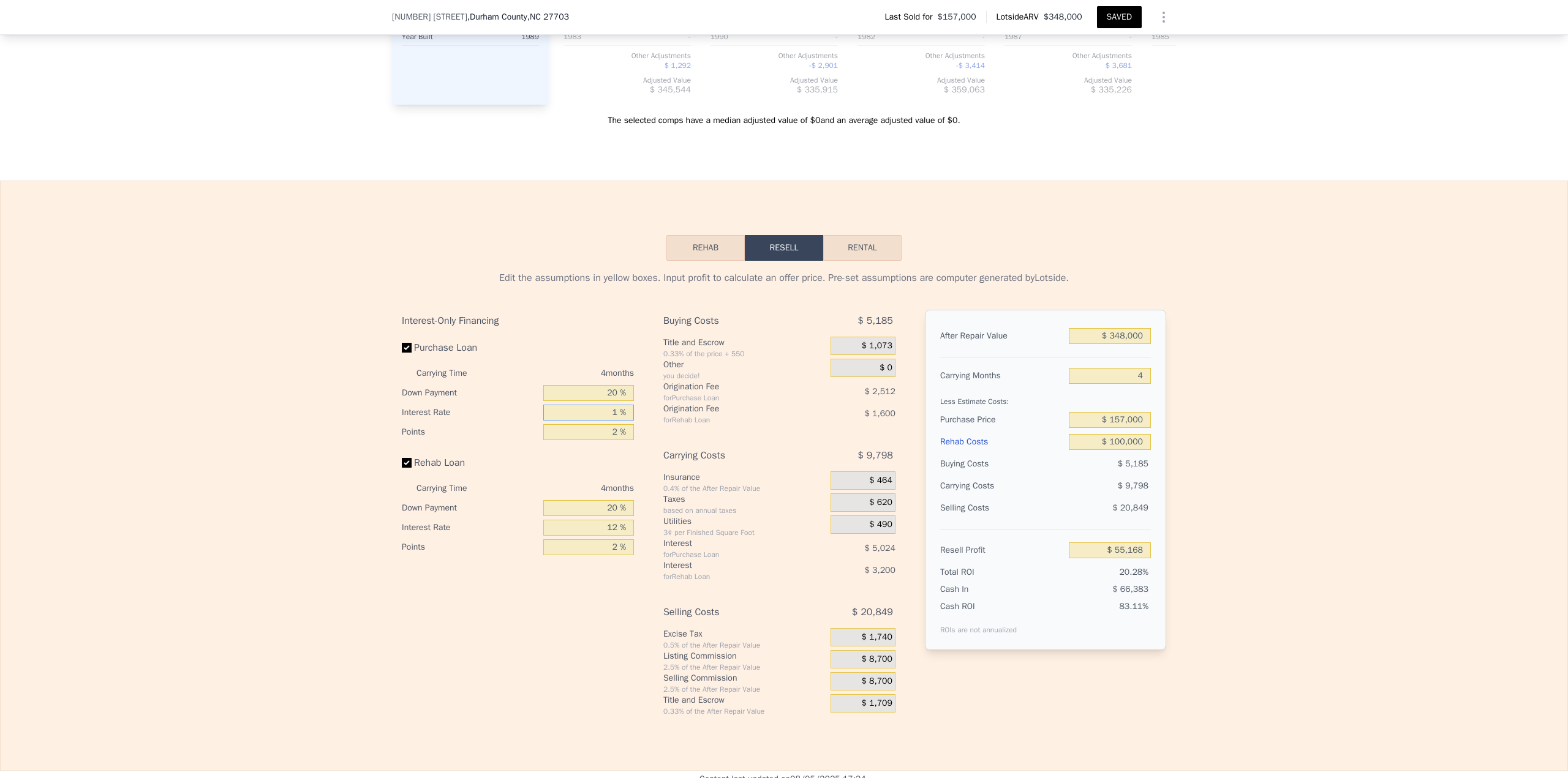 type on "$ 59,772" 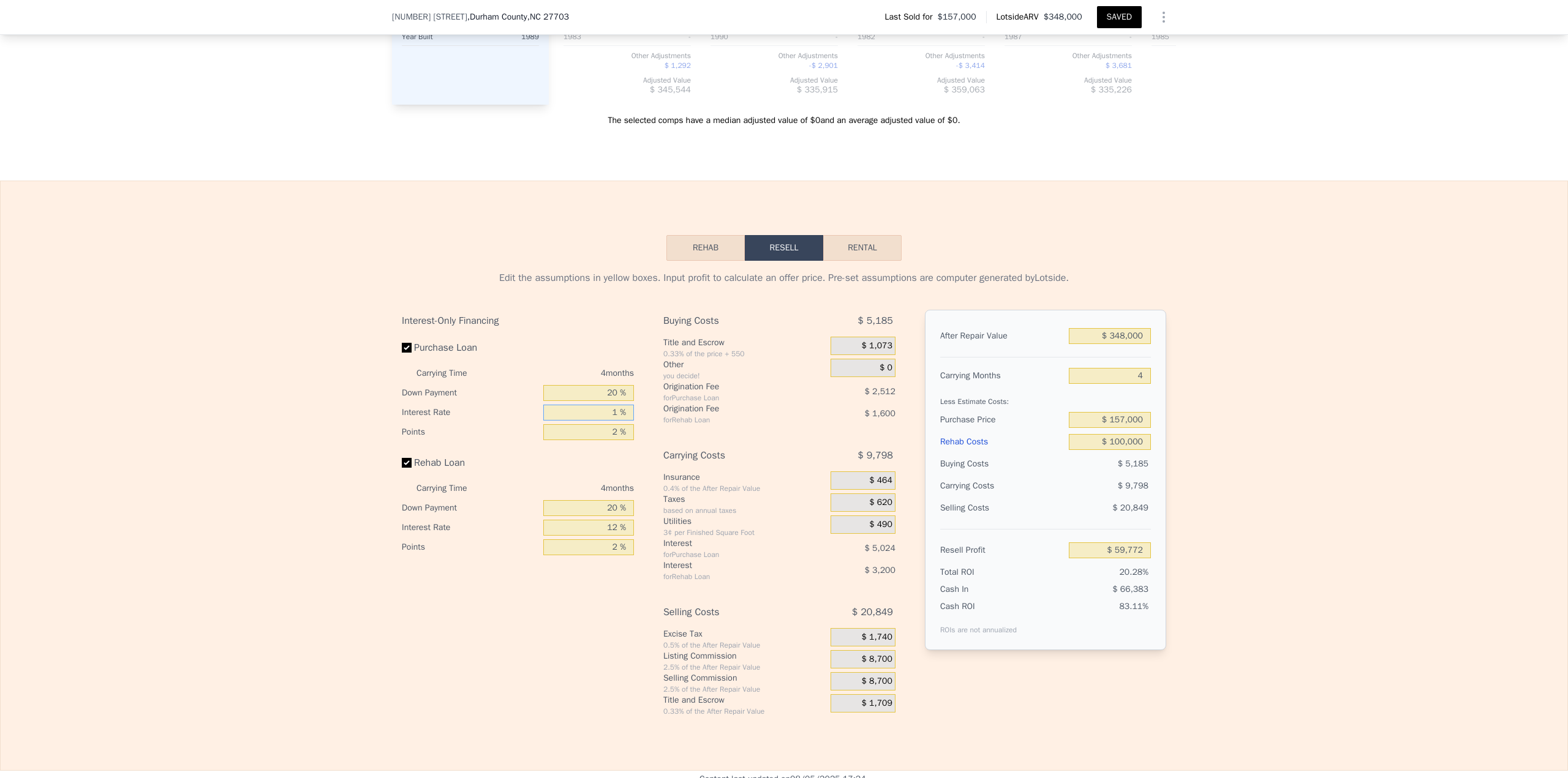 type on "11 %" 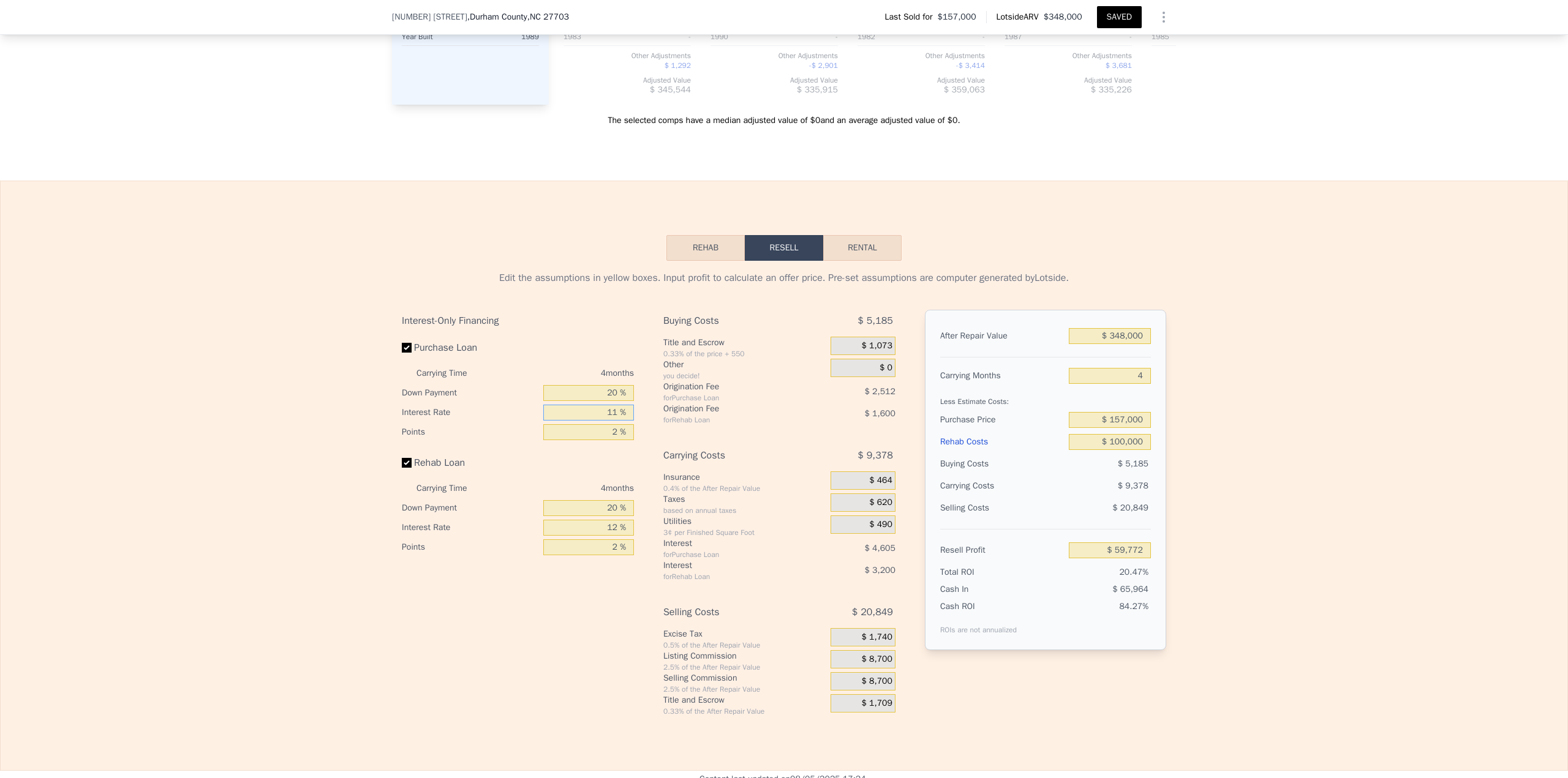 type on "$ 55,588" 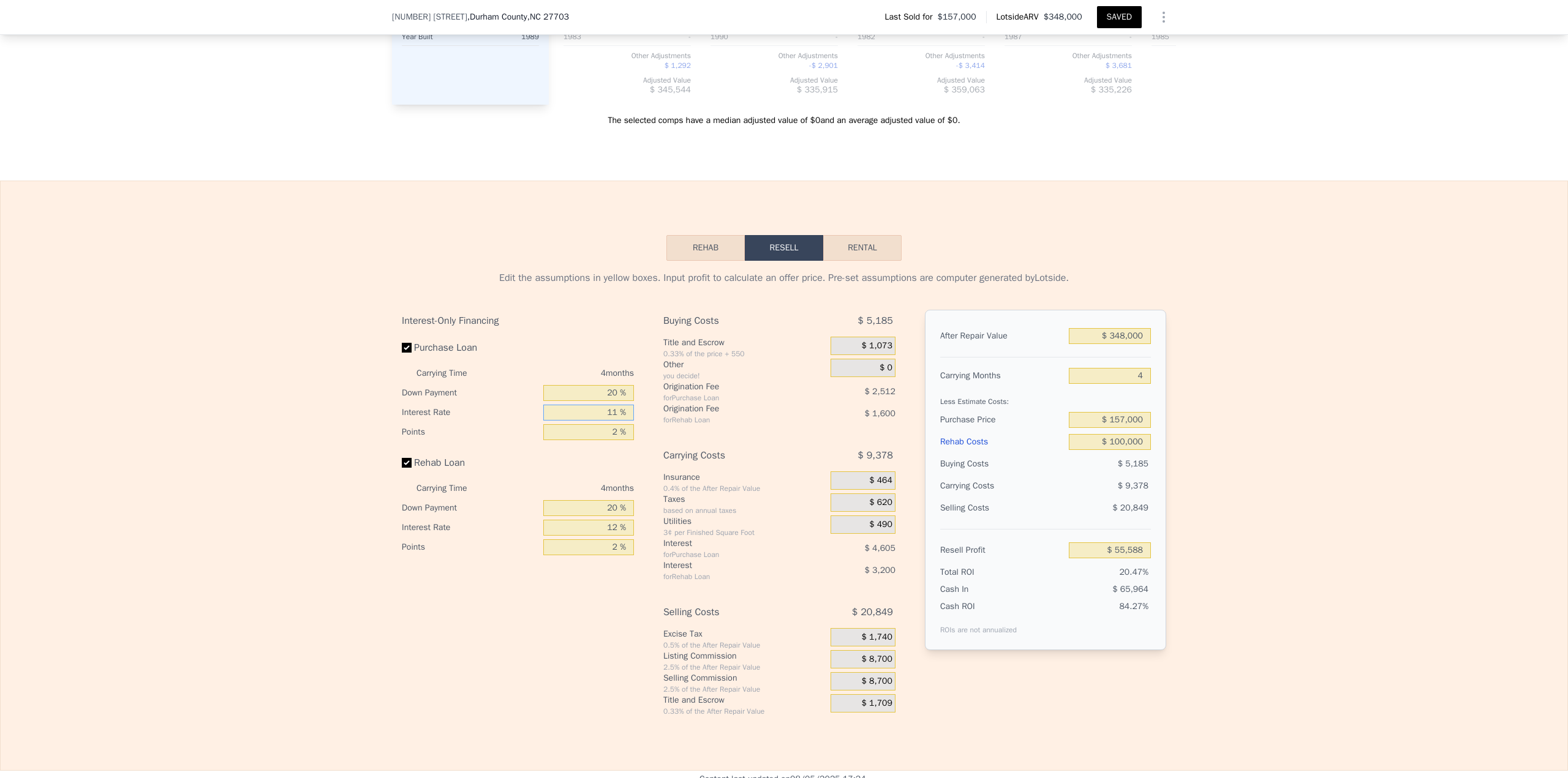 type on "11 %" 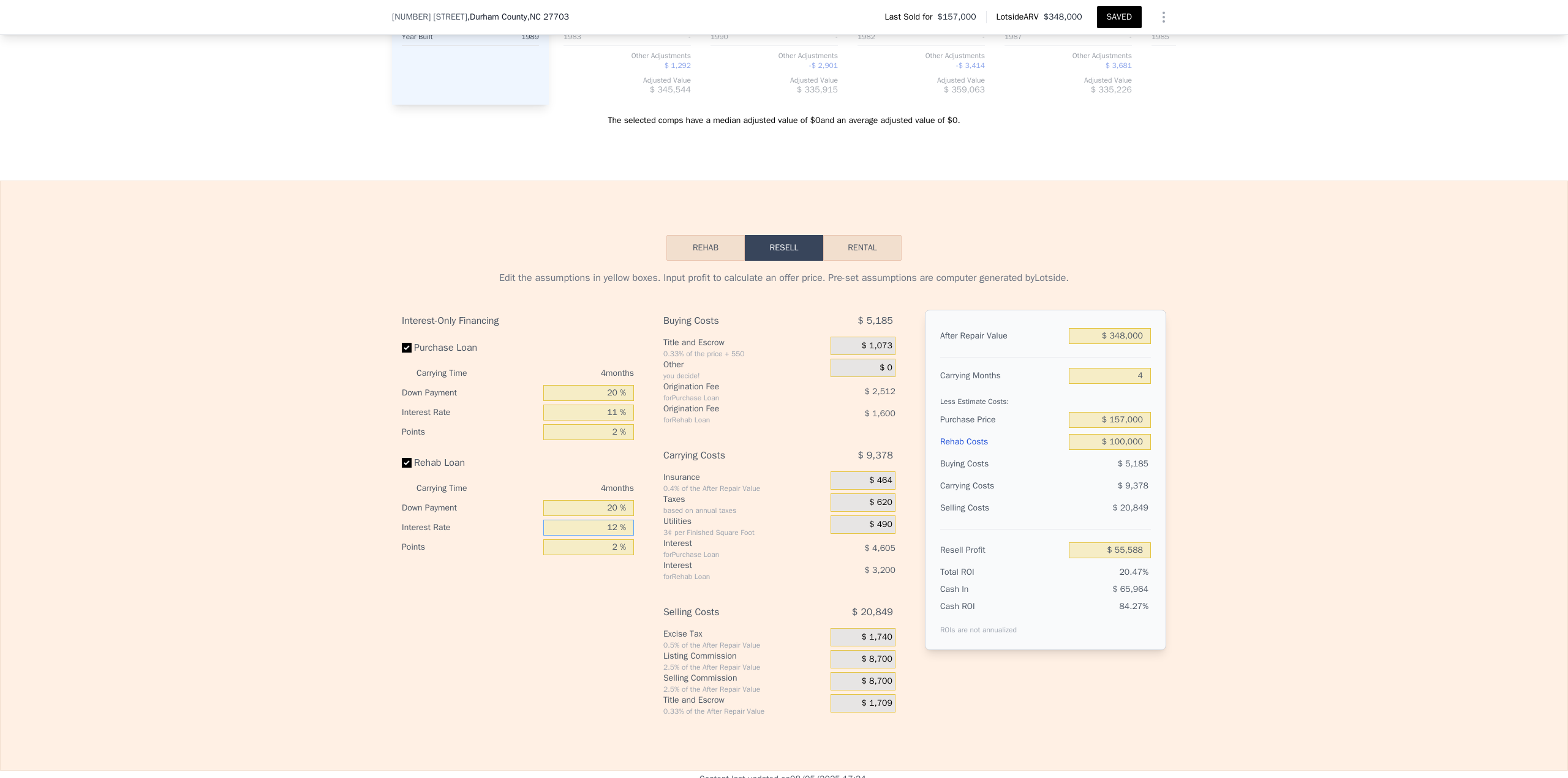 type on "1 %" 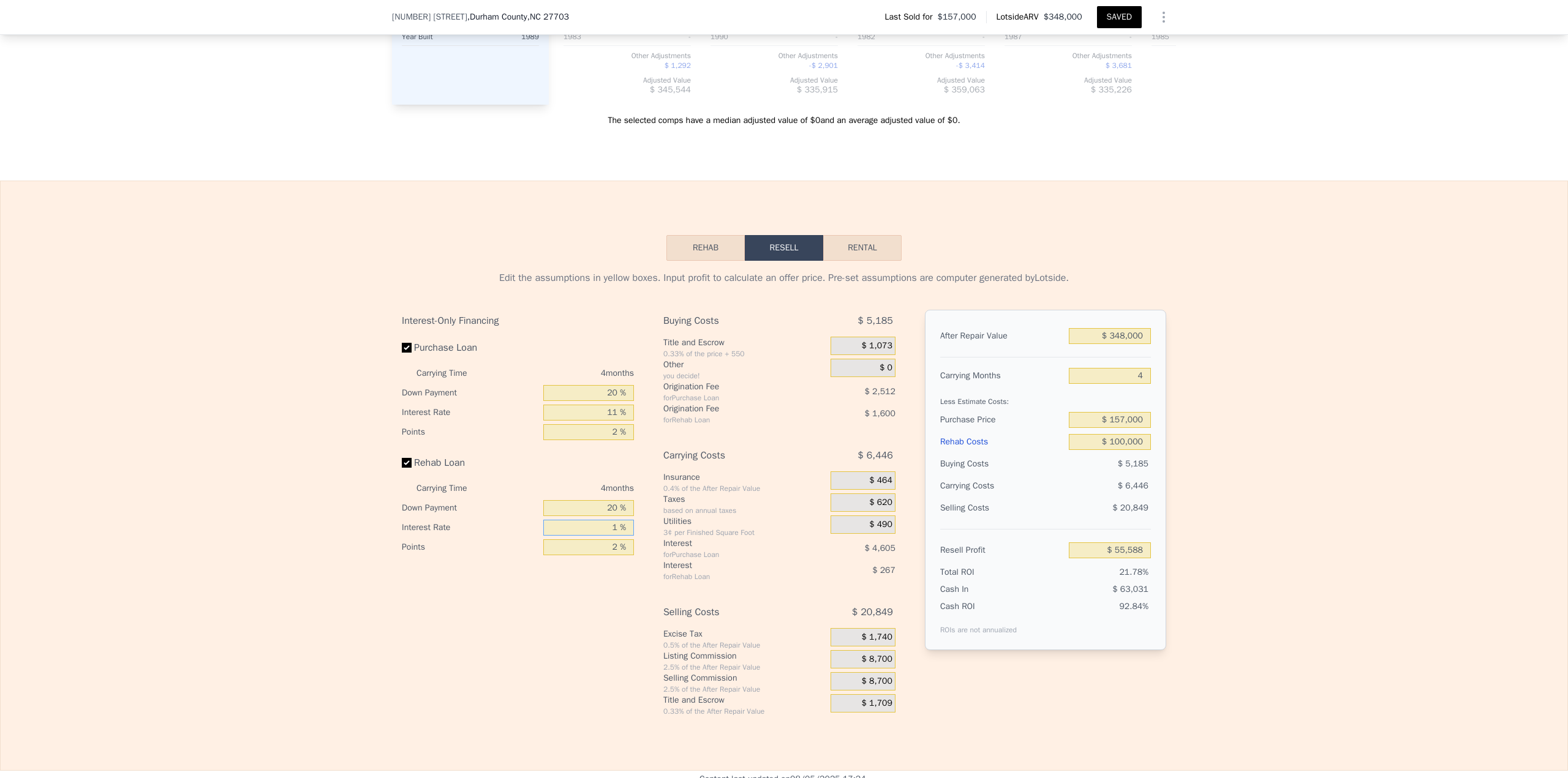 type on "$ 58,520" 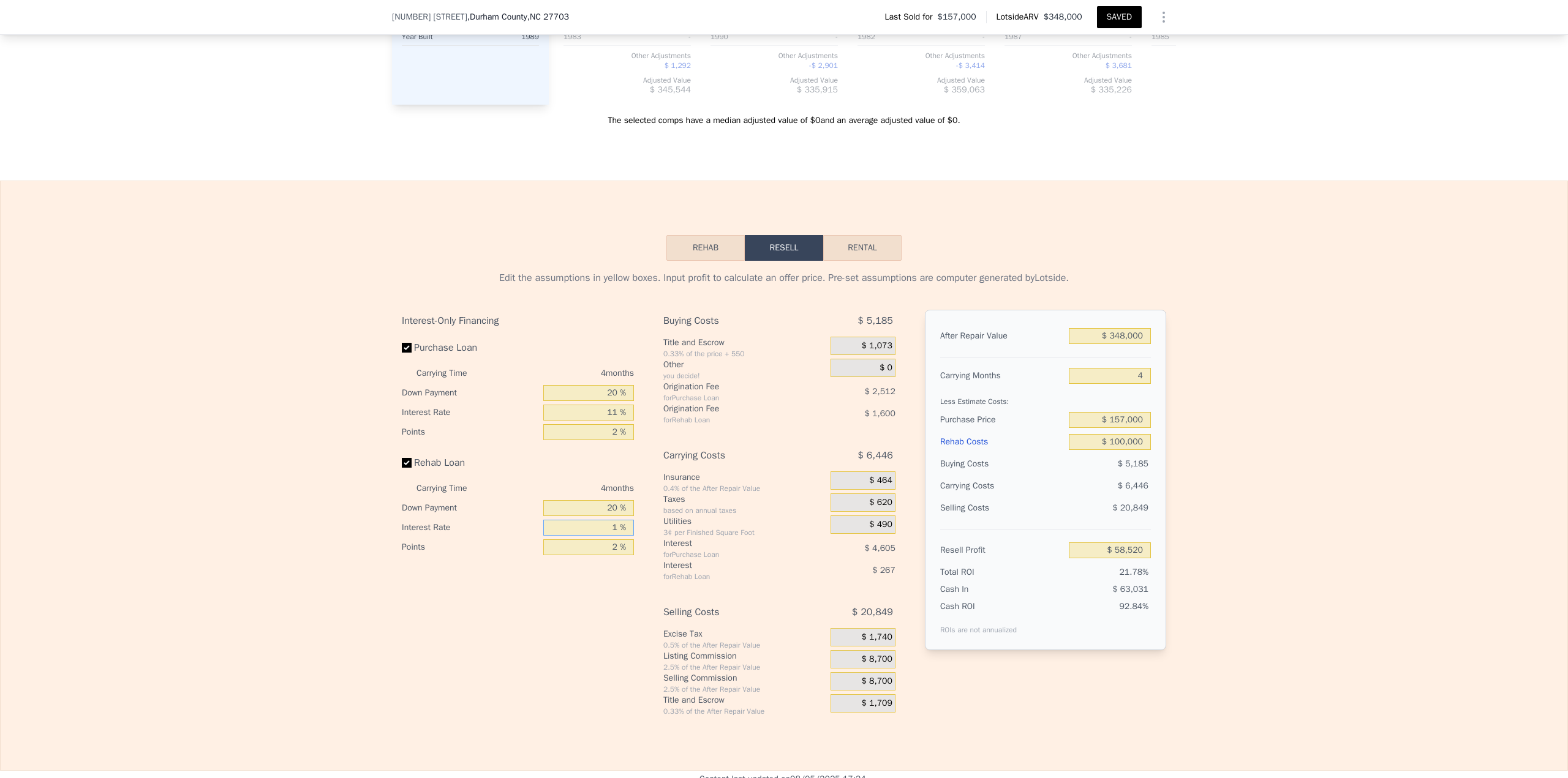 type on "11 %" 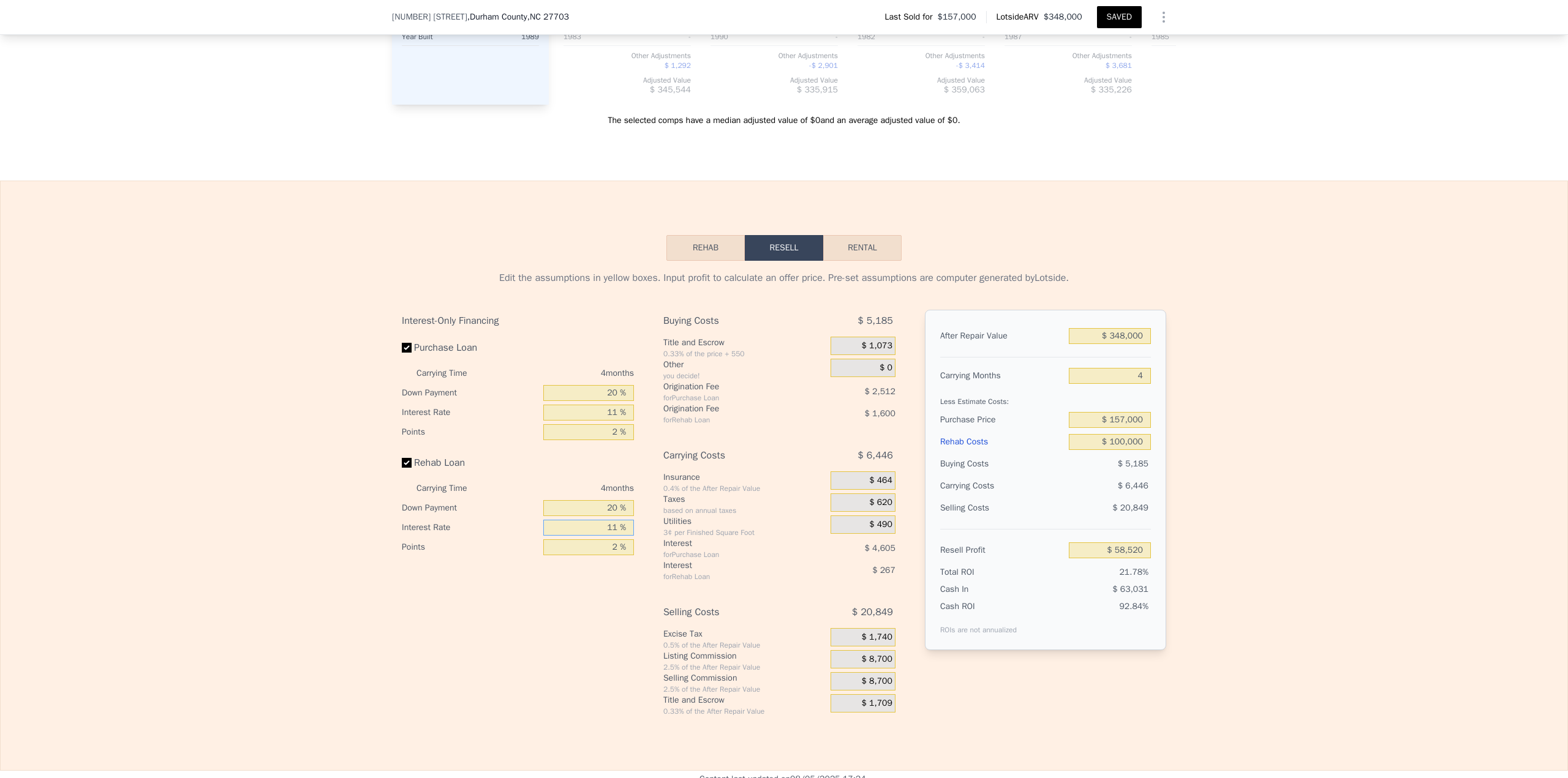 type on "$ 55,856" 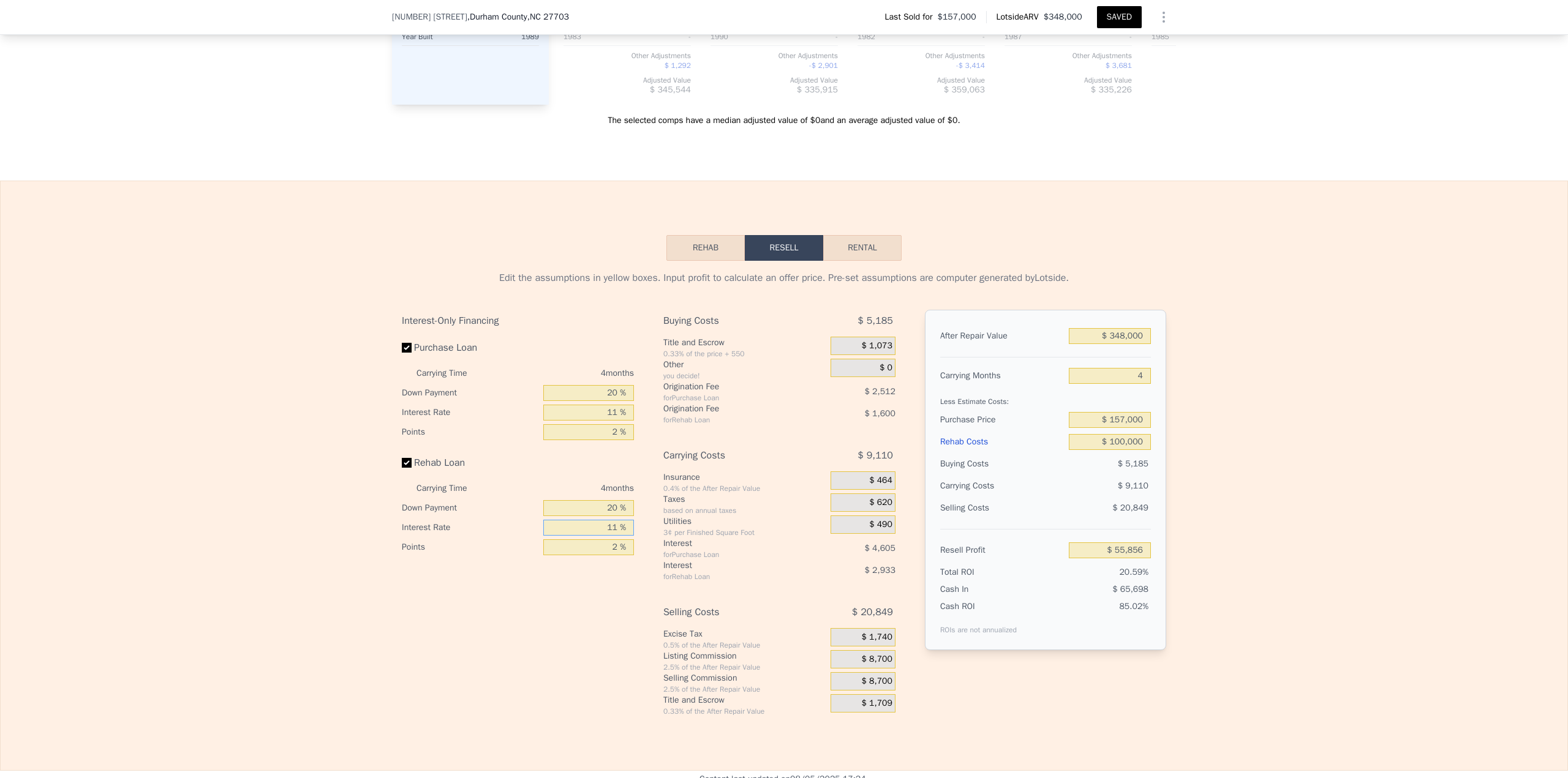 type on "11 %" 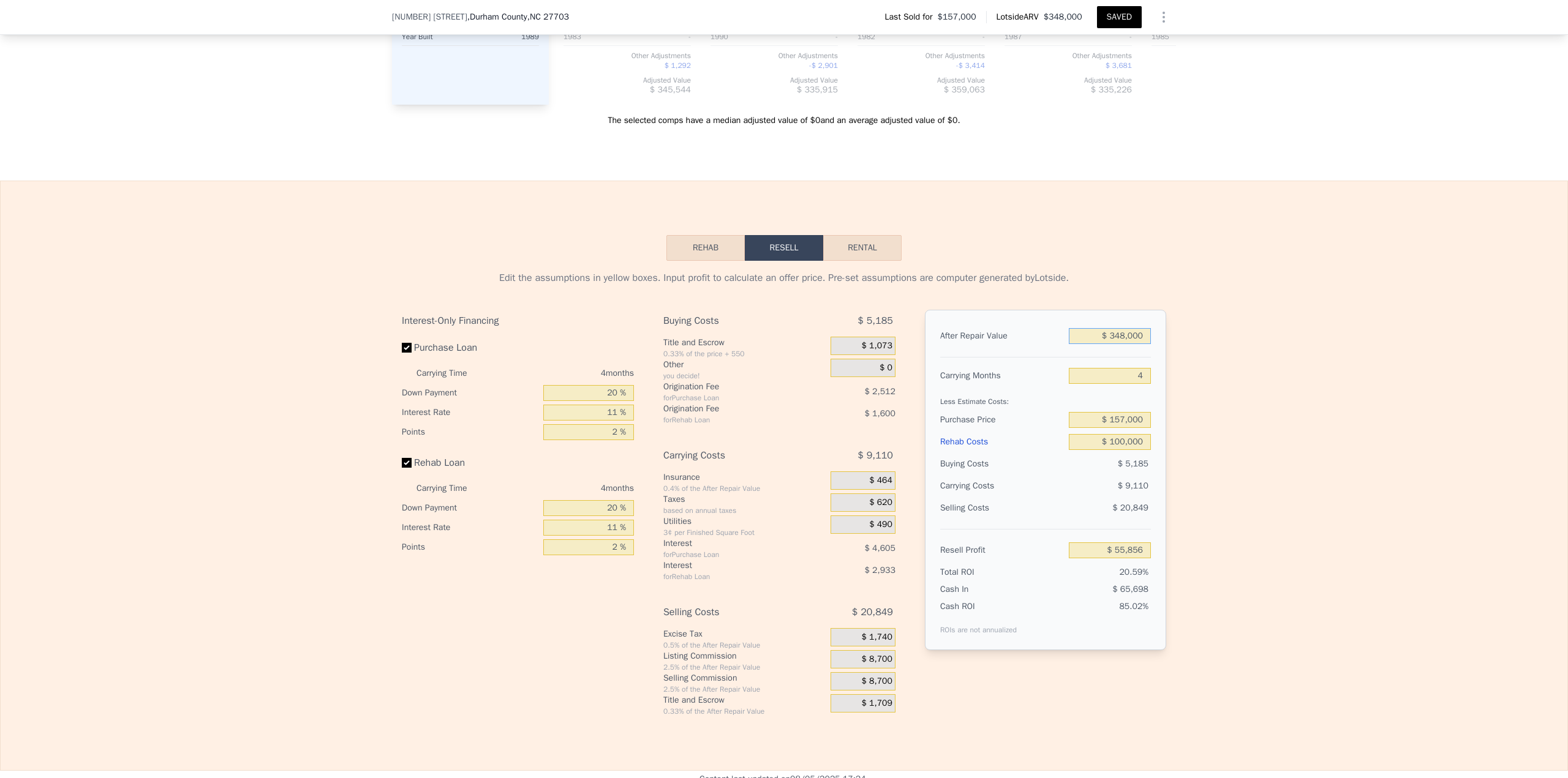 click on "$ 348,000" at bounding box center (1110, 336) 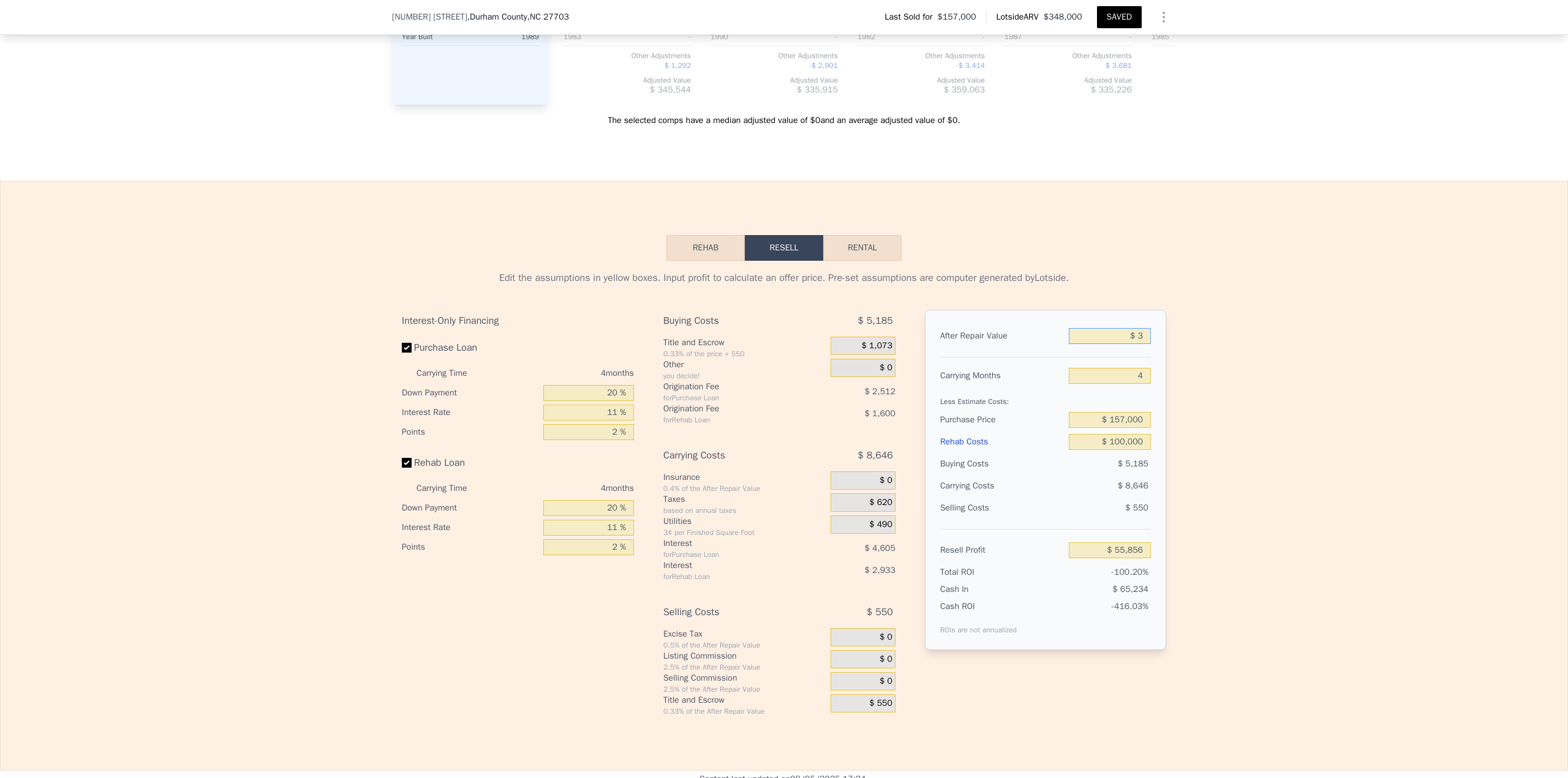 type on "-$ 271,378" 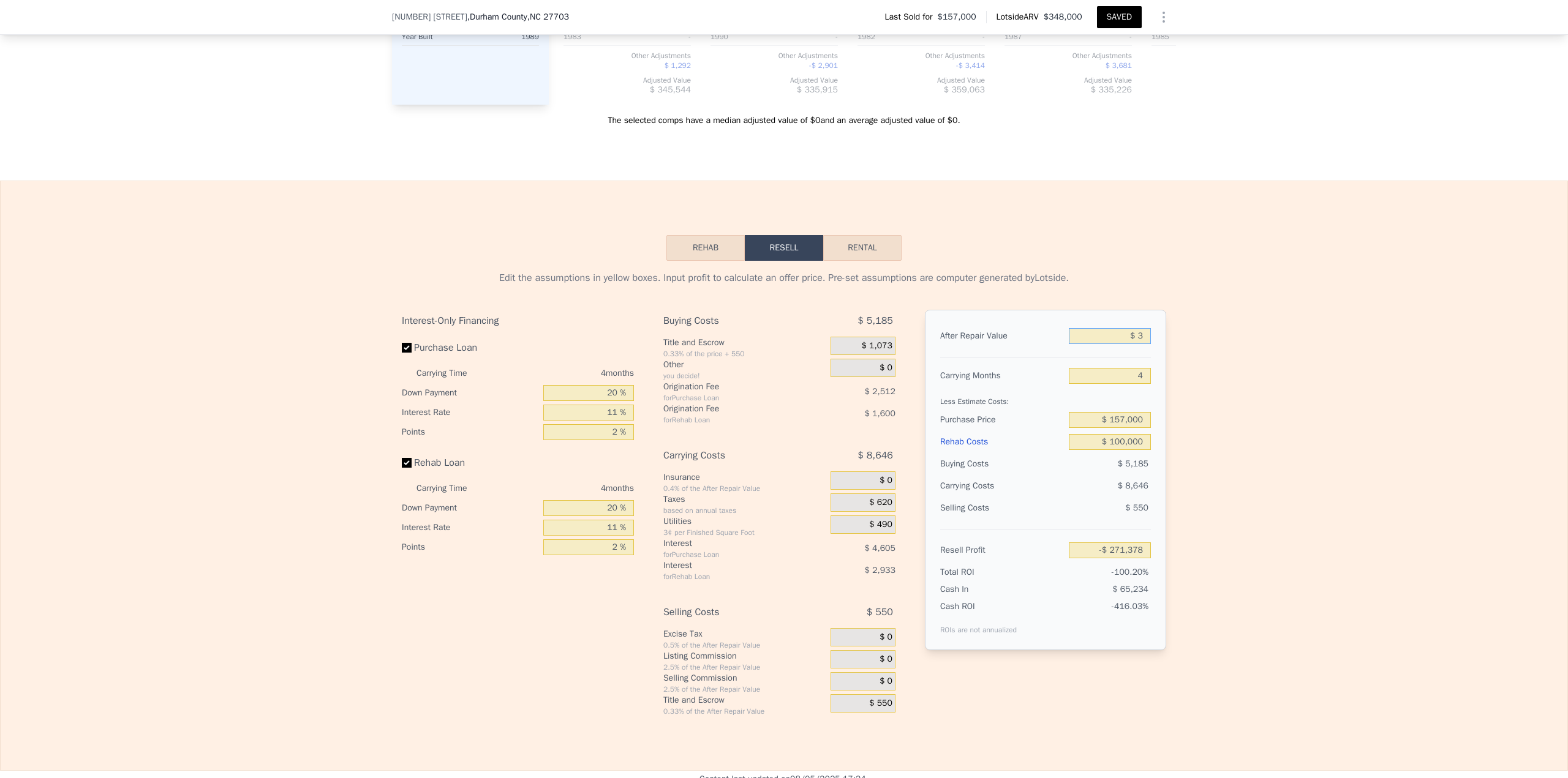 type on "$ 31" 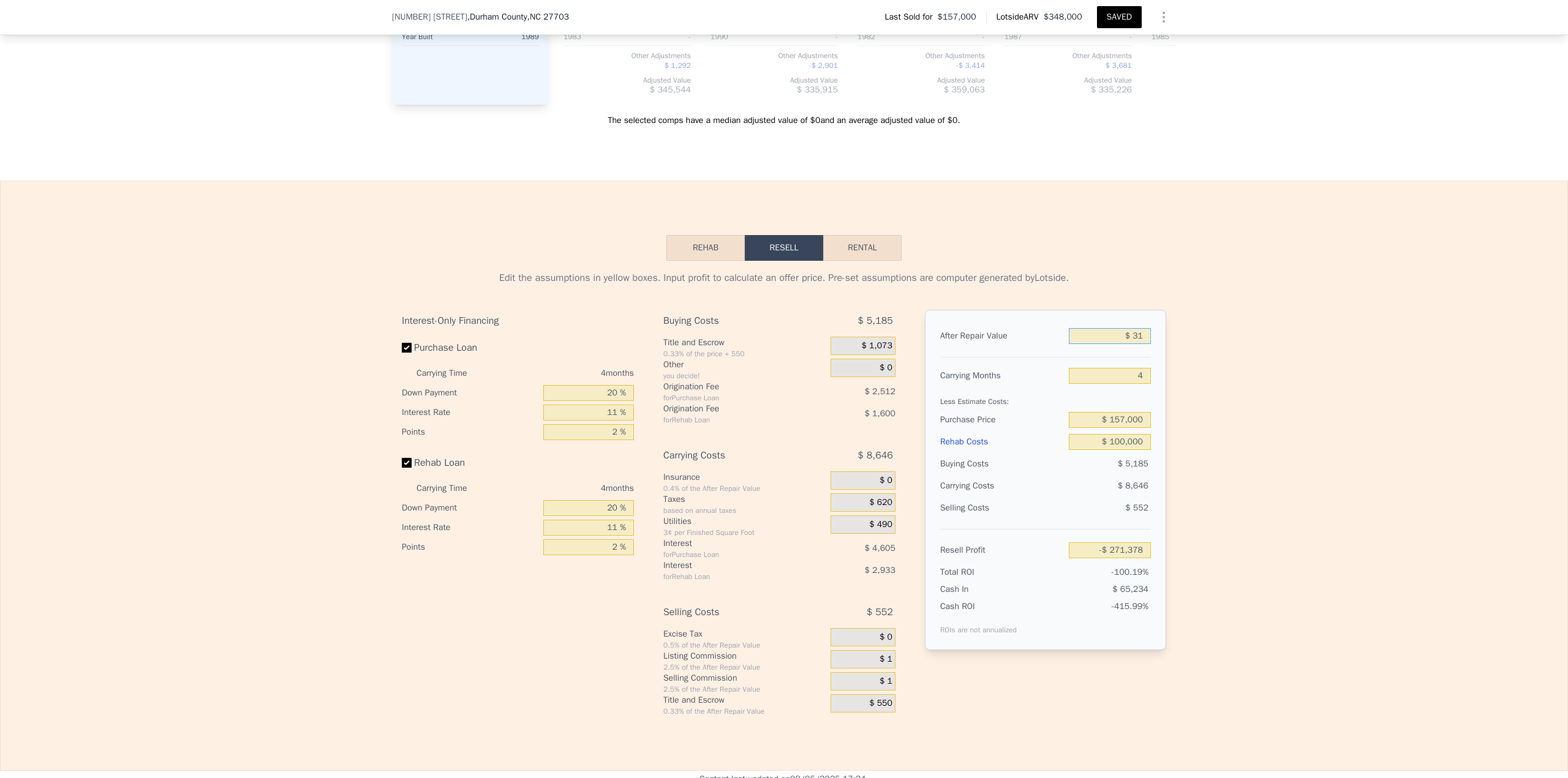 type on "-$ 271,352" 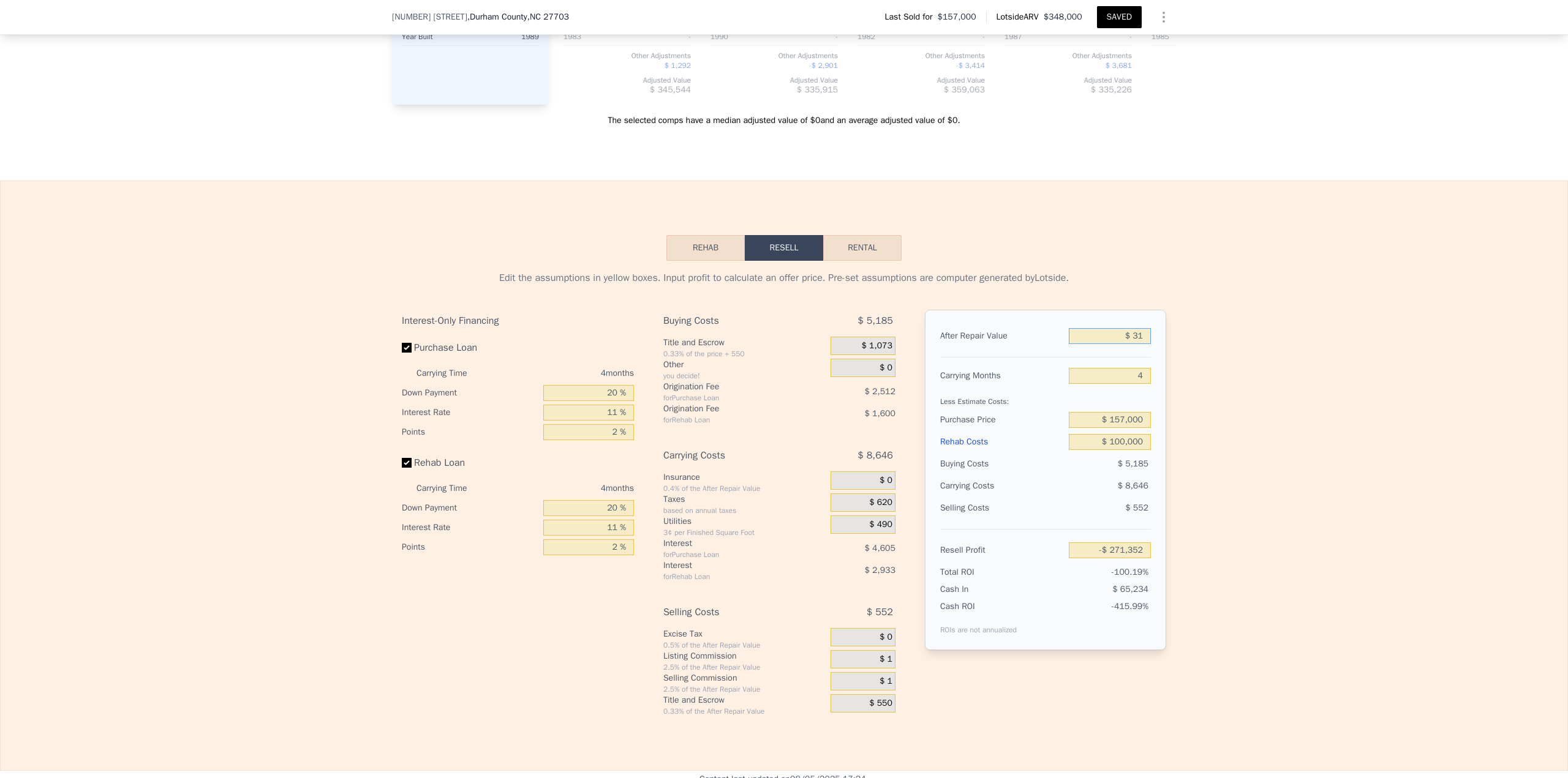 type on "$ 319" 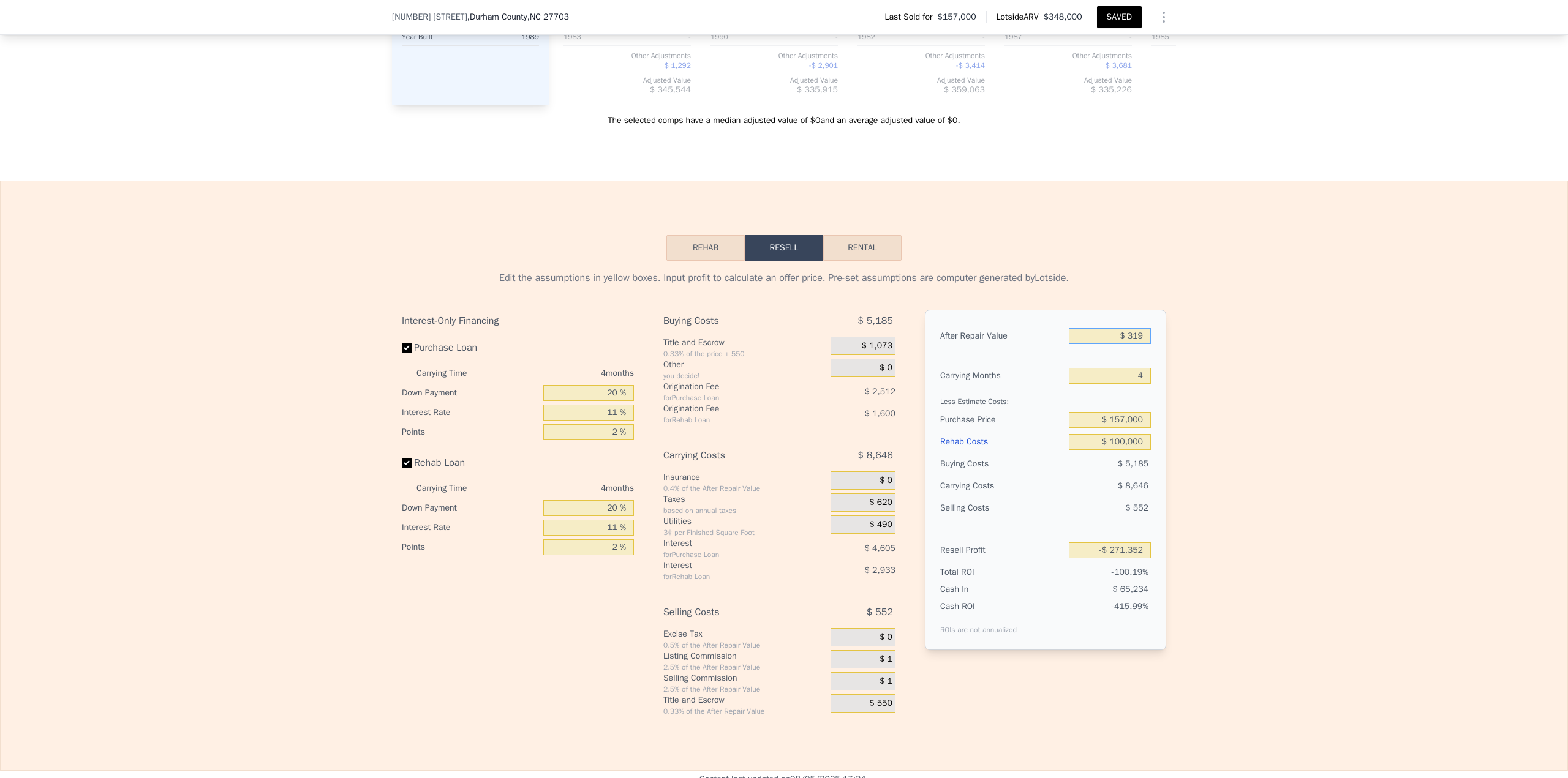 type on "-$ 271,081" 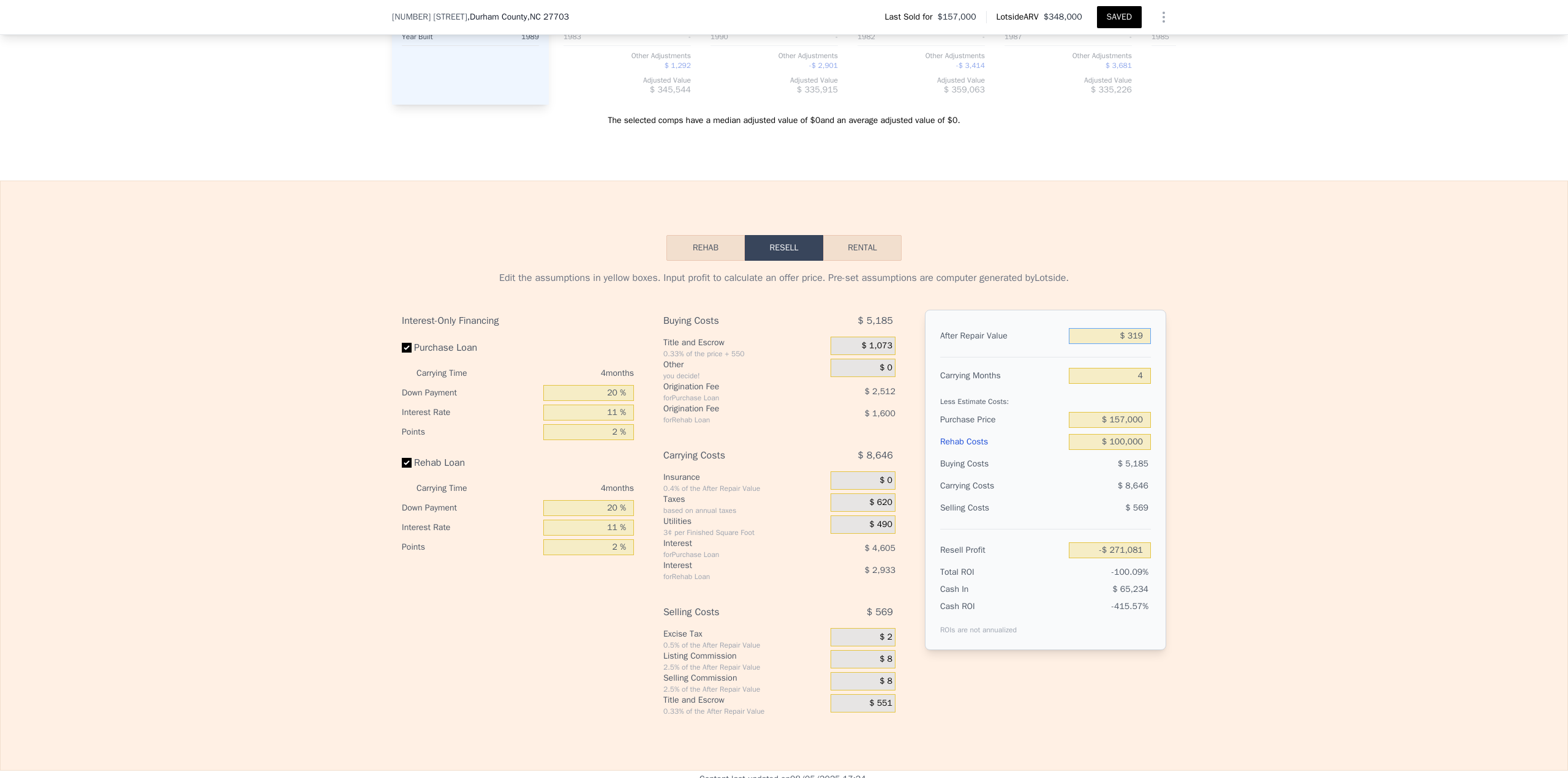 type on "$ 3,190" 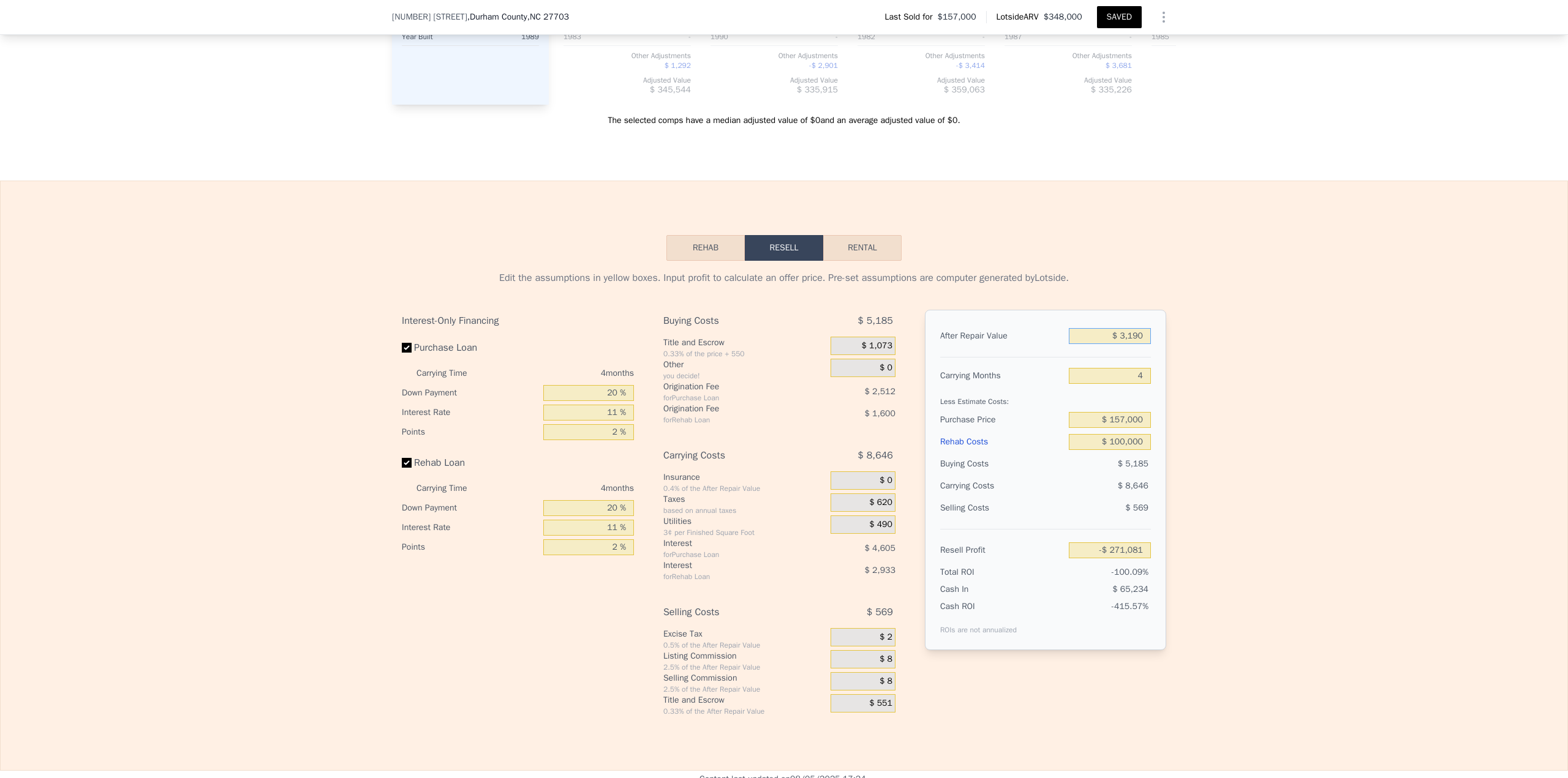 type on "-$ 268,382" 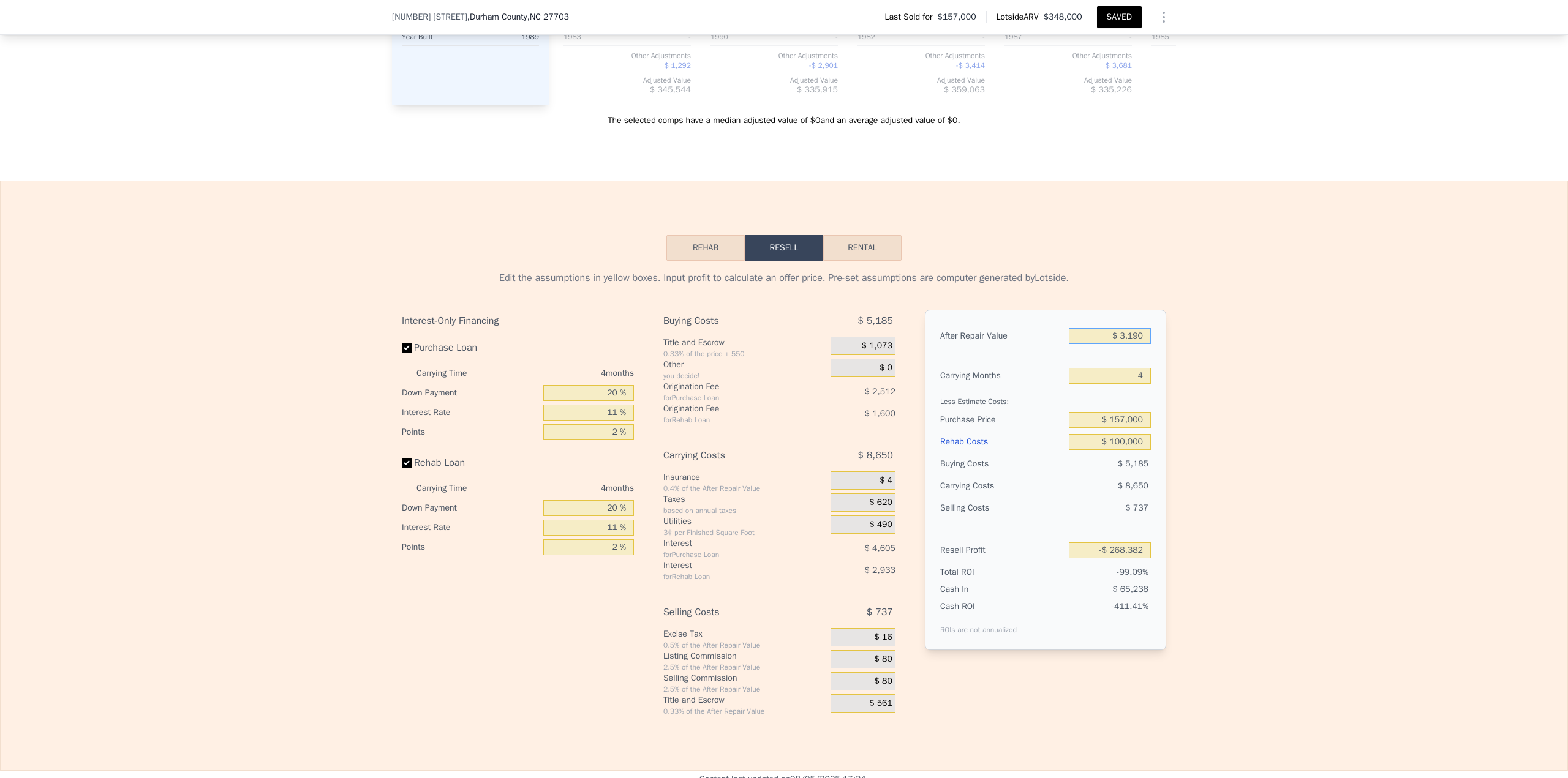 type on "$ 31,900" 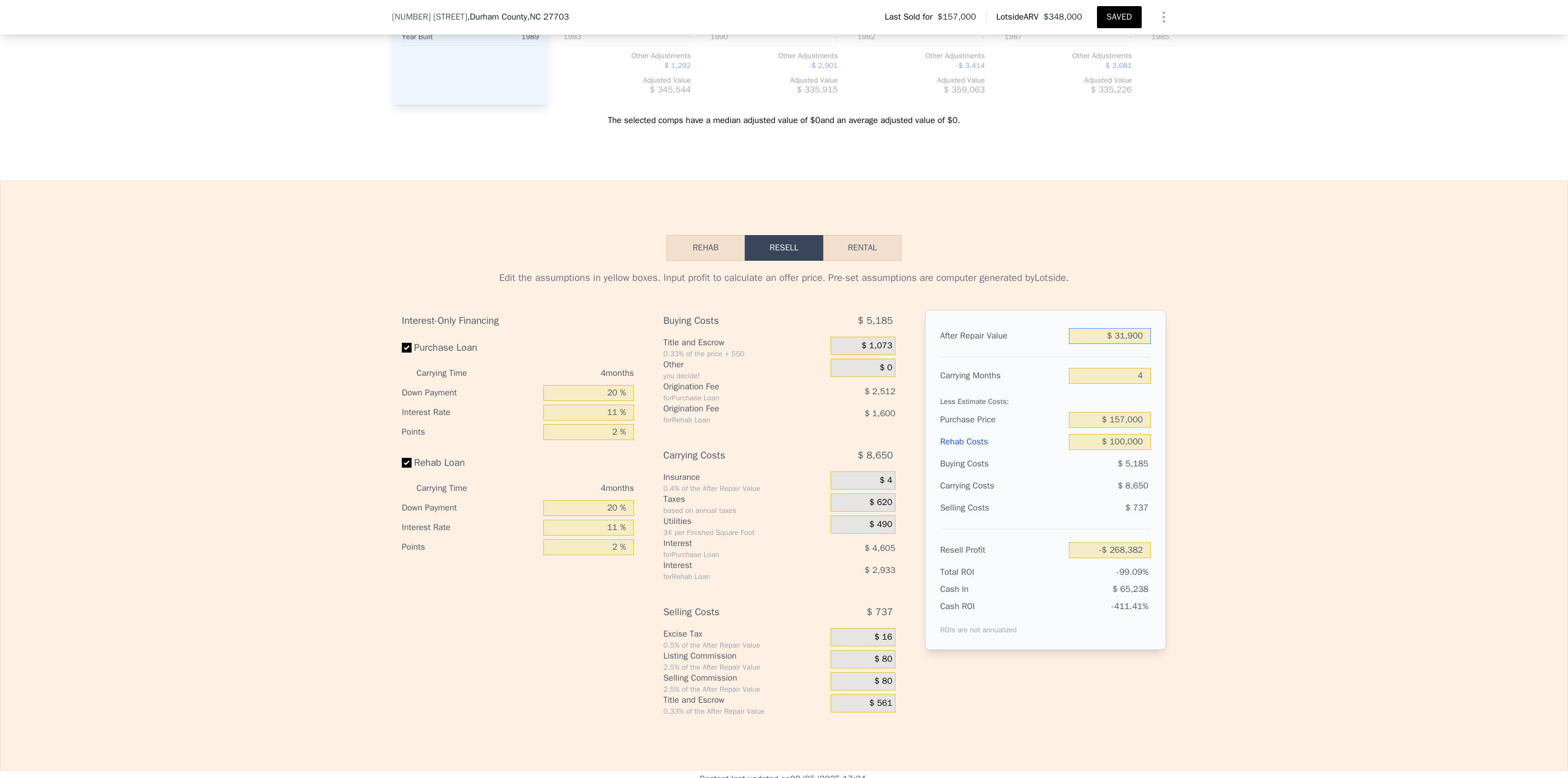 type on "-$ 241,386" 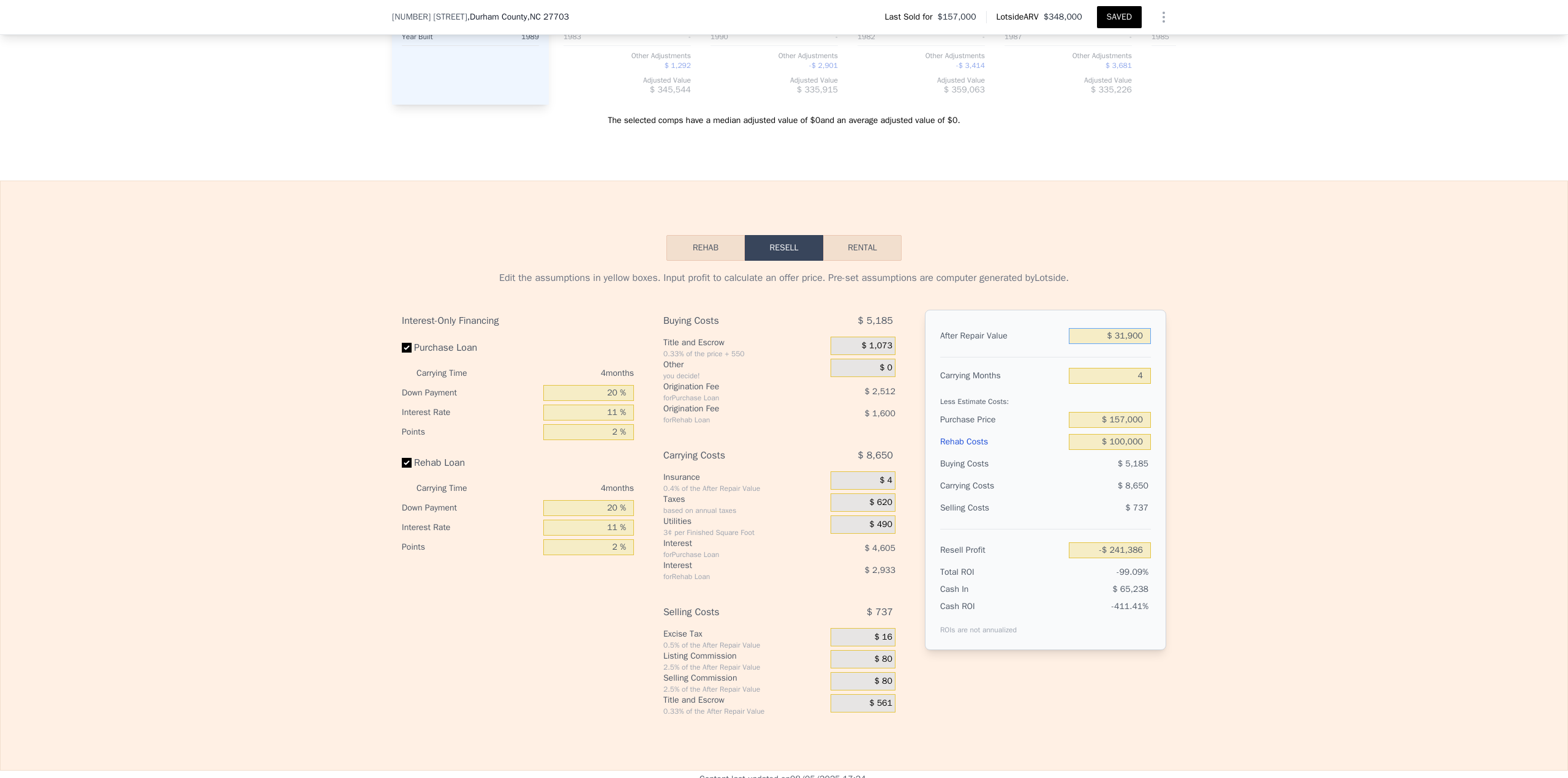 type on "$ 319,000" 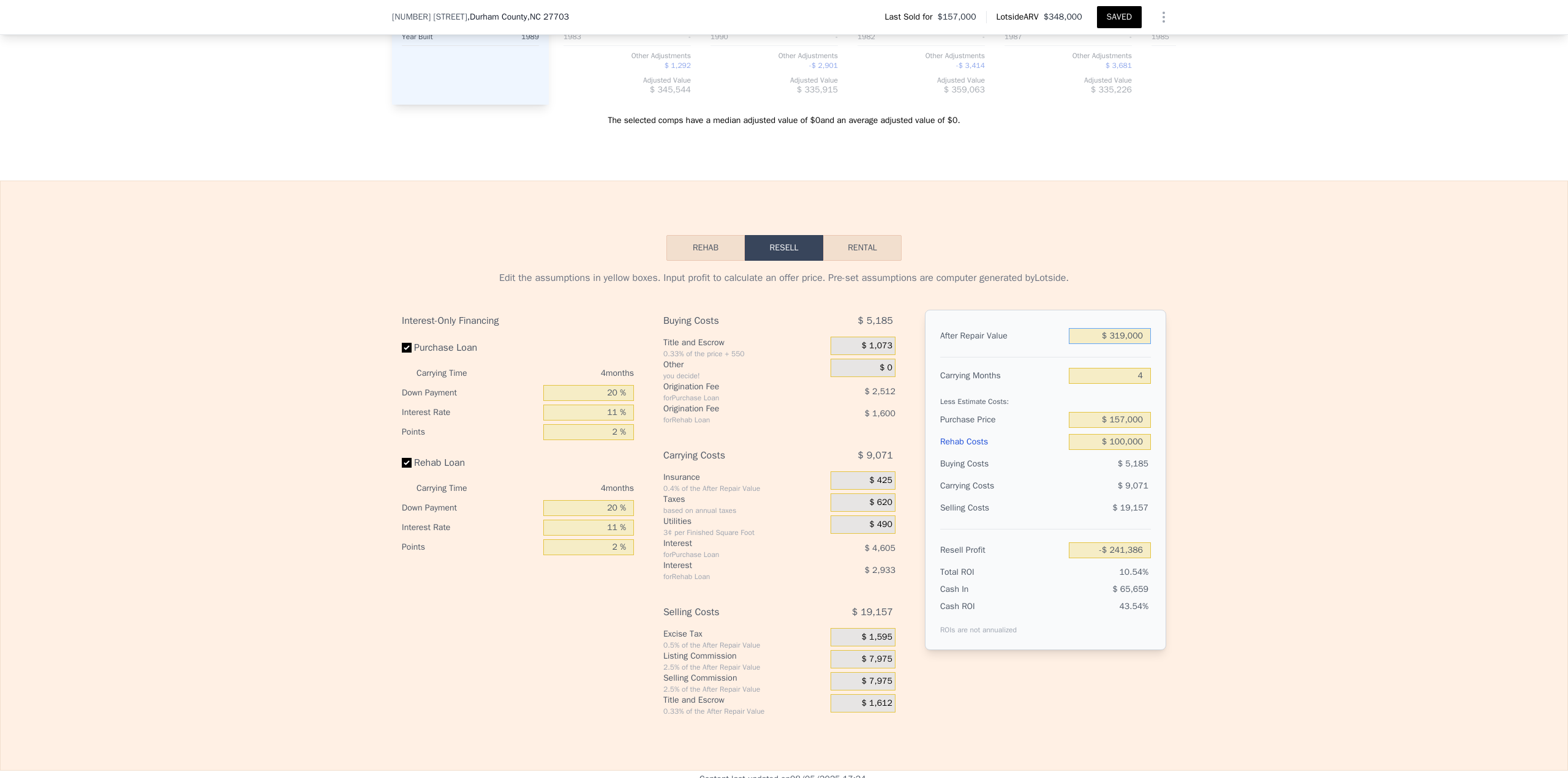 type on "$ 28,587" 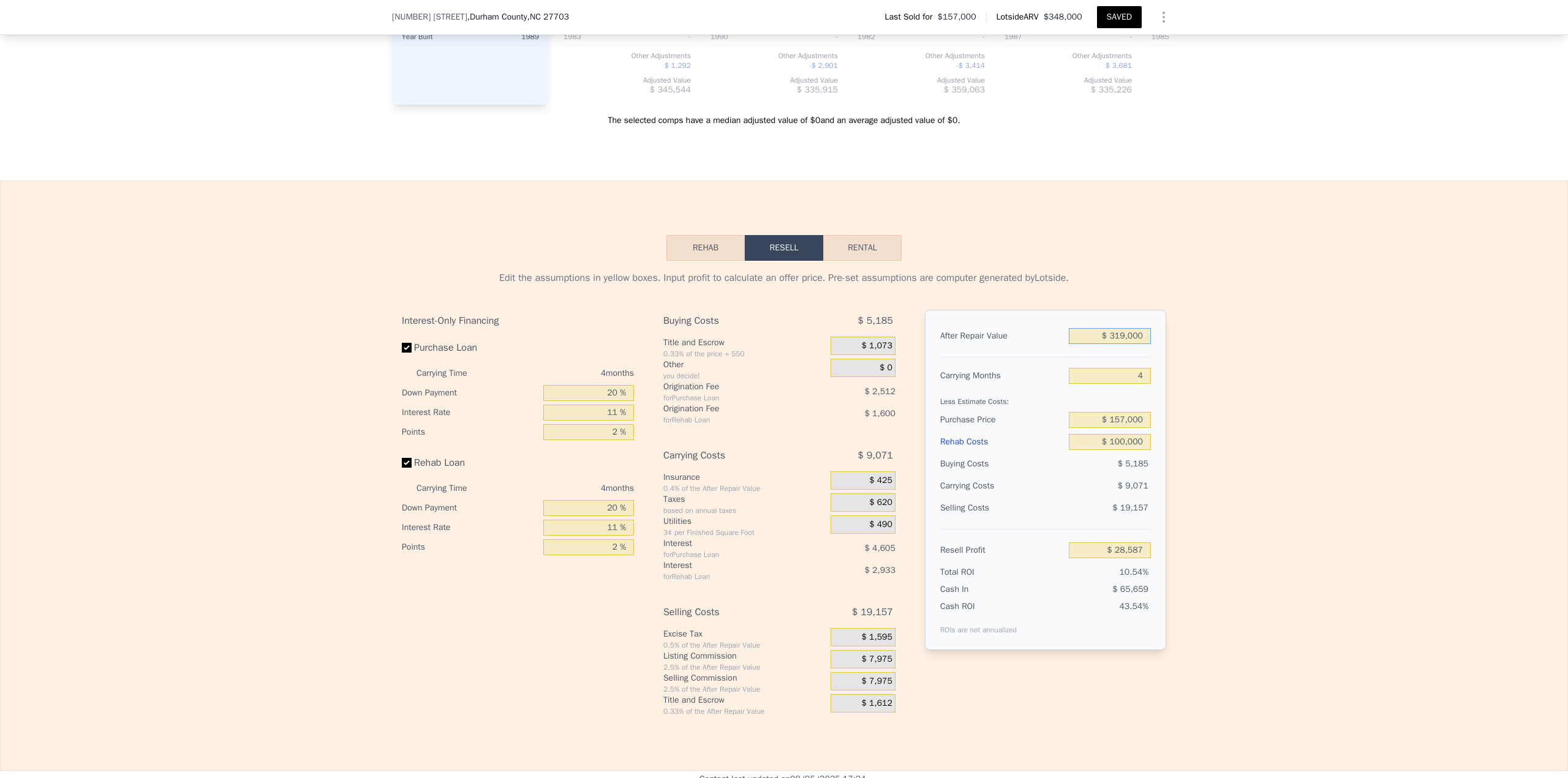 type on "$ 319,000" 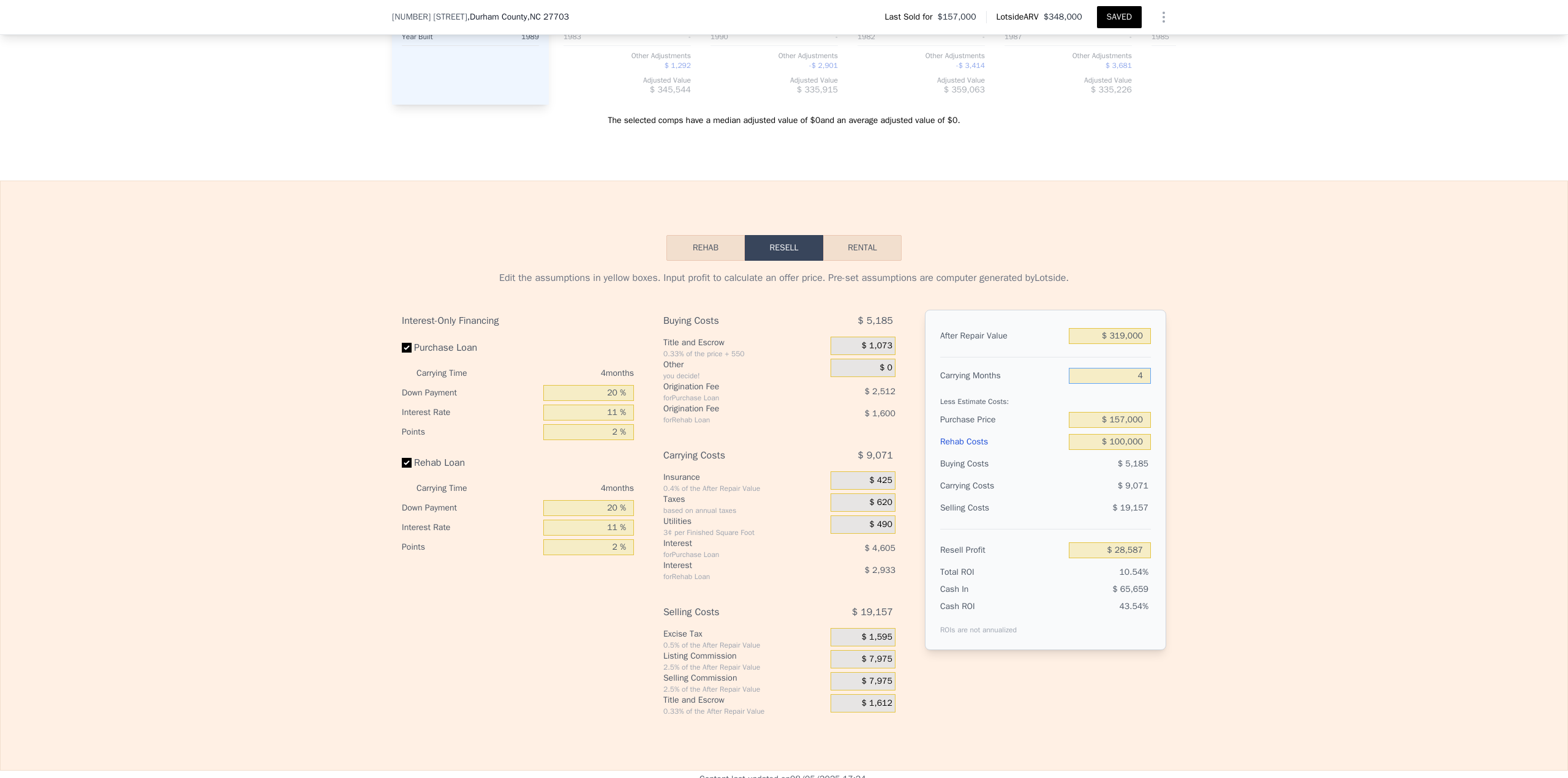 click on "4" at bounding box center (1110, 376) 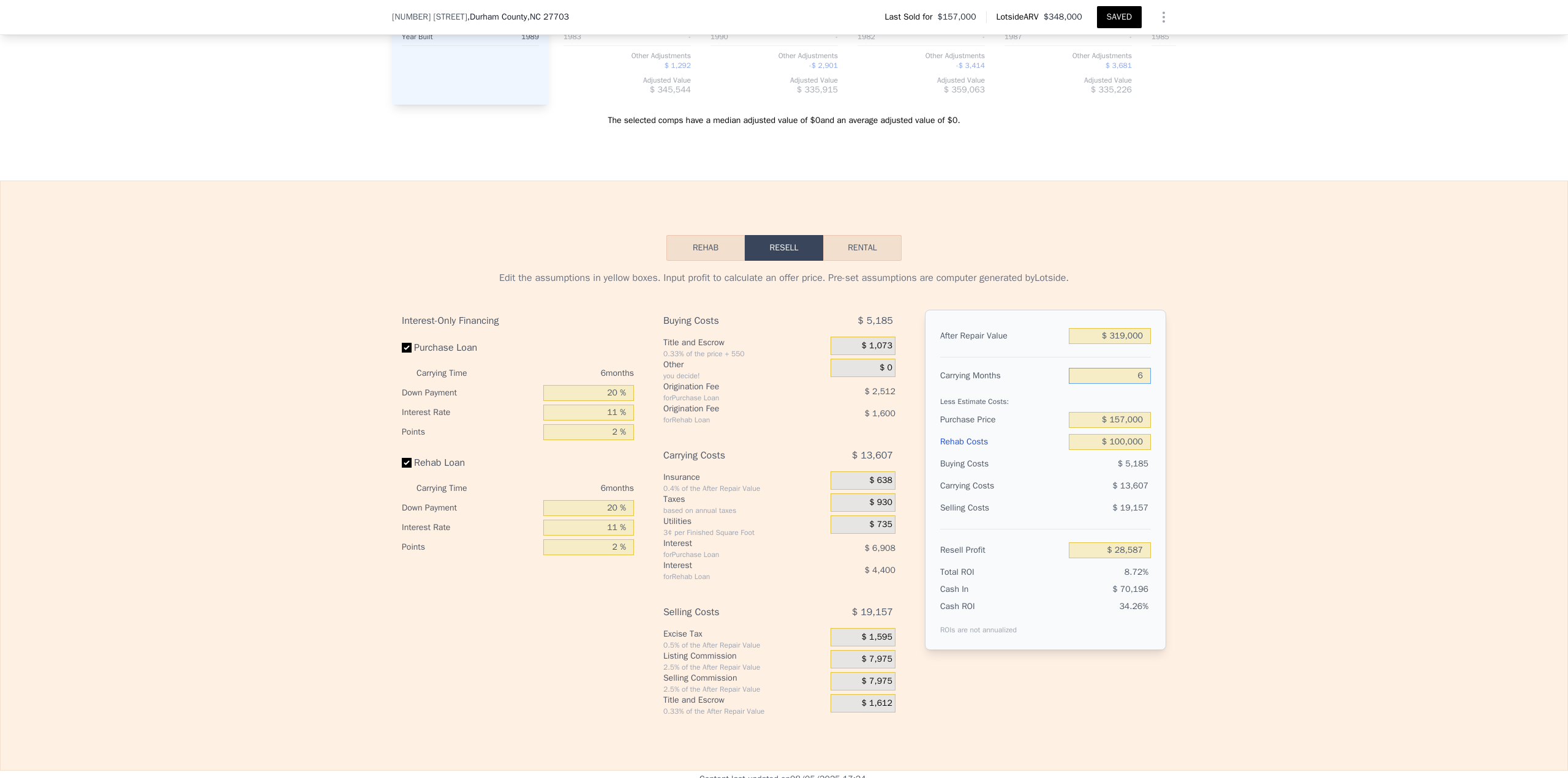 type on "$ 24,051" 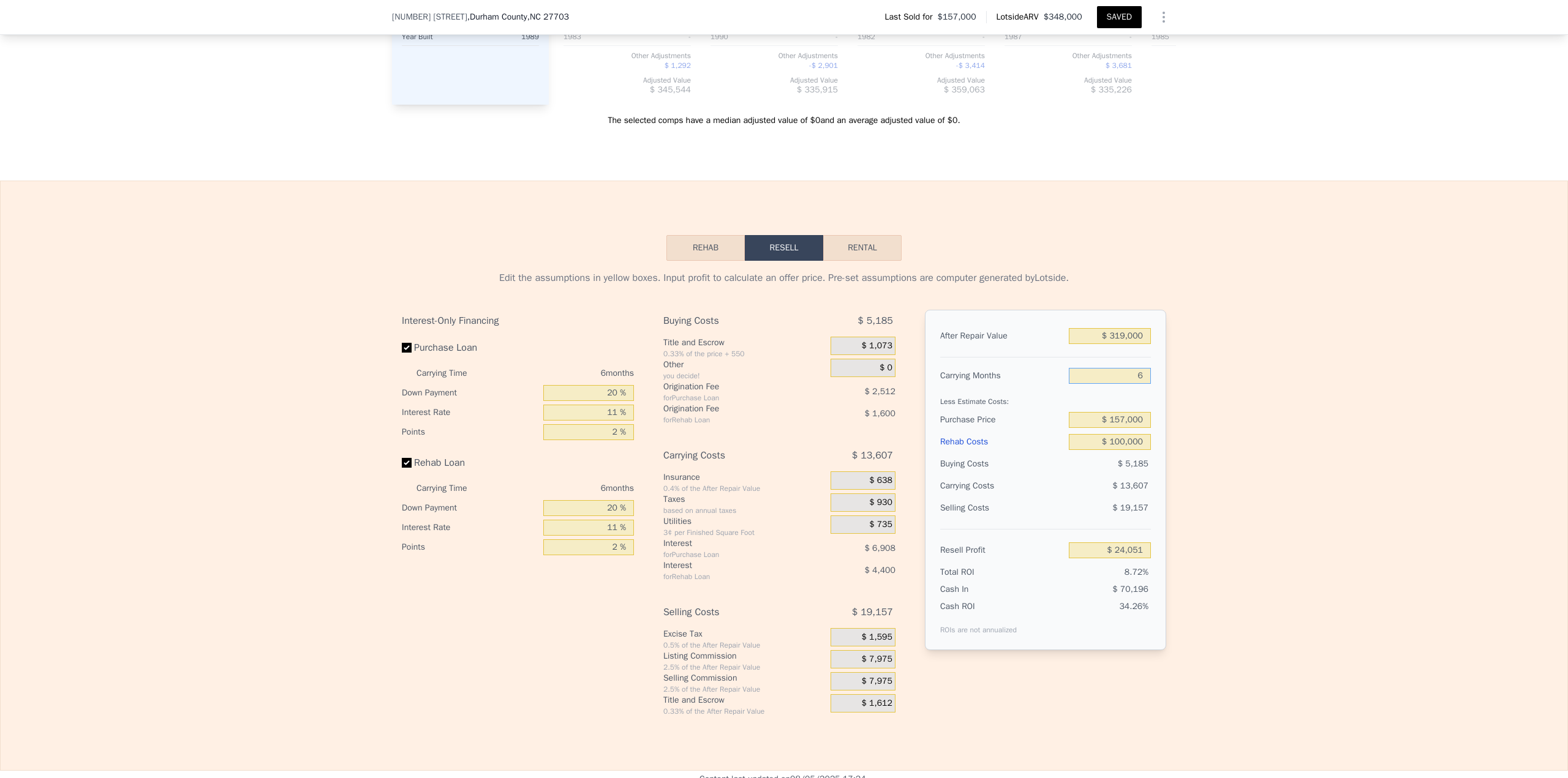 type on "6" 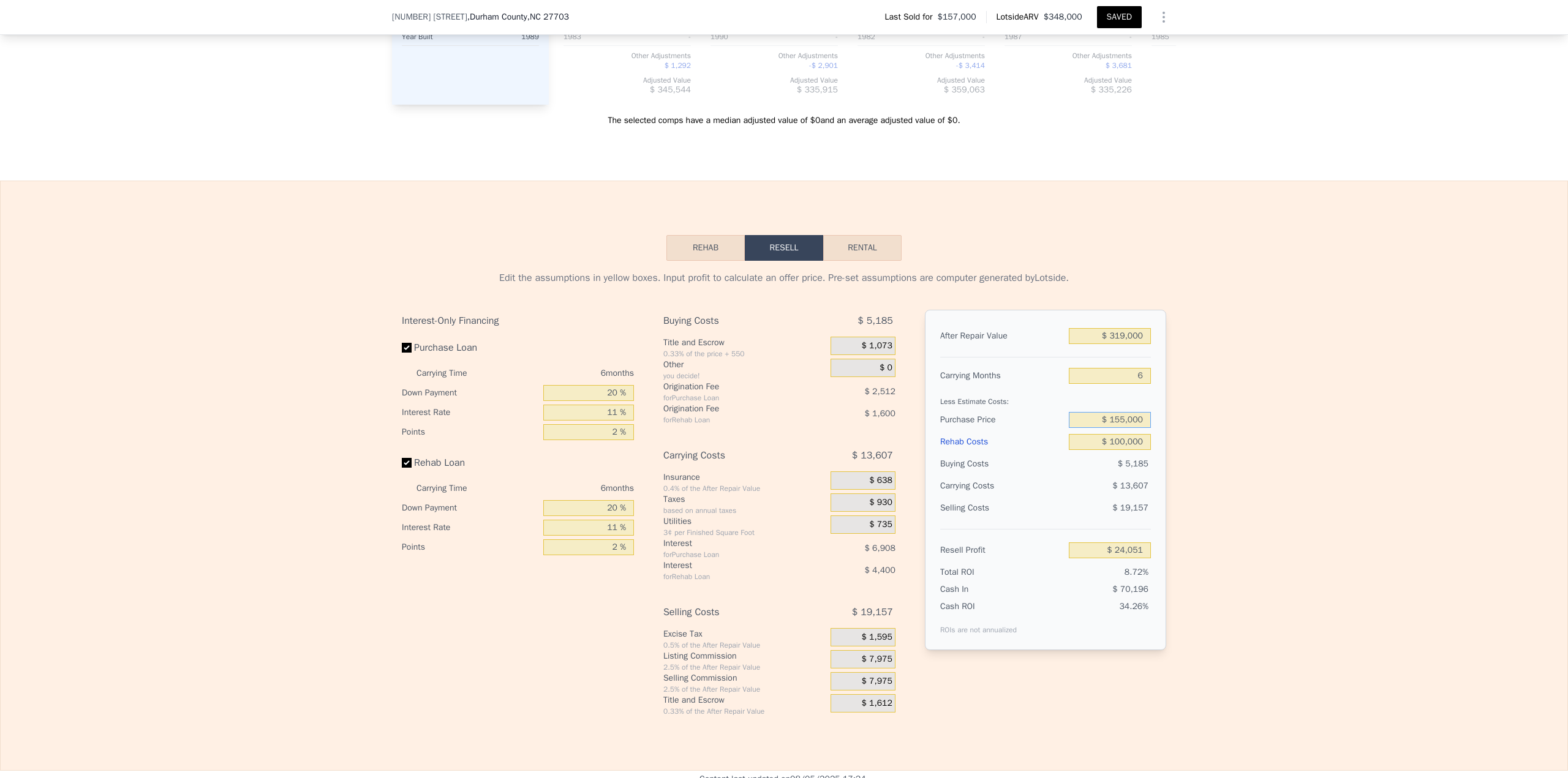 type on "$ 155,000" 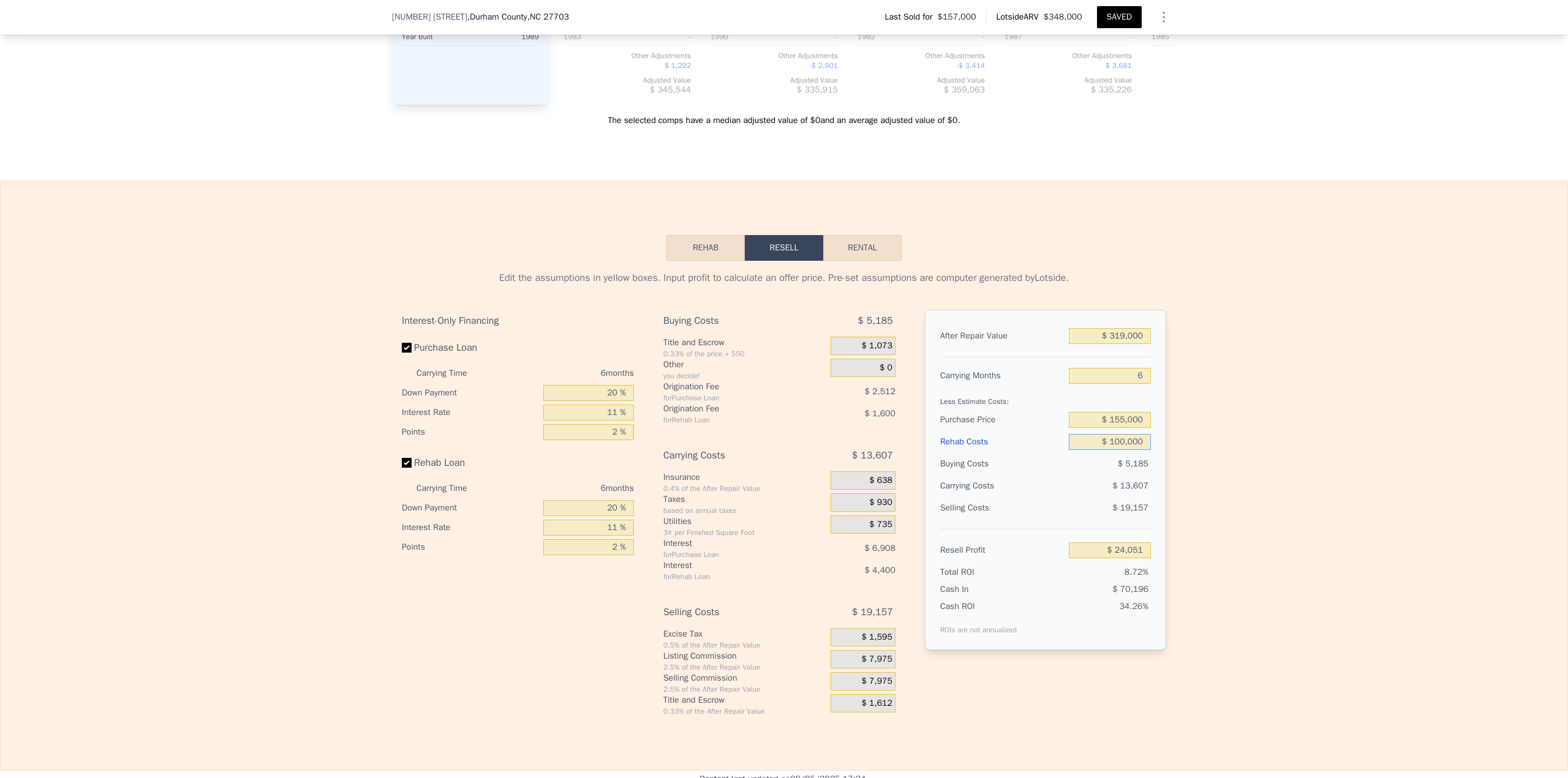 type on "$ 26,174" 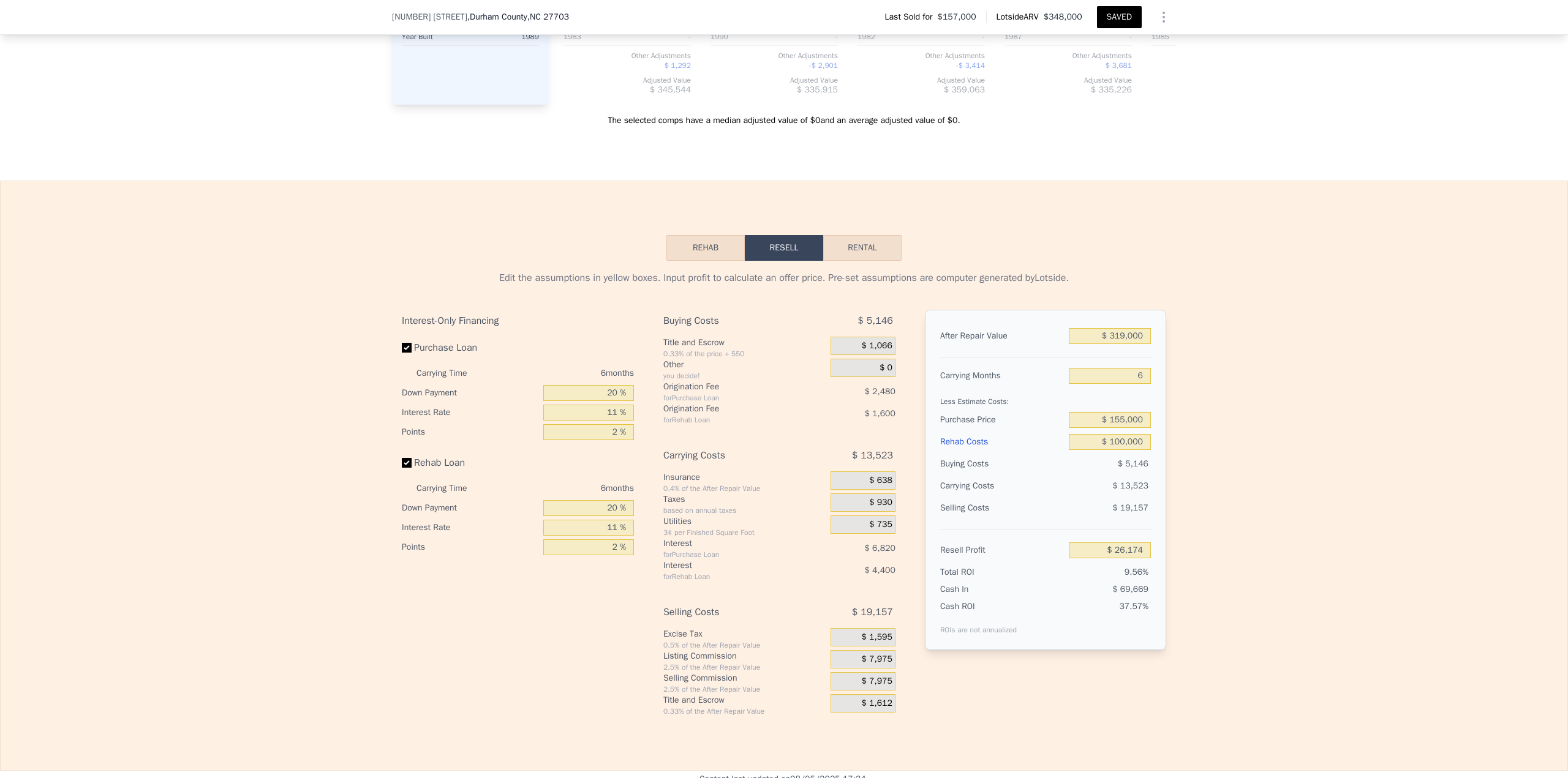 click on "SAVED" at bounding box center [1119, 17] 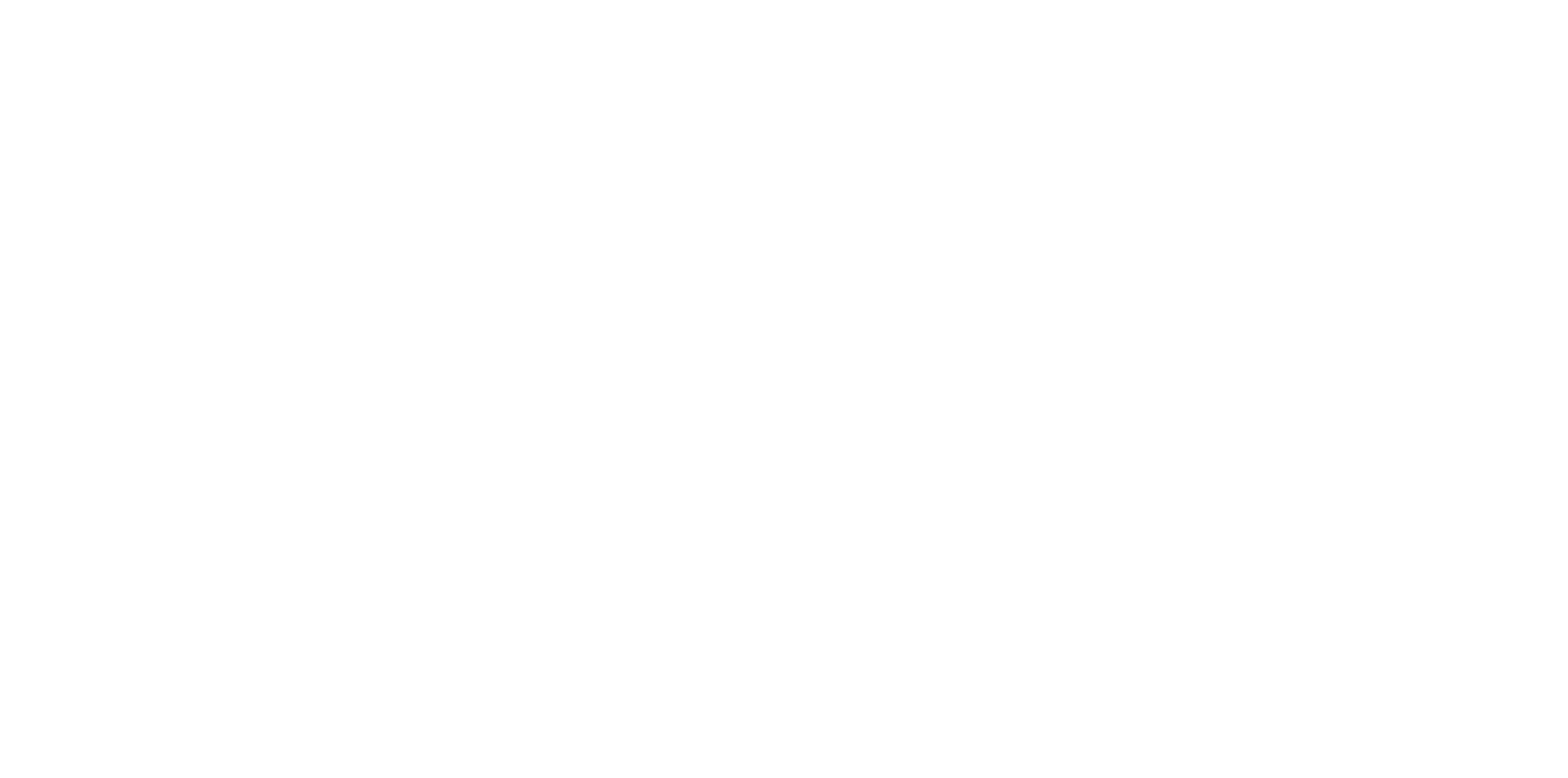 scroll, scrollTop: 0, scrollLeft: 0, axis: both 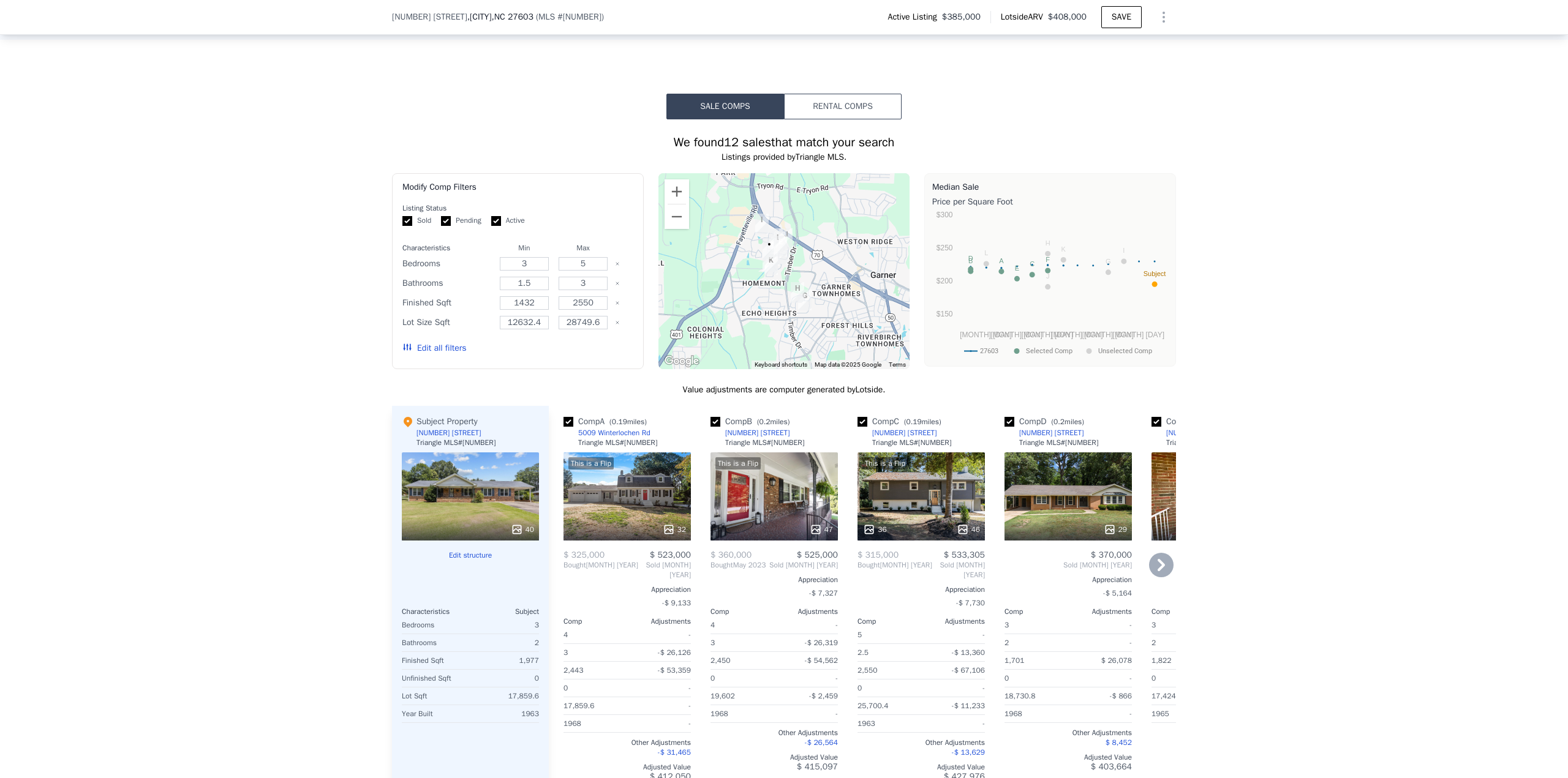 click 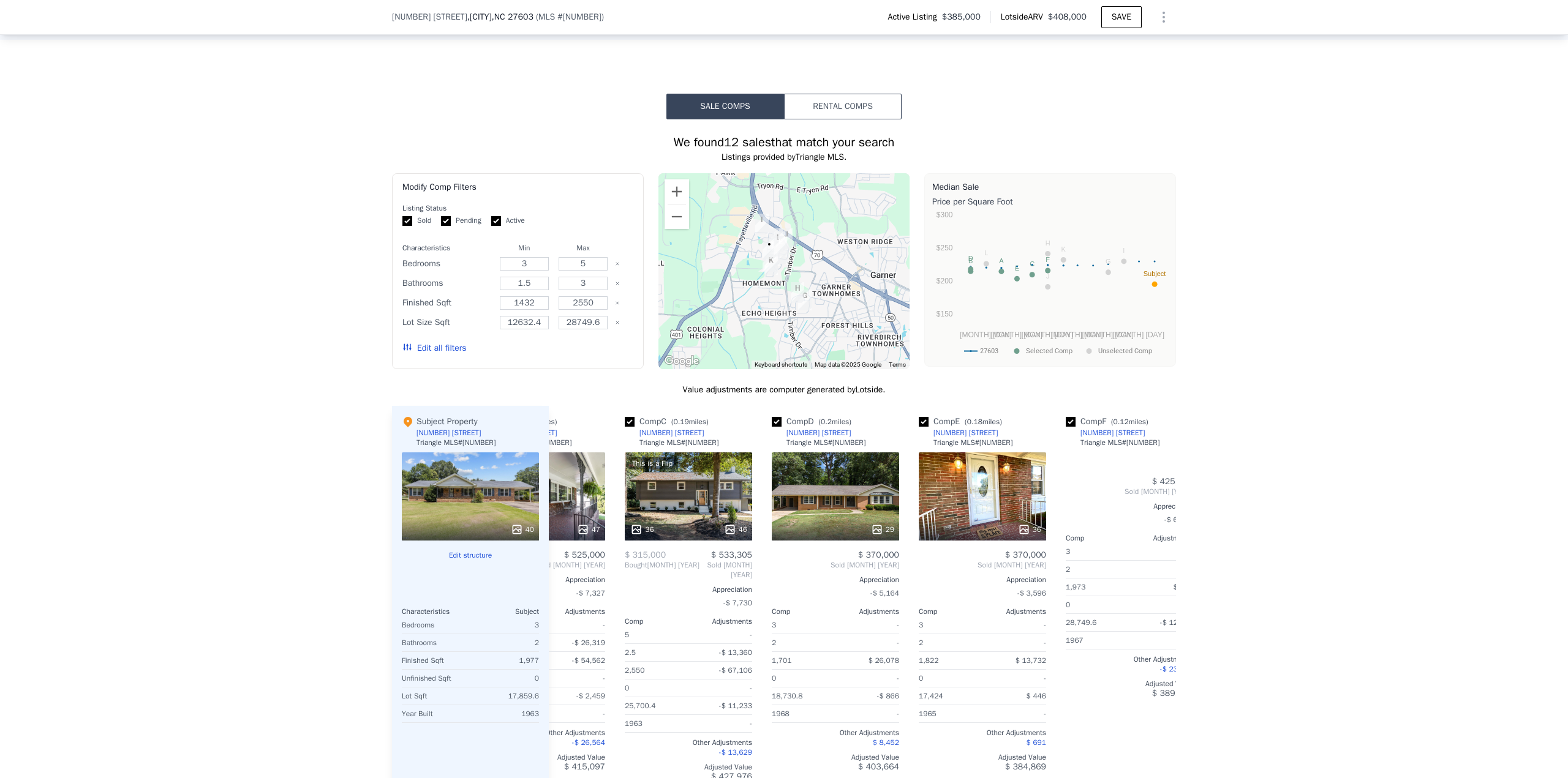 scroll, scrollTop: 0, scrollLeft: 294, axis: horizontal 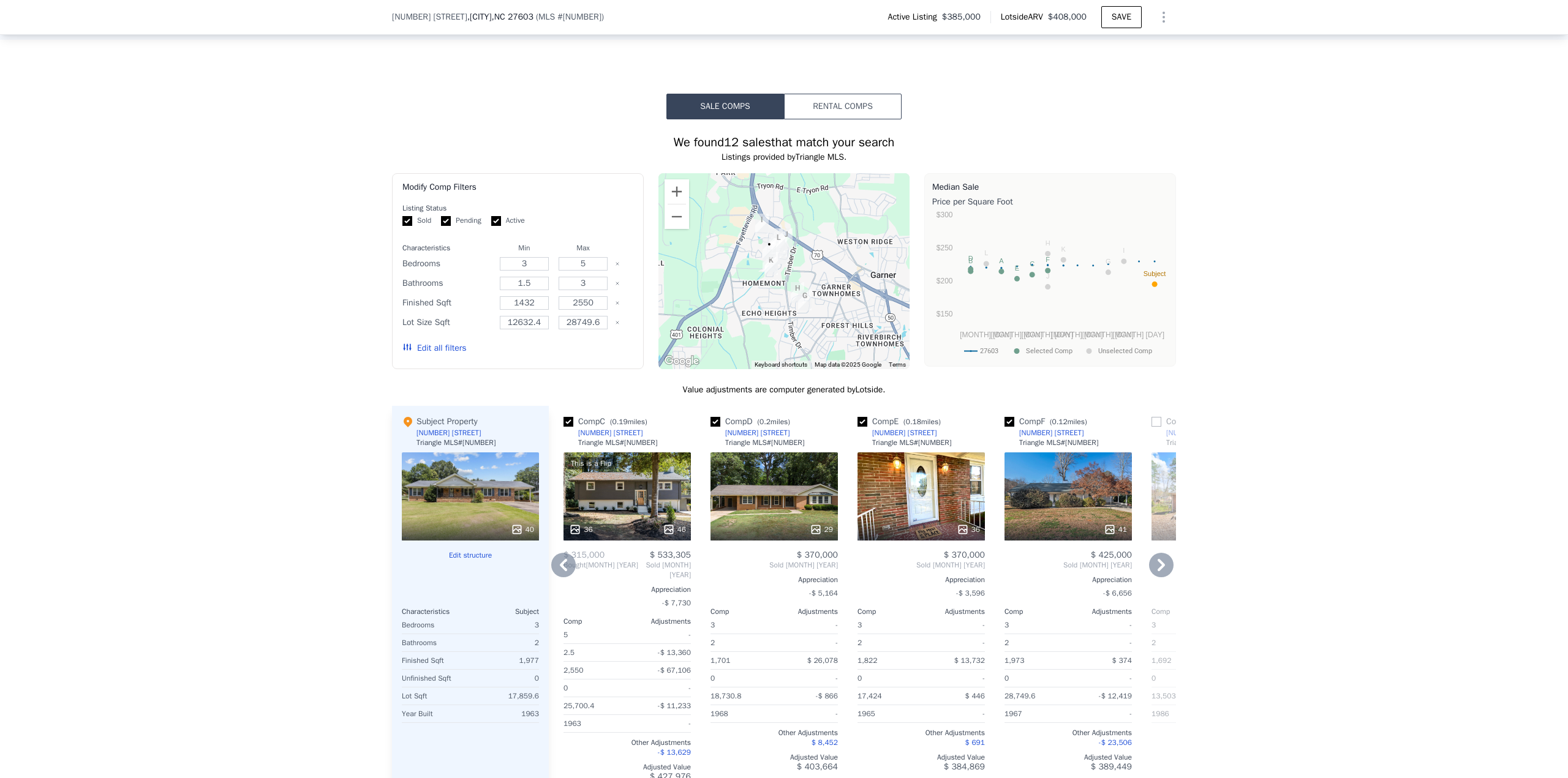 click 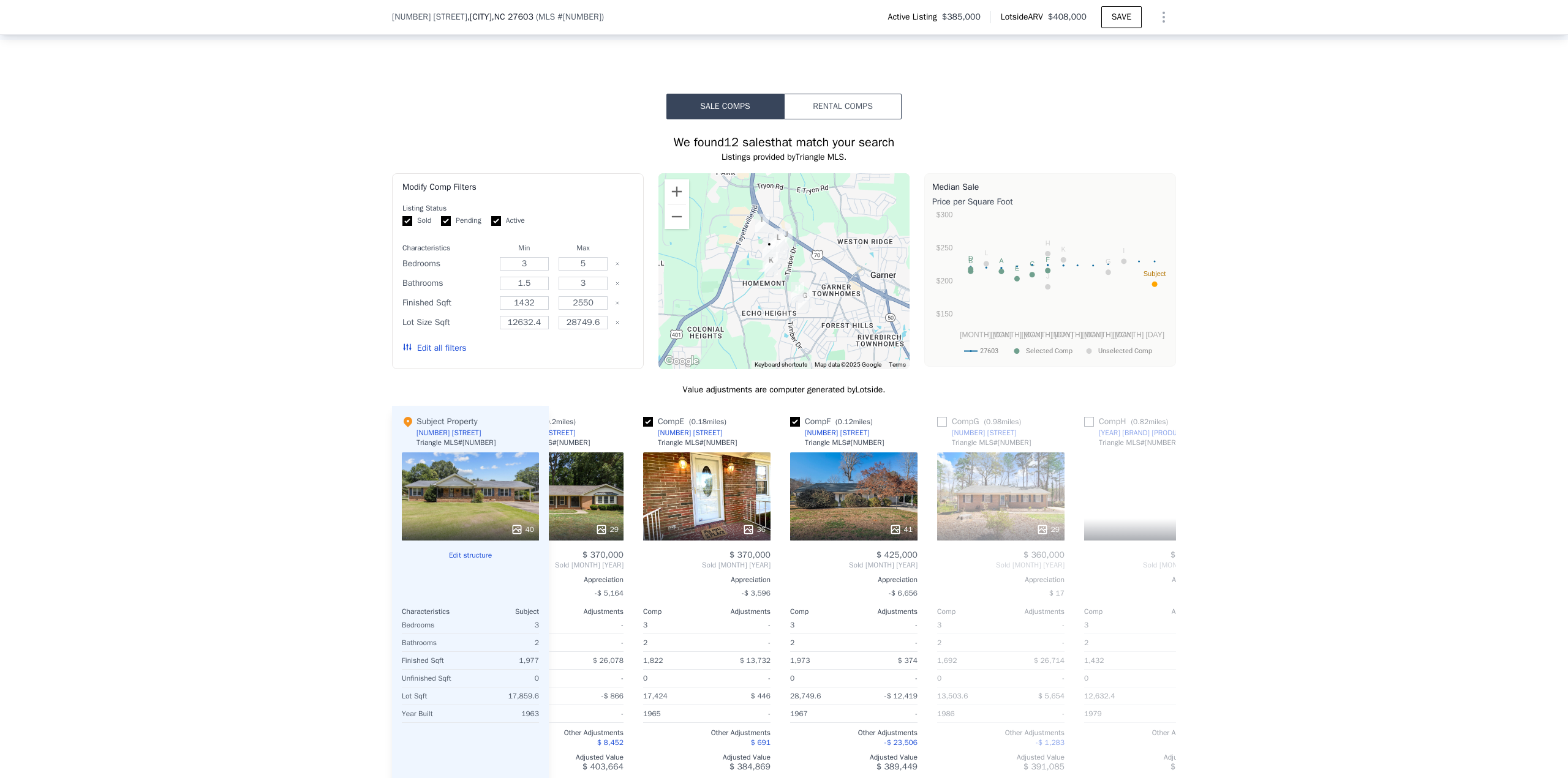 scroll, scrollTop: 0, scrollLeft: 588, axis: horizontal 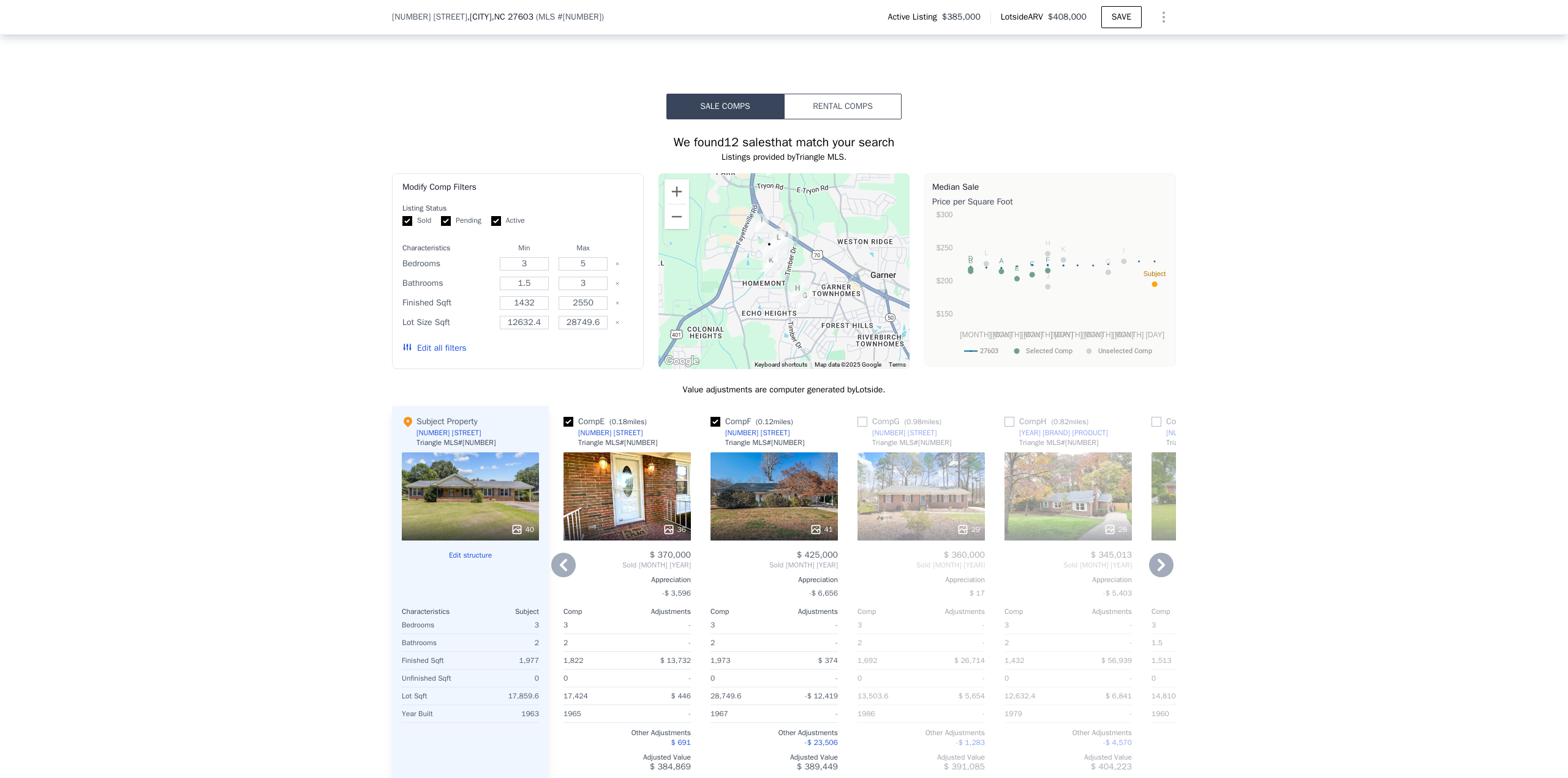 click 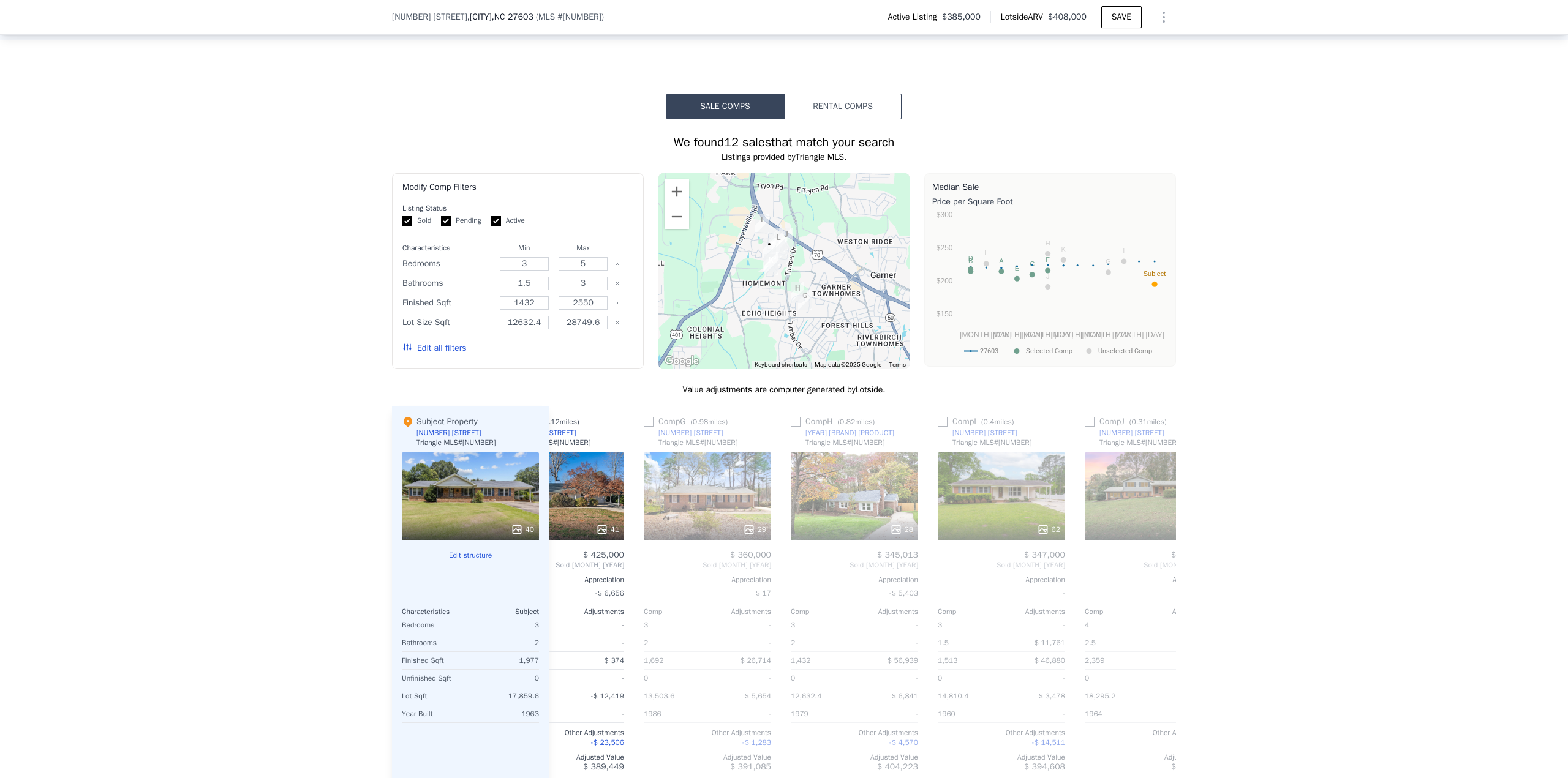 scroll, scrollTop: 0, scrollLeft: 882, axis: horizontal 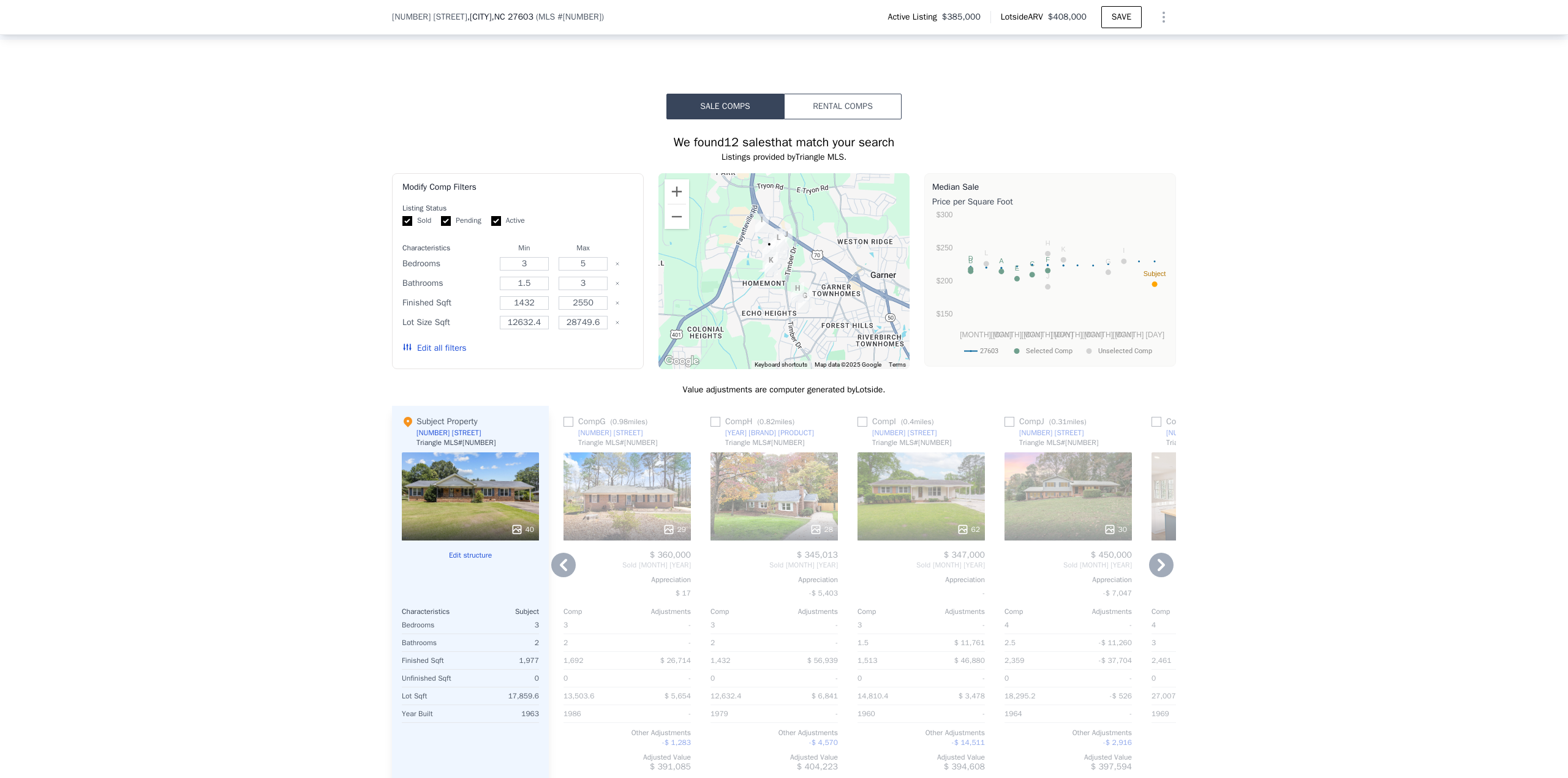 click 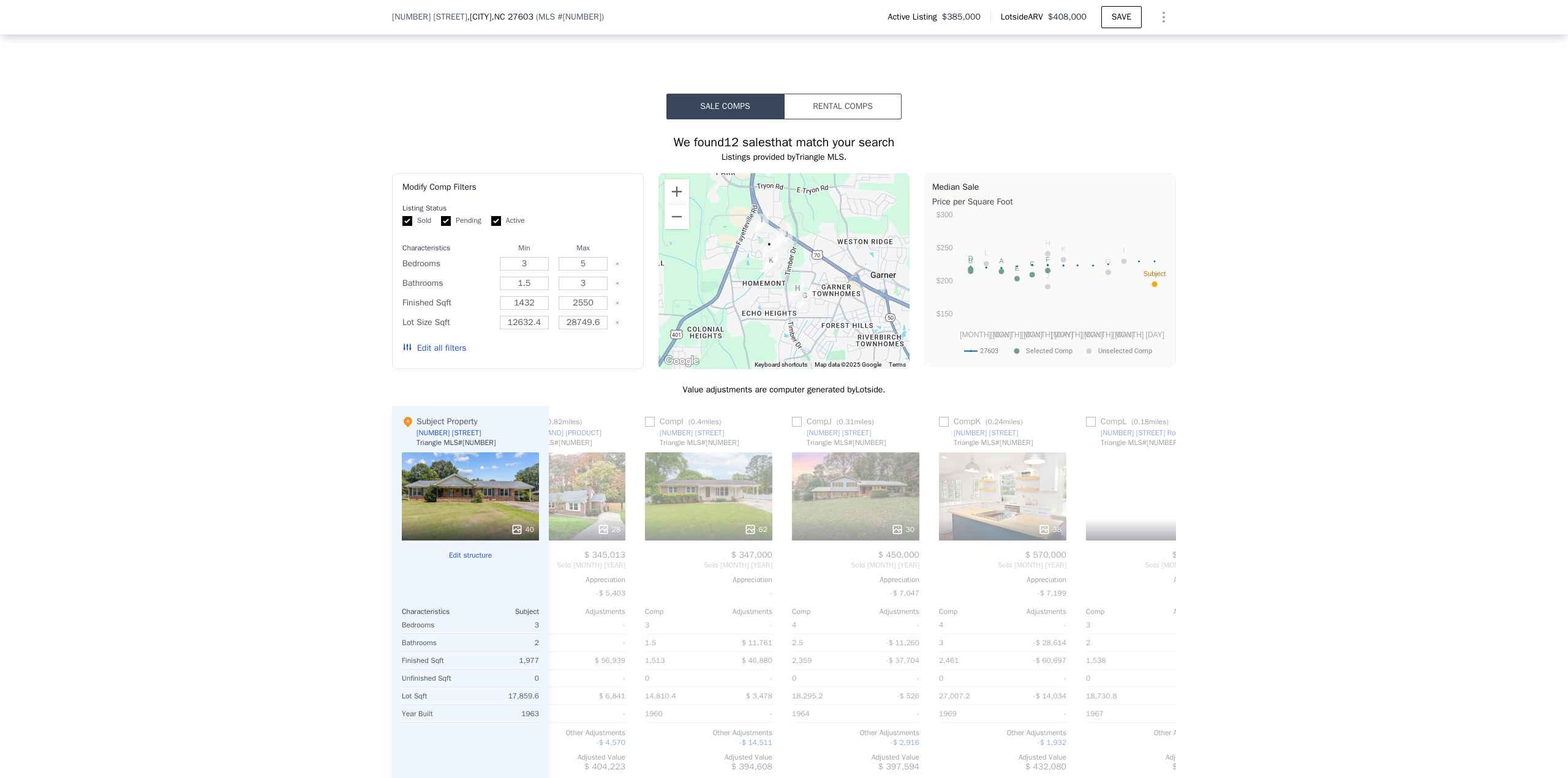 scroll, scrollTop: 0, scrollLeft: 1166, axis: horizontal 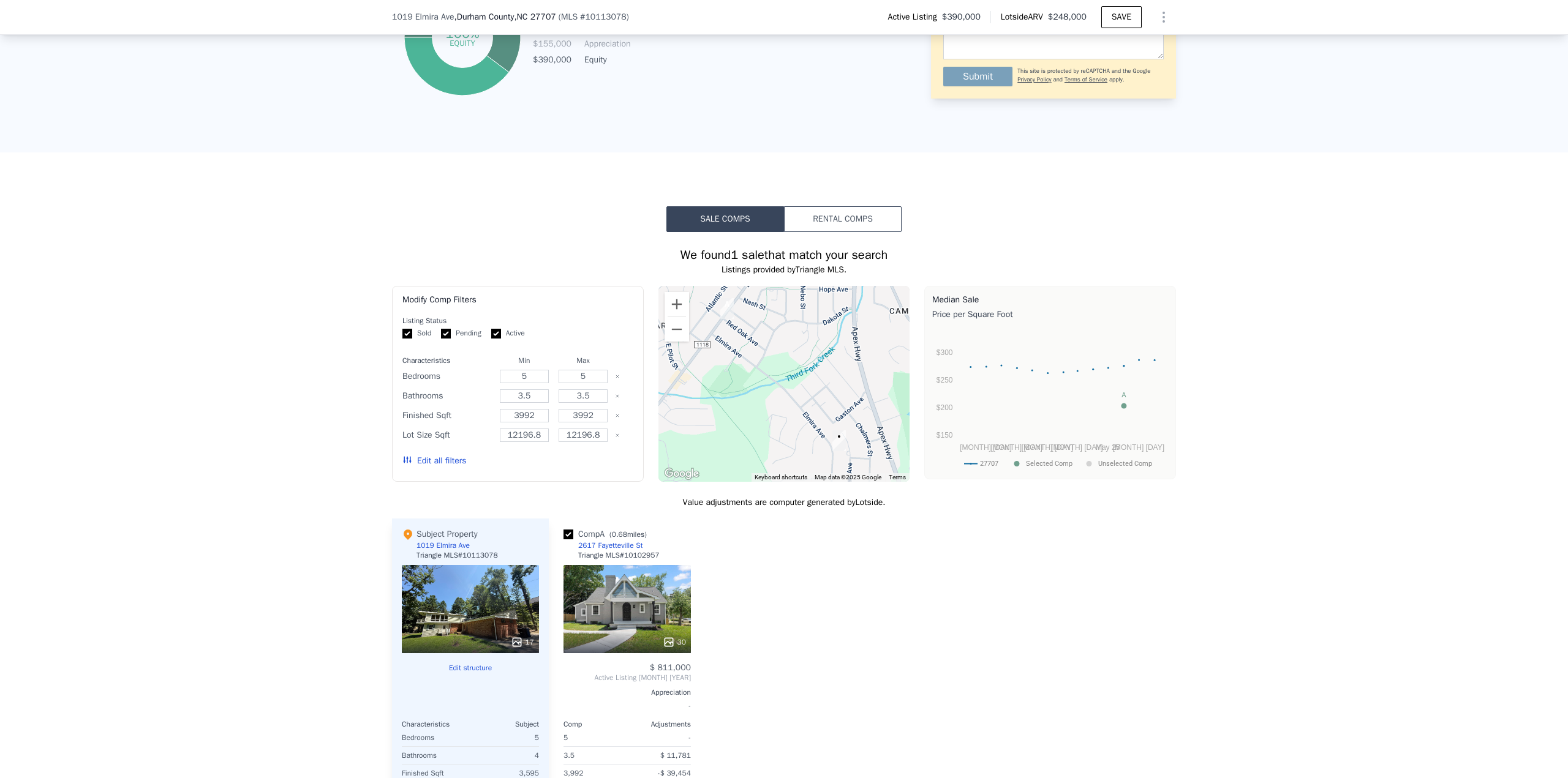 click on "Edit all filters" at bounding box center [434, 461] 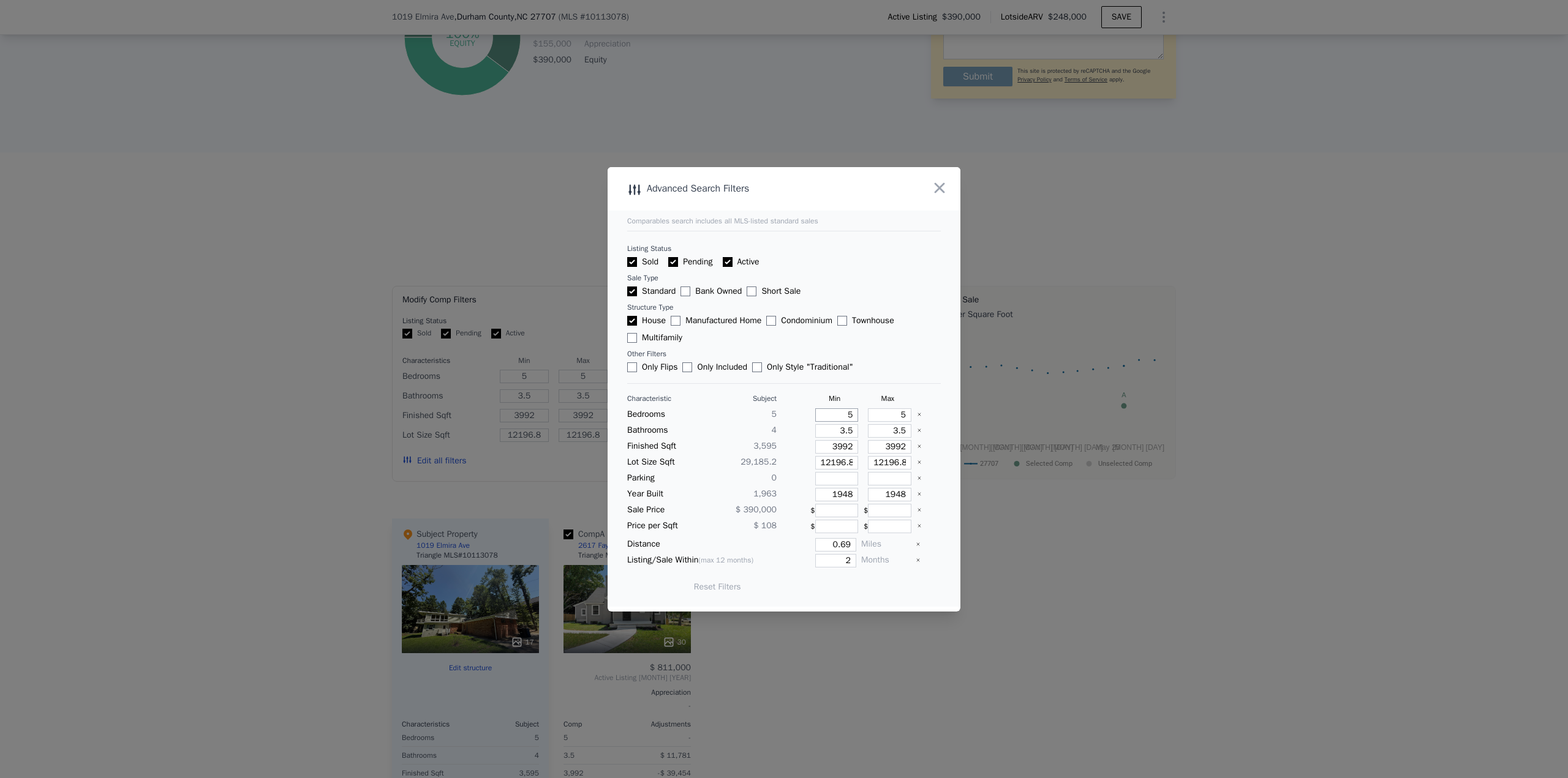 drag, startPoint x: 836, startPoint y: 417, endPoint x: 932, endPoint y: 417, distance: 96 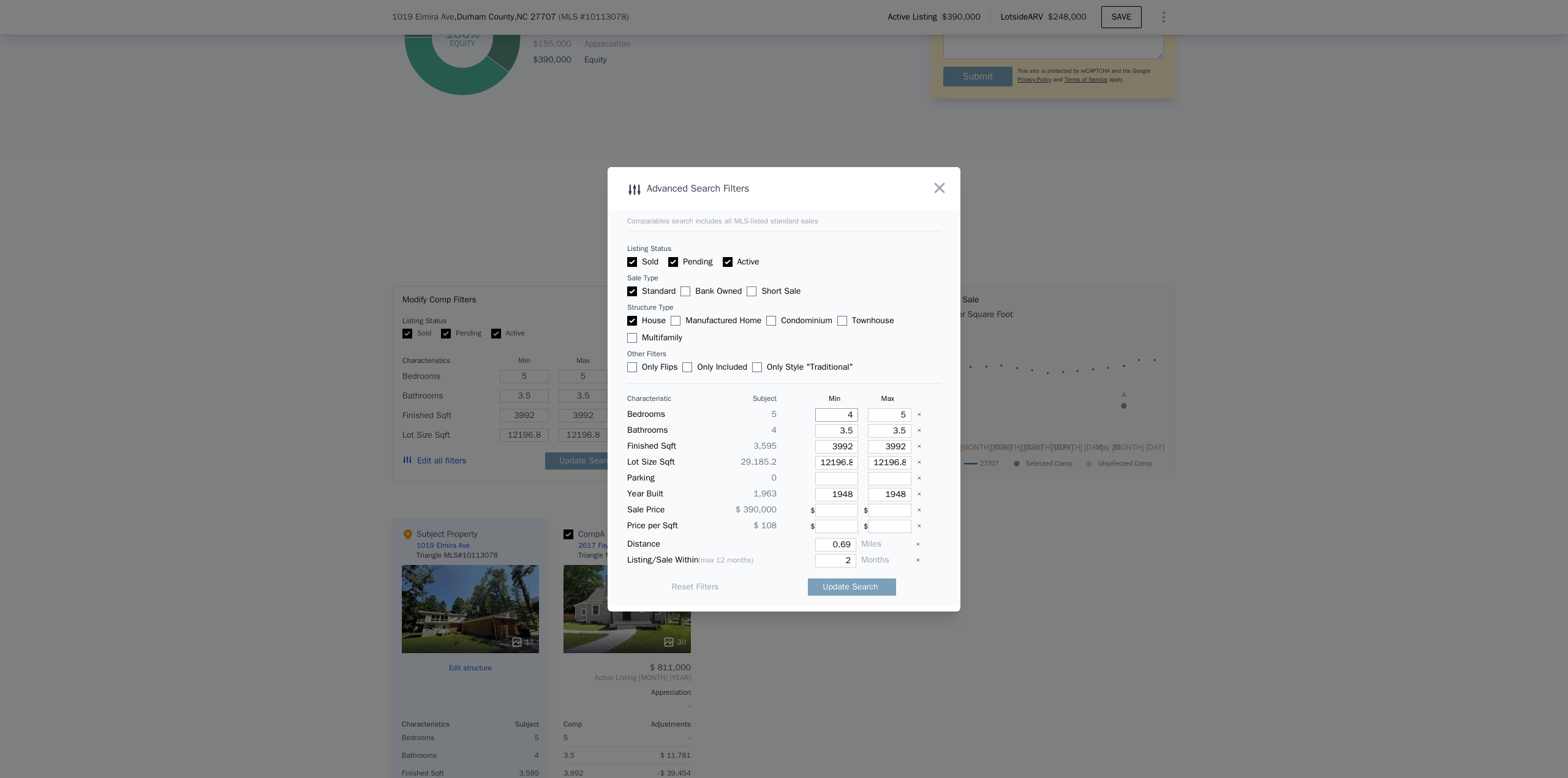 type on "4" 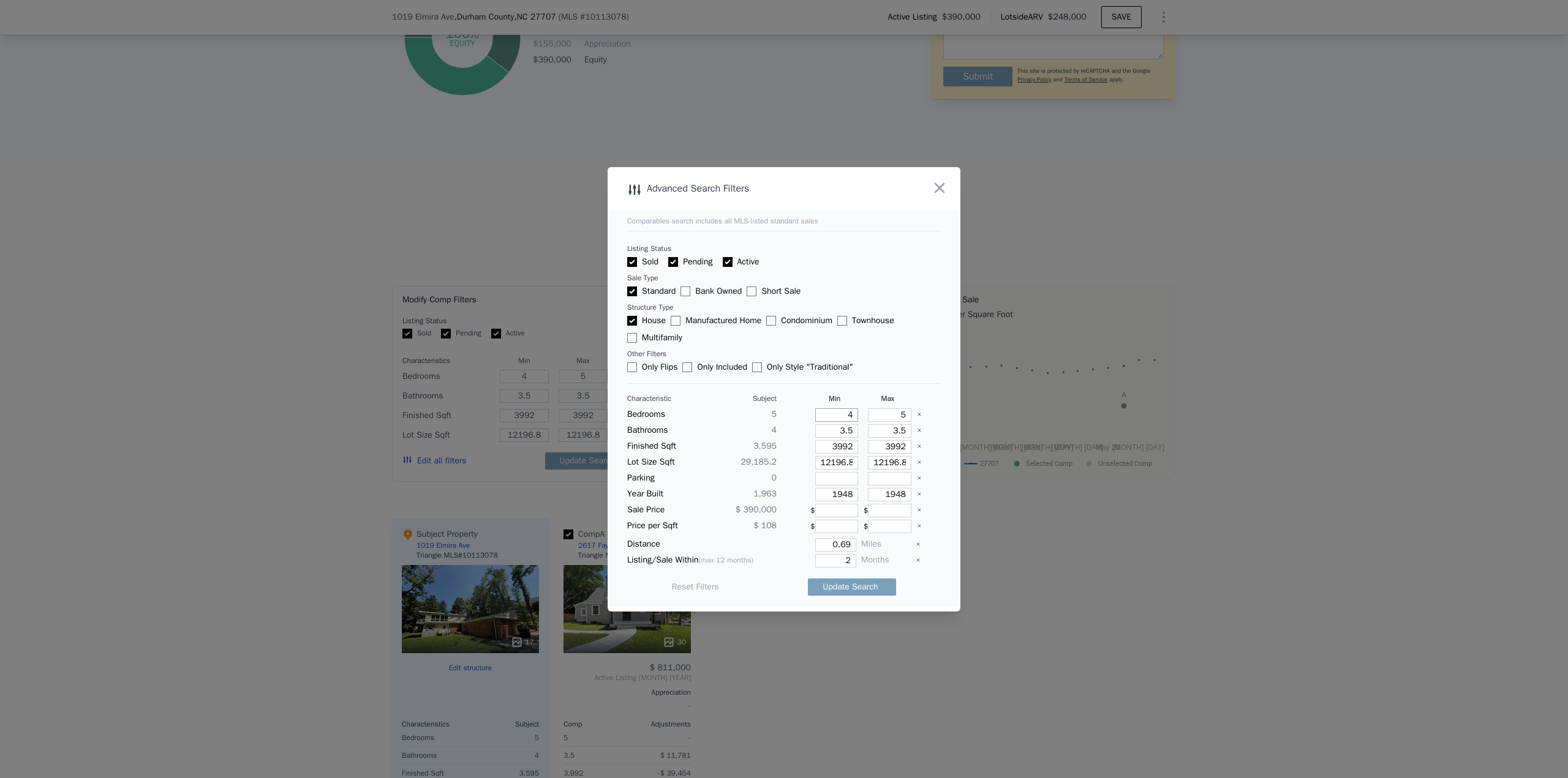 type on "4" 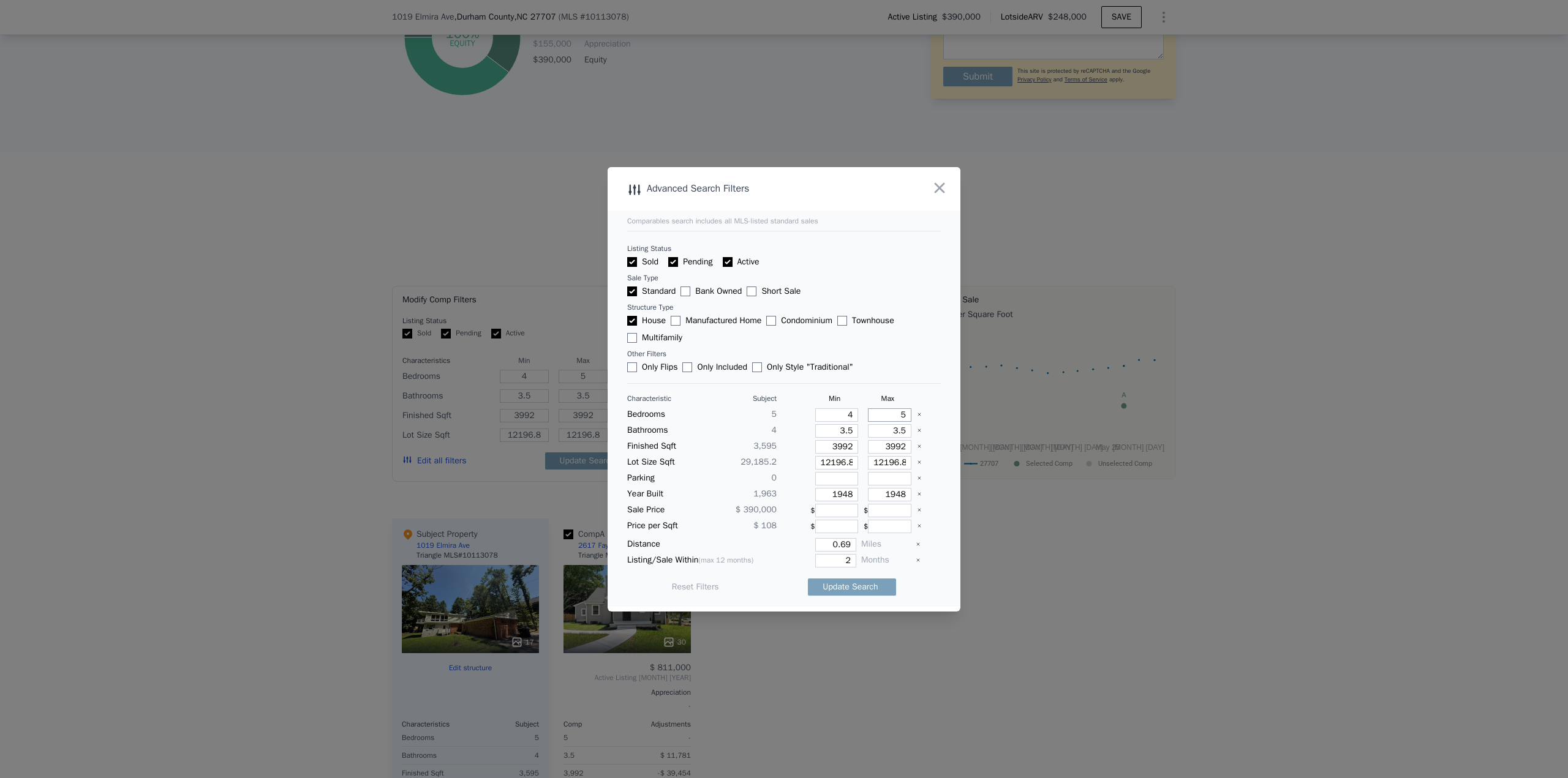 type on "6" 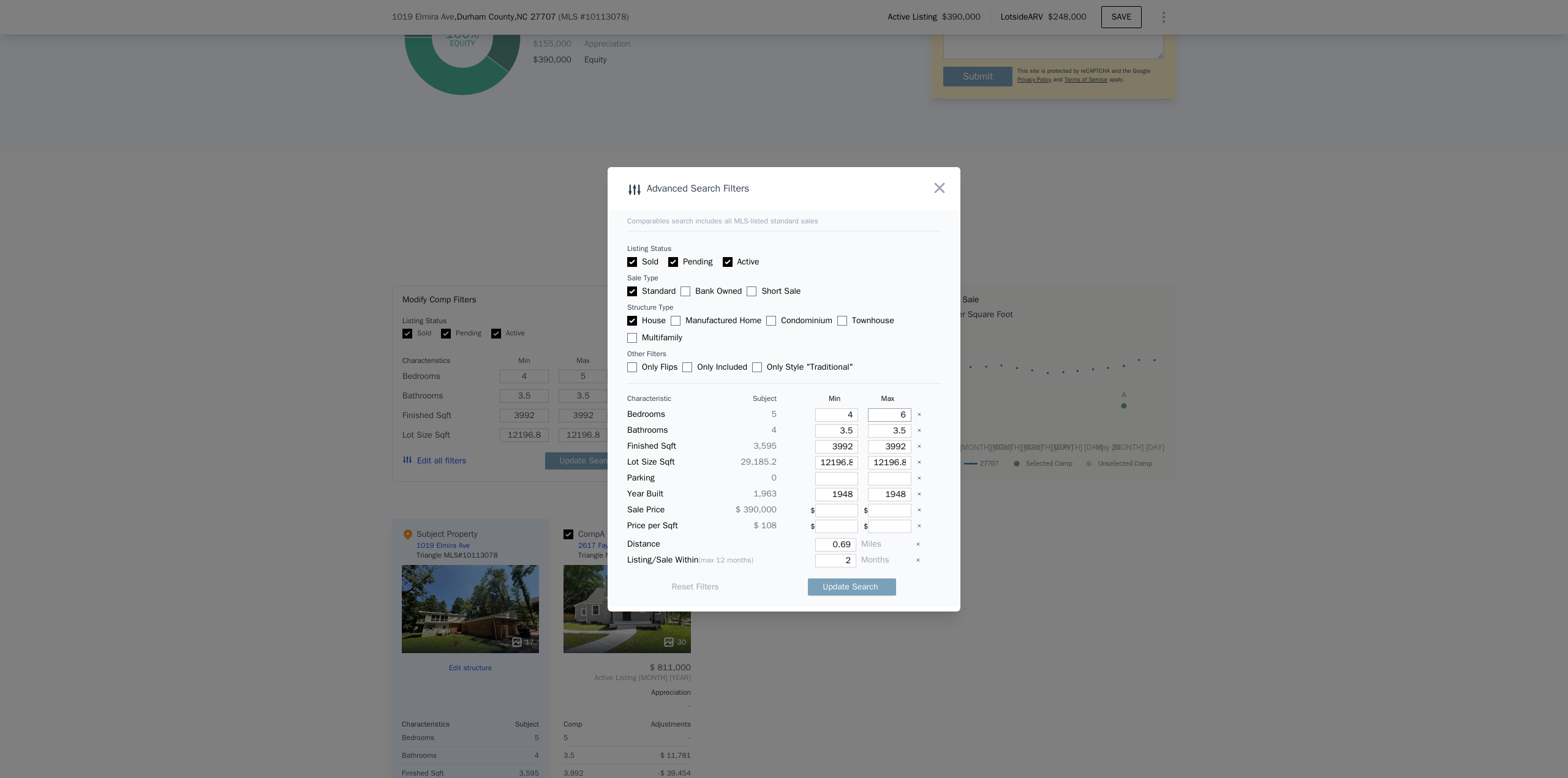 type on "6" 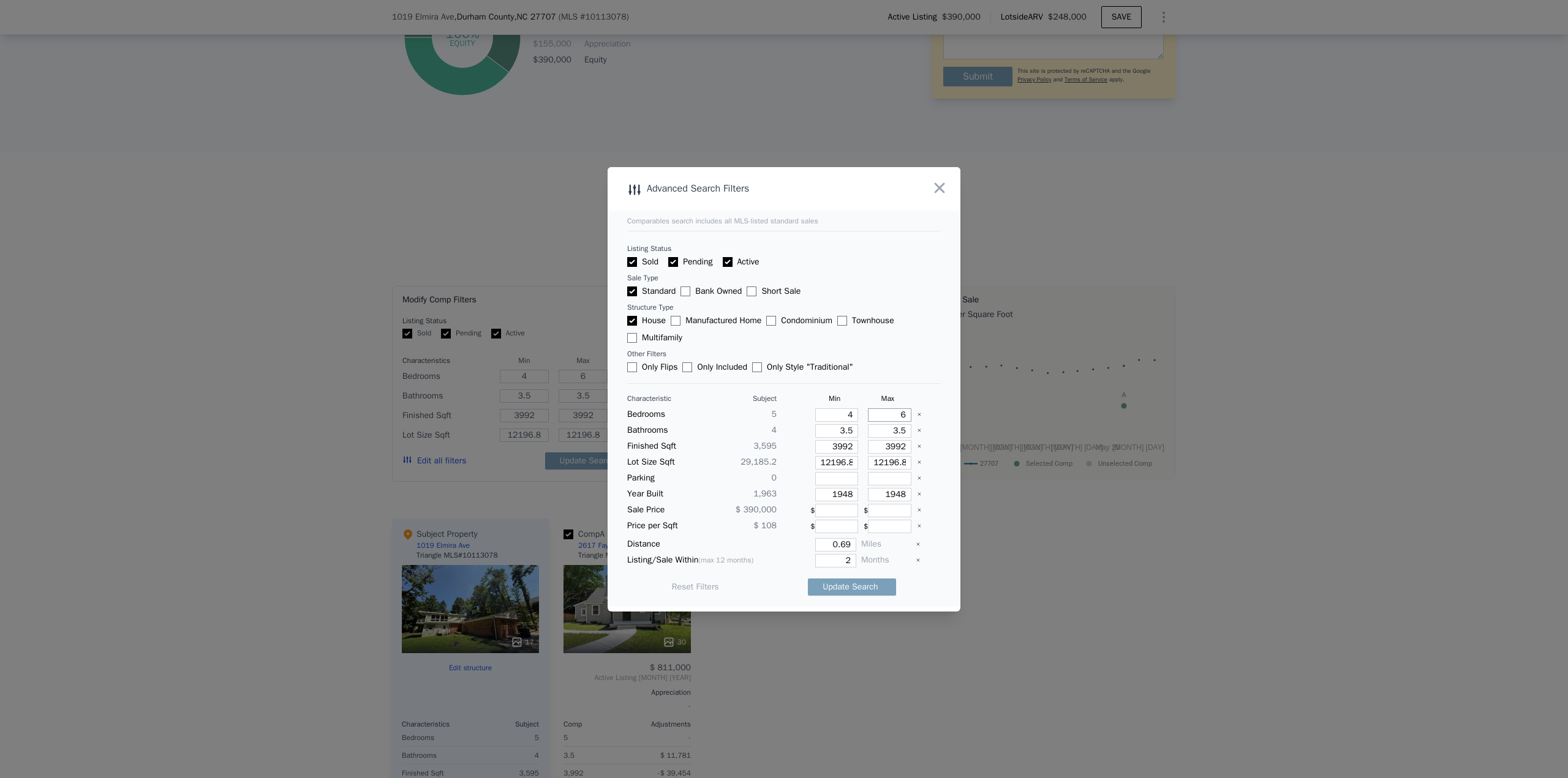 type on "6" 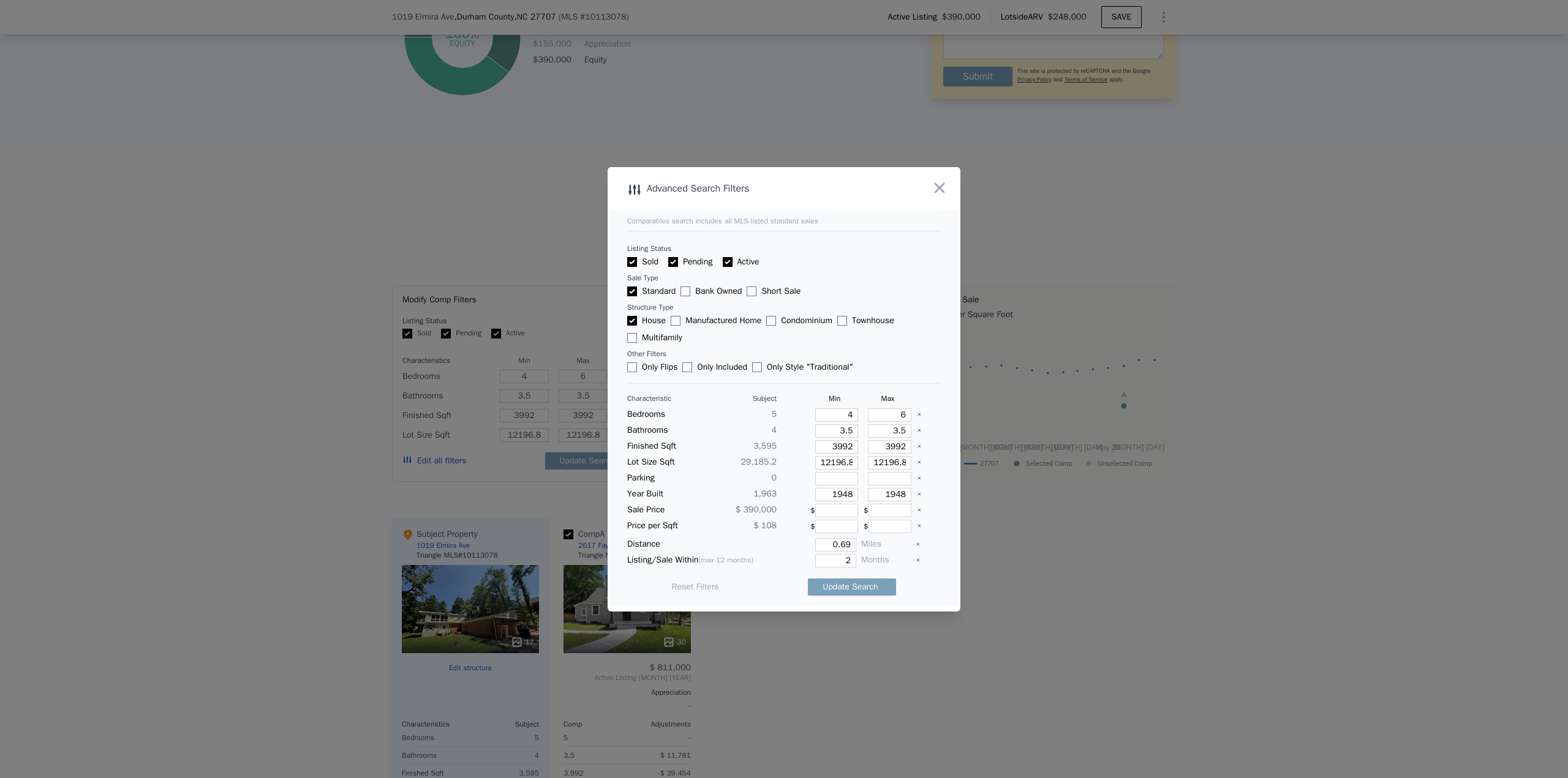 type 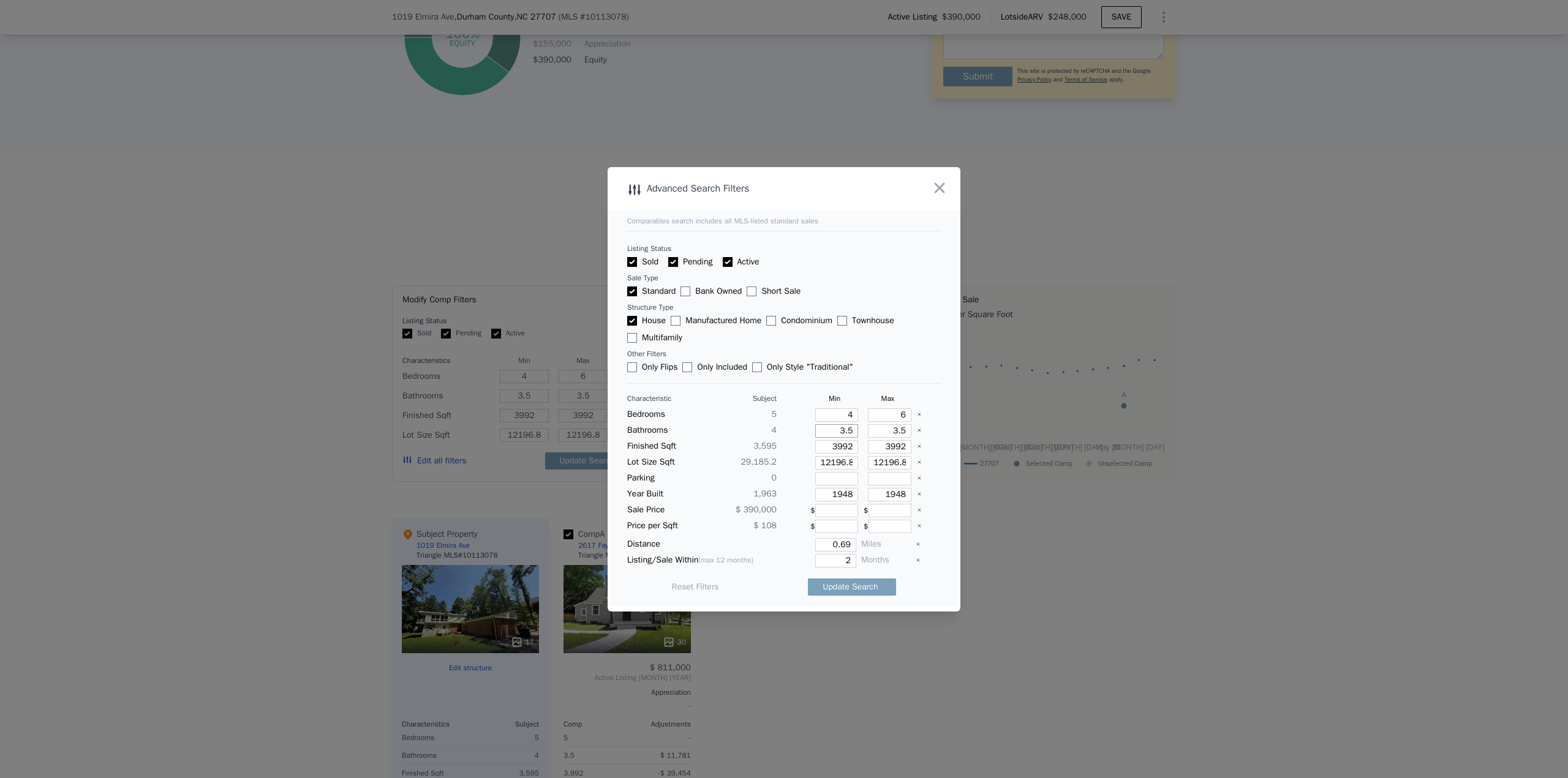 type on "3" 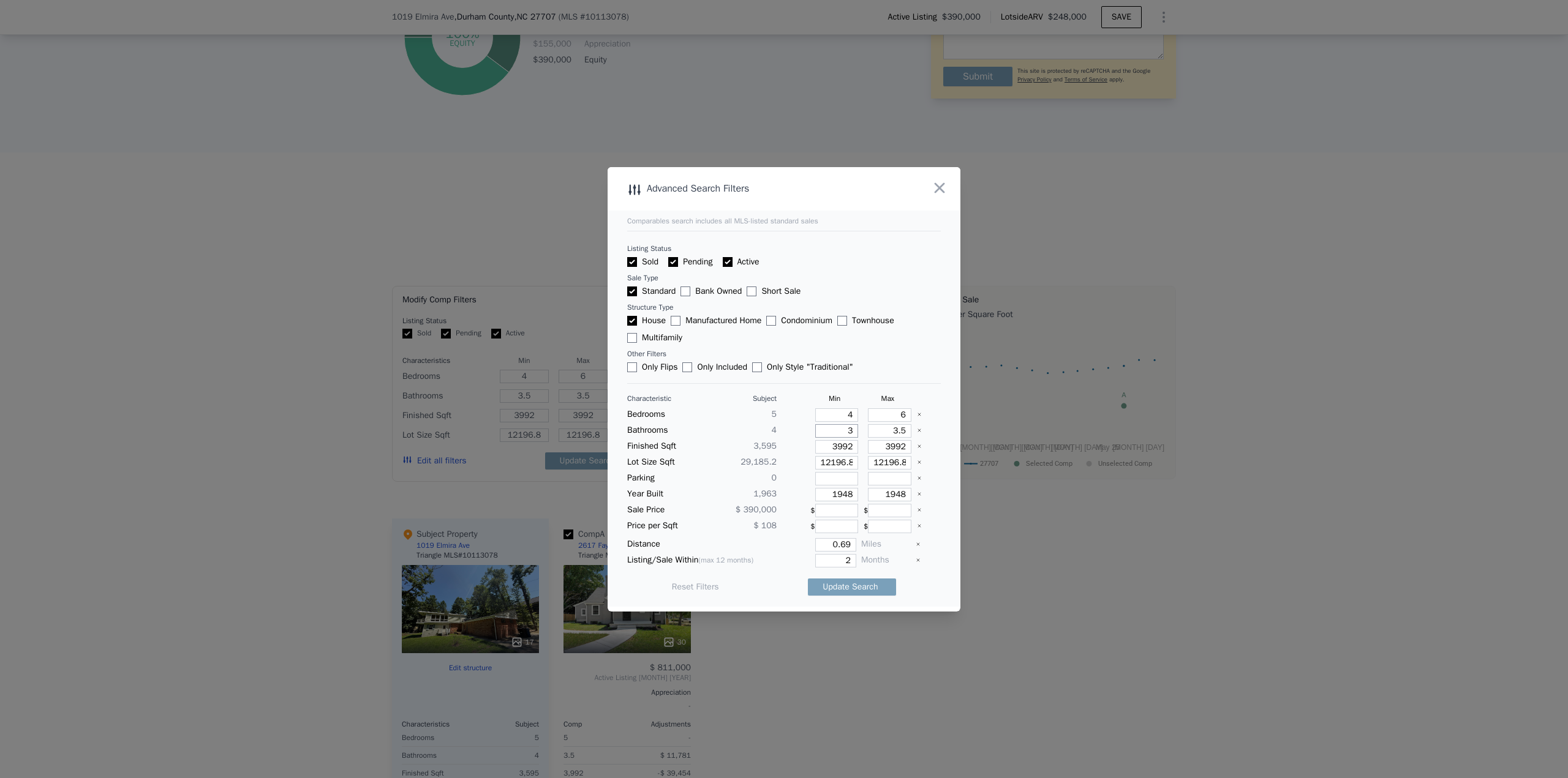 type on "3" 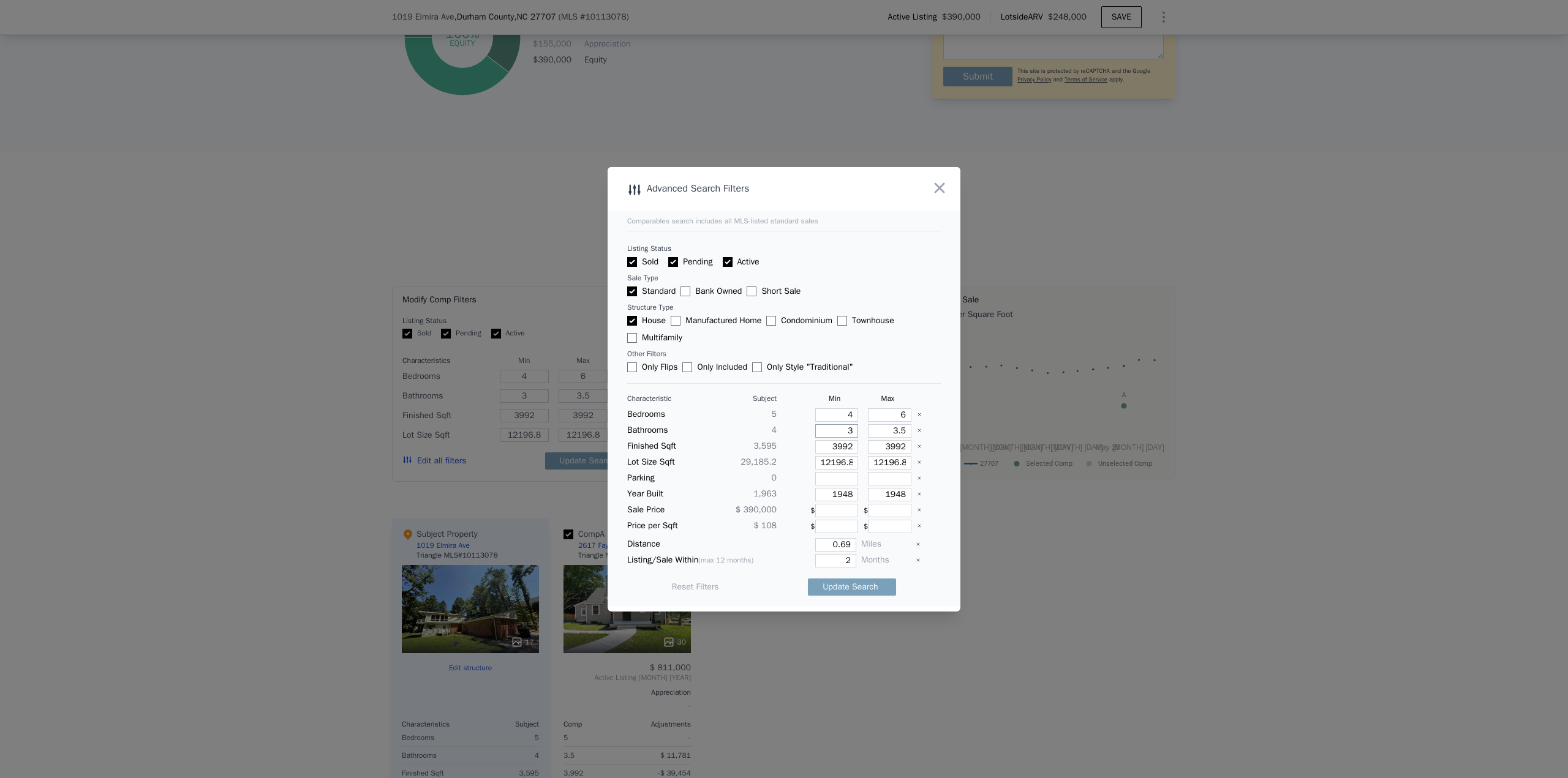type on "3" 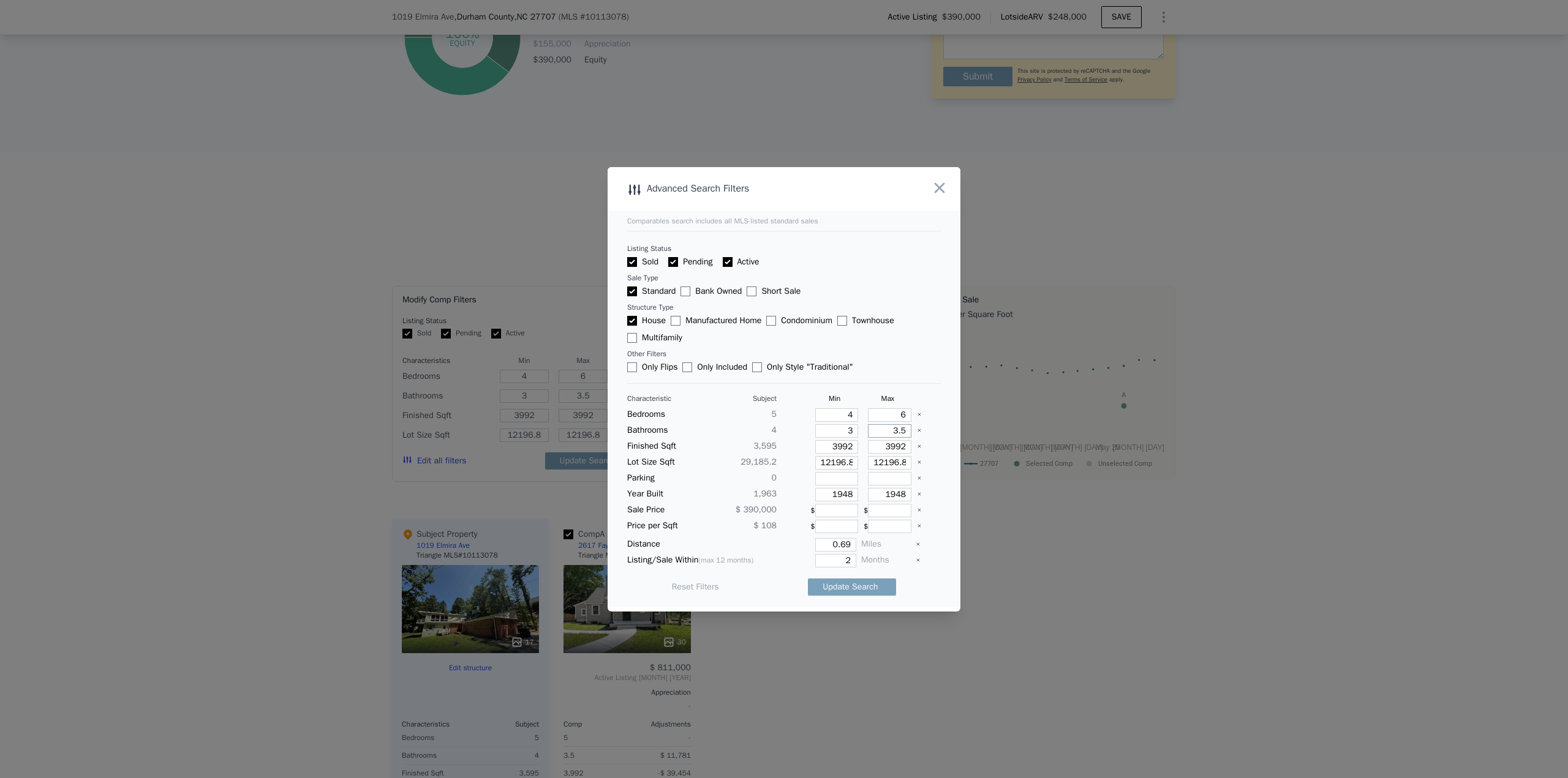 type on "5" 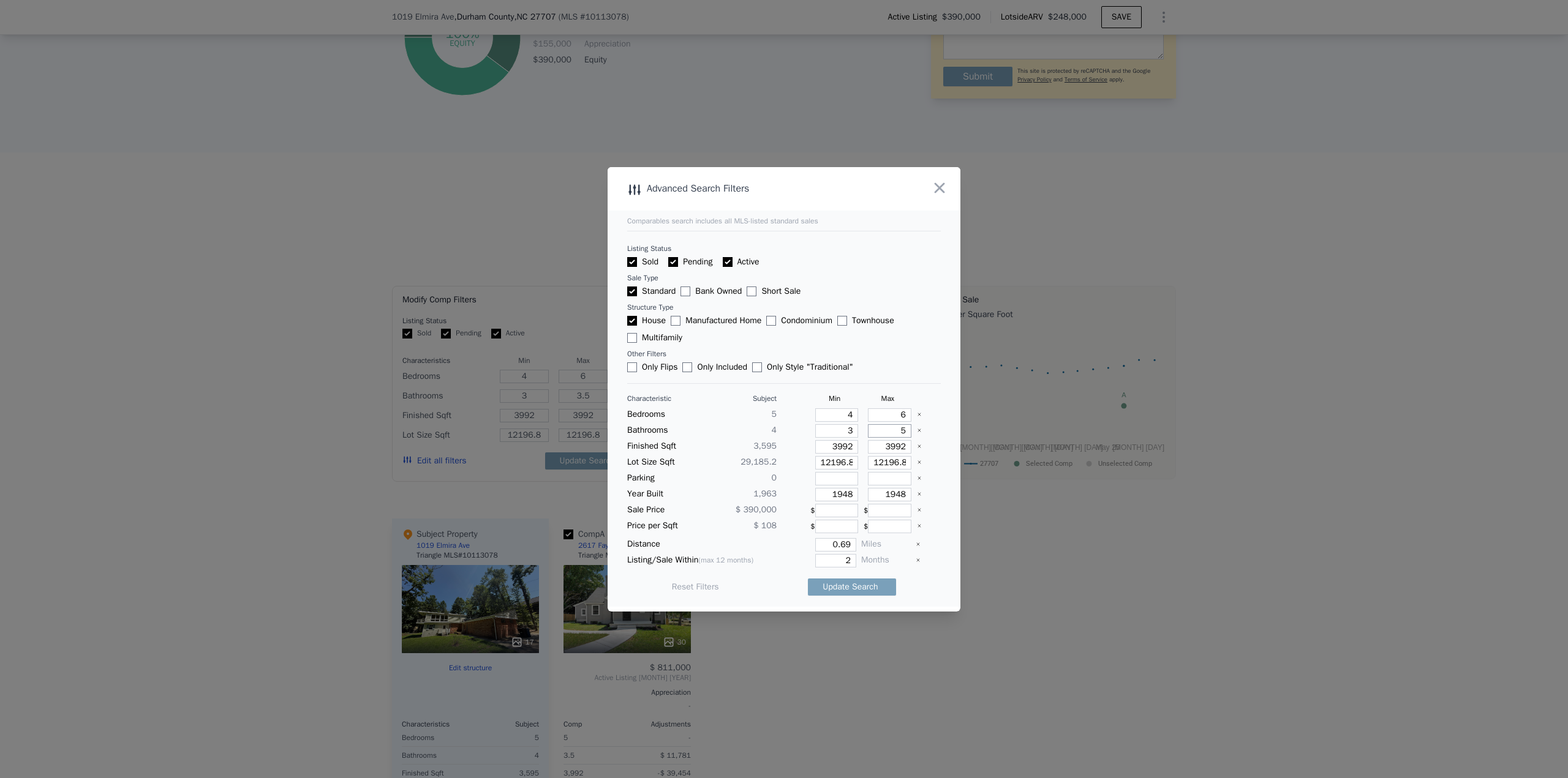 type on "5" 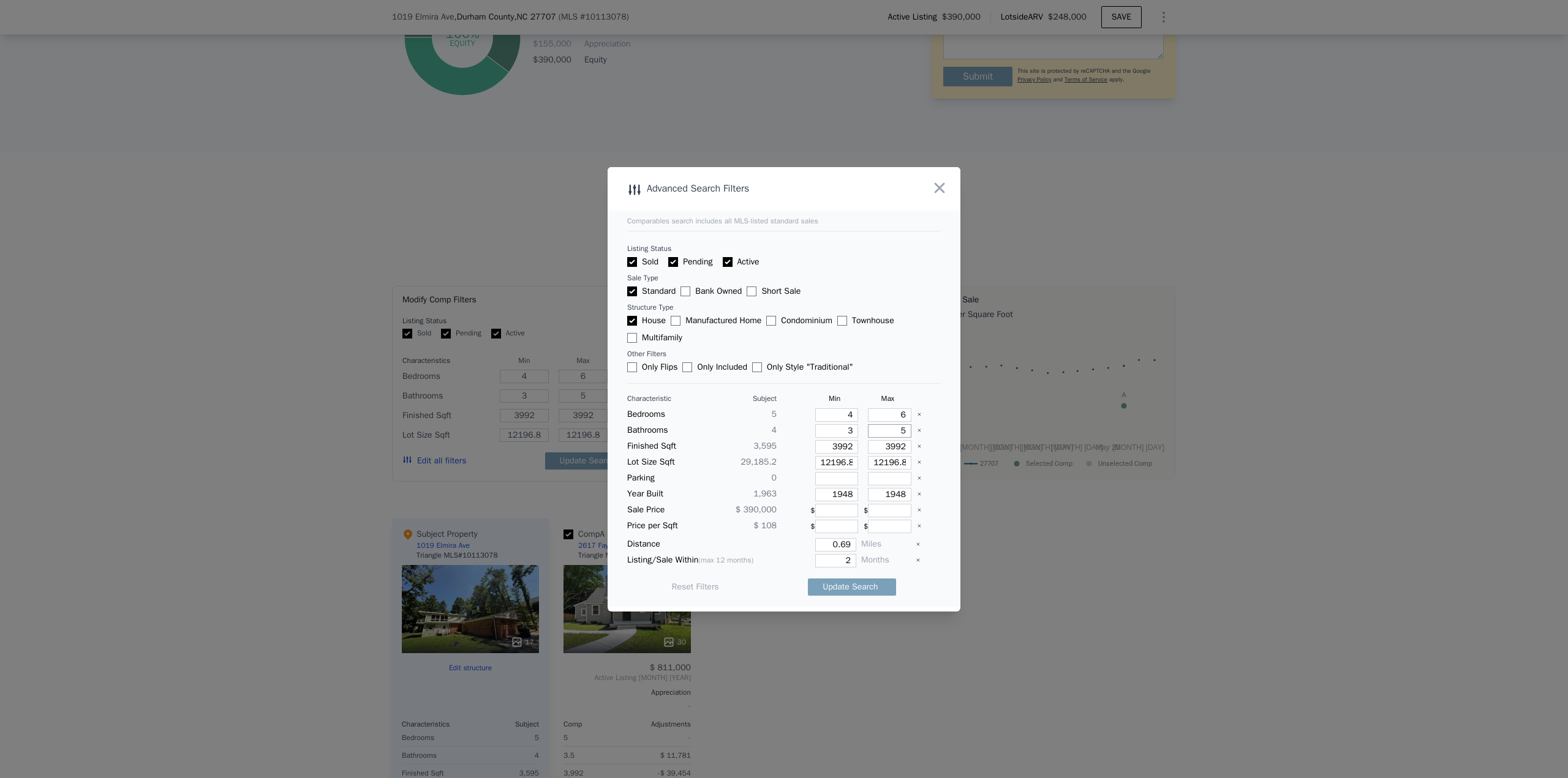 type on "5" 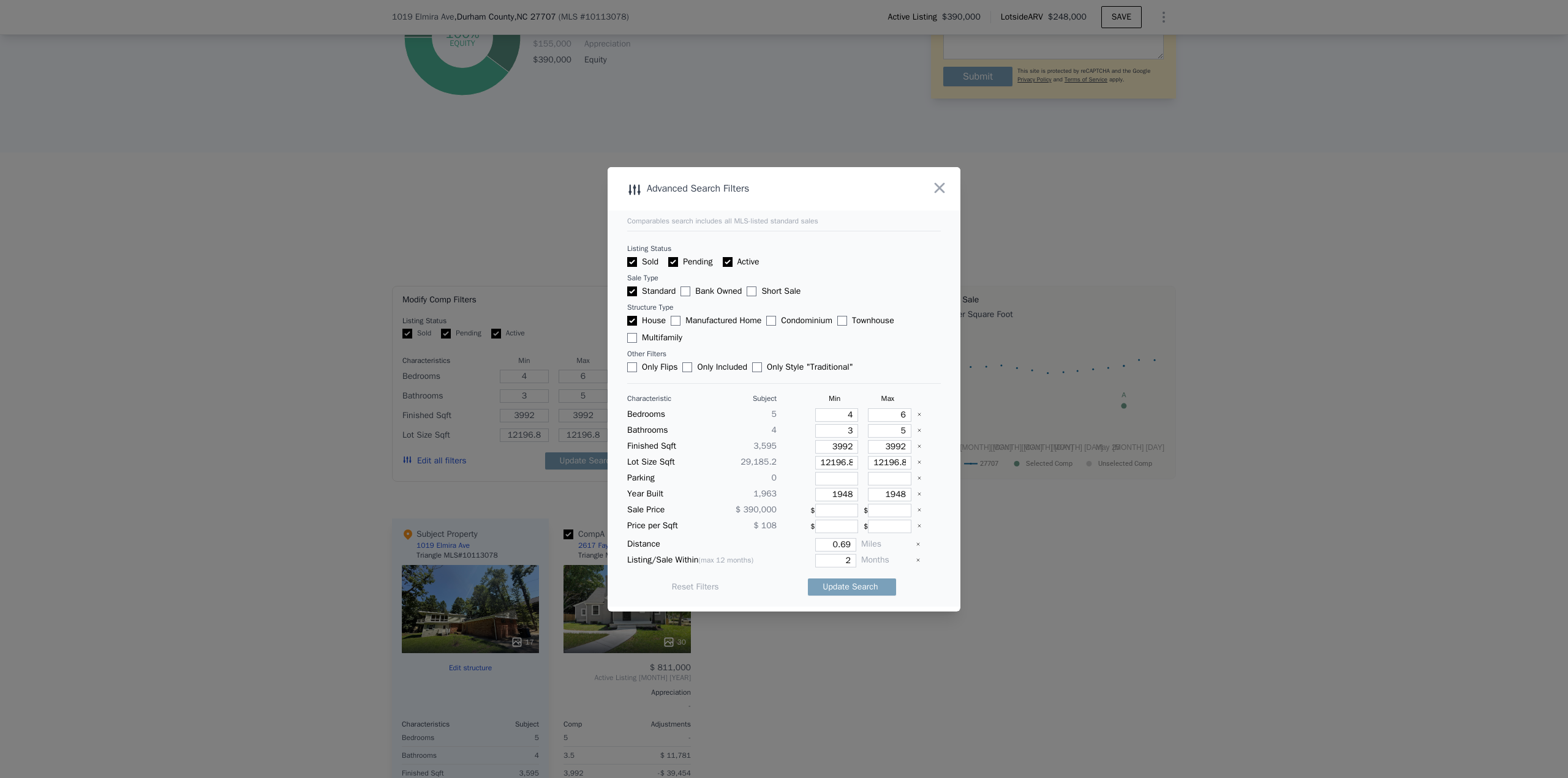 type 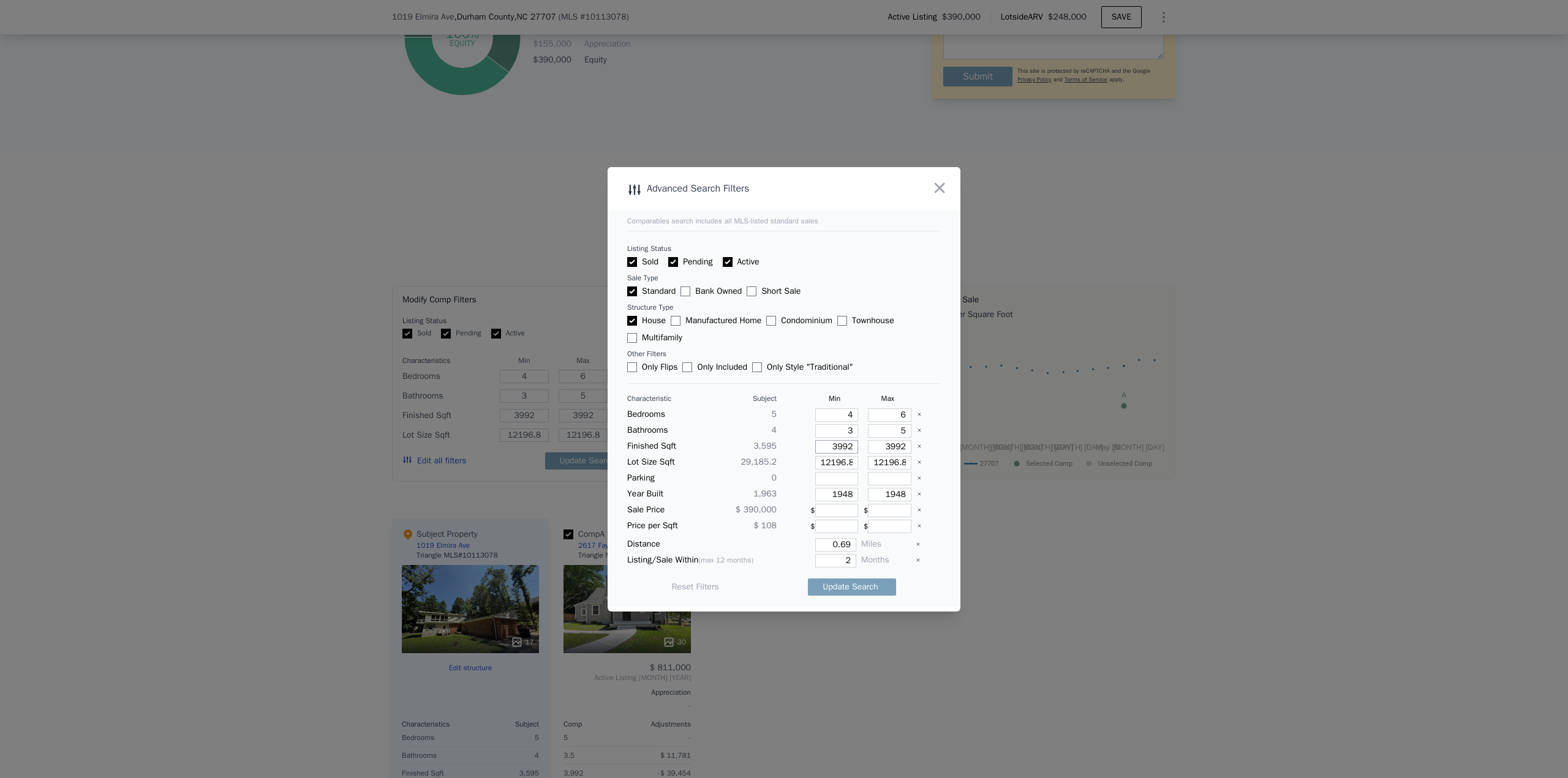 type on "3" 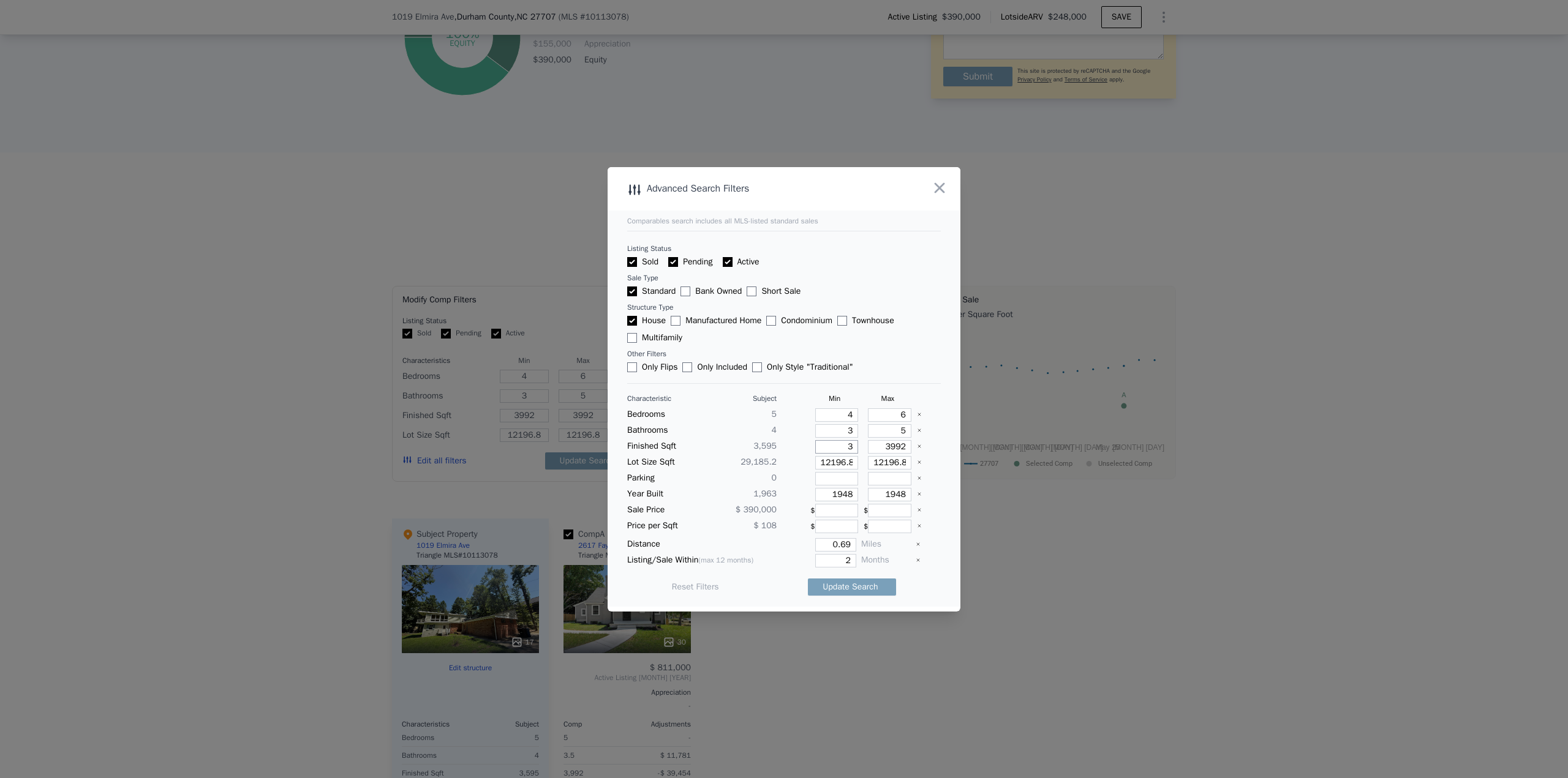 type on "3" 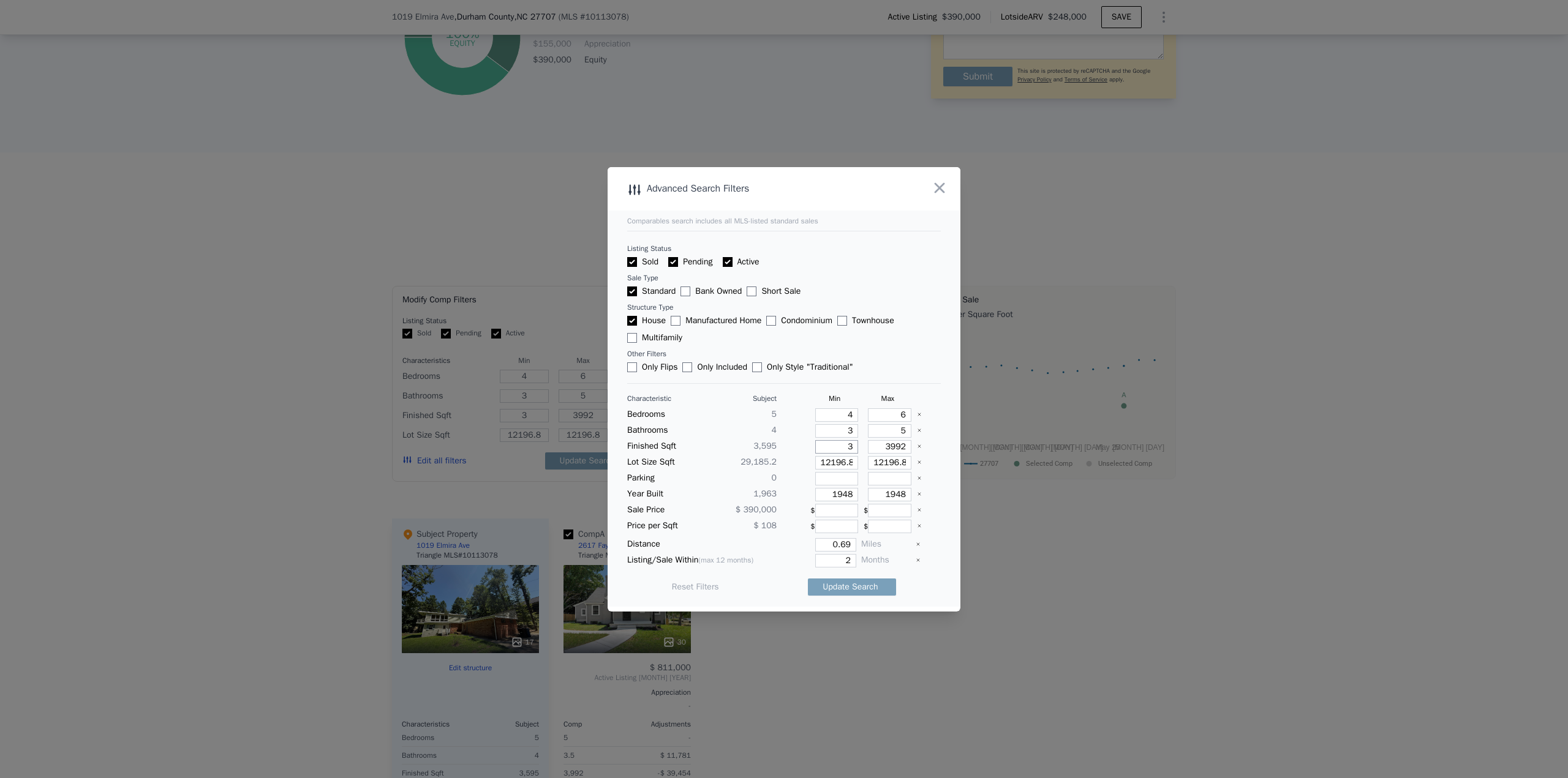 type on "33" 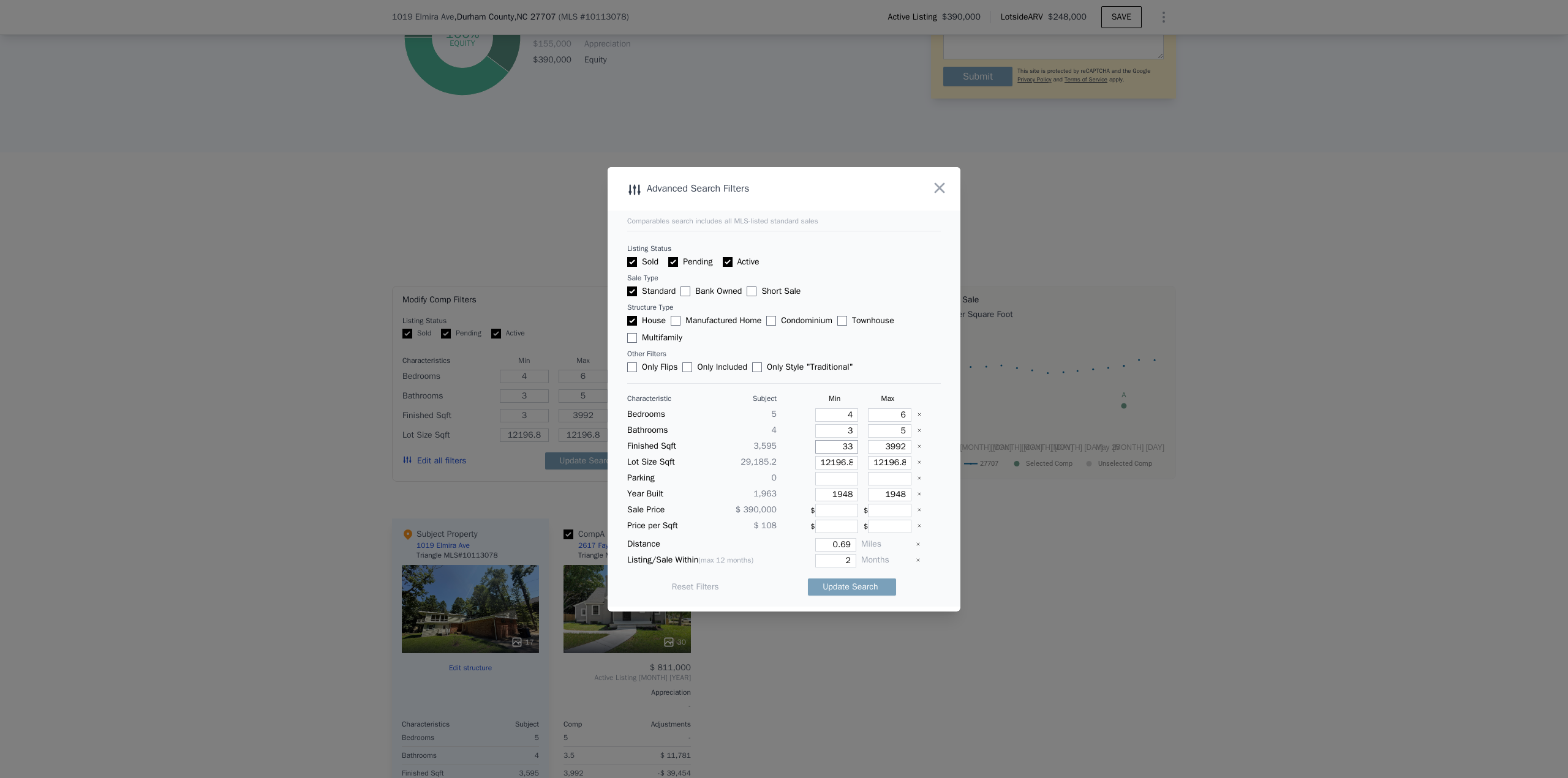 type on "33" 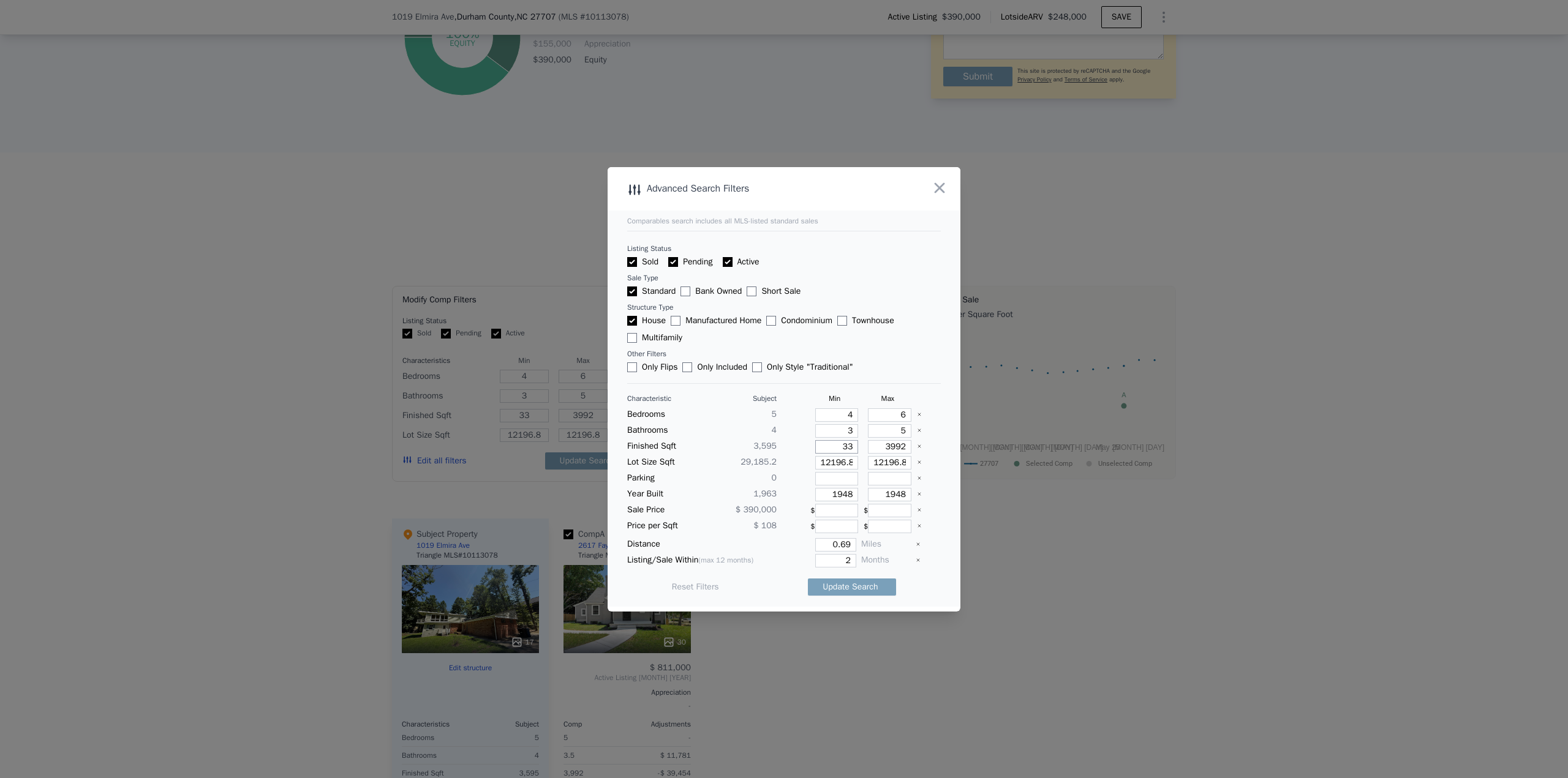 type on "334" 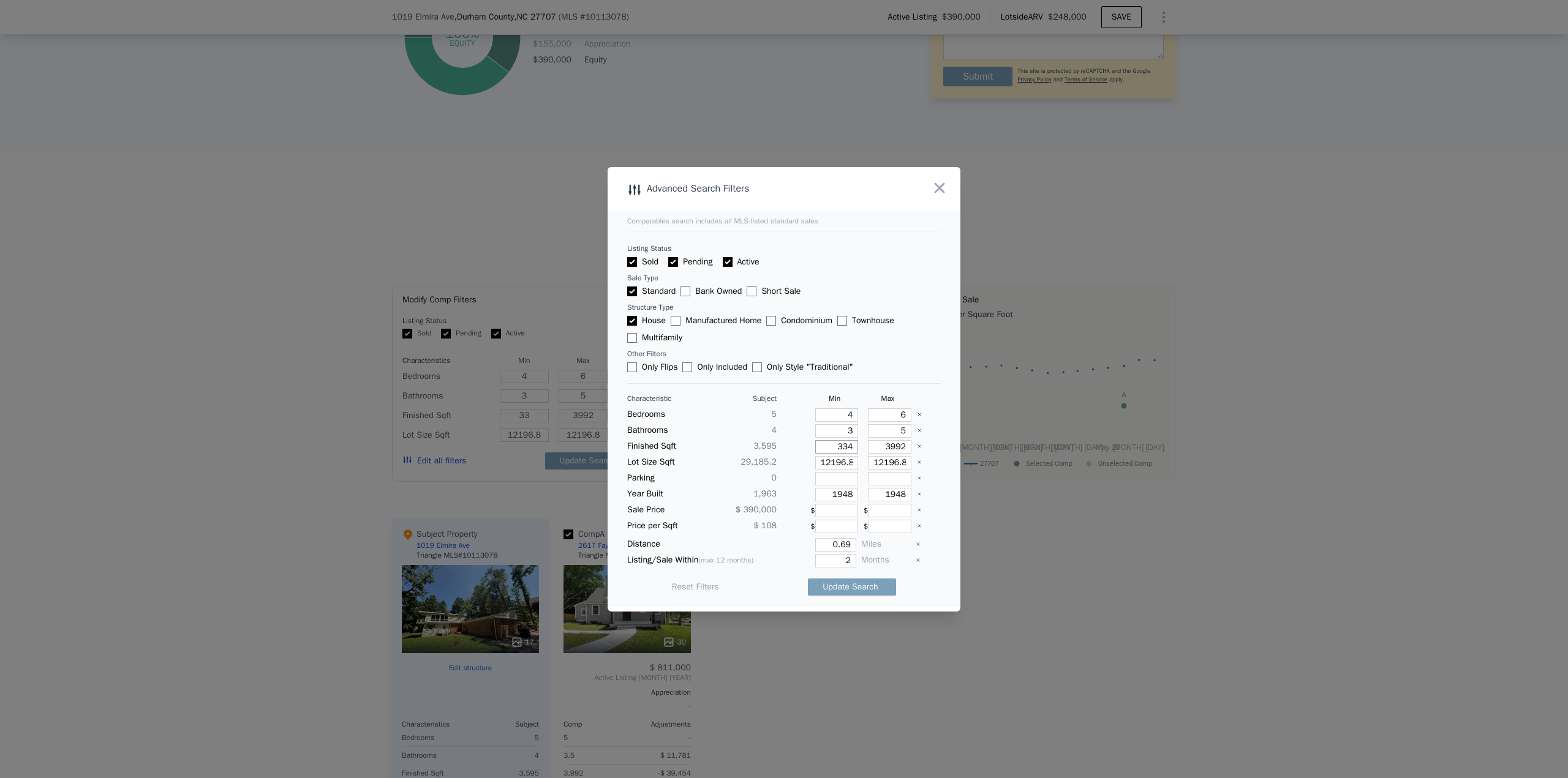 type on "334" 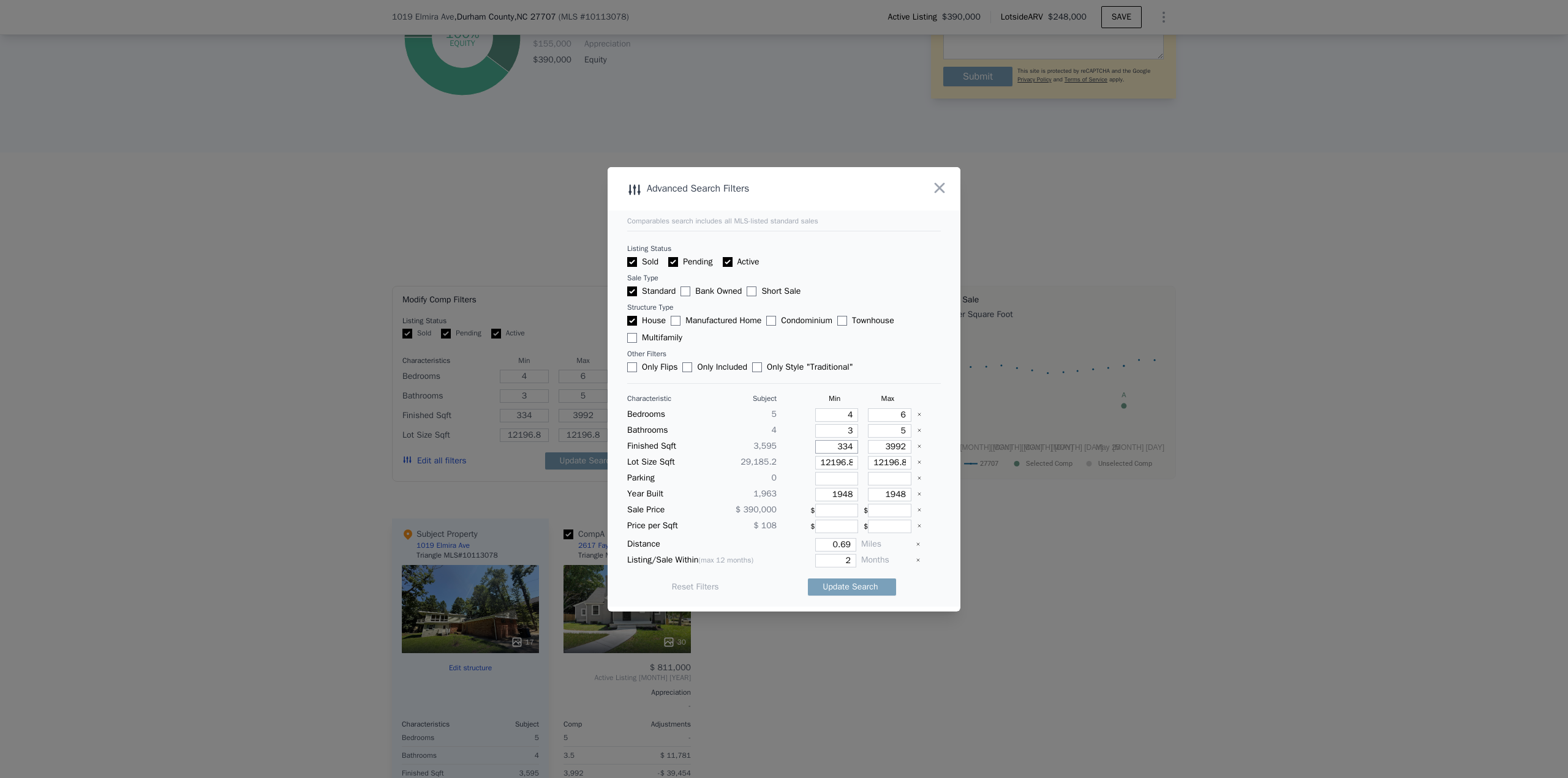 type on "3345" 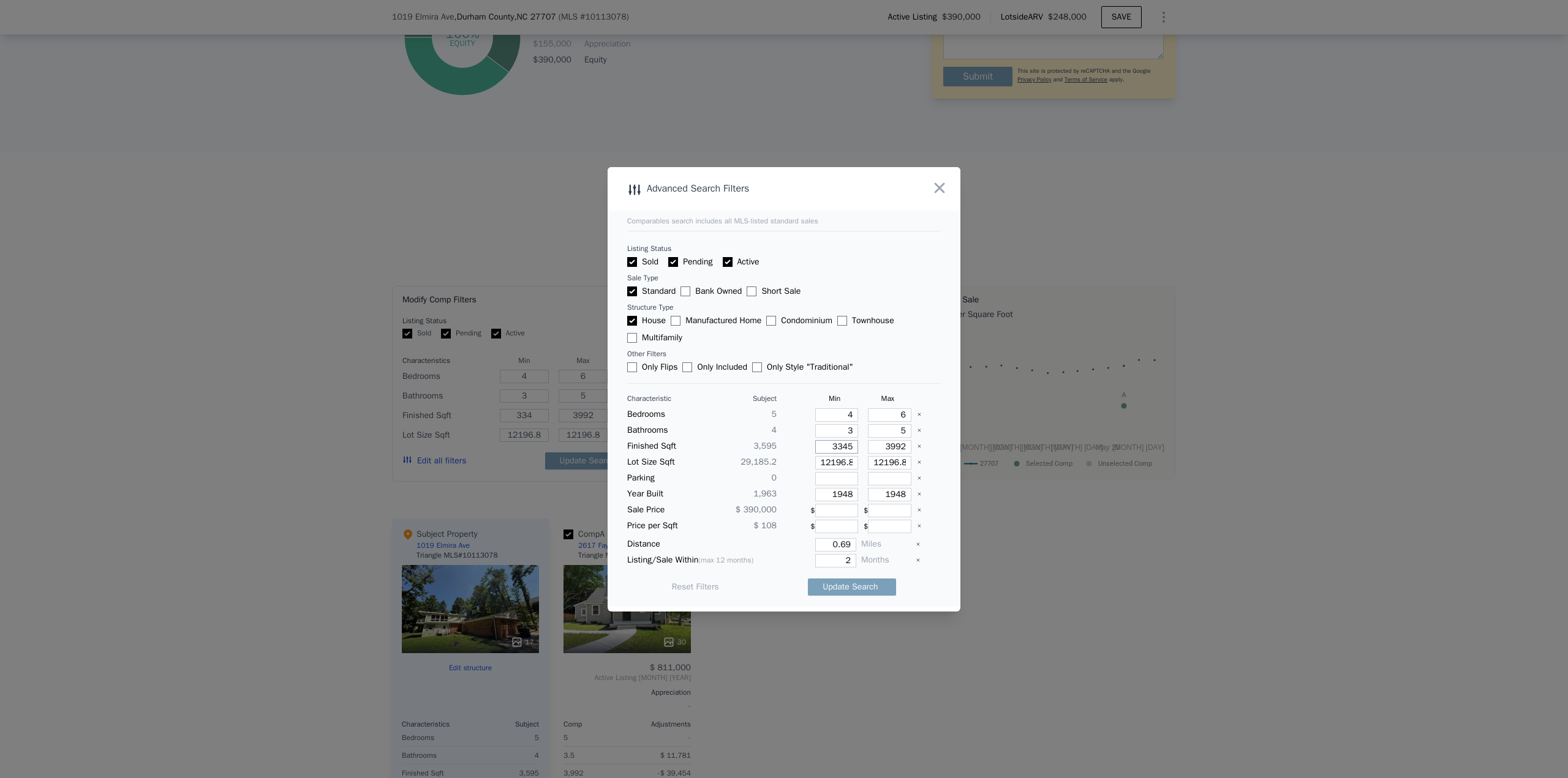 type on "3345" 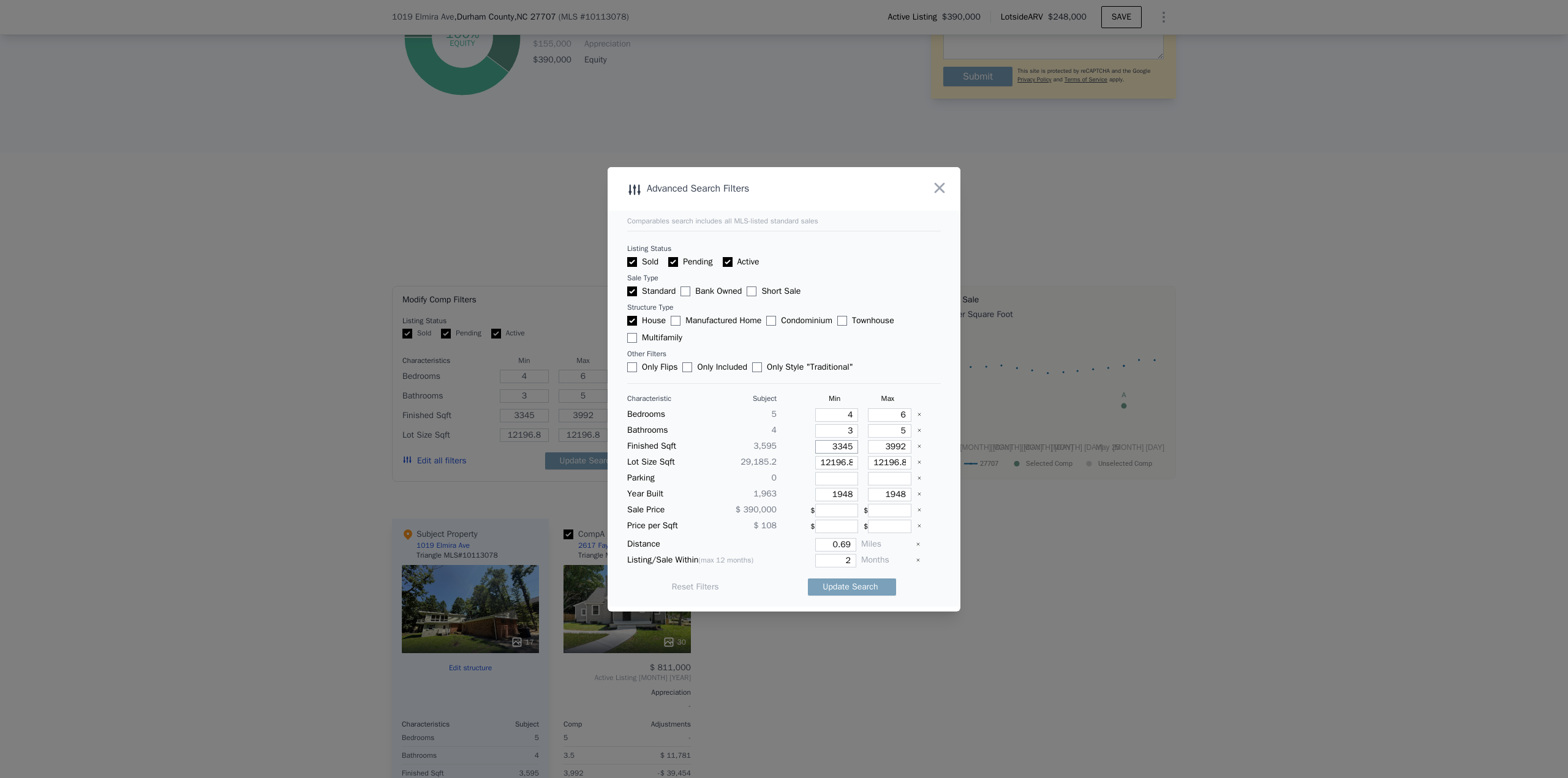 type on "3345" 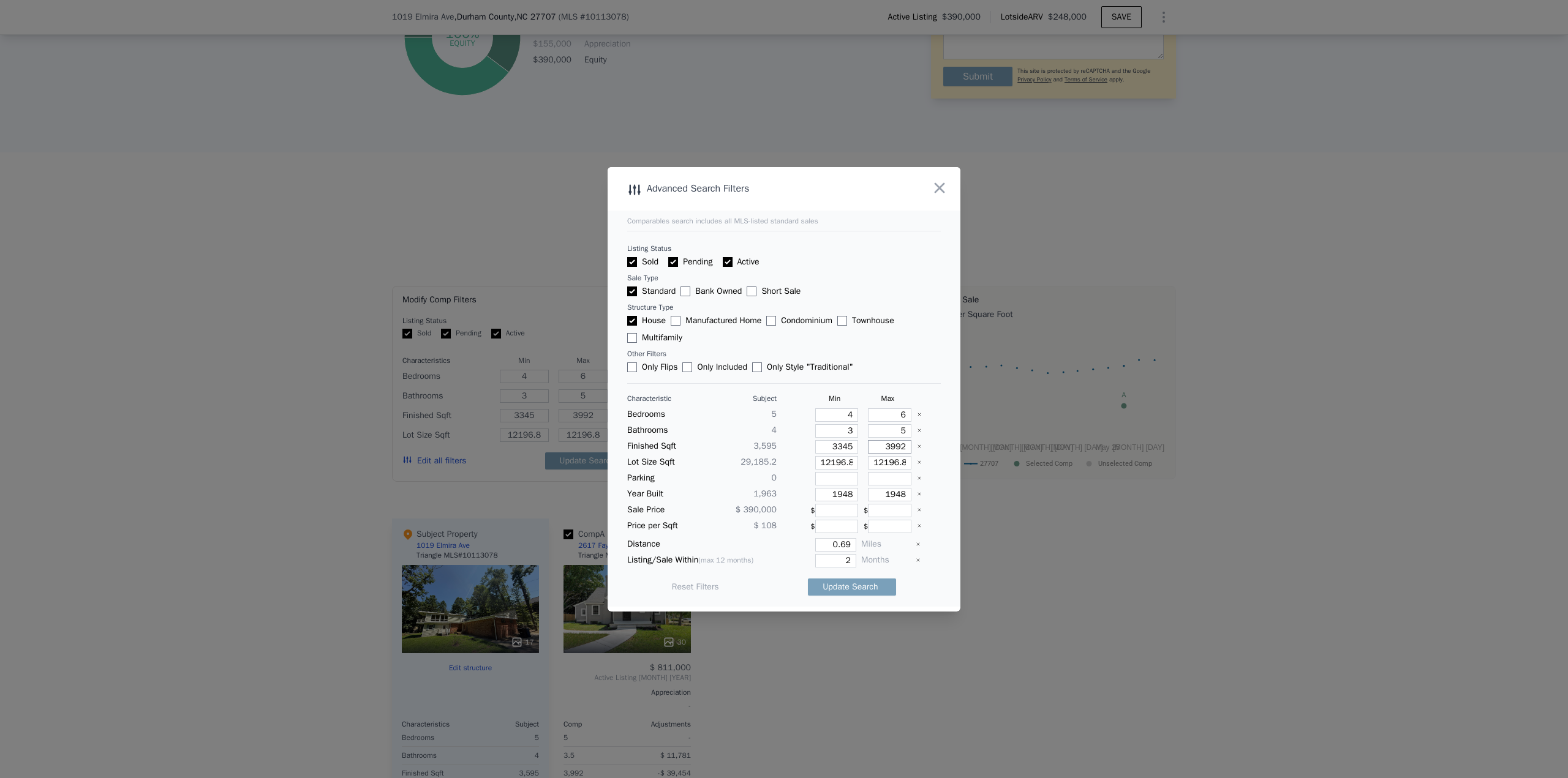 type on "3" 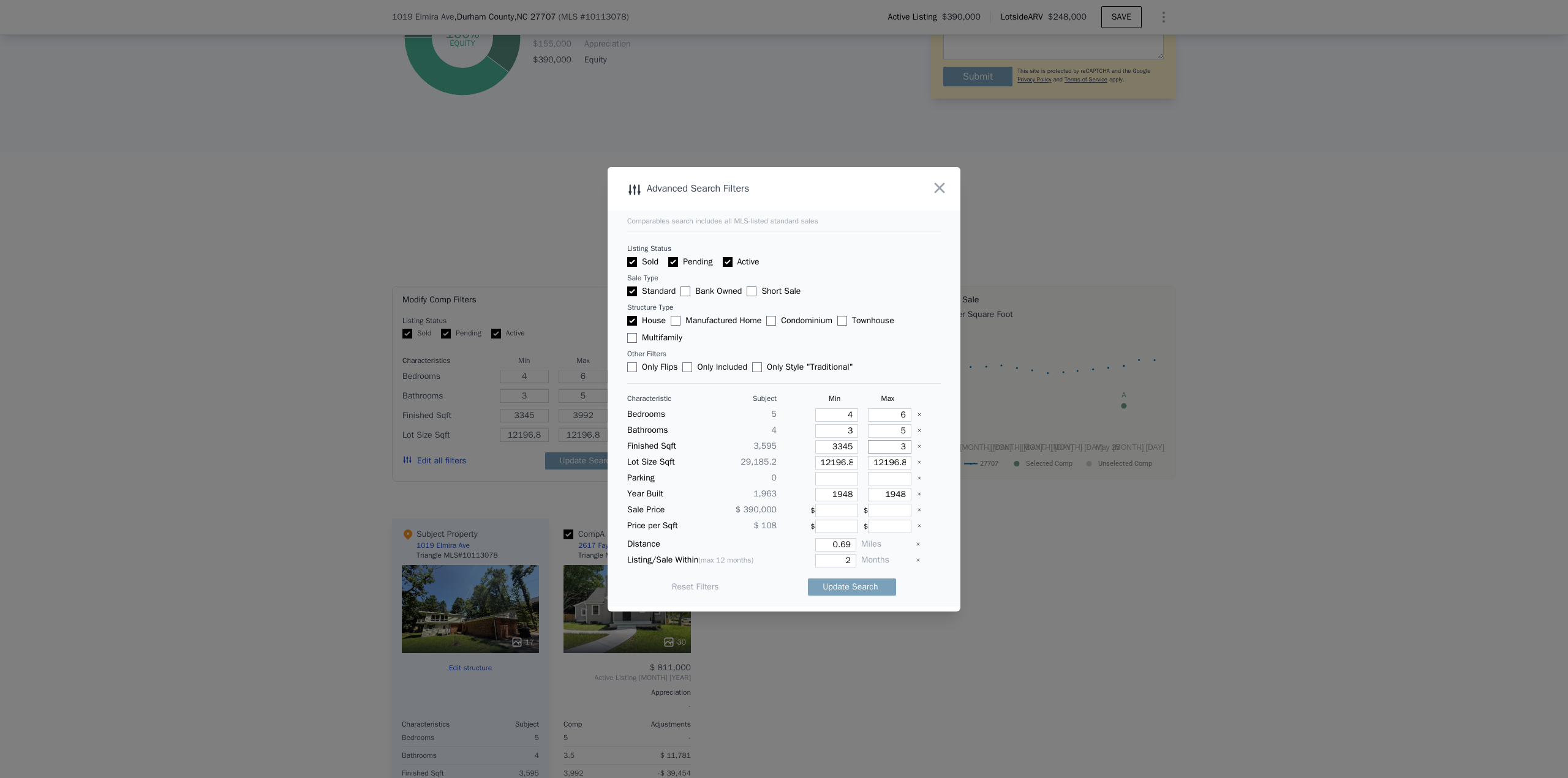 type on "3" 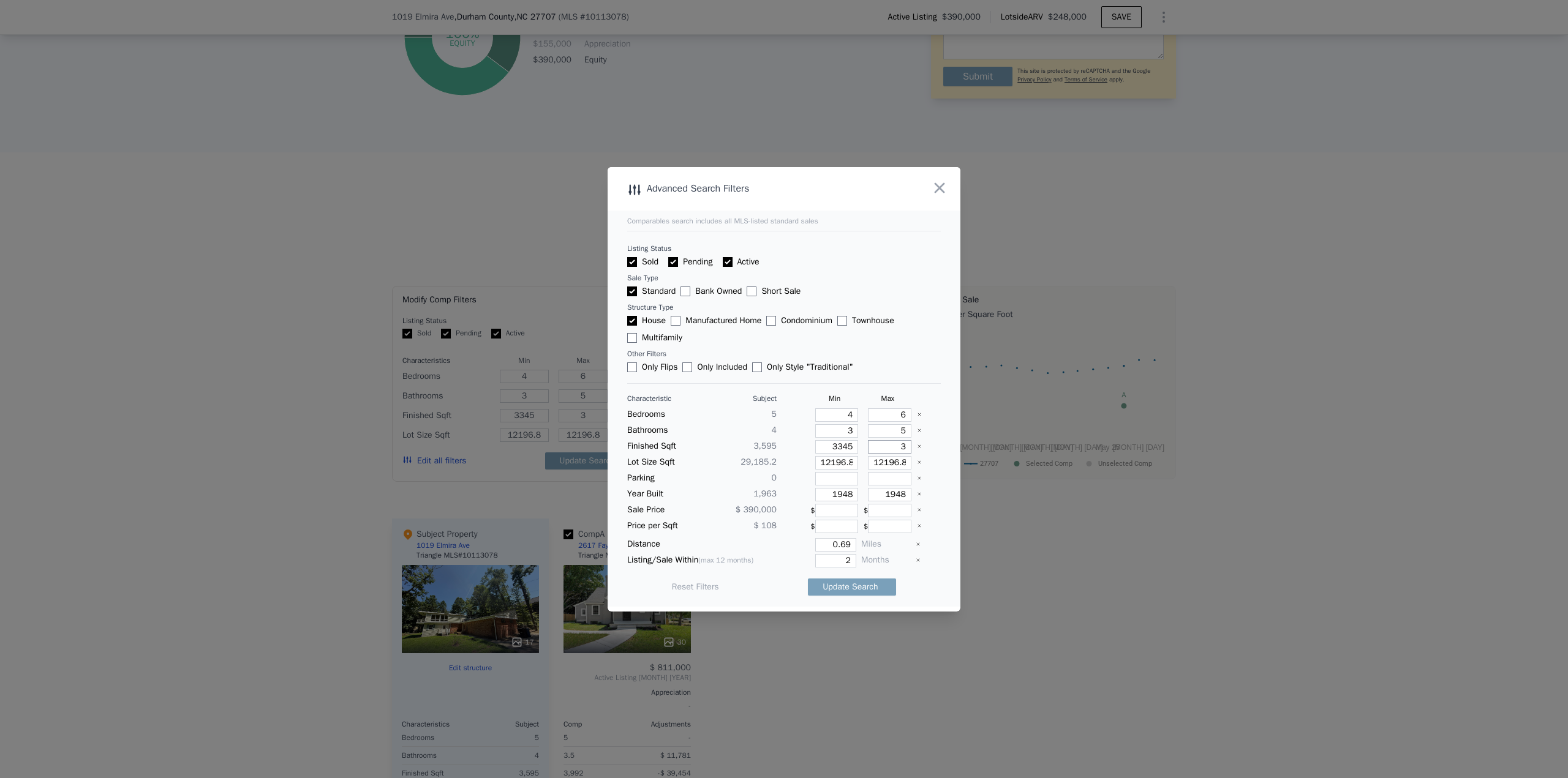type on "38" 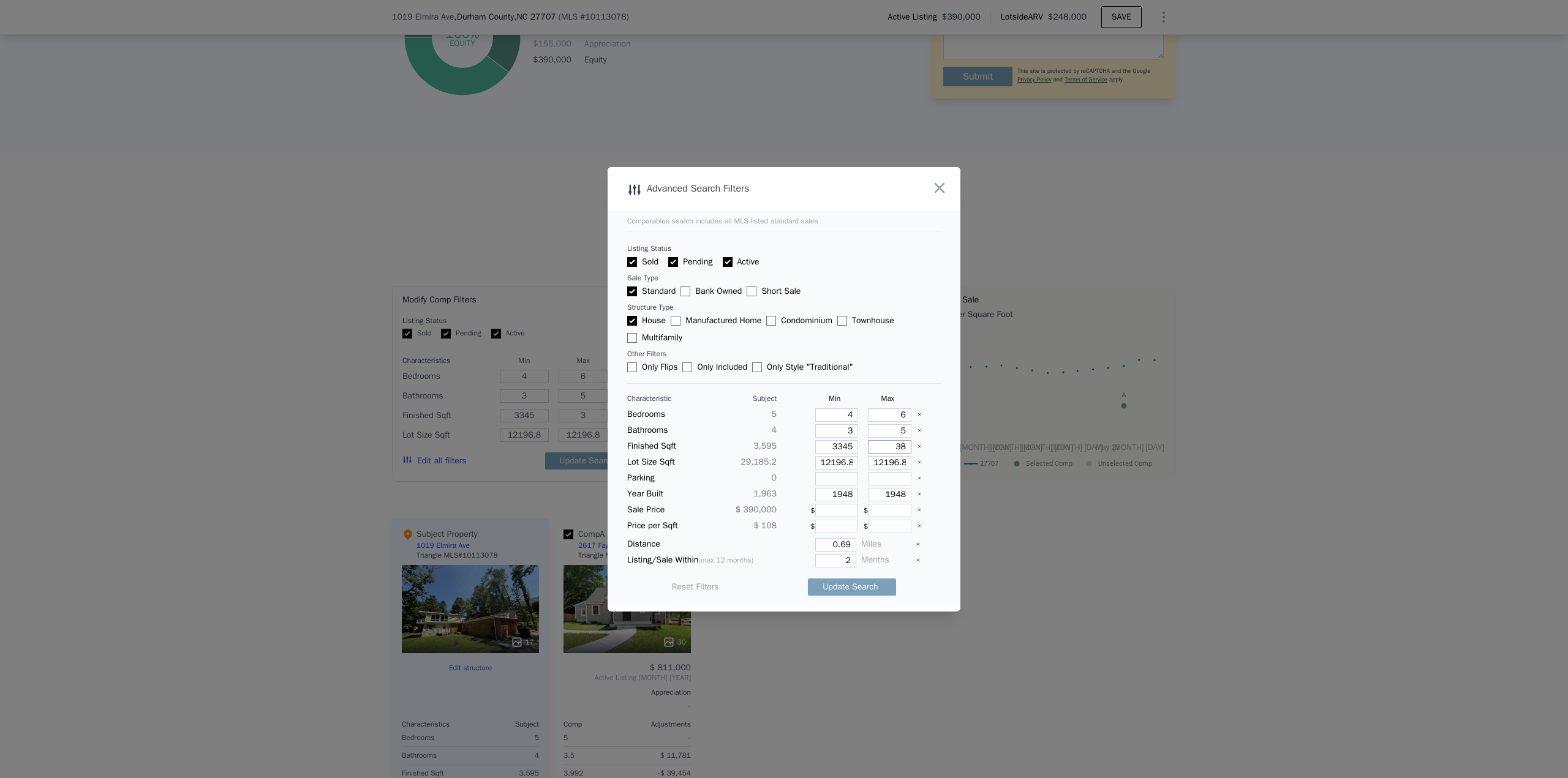 type on "38" 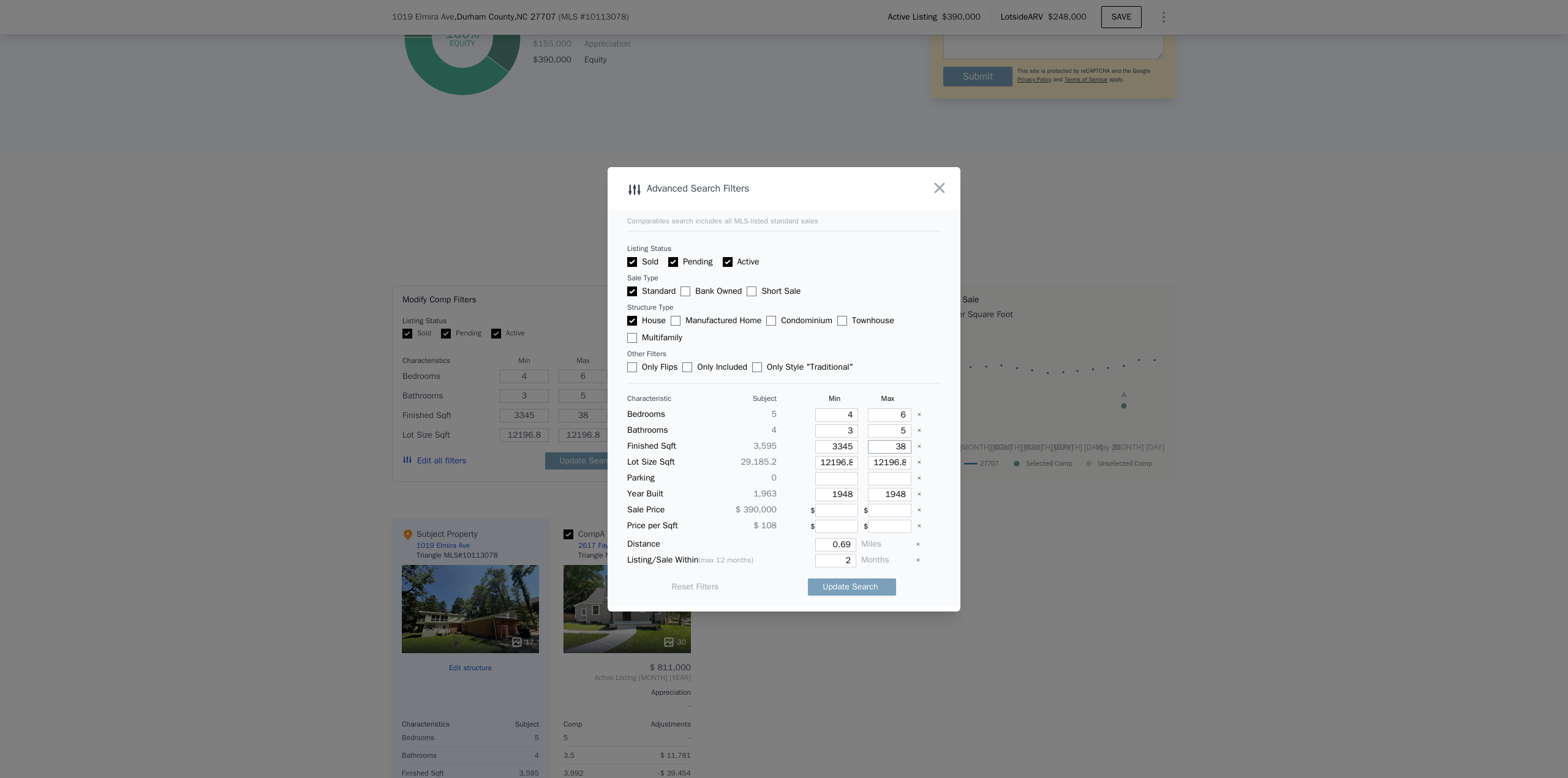 type on "384" 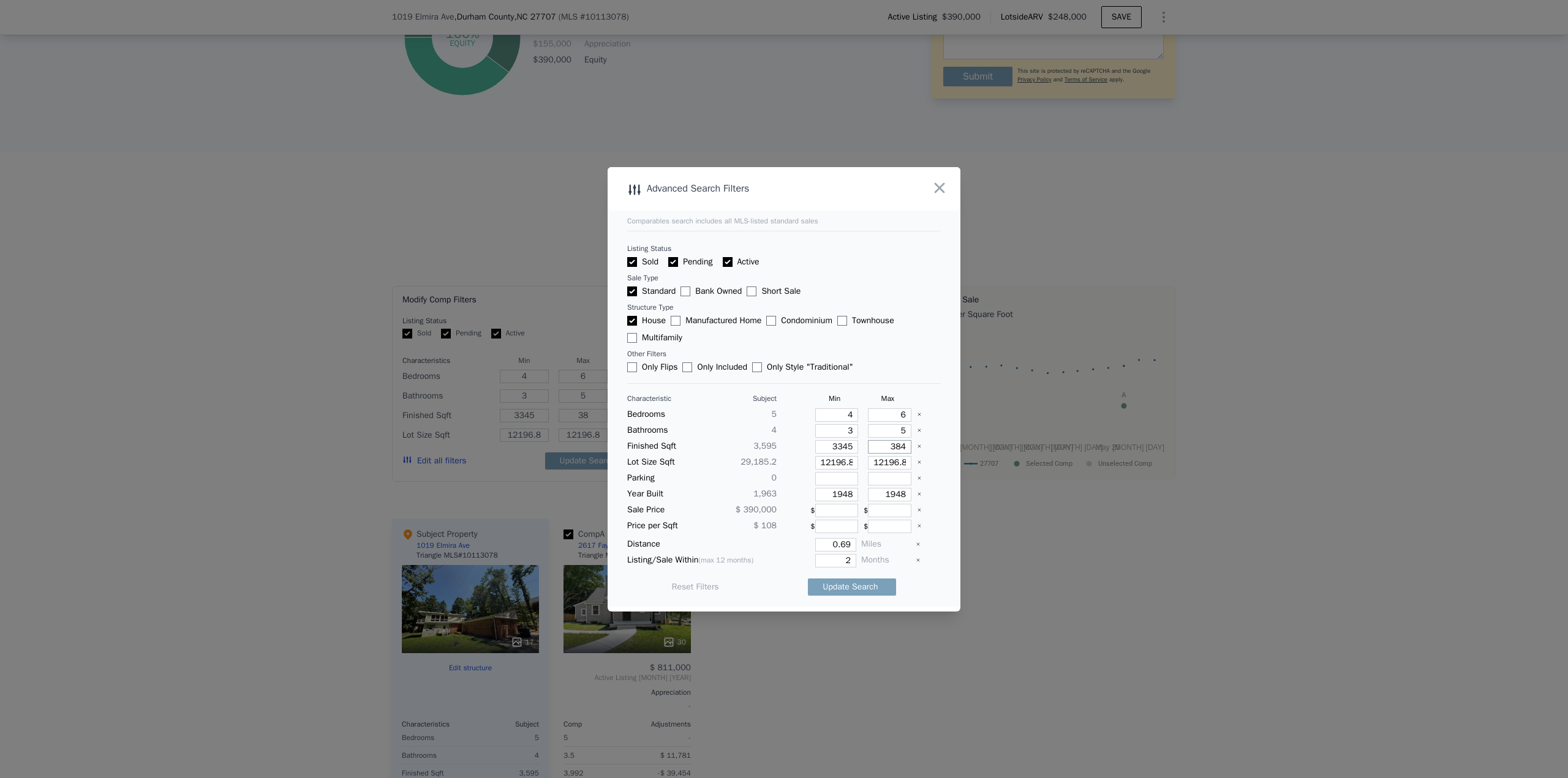 type on "384" 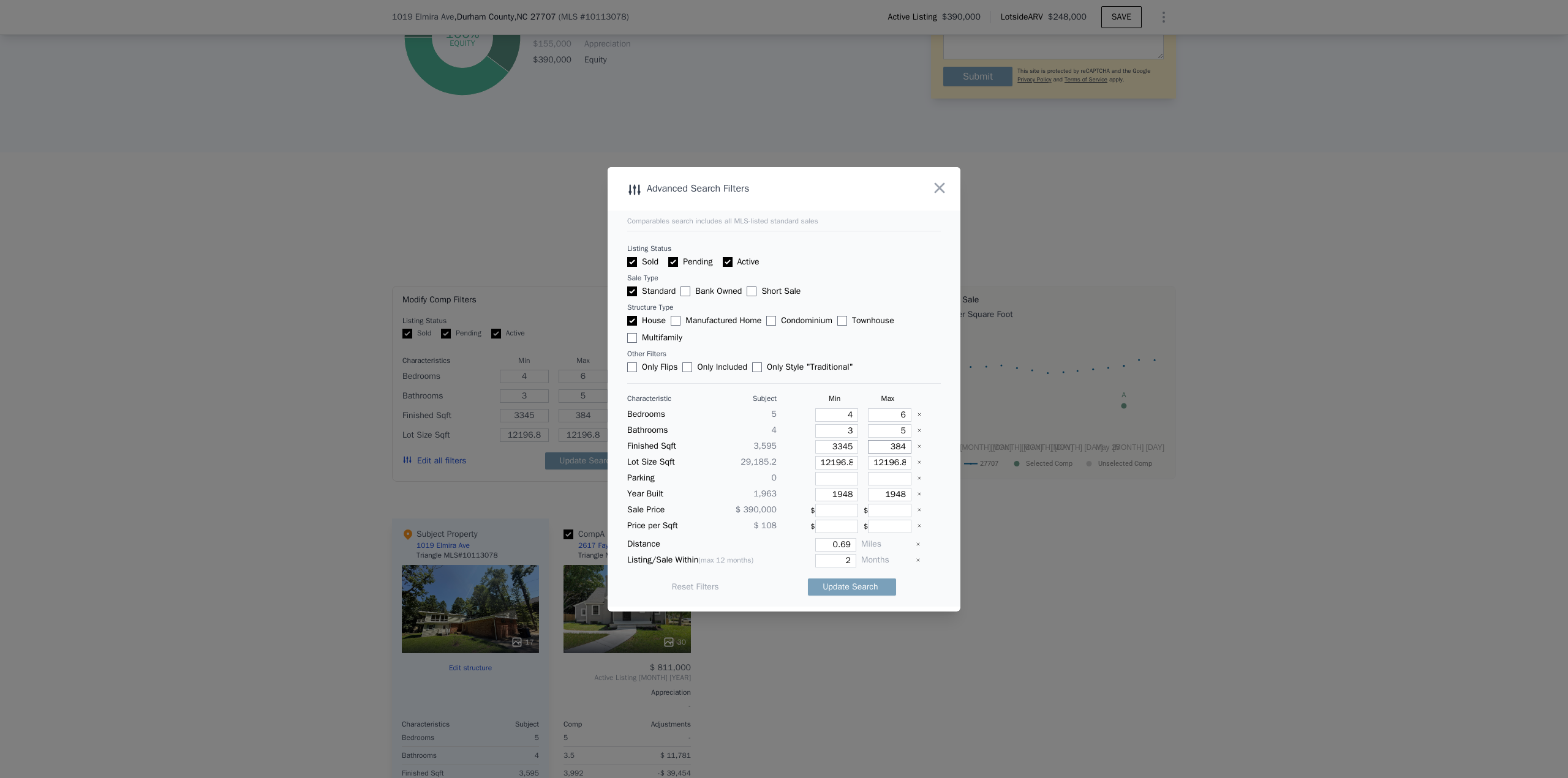 type on "3845" 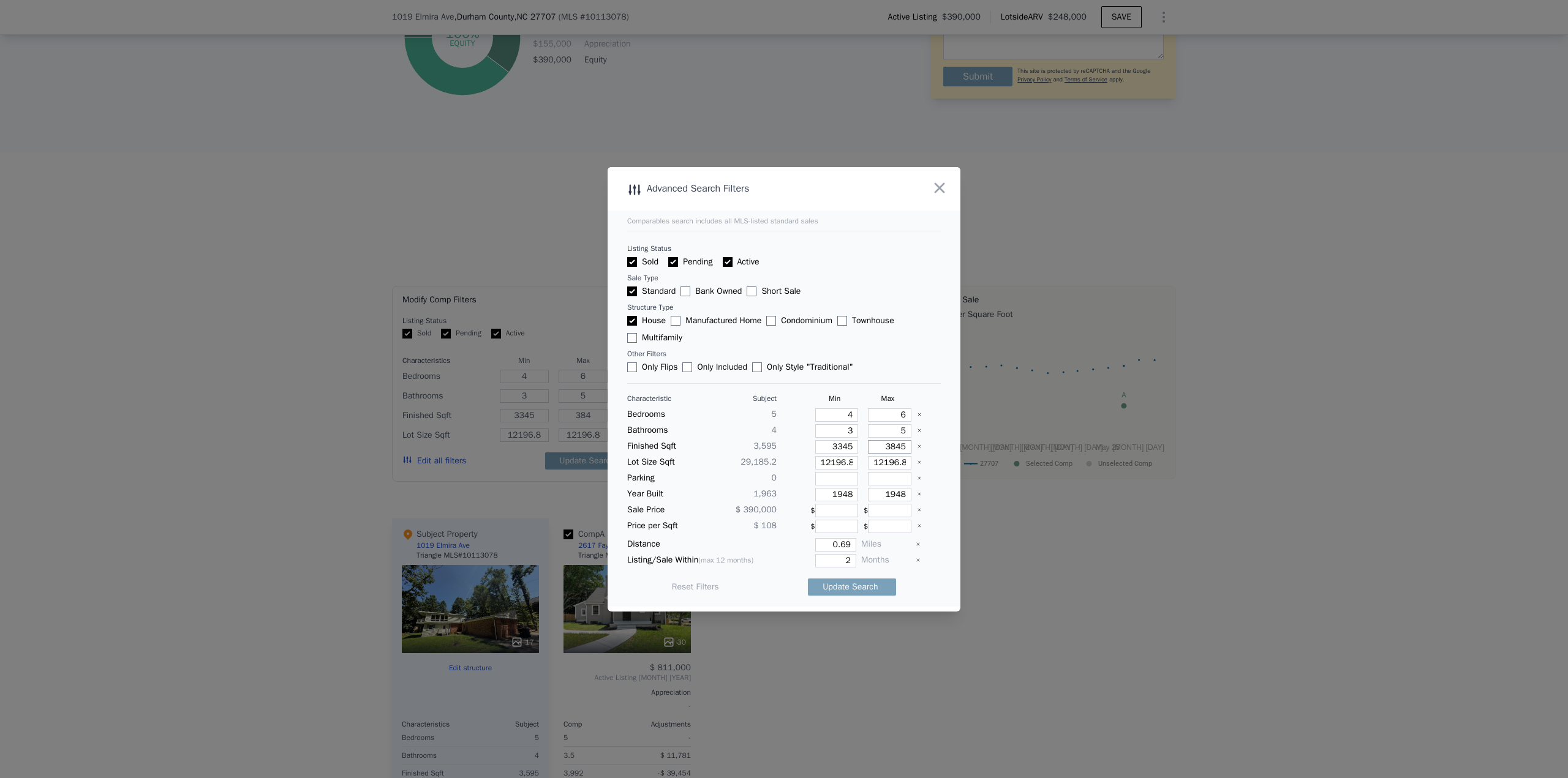 type on "3845" 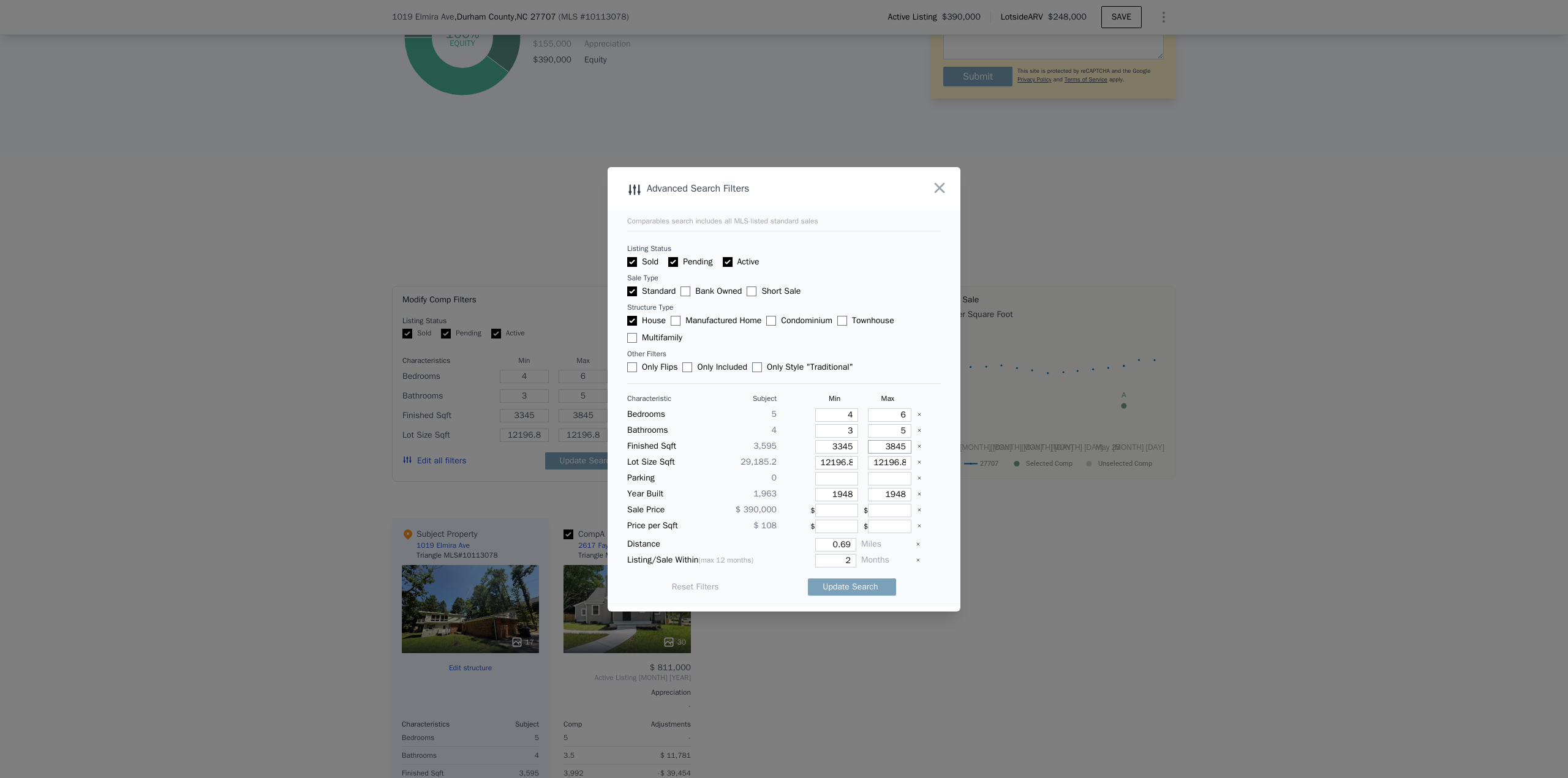 type on "3845" 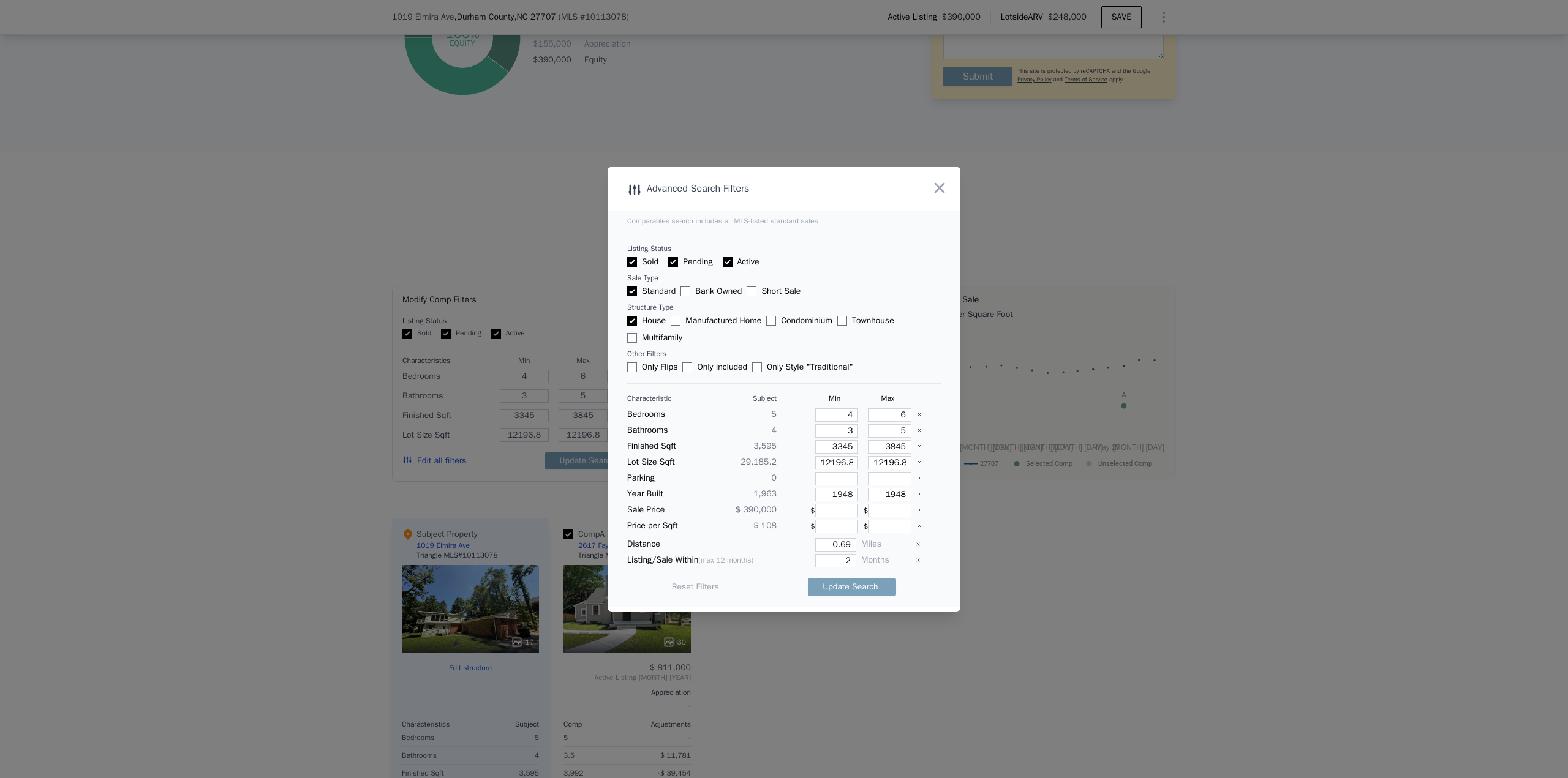 type 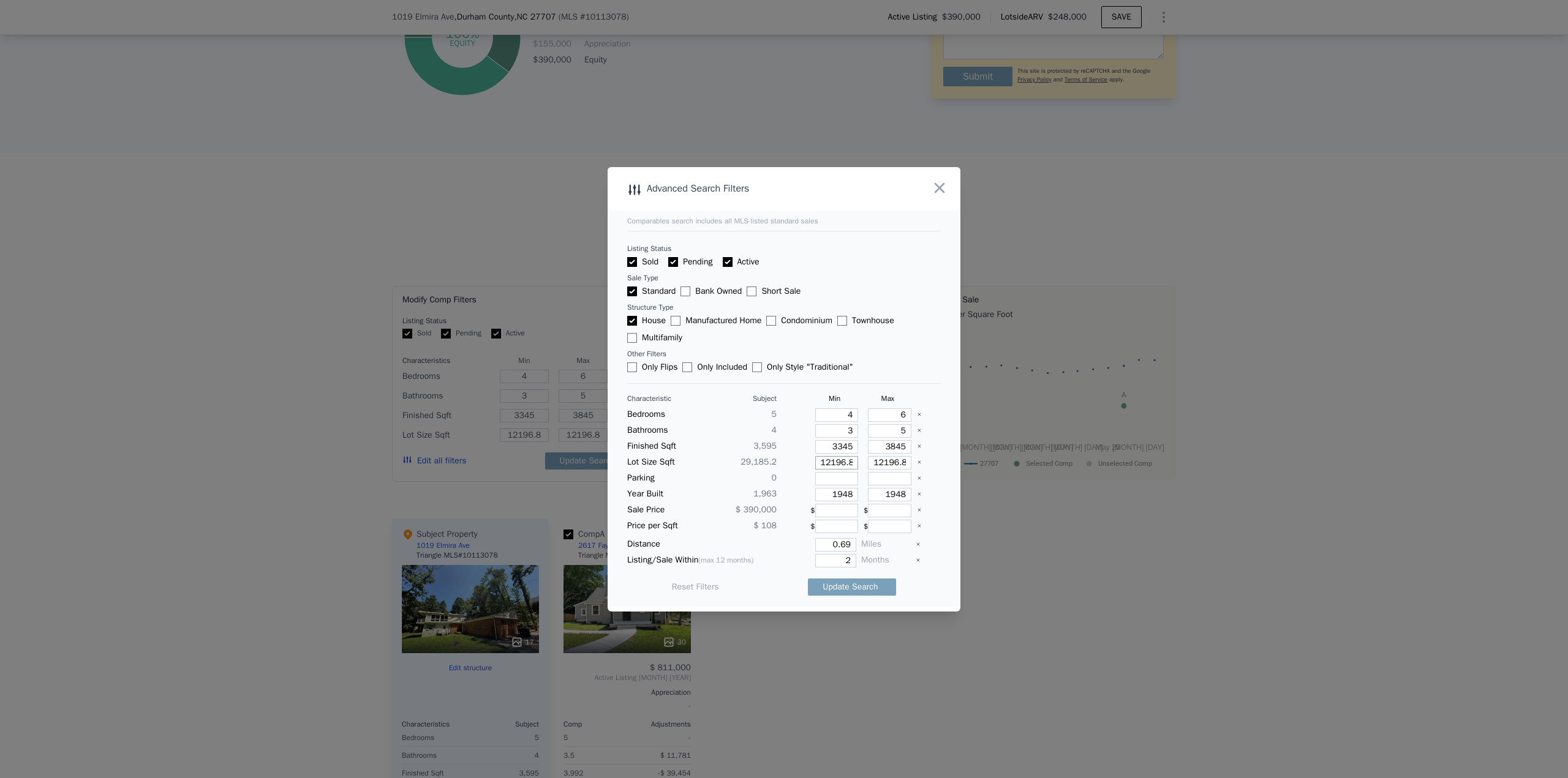 type on "1" 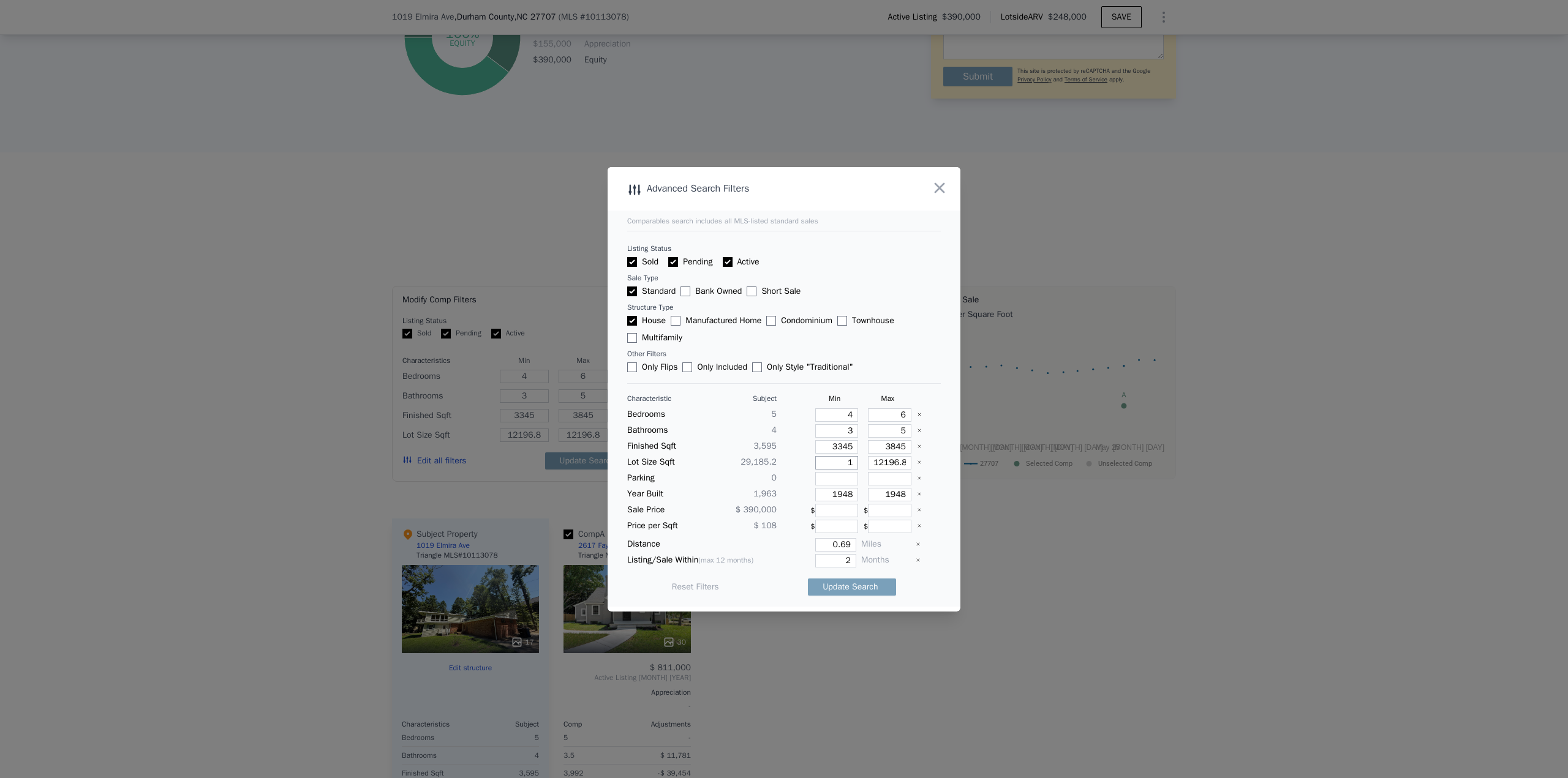 type on "1" 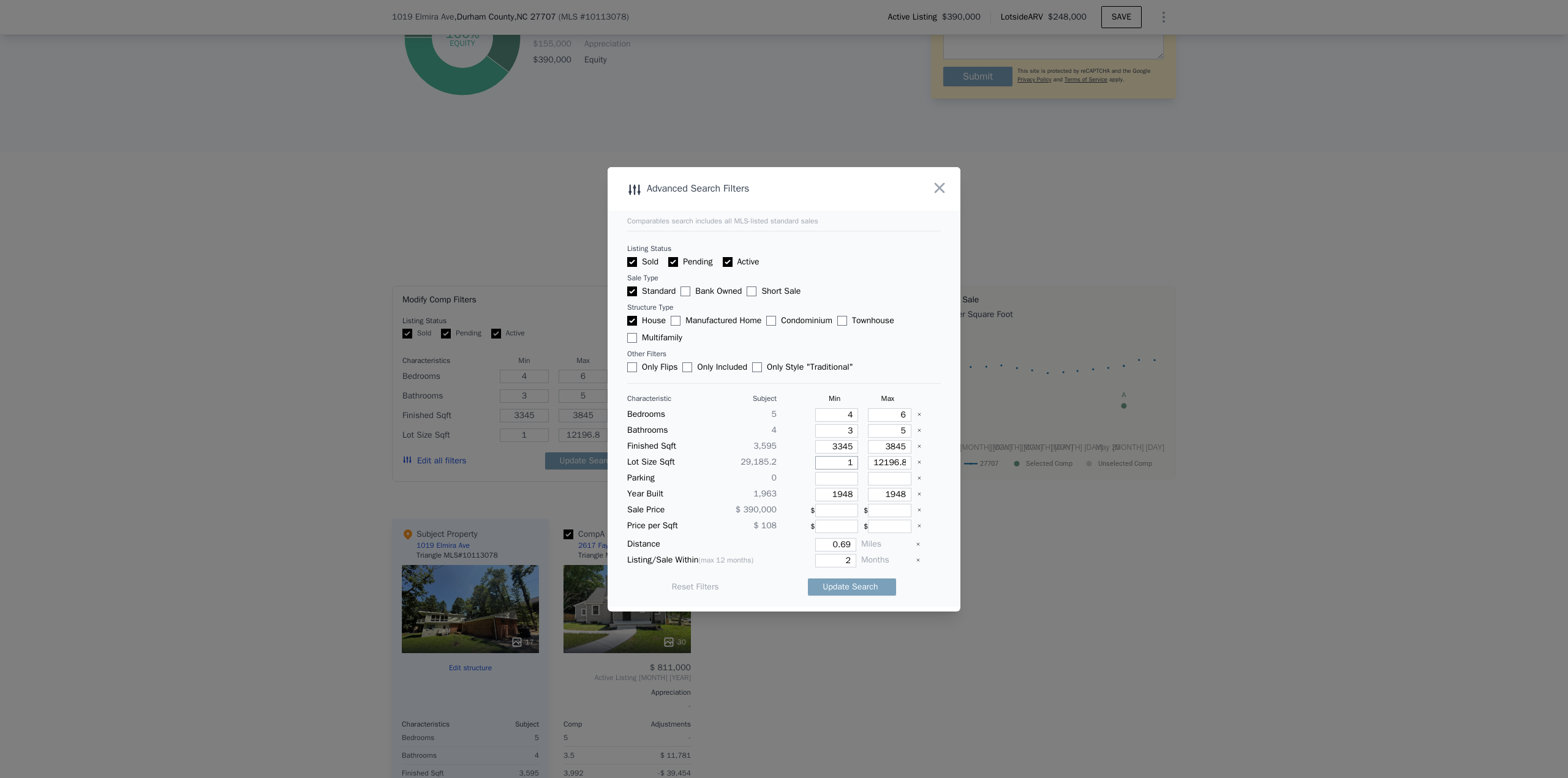 type on "11" 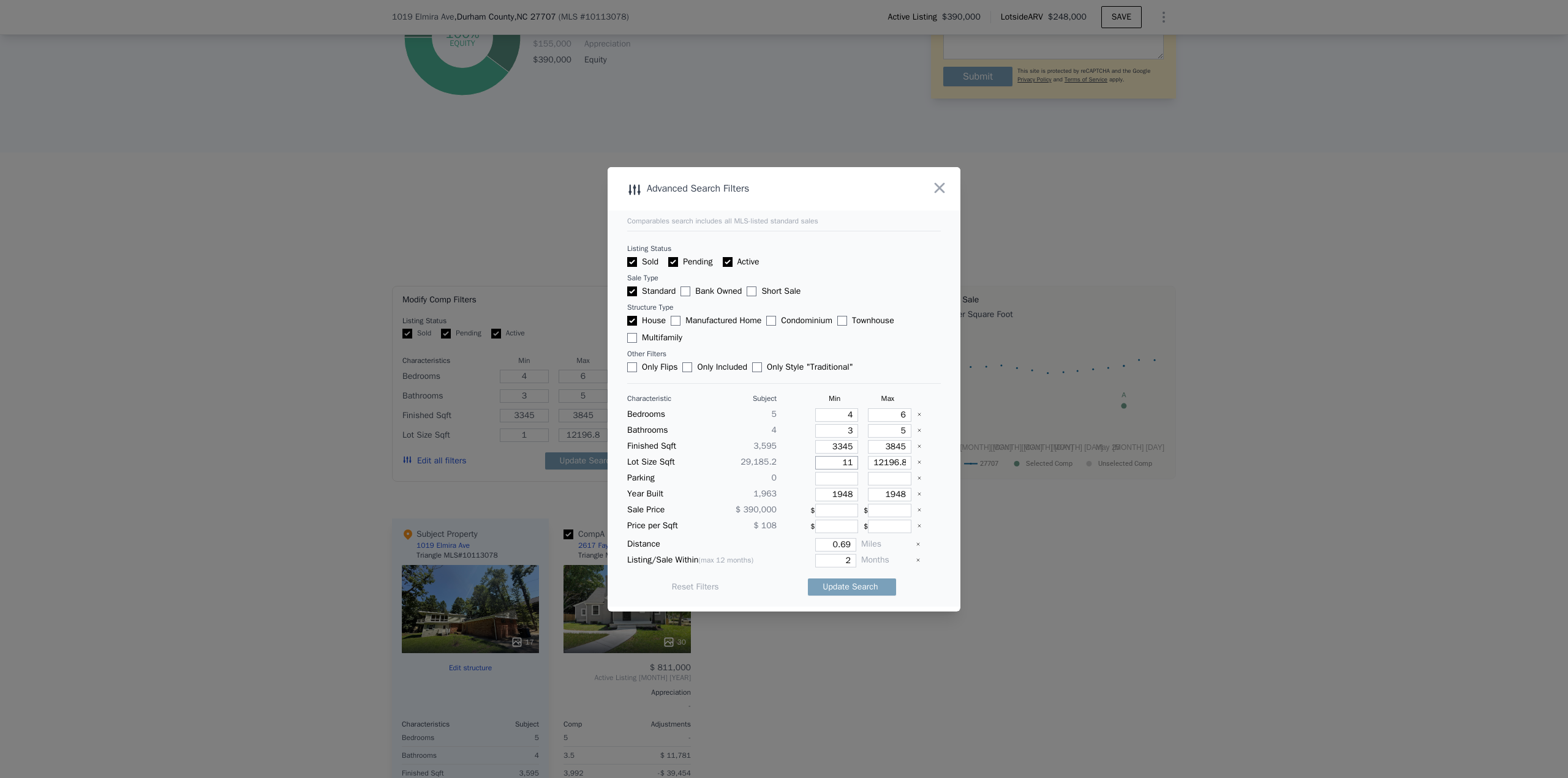 type on "11" 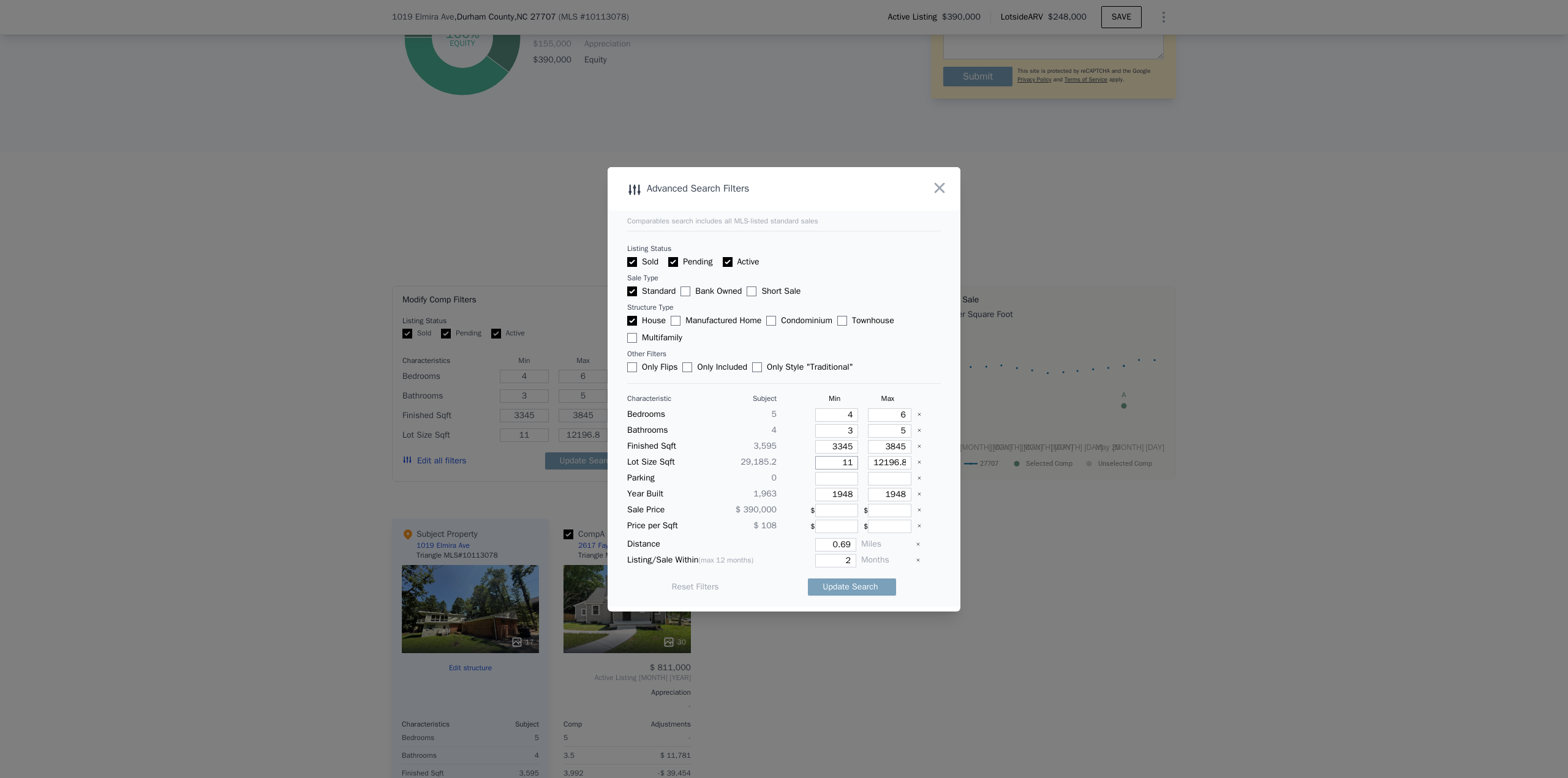 type on "110" 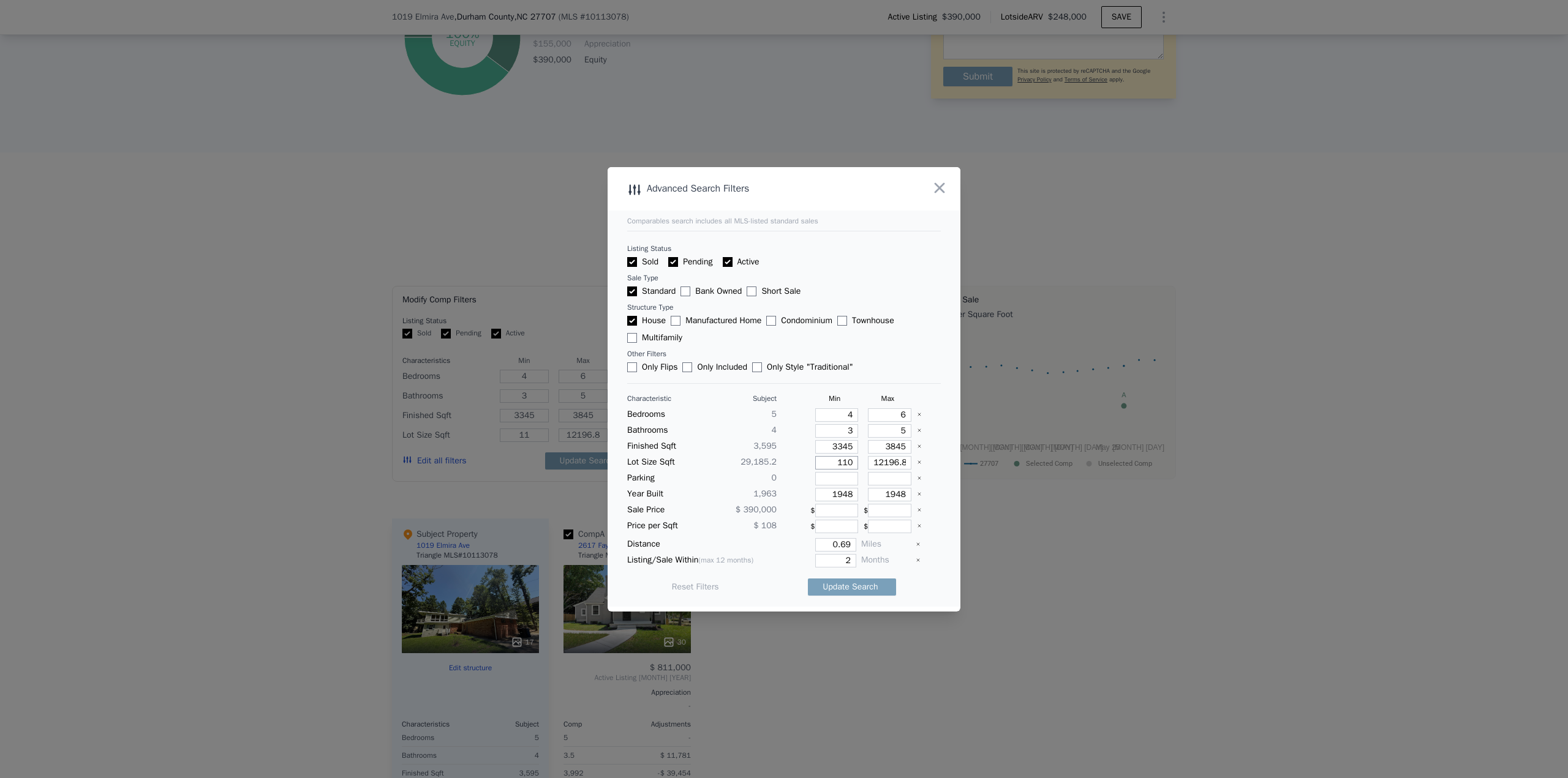type on "110" 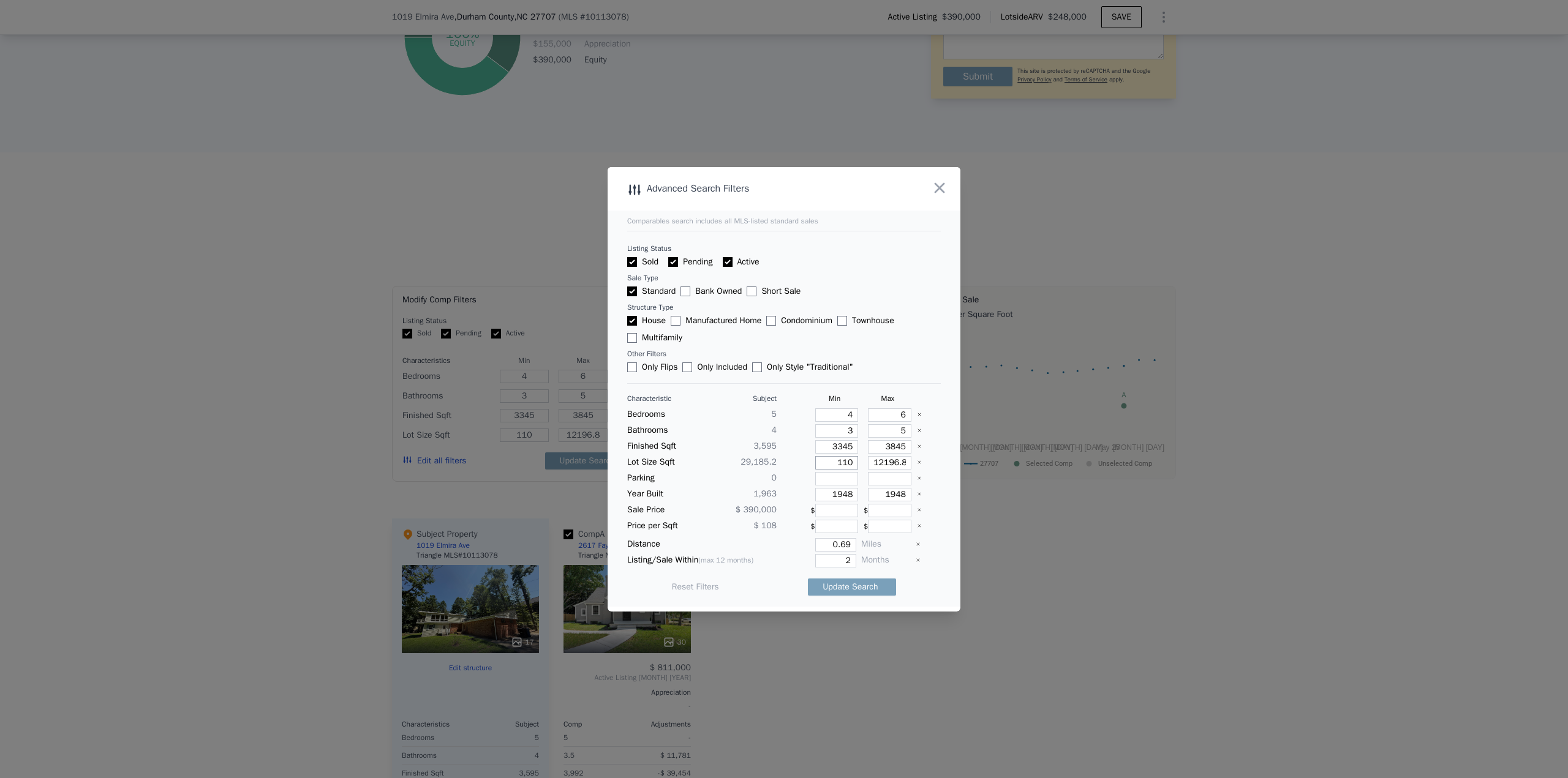 type on "1100" 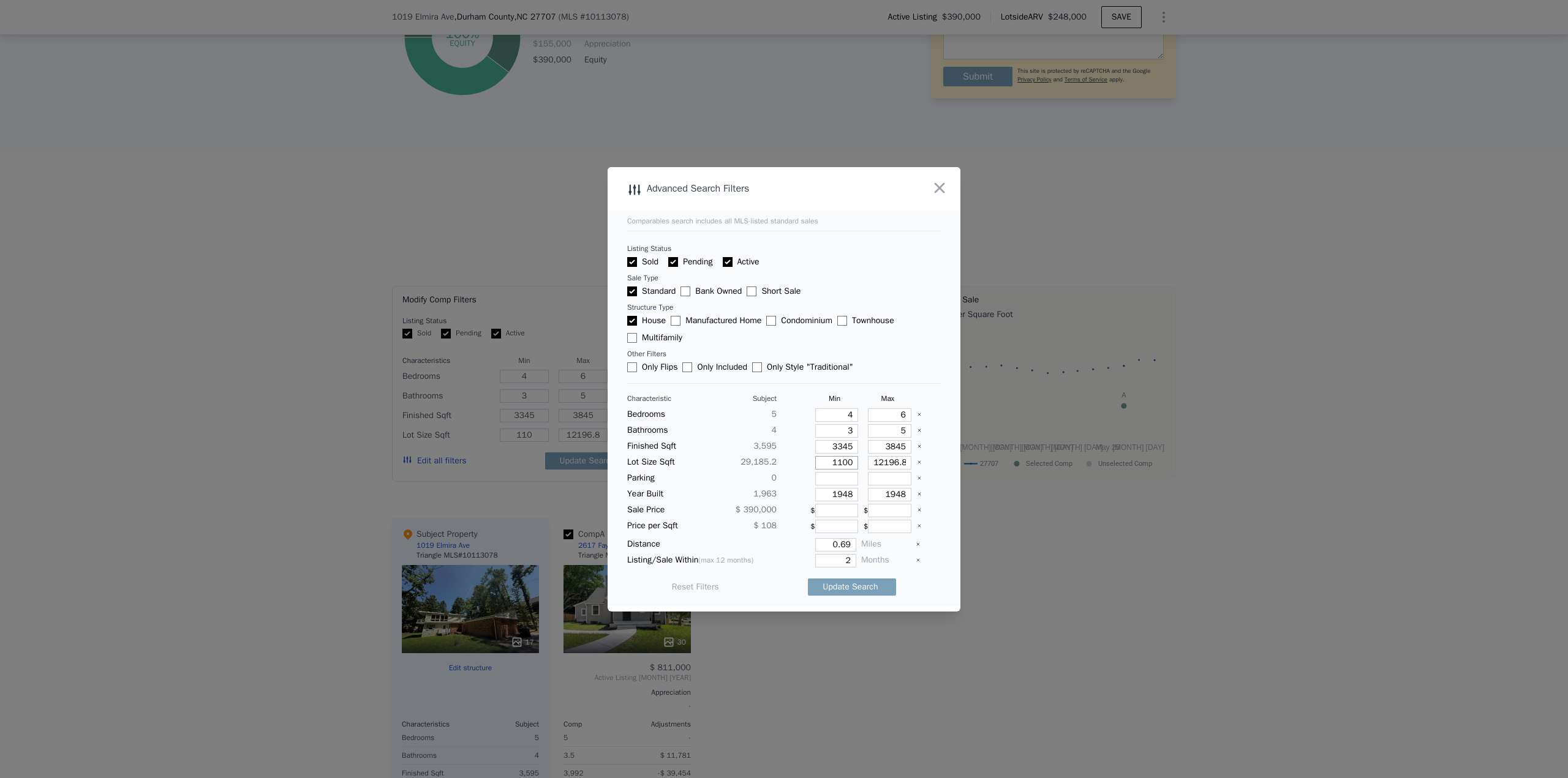 type on "1100" 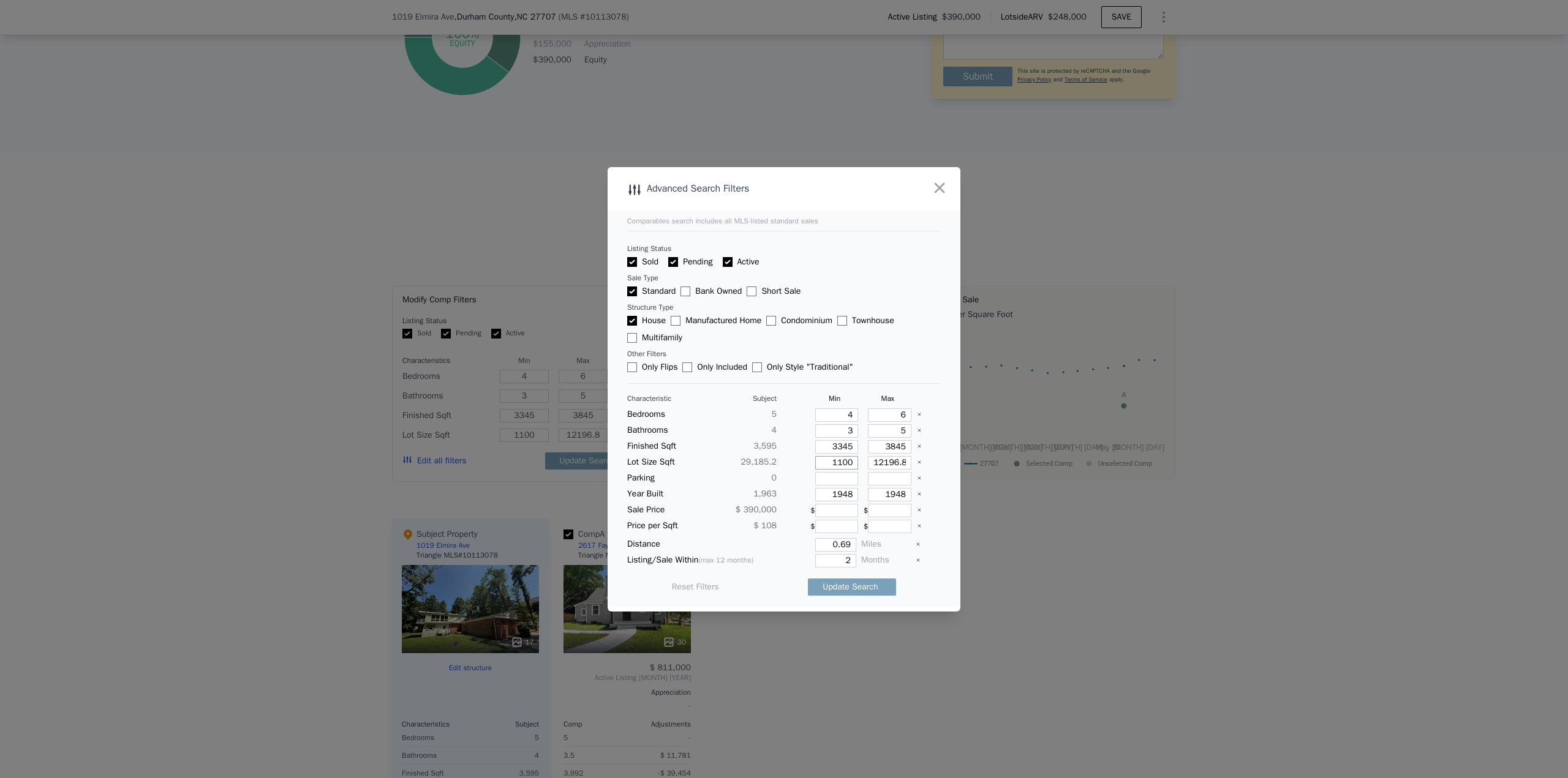 type on "11000" 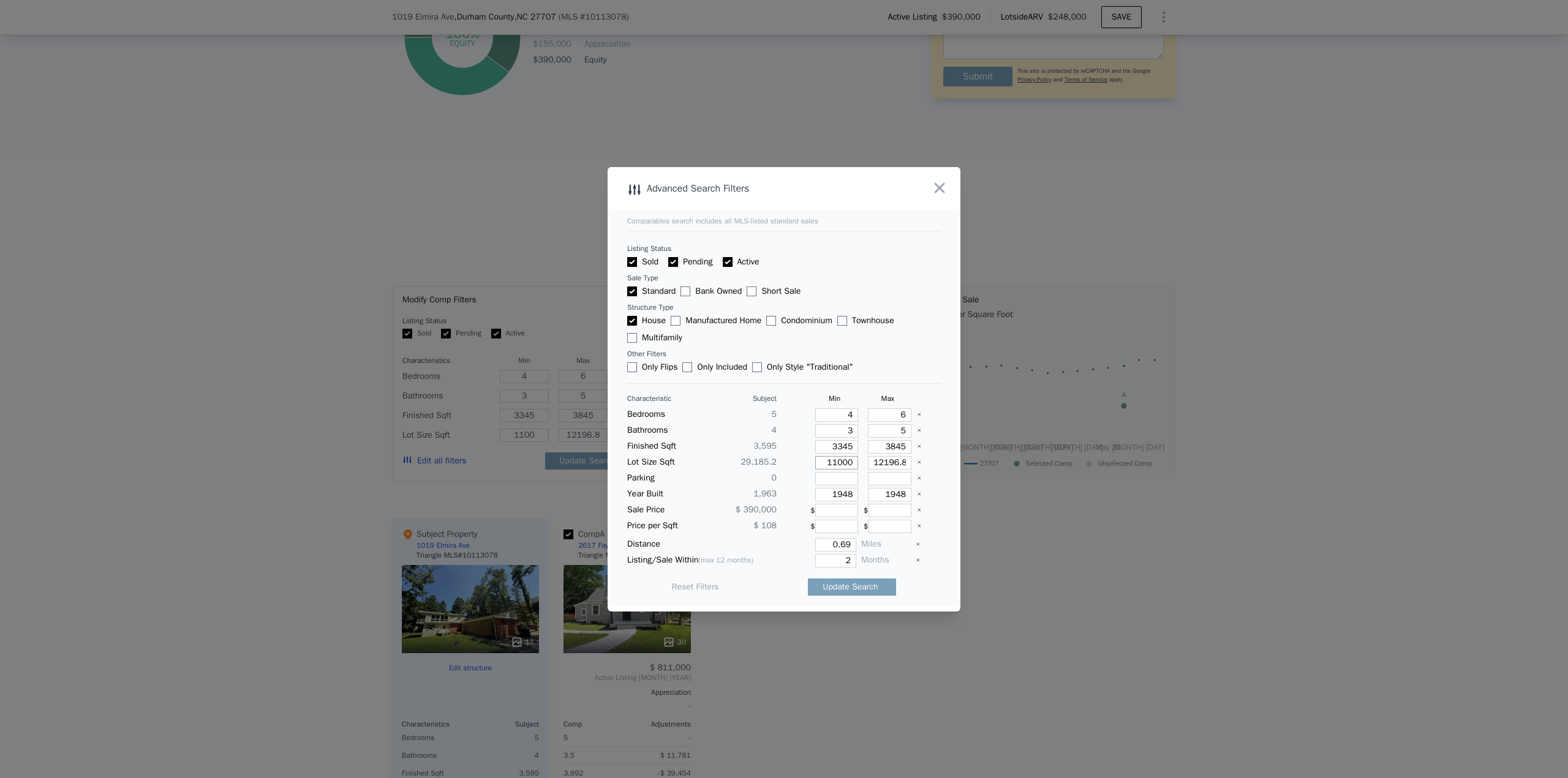 type on "11000" 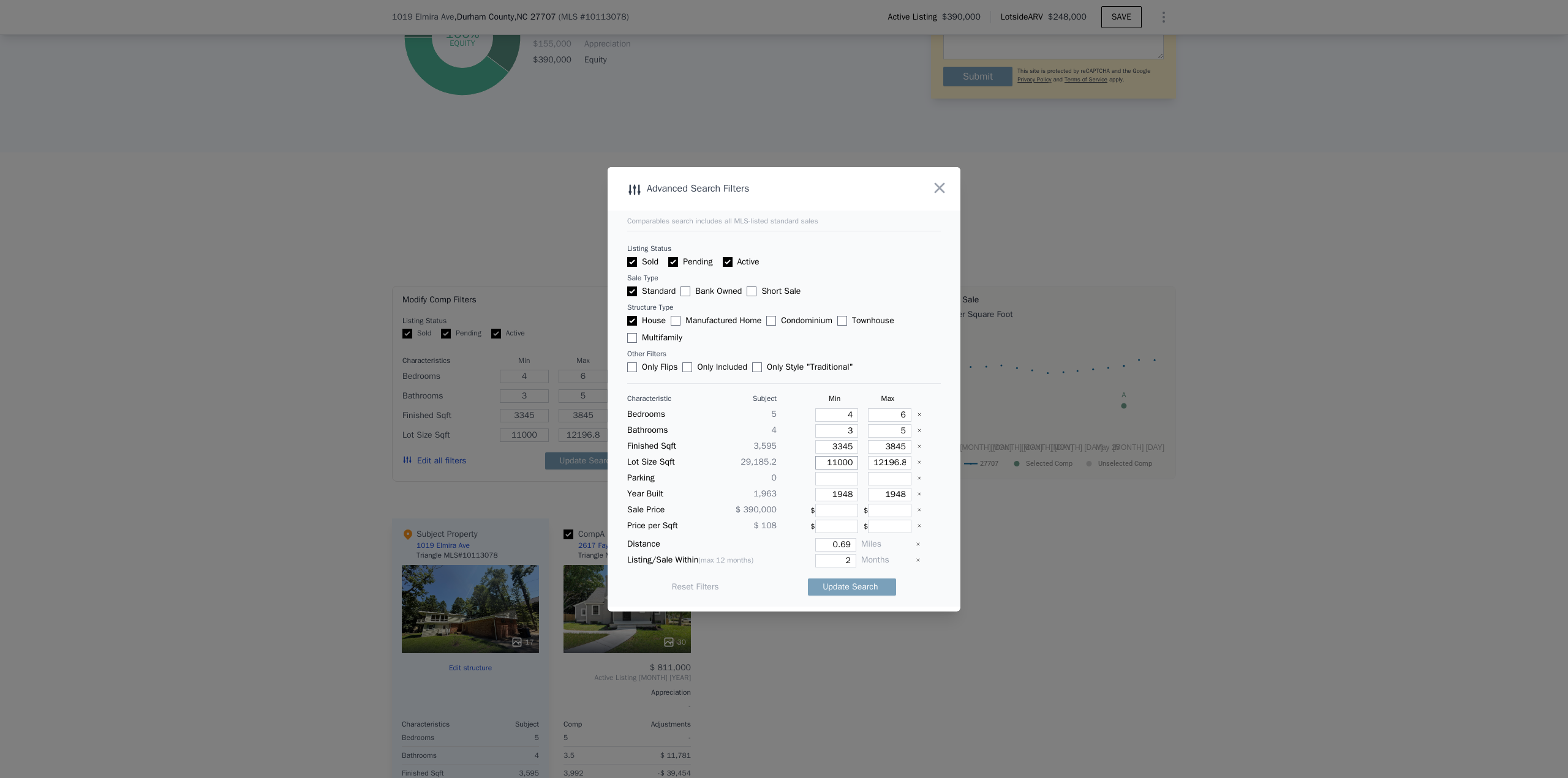 type on "11000" 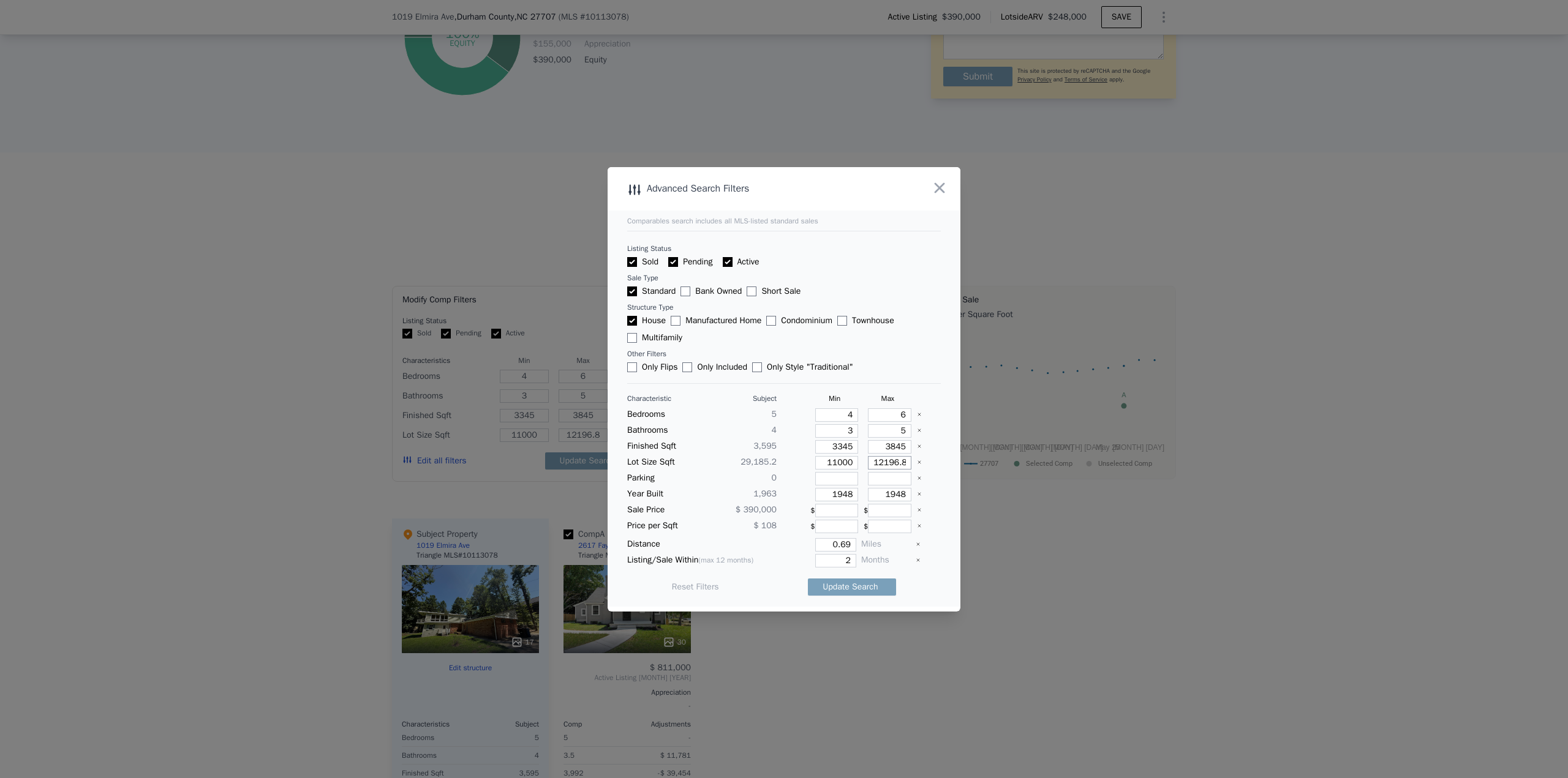type on "4" 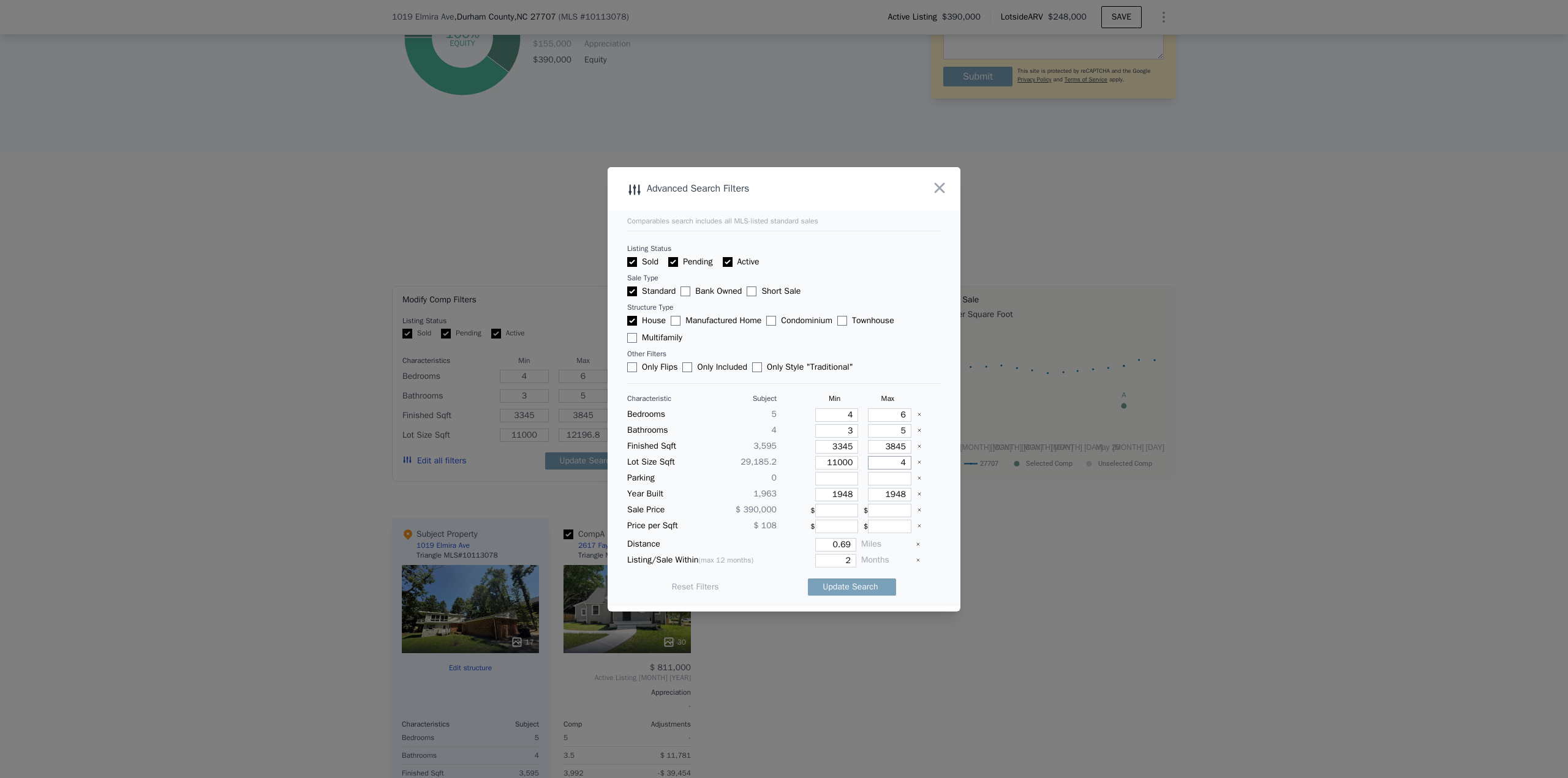 type on "4" 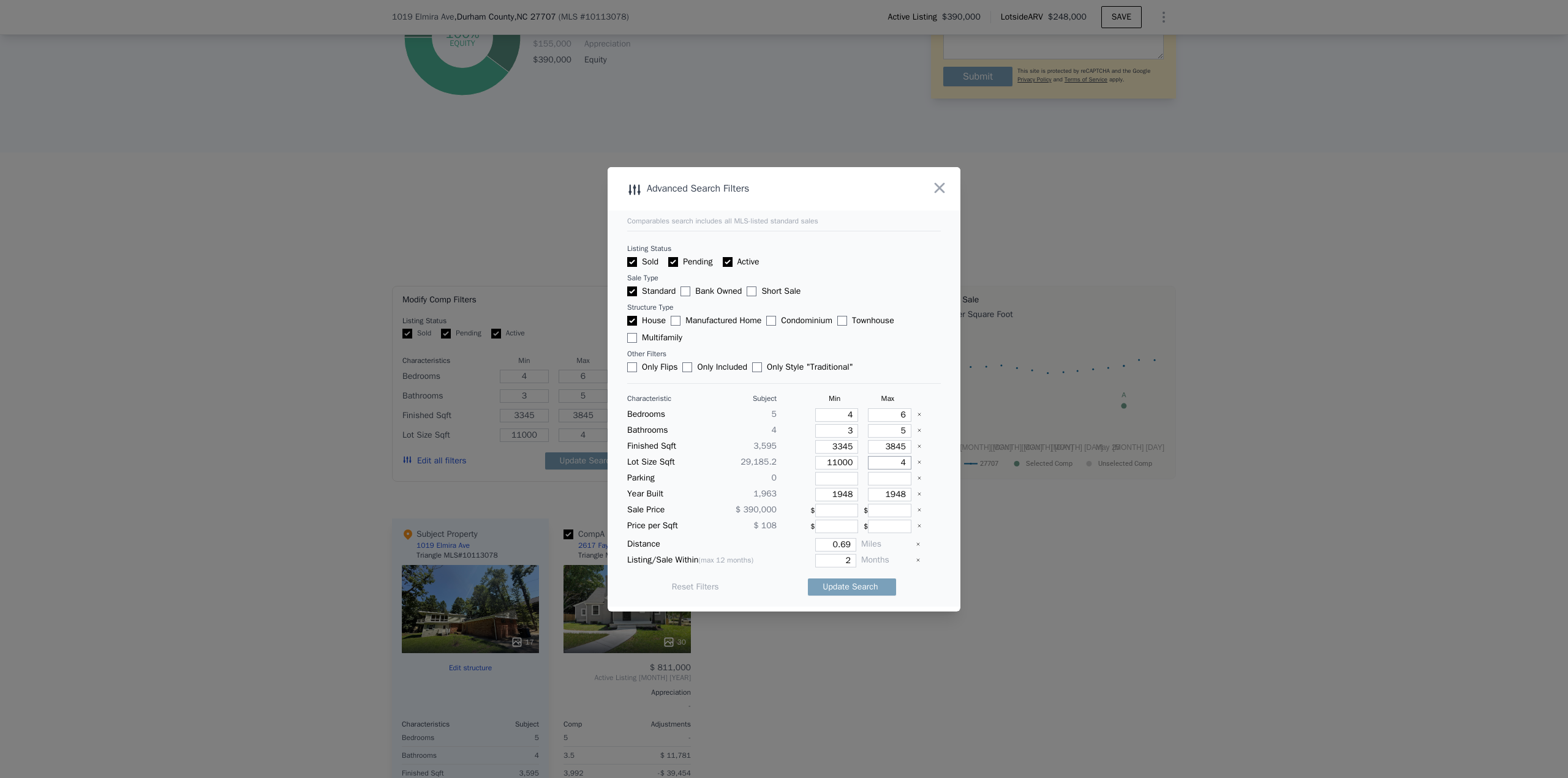 type on "40" 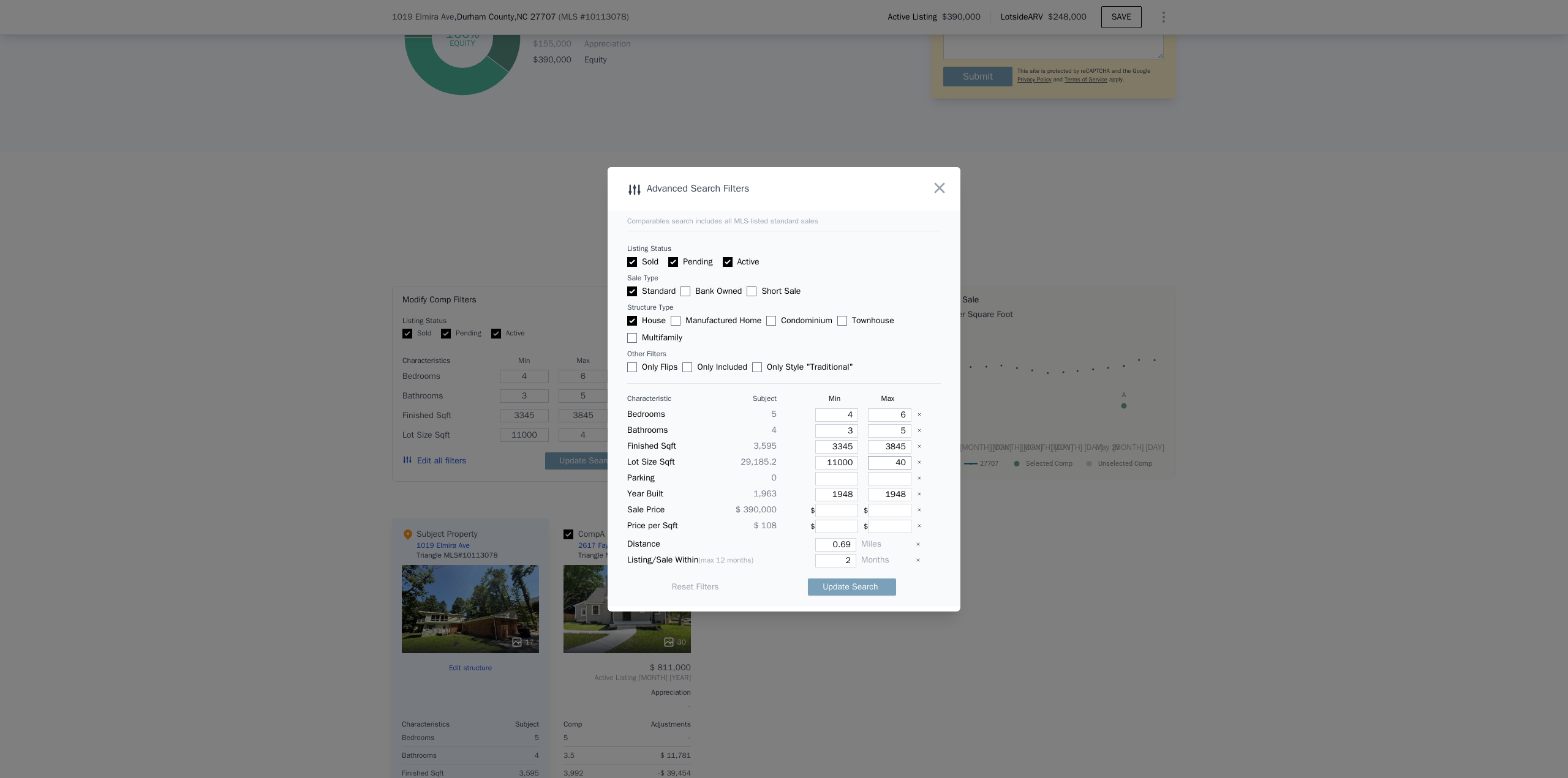type on "40" 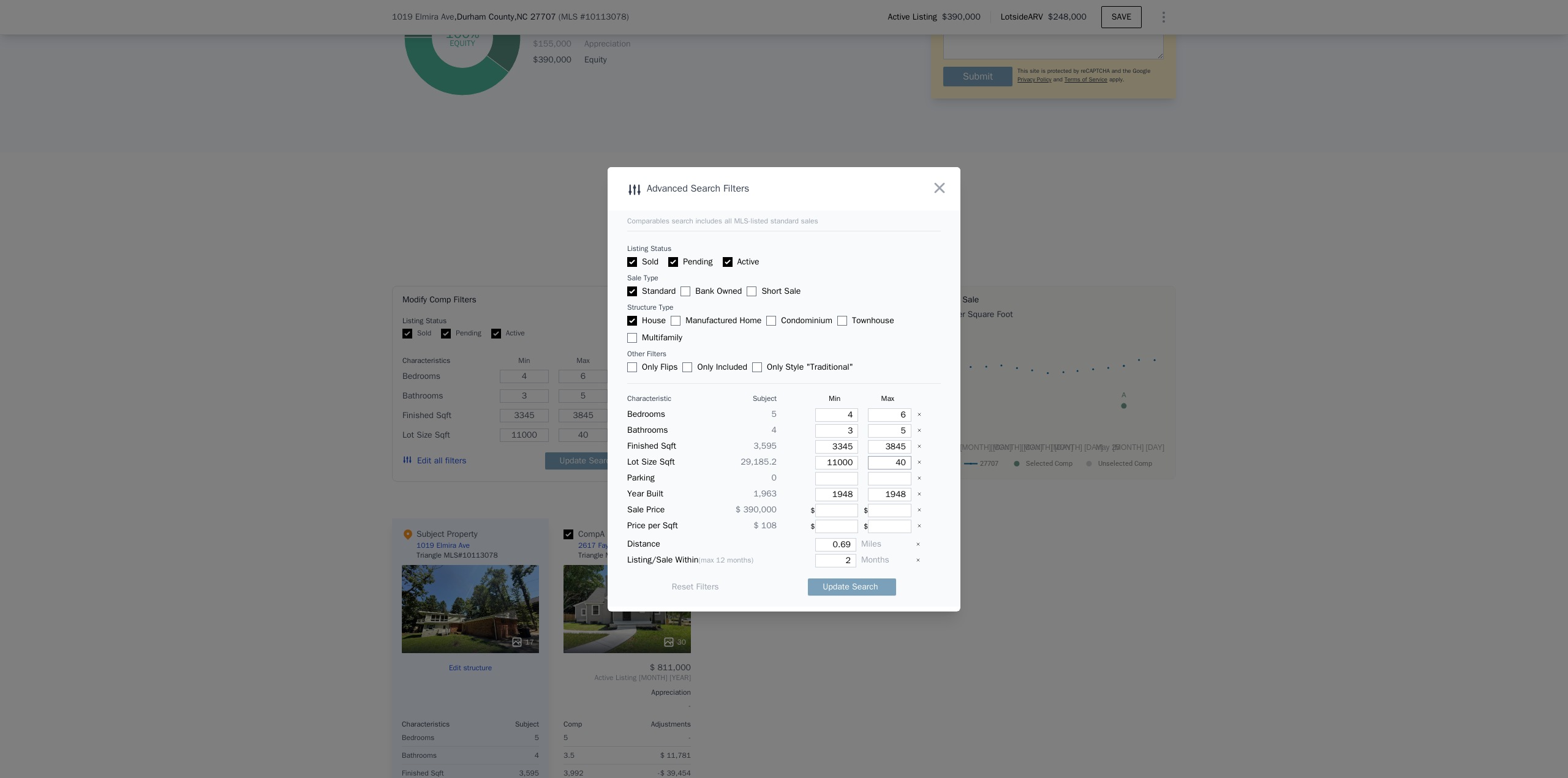 type on "408" 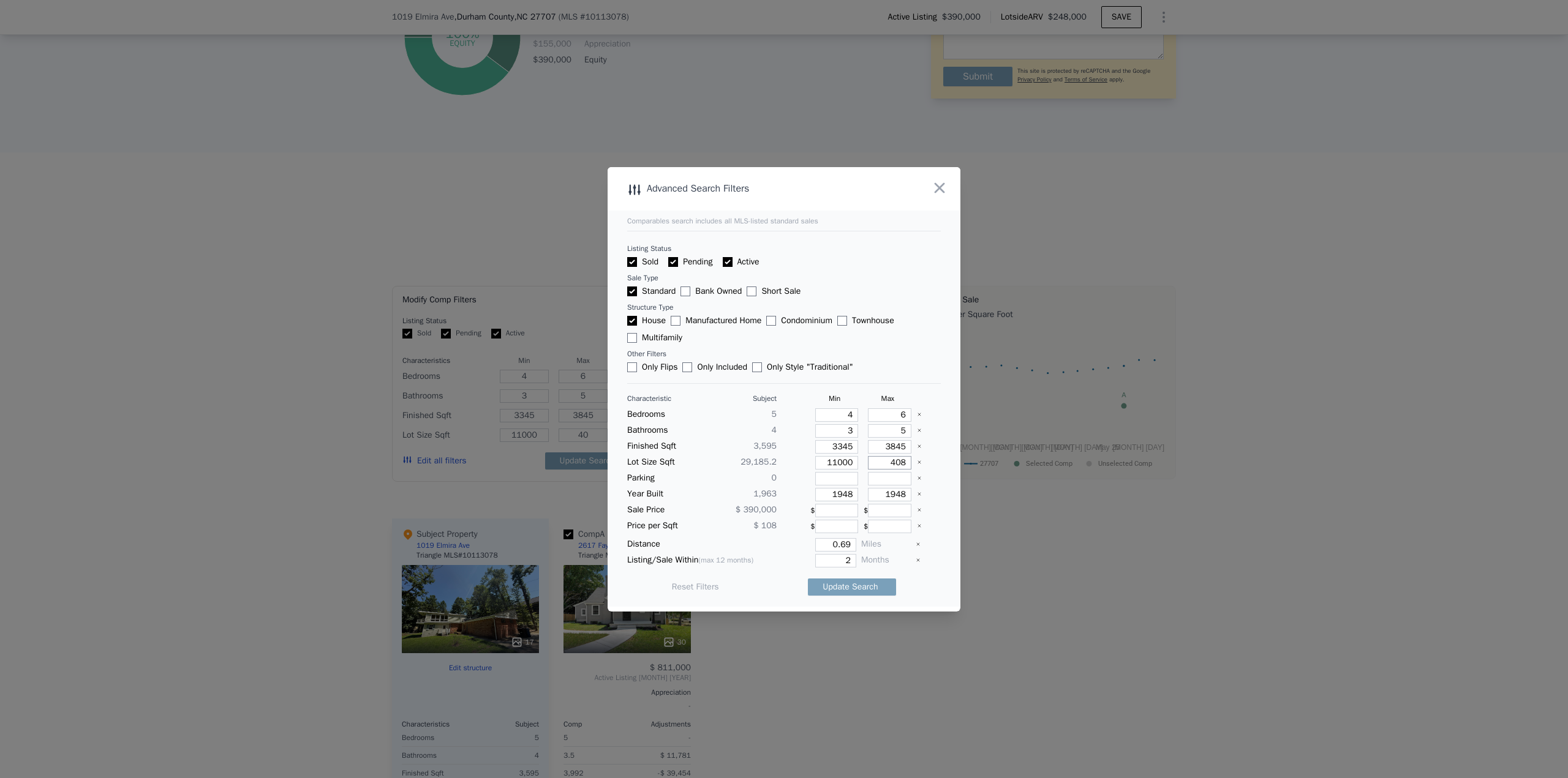 type on "408" 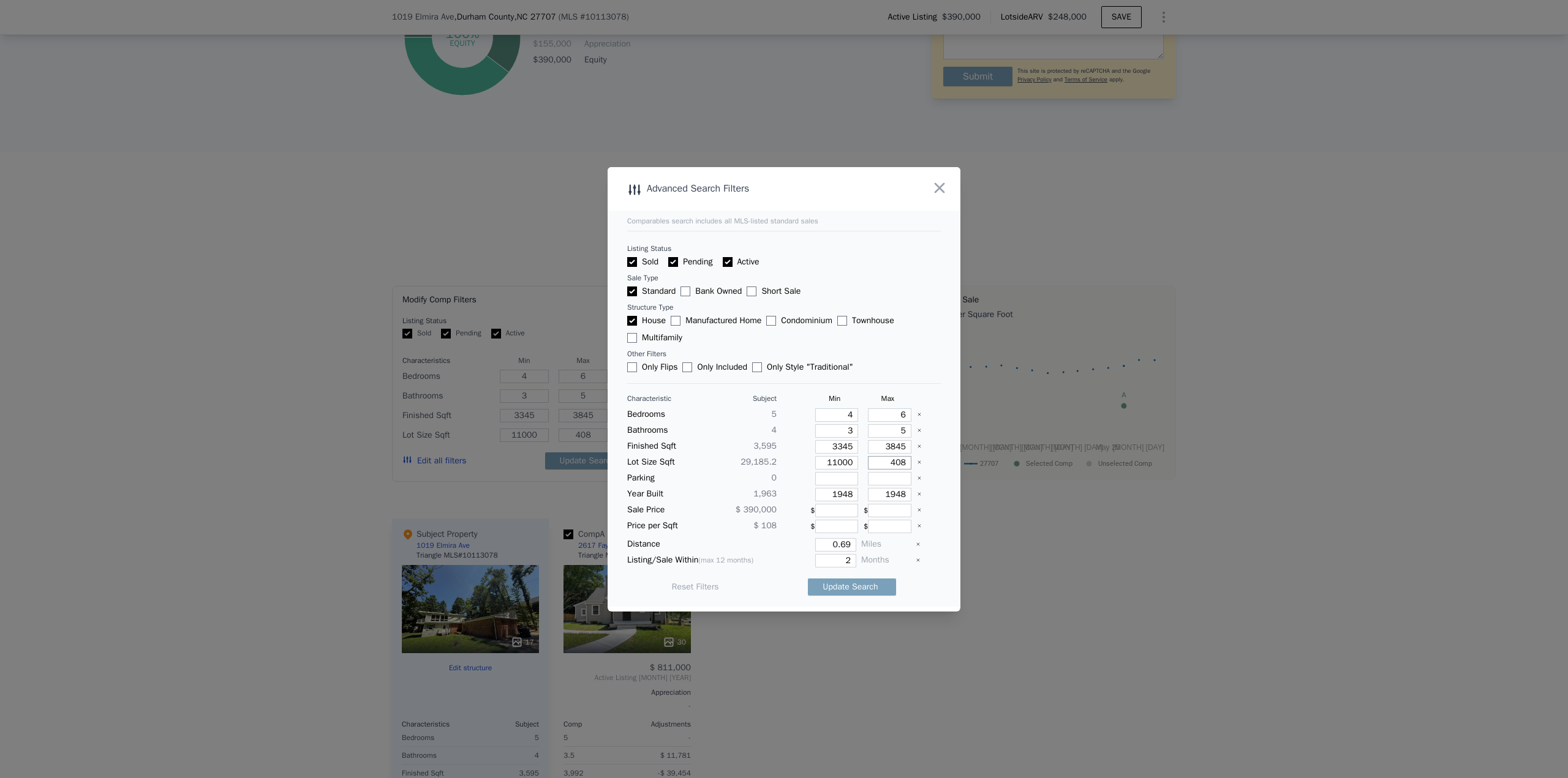 type on "4086" 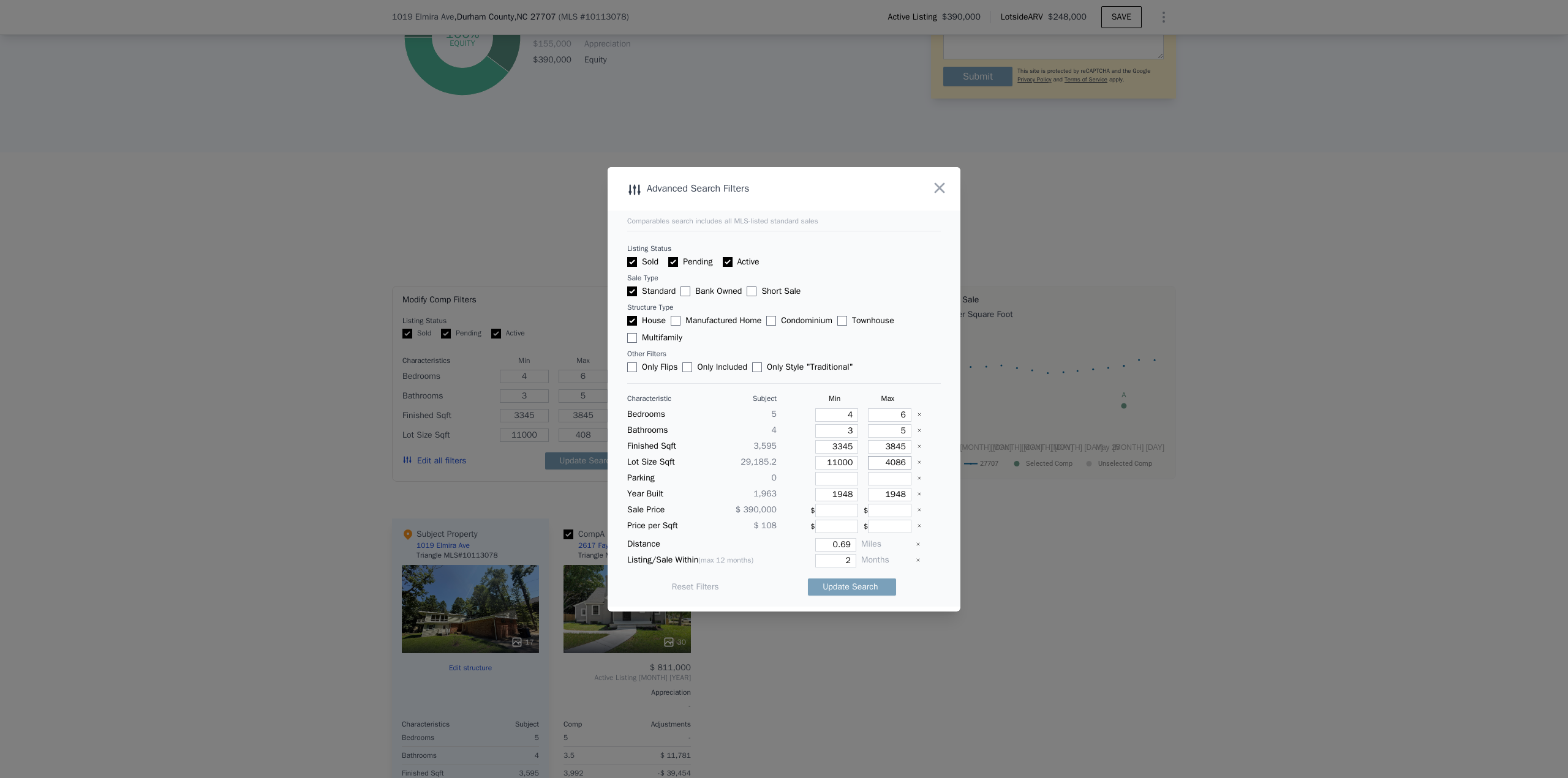 type on "4086" 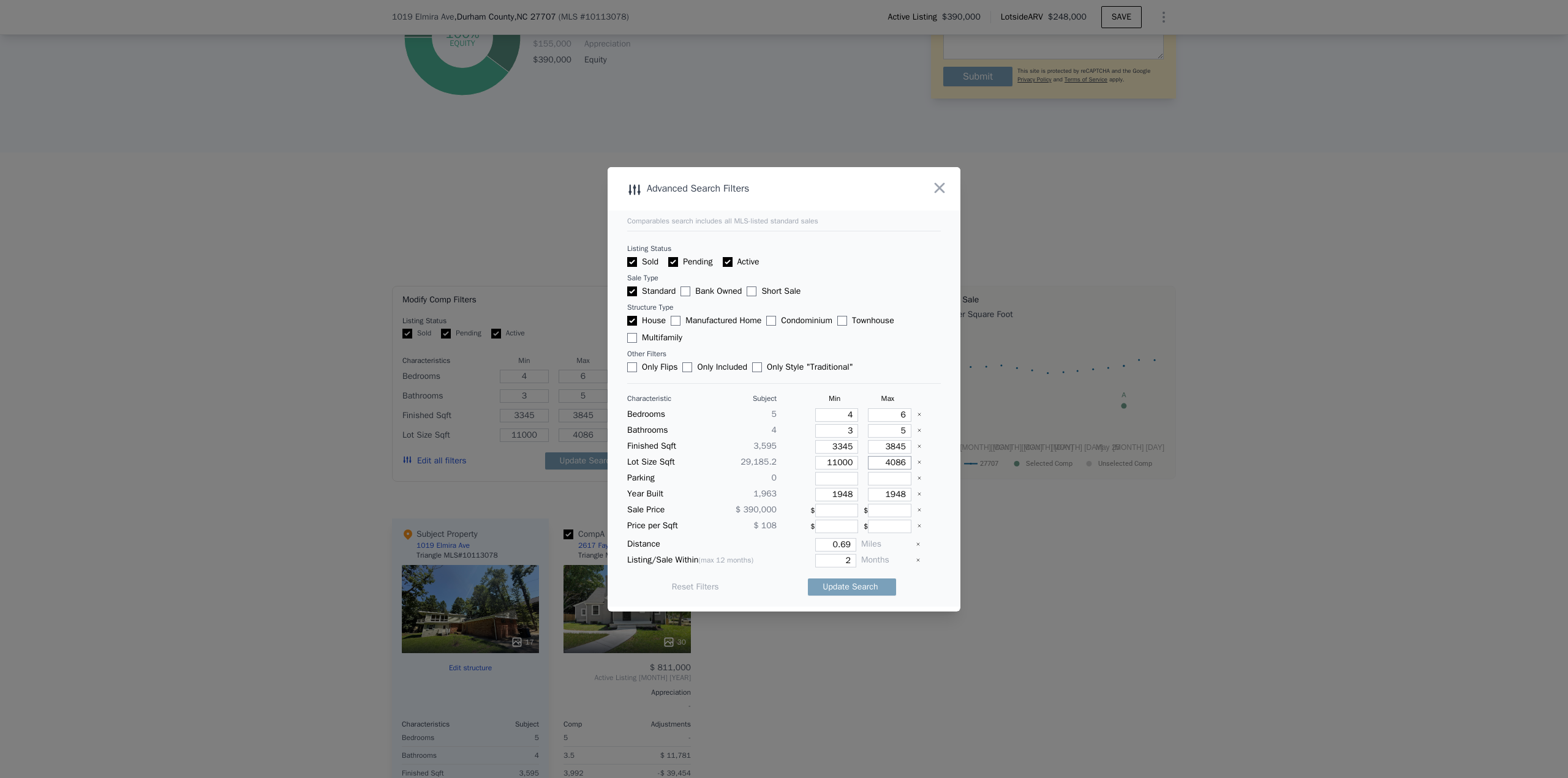 type on "40860" 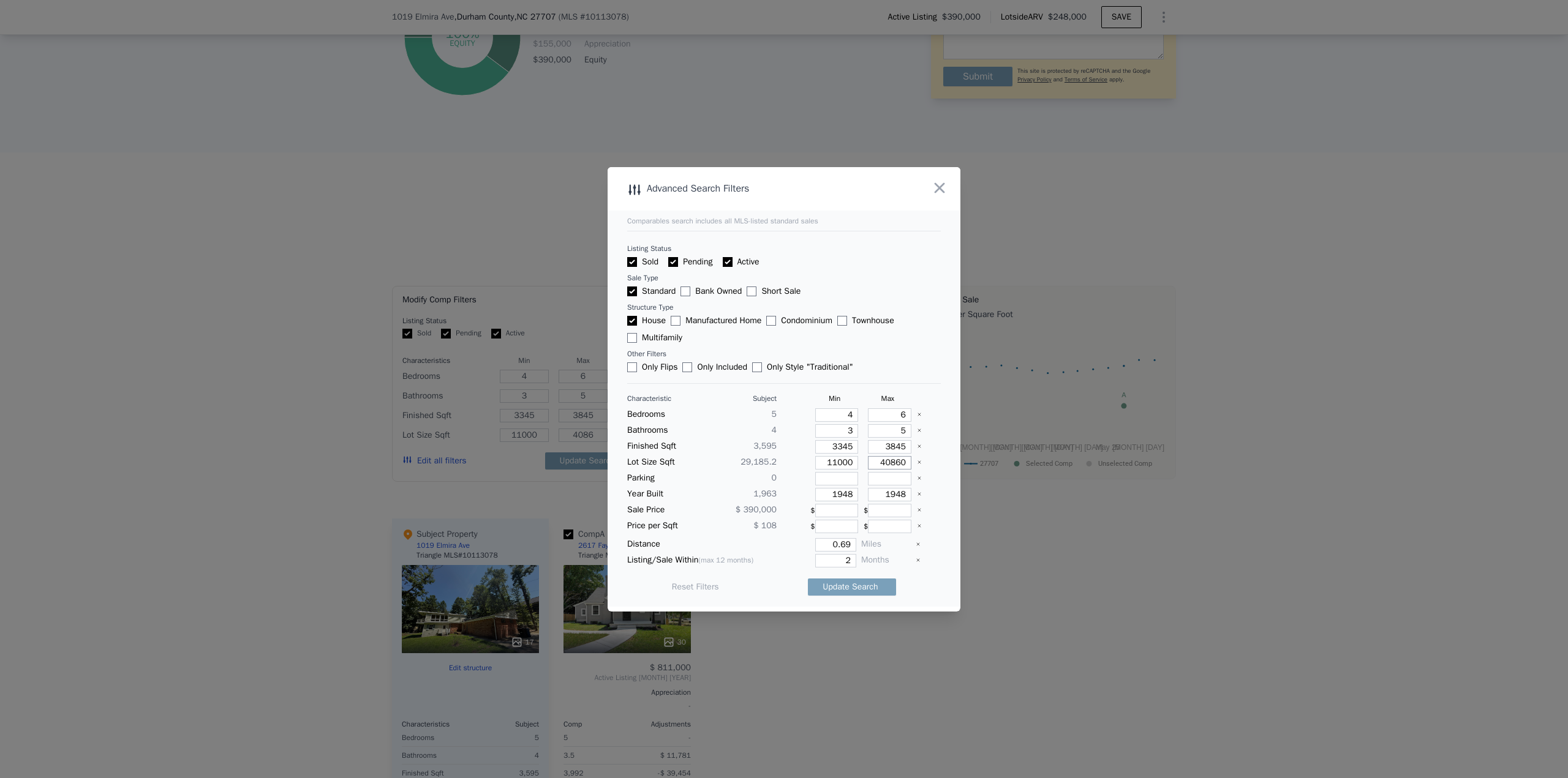 type on "40860" 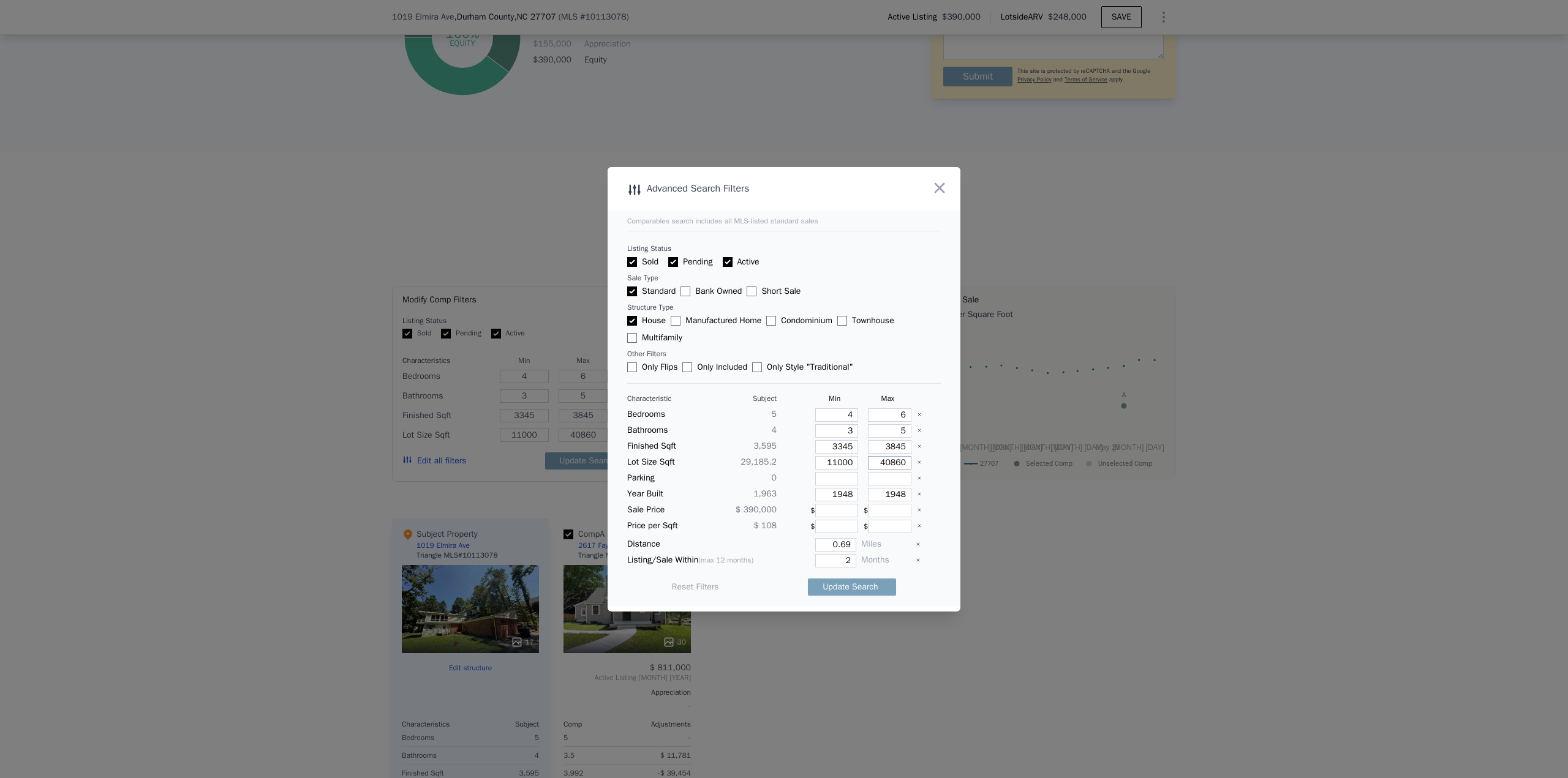 type on "40860" 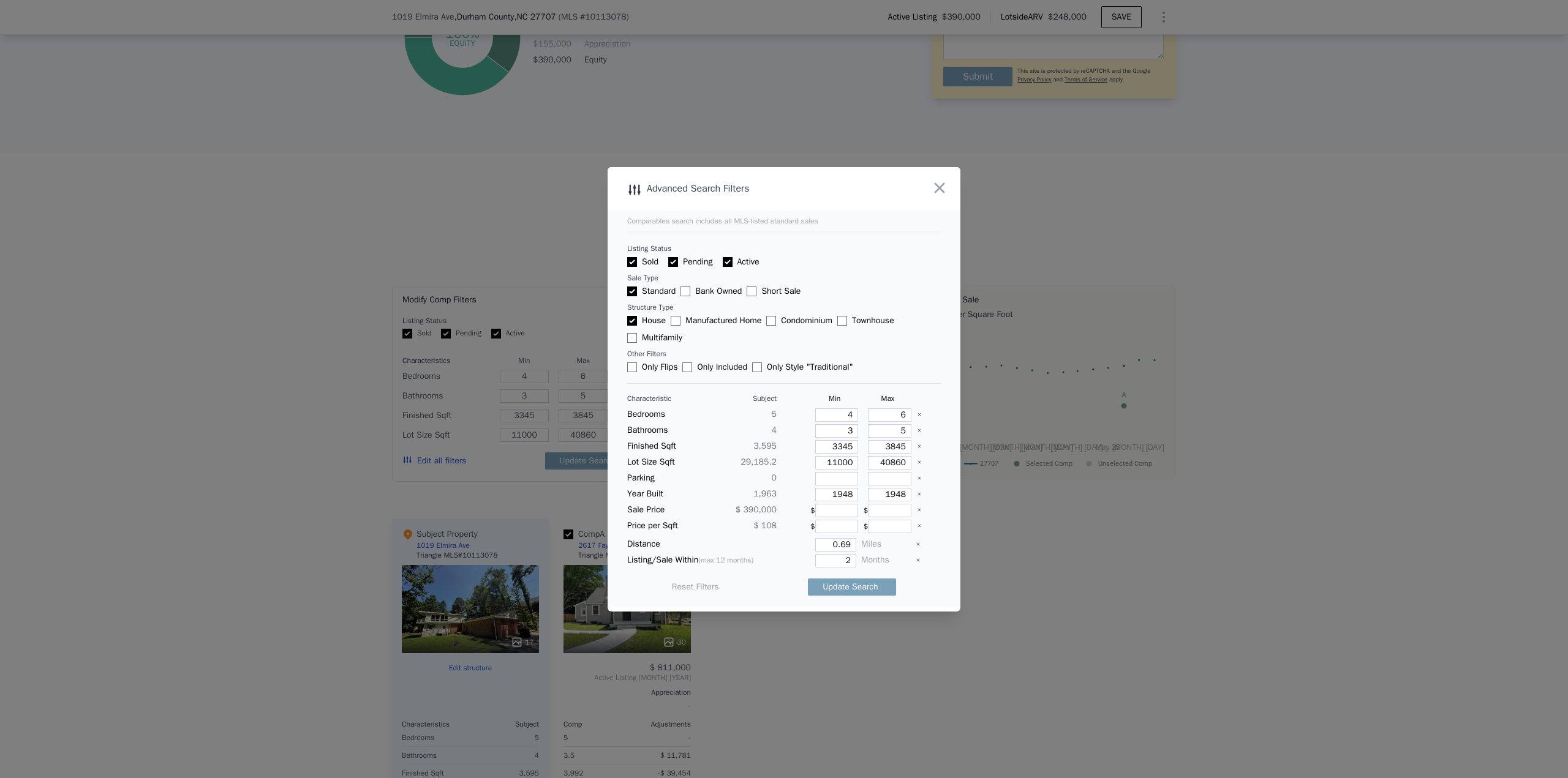 type 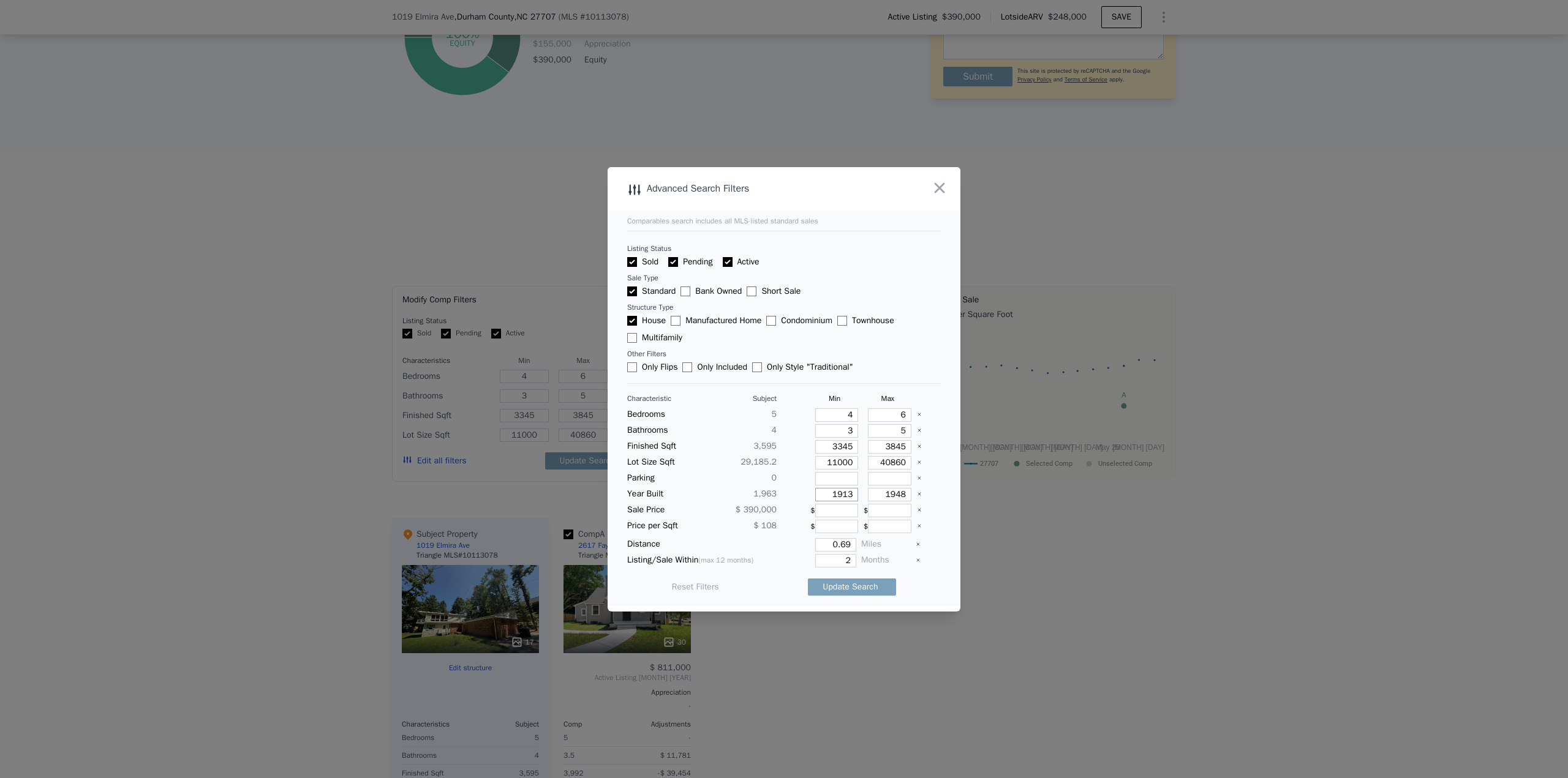 type on "1913" 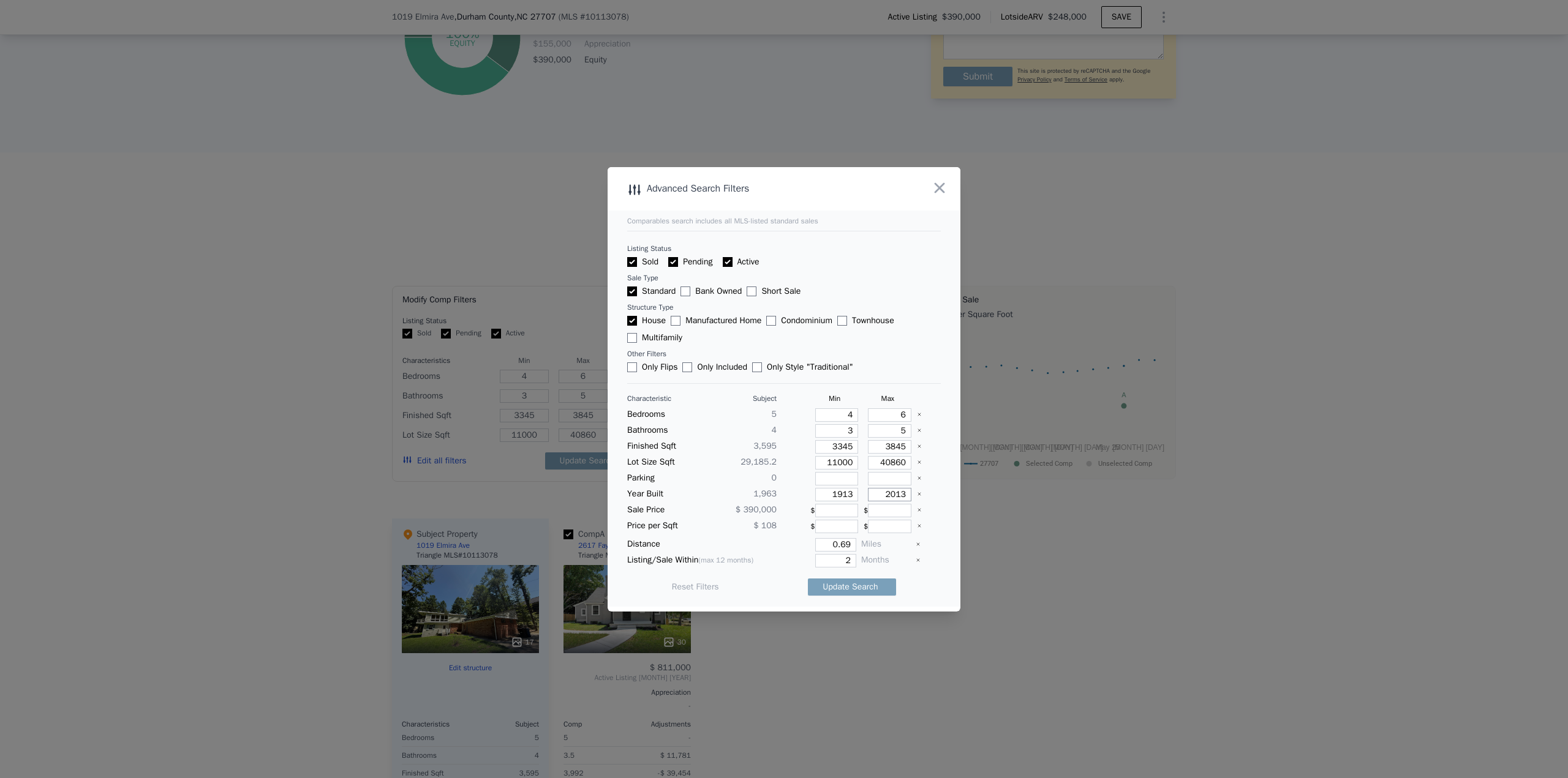 type on "2013" 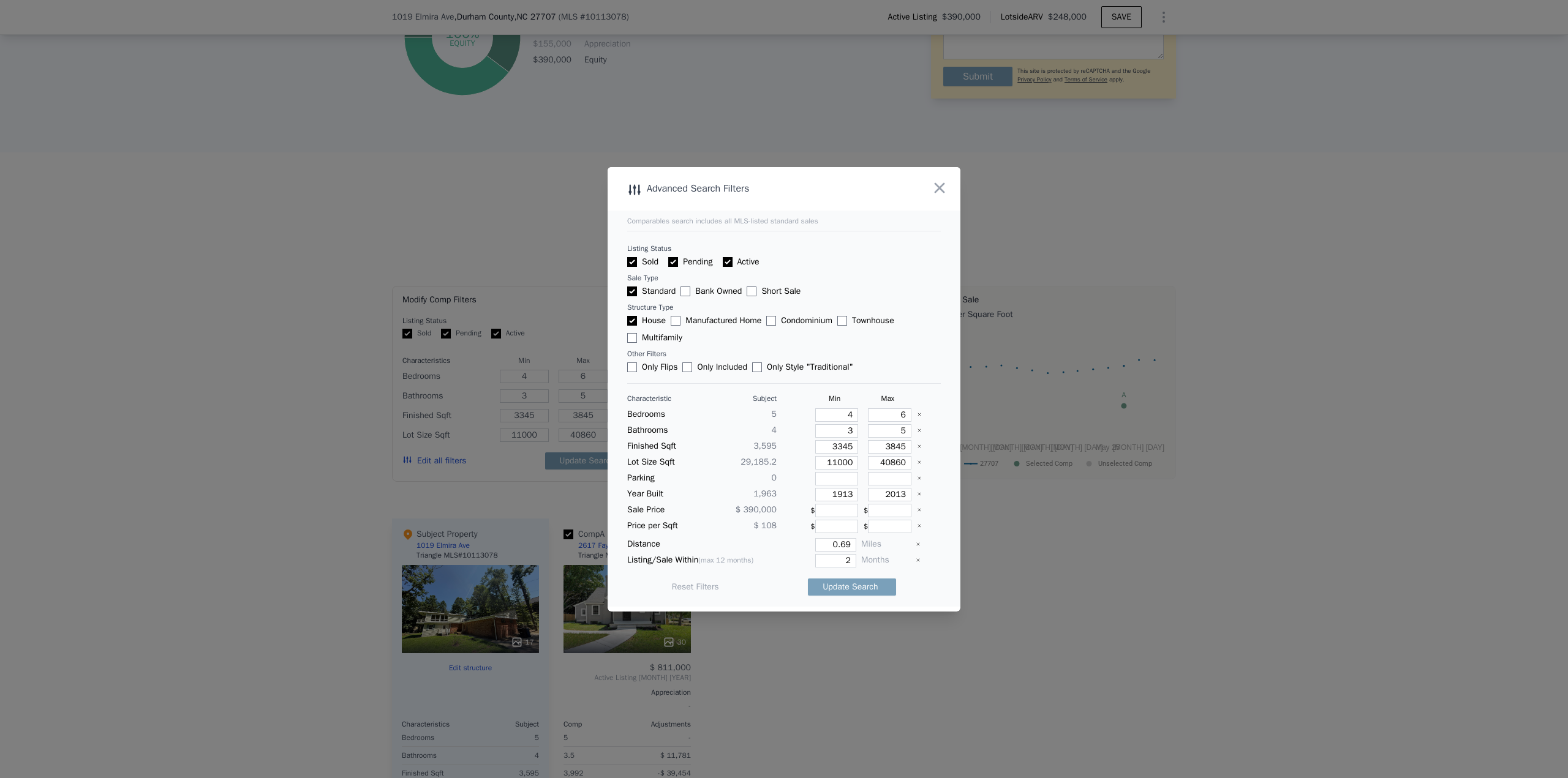type 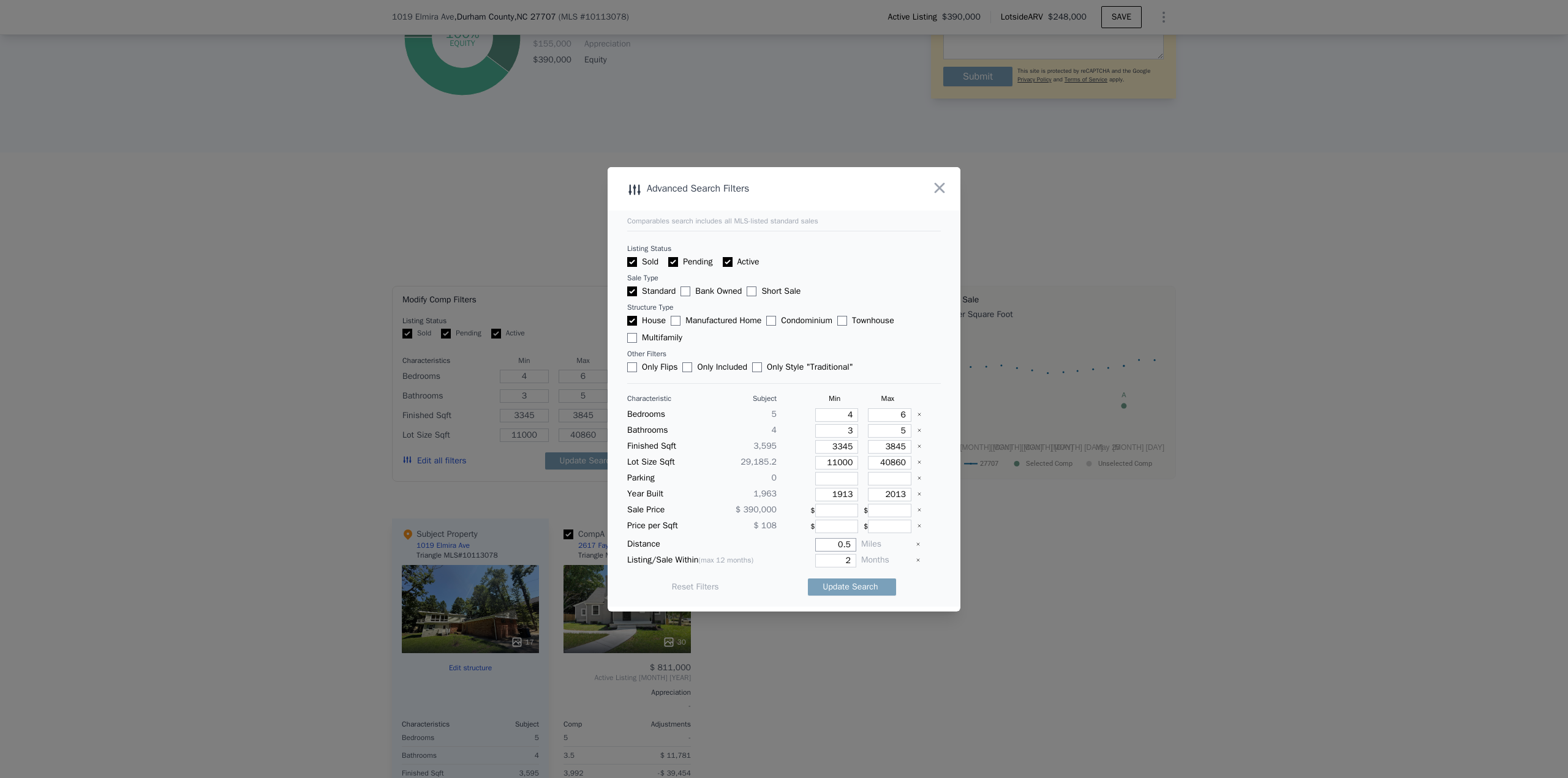 type on "0.5" 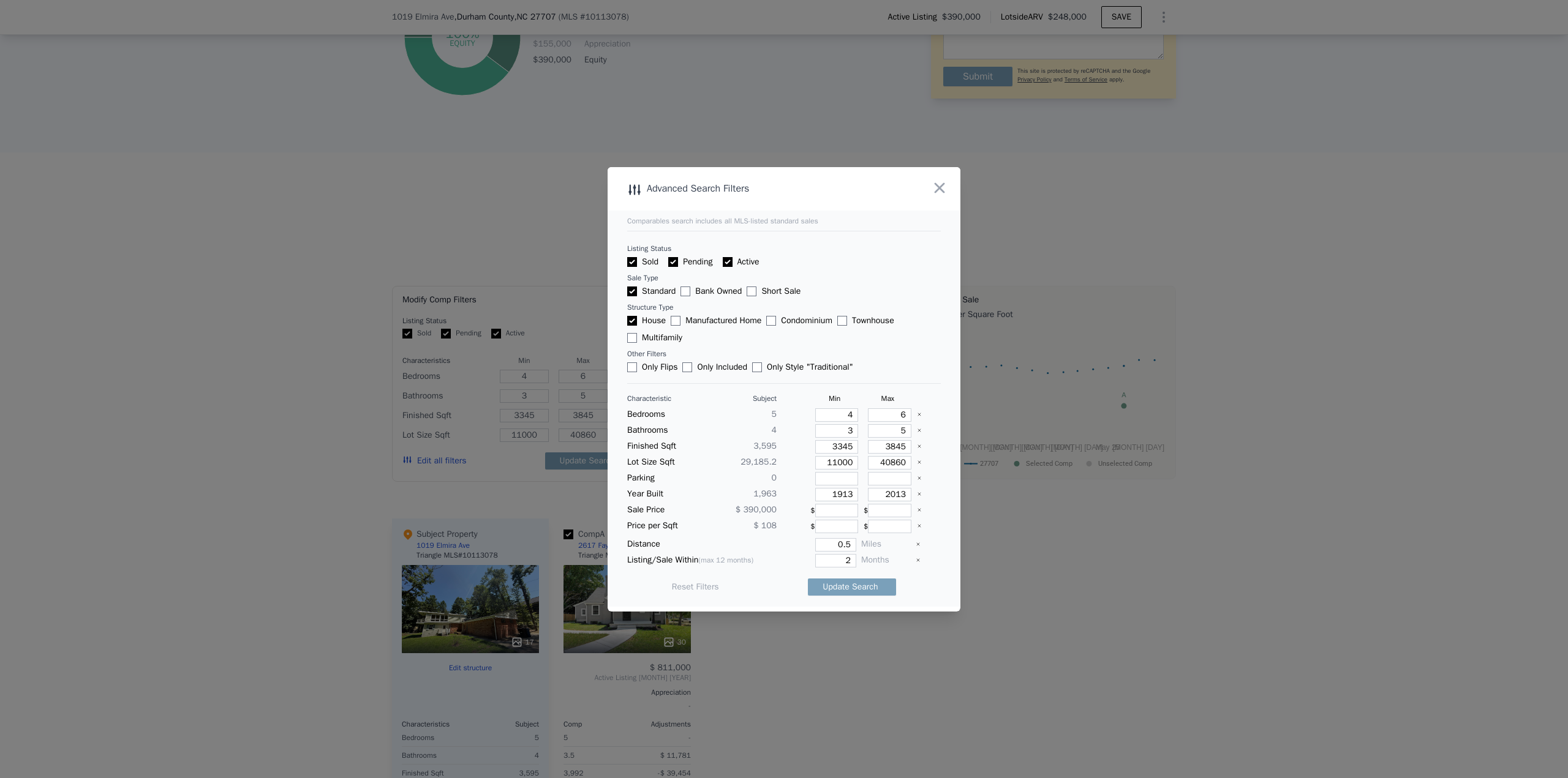 type 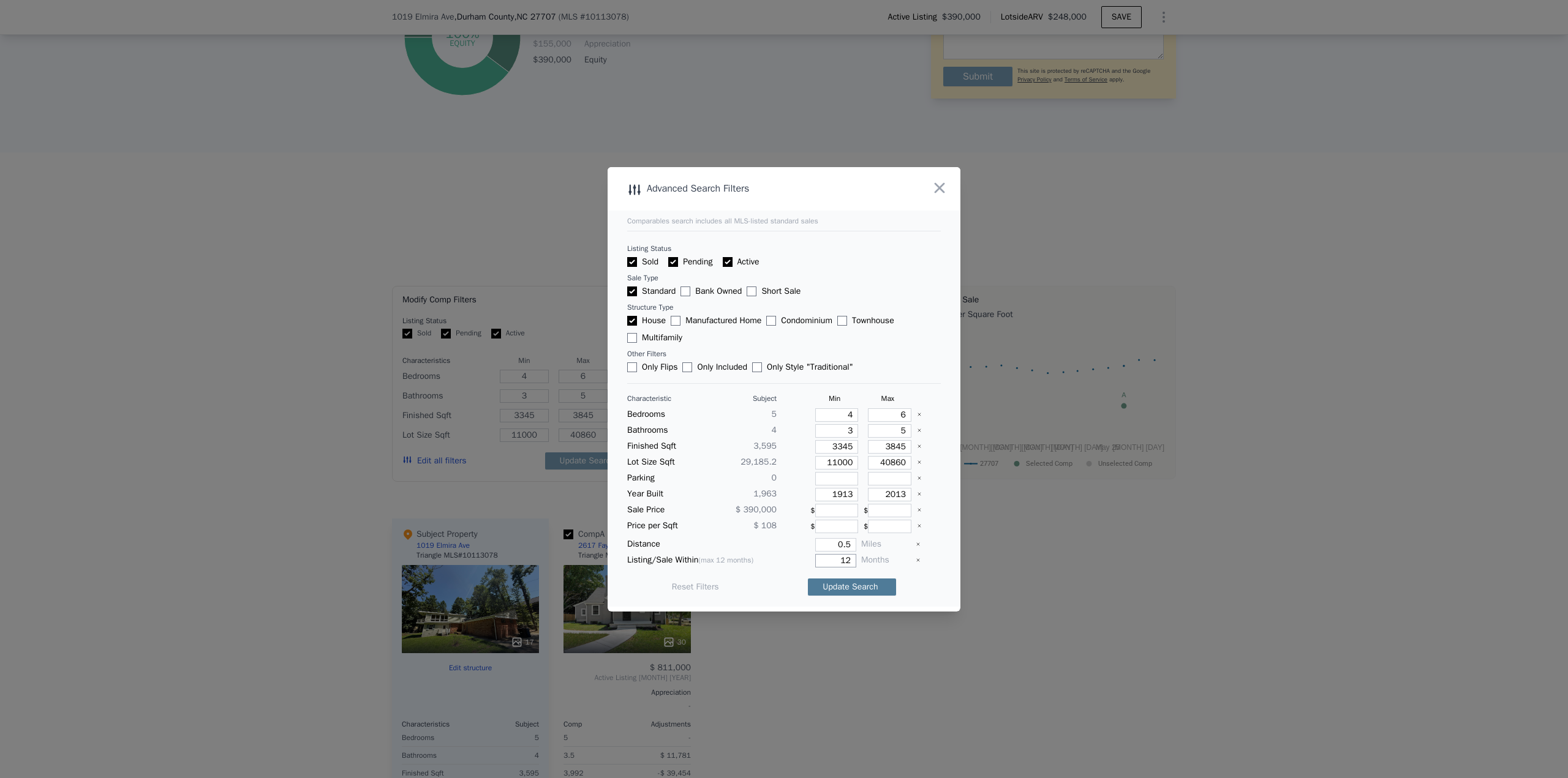 type on "12" 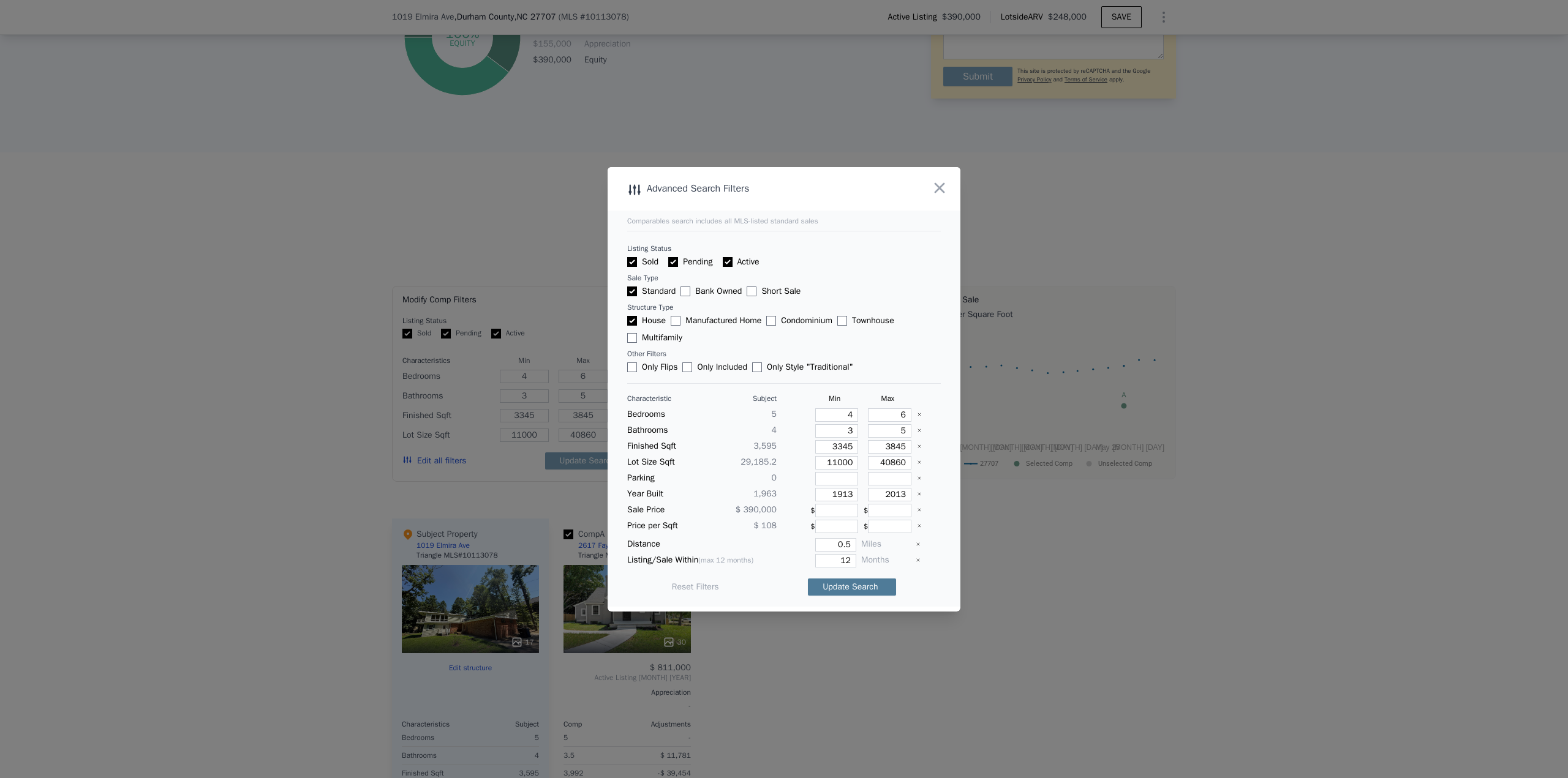 click on "Update Search" at bounding box center [852, 587] 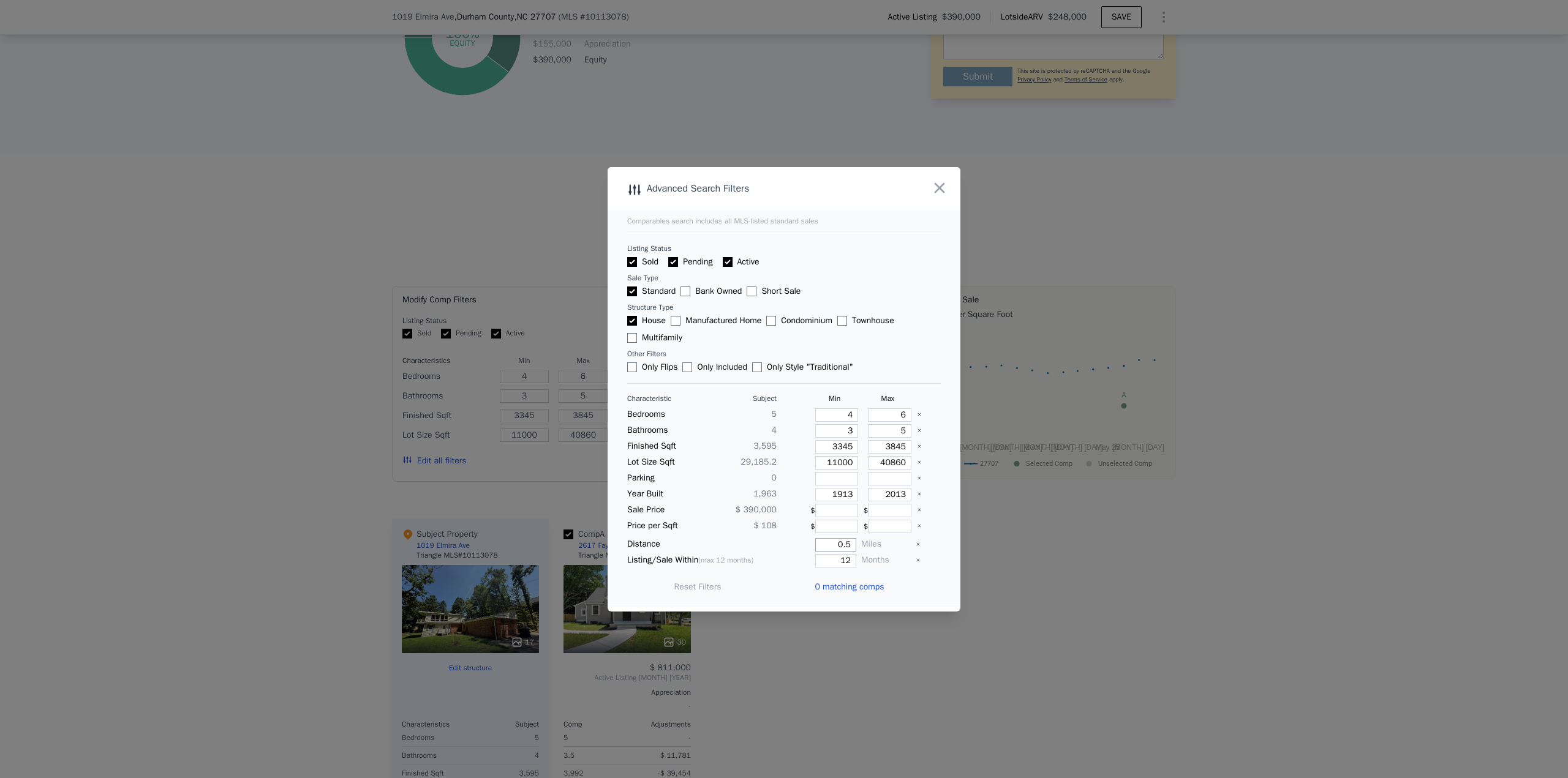 drag, startPoint x: 814, startPoint y: 542, endPoint x: 927, endPoint y: 547, distance: 113.1106 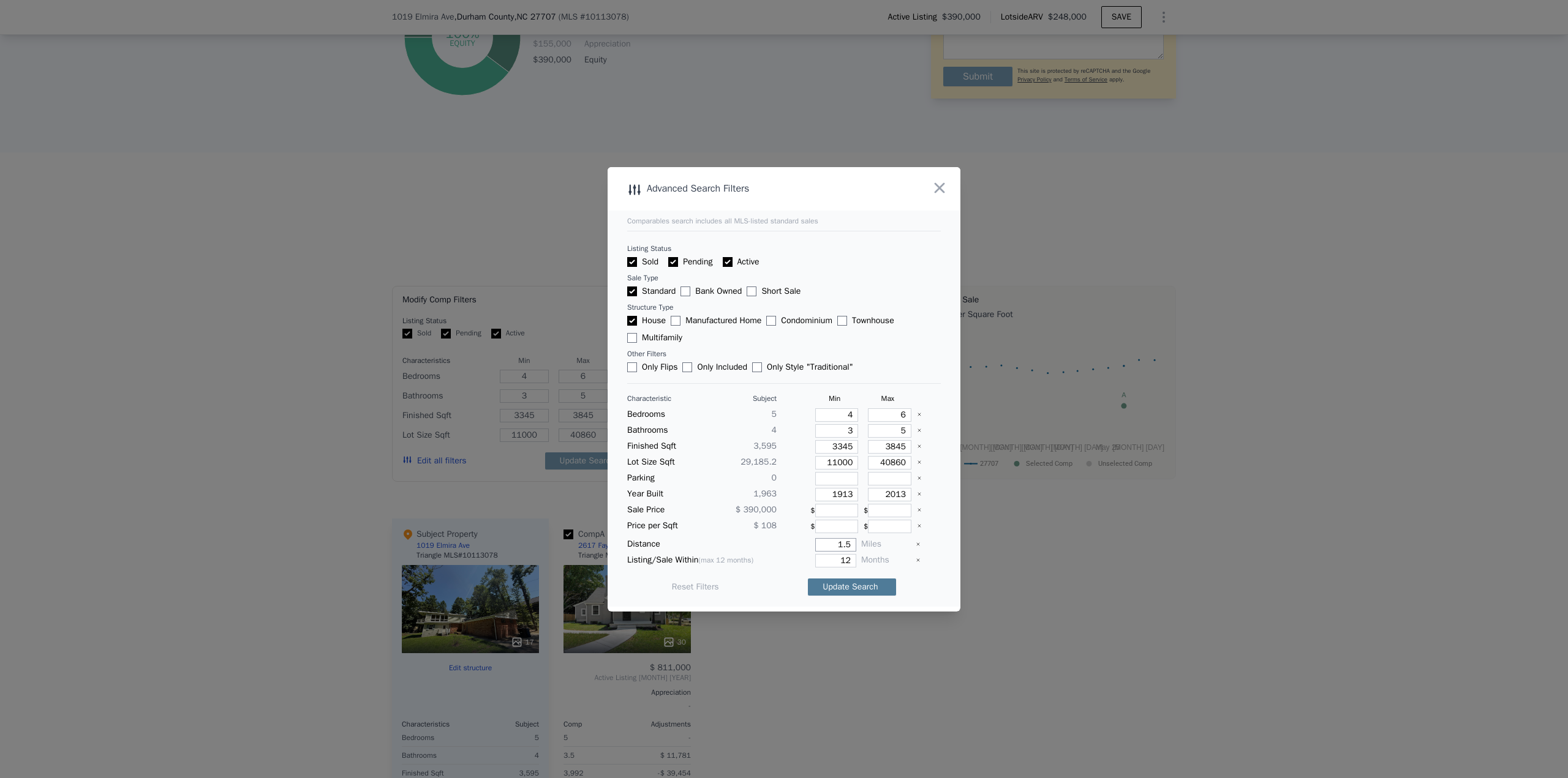 type on "1.5" 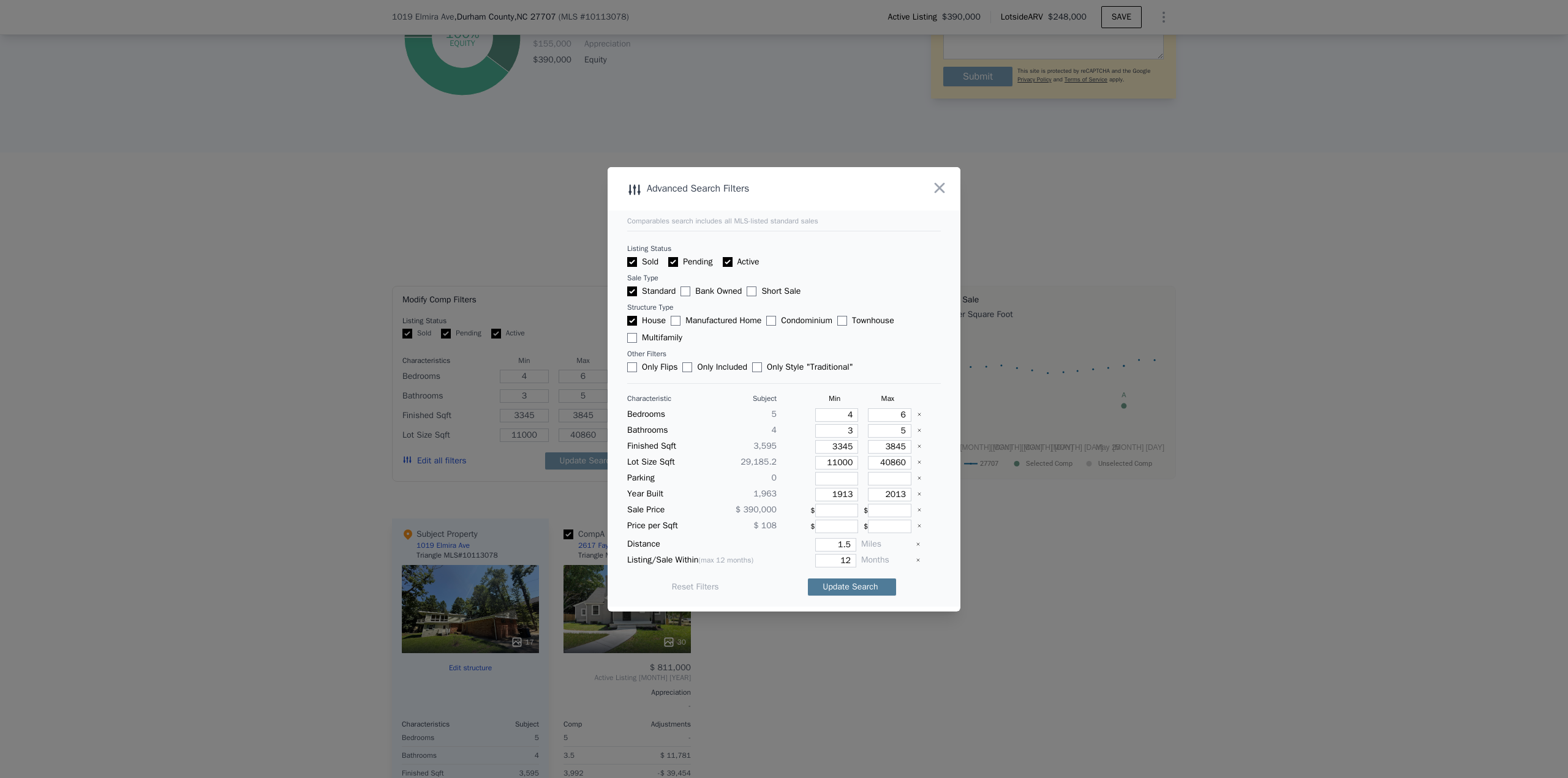 click on "Update Search" at bounding box center (852, 587) 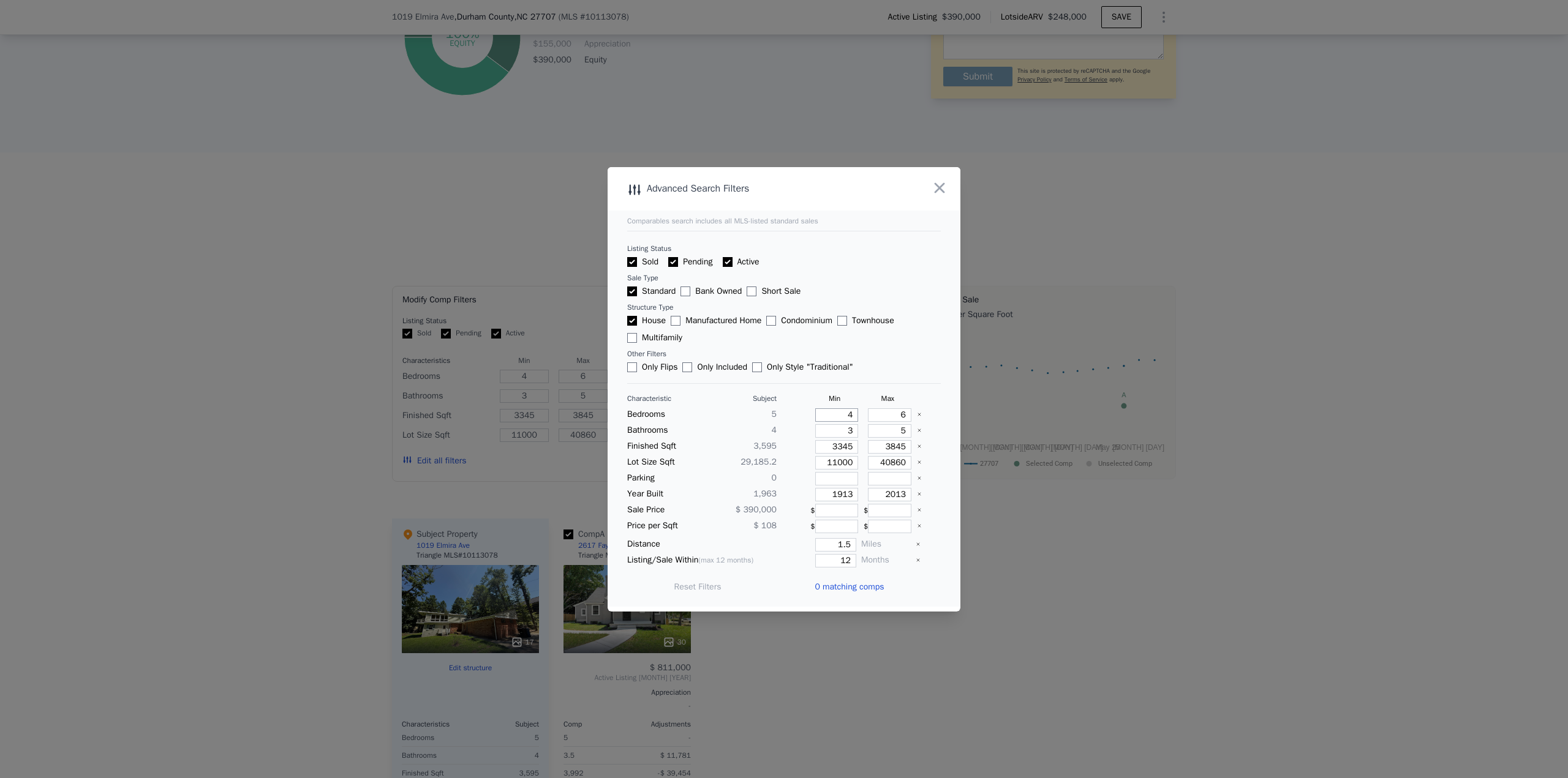 drag, startPoint x: 835, startPoint y: 416, endPoint x: 867, endPoint y: 415, distance: 32.015621 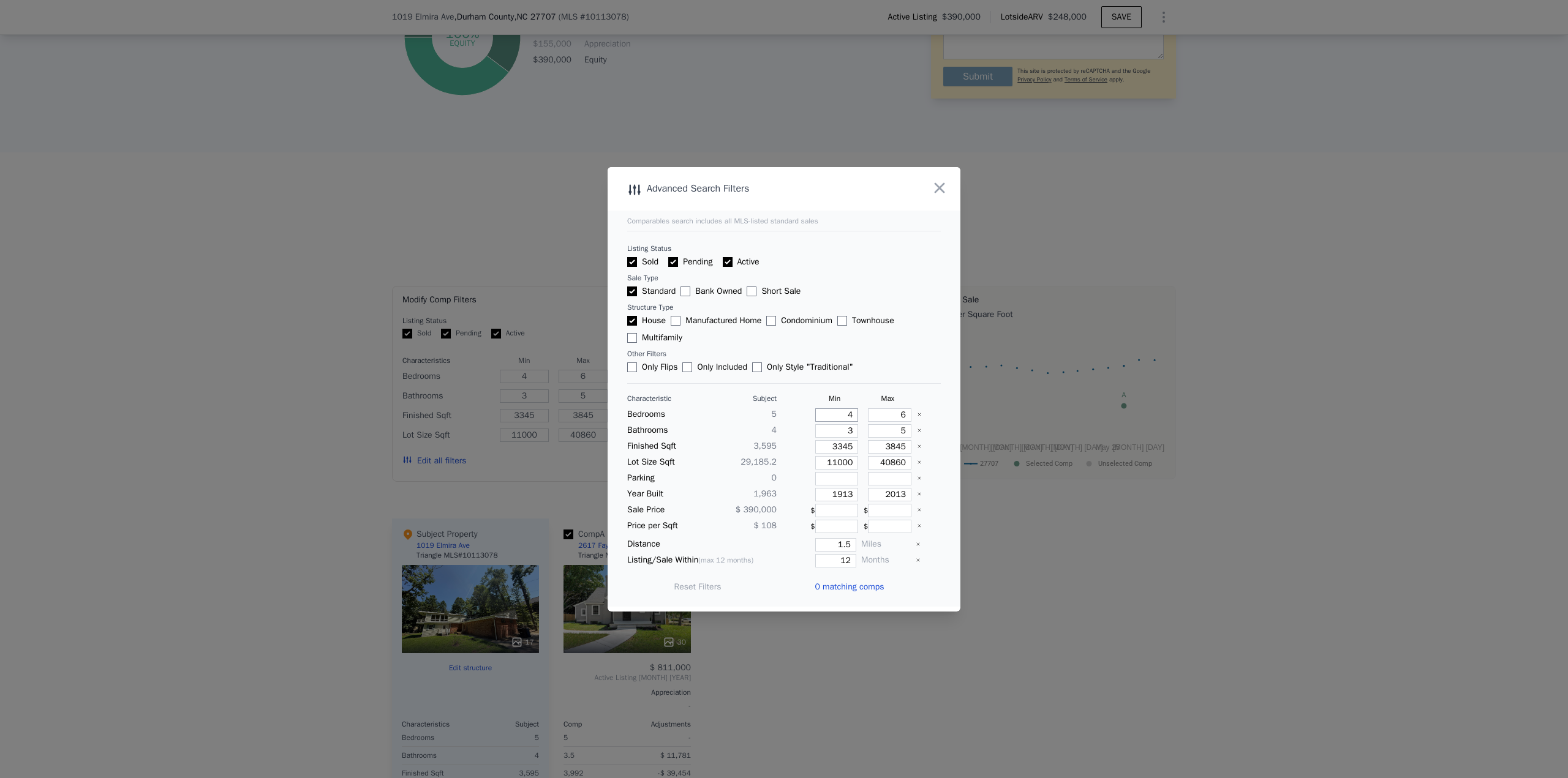 type on "3" 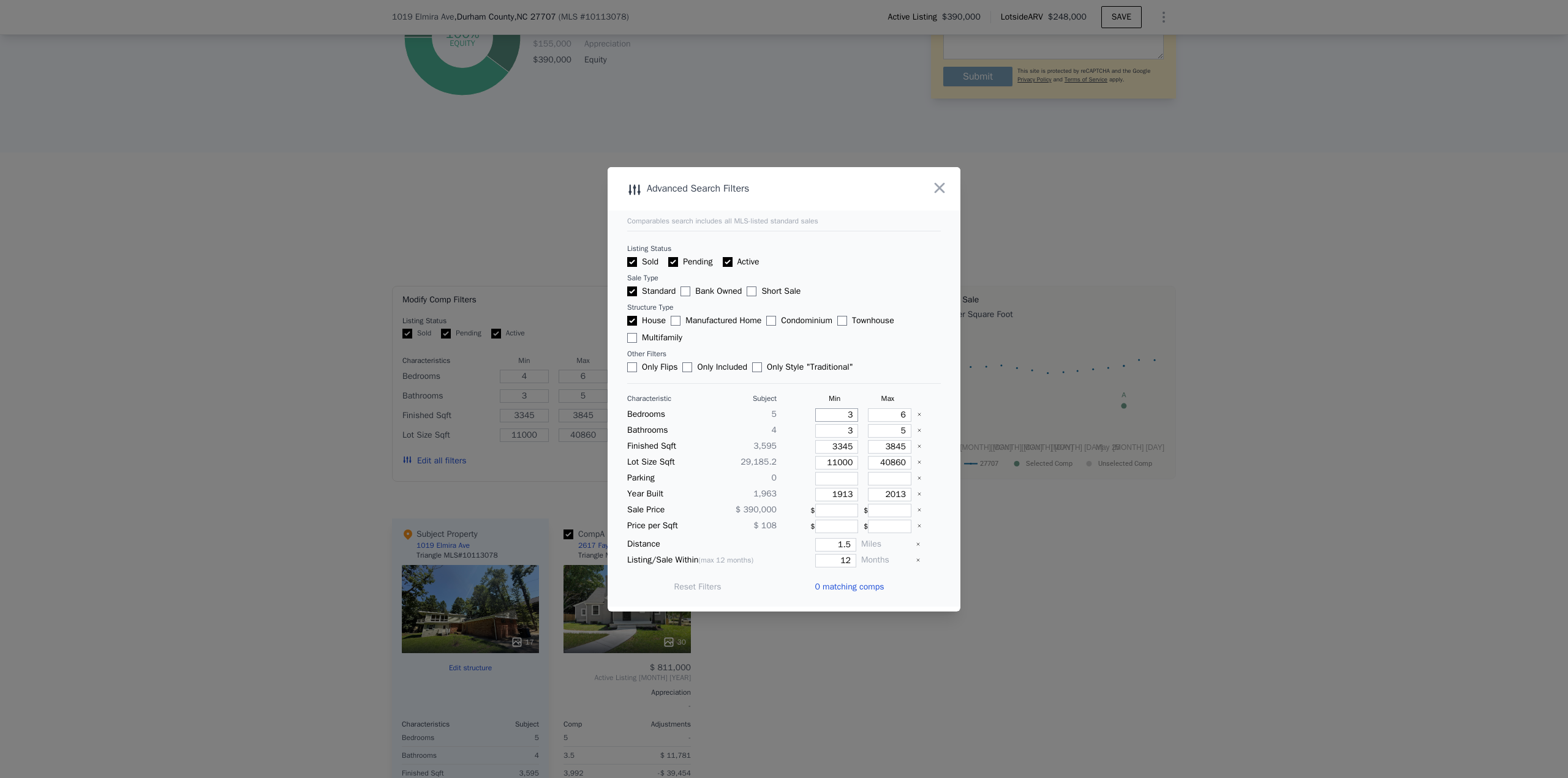 type on "3" 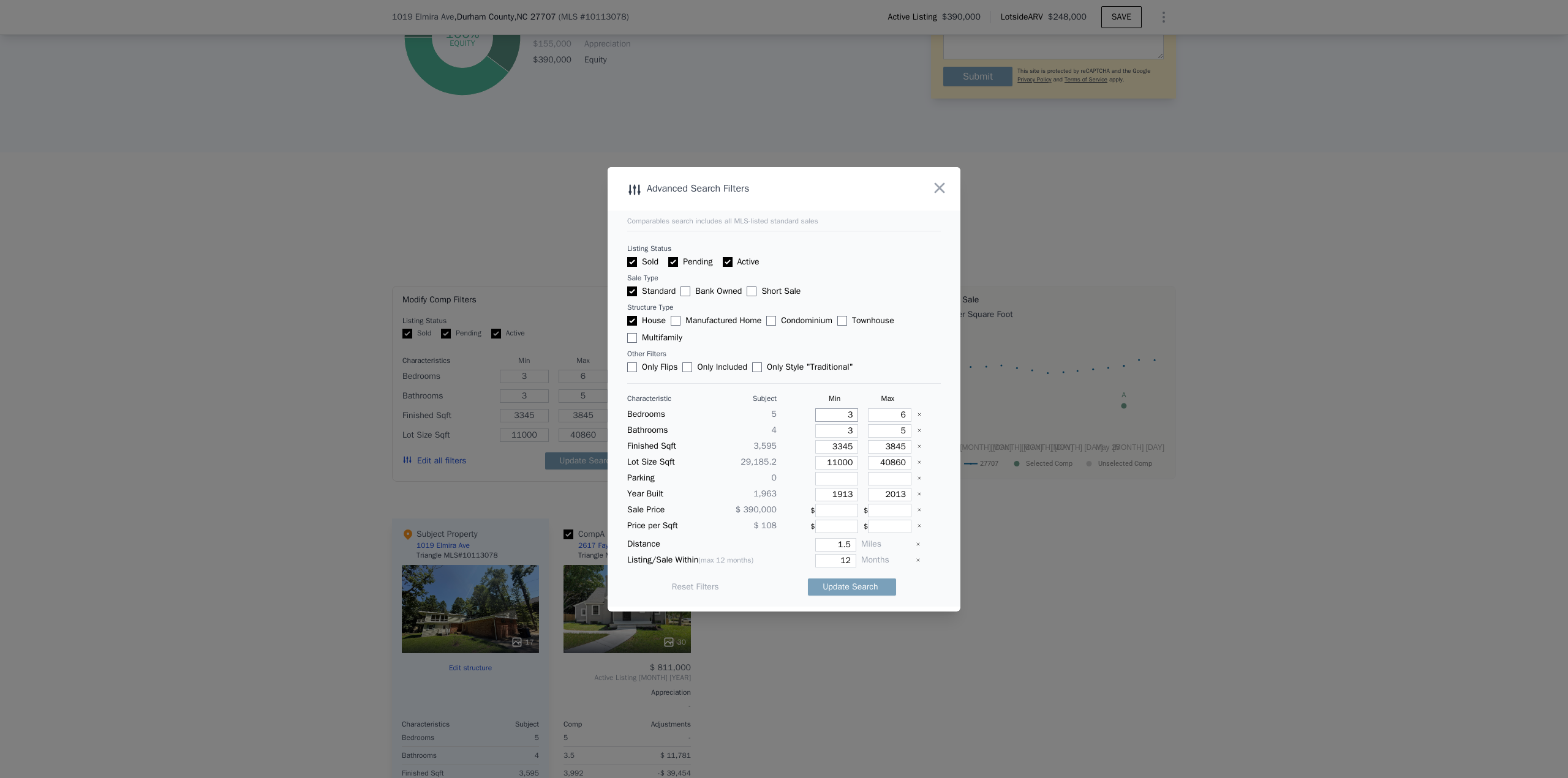 type on "3" 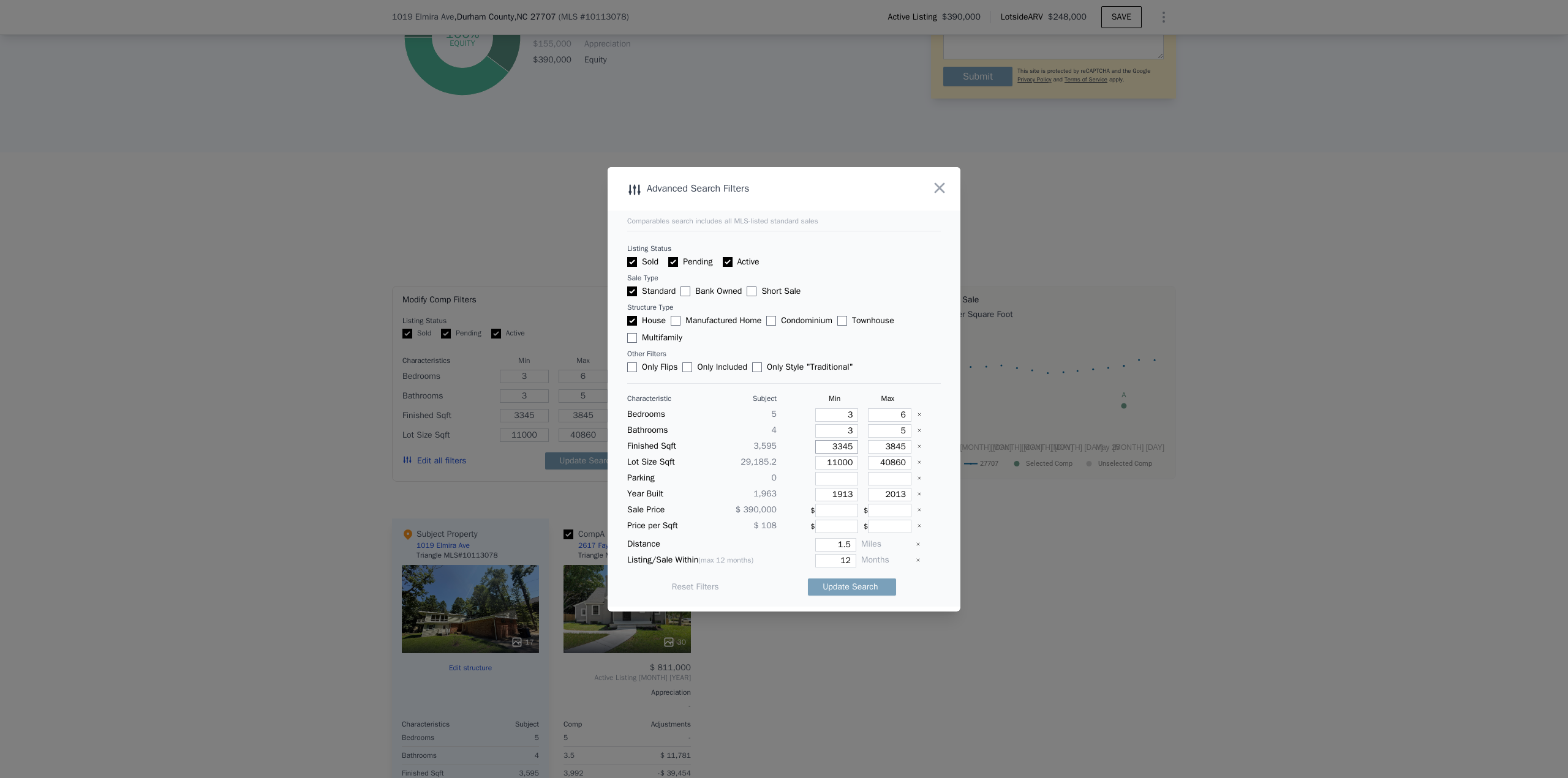 click on "3345" at bounding box center (837, 447) 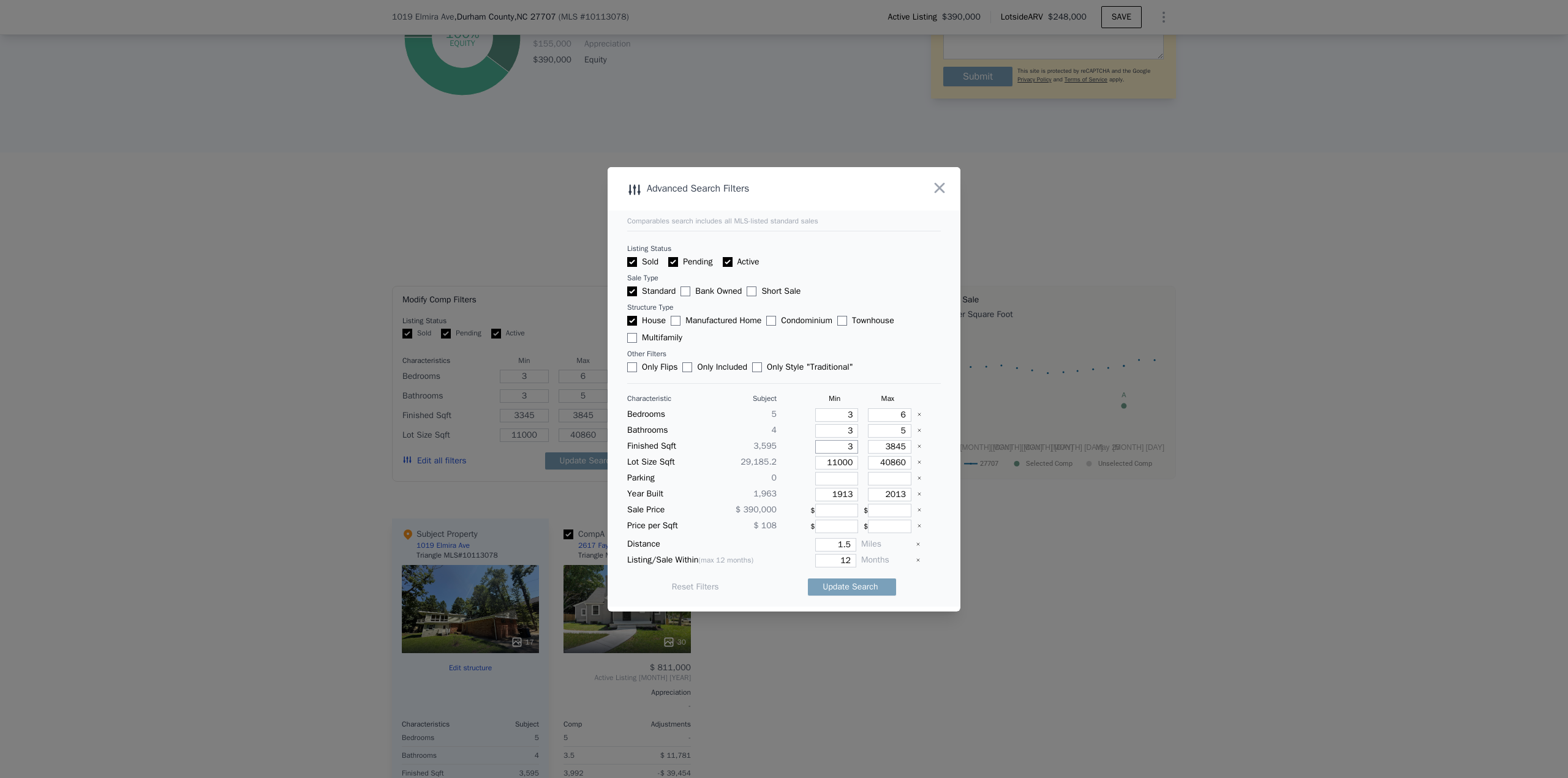 type on "3" 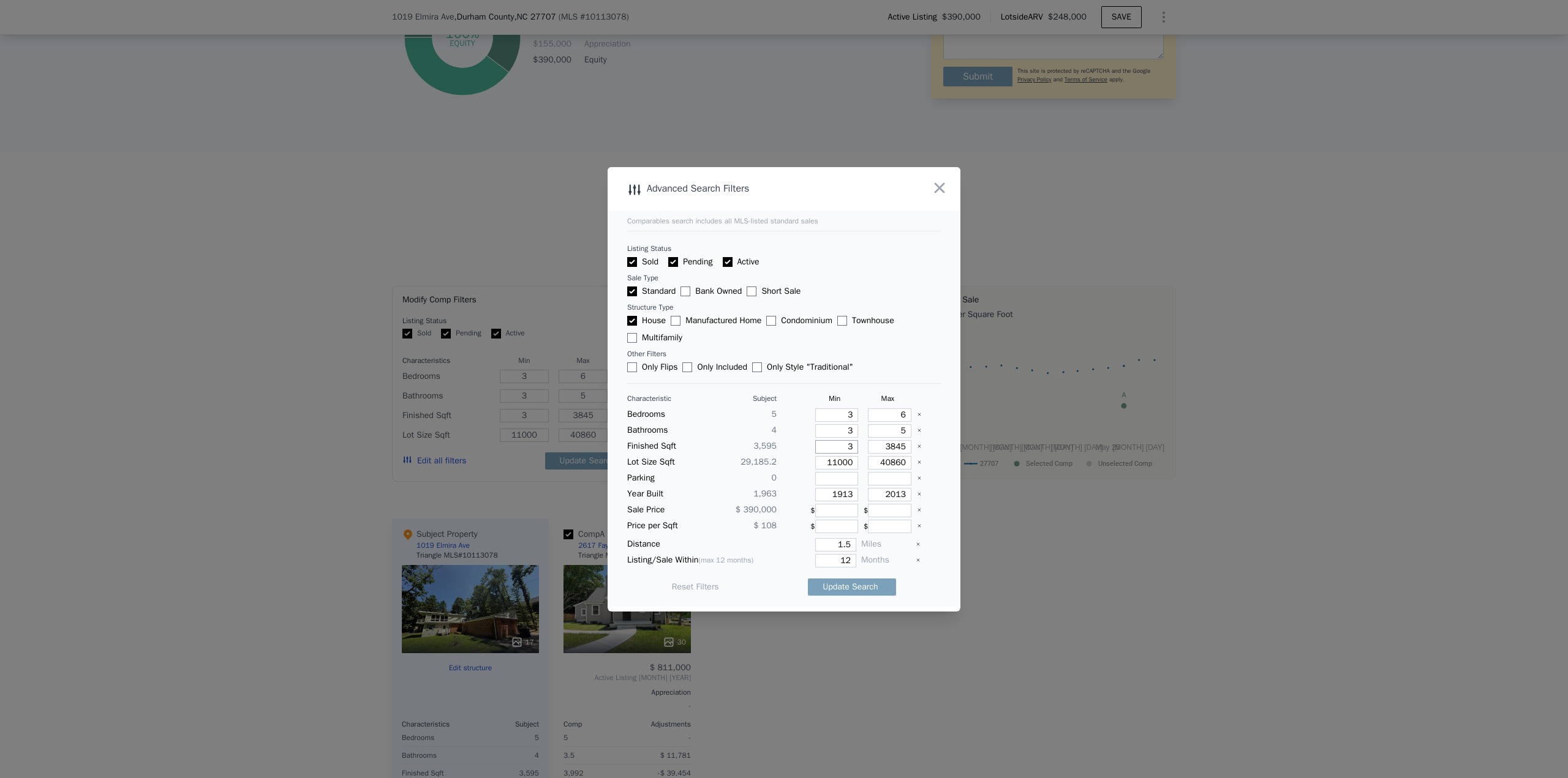 type on "30" 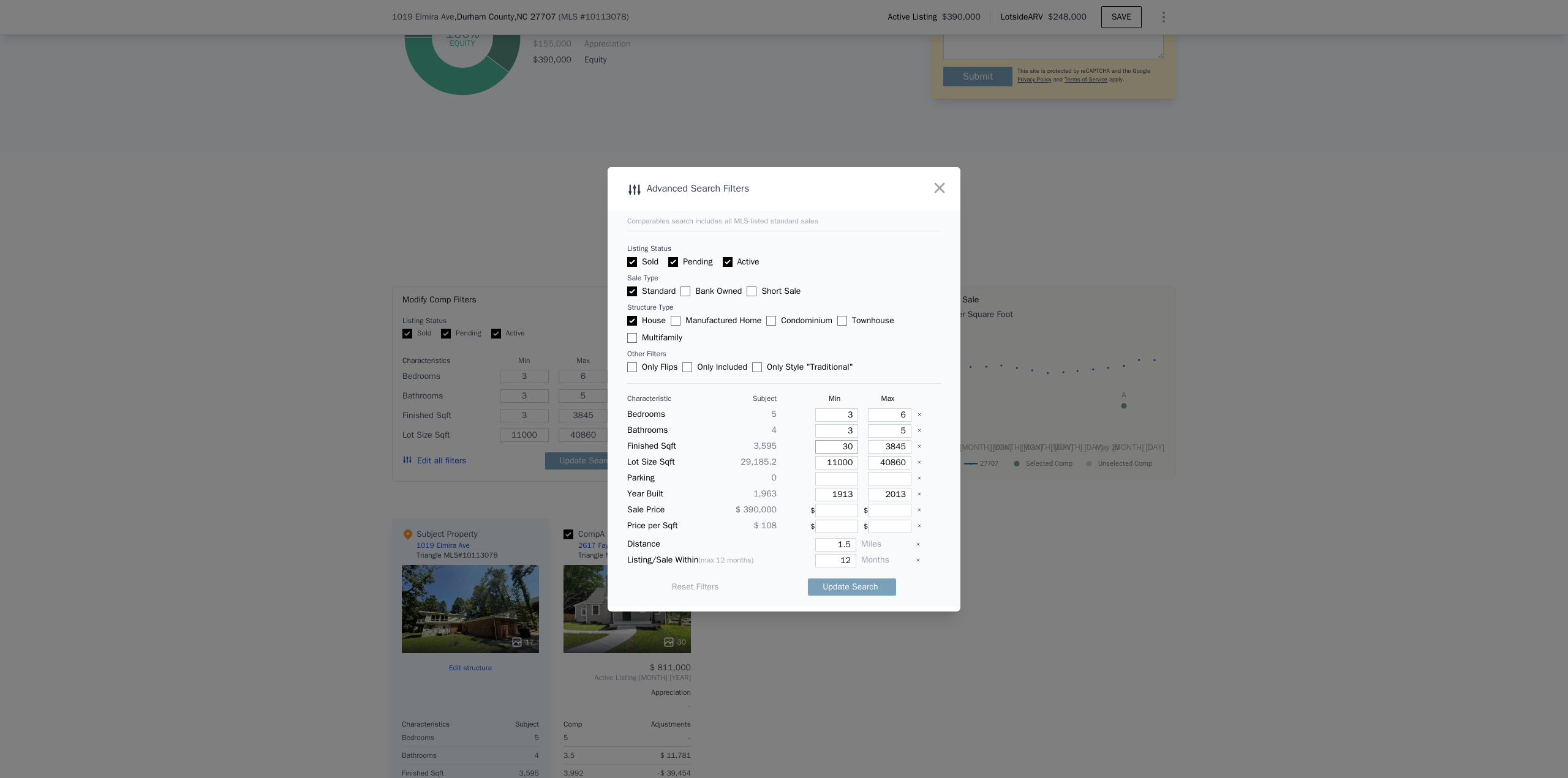 type on "30" 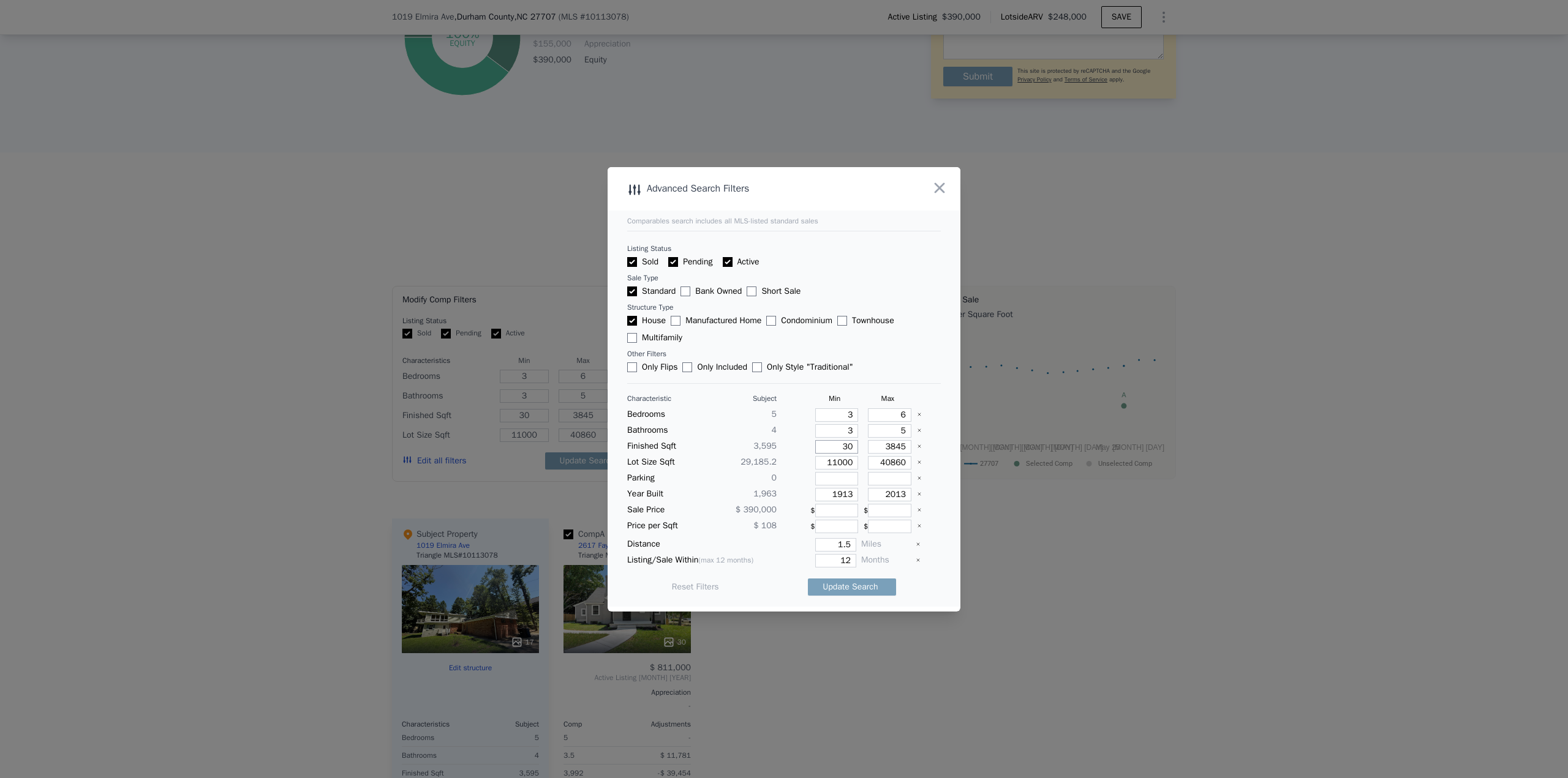 type on "300" 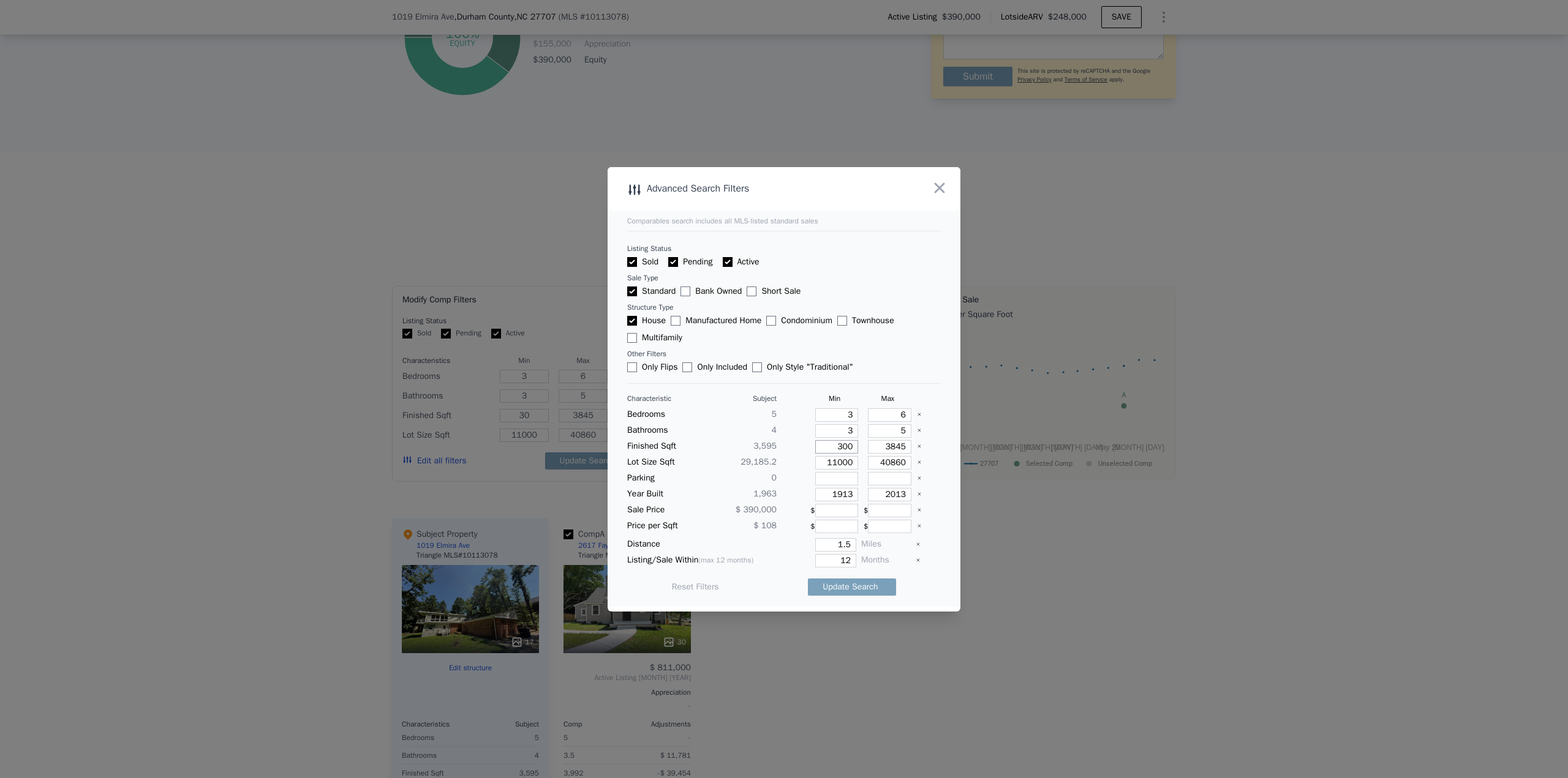 type on "300" 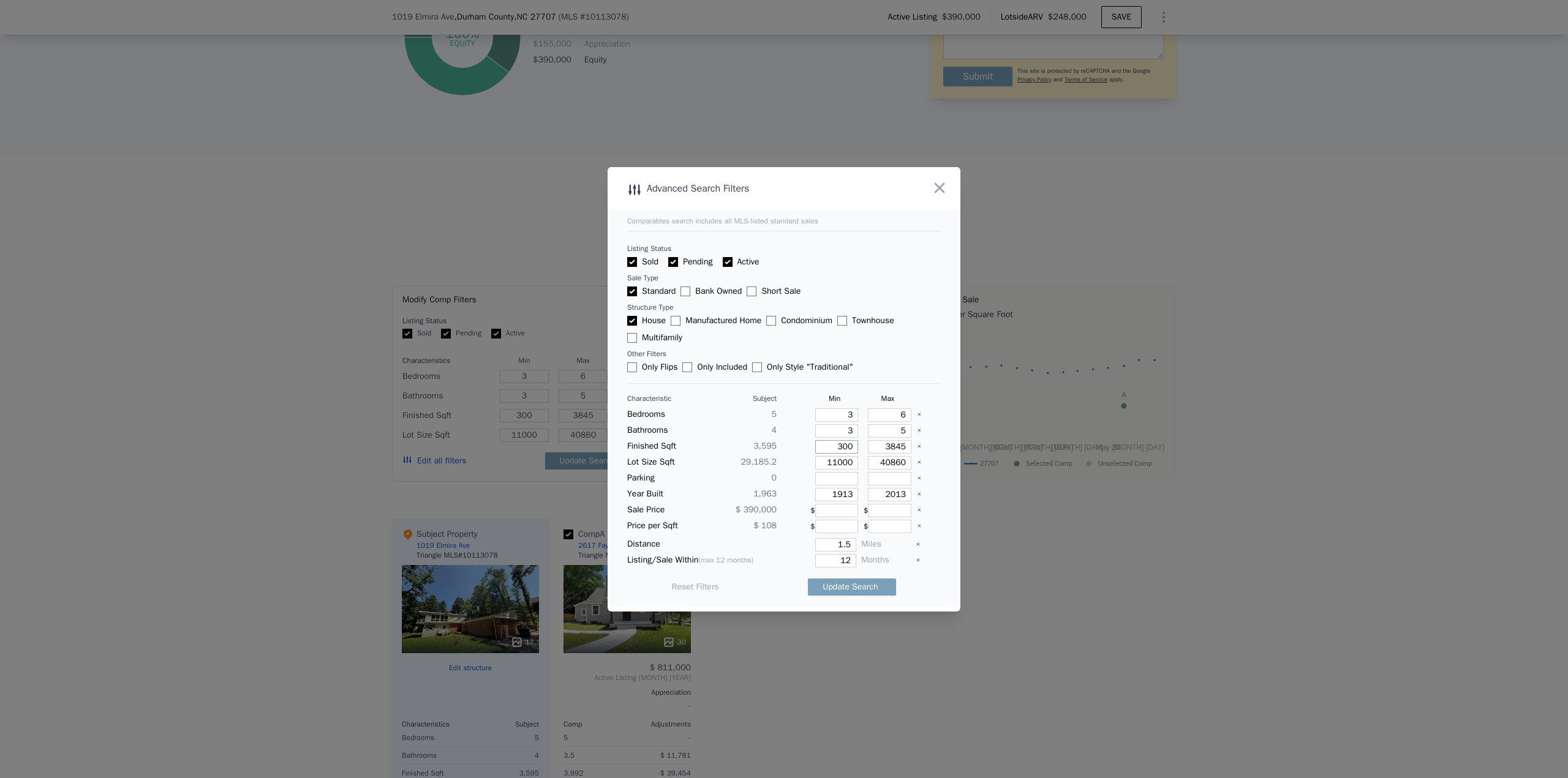 type on "3000" 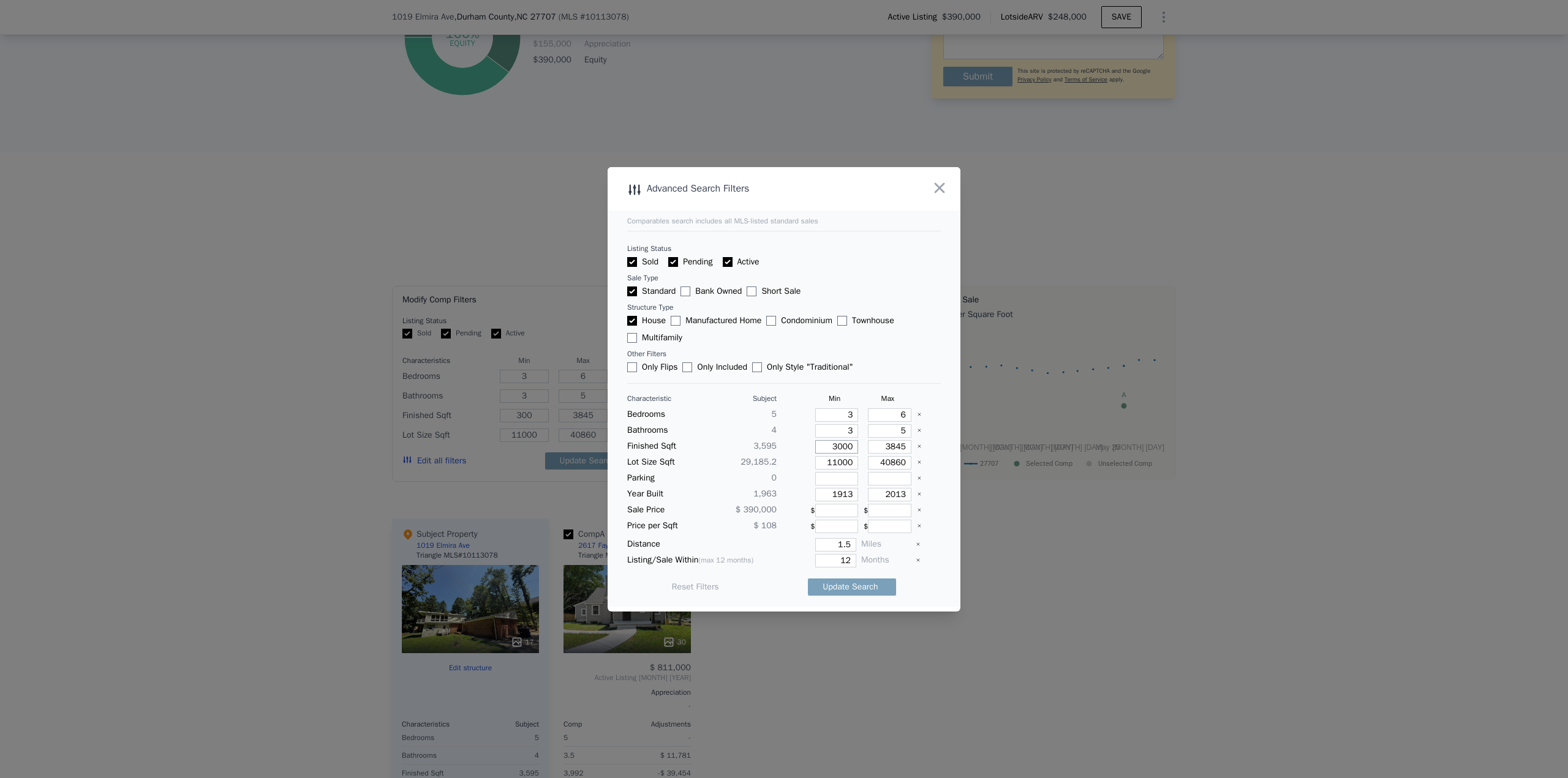 type on "3000" 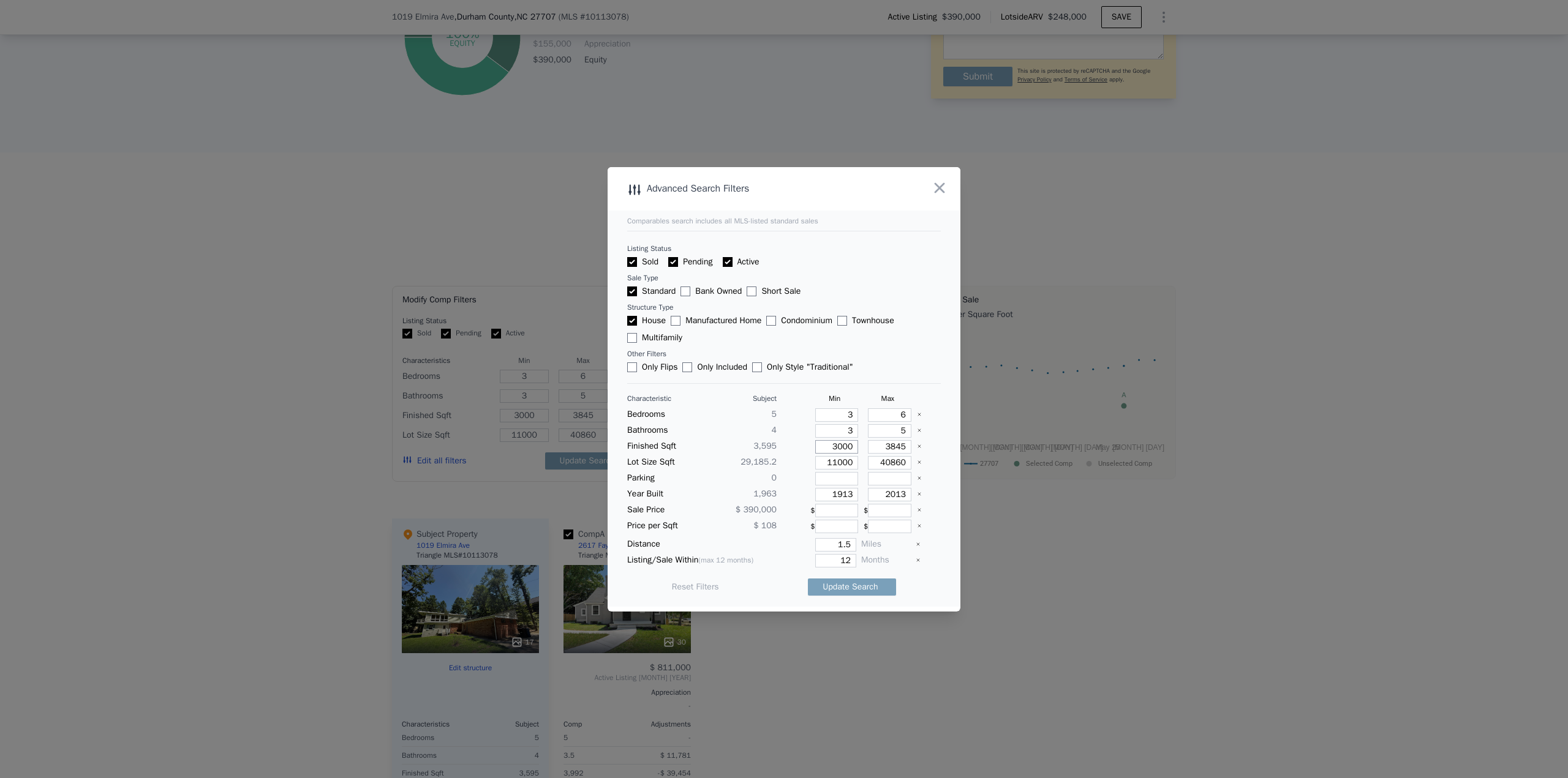 type on "3000" 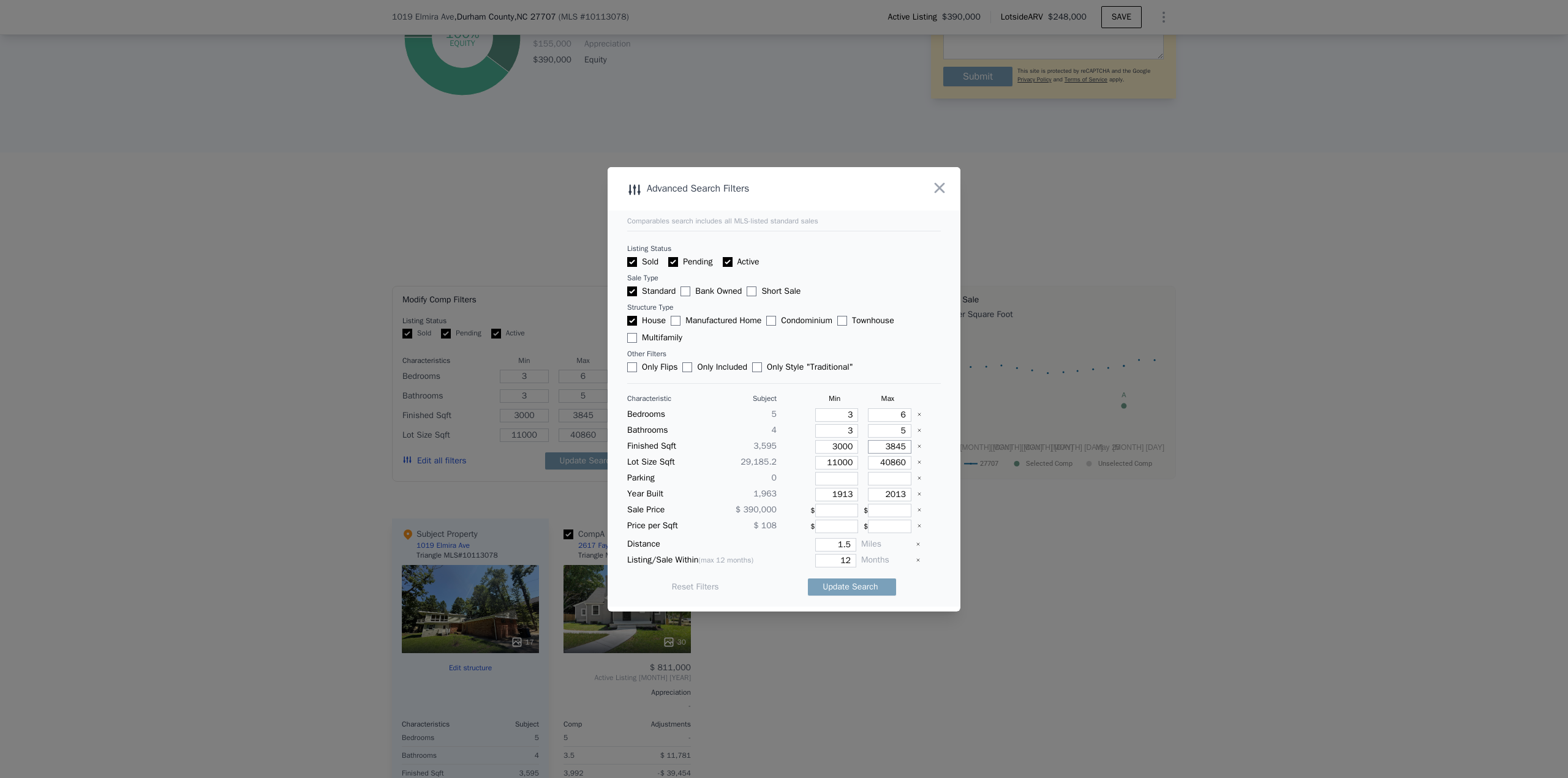 type on "4" 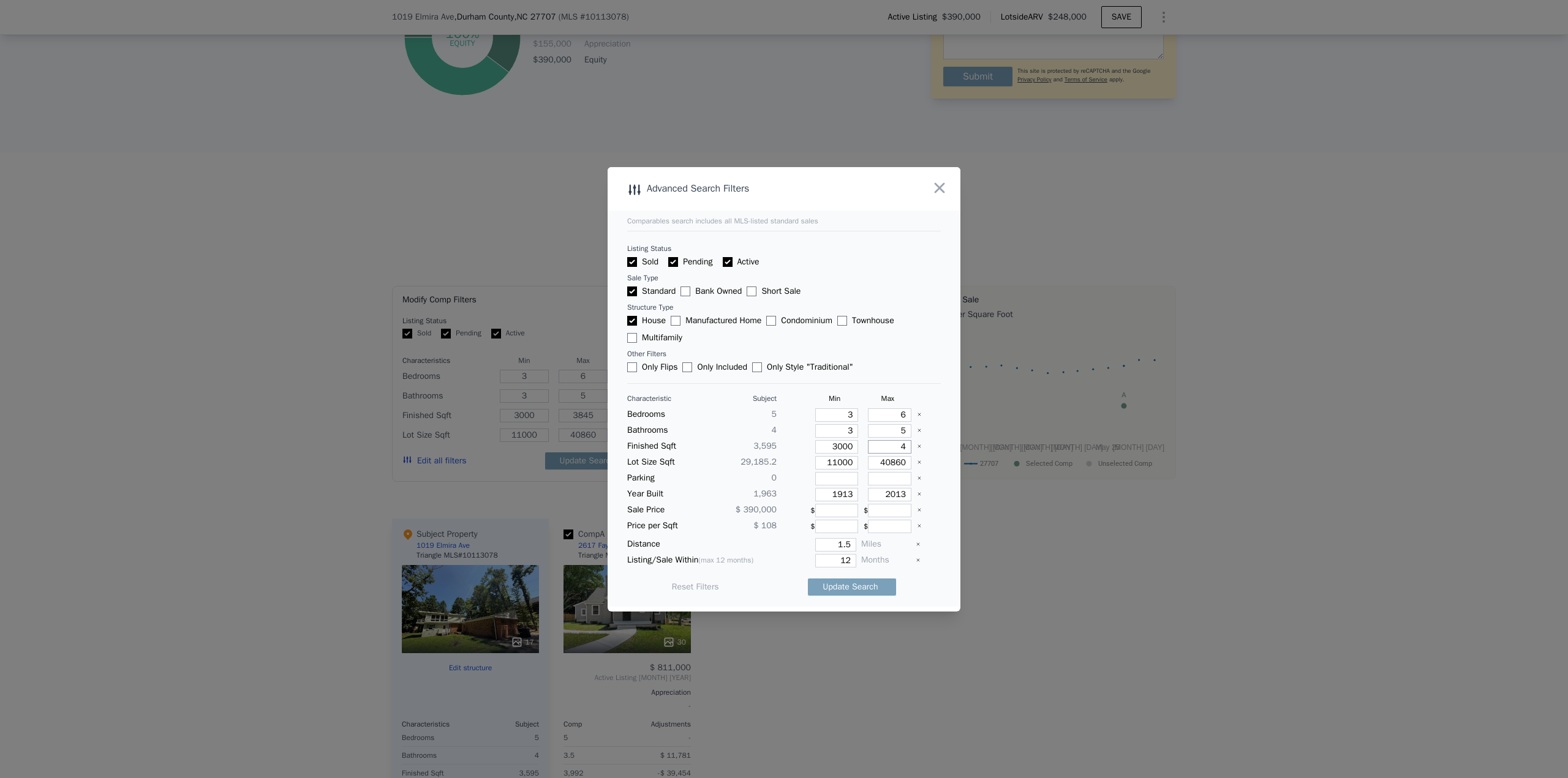 type on "4" 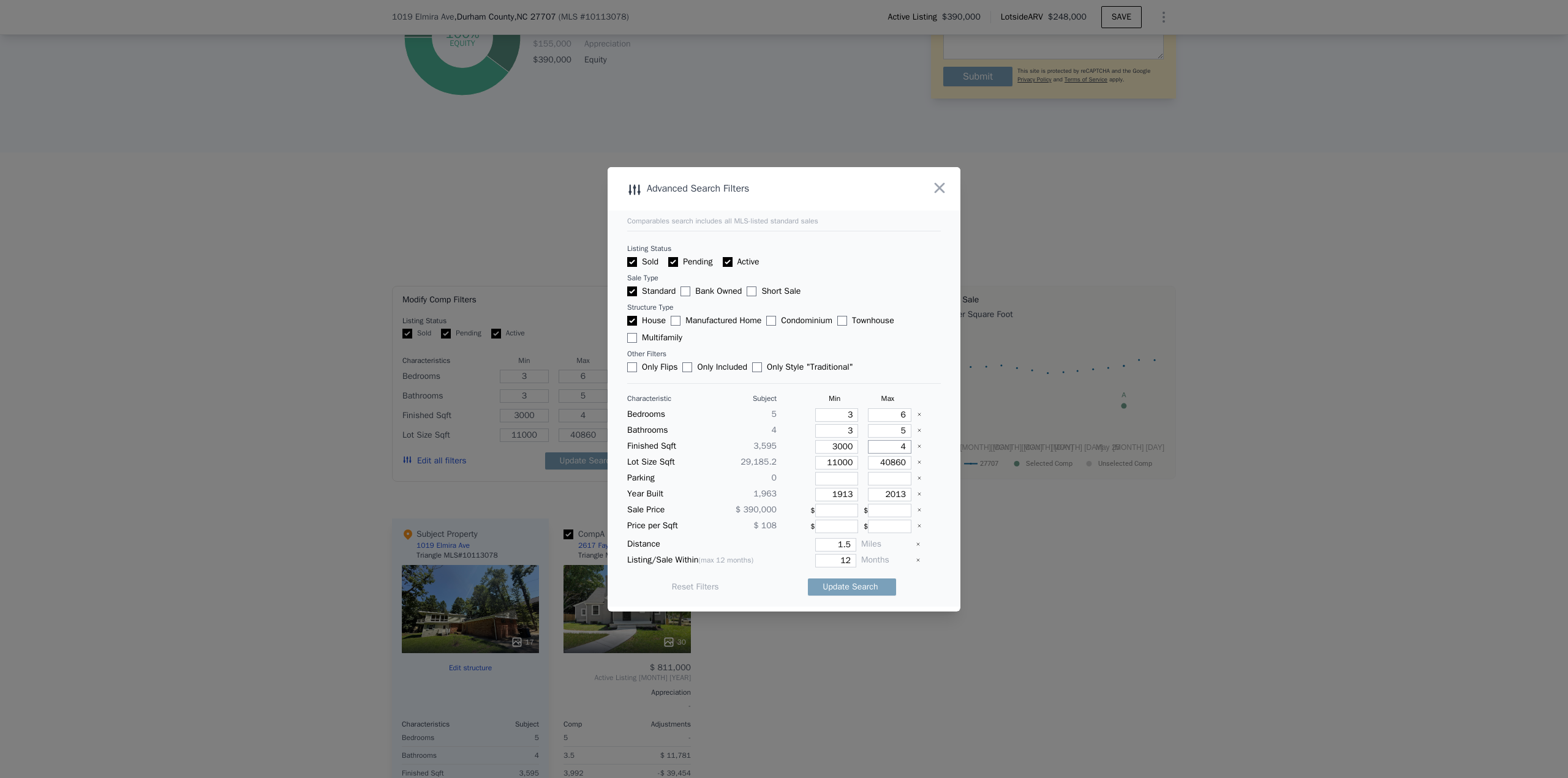 type on "40" 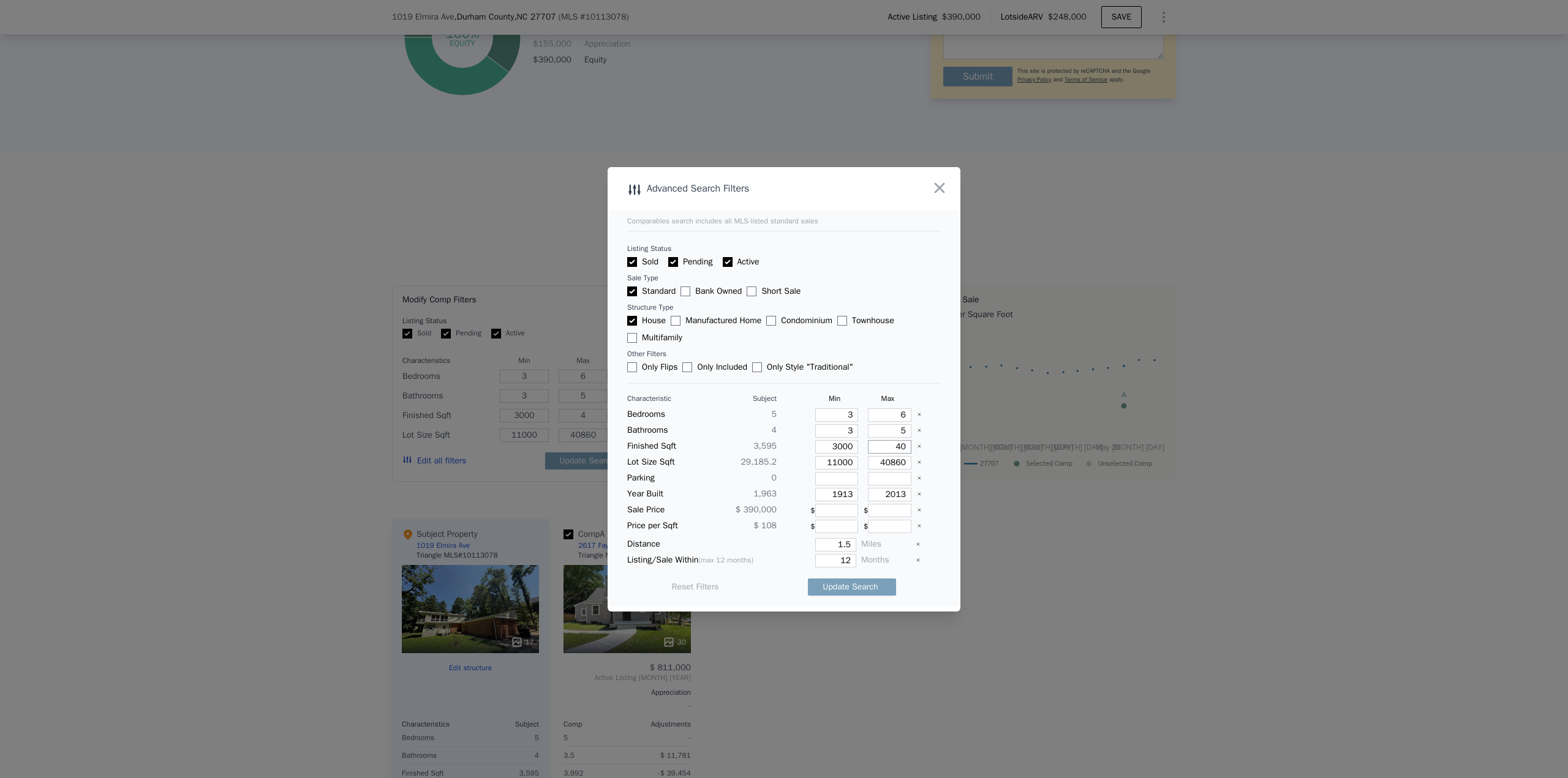 type on "40" 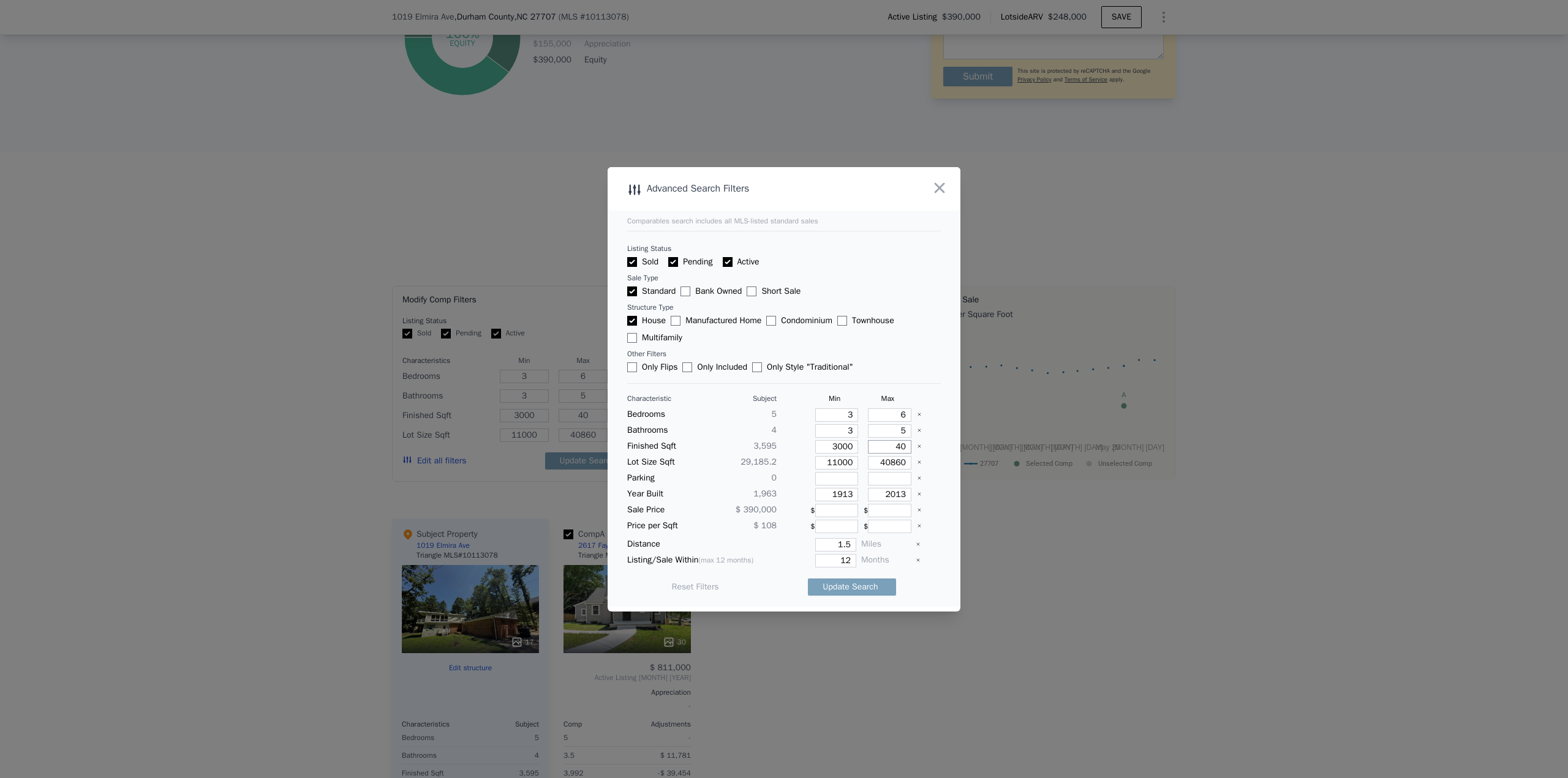 type on "400" 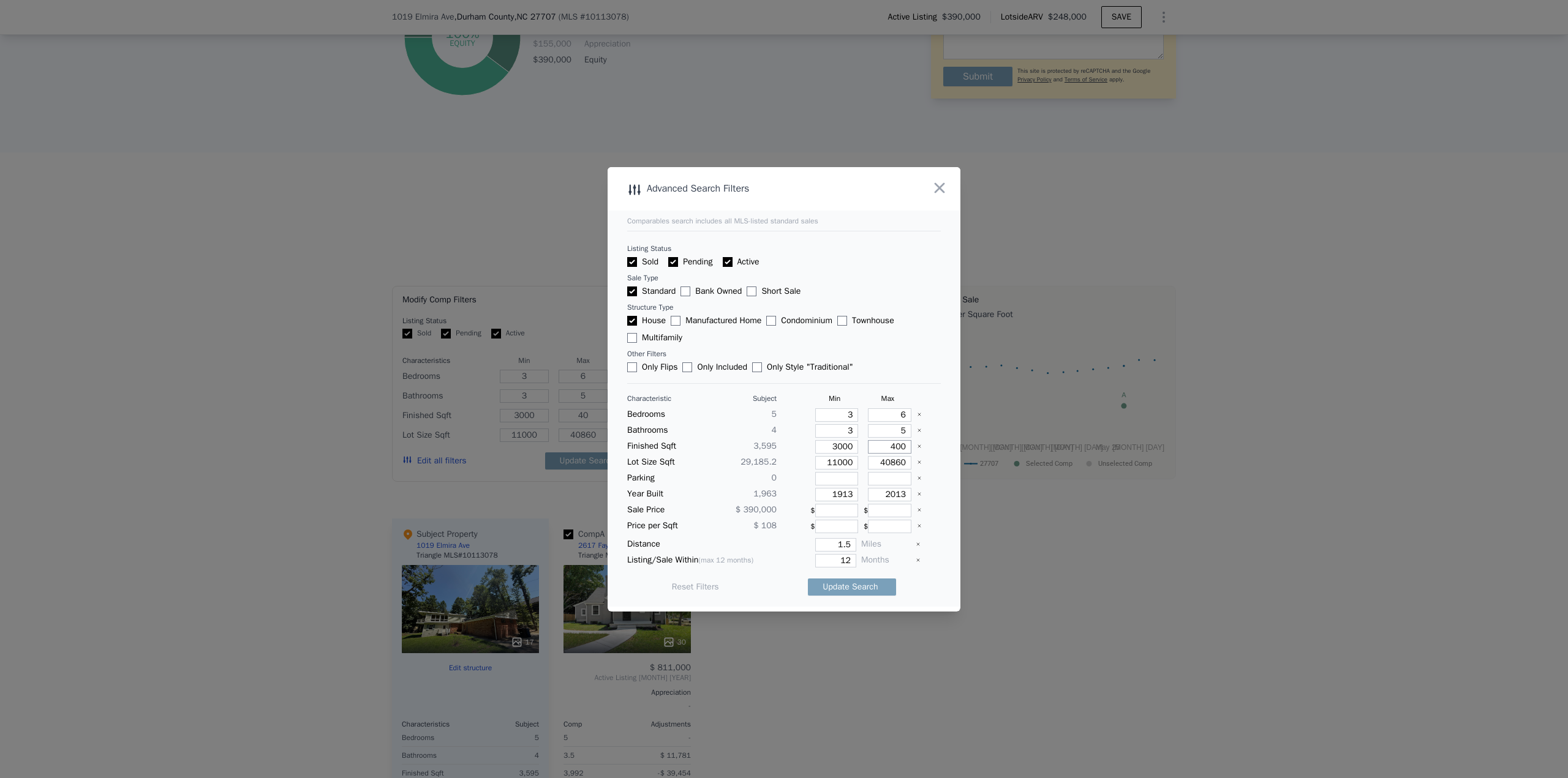 type on "400" 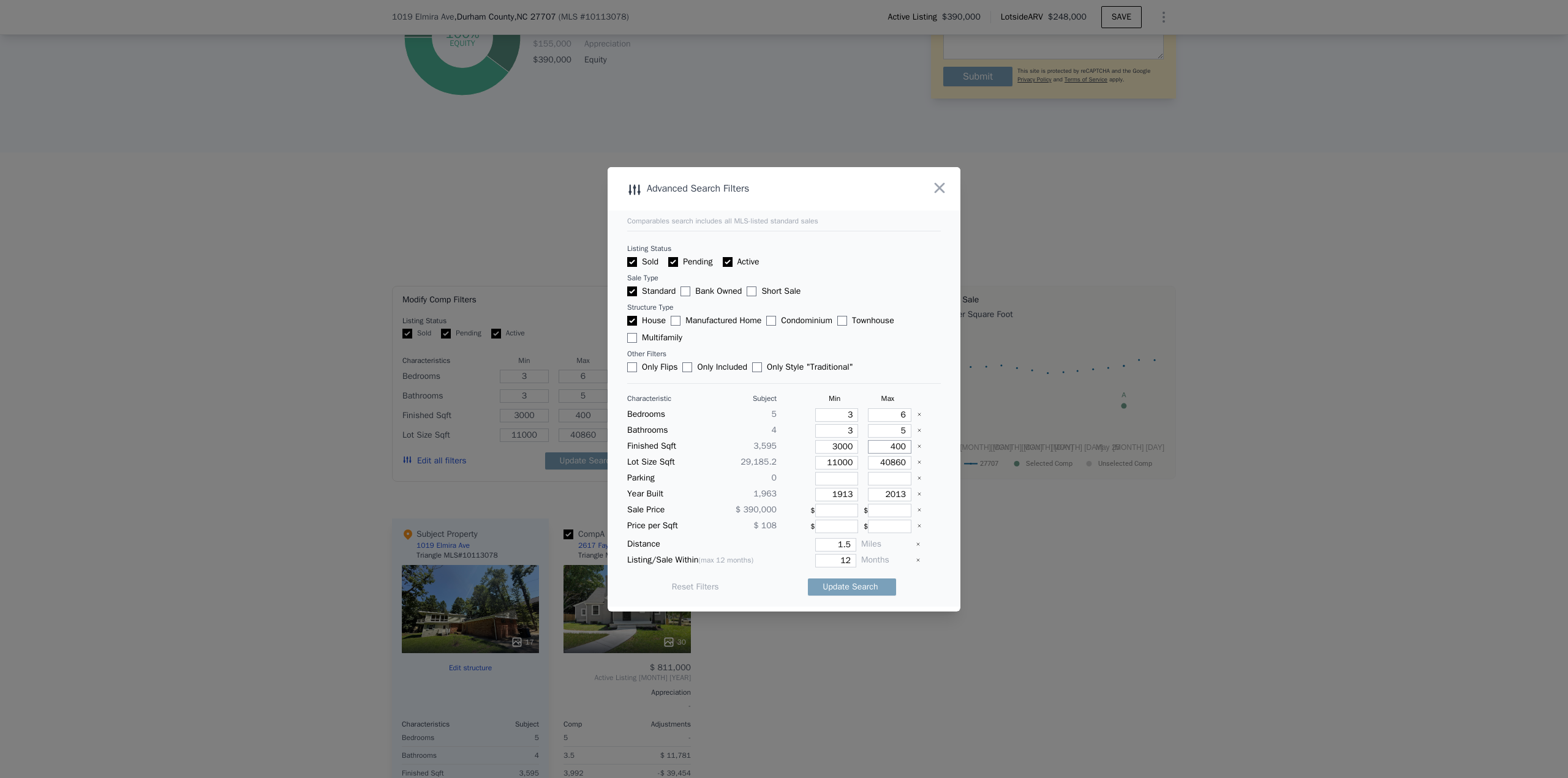 type on "4000" 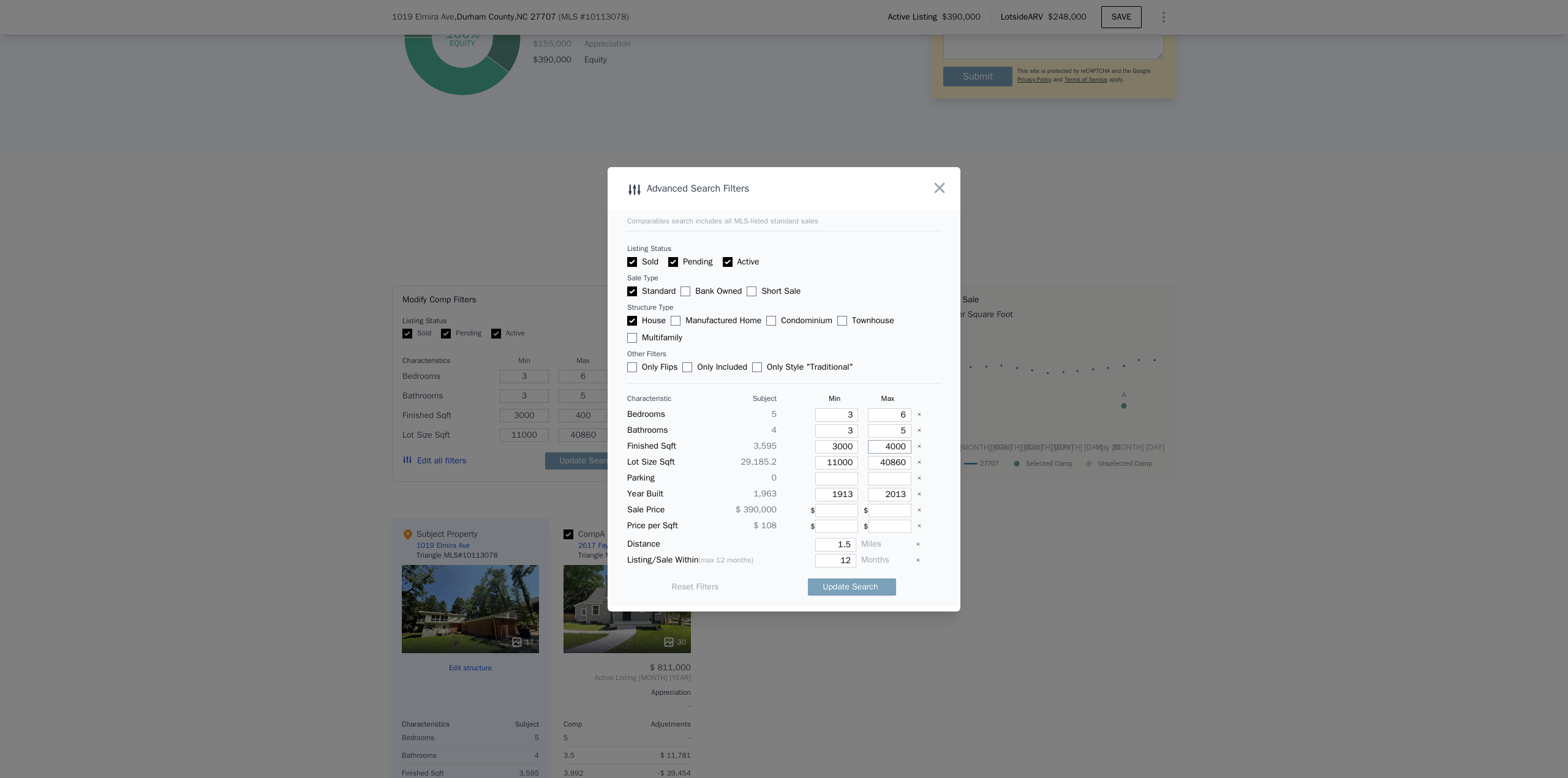 type on "4000" 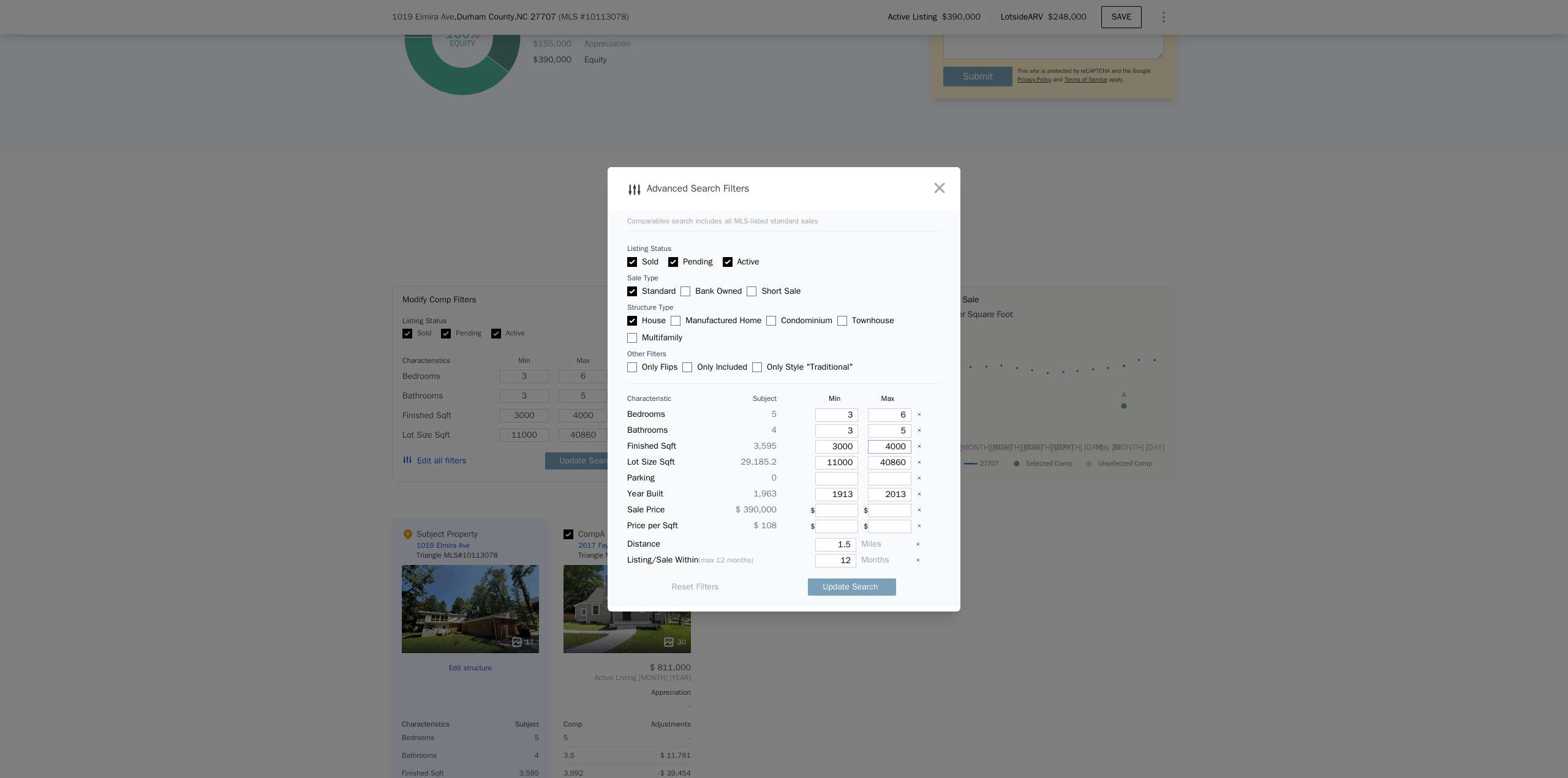 type on "4000" 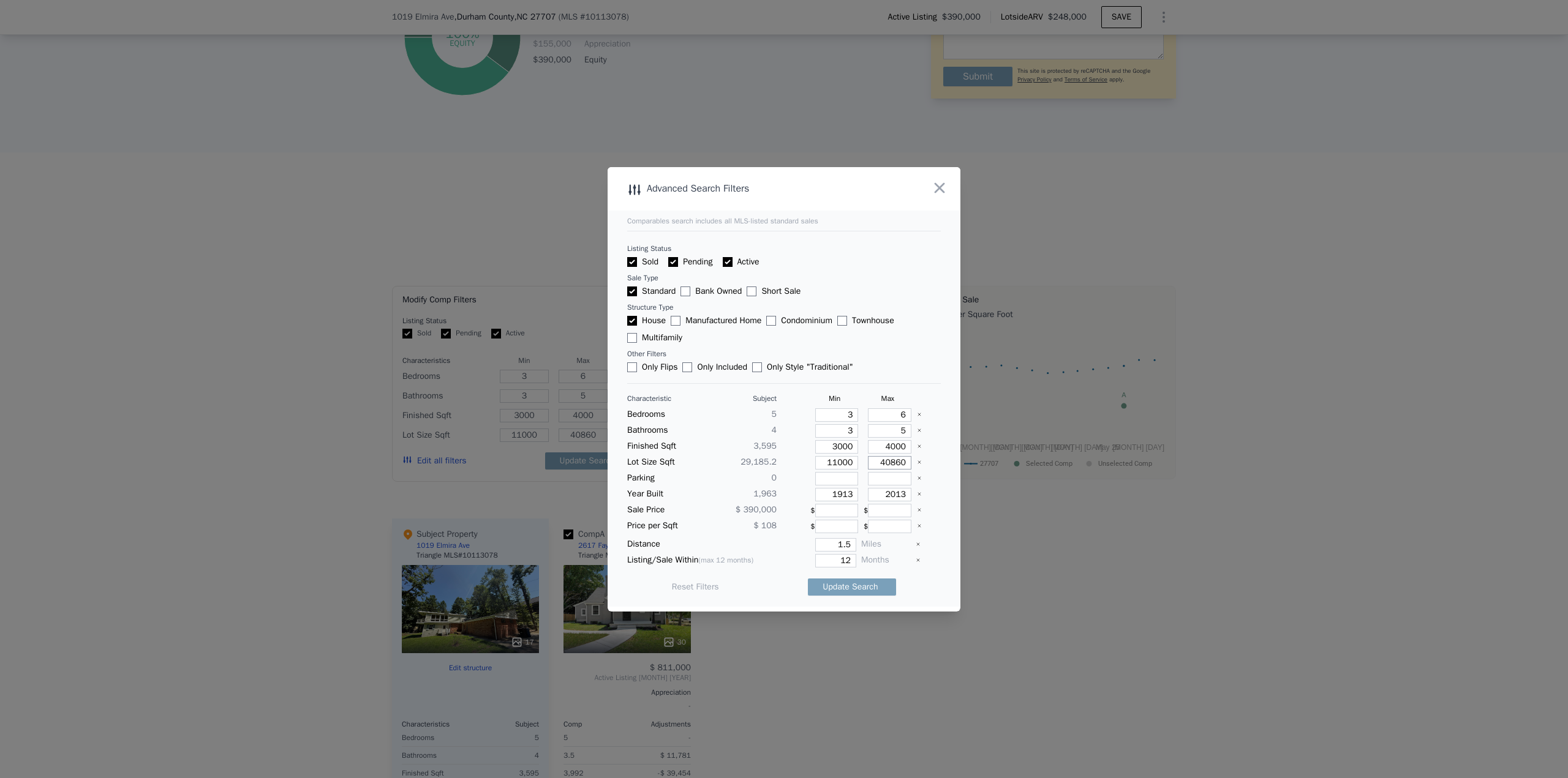 click on "40860" at bounding box center [889, 463] 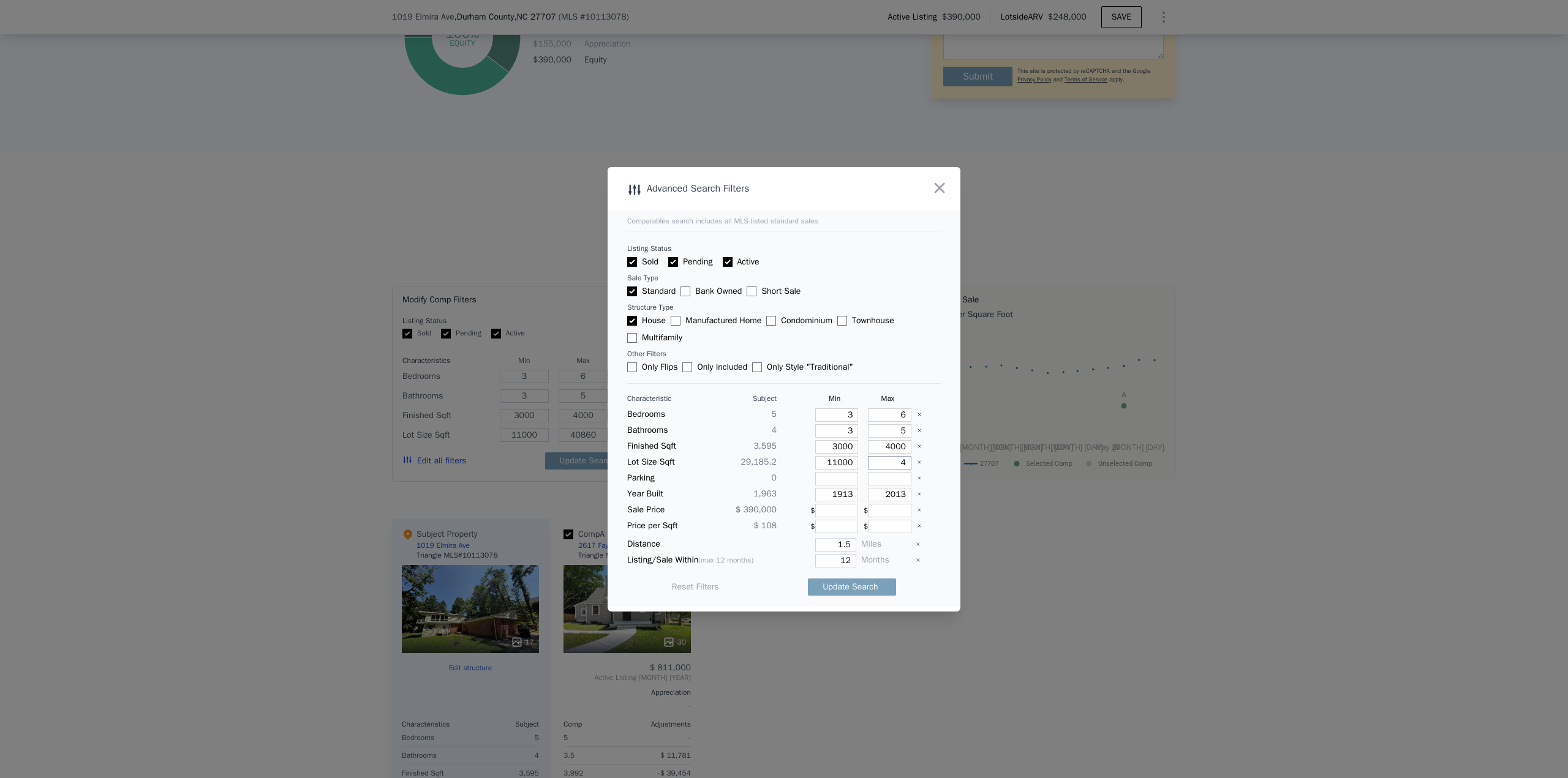 type on "4" 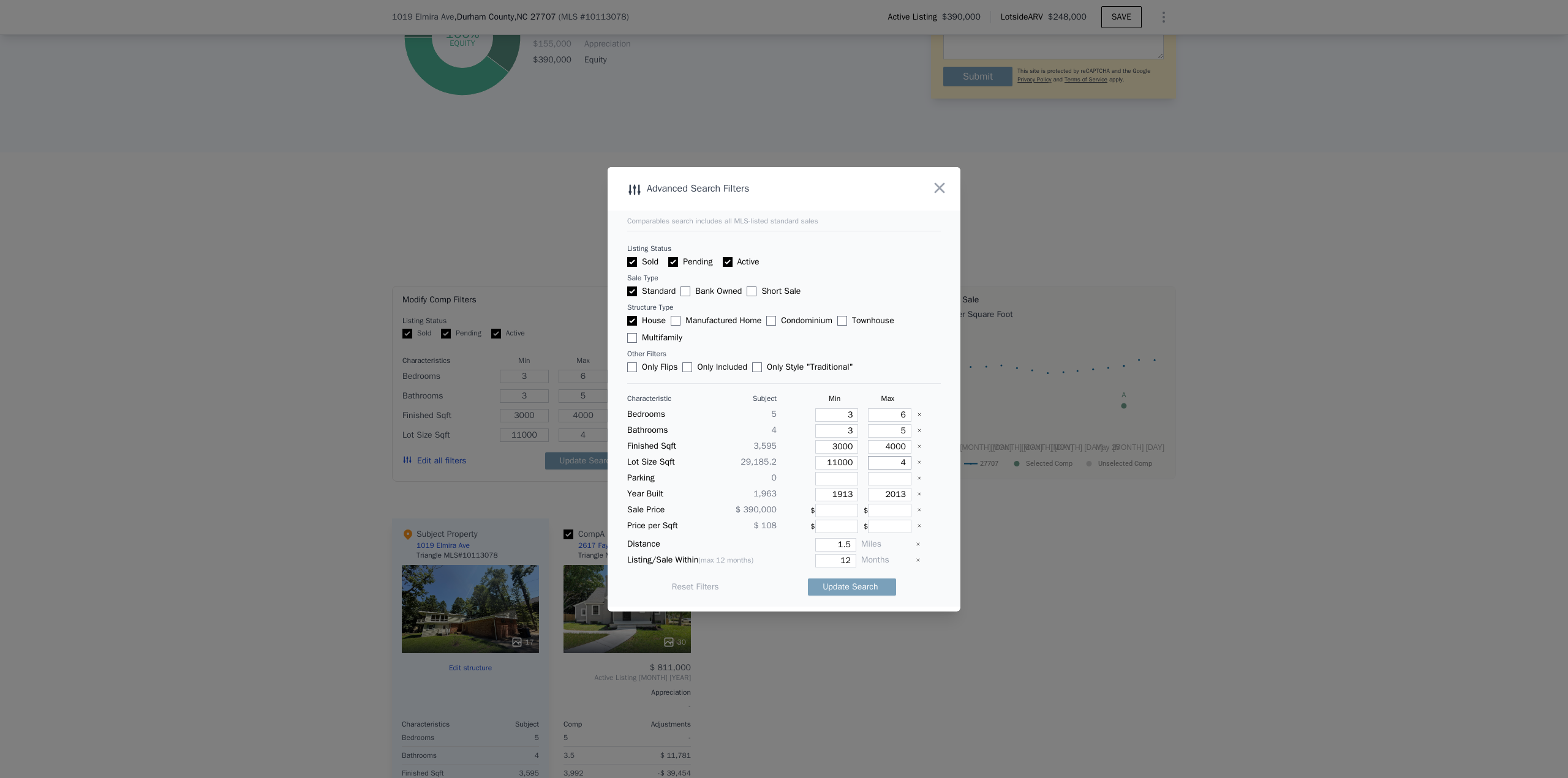 type on "44" 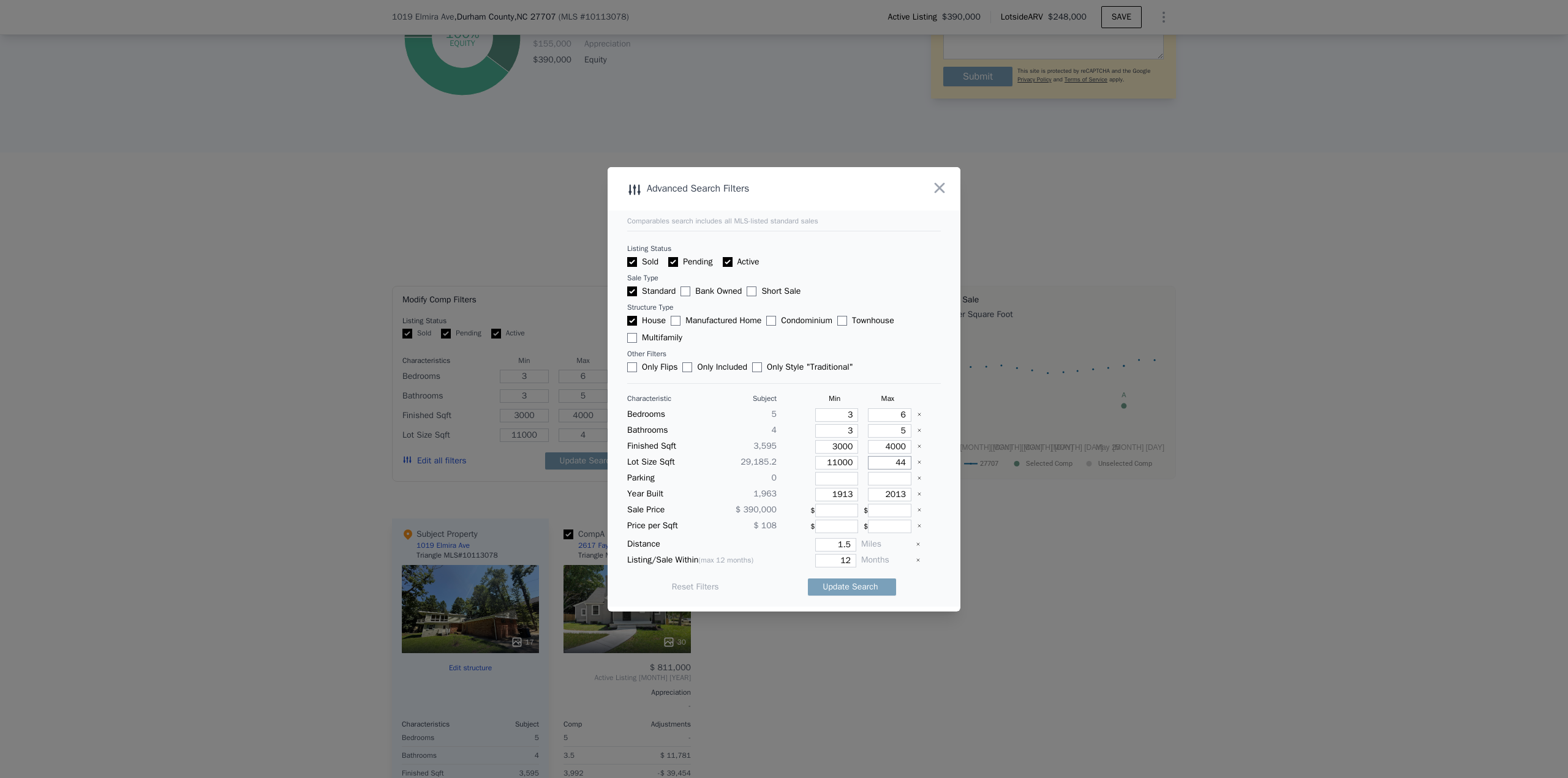 type on "44" 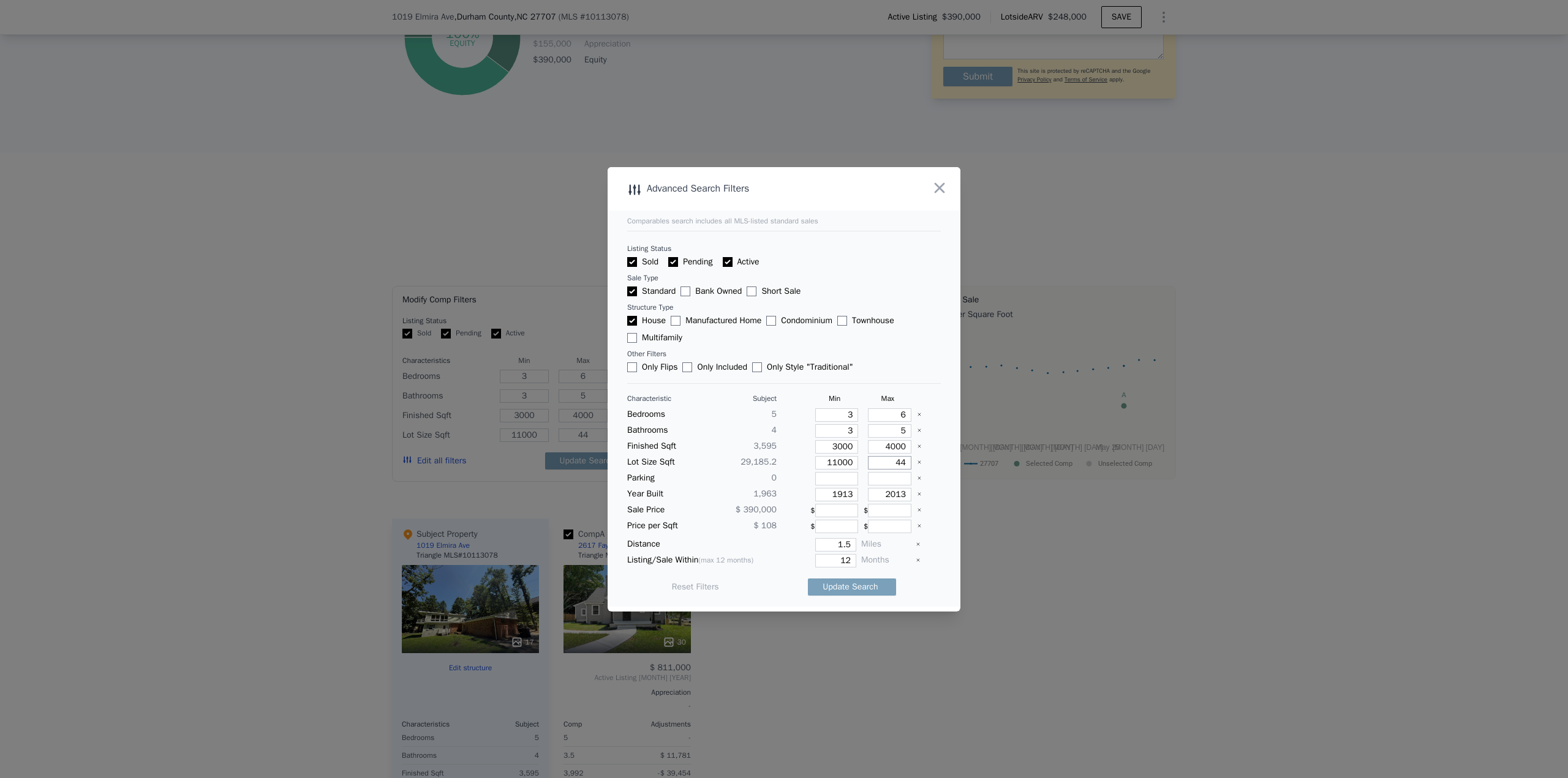 type on "440" 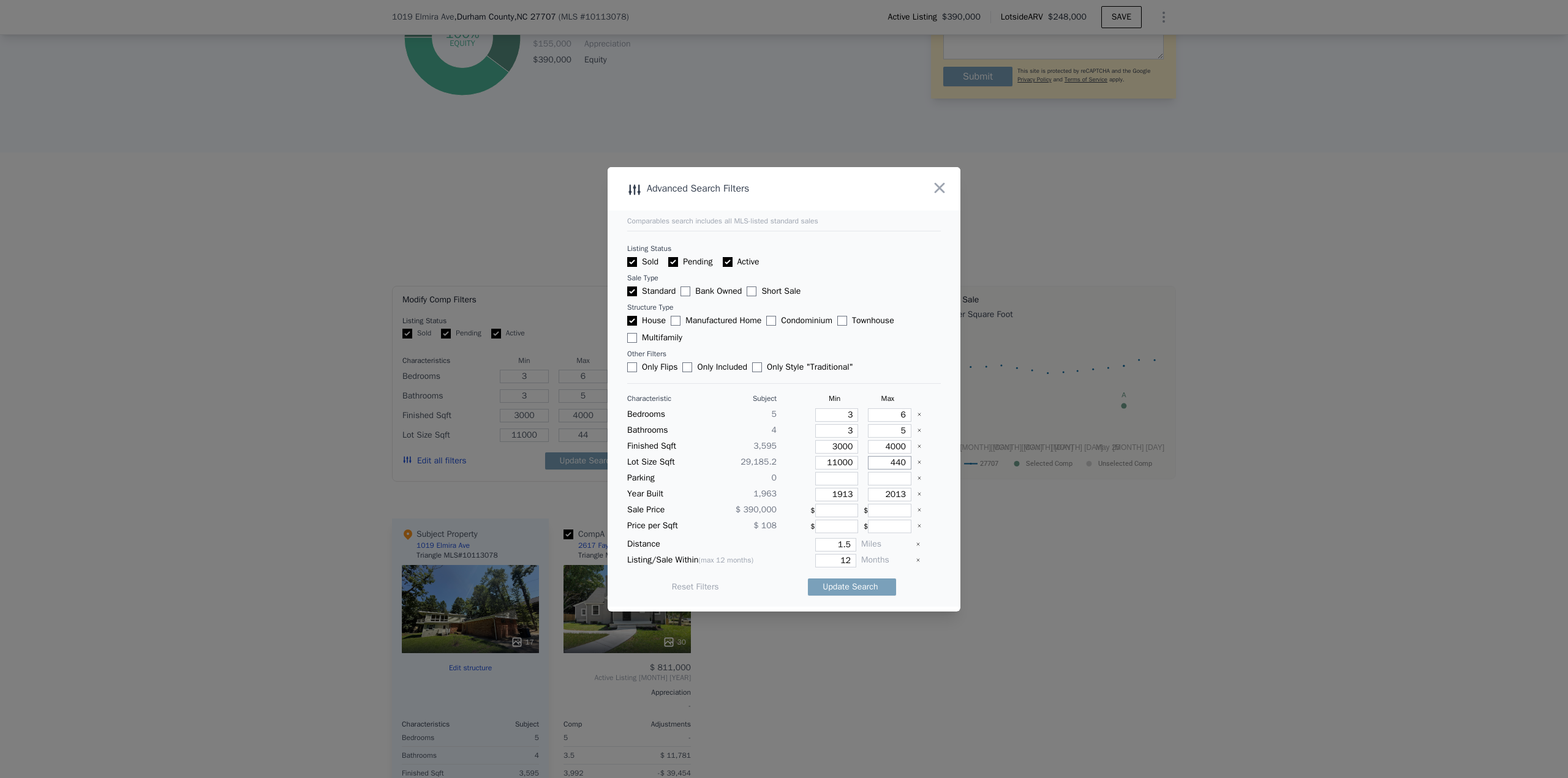 type on "440" 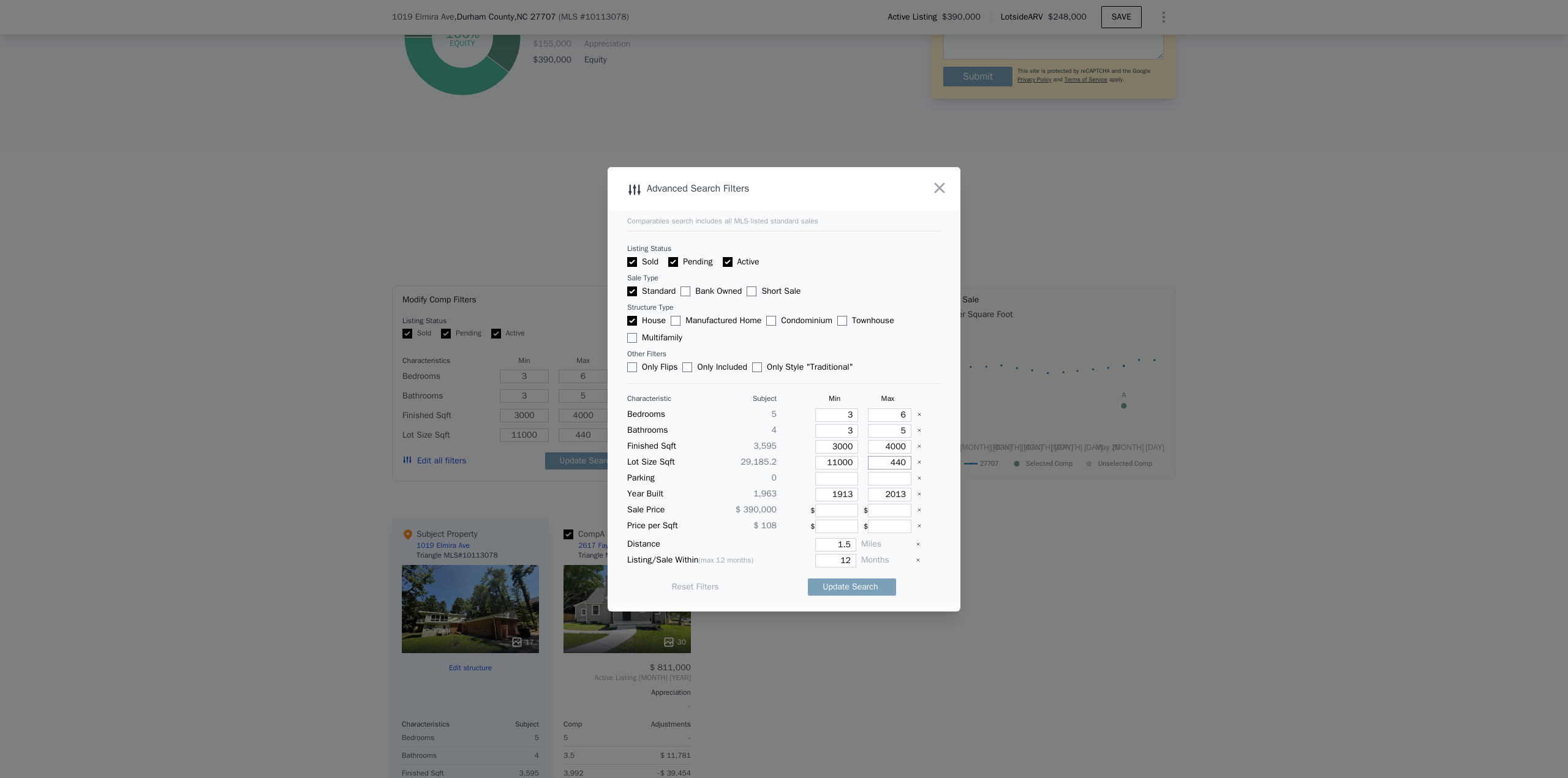 type on "4400" 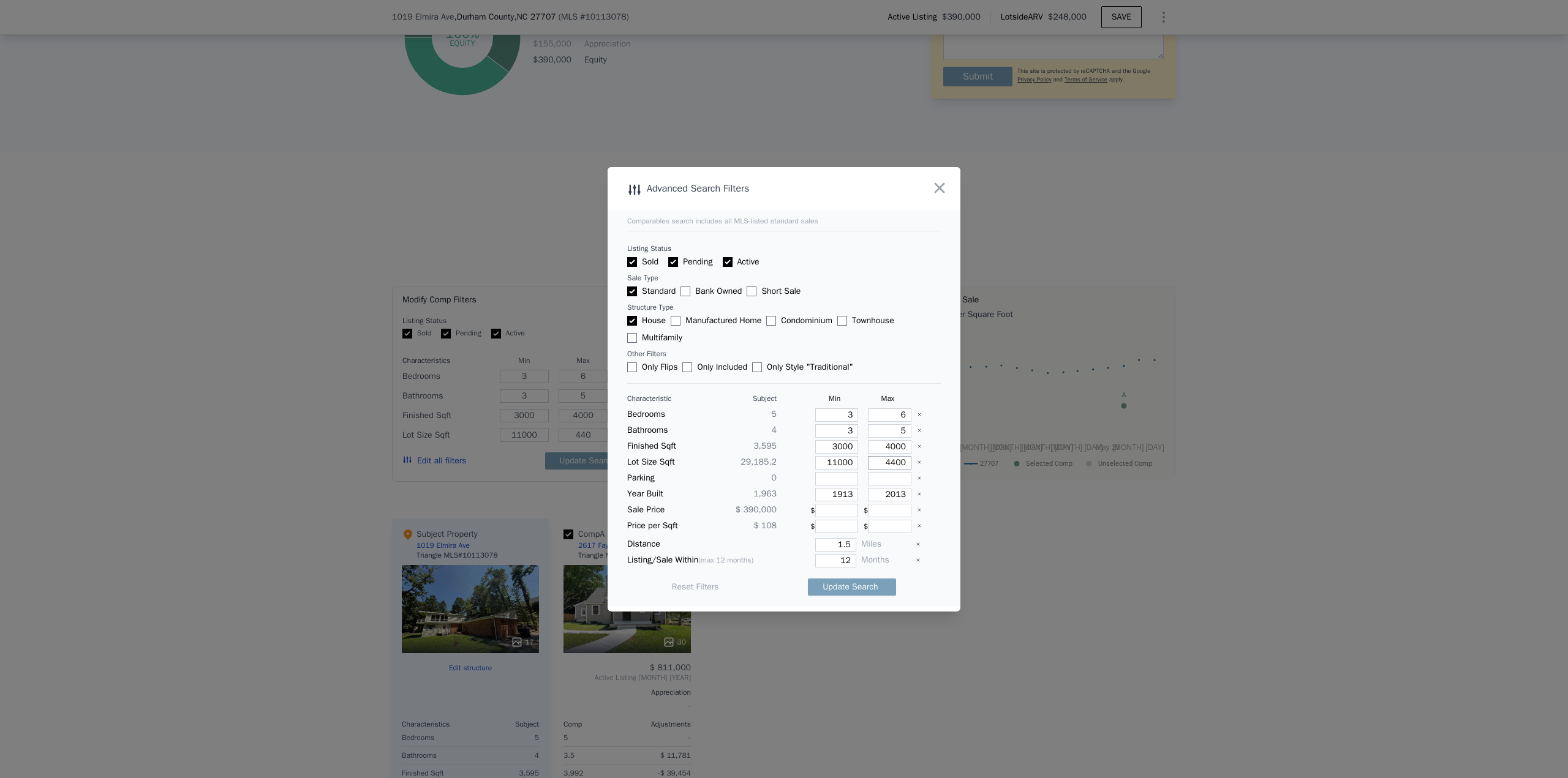 type on "4400" 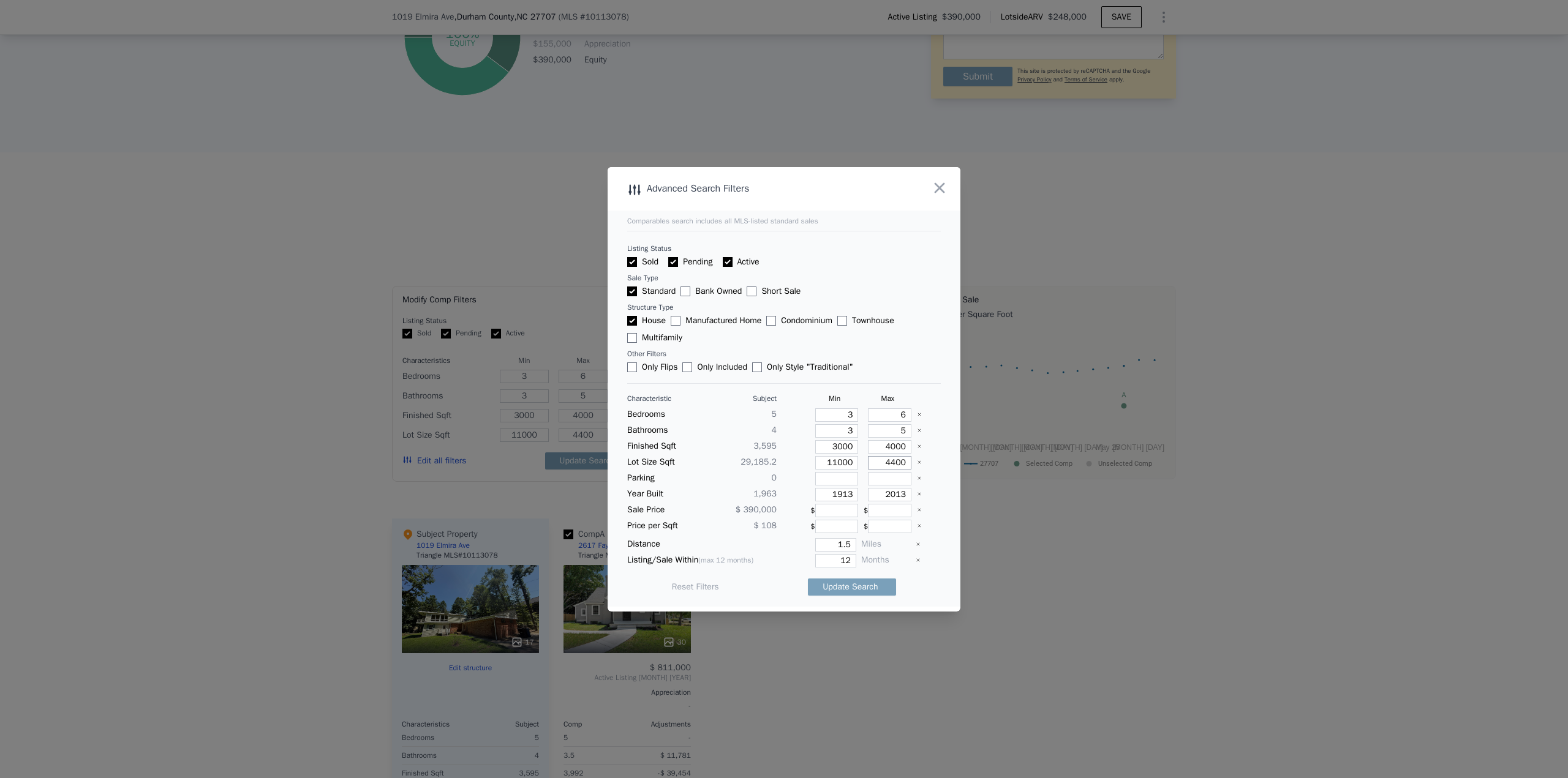 type on "44000" 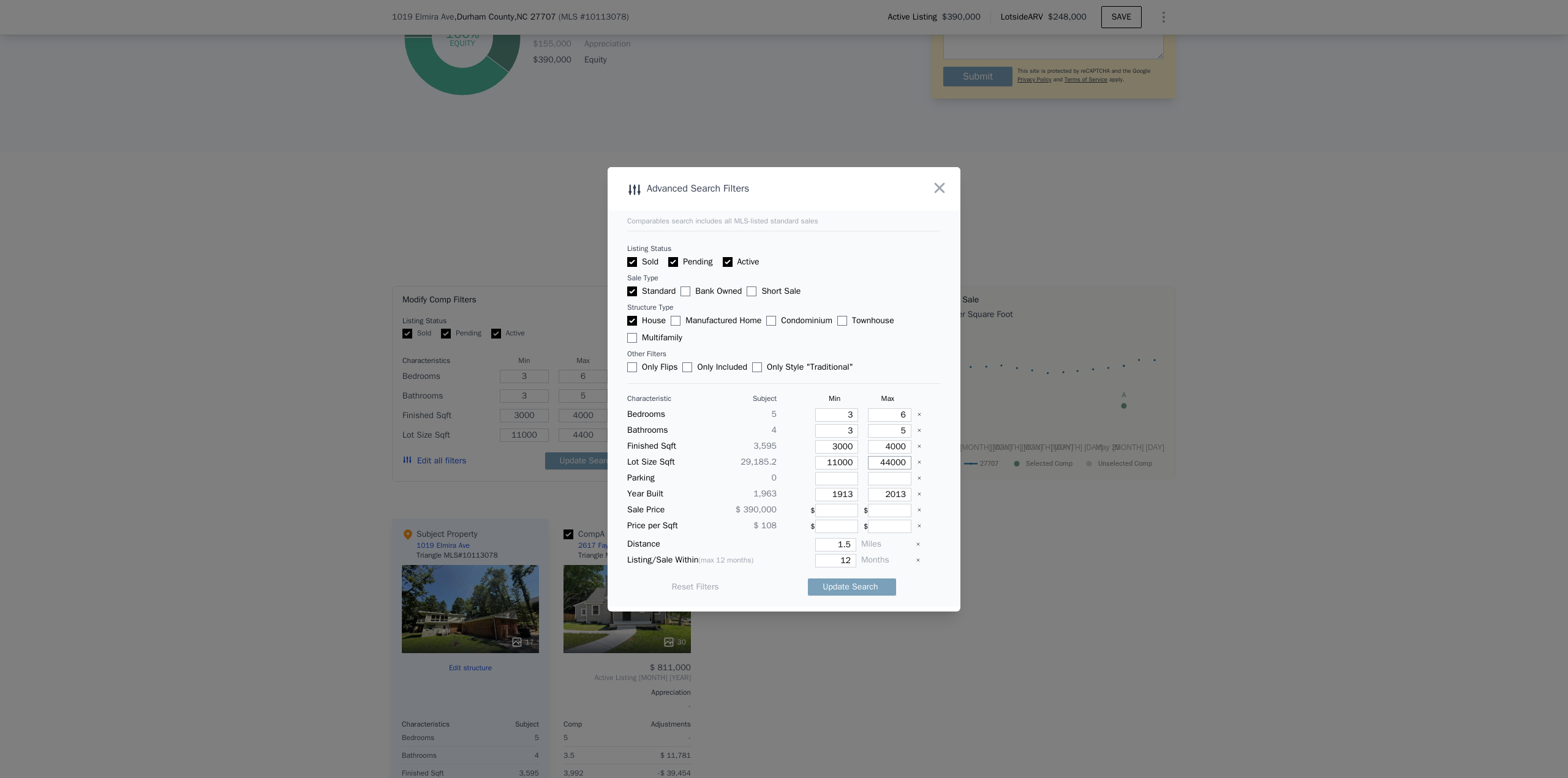 type on "44000" 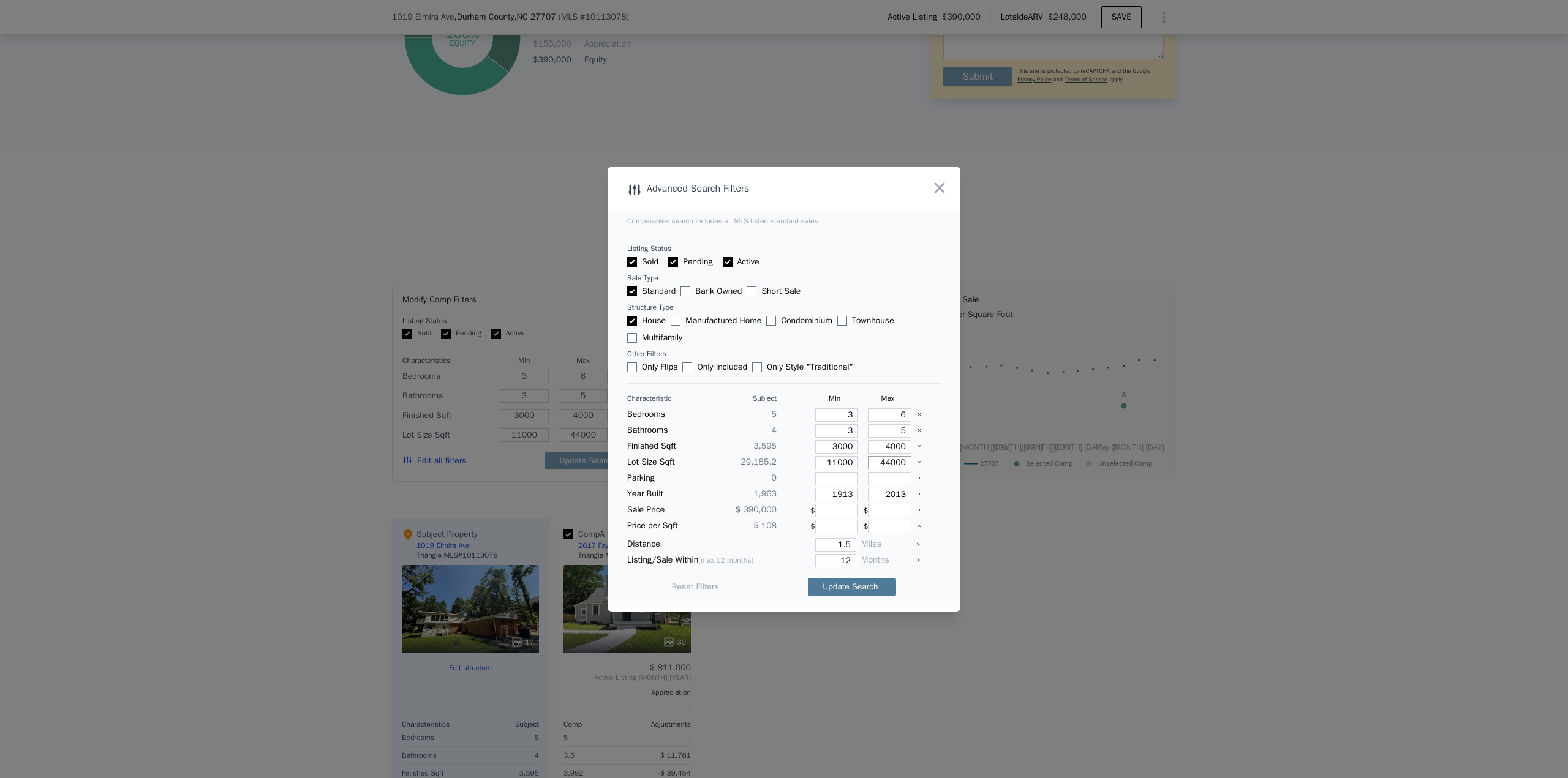 type on "44000" 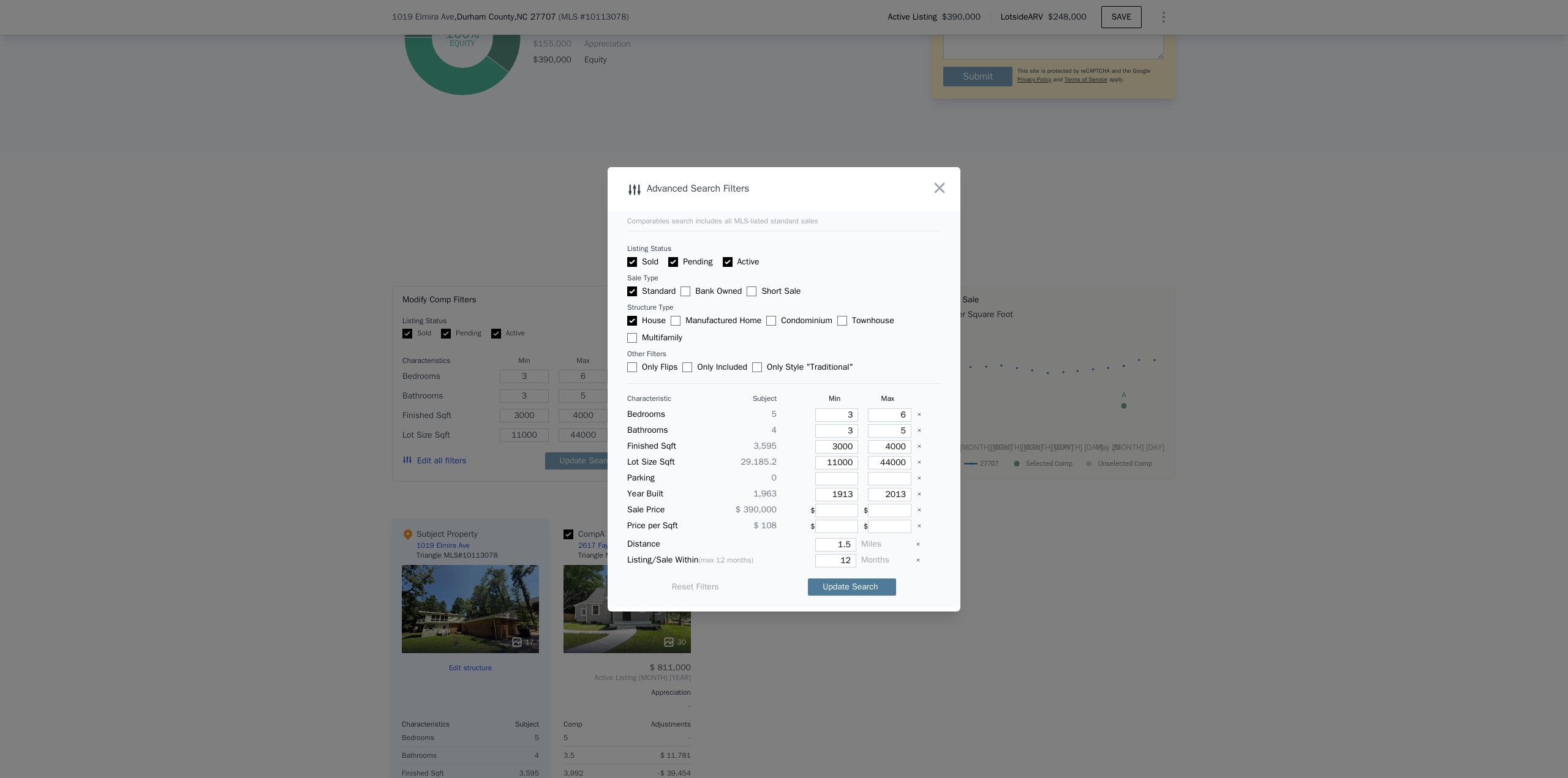 click on "Update Search" at bounding box center (852, 587) 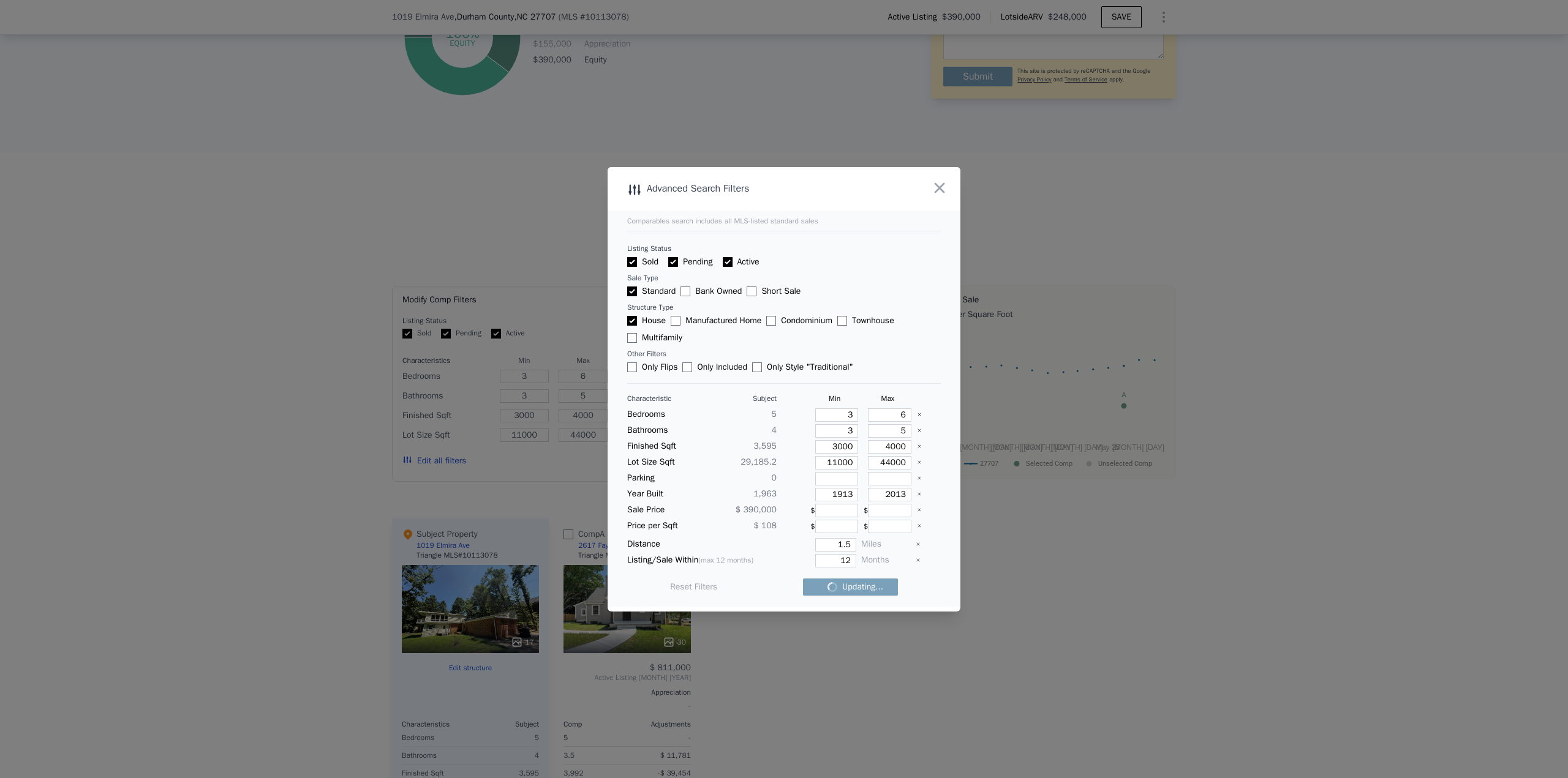 checkbox on "false" 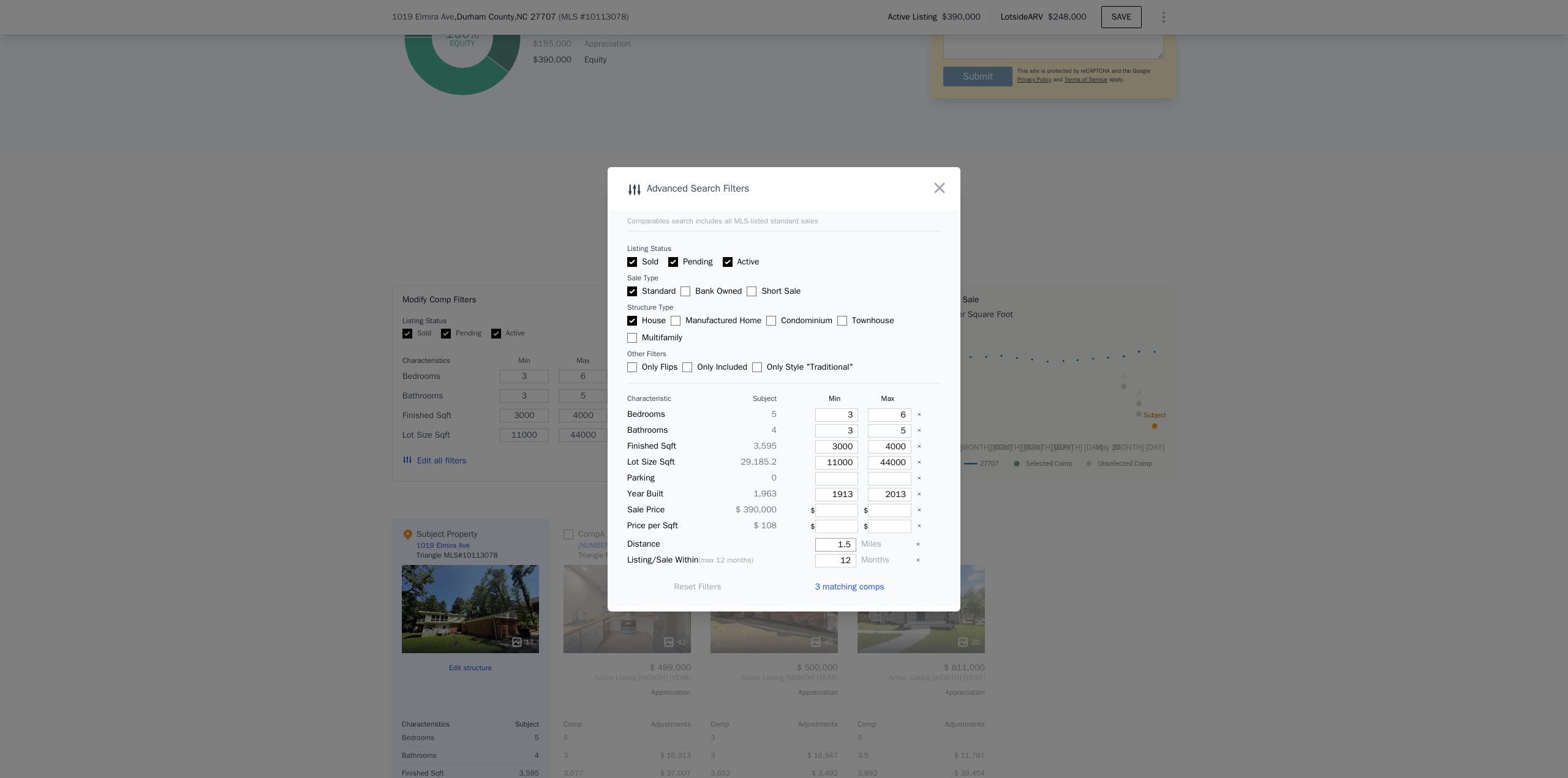 drag, startPoint x: 829, startPoint y: 544, endPoint x: 865, endPoint y: 544, distance: 36 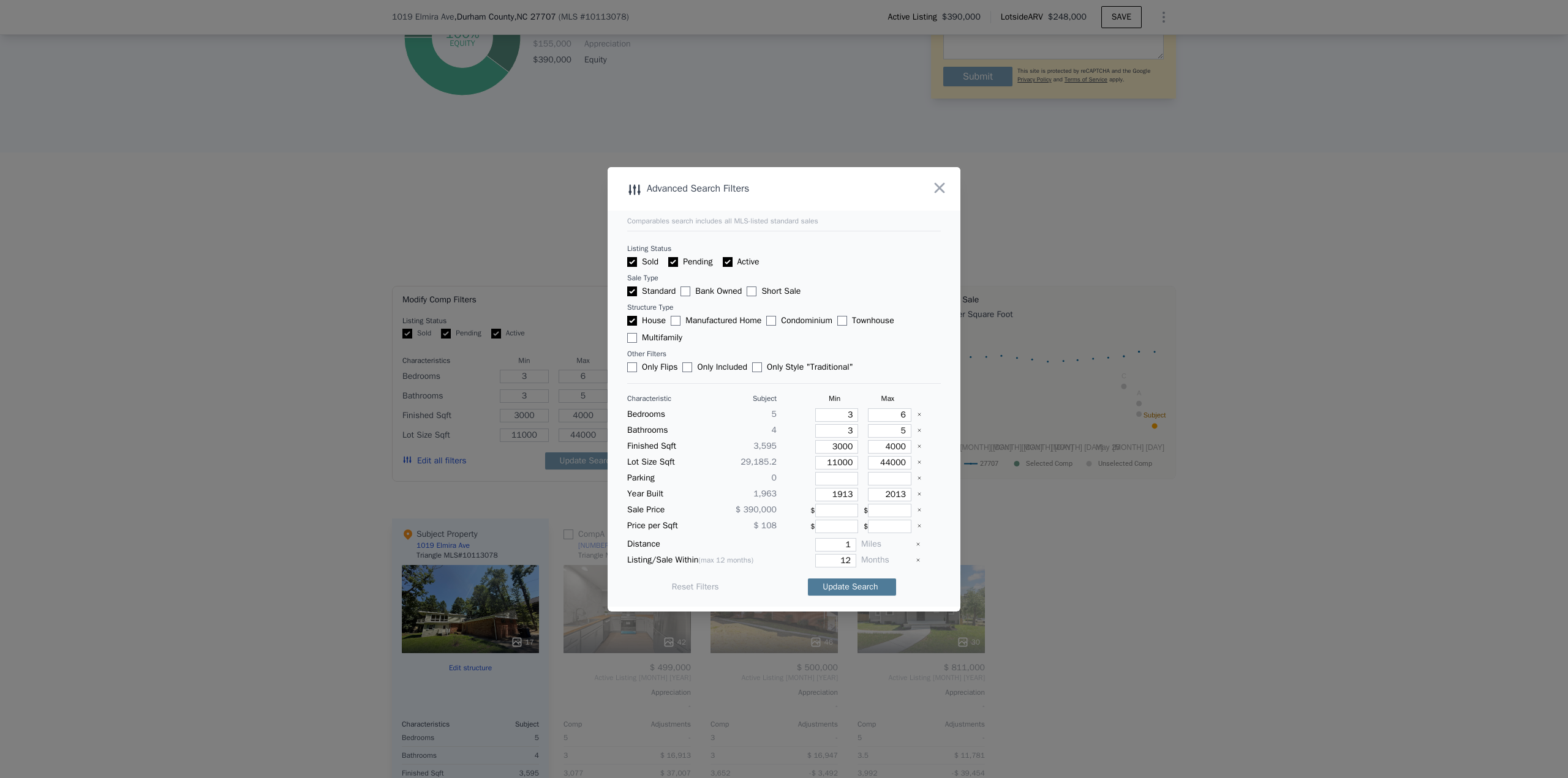 click on "Update Search" at bounding box center (852, 587) 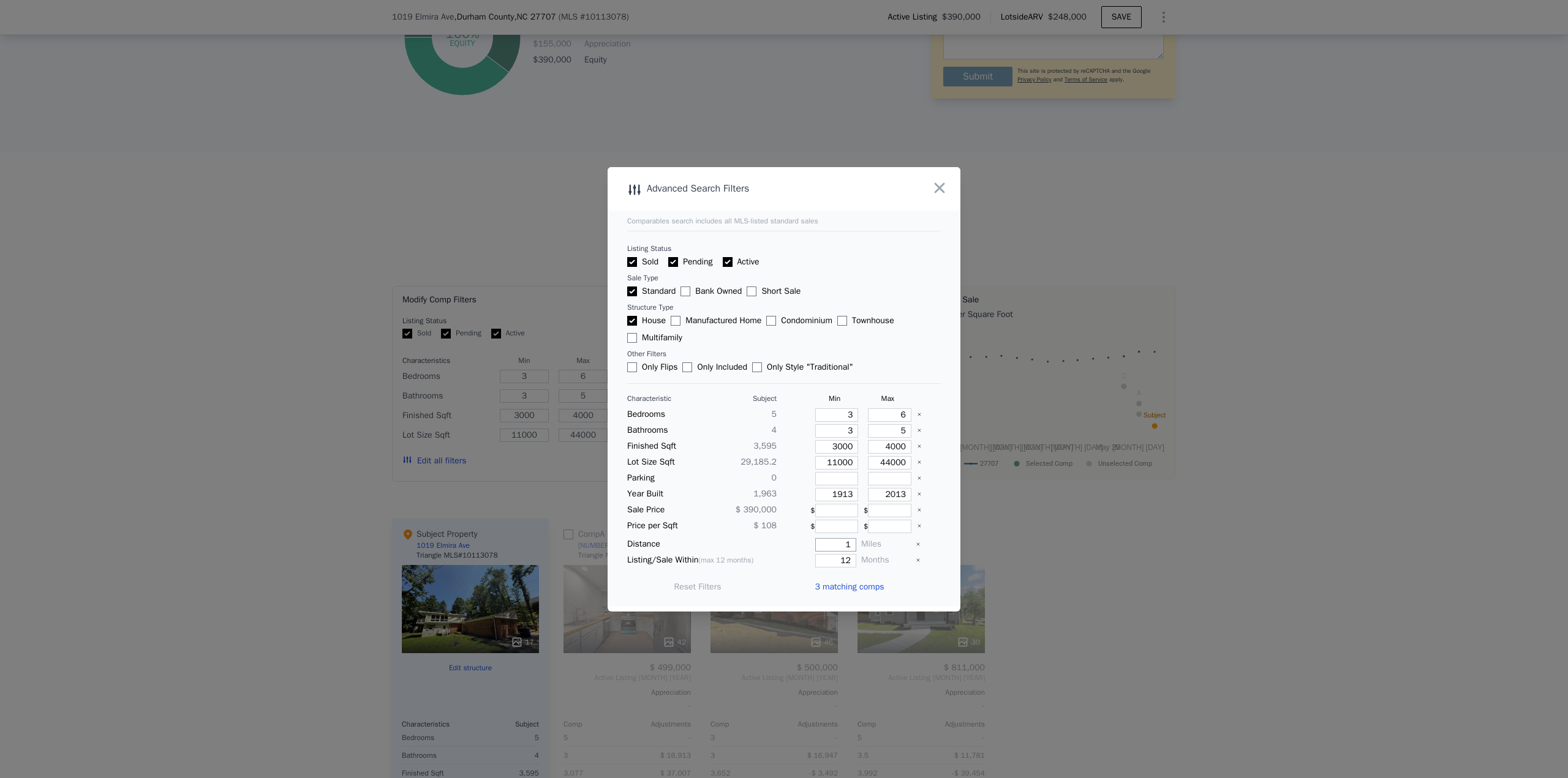 drag, startPoint x: 835, startPoint y: 543, endPoint x: 845, endPoint y: 545, distance: 10.198039 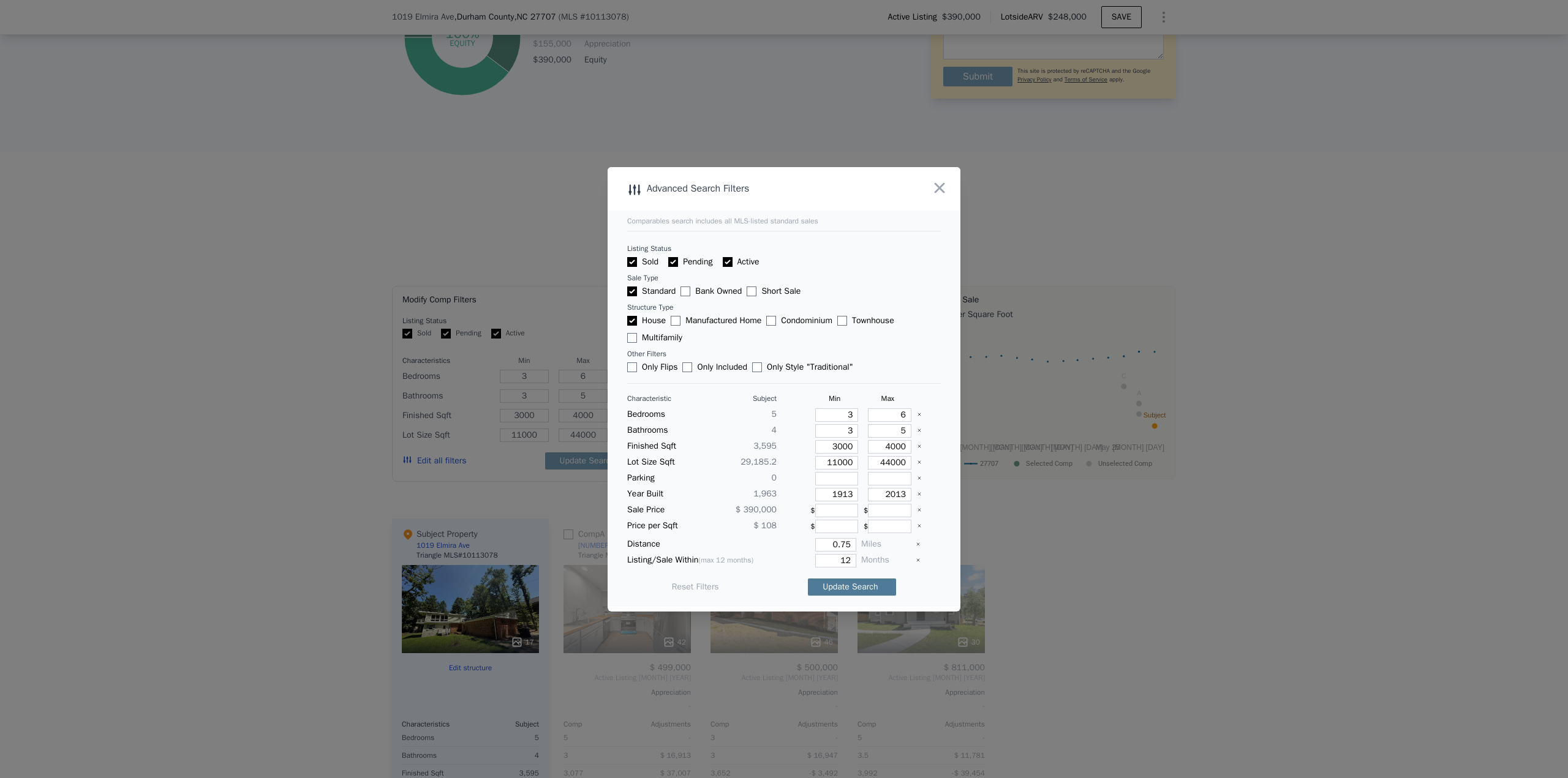 click on "Update Search" at bounding box center [852, 587] 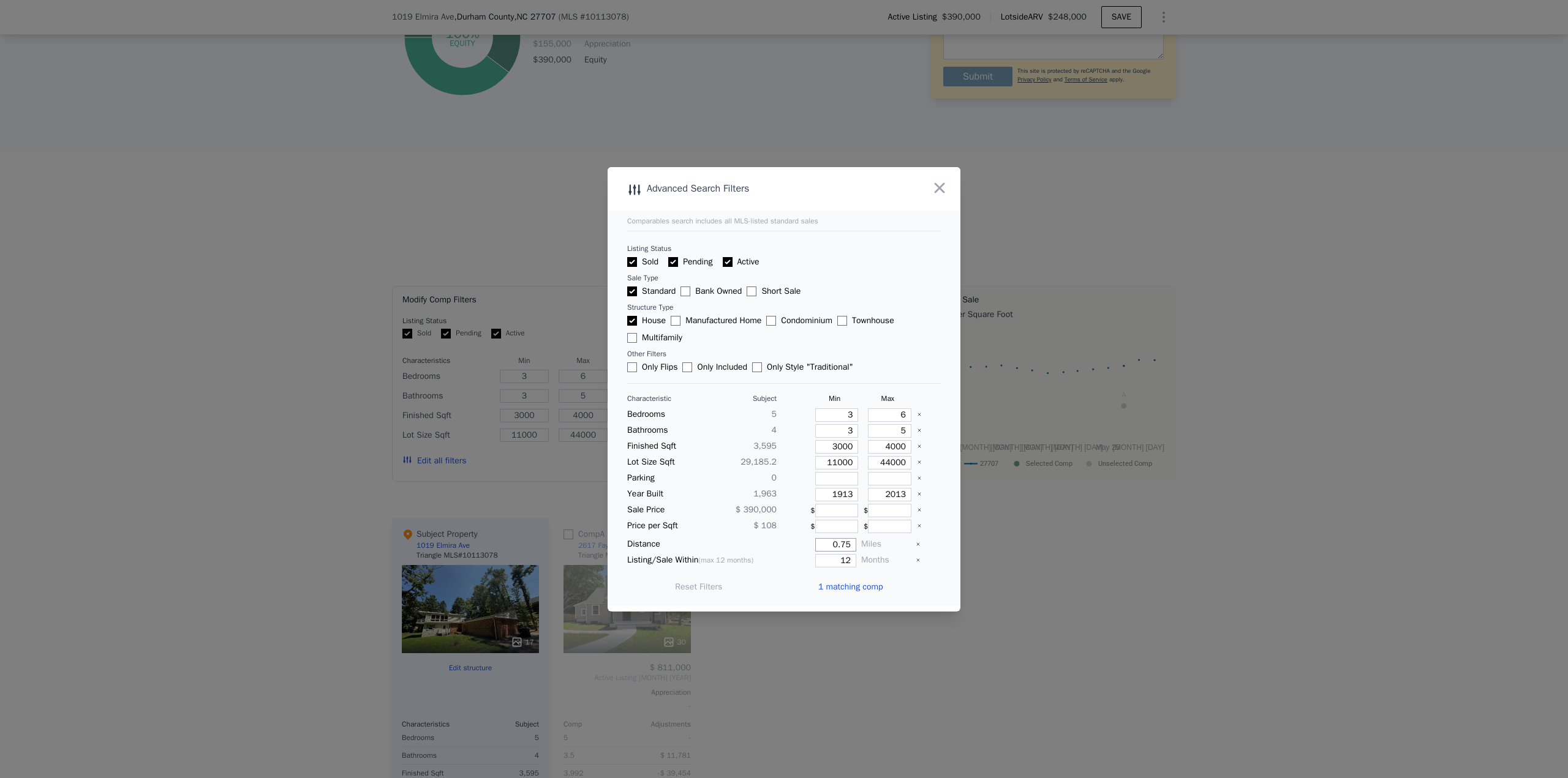 drag, startPoint x: 827, startPoint y: 544, endPoint x: 886, endPoint y: 544, distance: 59 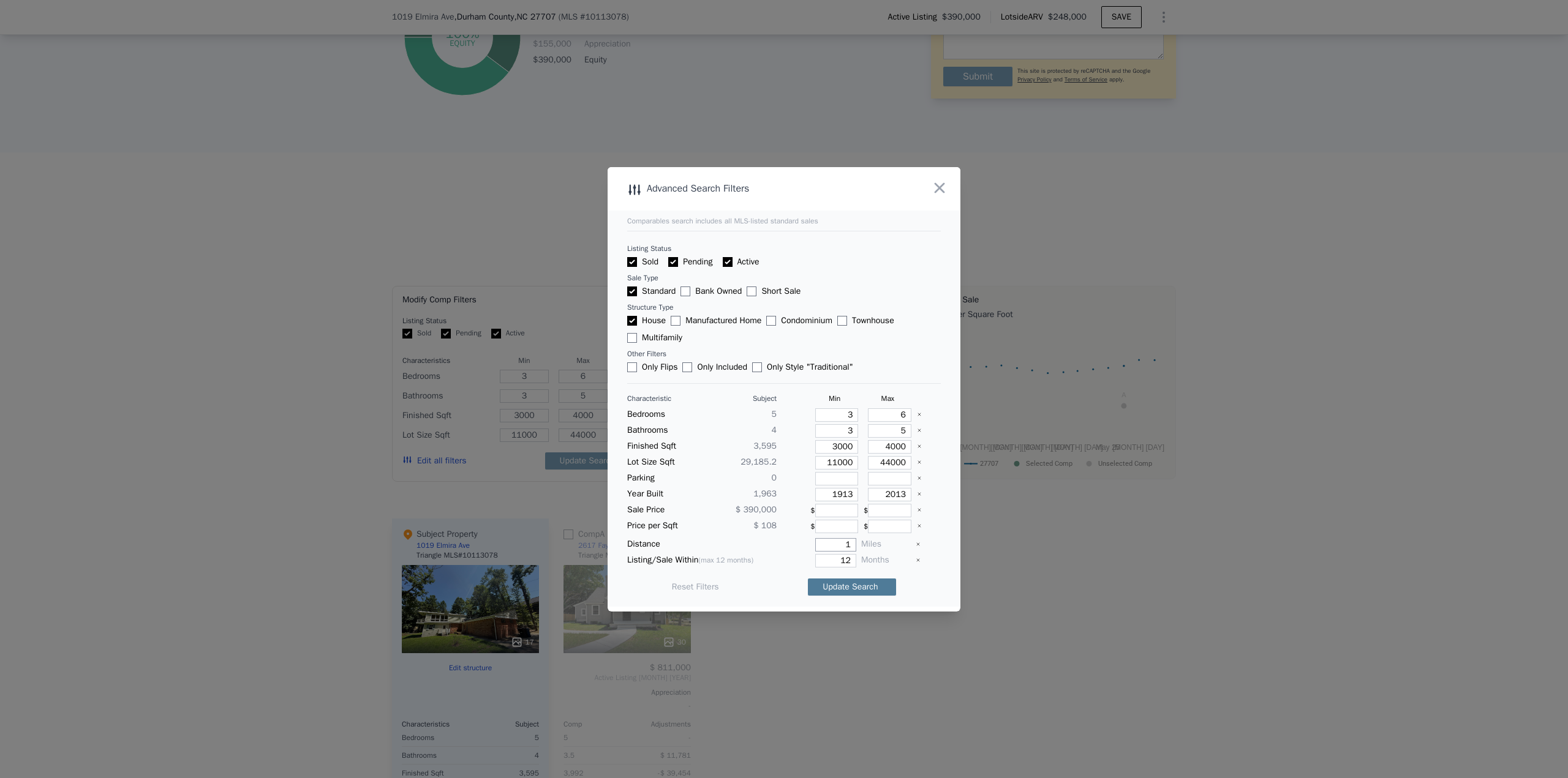 type on "1" 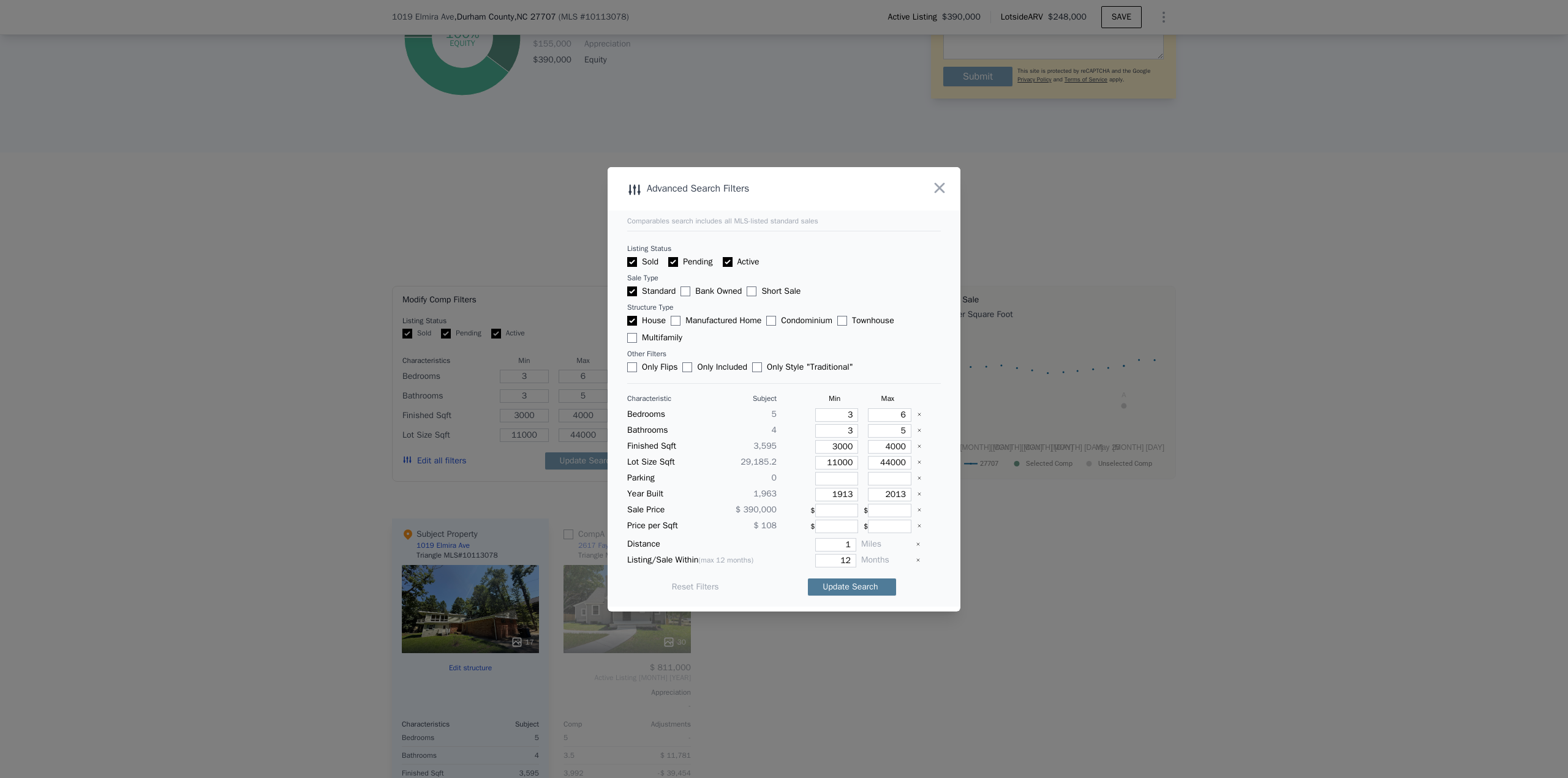 click on "Update Search" at bounding box center [852, 587] 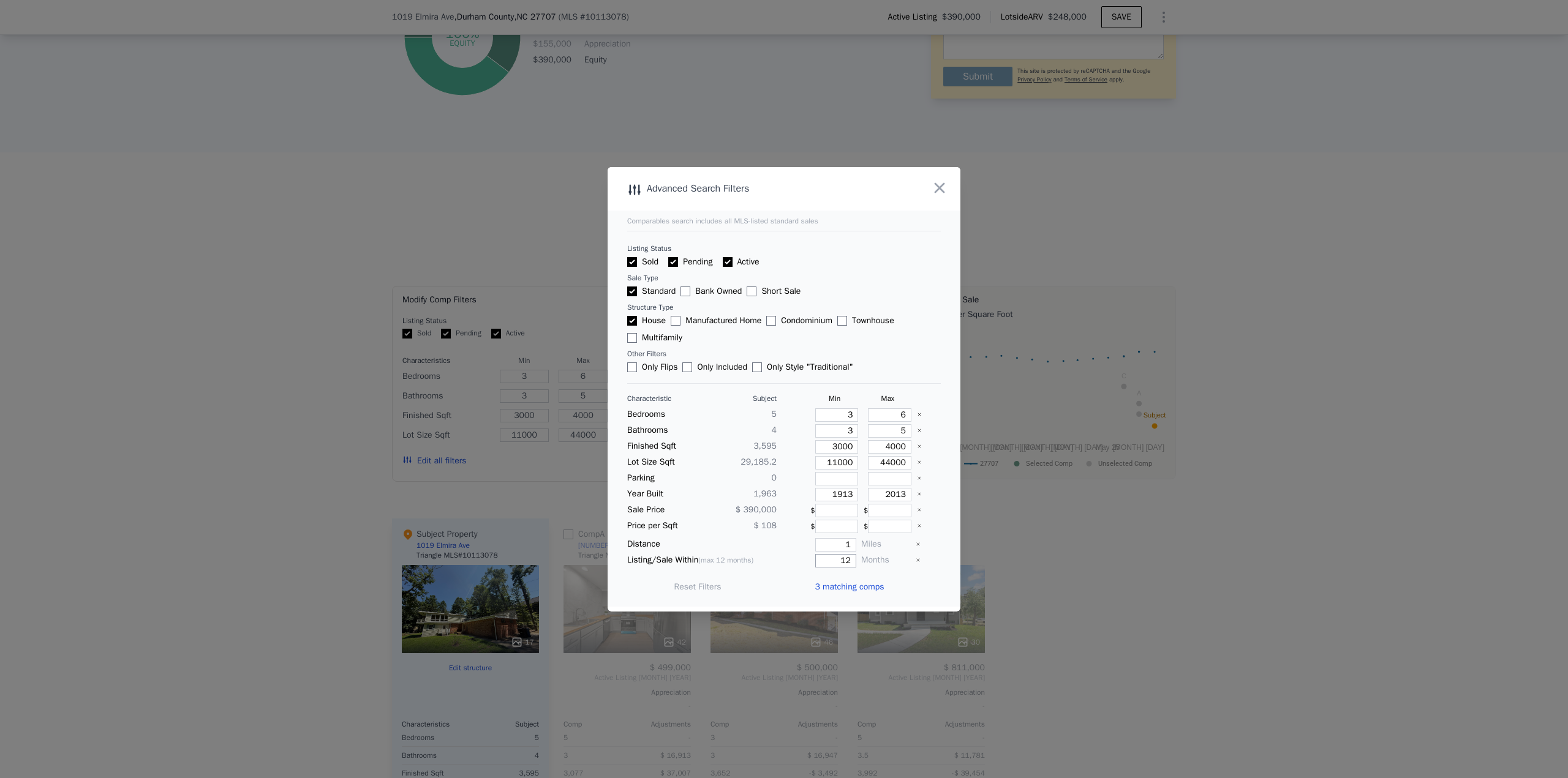 drag, startPoint x: 831, startPoint y: 559, endPoint x: 844, endPoint y: 559, distance: 13 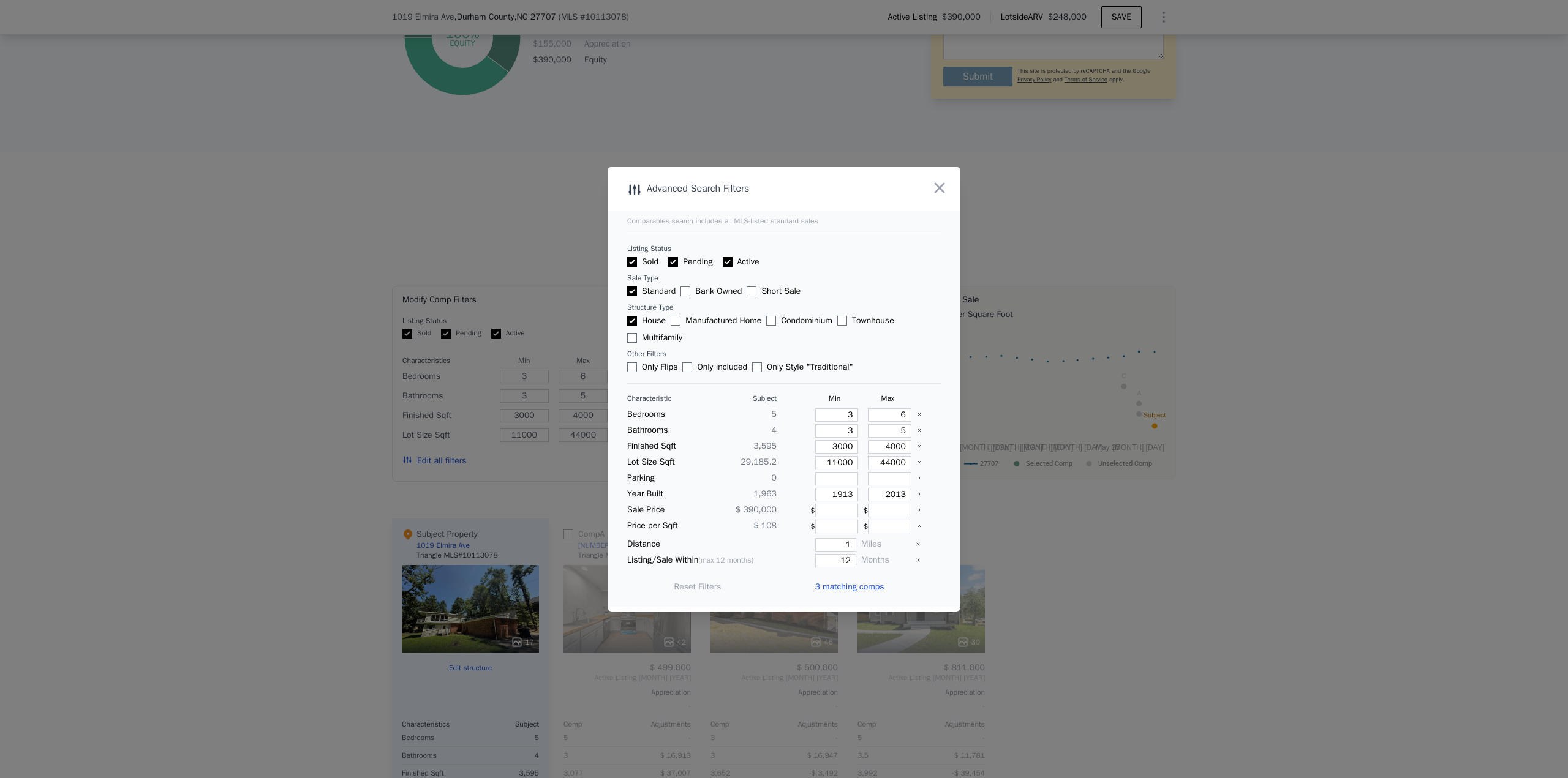 click on "3 matching comps" at bounding box center [849, 587] 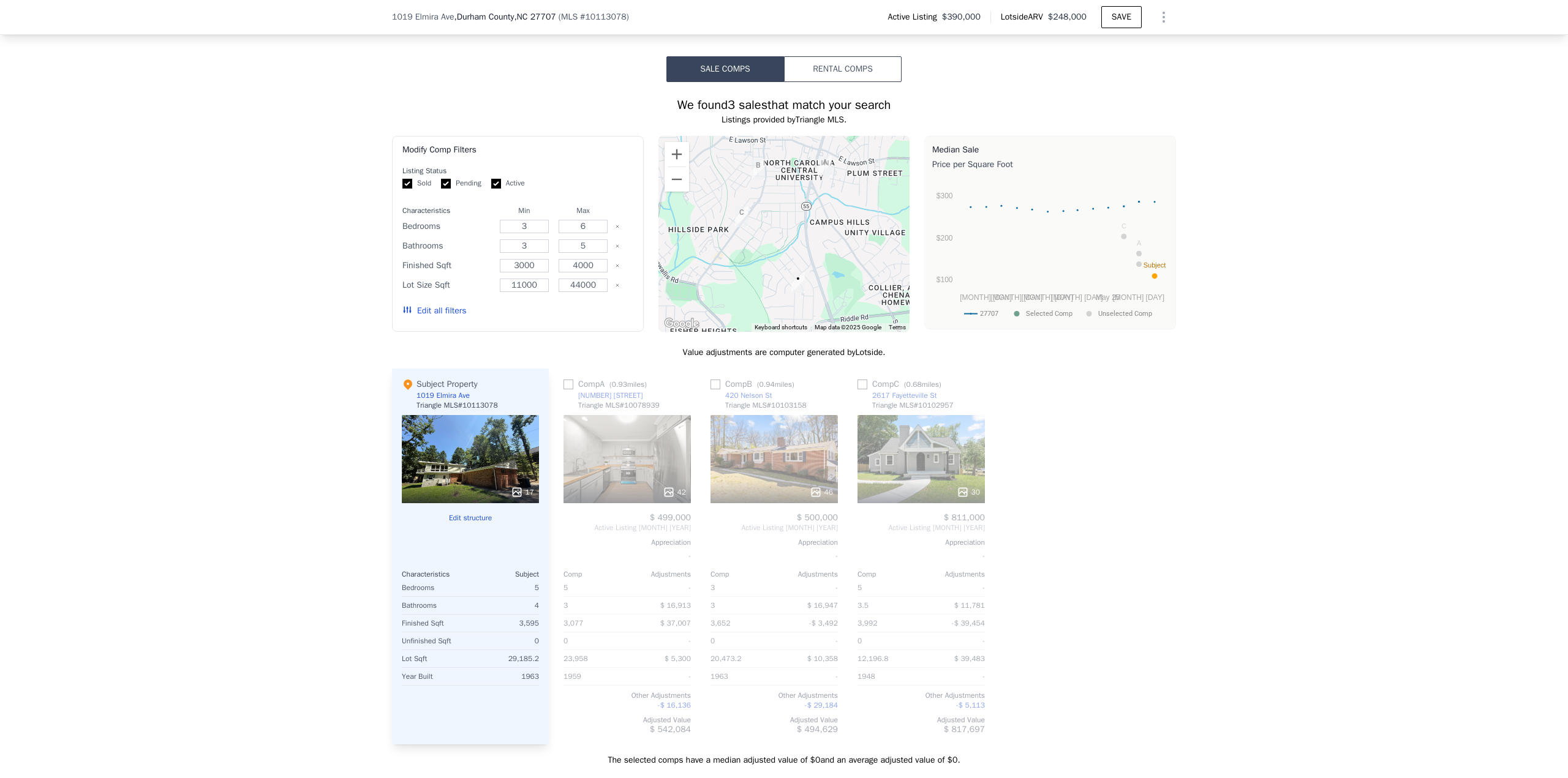 scroll, scrollTop: 975, scrollLeft: 0, axis: vertical 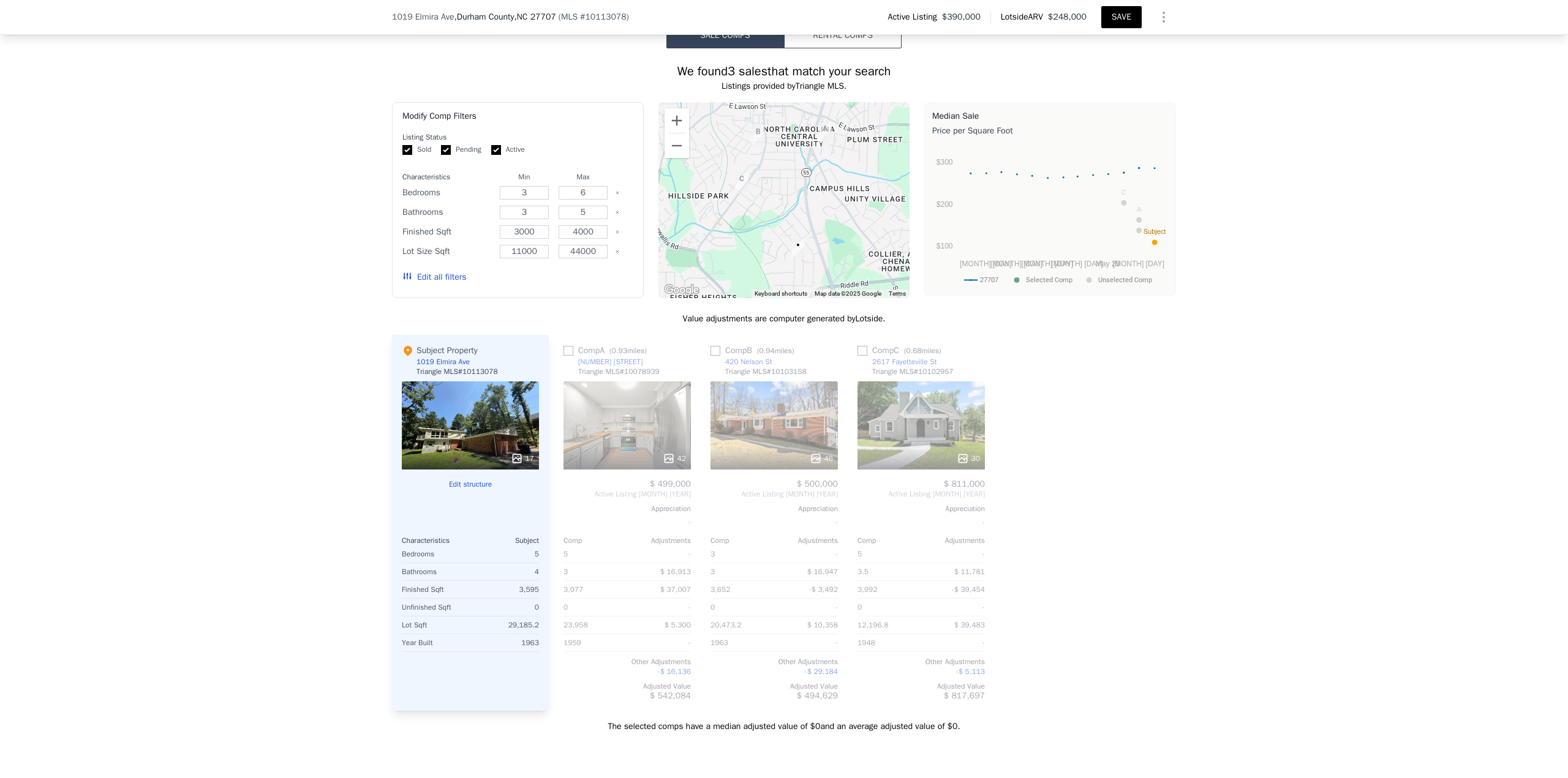 click on "SAVE" at bounding box center [1121, 17] 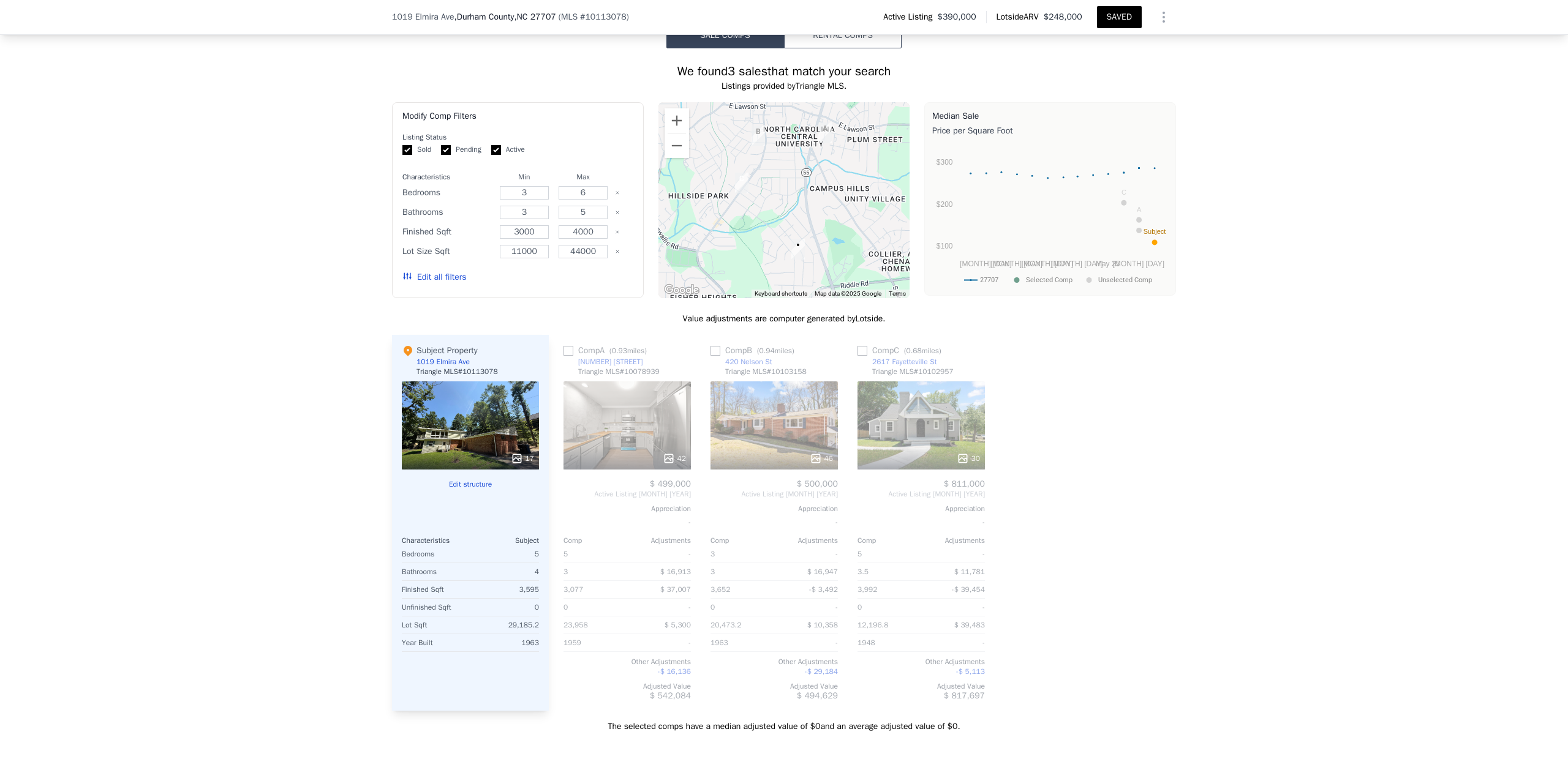 click 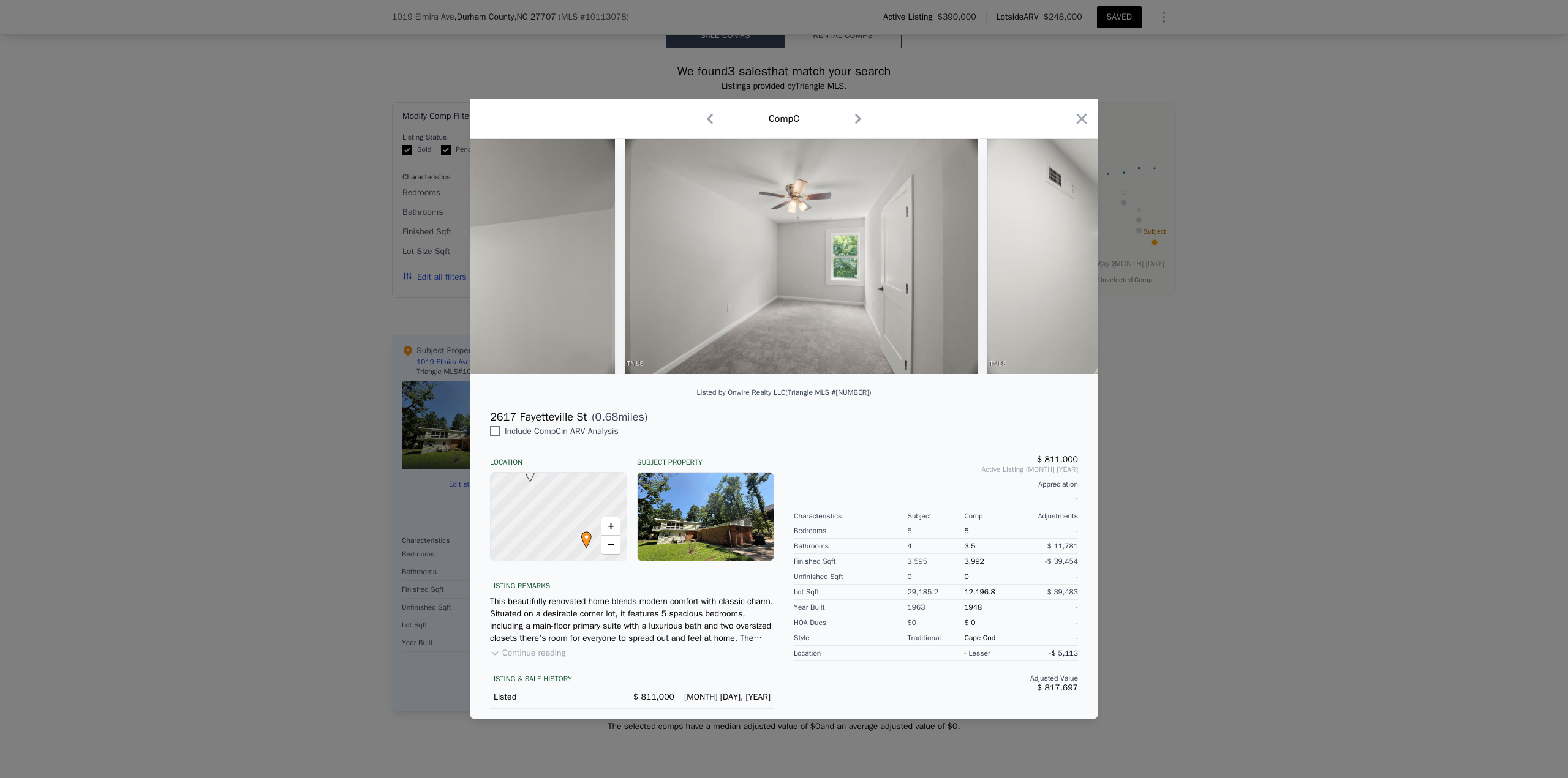 scroll, scrollTop: 0, scrollLeft: 9955, axis: horizontal 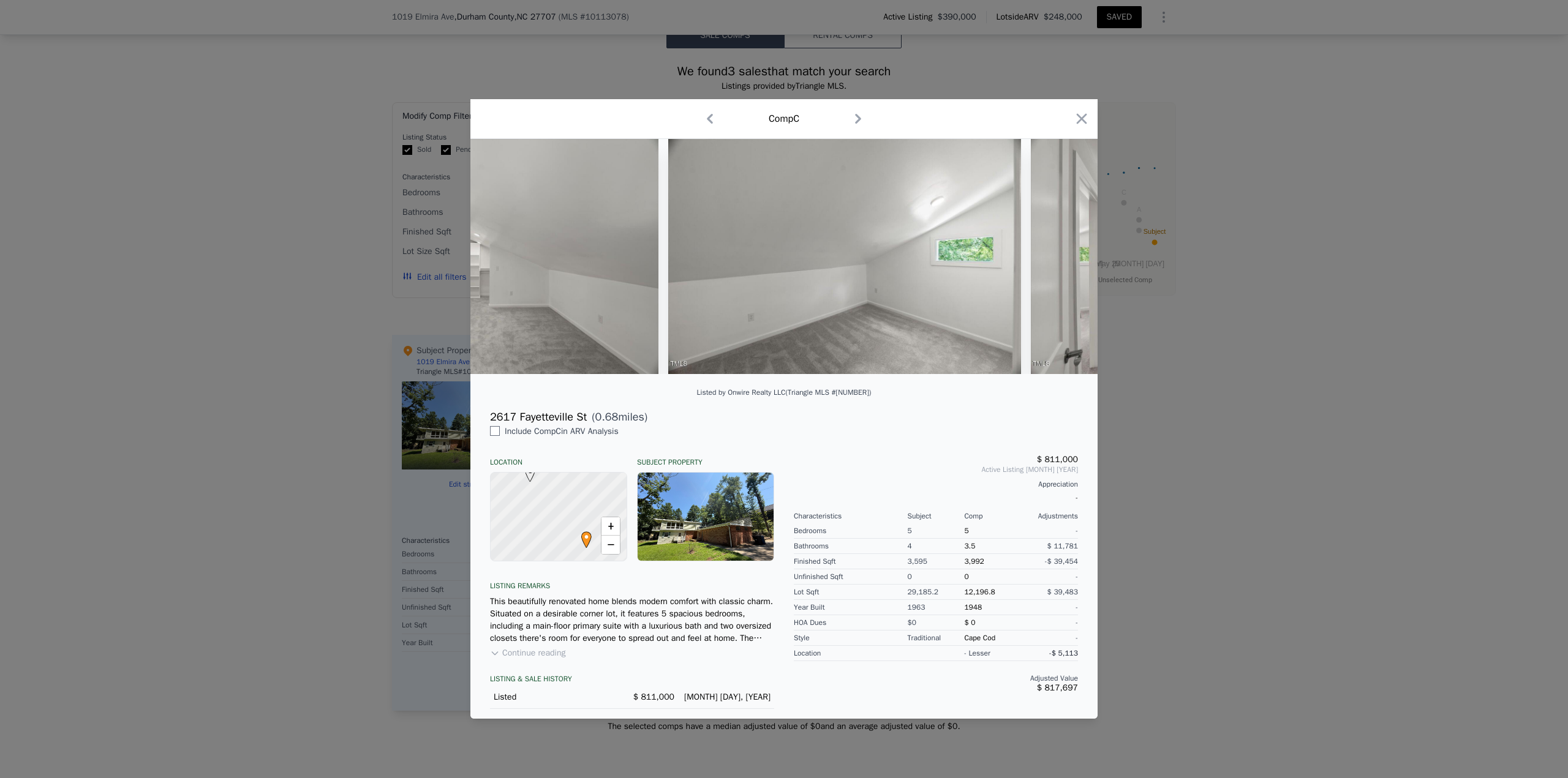 click 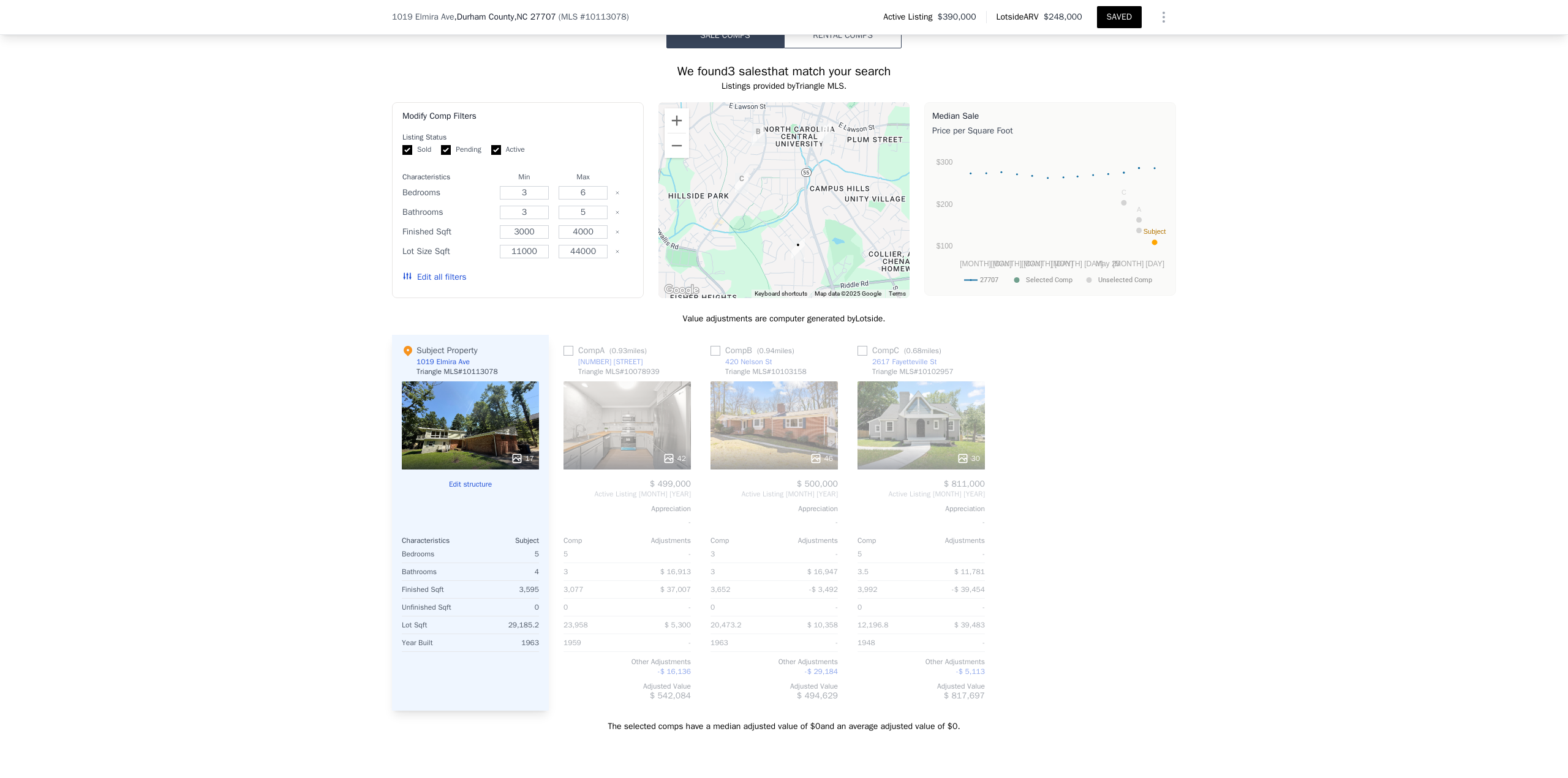 click 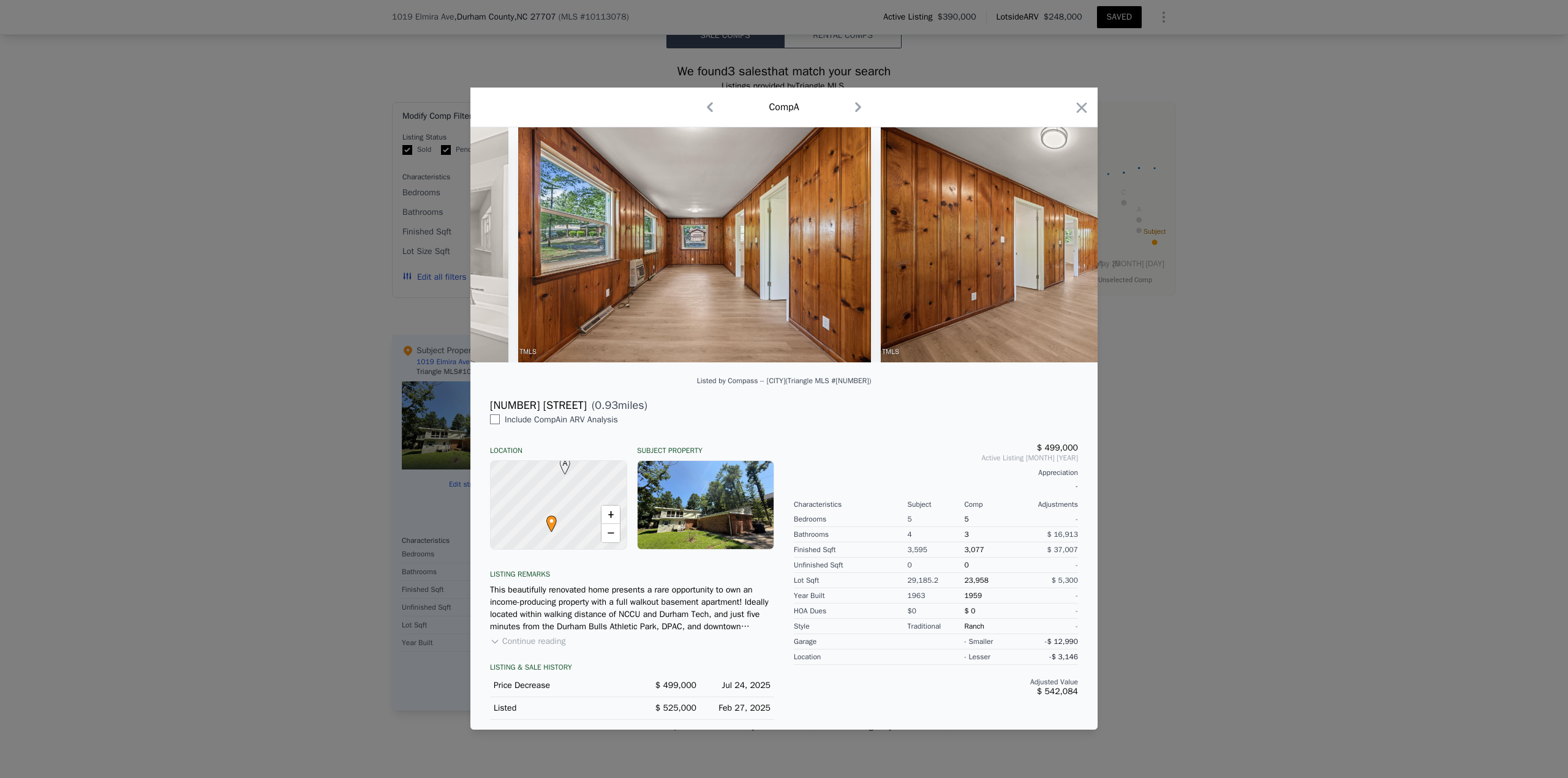 scroll, scrollTop: 0, scrollLeft: 4257, axis: horizontal 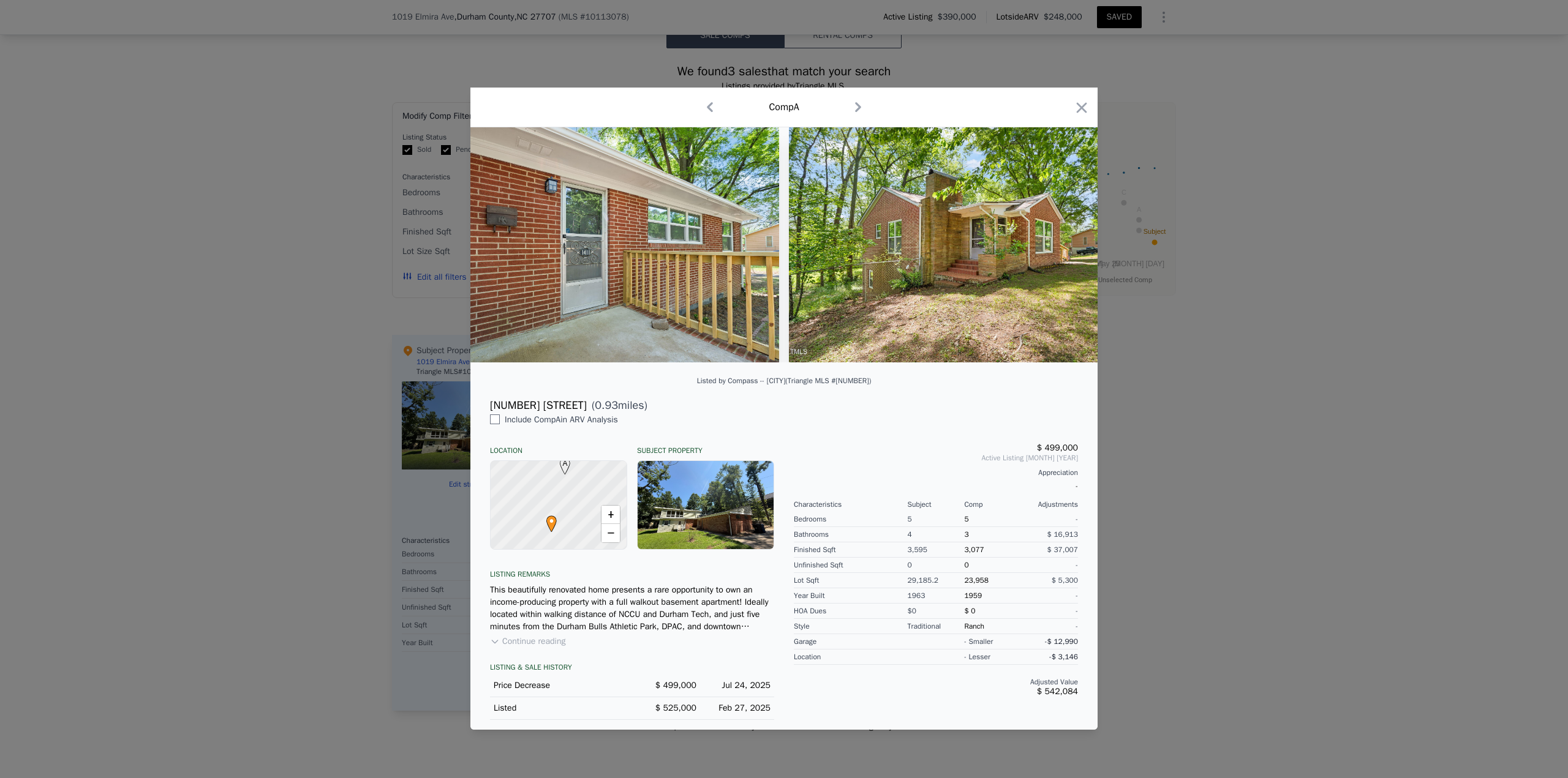 click 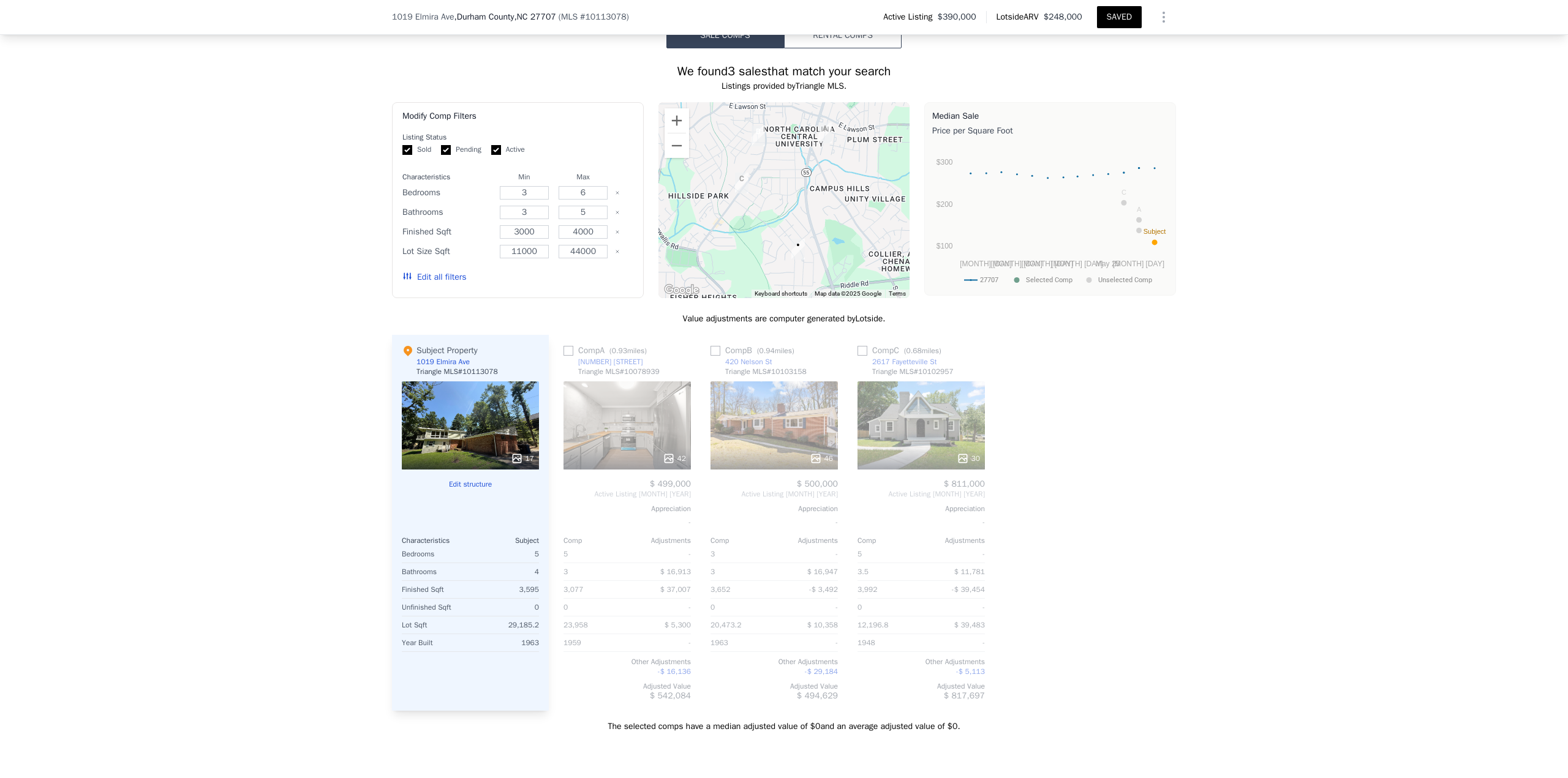 click on "46" at bounding box center [821, 458] 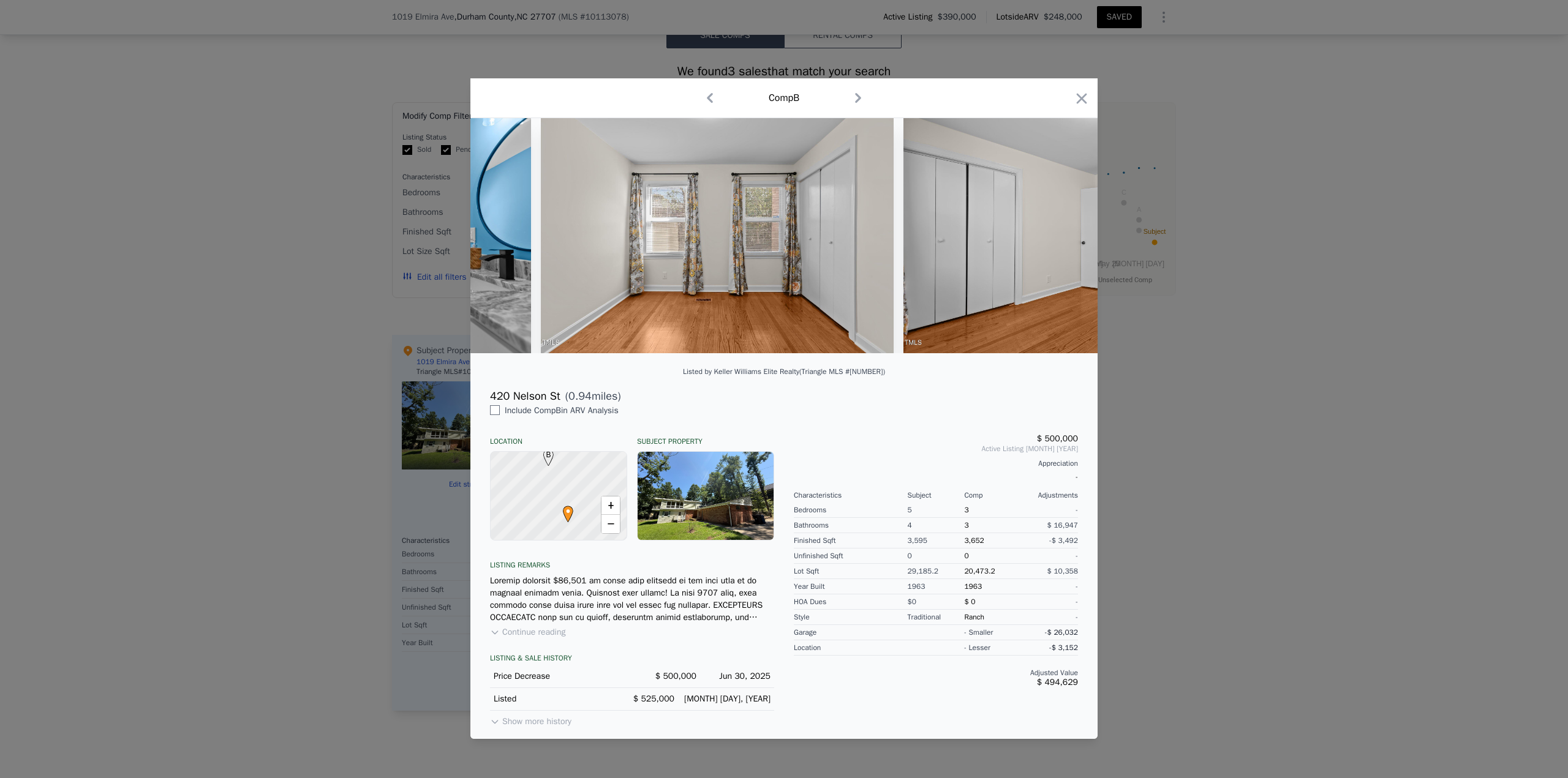 scroll, scrollTop: 0, scrollLeft: 8029, axis: horizontal 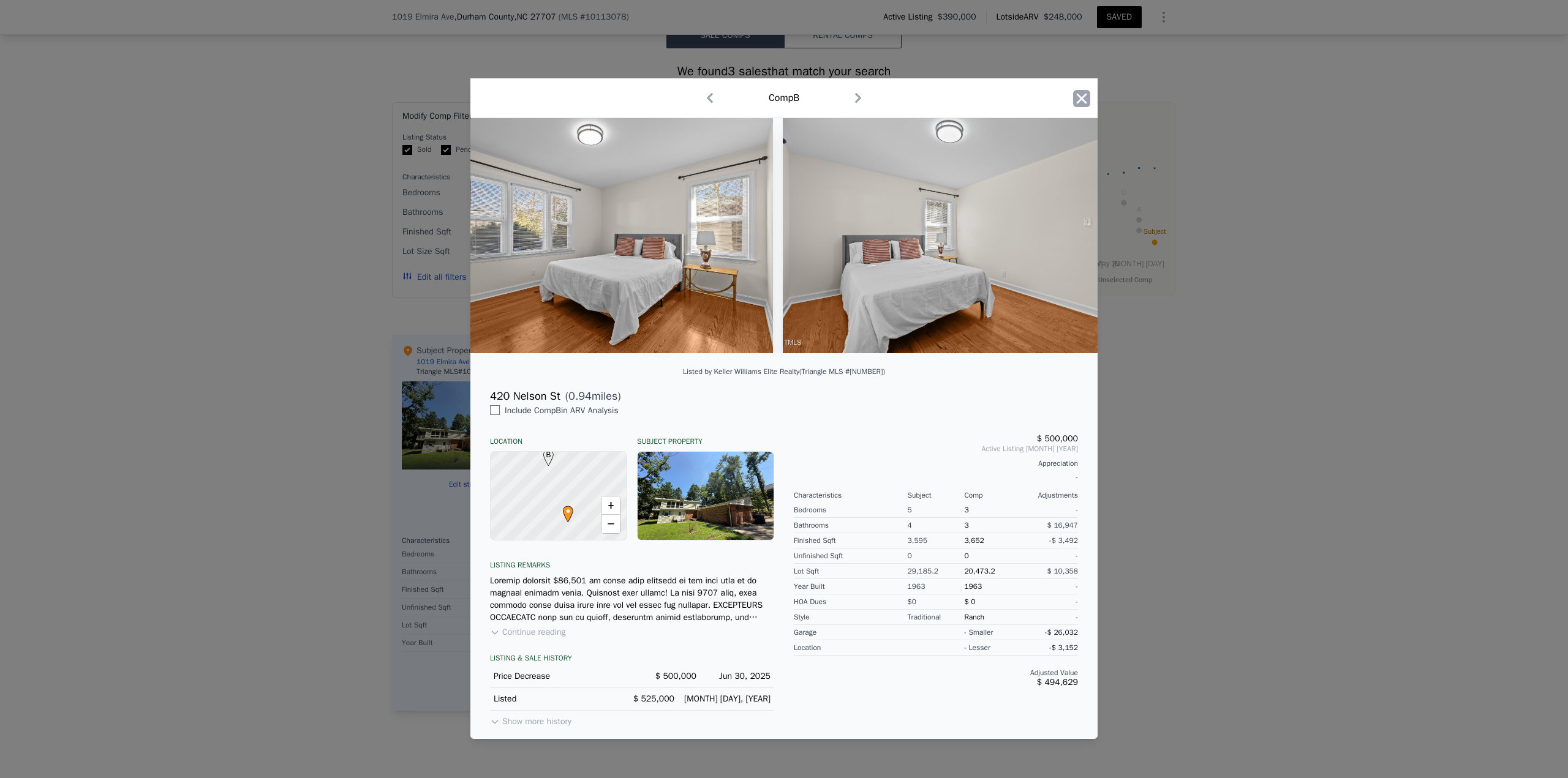 click 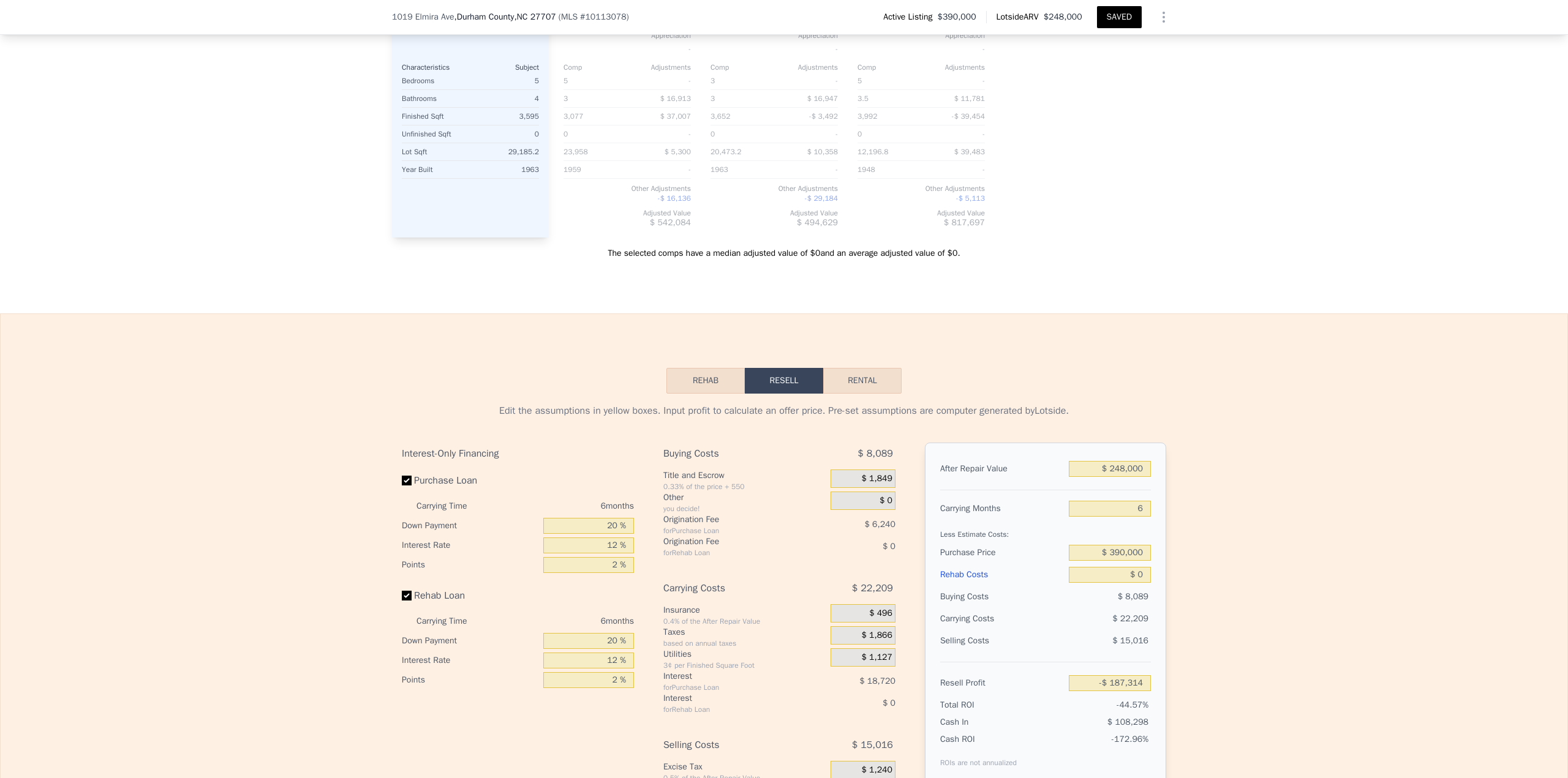scroll, scrollTop: 1587, scrollLeft: 0, axis: vertical 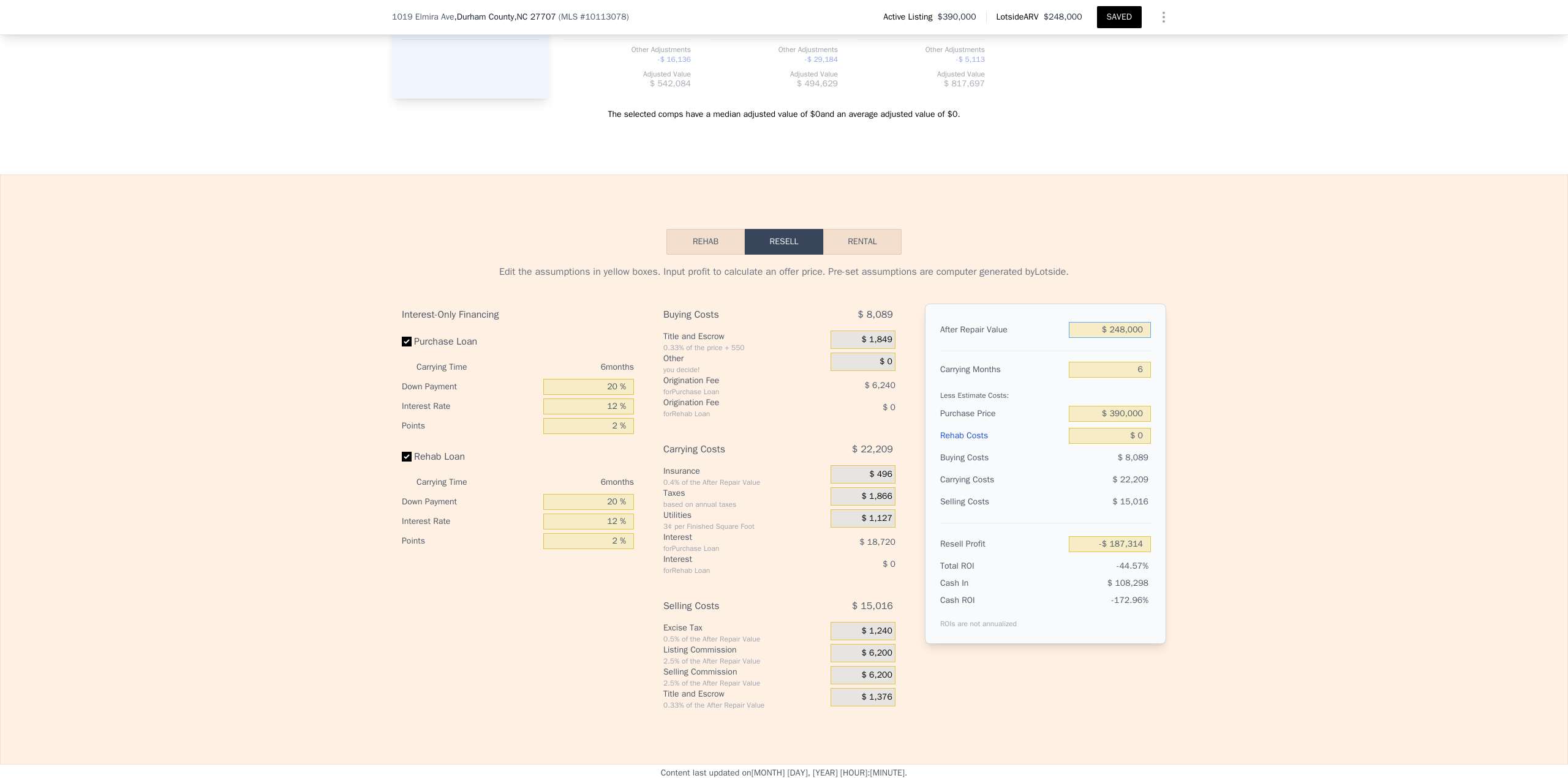 click on "$ 248,000" at bounding box center (1110, 330) 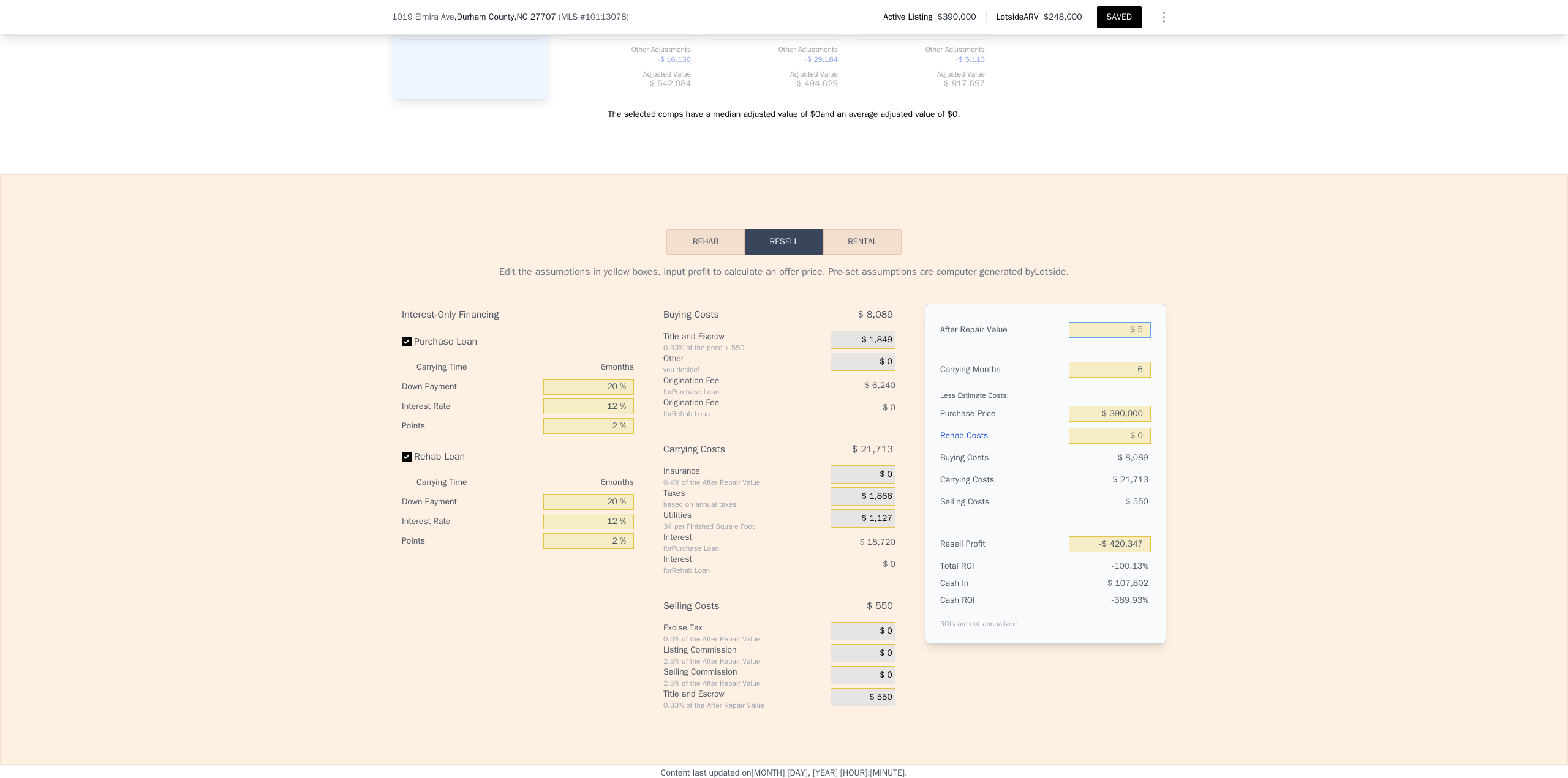 type on "-$ 420,347" 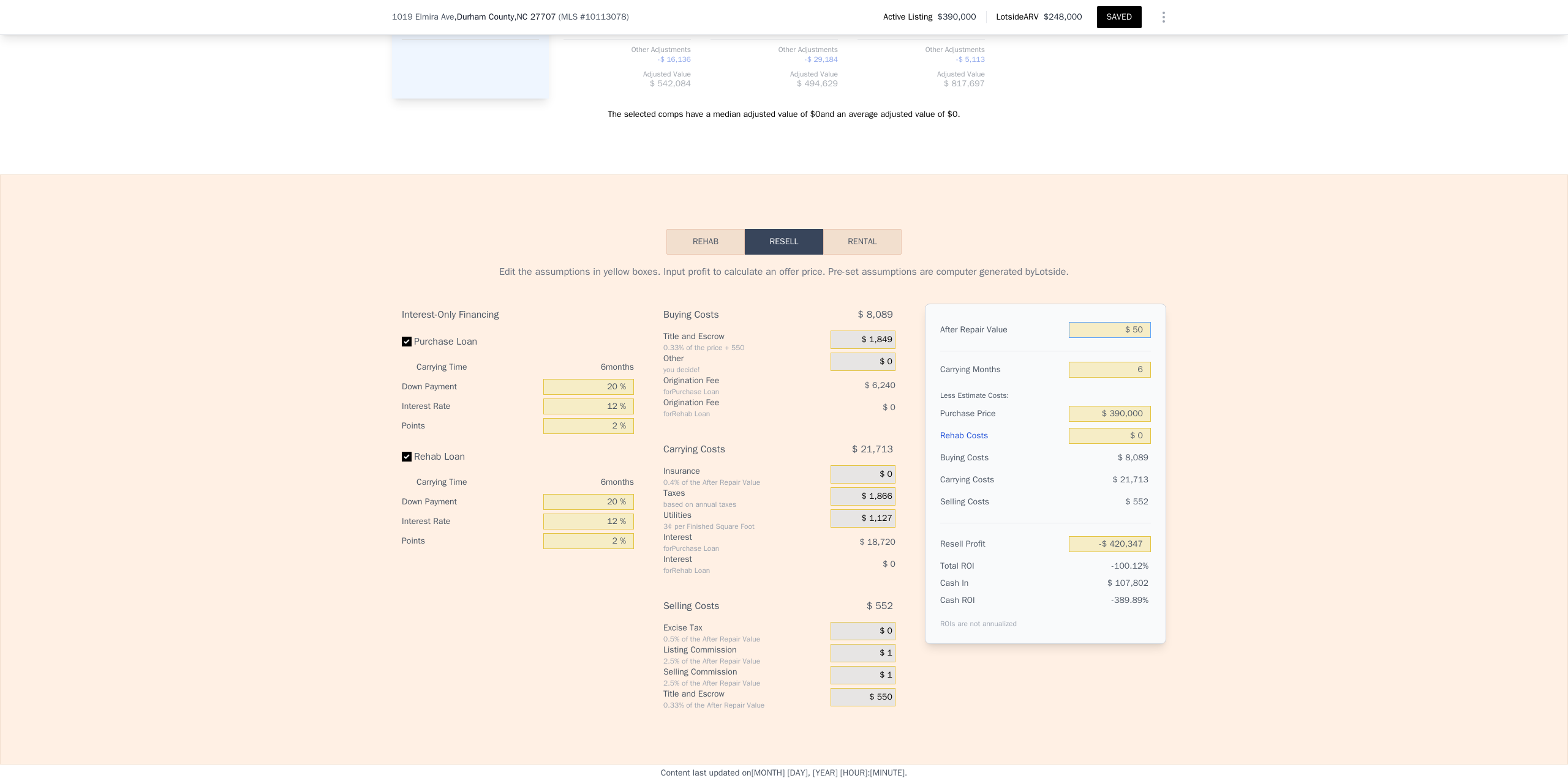 type on "-$ 420,304" 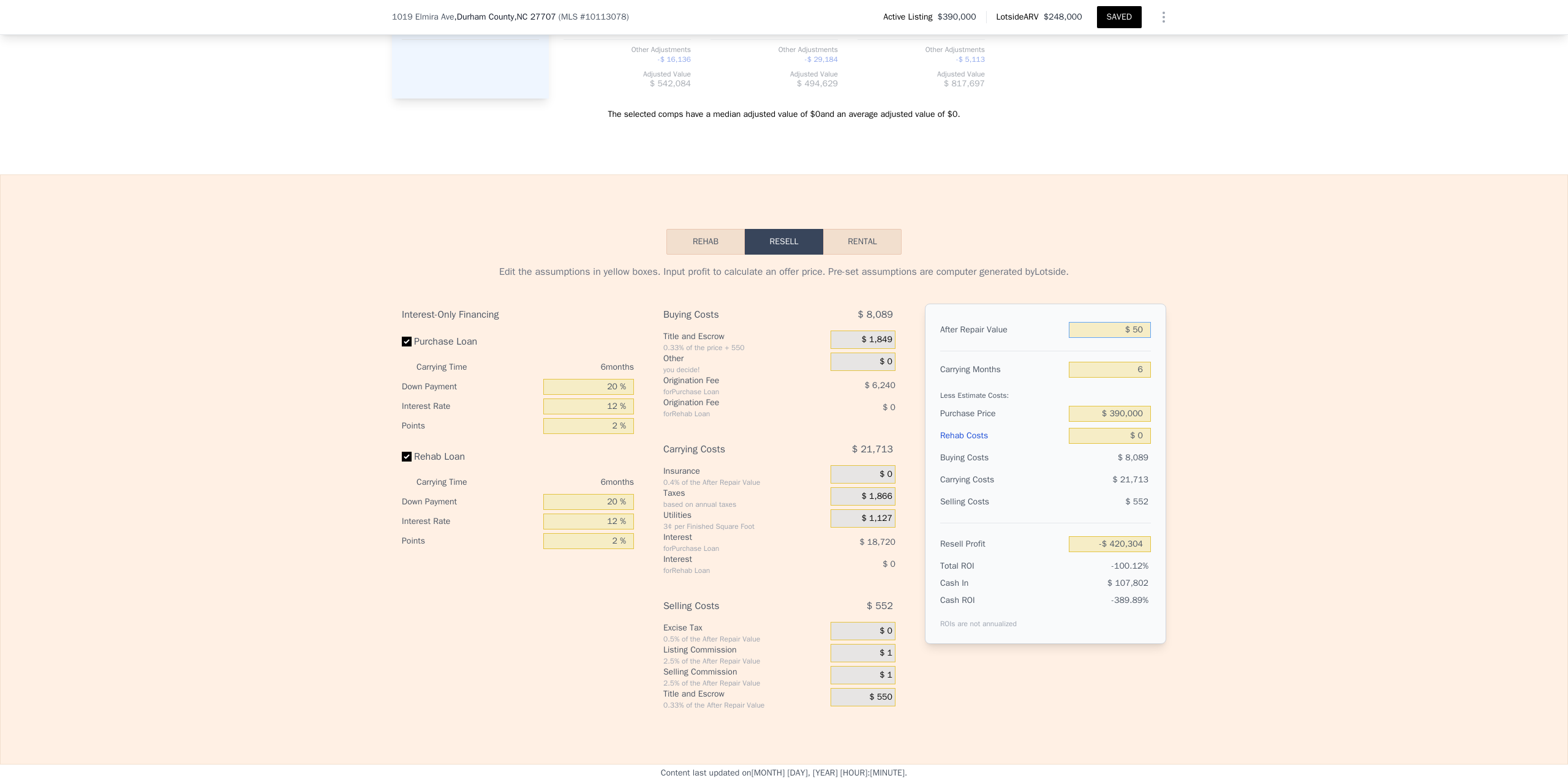 type on "$ 500" 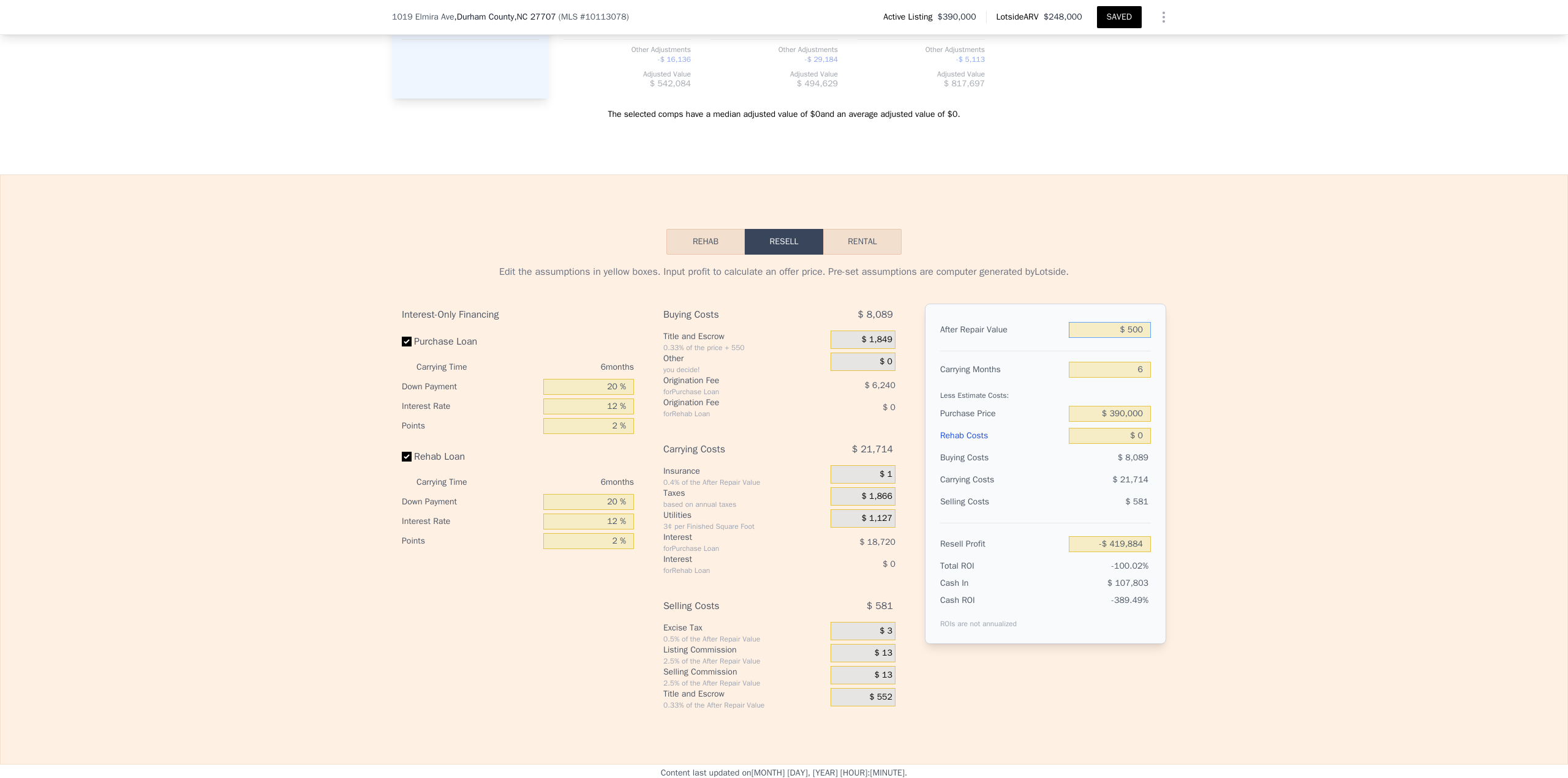 type on "$ 5,000" 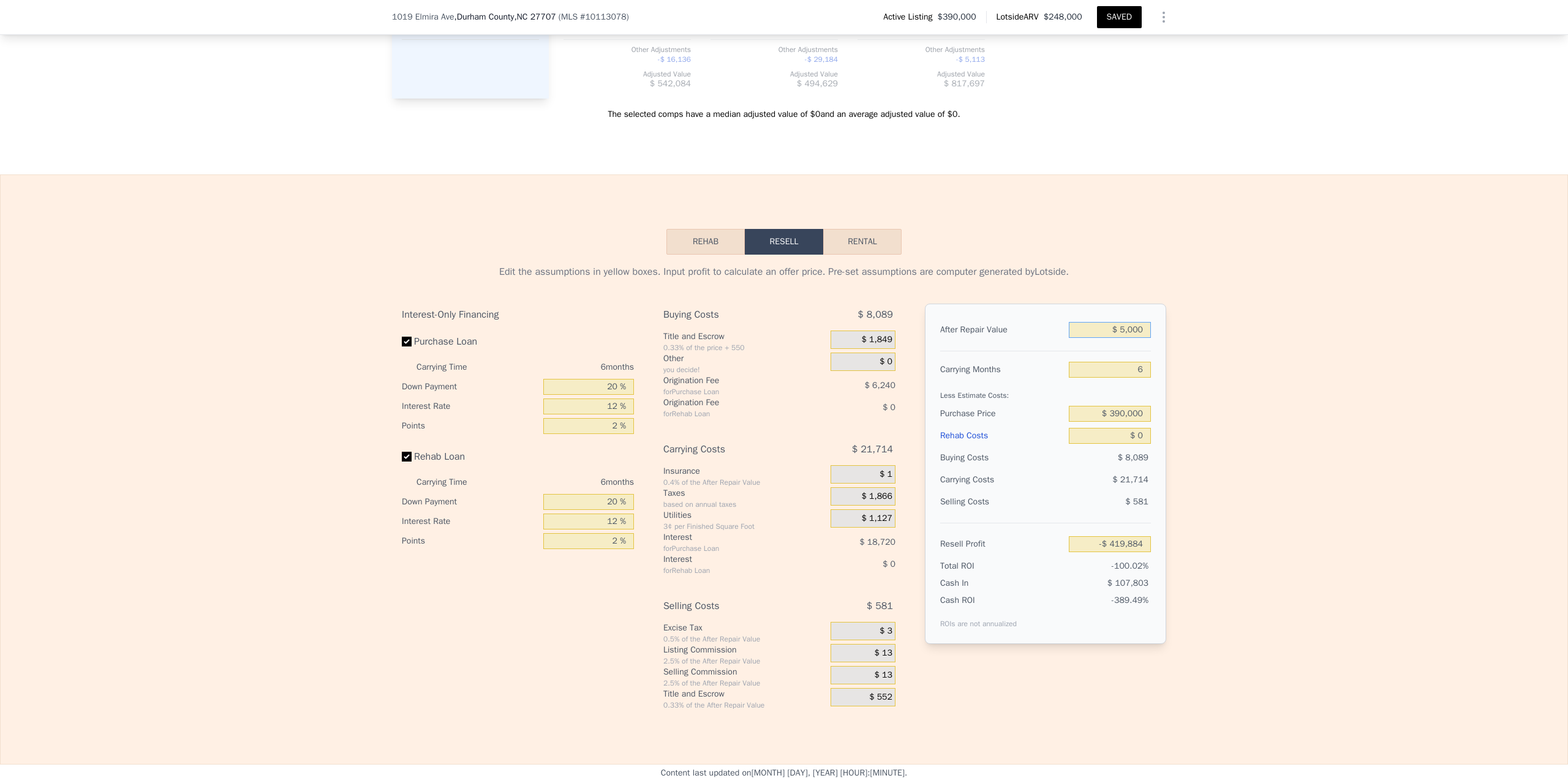 type on "-$ 415,654" 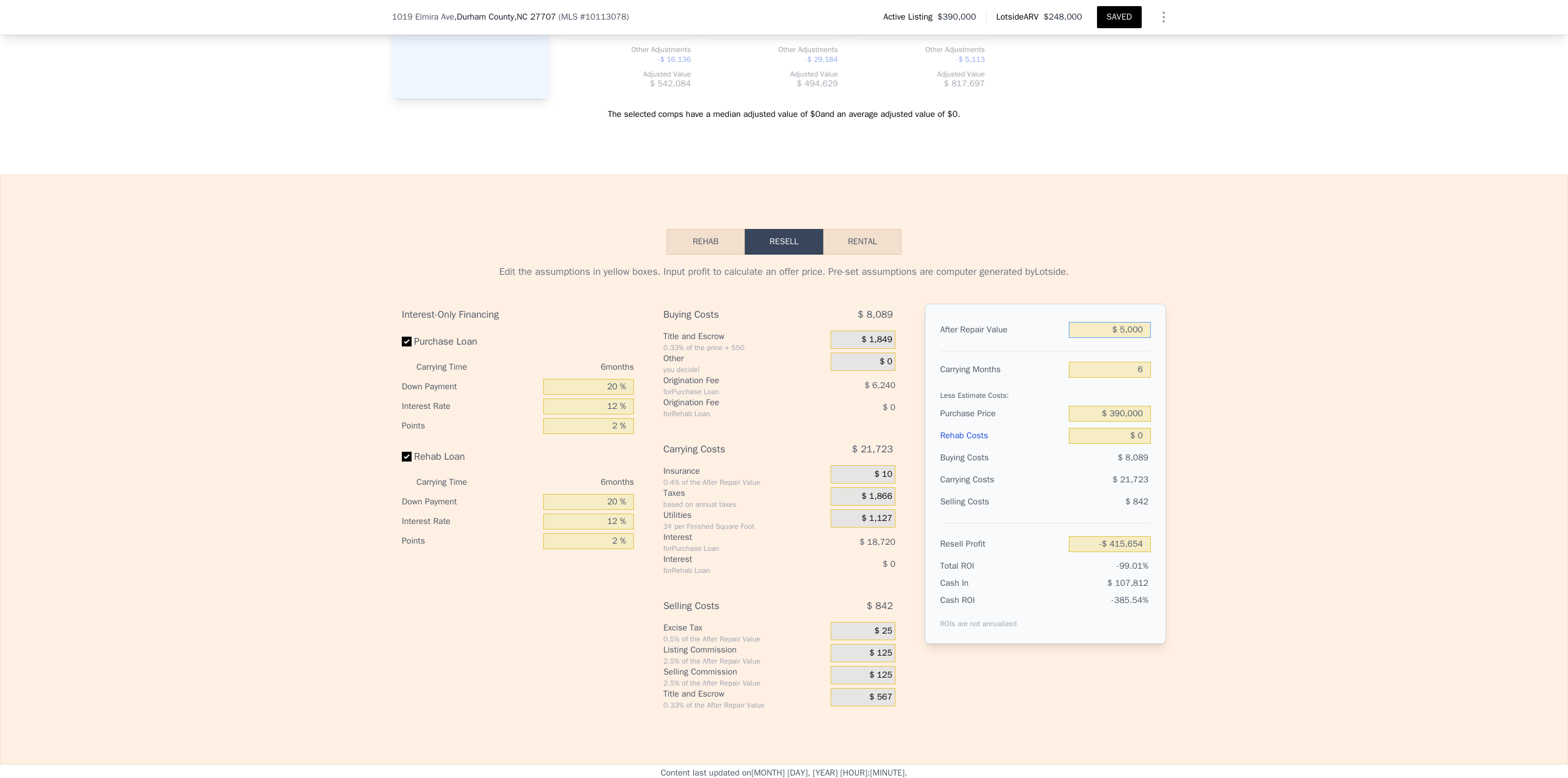type on "$ 50,000" 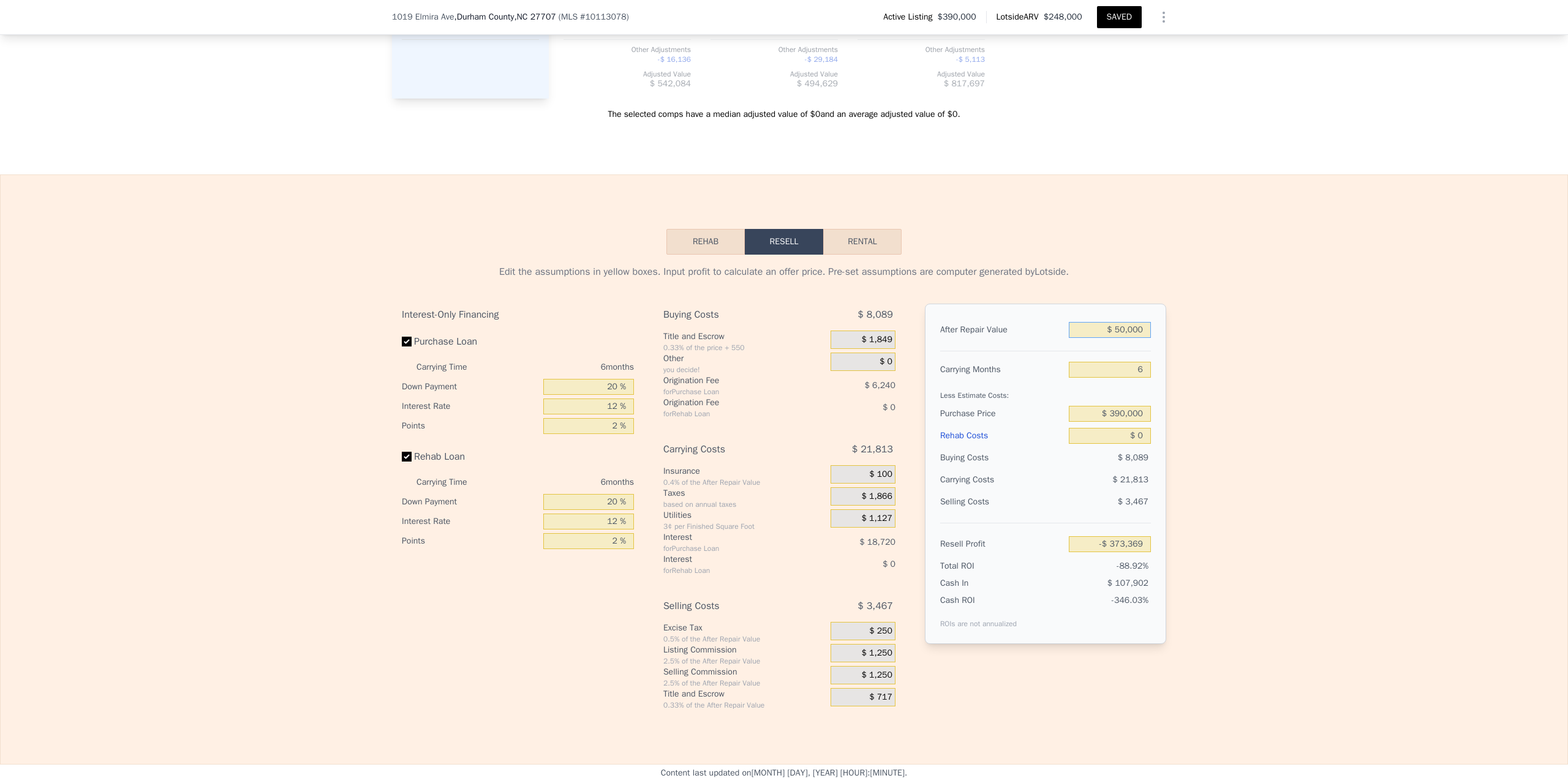 type on "$ 500,000" 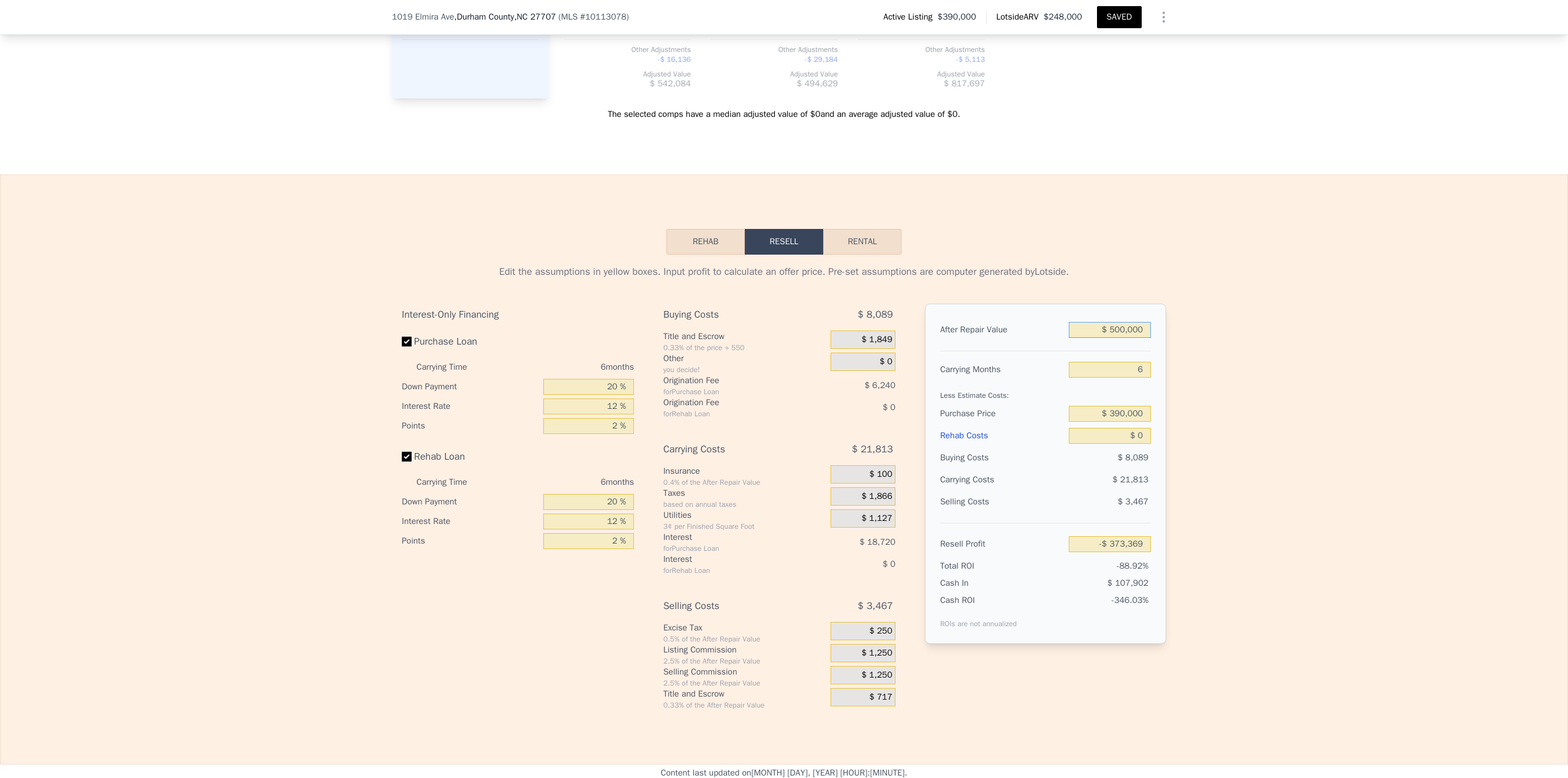 type on "$ 49,483" 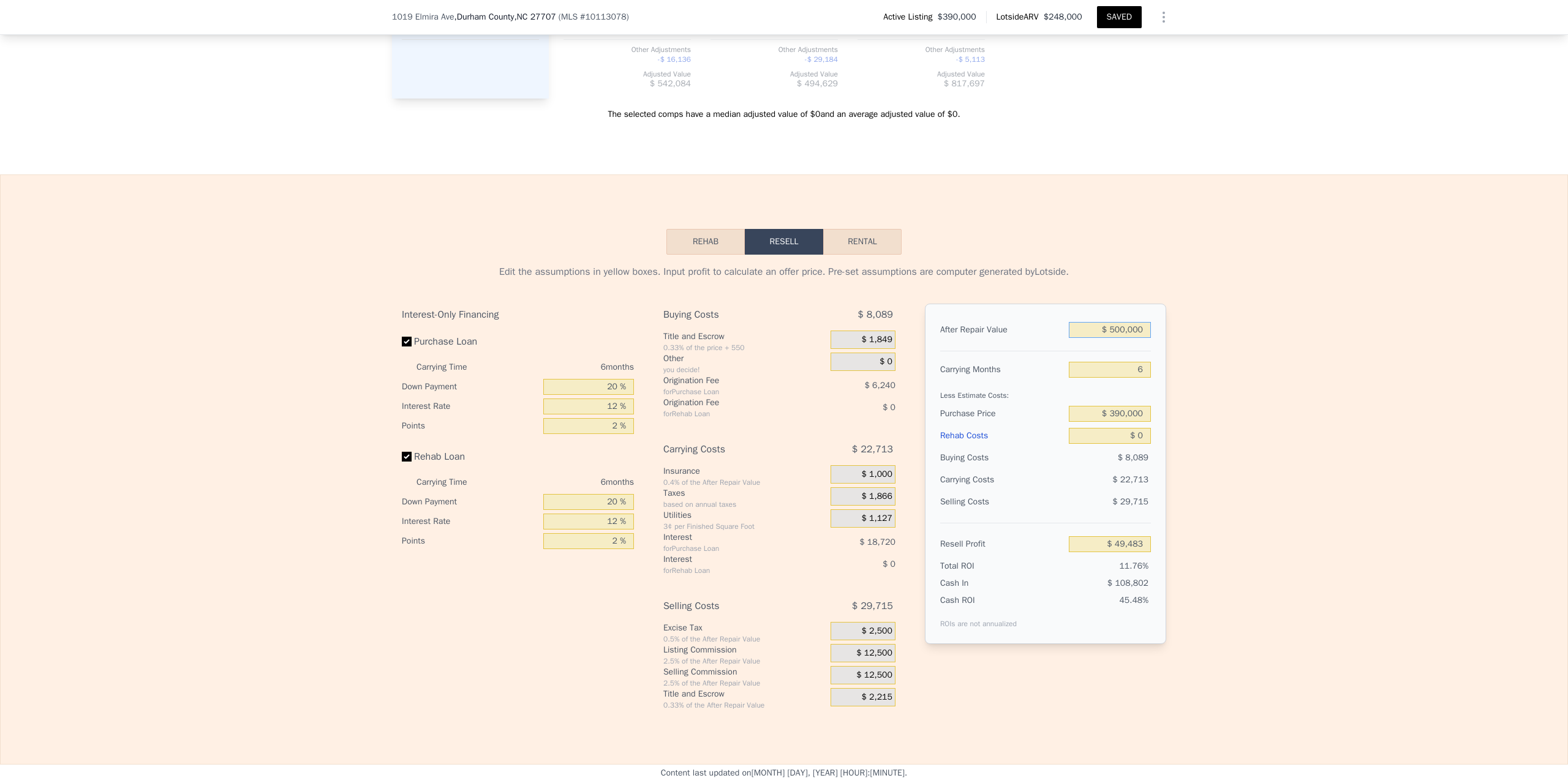 type on "$ 500,000" 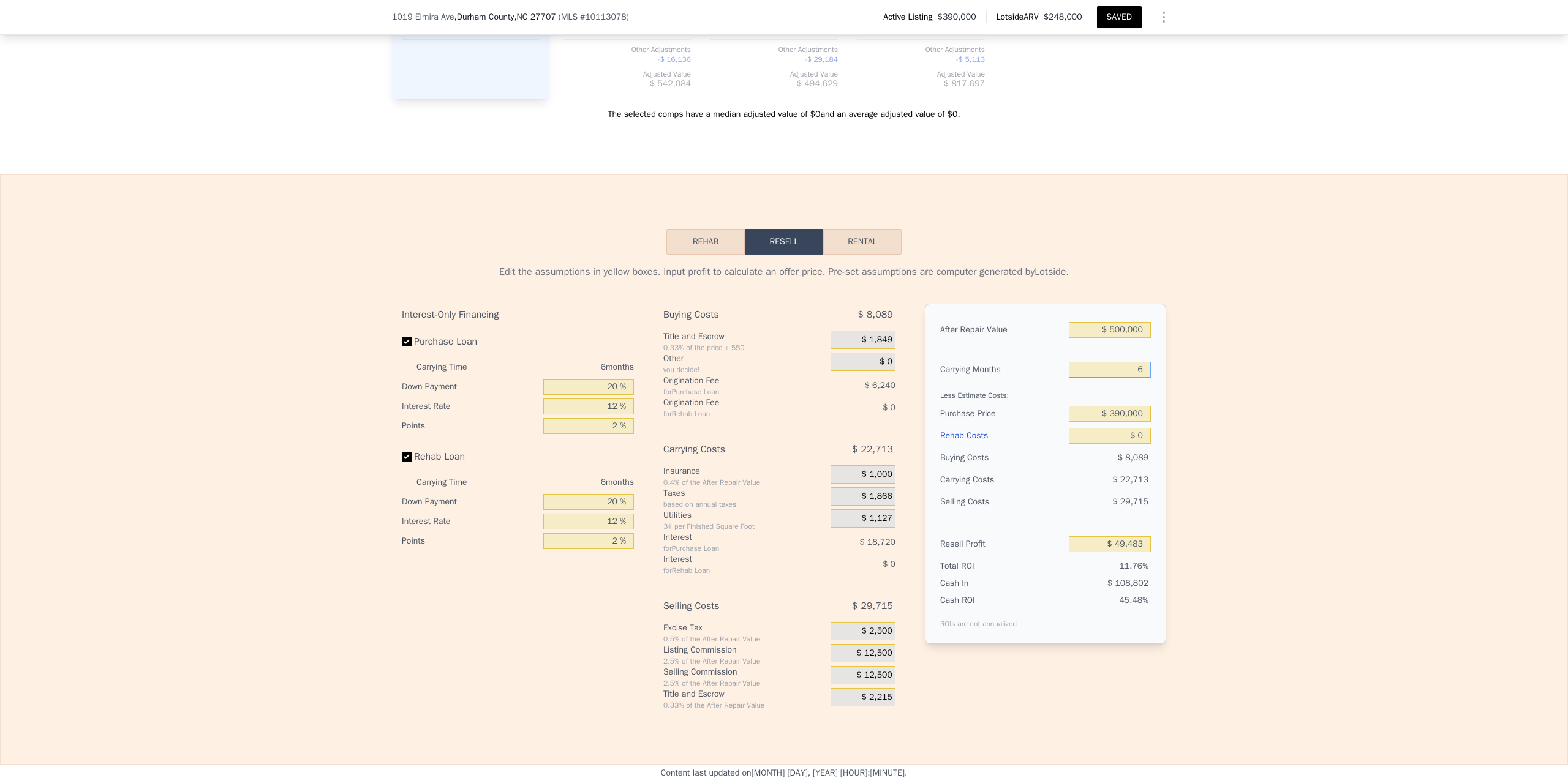 type on "9" 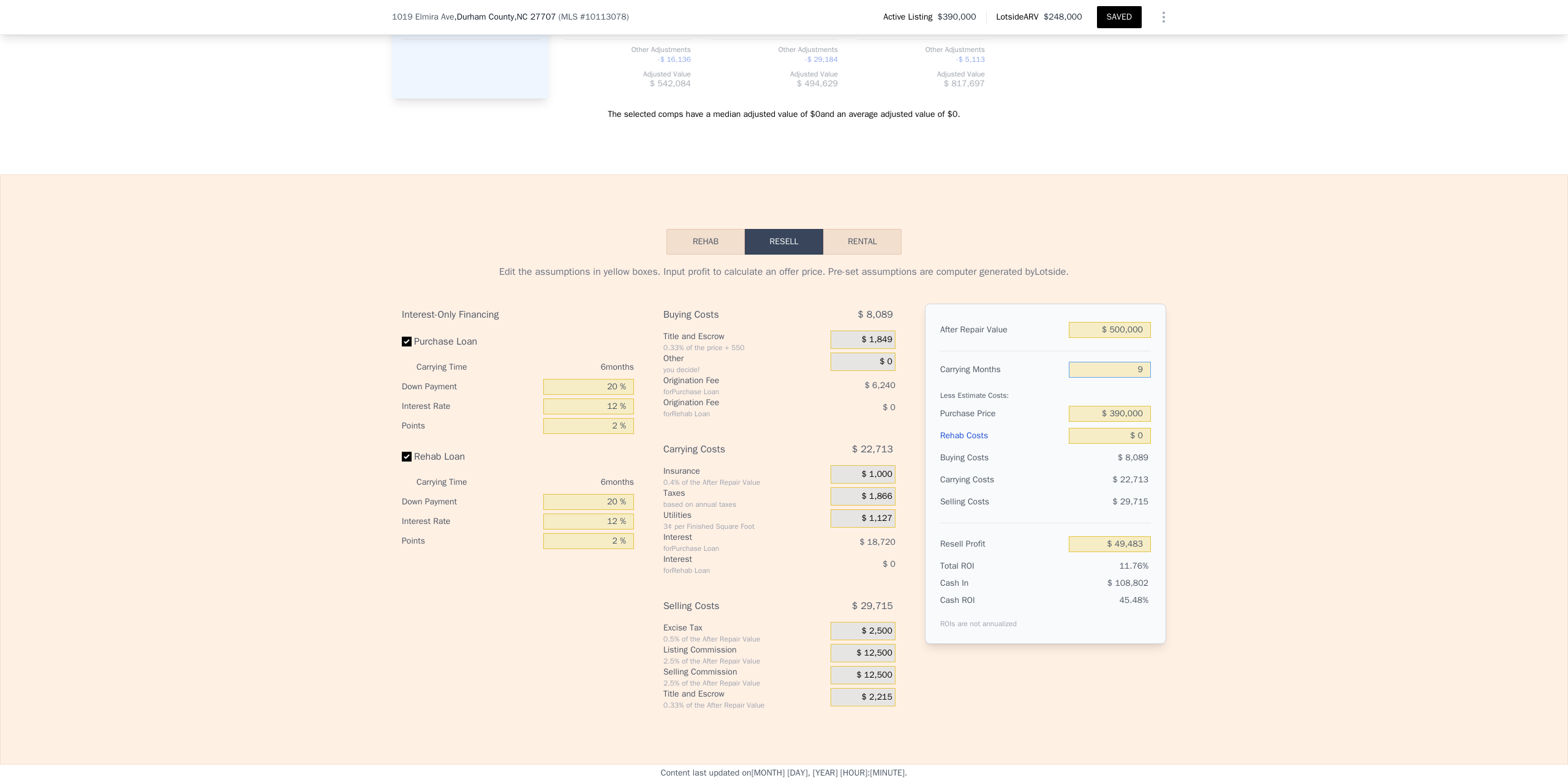 type on "$ 38,126" 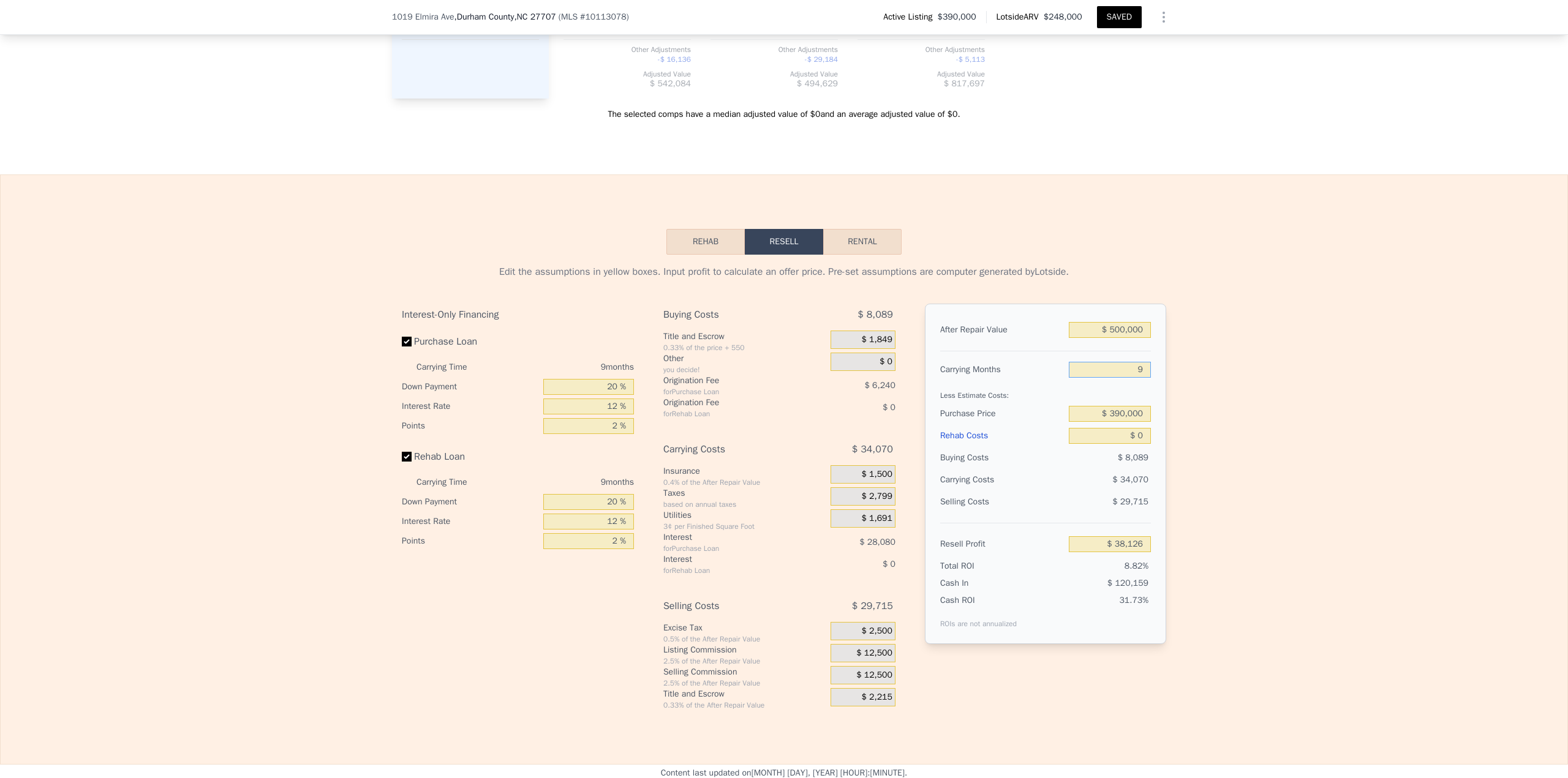 type on "9" 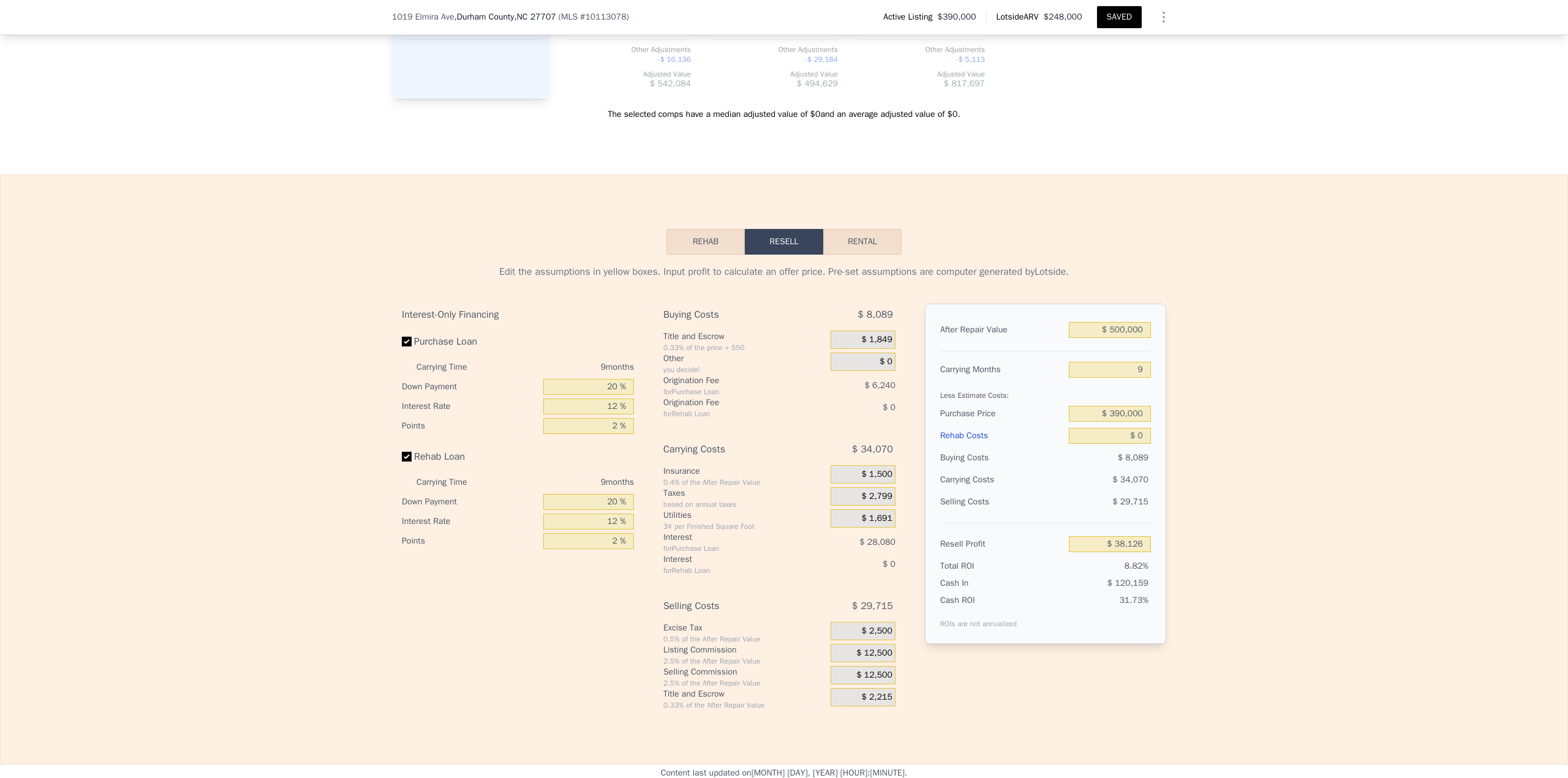 drag, startPoint x: 1200, startPoint y: 372, endPoint x: 1210, endPoint y: 364, distance: 12.806248 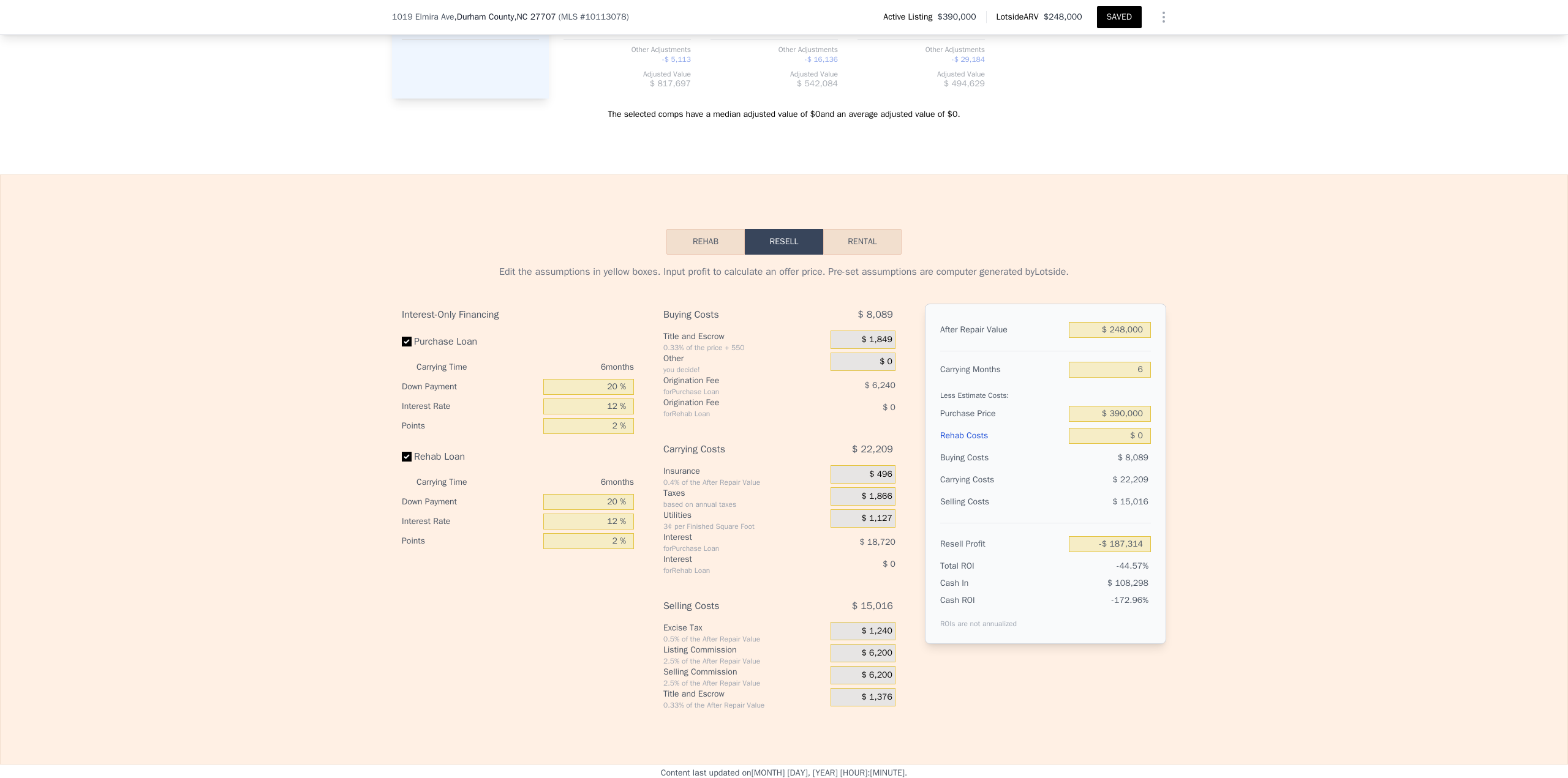 click on "Rehab" at bounding box center [706, 242] 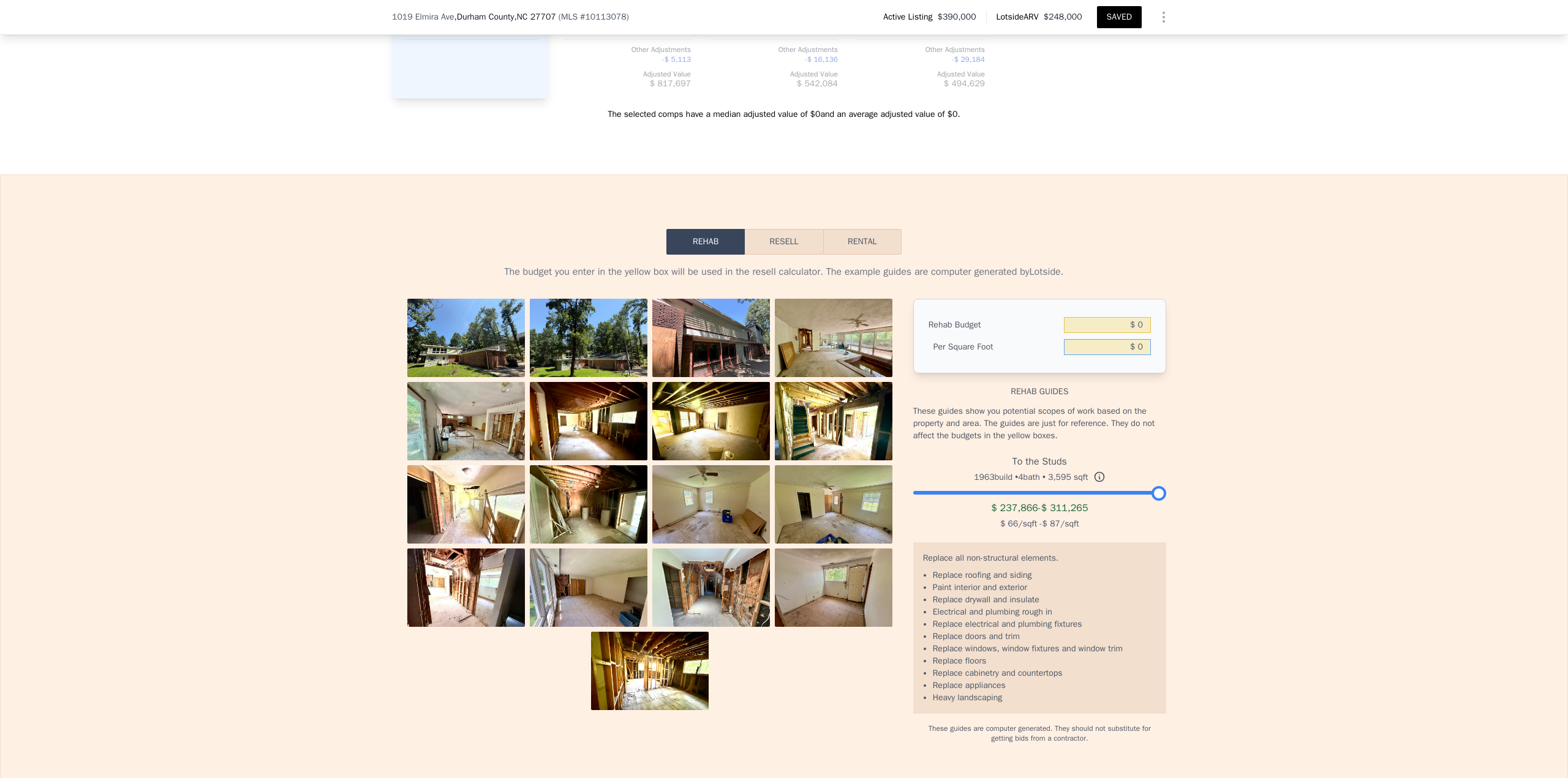 click on "$ 0" at bounding box center [1107, 347] 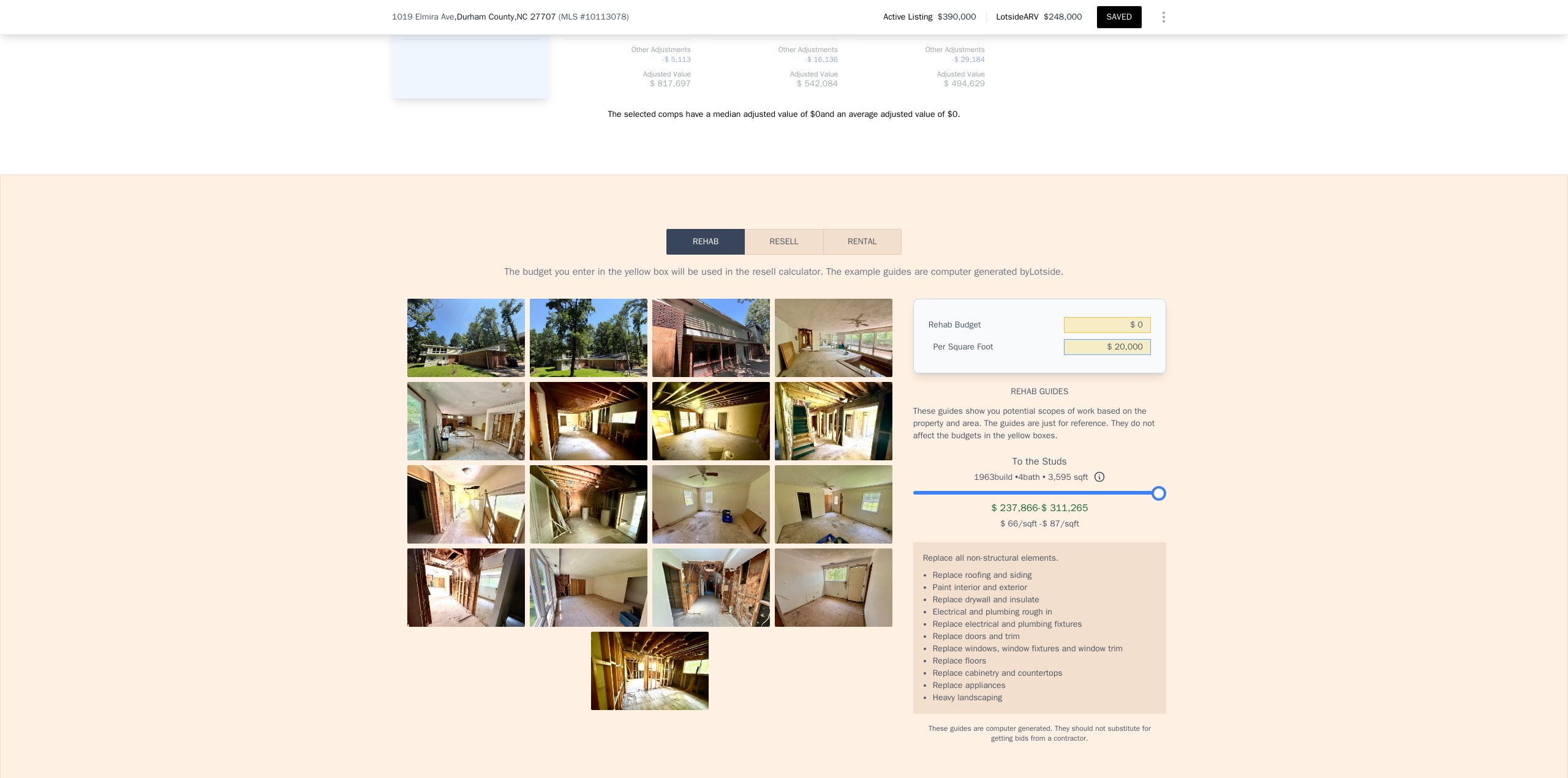 type on "$ 200,000" 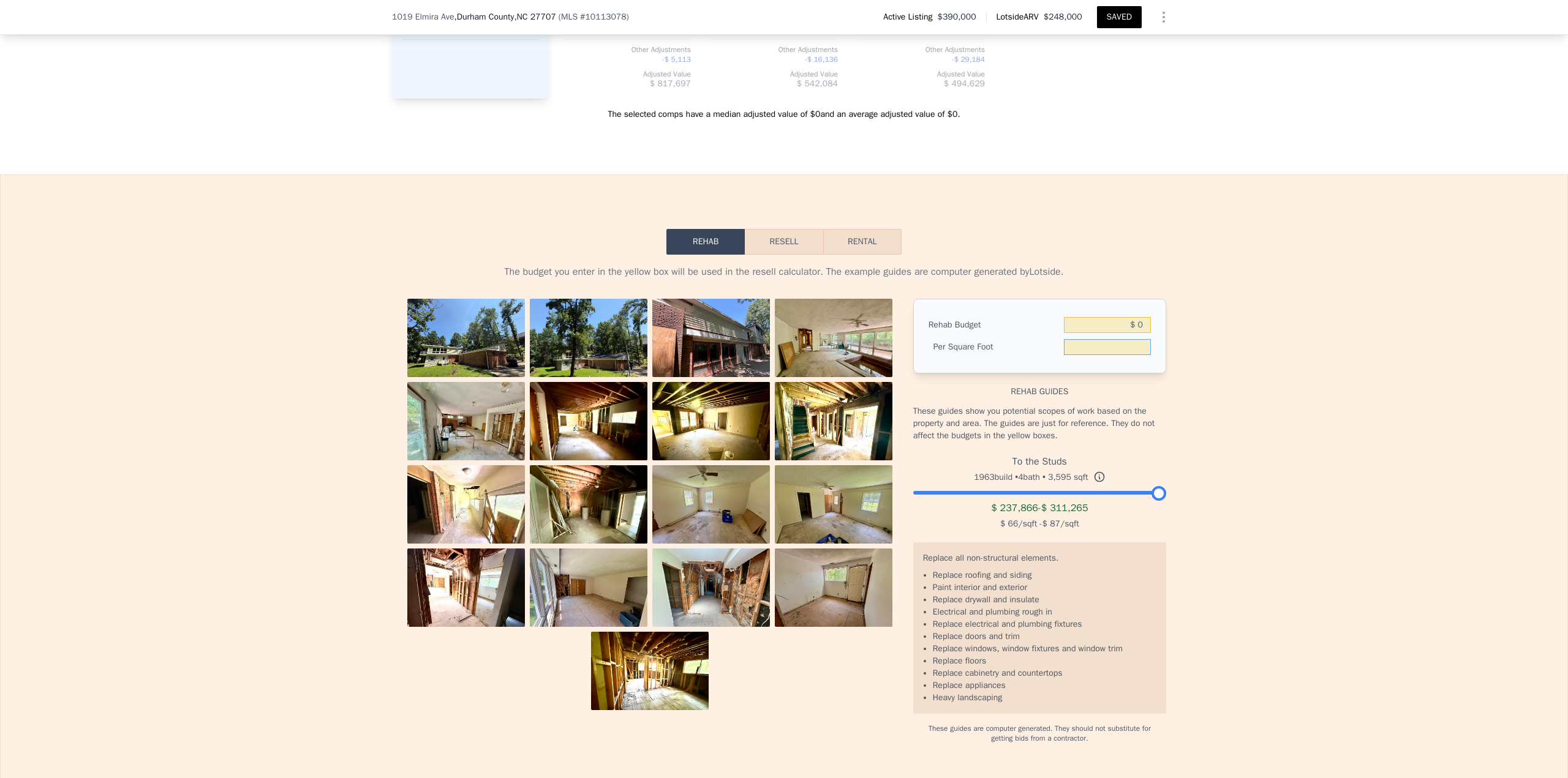 type 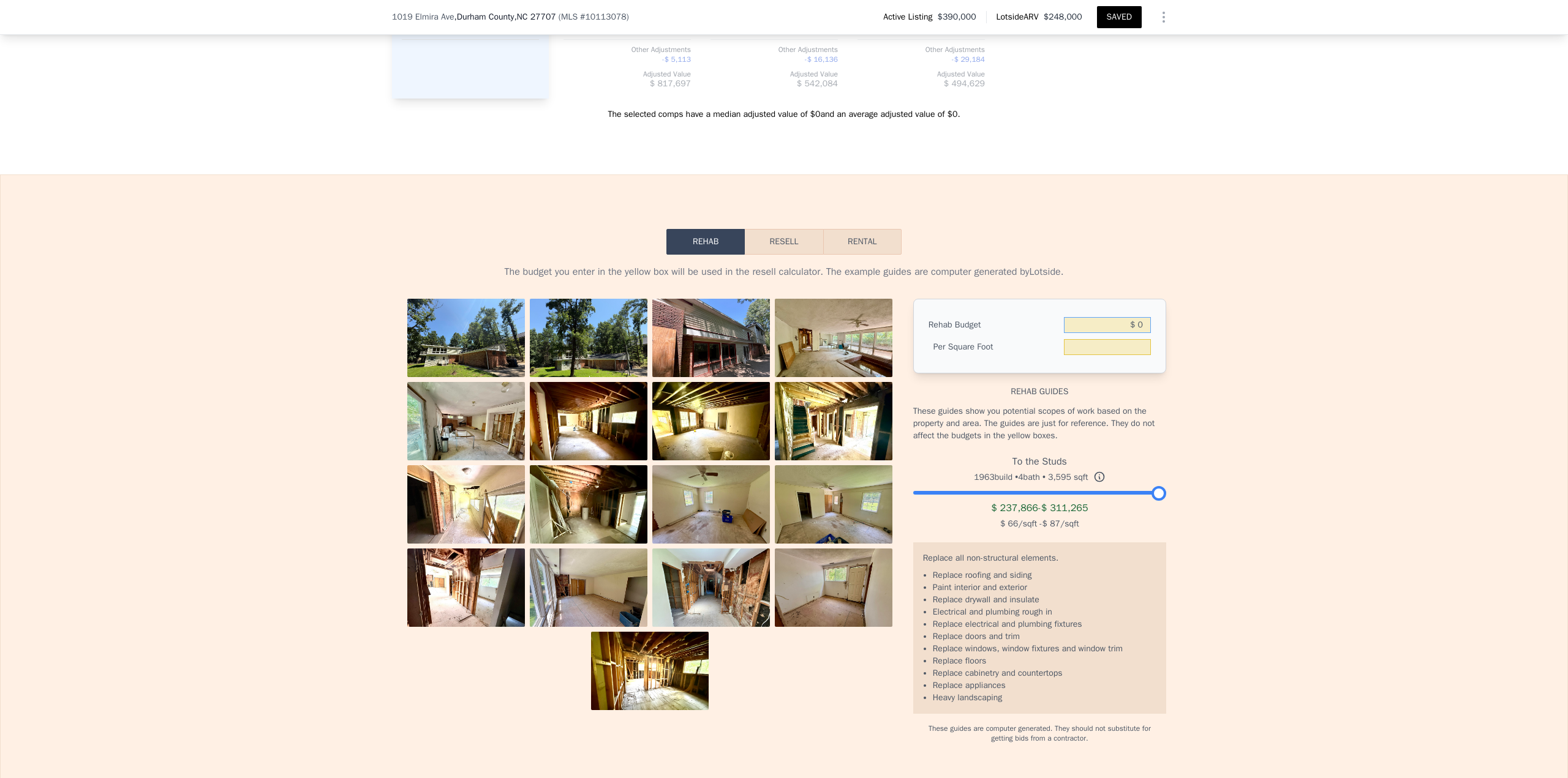 click on "$ 0" at bounding box center [1107, 325] 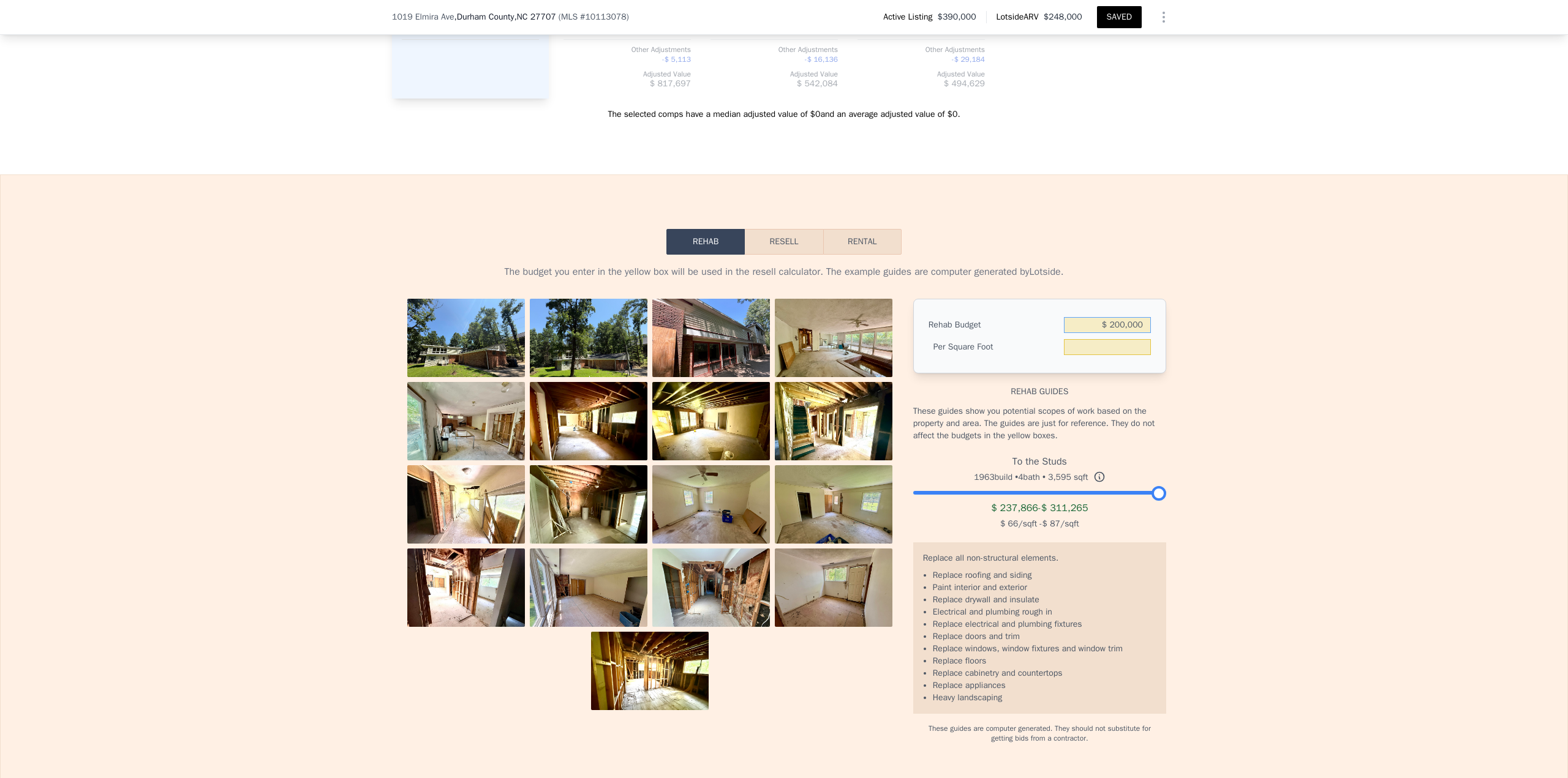 type on "$ 200,000" 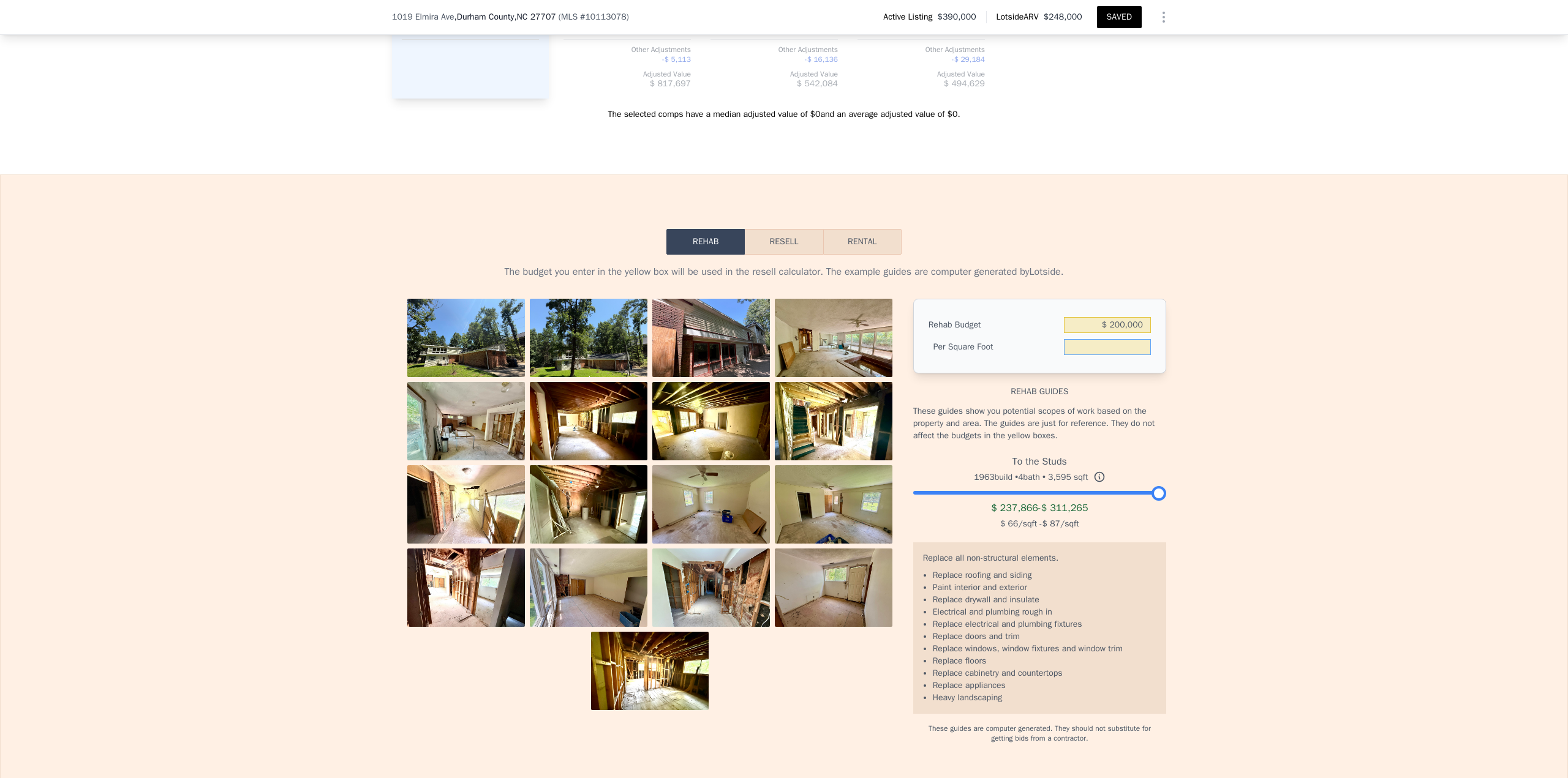 type on "$ 55.63" 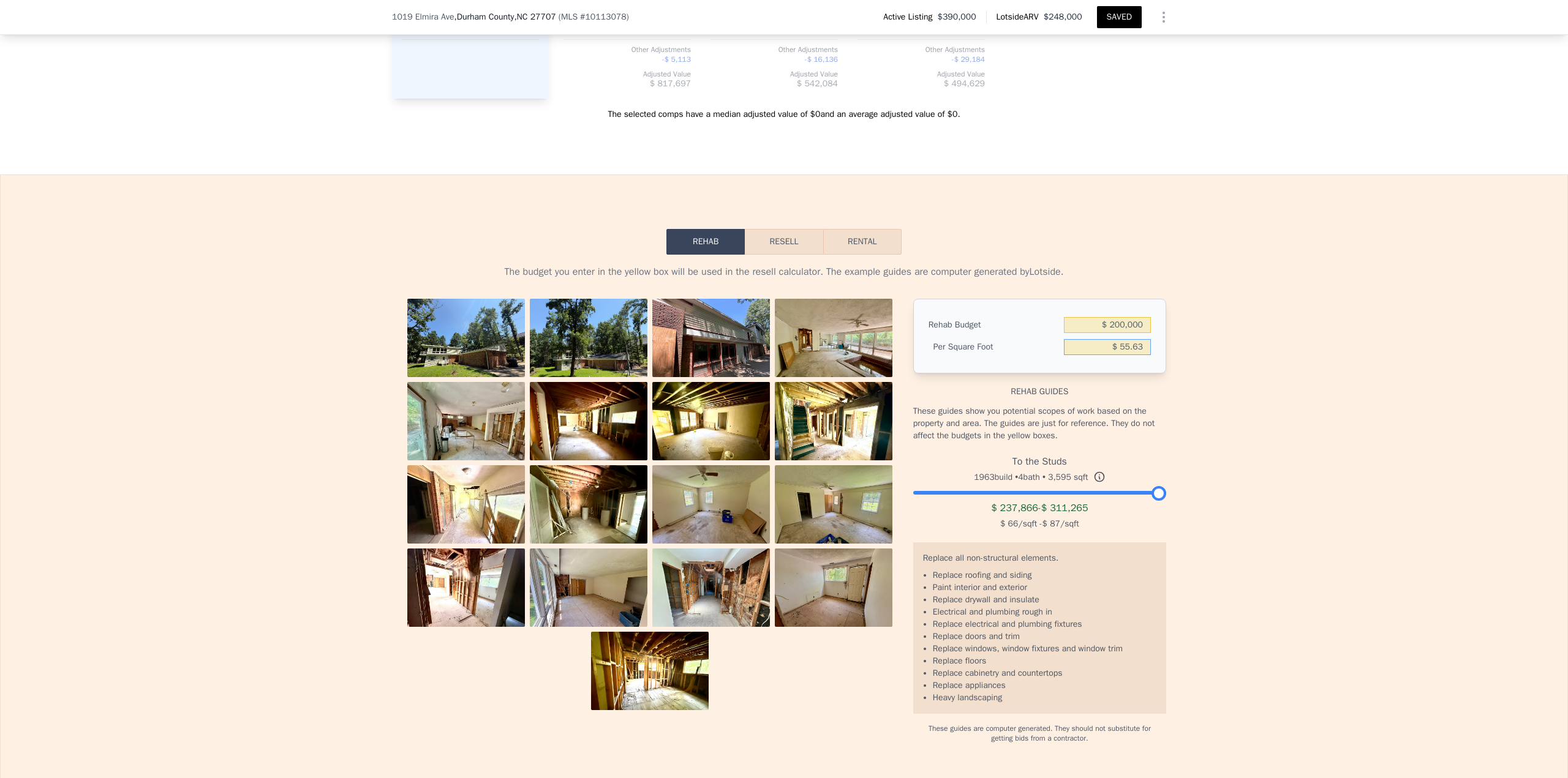 click on "Resell" at bounding box center [783, 242] 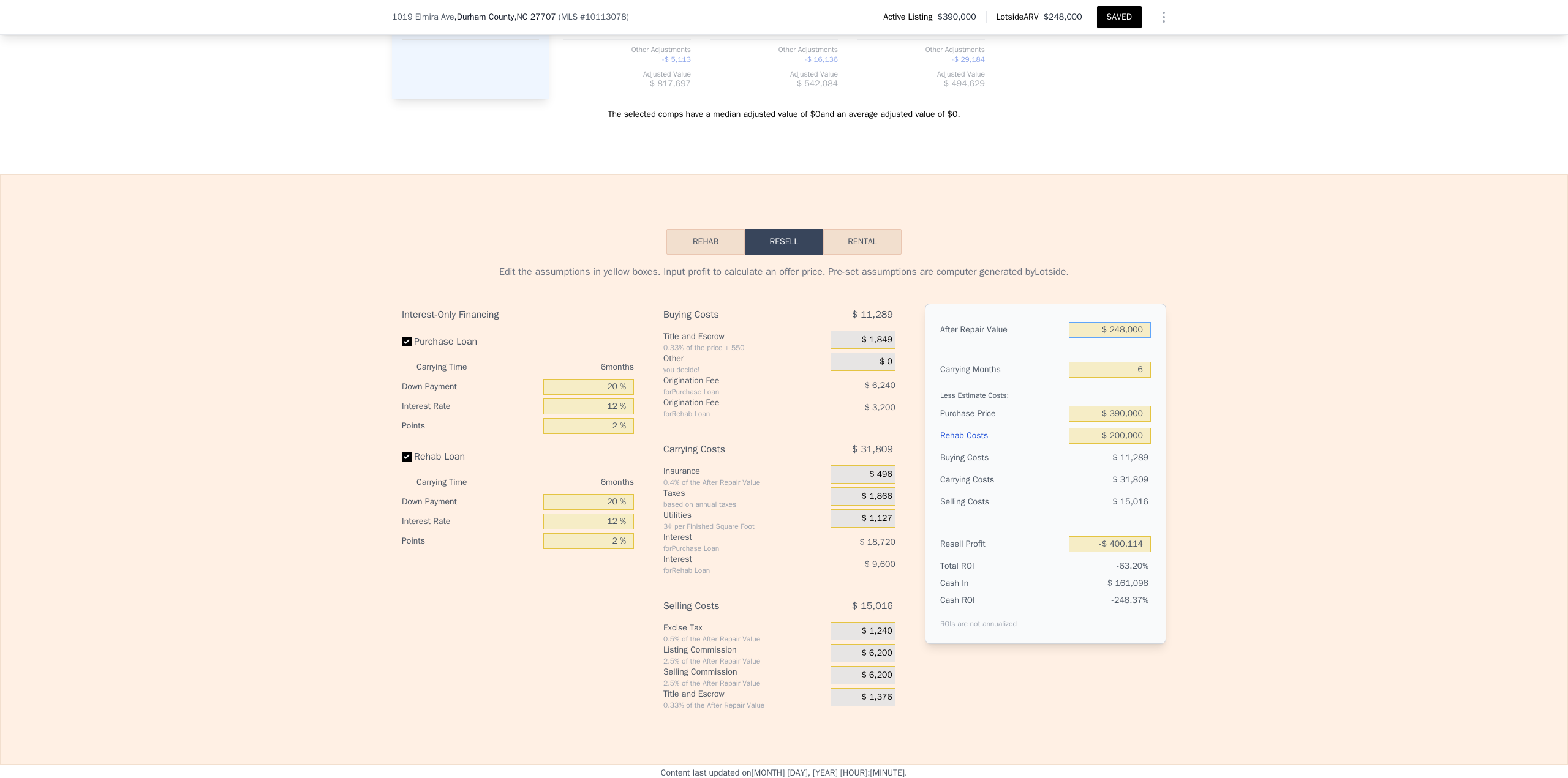 click on "$ 248,000" at bounding box center [1110, 330] 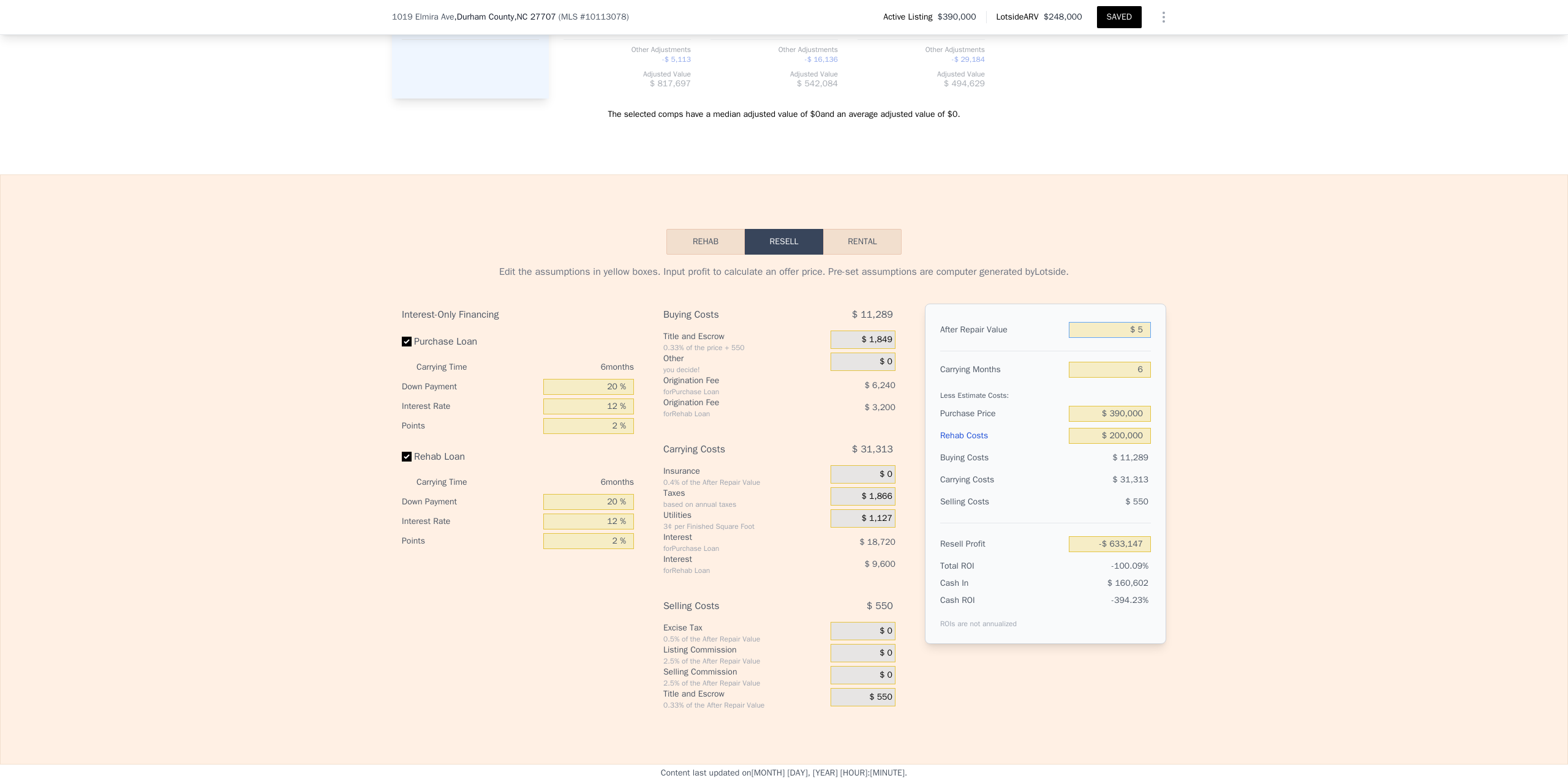 type on "-$ 633,147" 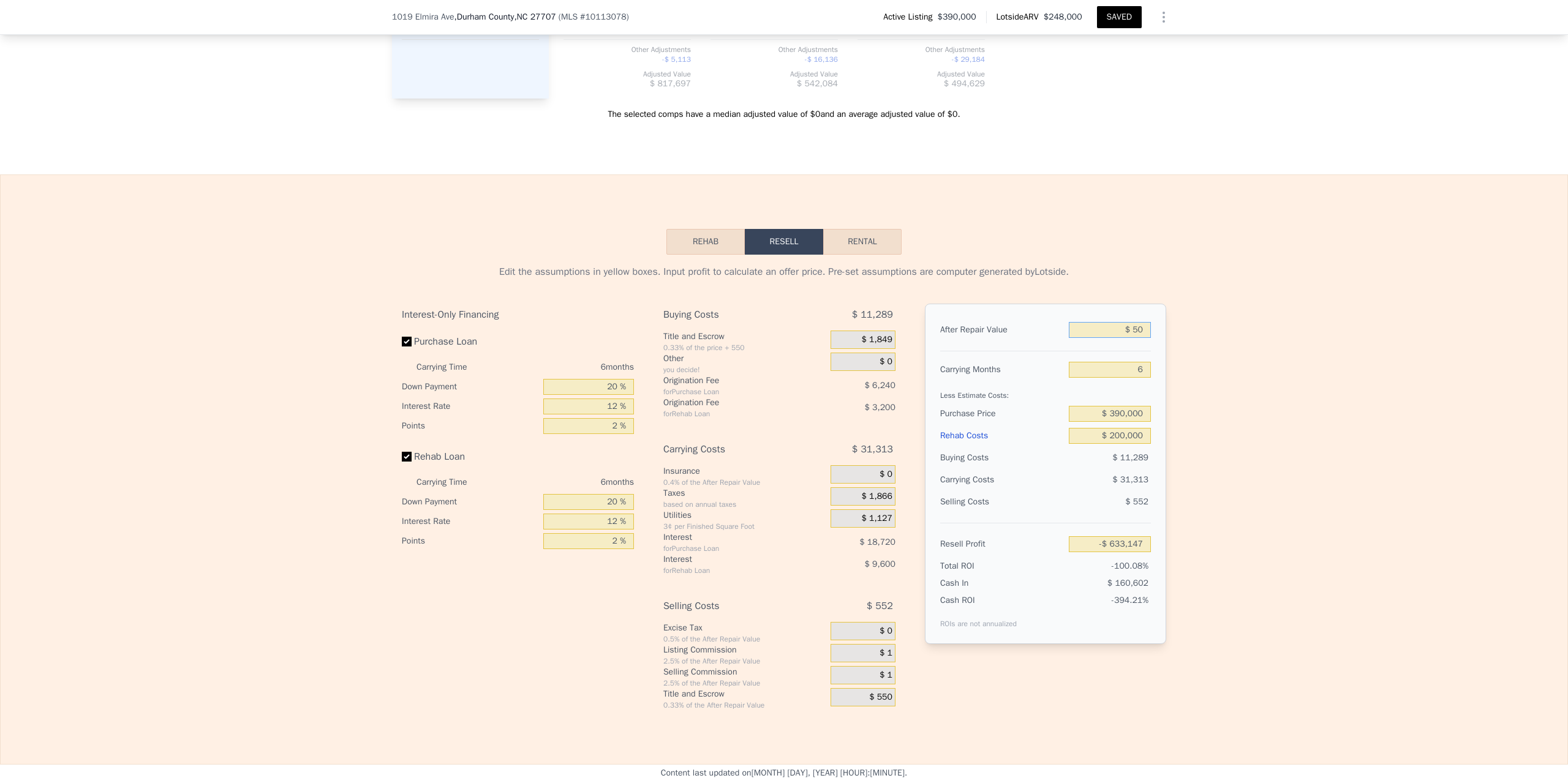 type on "-$ 633,104" 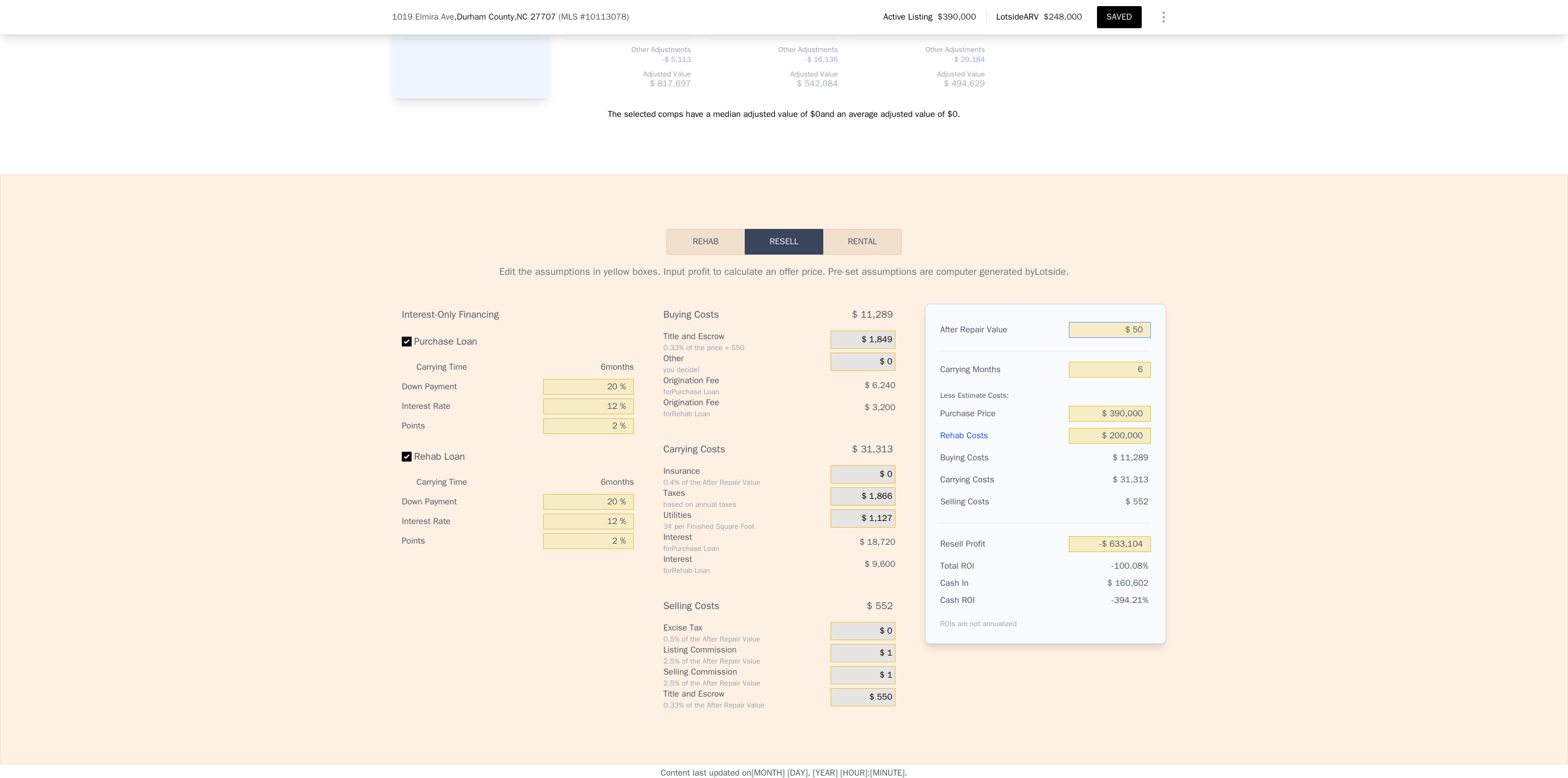 type on "$ 500" 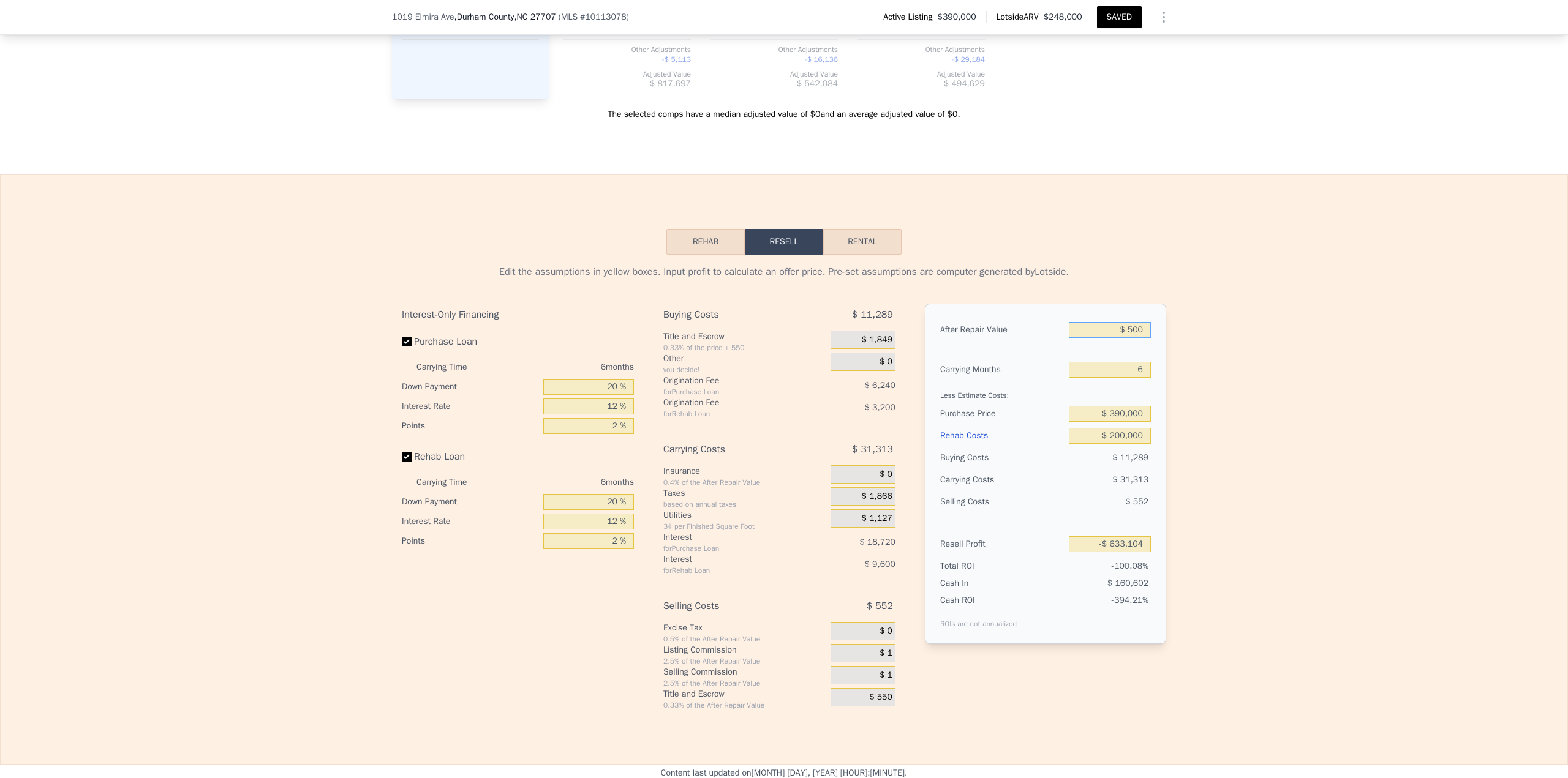 type on "-$ 632,684" 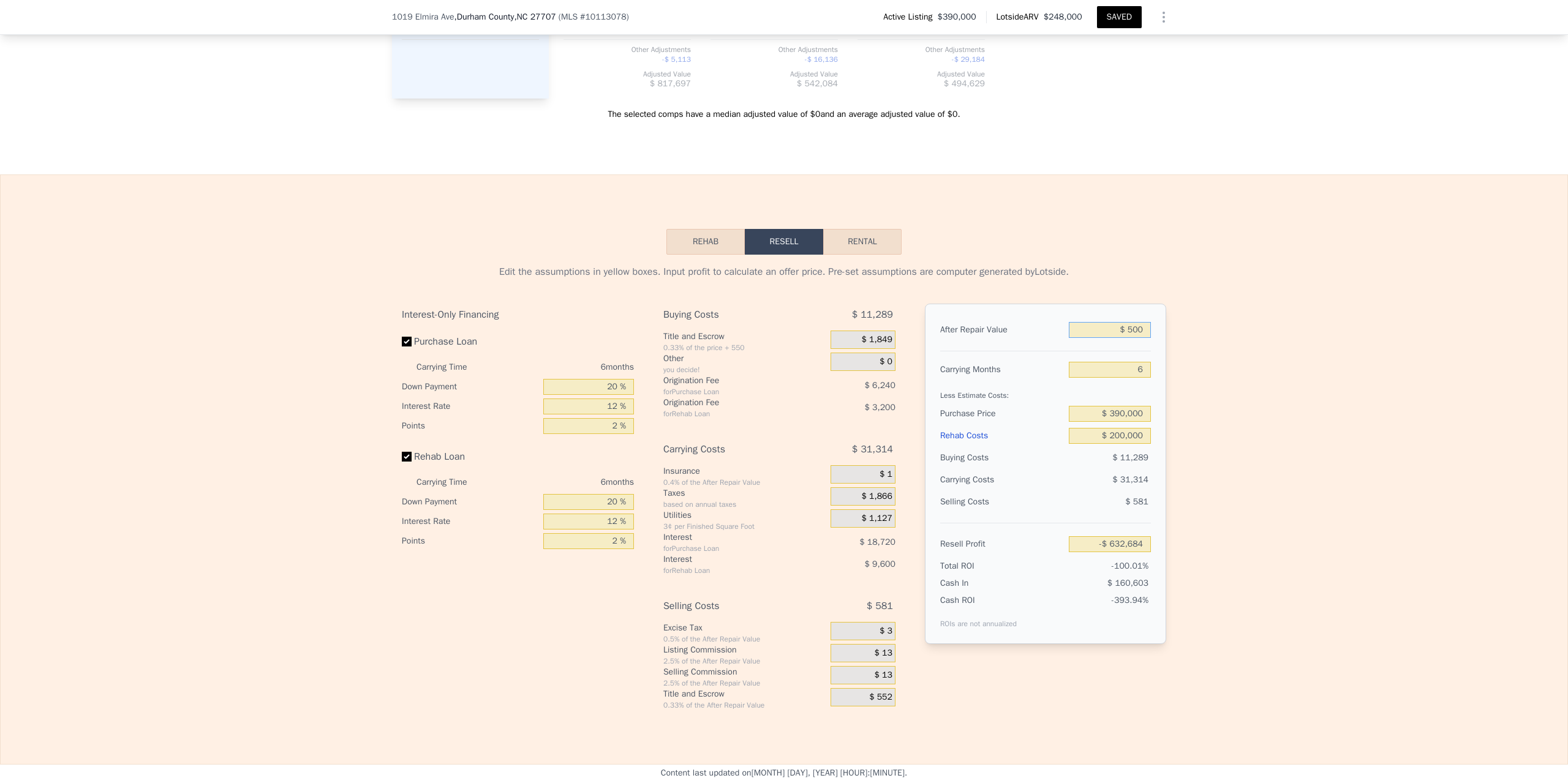 type on "$ 5,000" 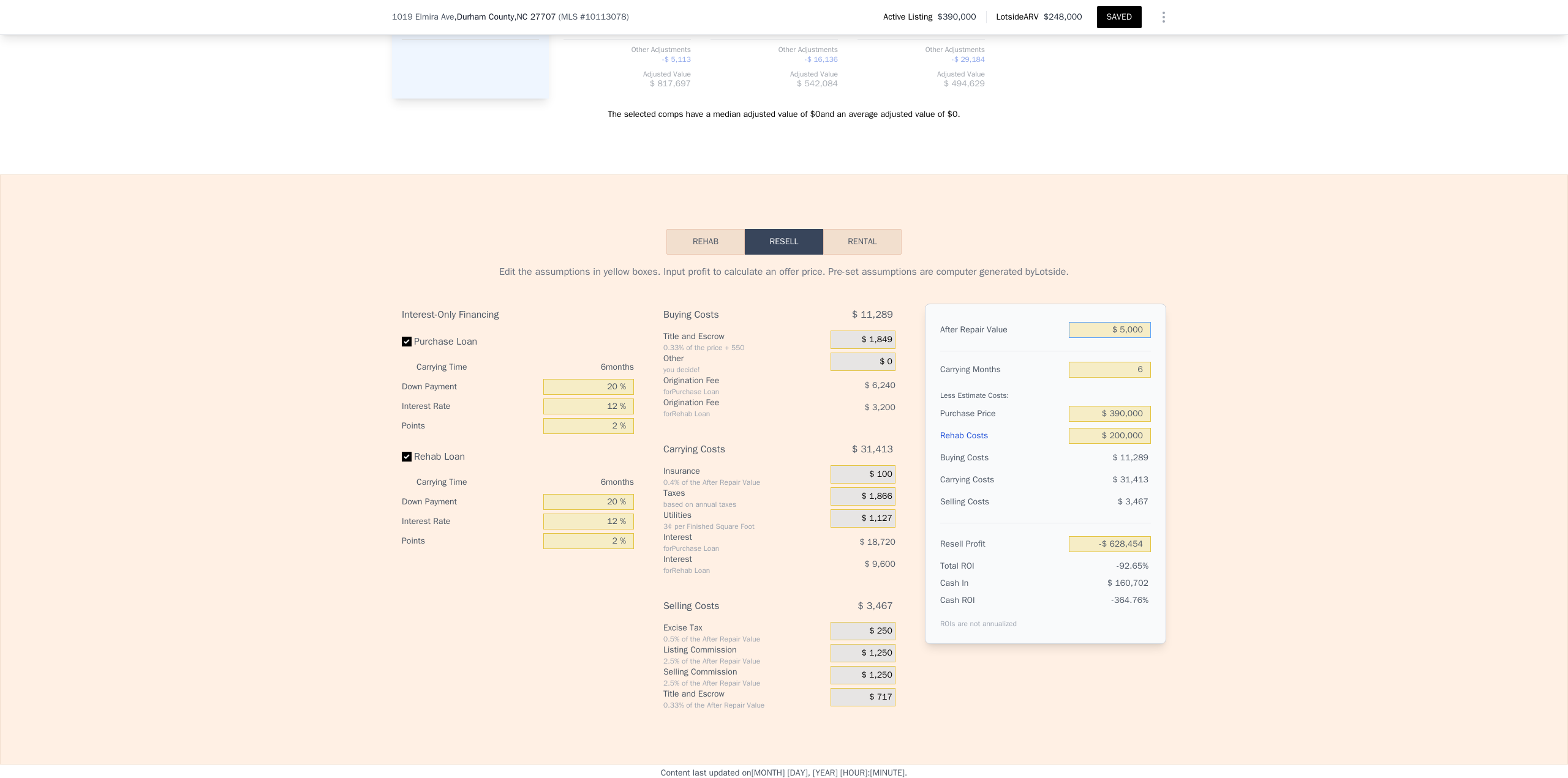 type on "$ 50,000" 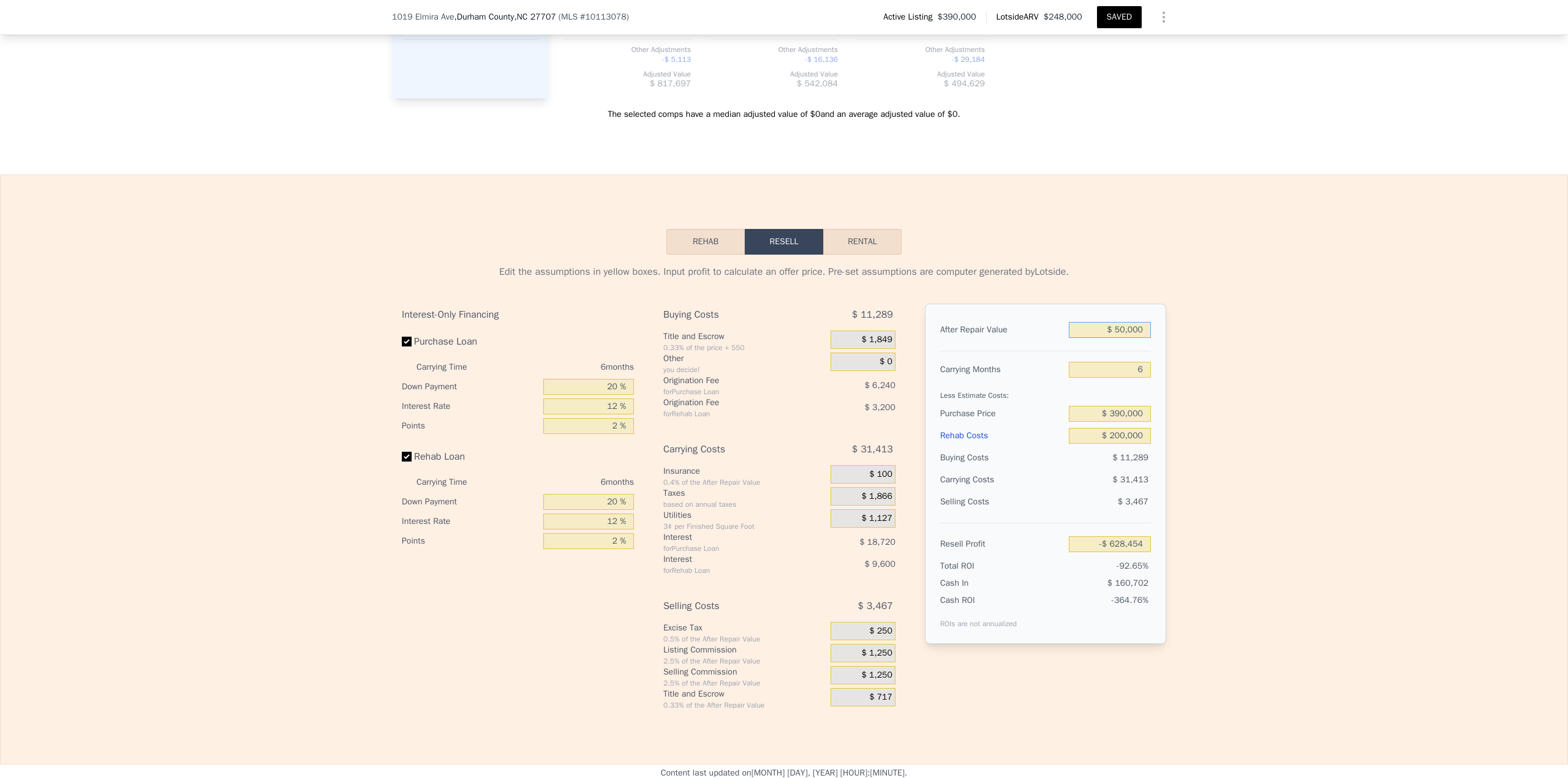 type on "-$ 586,169" 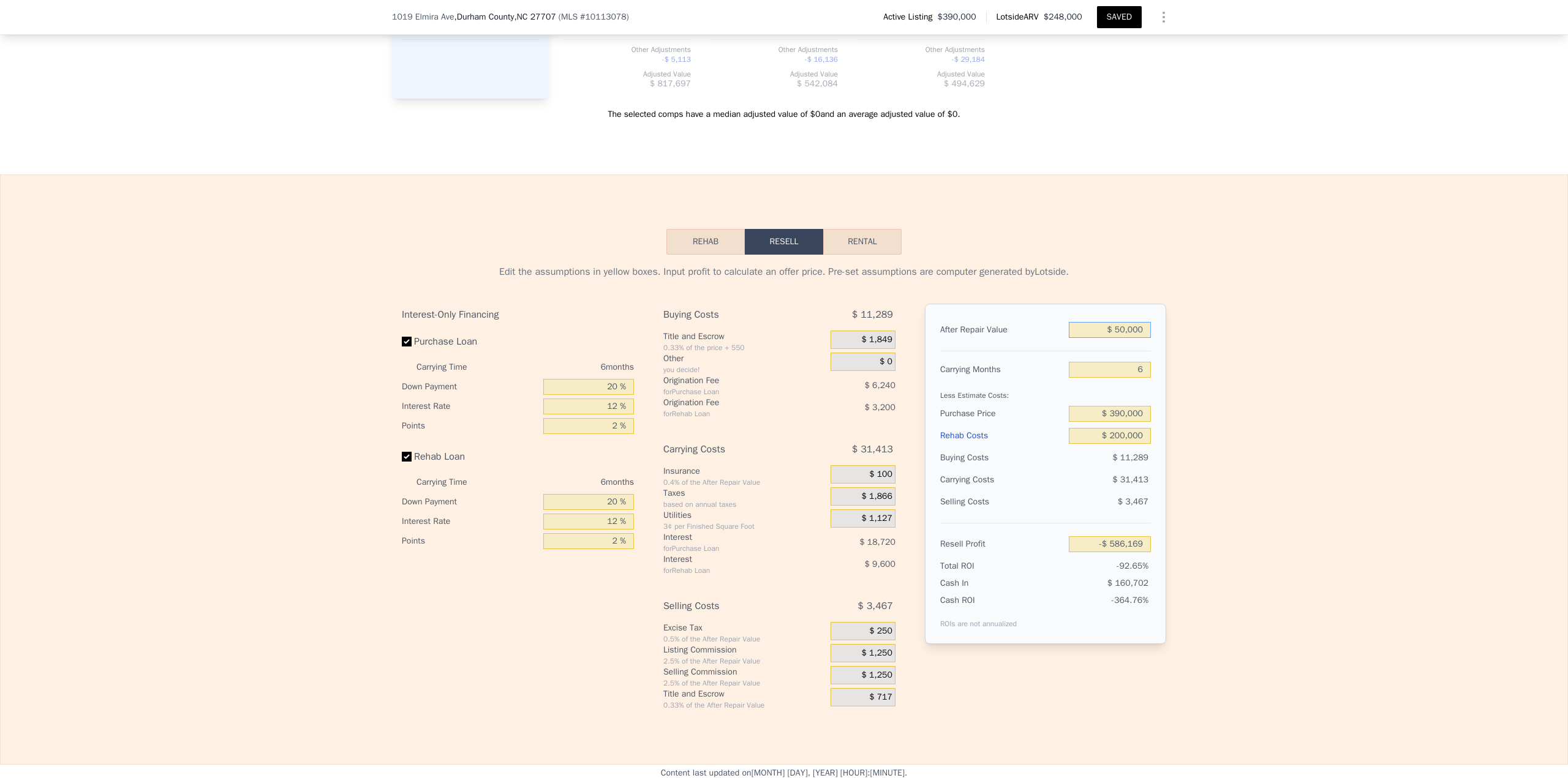 type on "$ 500,000" 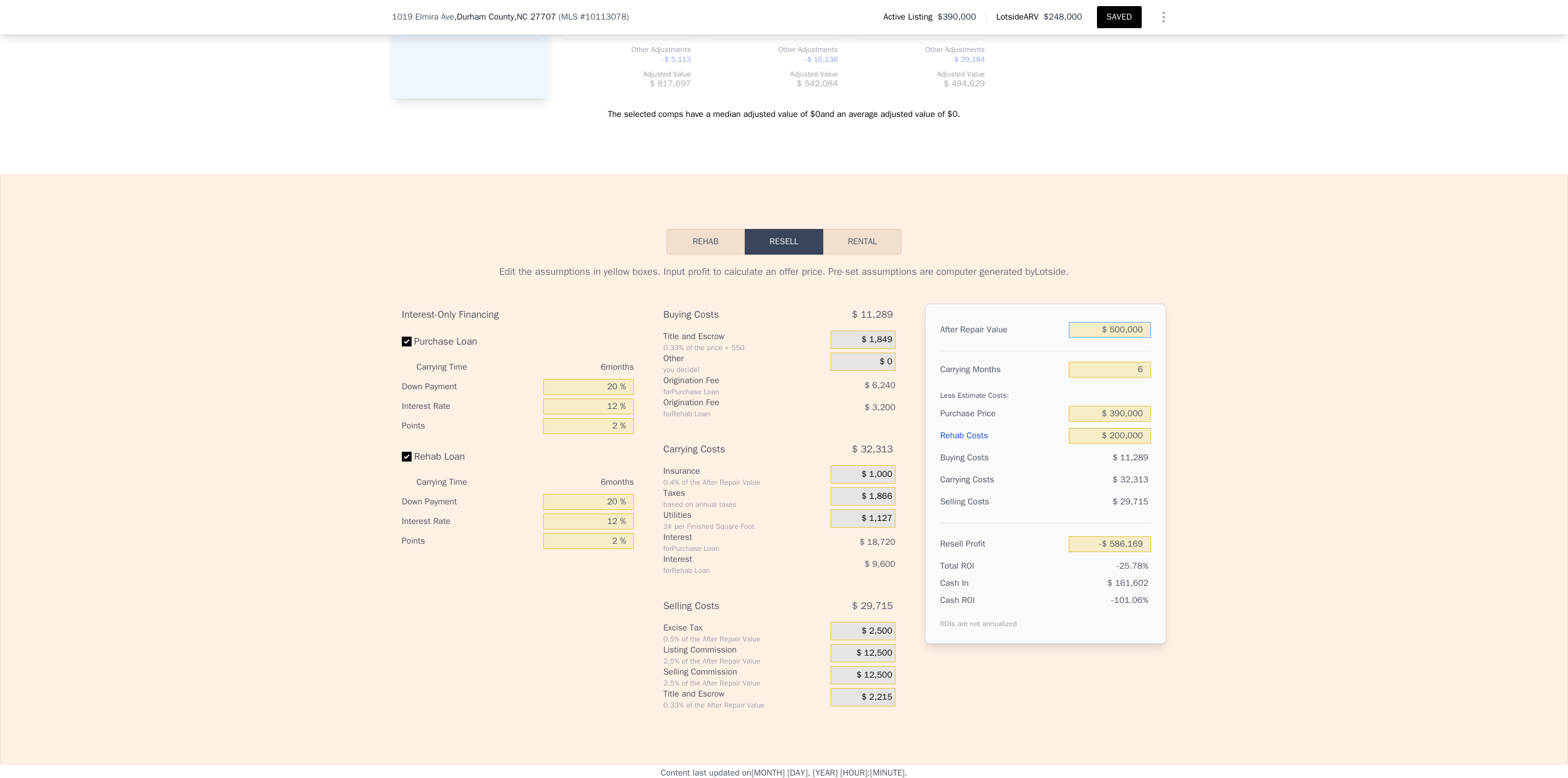 type on "-$ 163,317" 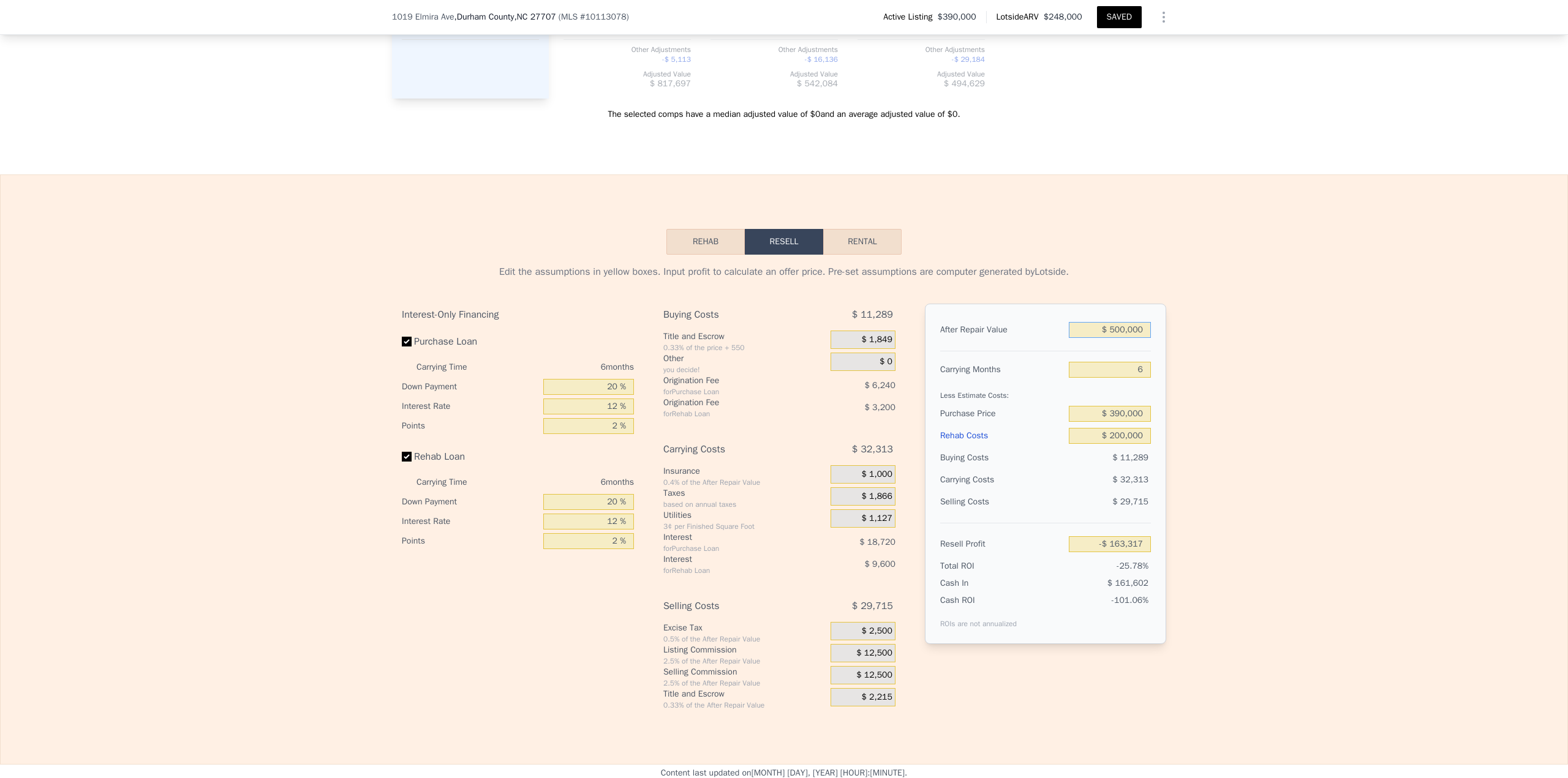 type on "$ 500,000" 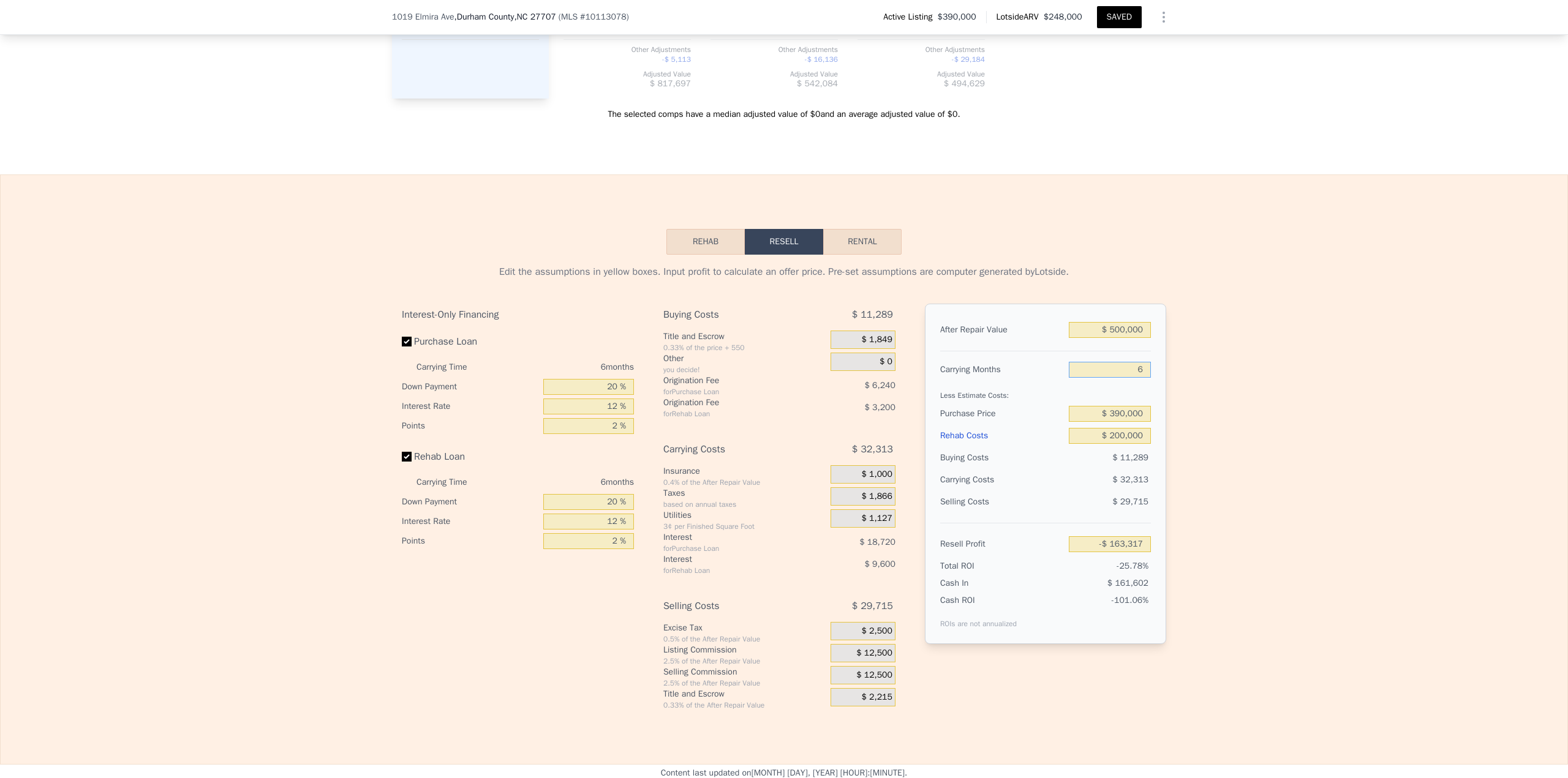 type on "9" 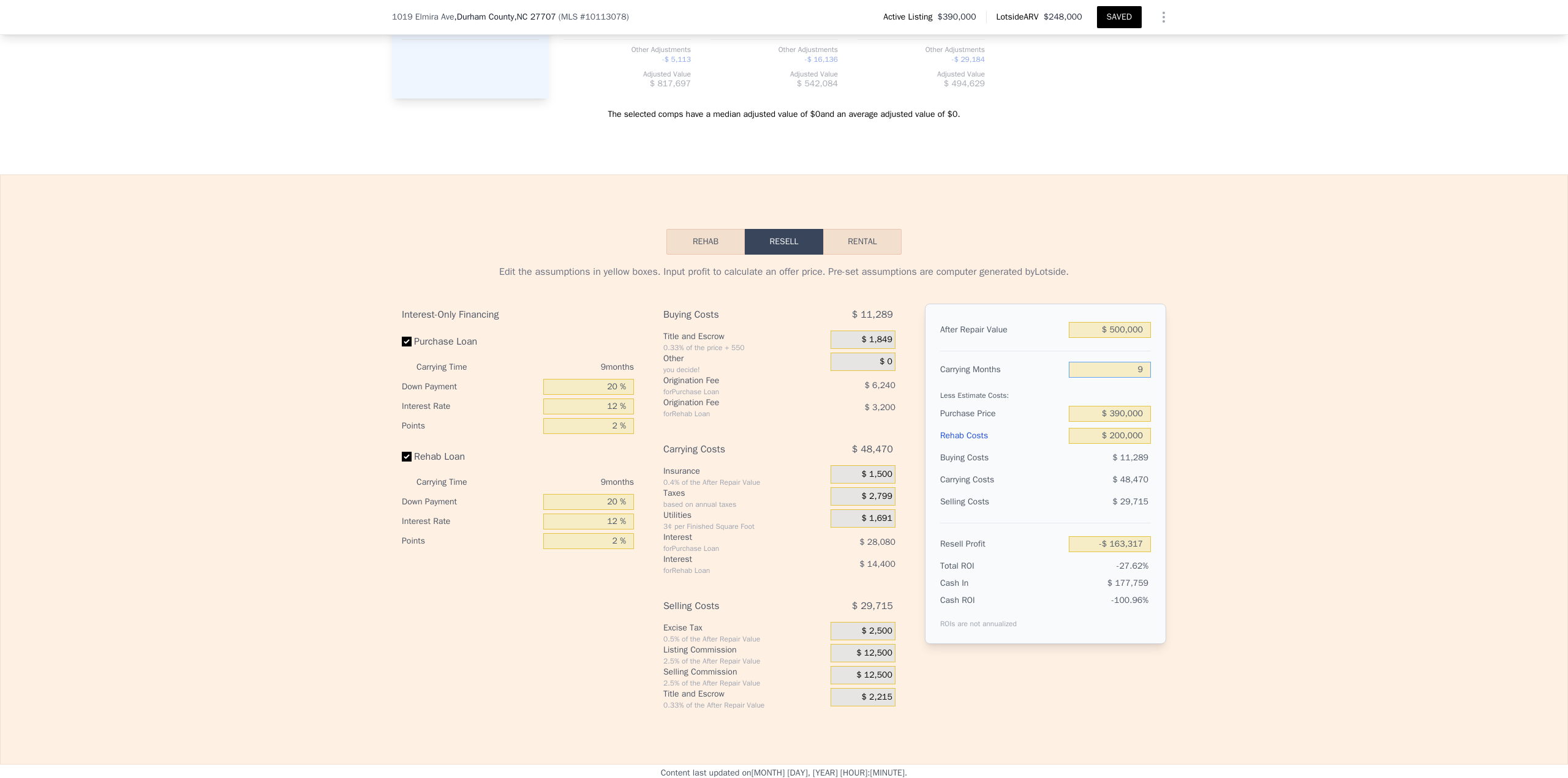 type on "-$ 179,474" 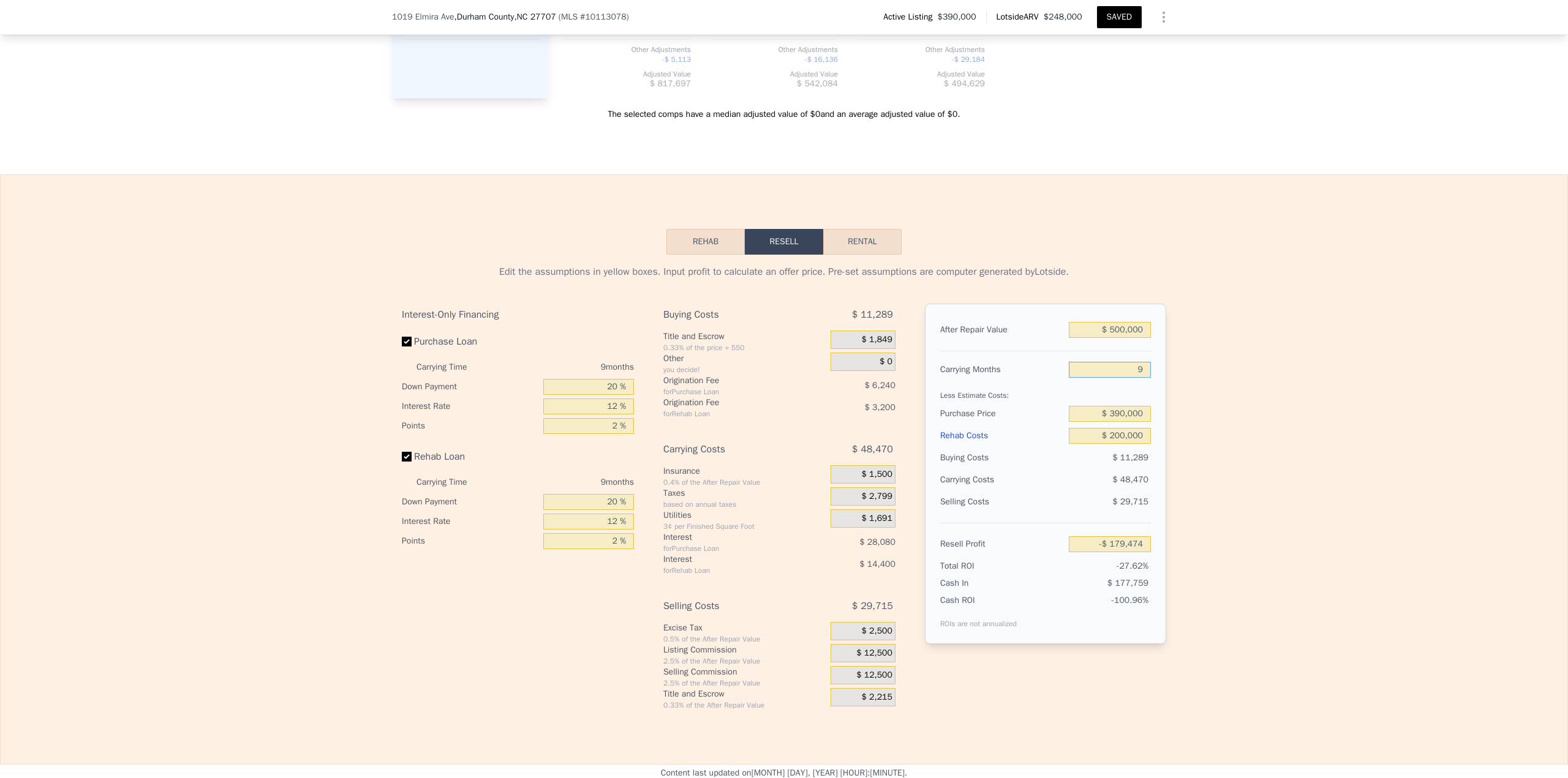 type on "9" 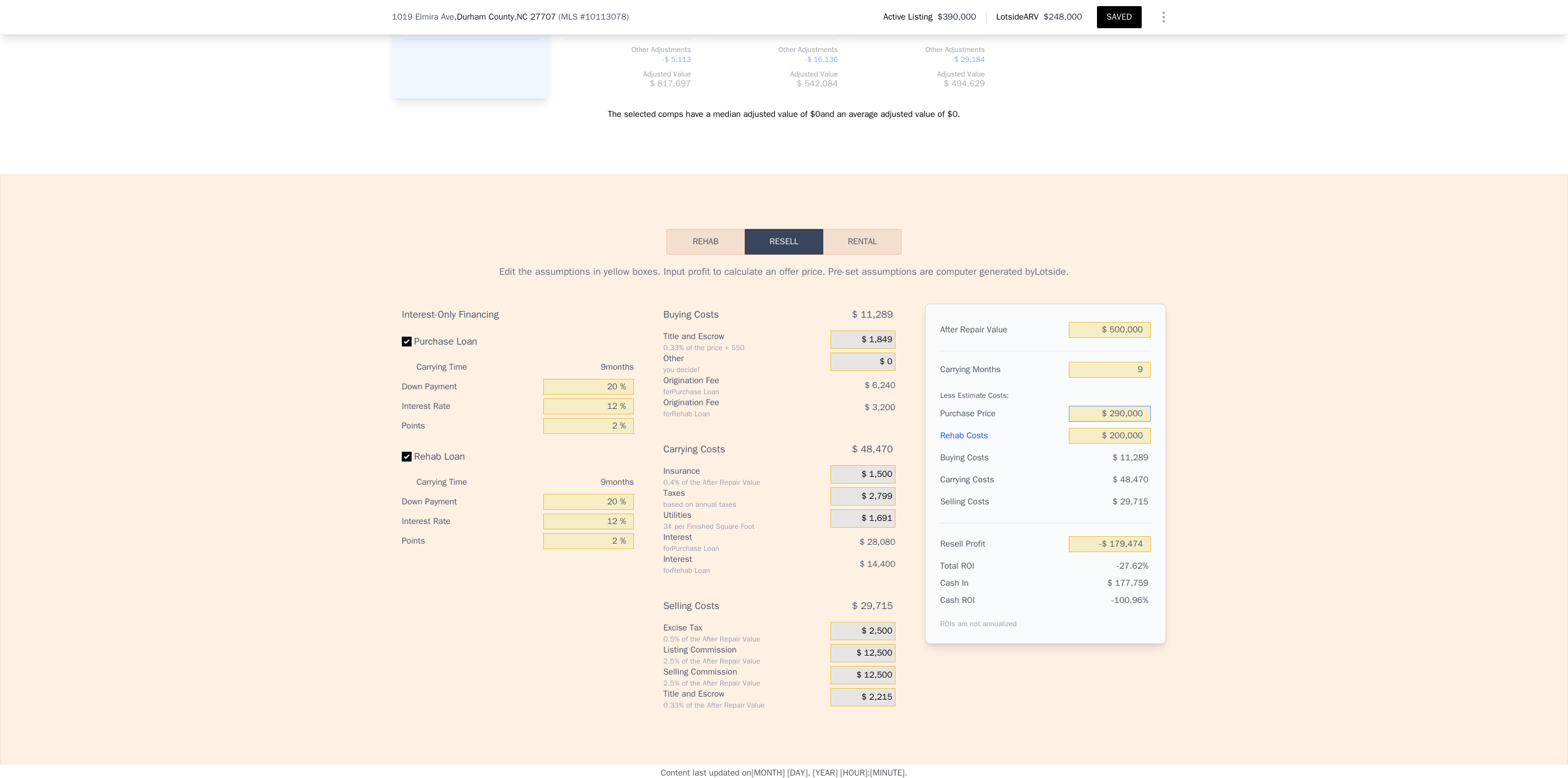 type on "$ 290,000" 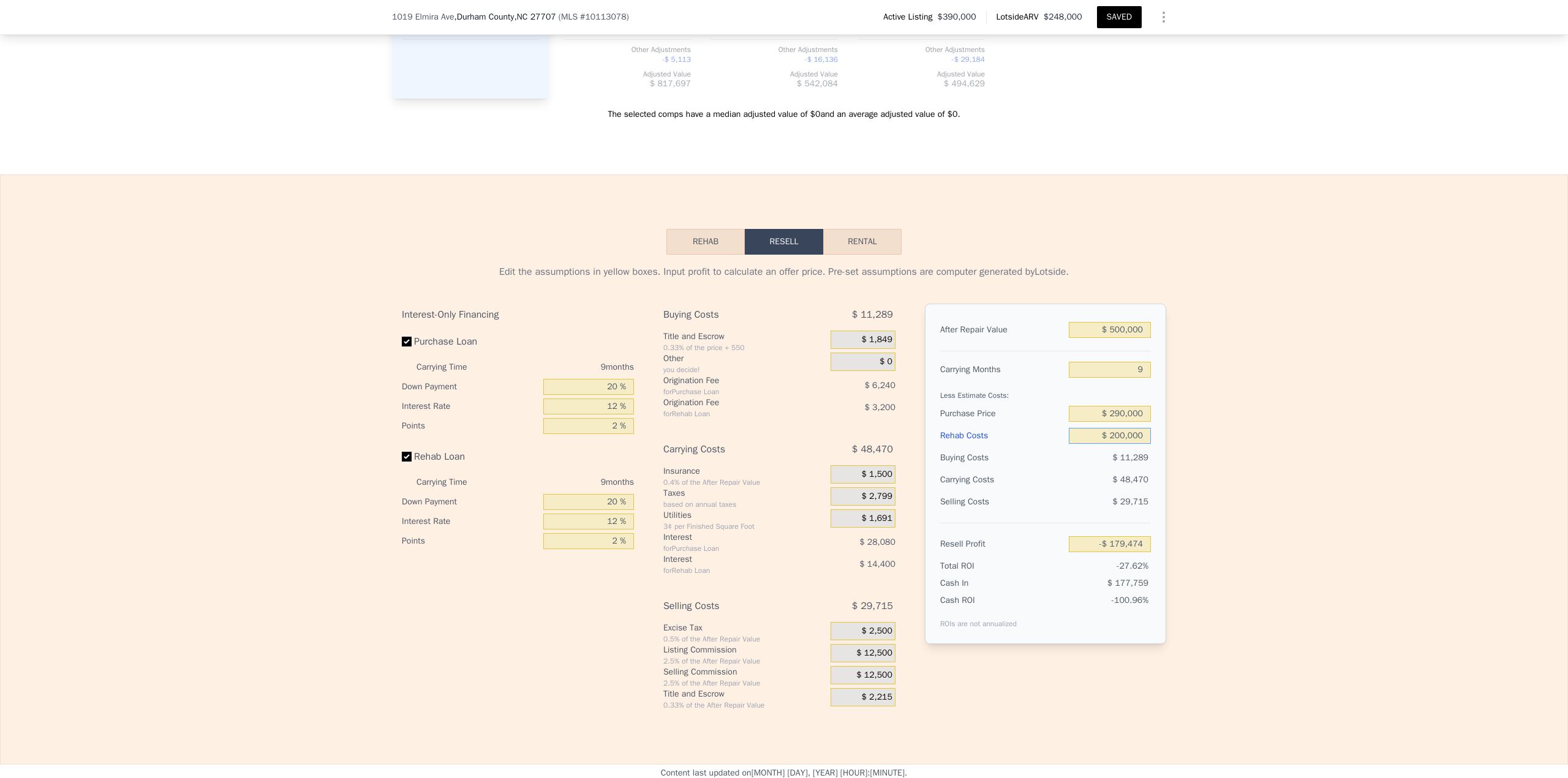 type on "-$ 70,341" 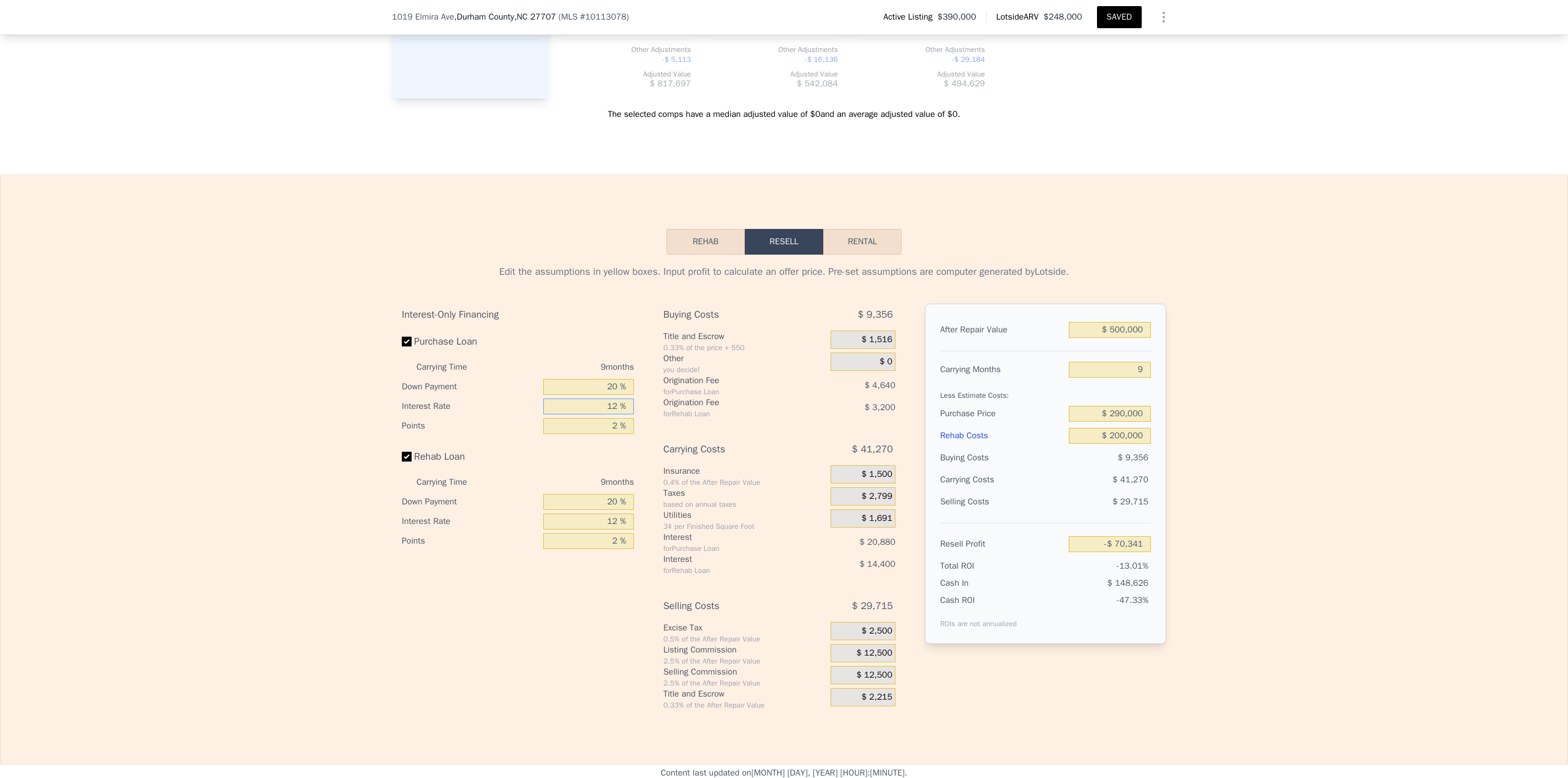 drag, startPoint x: 594, startPoint y: 419, endPoint x: 668, endPoint y: 420, distance: 74.006756 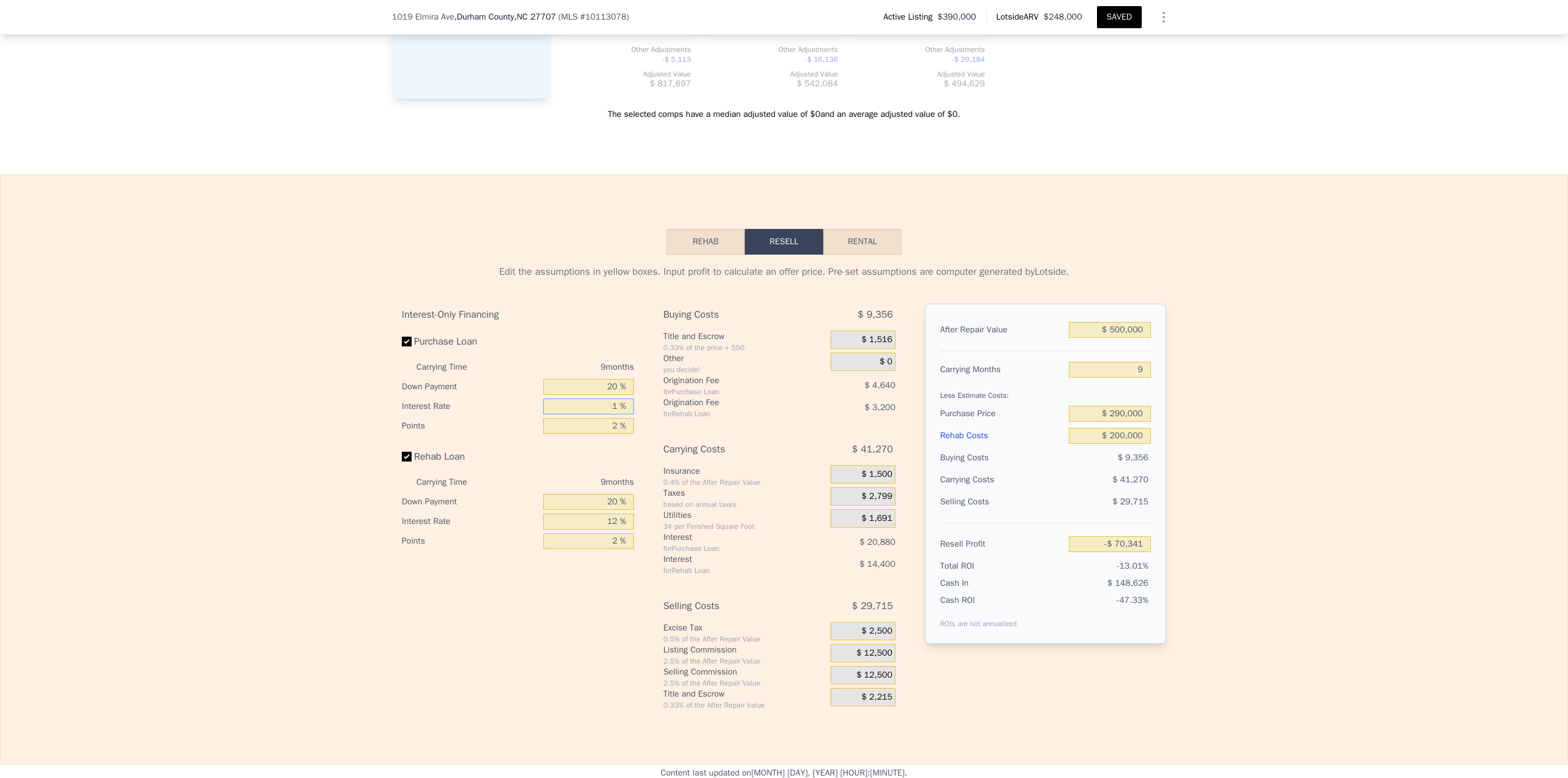 type on "-$ 51,198" 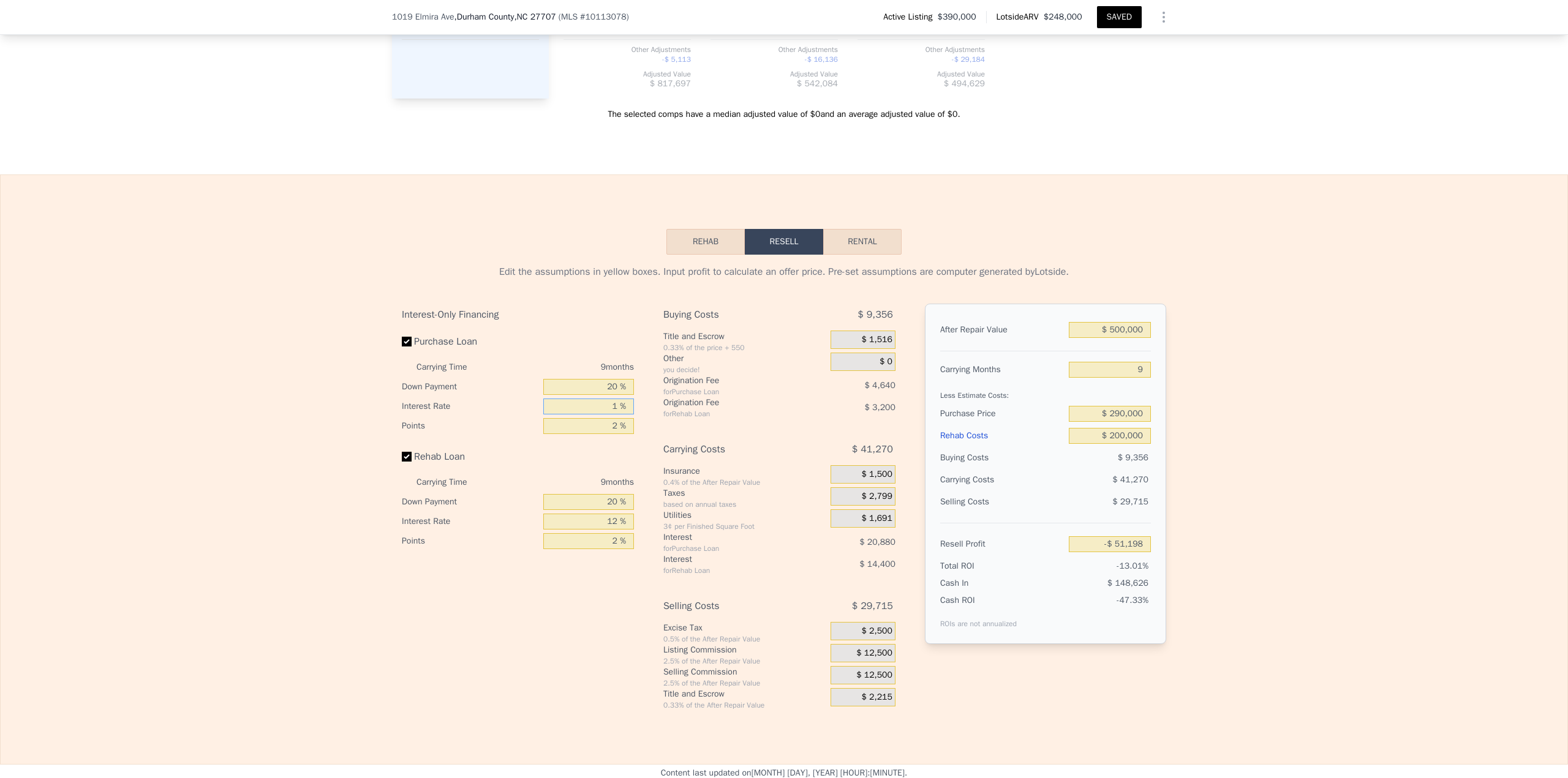 type on "11 %" 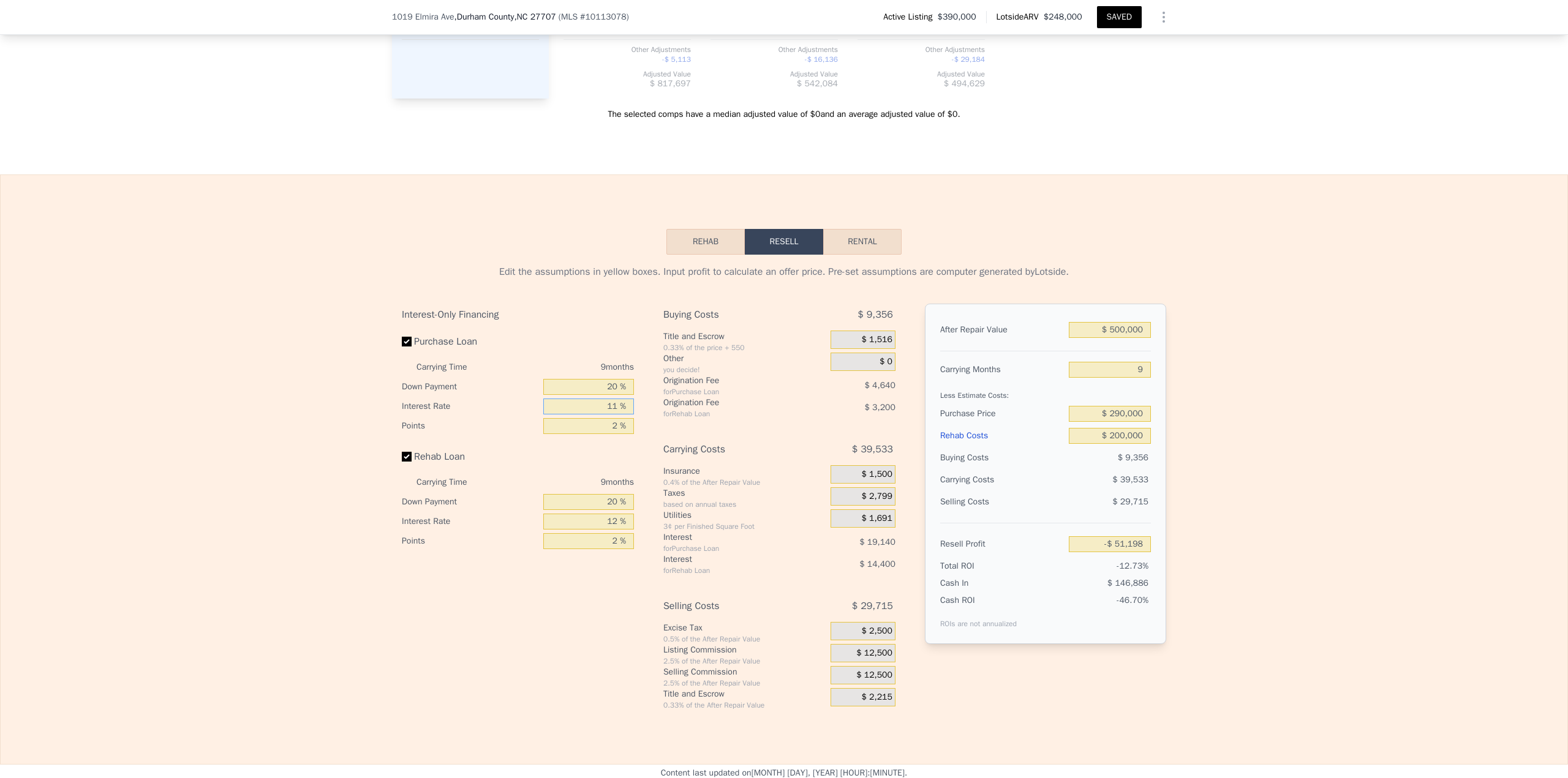 type on "-$ 68,604" 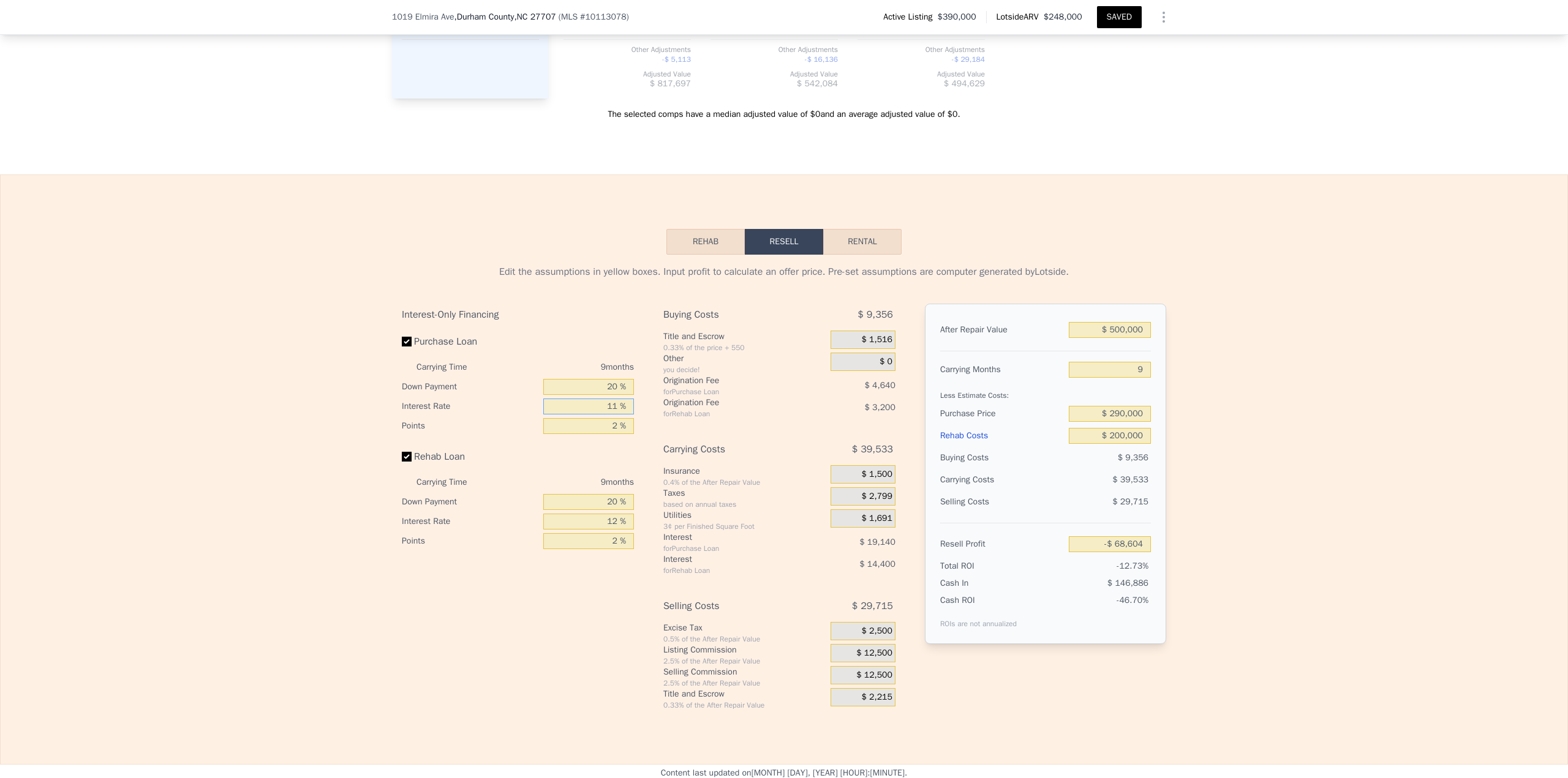 type on "11 %" 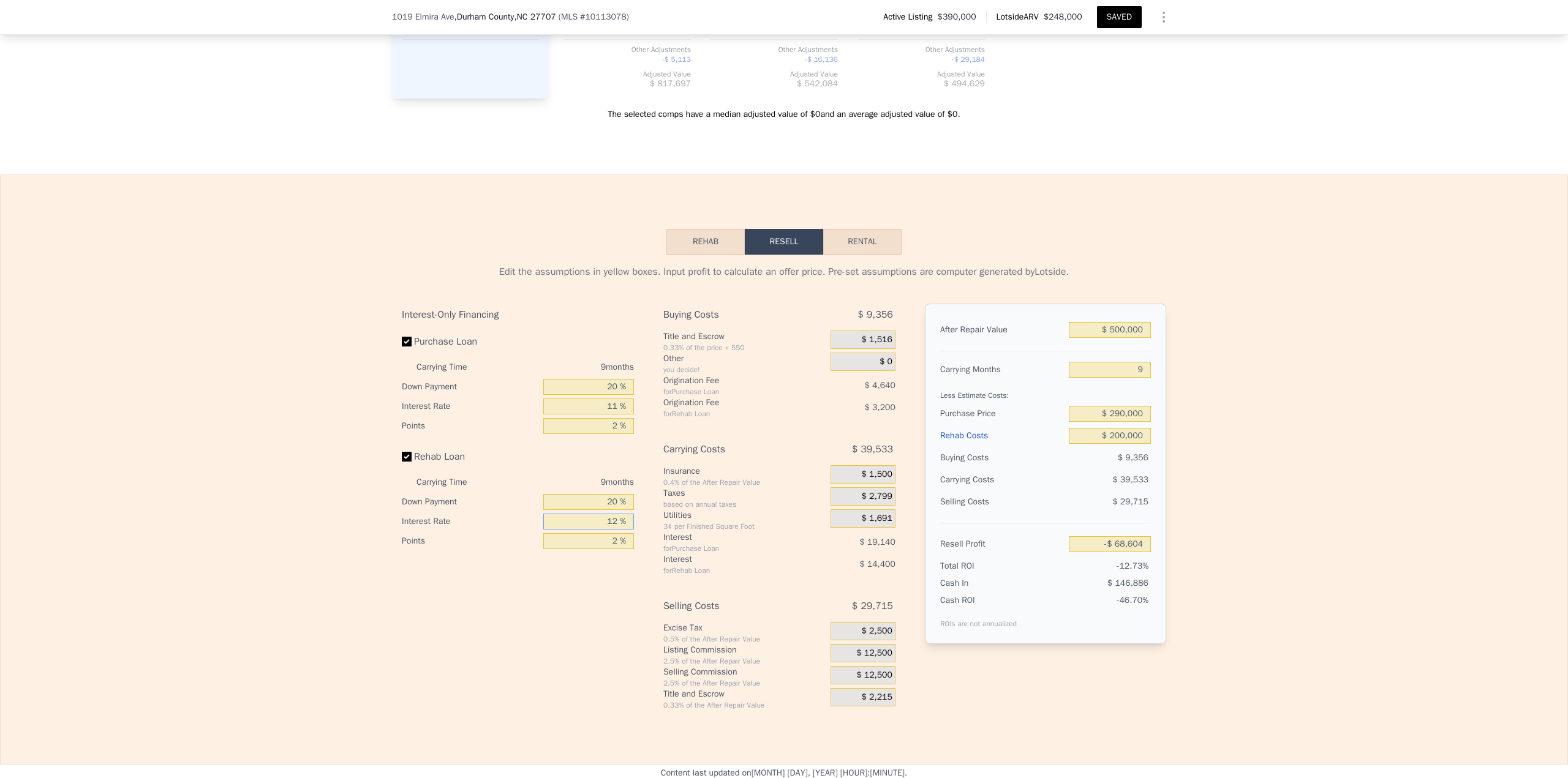 type on "1 %" 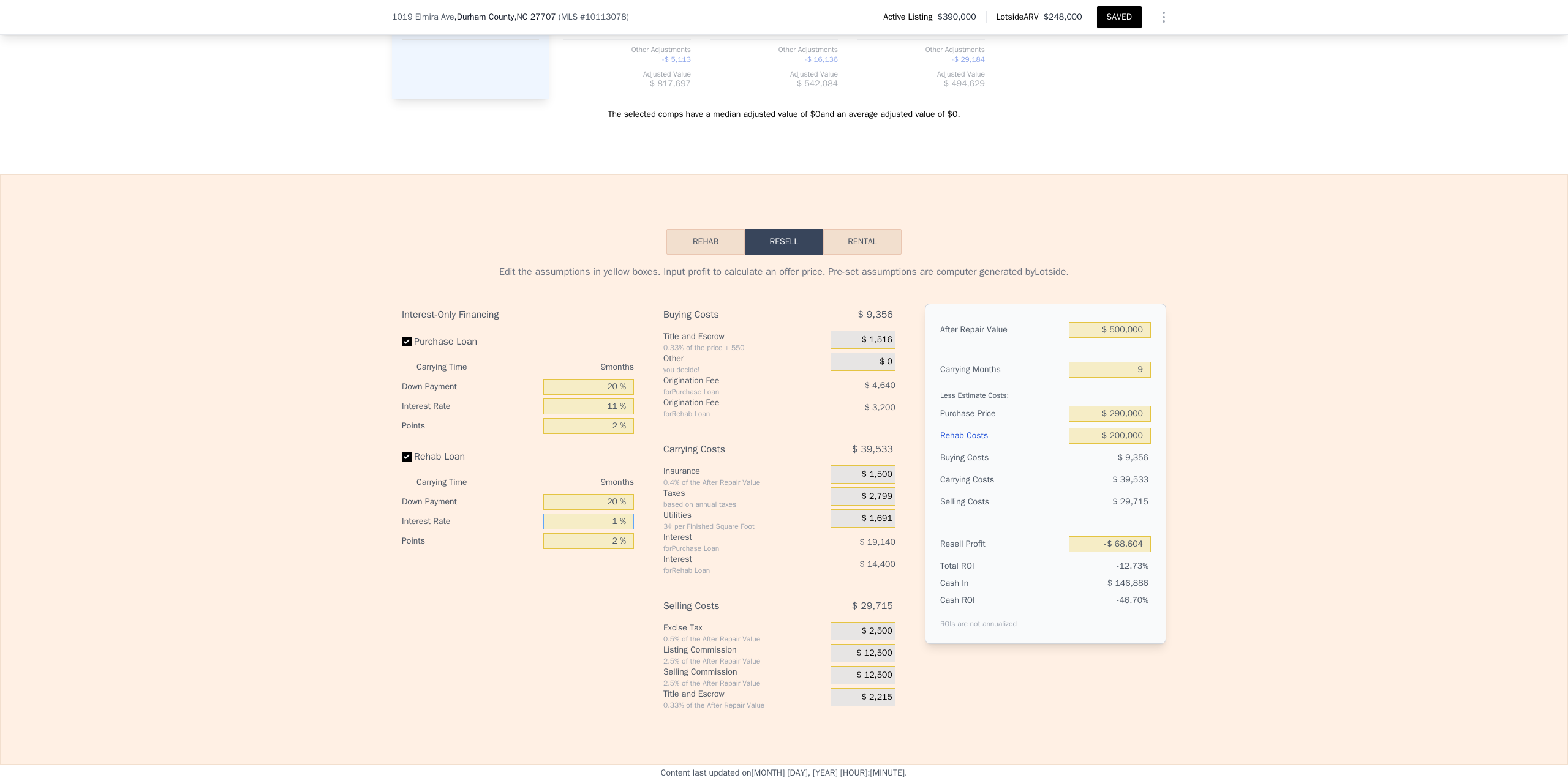type on "-$ 55,401" 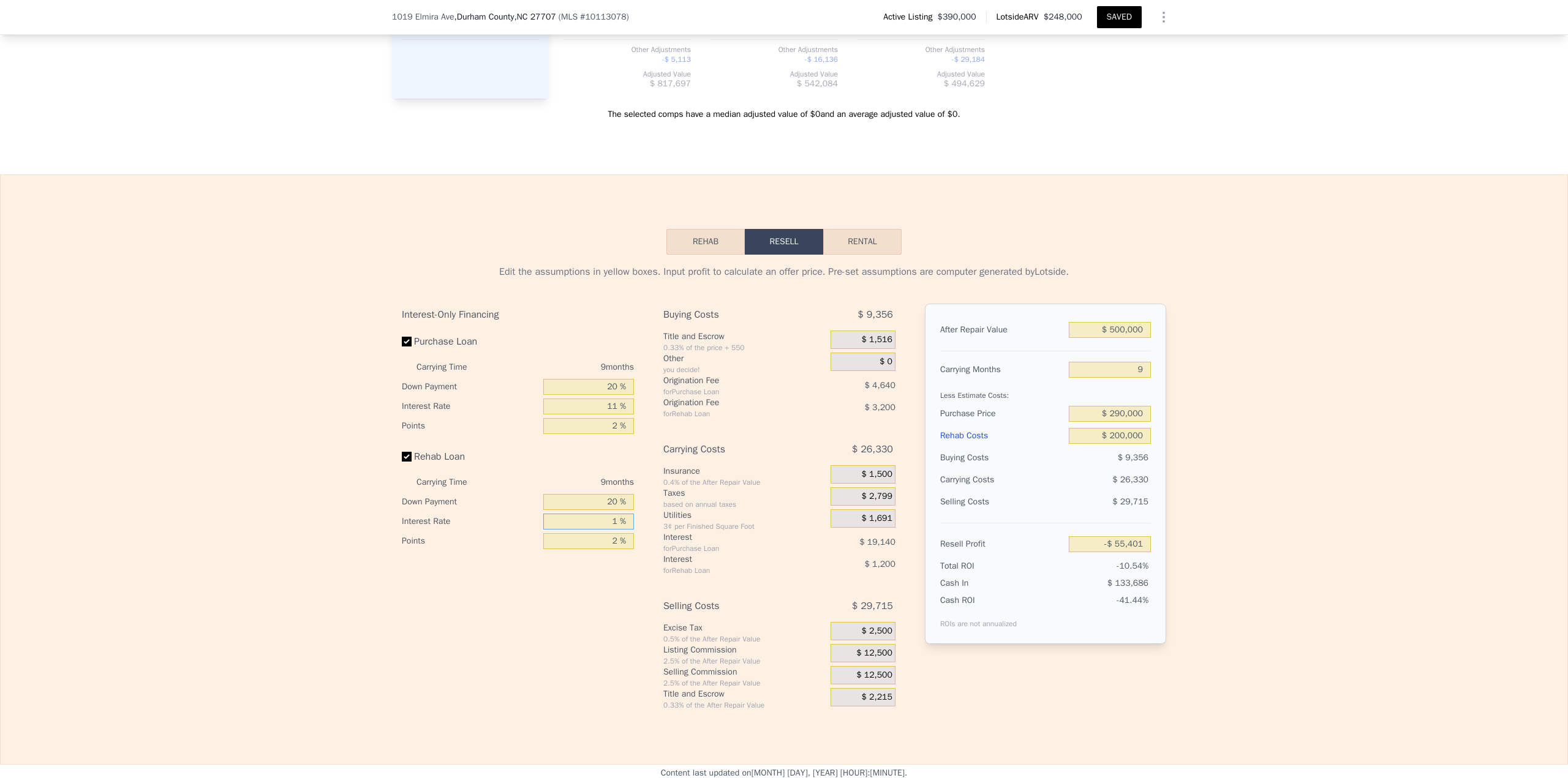 type on "11 %" 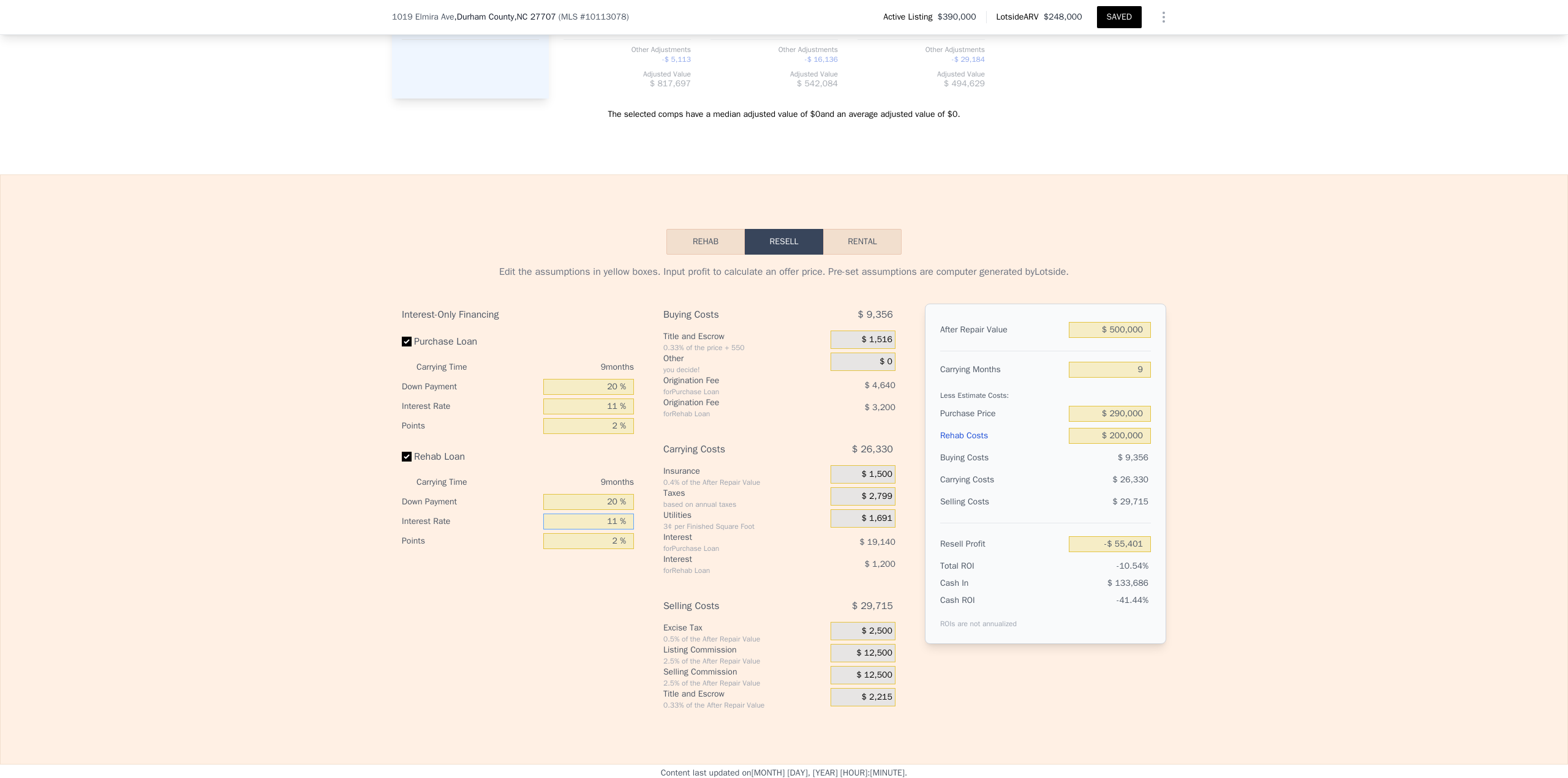 type on "-$ 67,407" 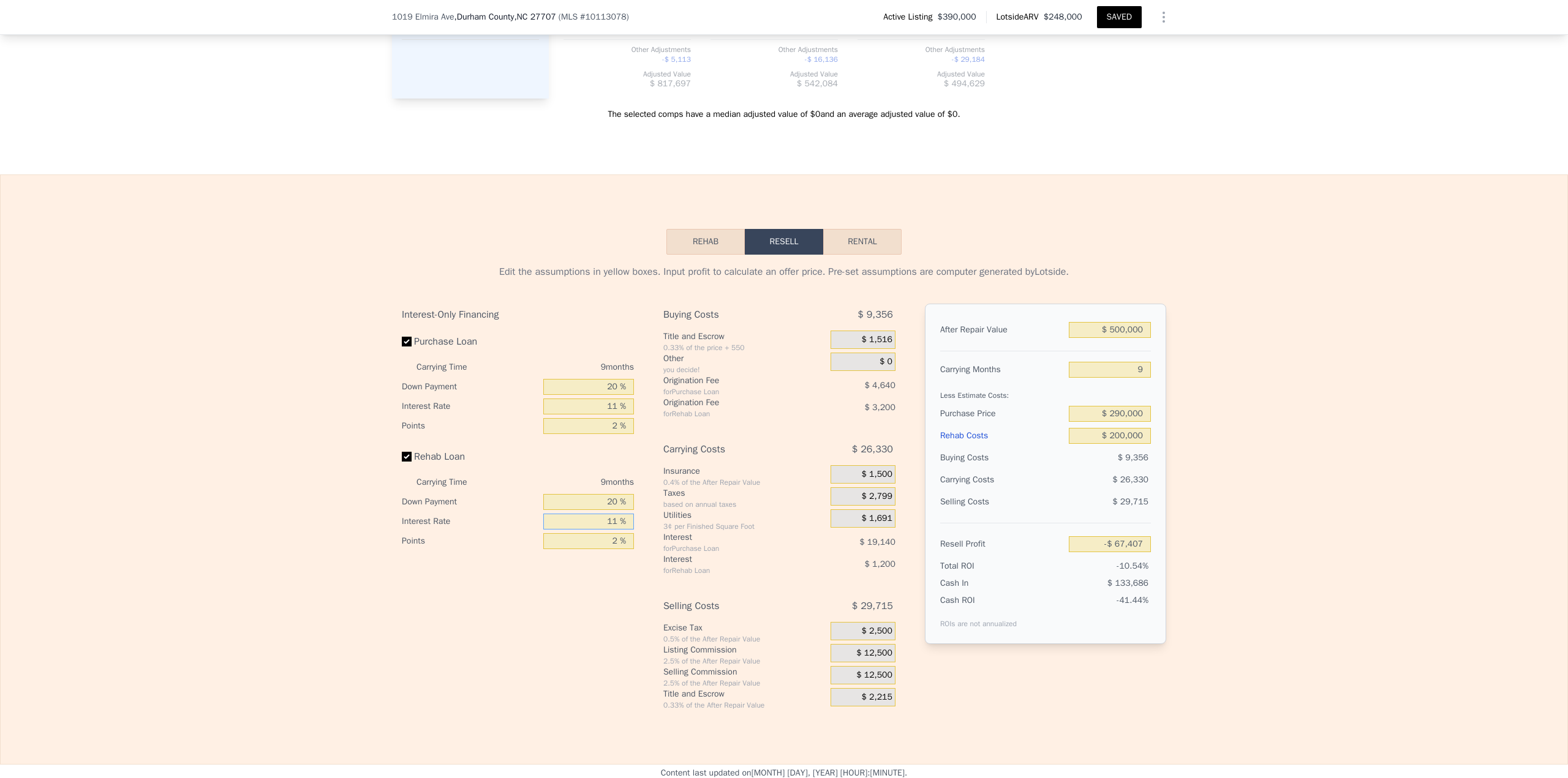 type on "11 %" 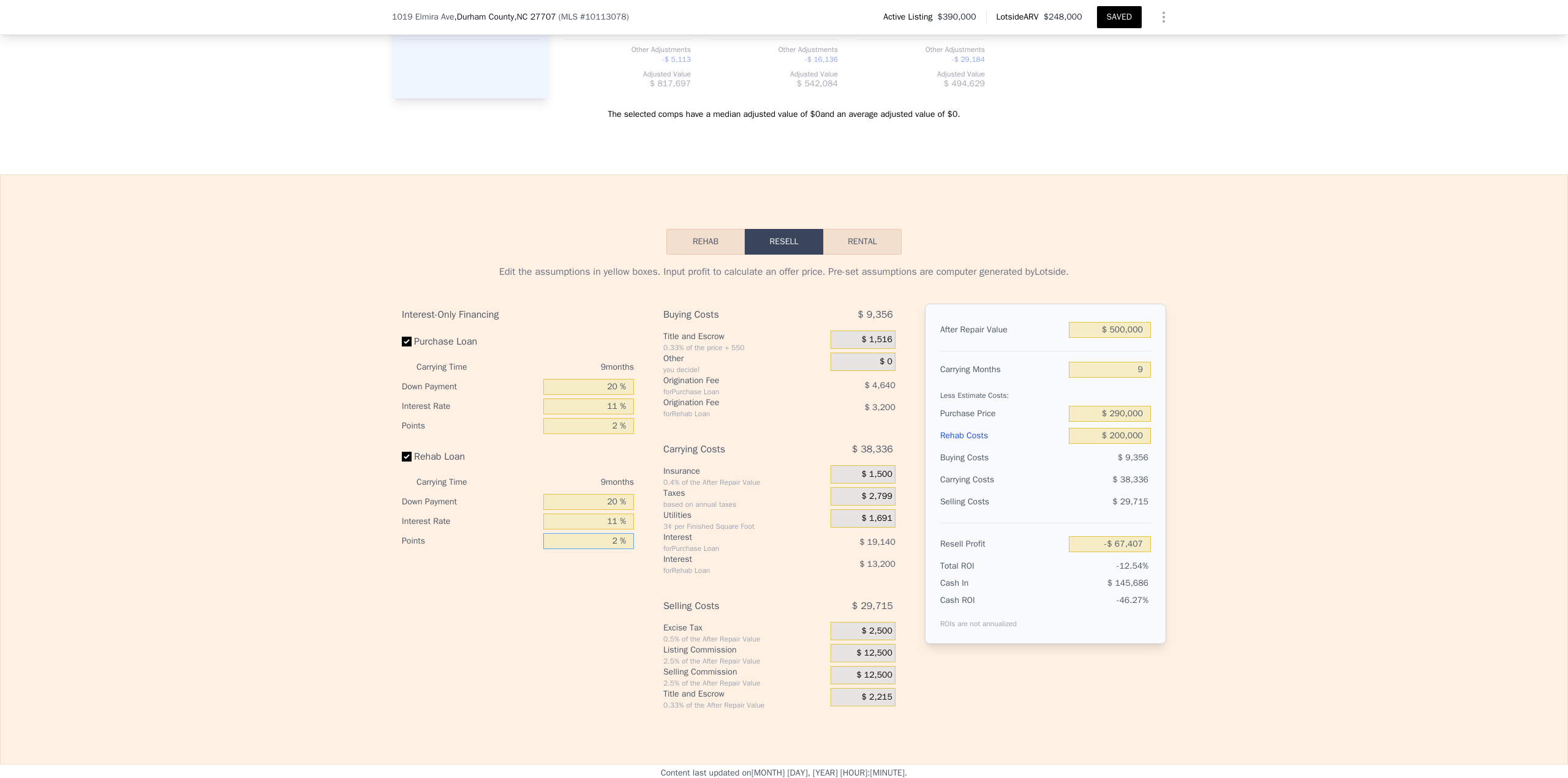 type on "$ 248,000" 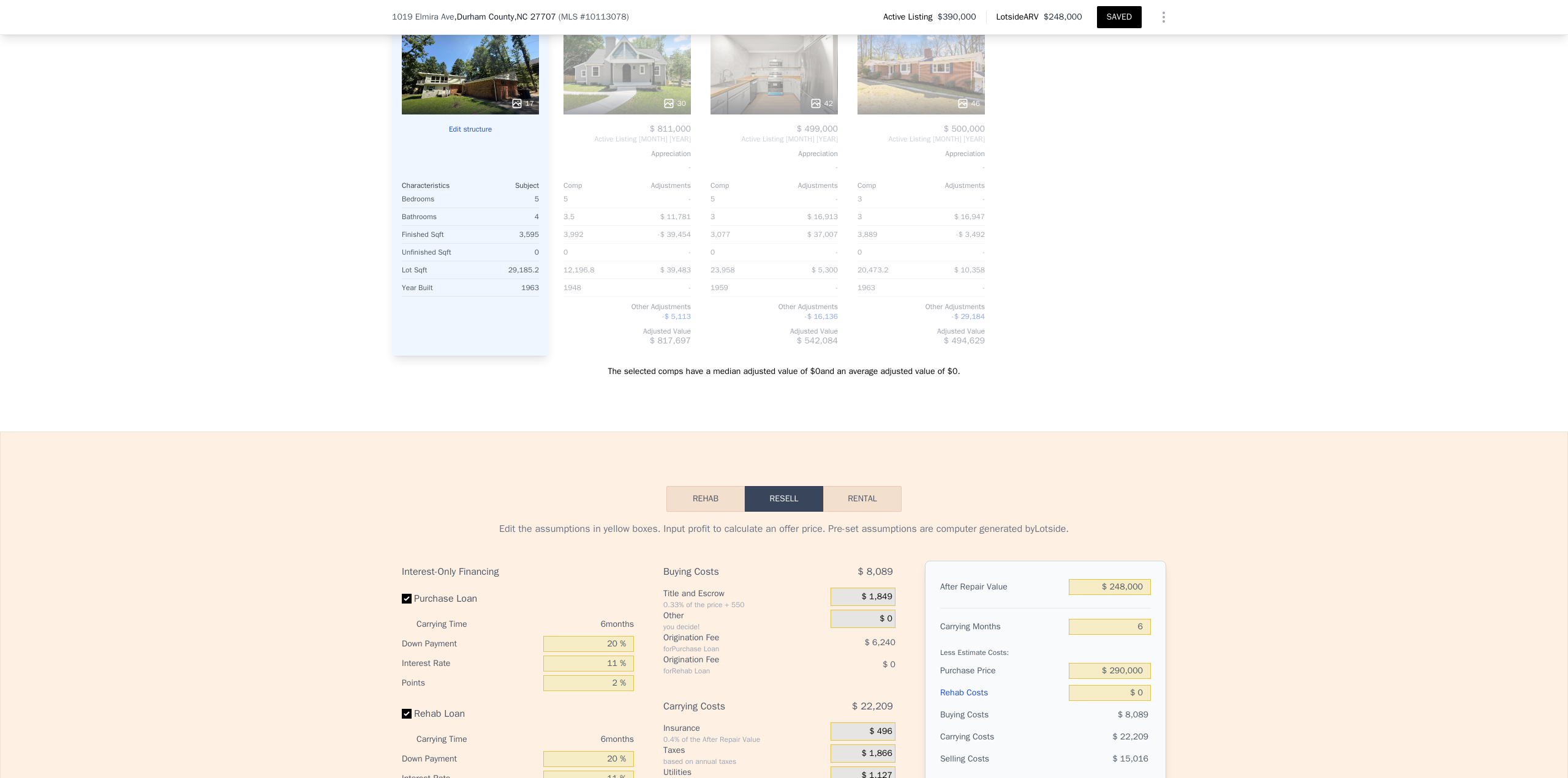 scroll, scrollTop: 1220, scrollLeft: 0, axis: vertical 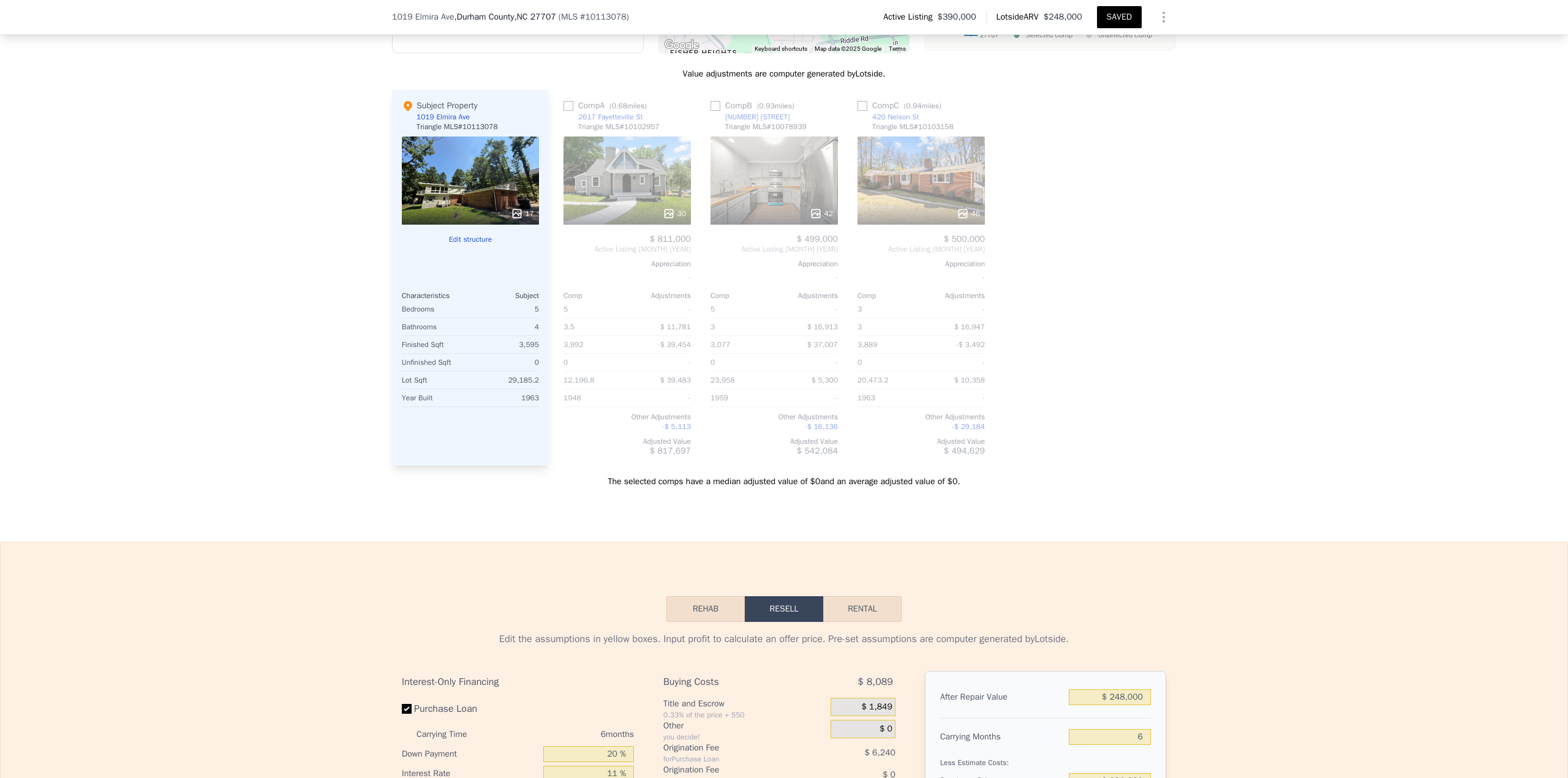 click 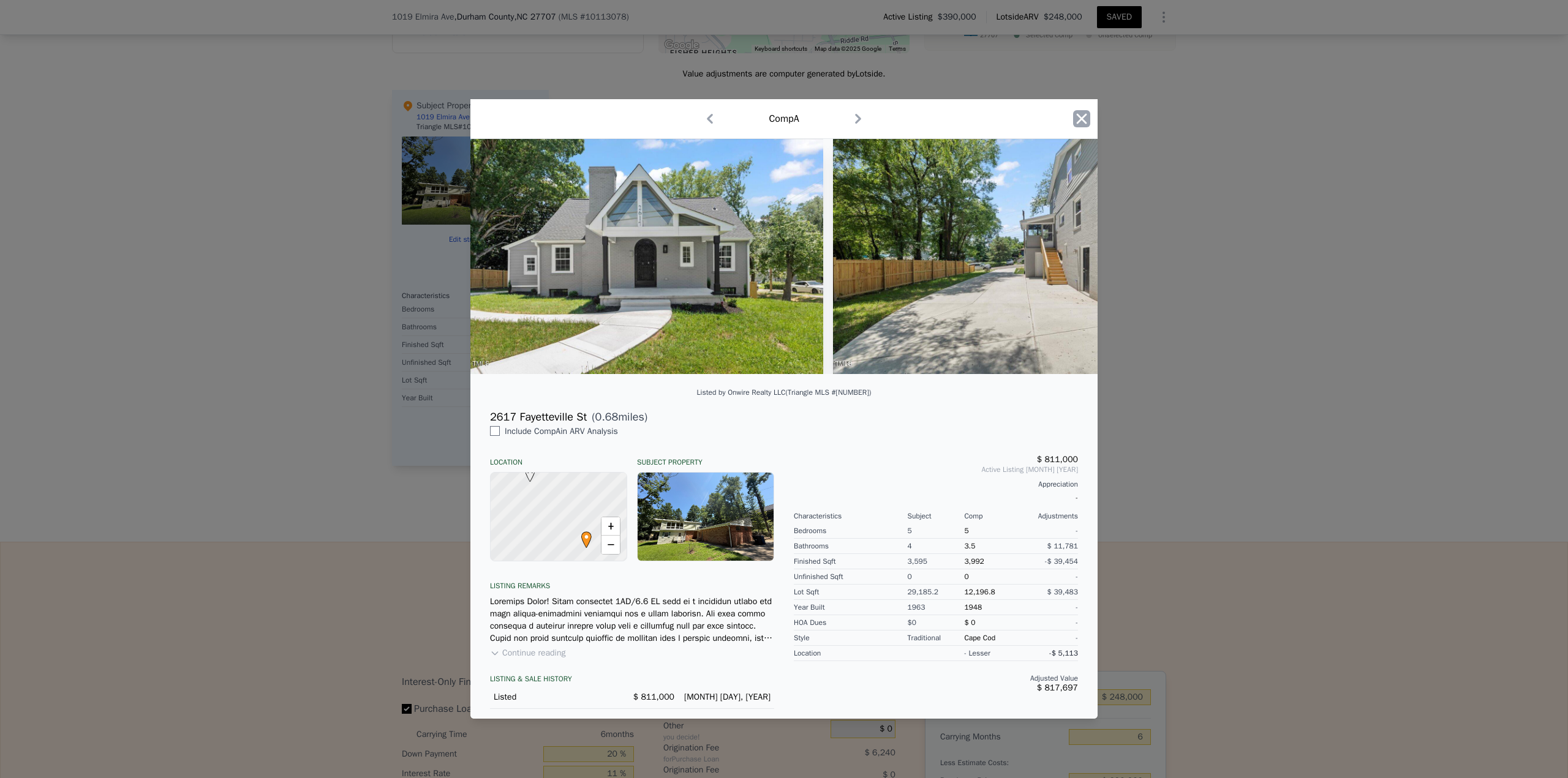 click 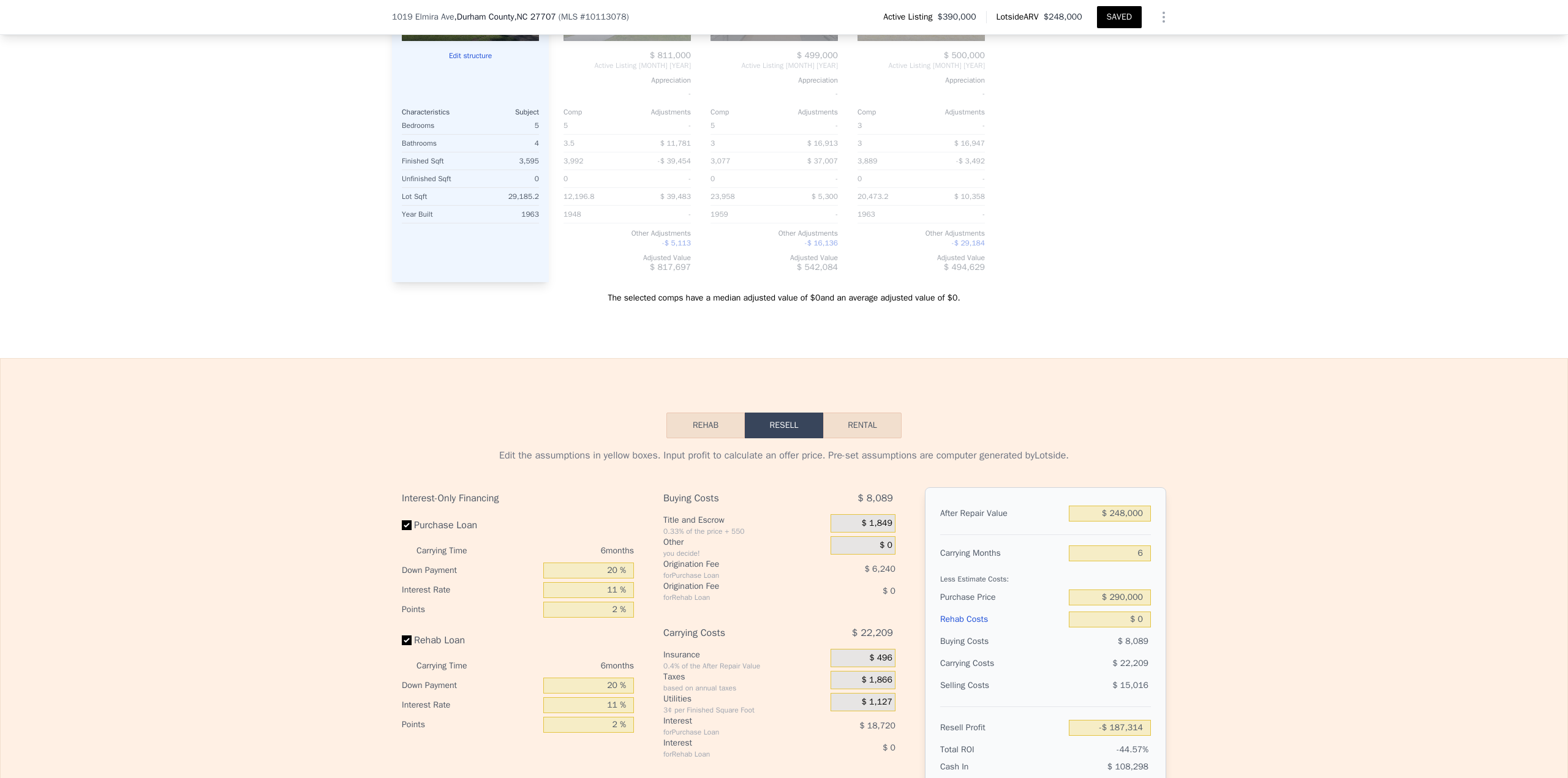 scroll, scrollTop: 1587, scrollLeft: 0, axis: vertical 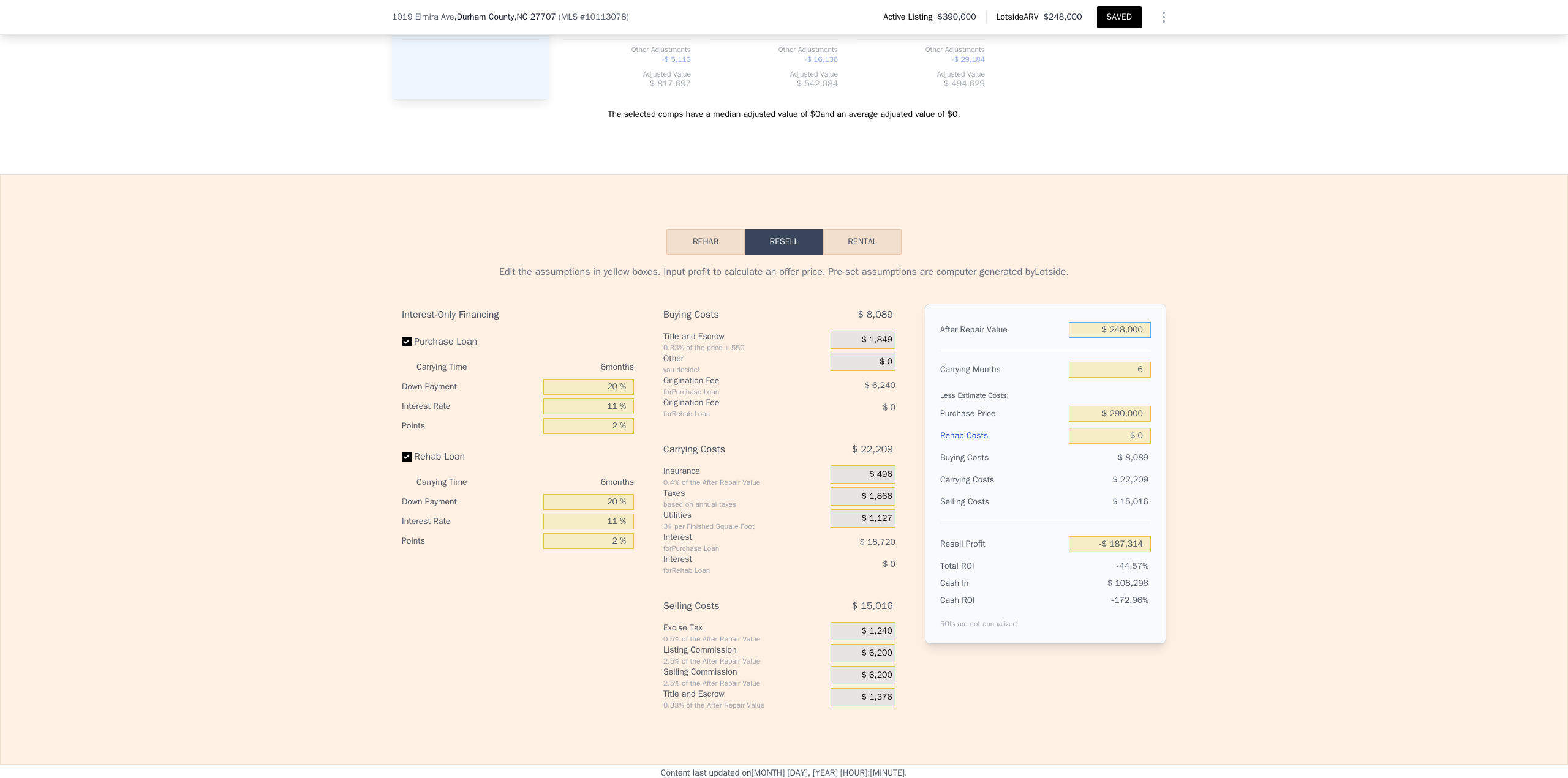 click on "$ 248,000" at bounding box center (1110, 330) 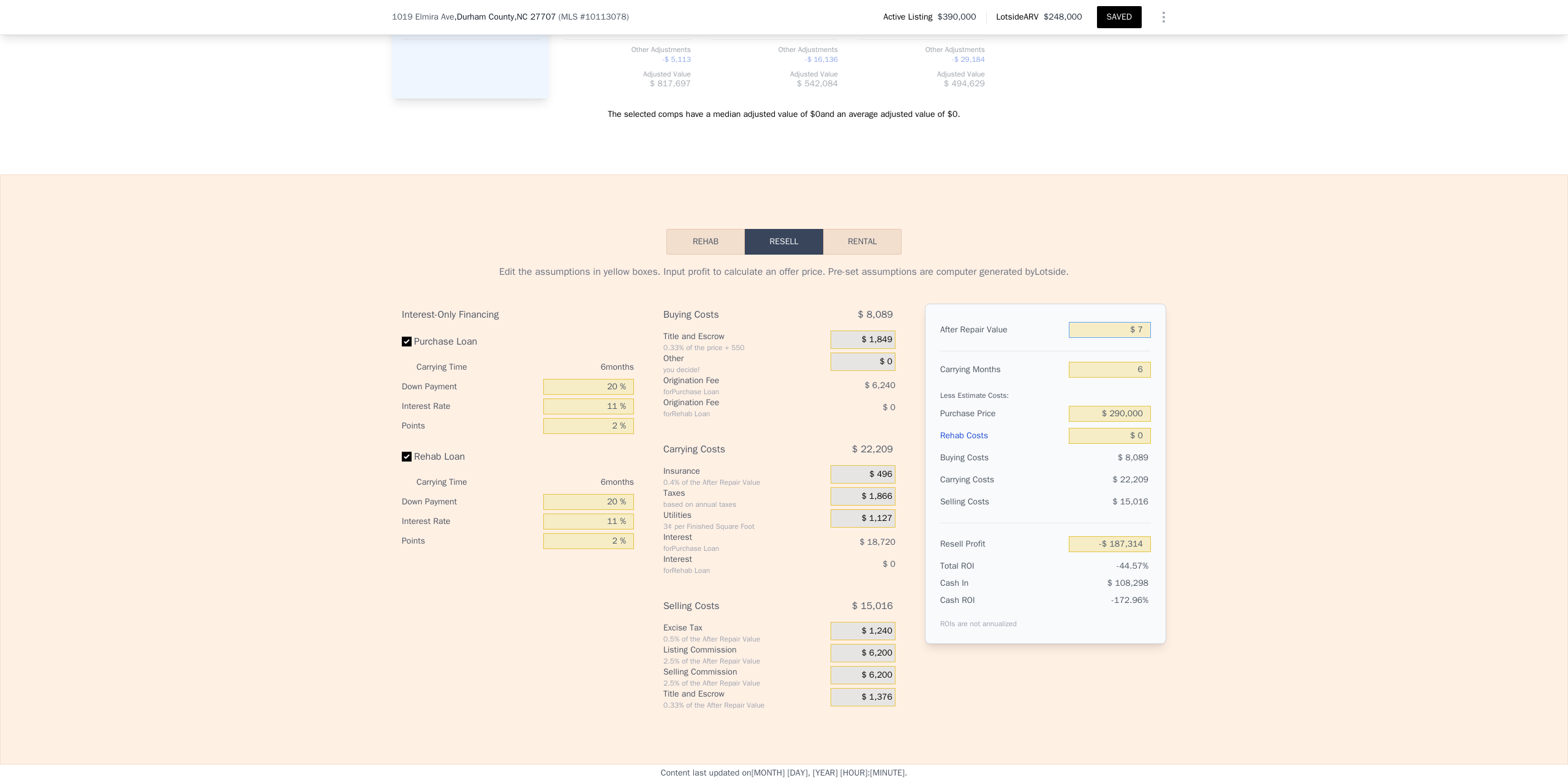 type on "-$ 420,345" 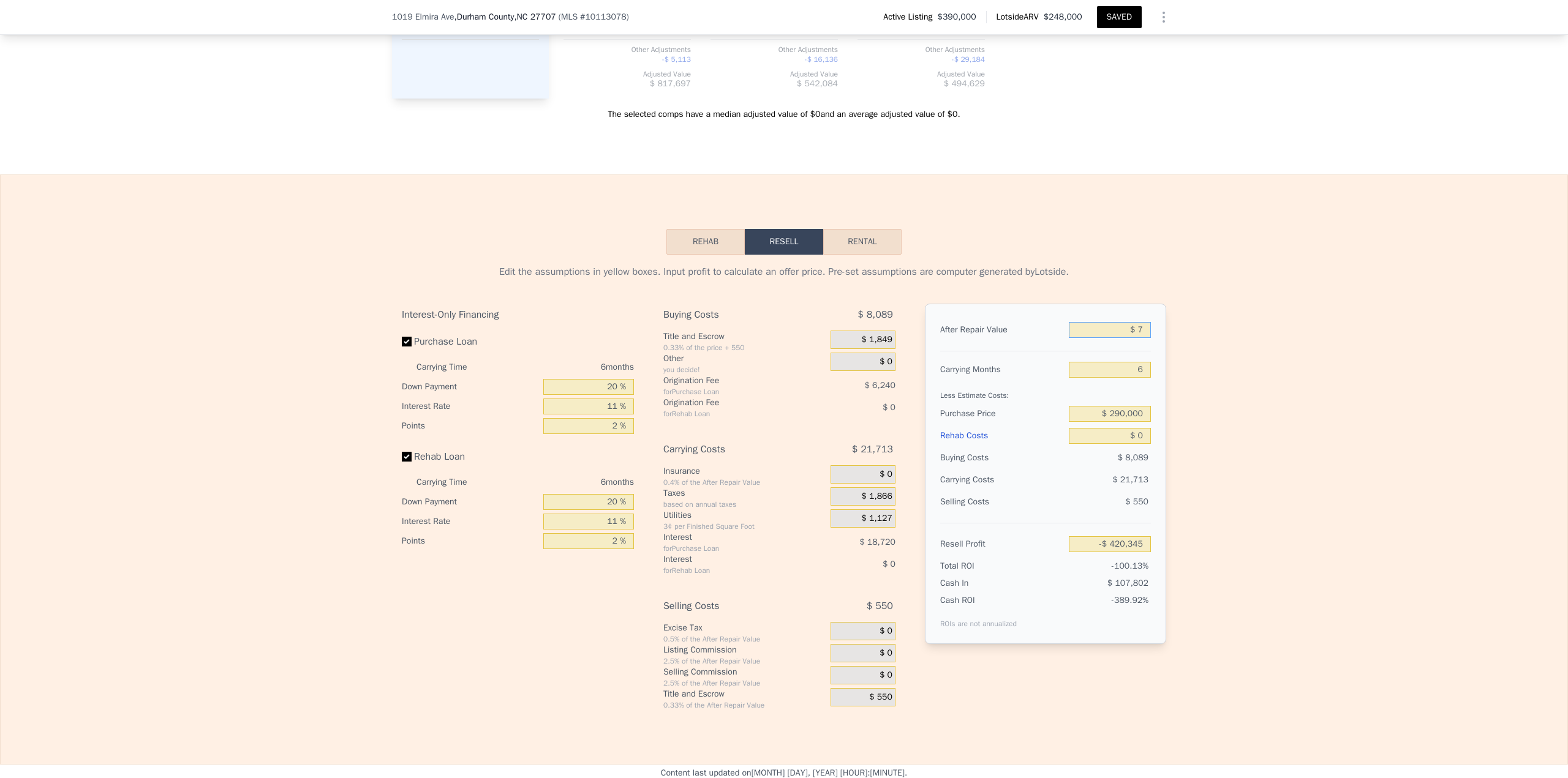 type on "$ 70" 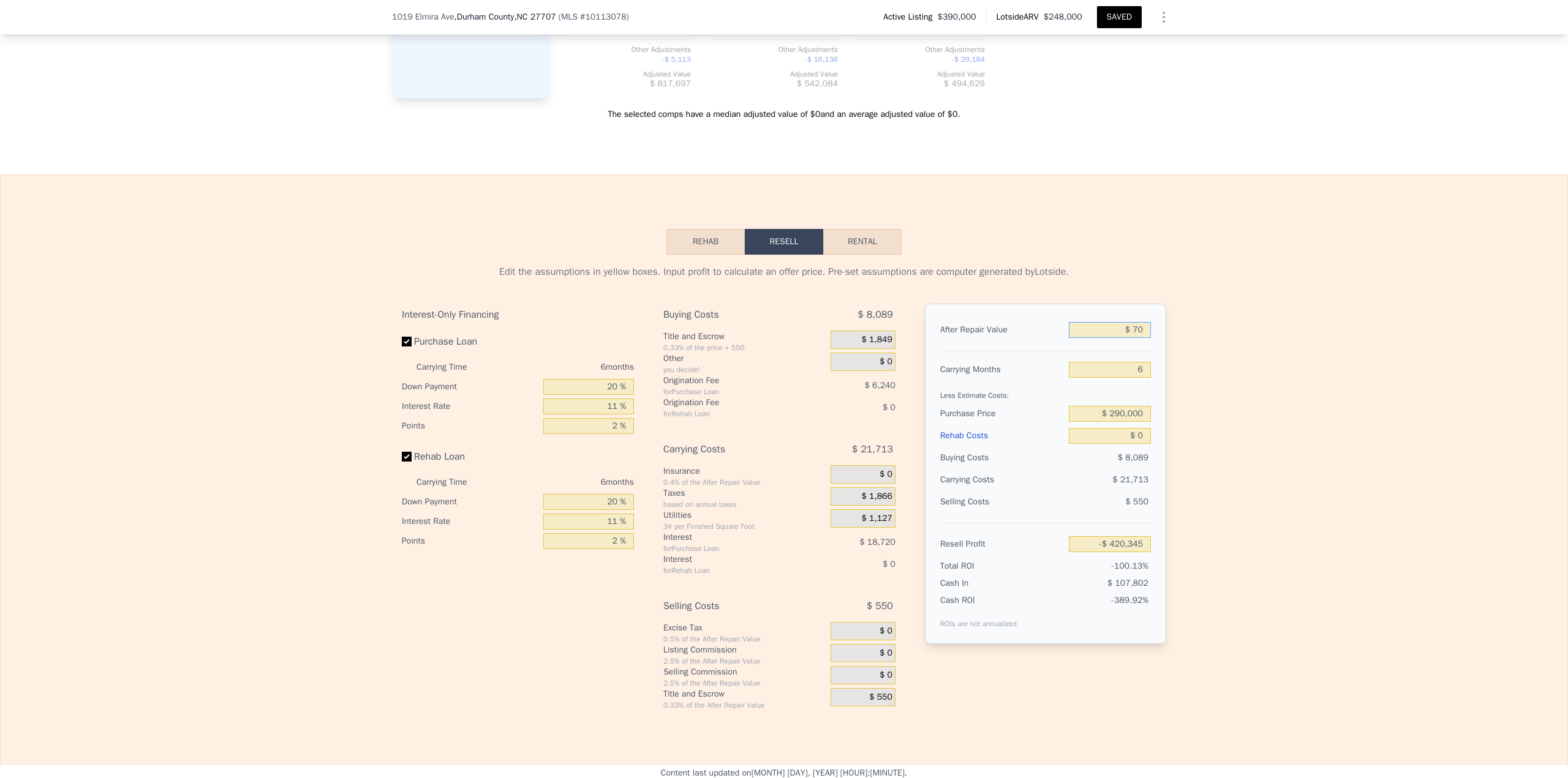 type on "-$ 420,286" 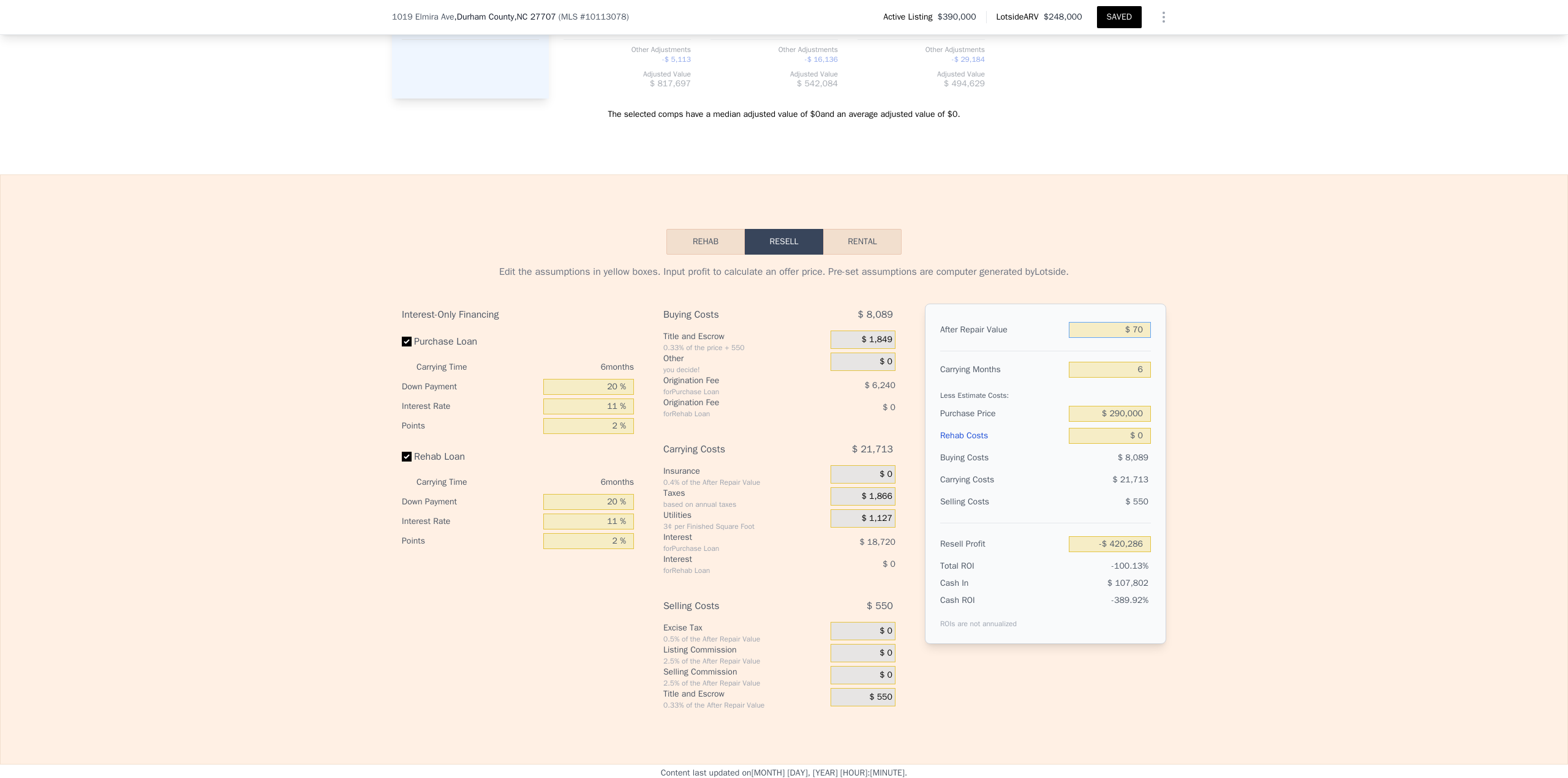 type on "$ 700" 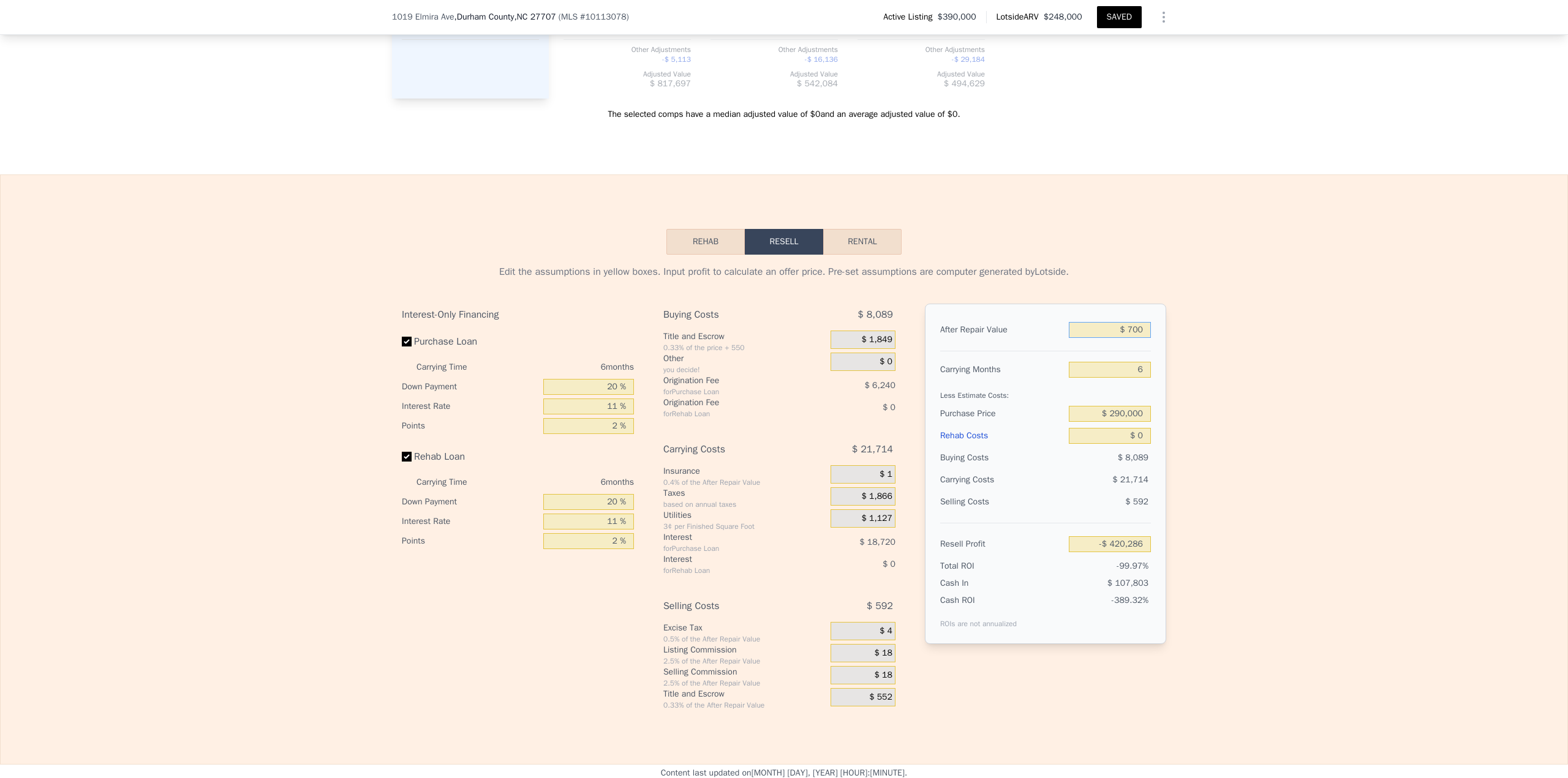 type on "-$ 419,695" 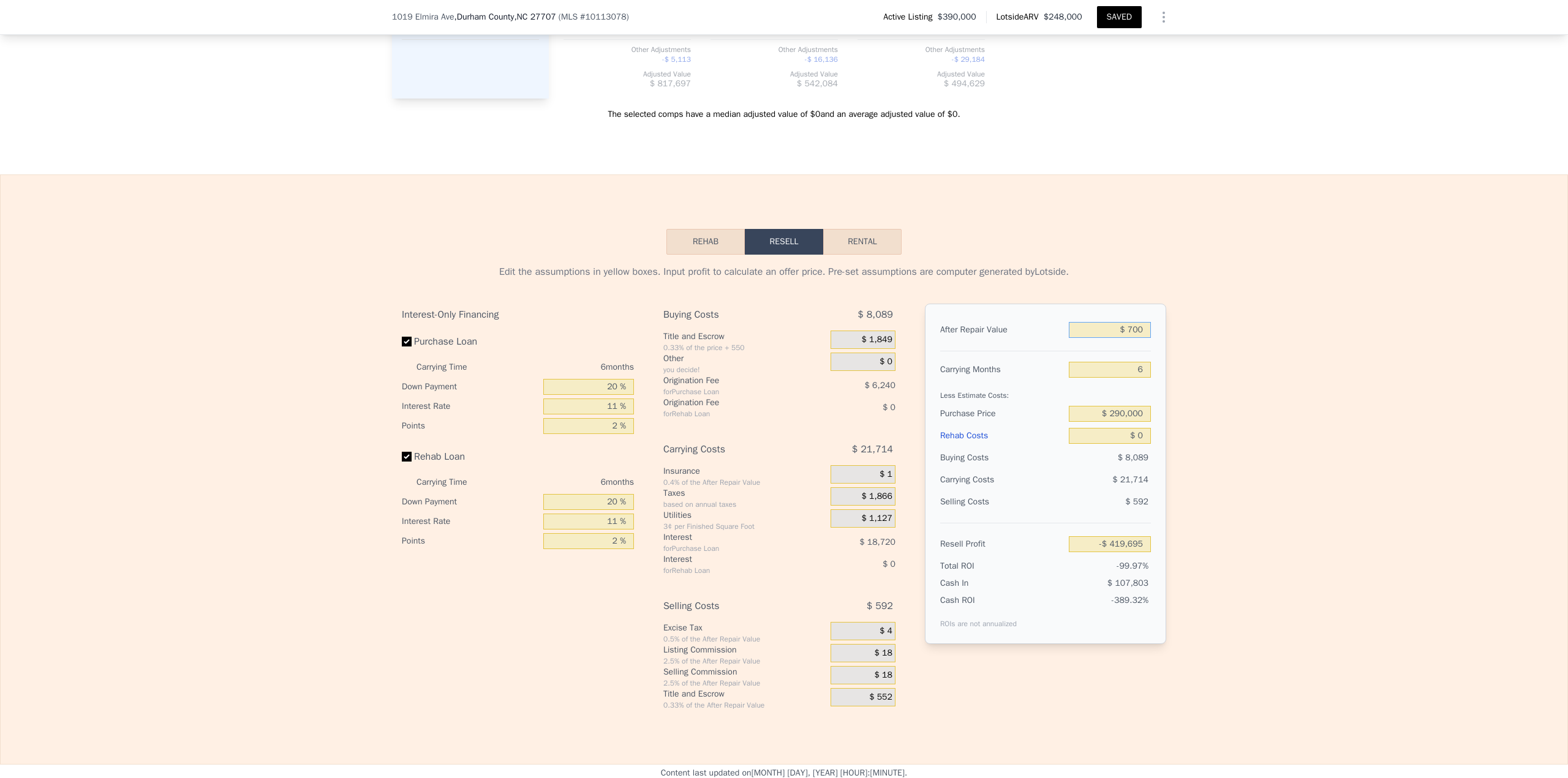 type on "$ 7,000" 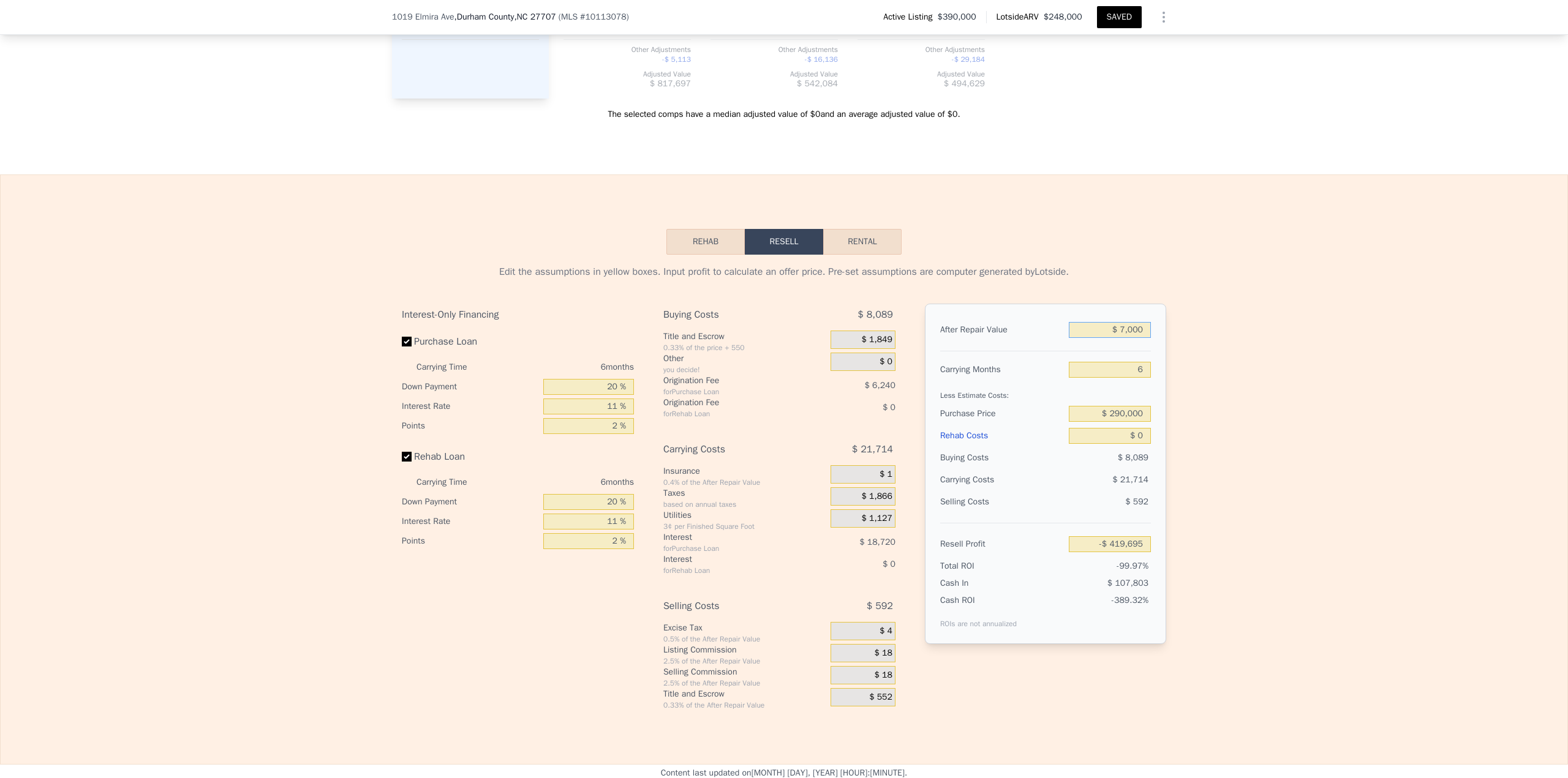 type on "-$ 413,774" 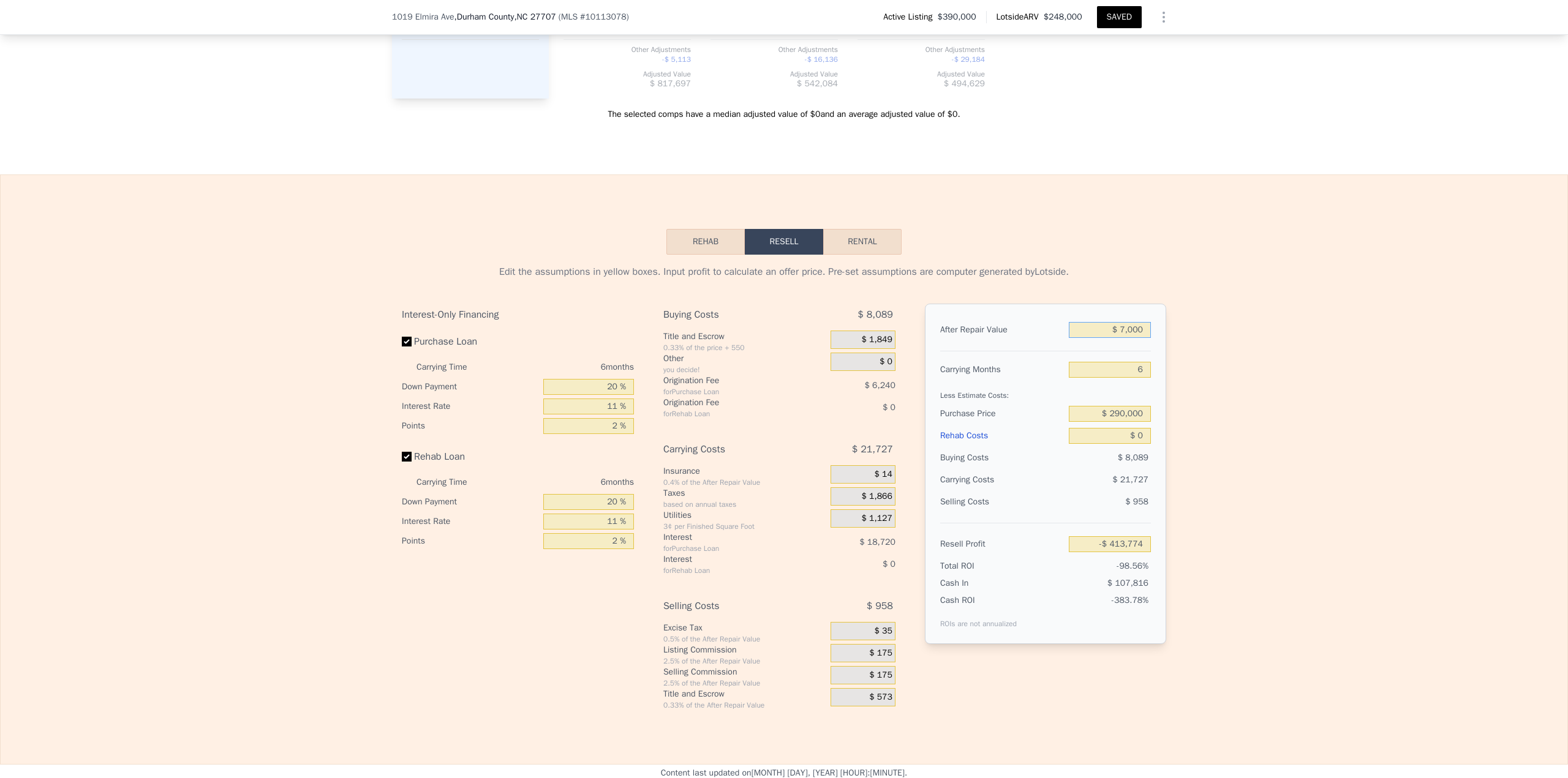 type on "$ 248,000" 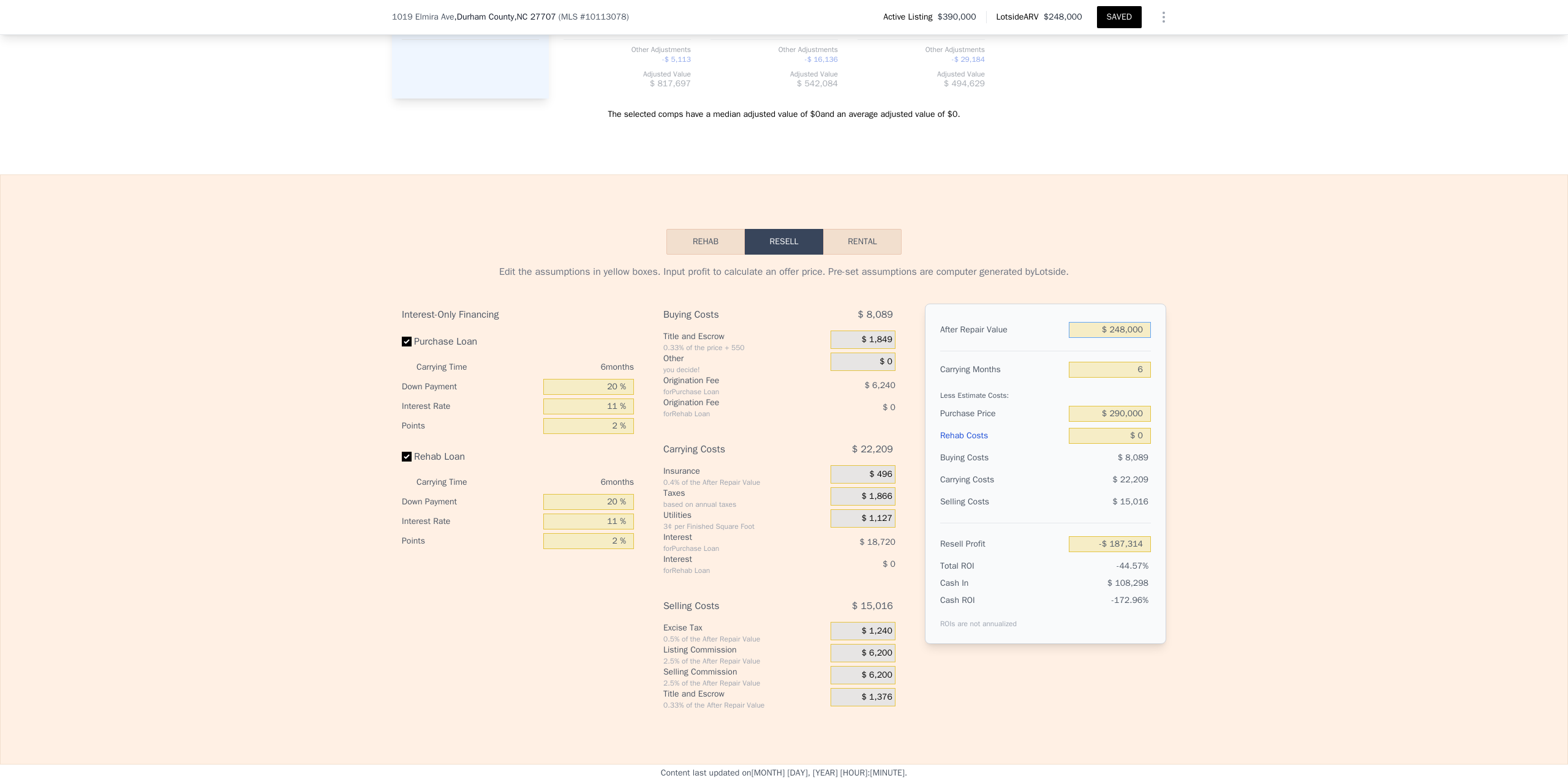 type on "$ 2,480,000" 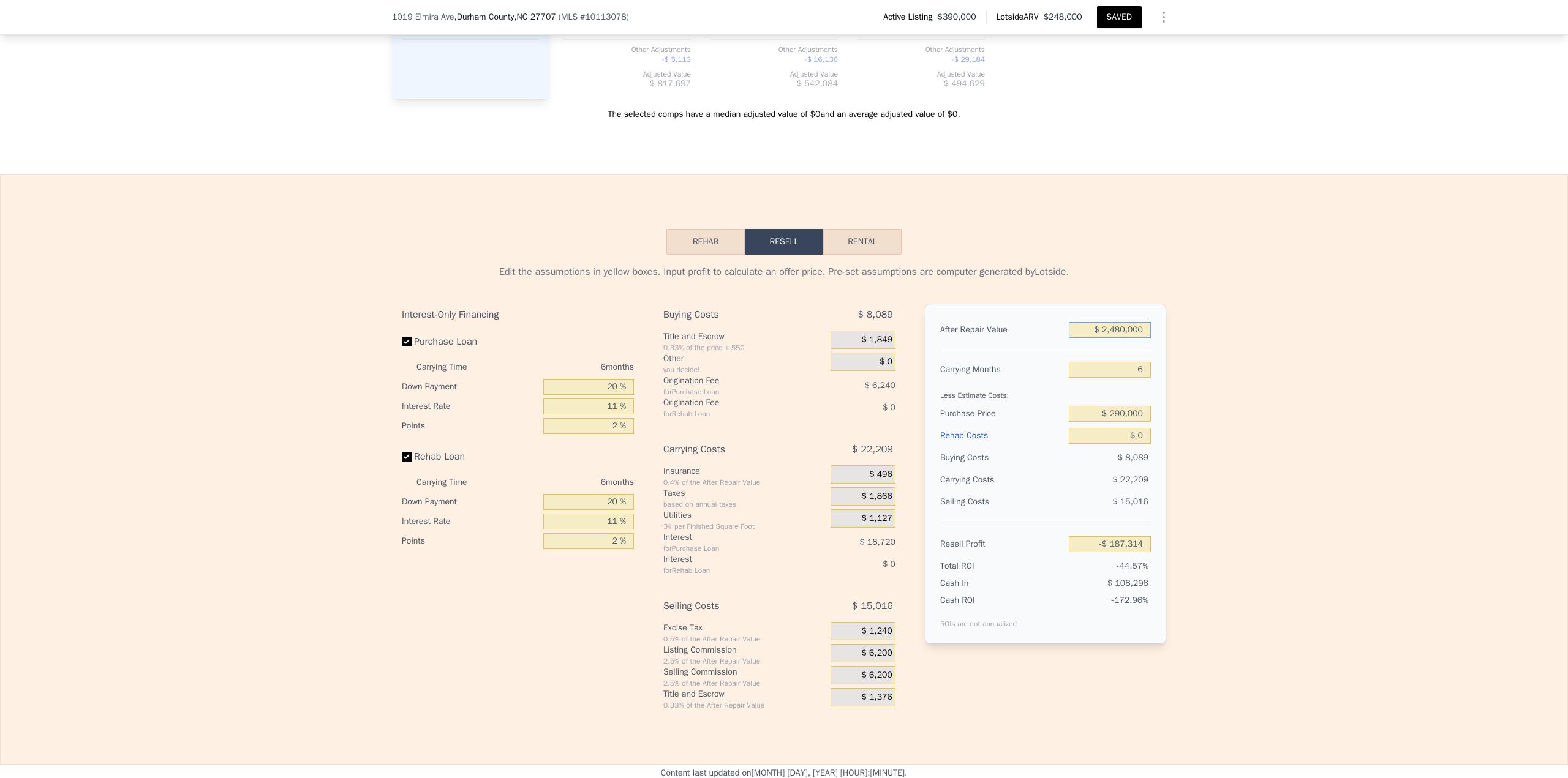 type on "$ 1,910,030" 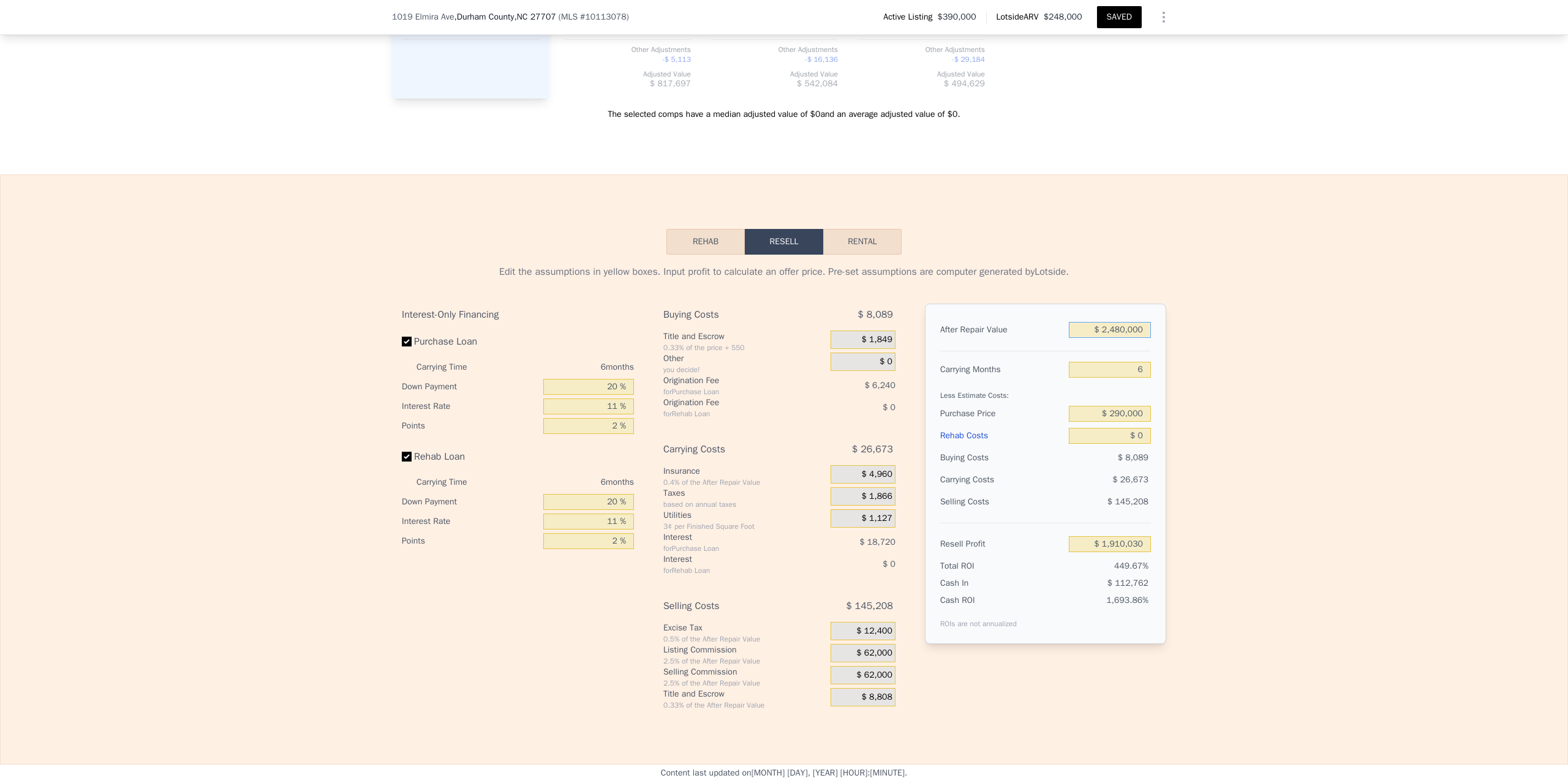 click on "$ 2,480,000" at bounding box center (1110, 330) 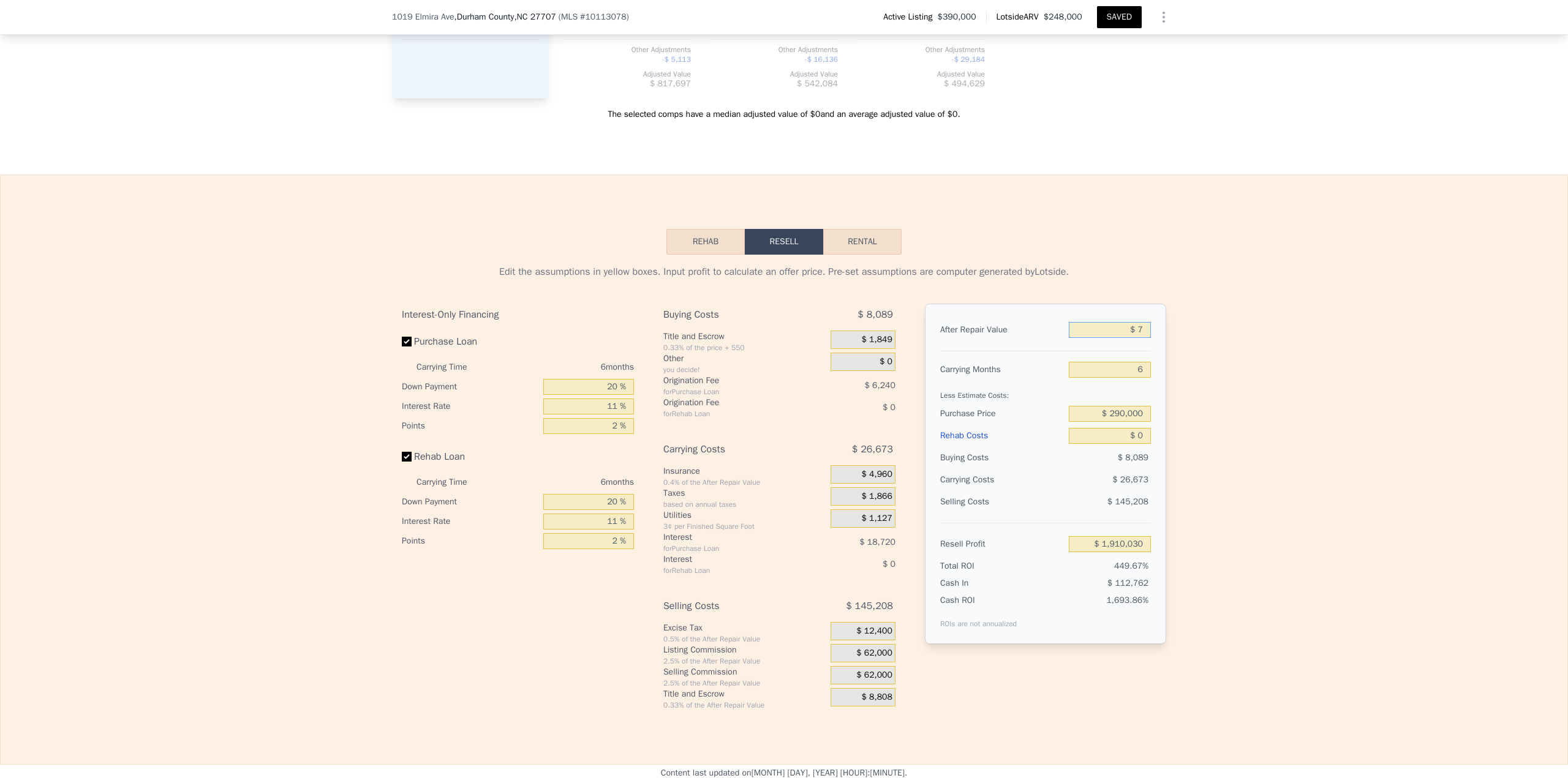 type on "-$ 420,345" 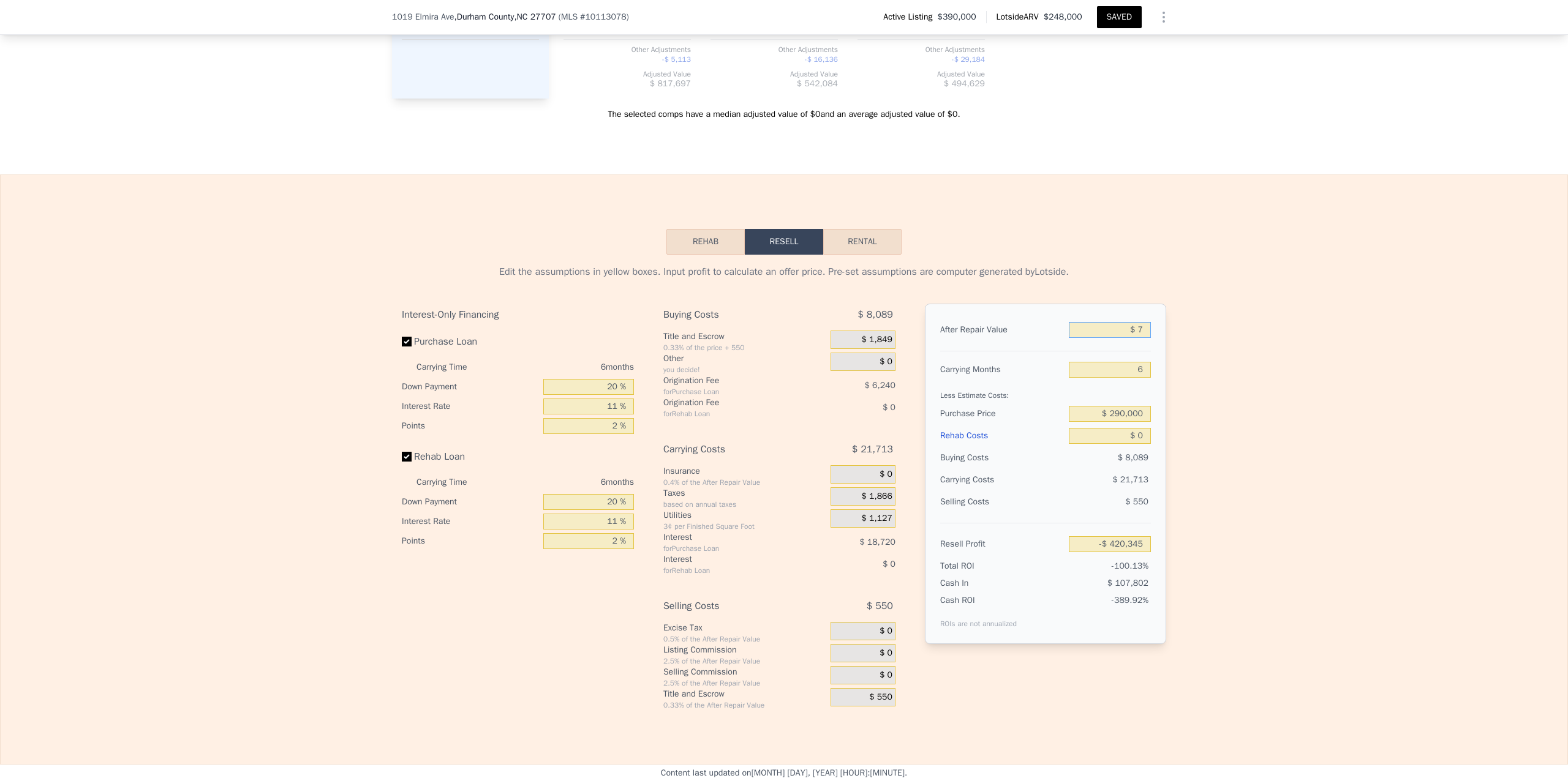 type on "$ 70" 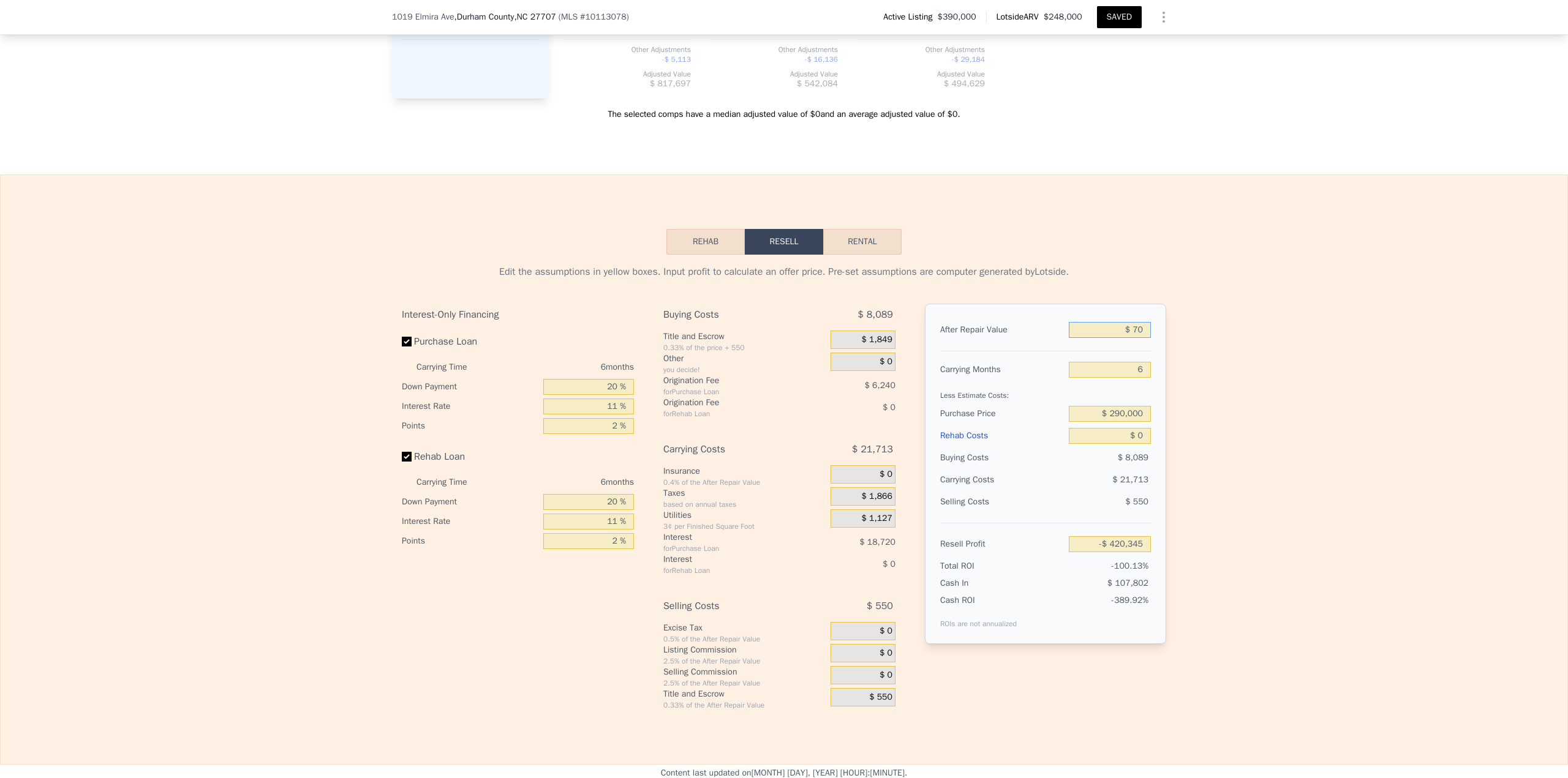 type on "-$ 420,286" 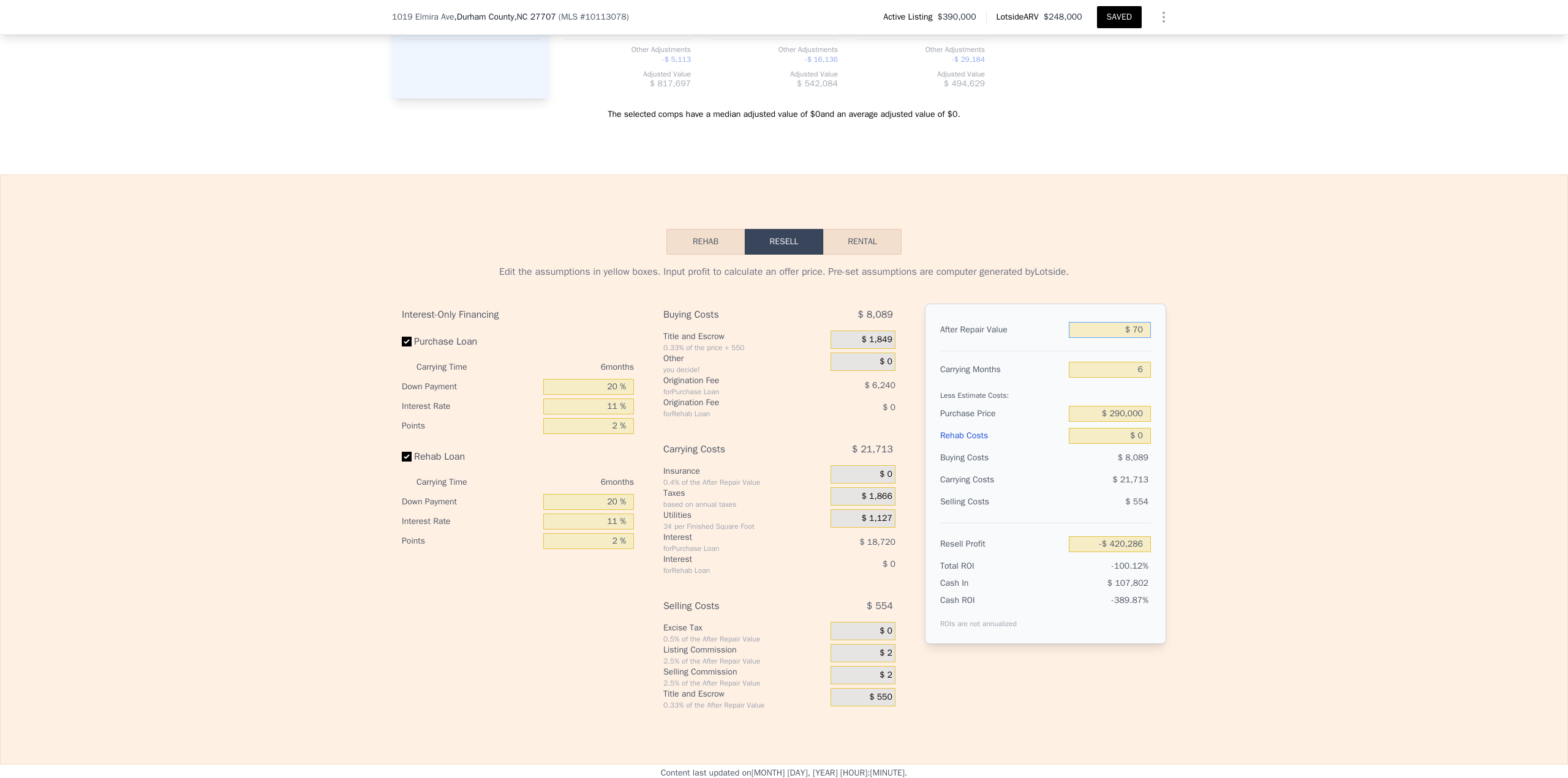 type on "$ 700" 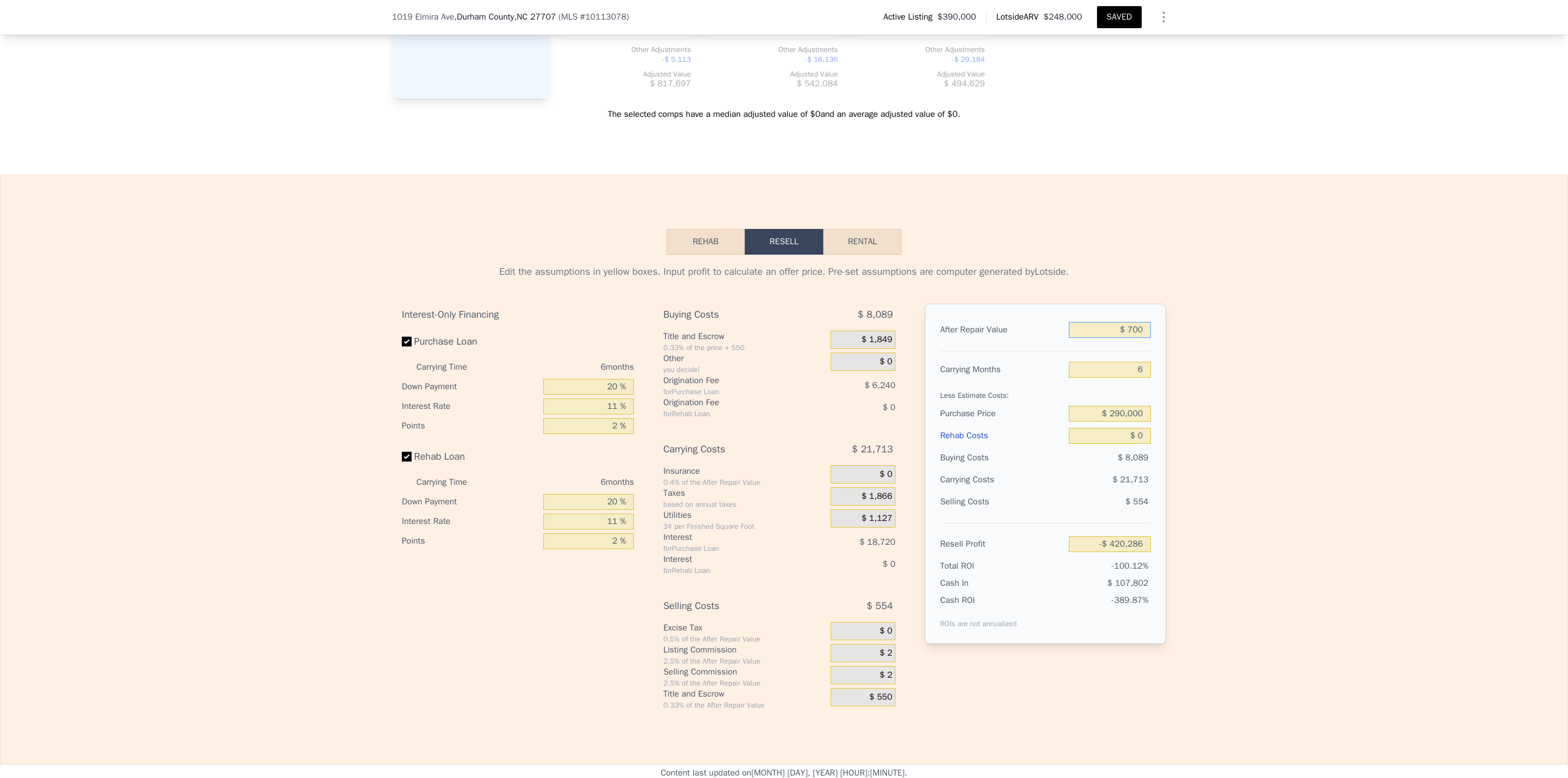 type on "-$ 419,695" 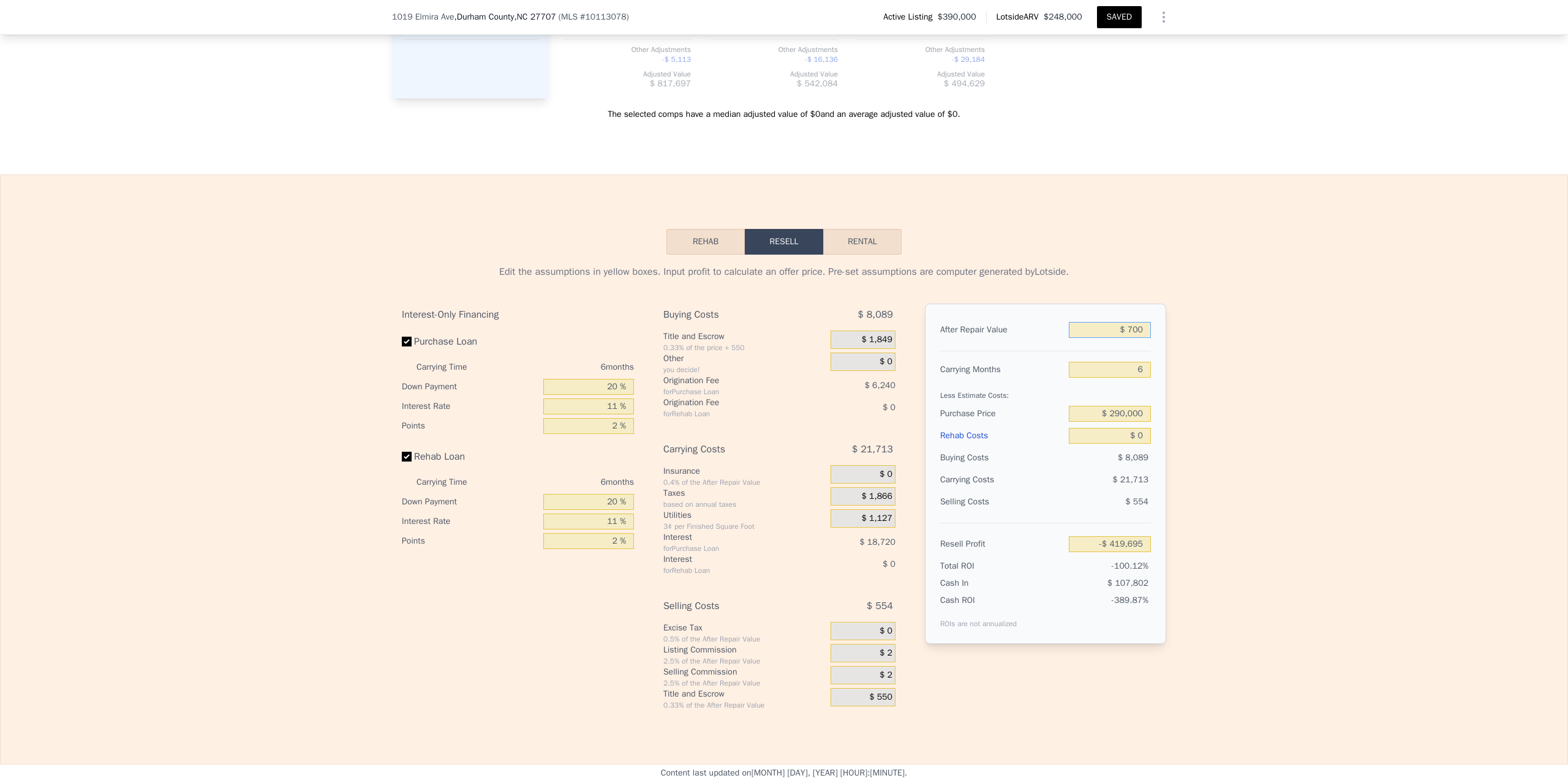 type on "$ 7,000" 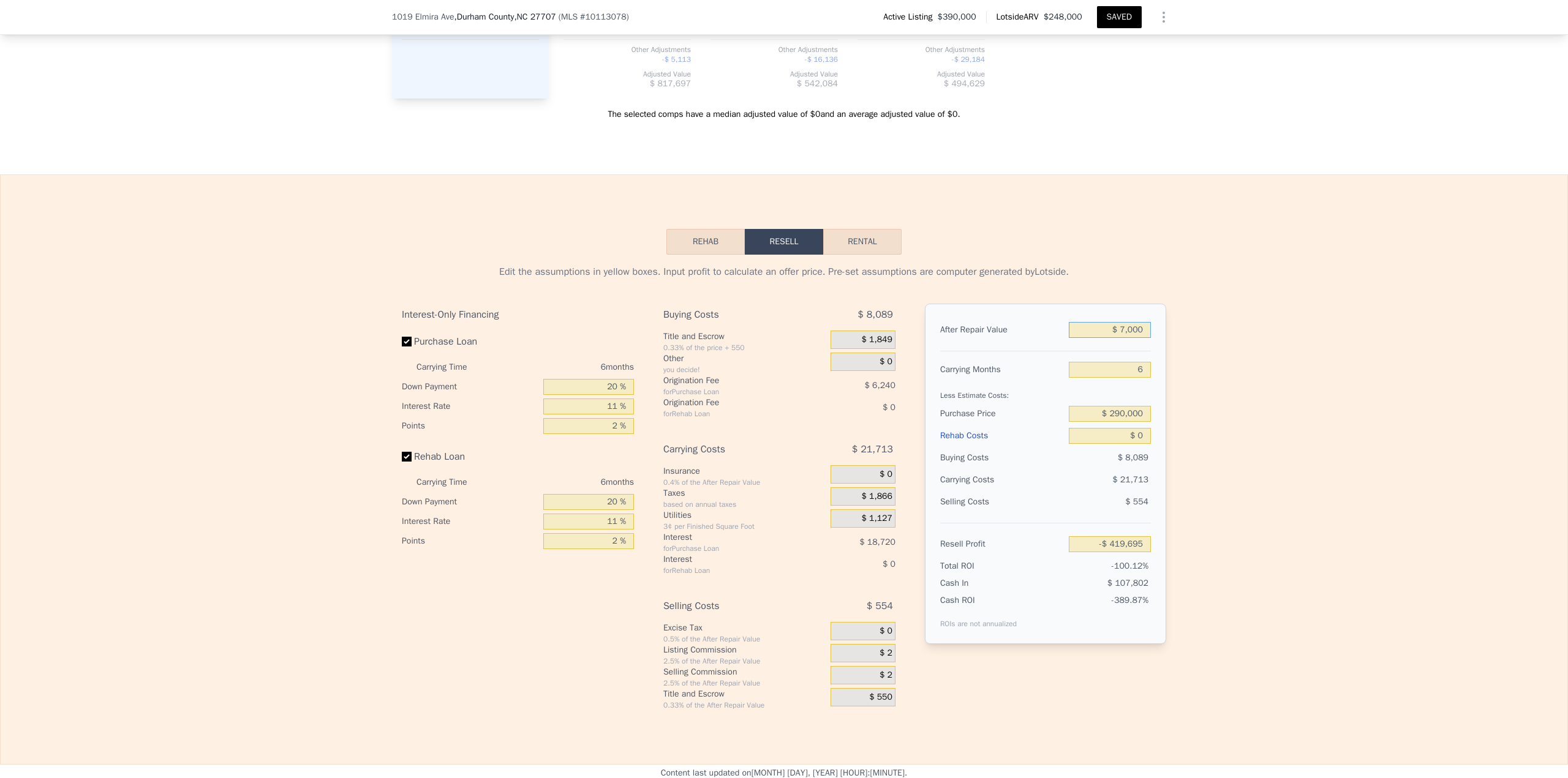 type on "-$ 413,774" 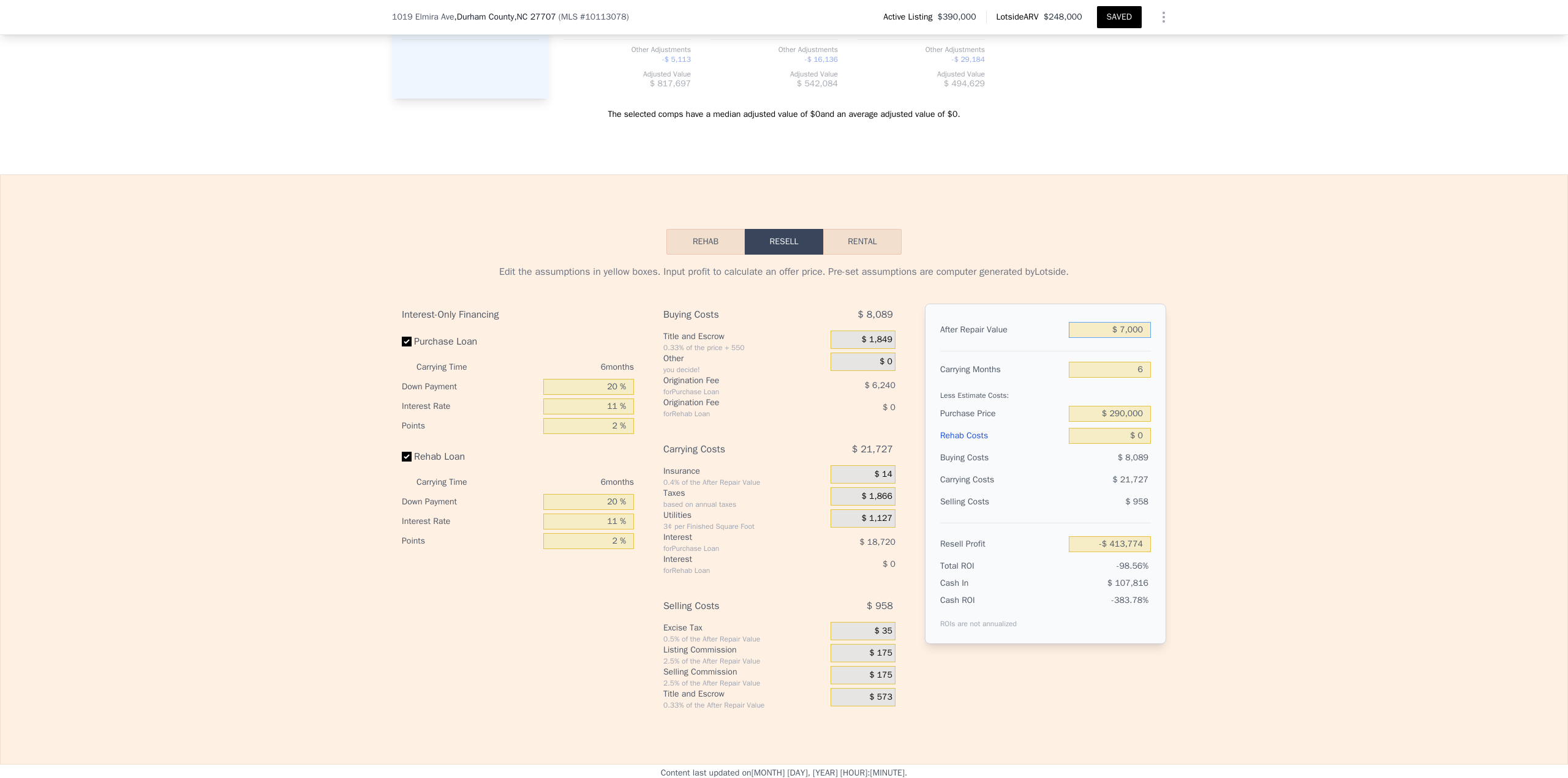 type on "$ 70,000" 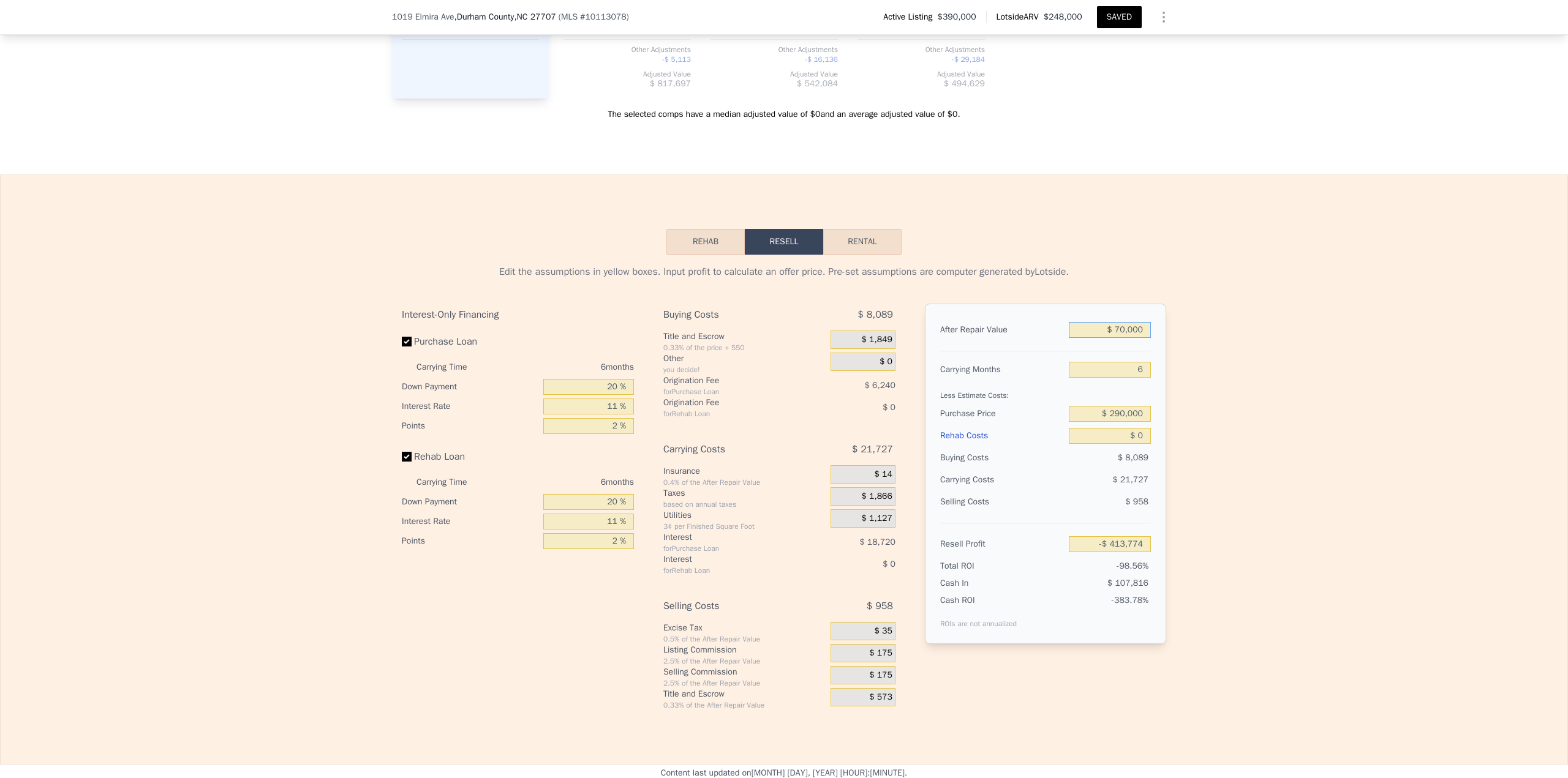 type on "-$ 354,575" 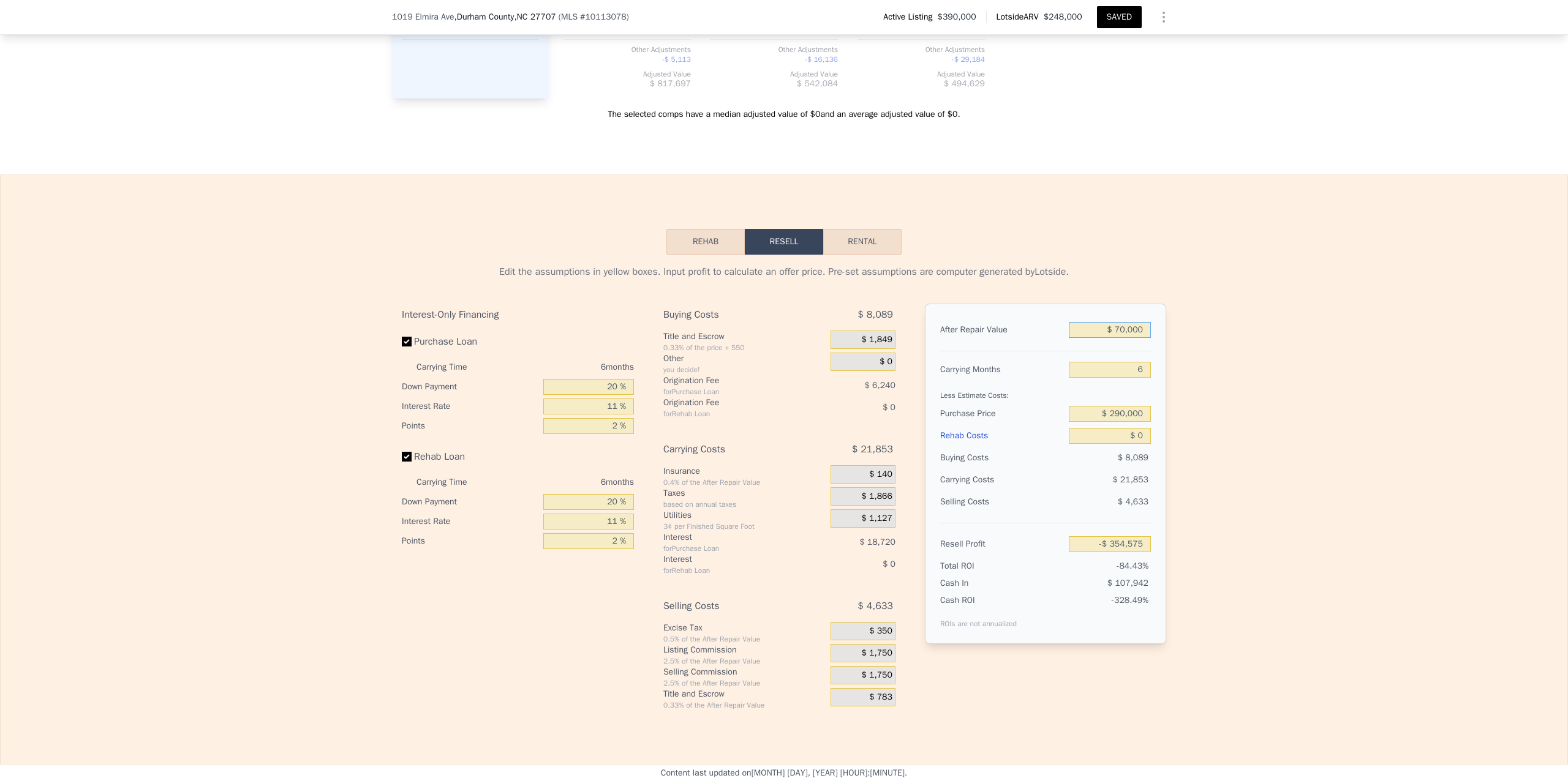 type on "$ 700,000" 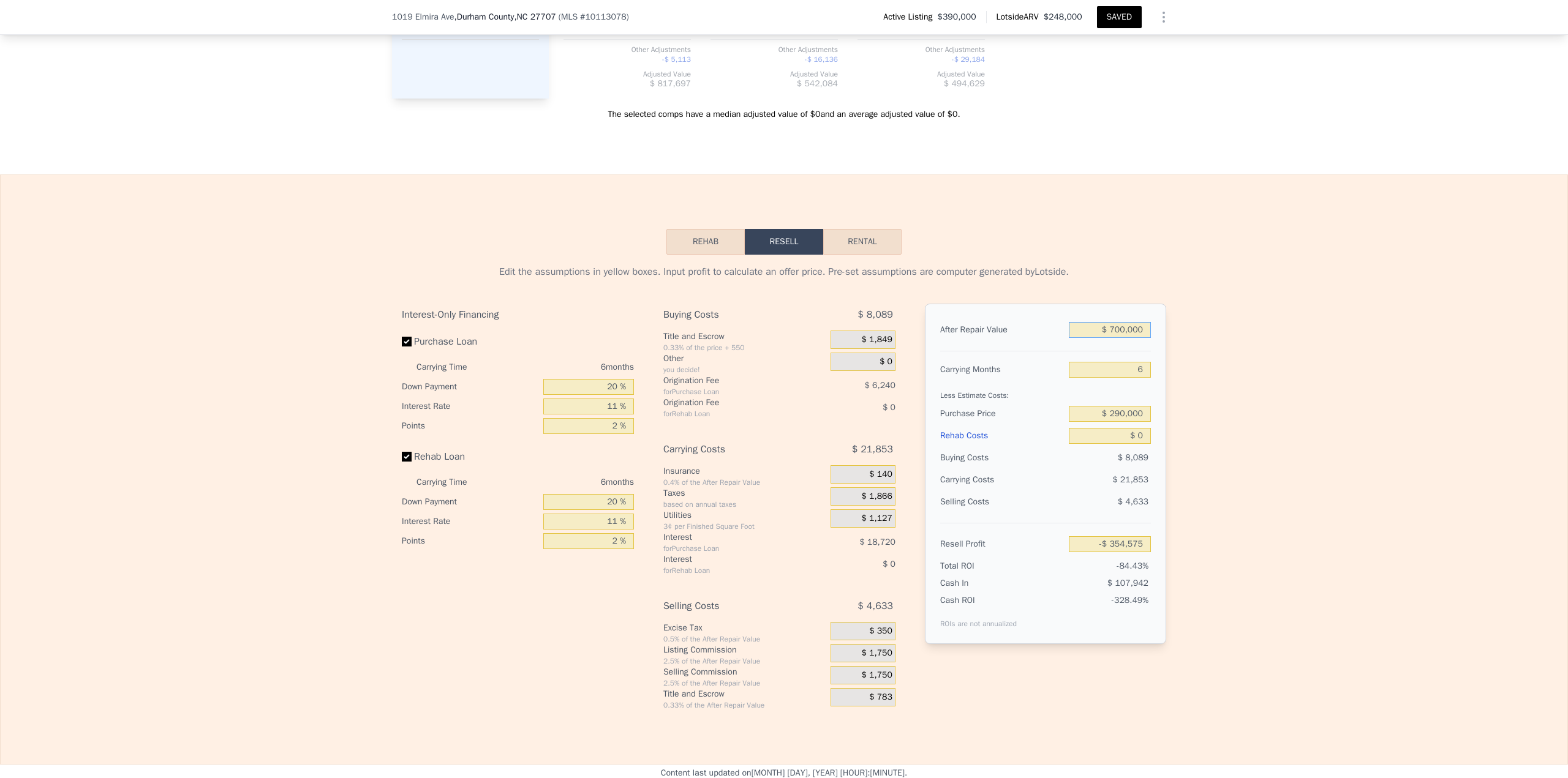 type on "$ 237,417" 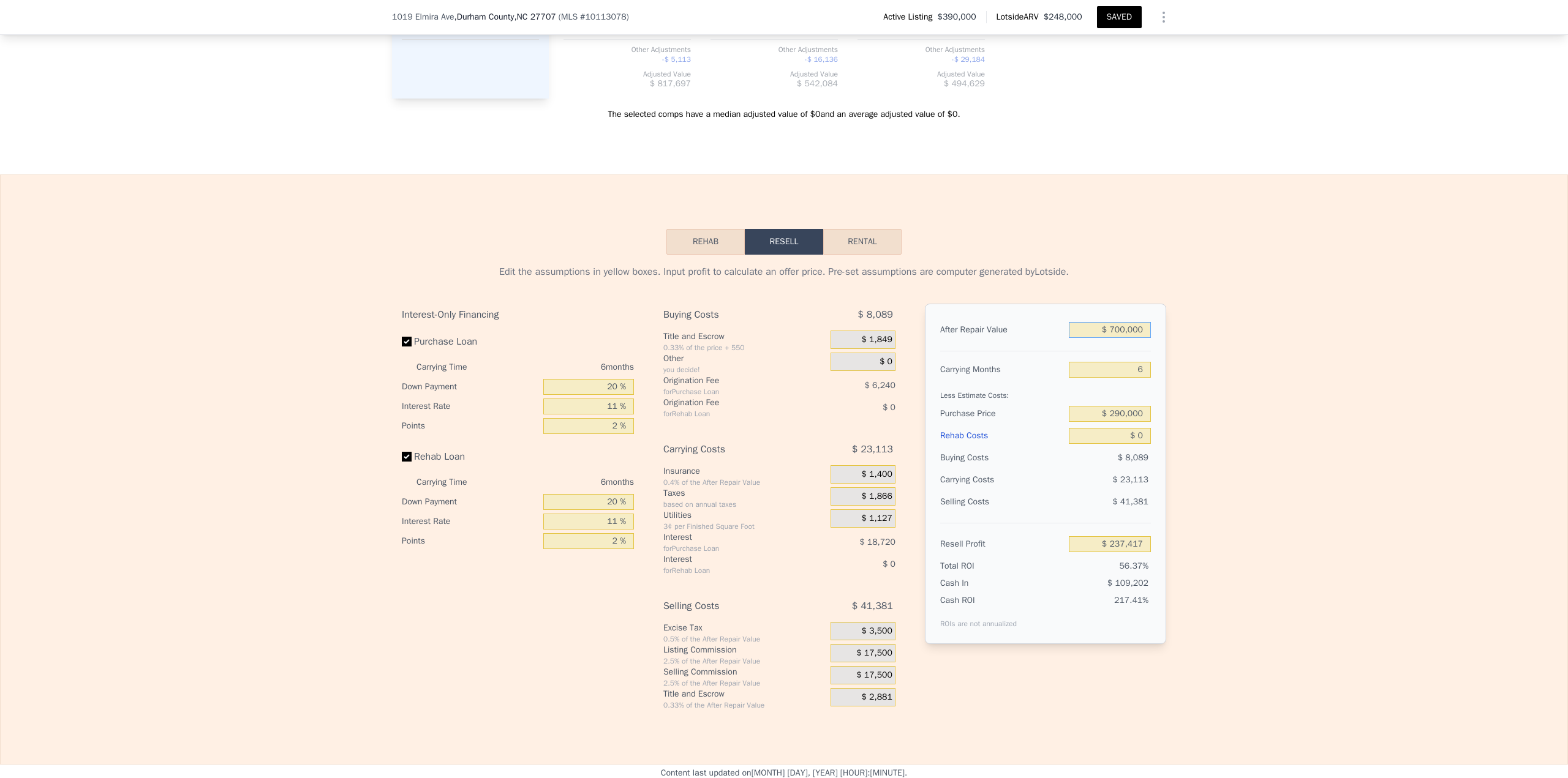 type on "$ 700,000" 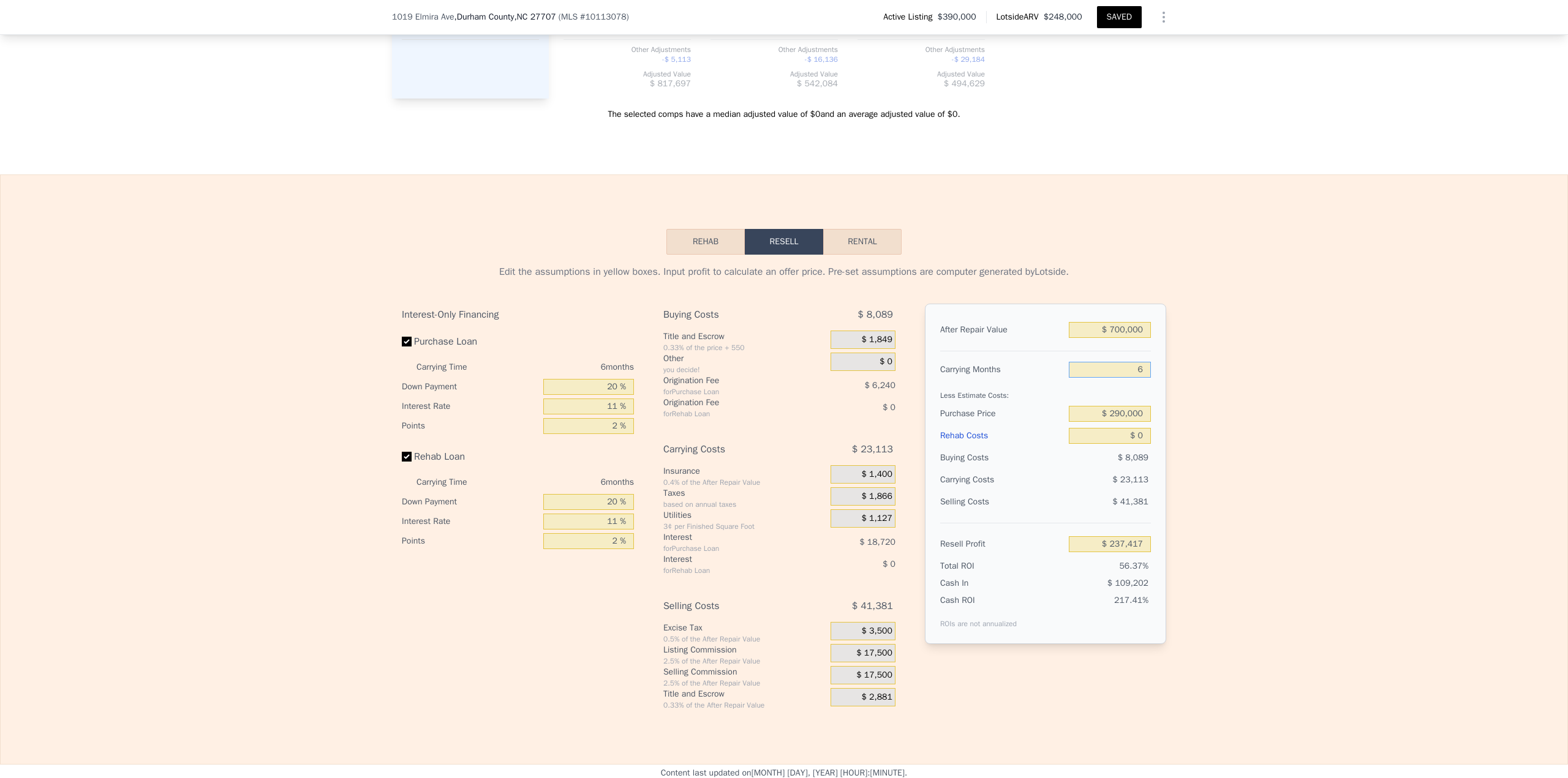 type on "9" 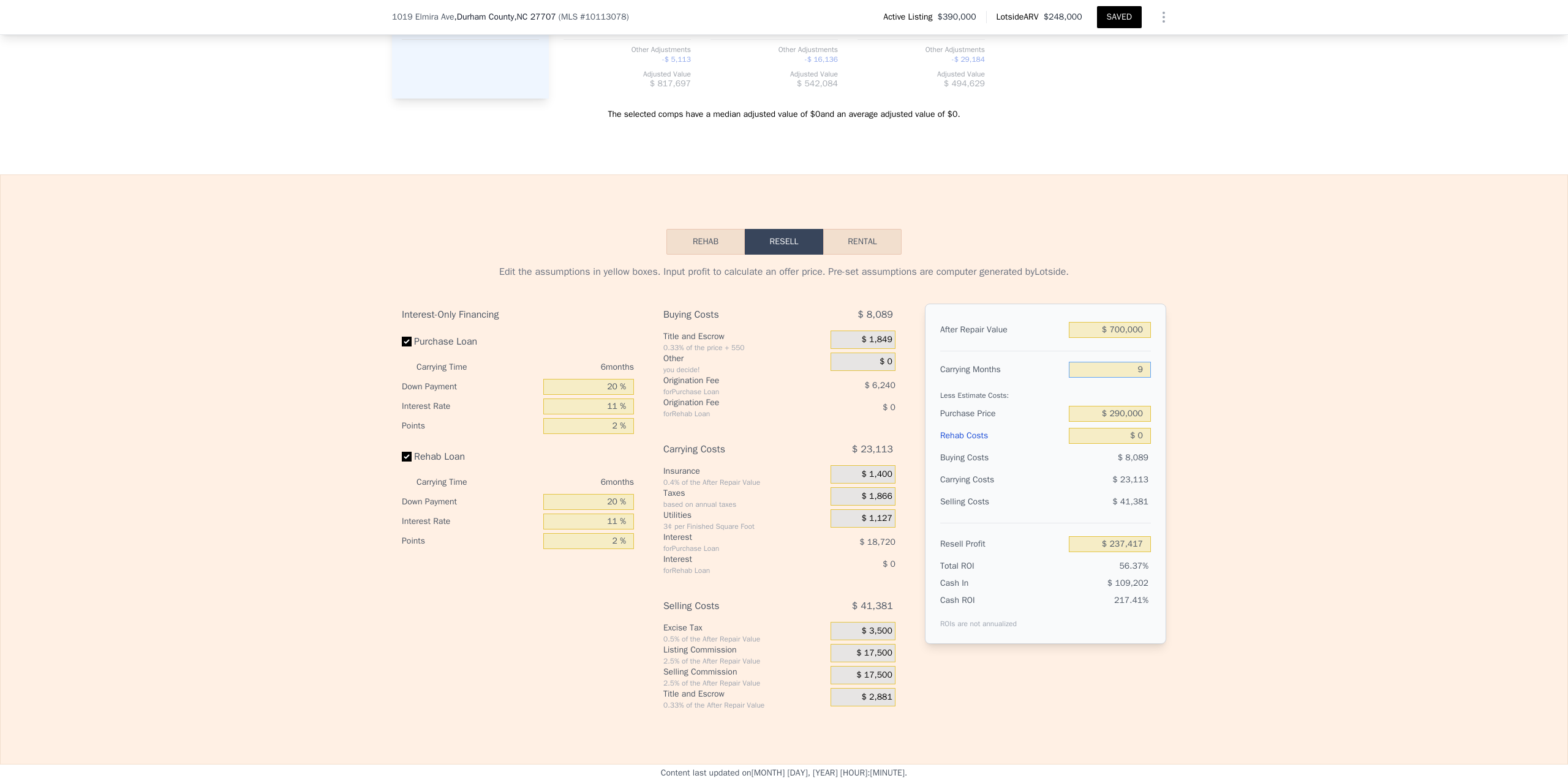 type on "$ 225,860" 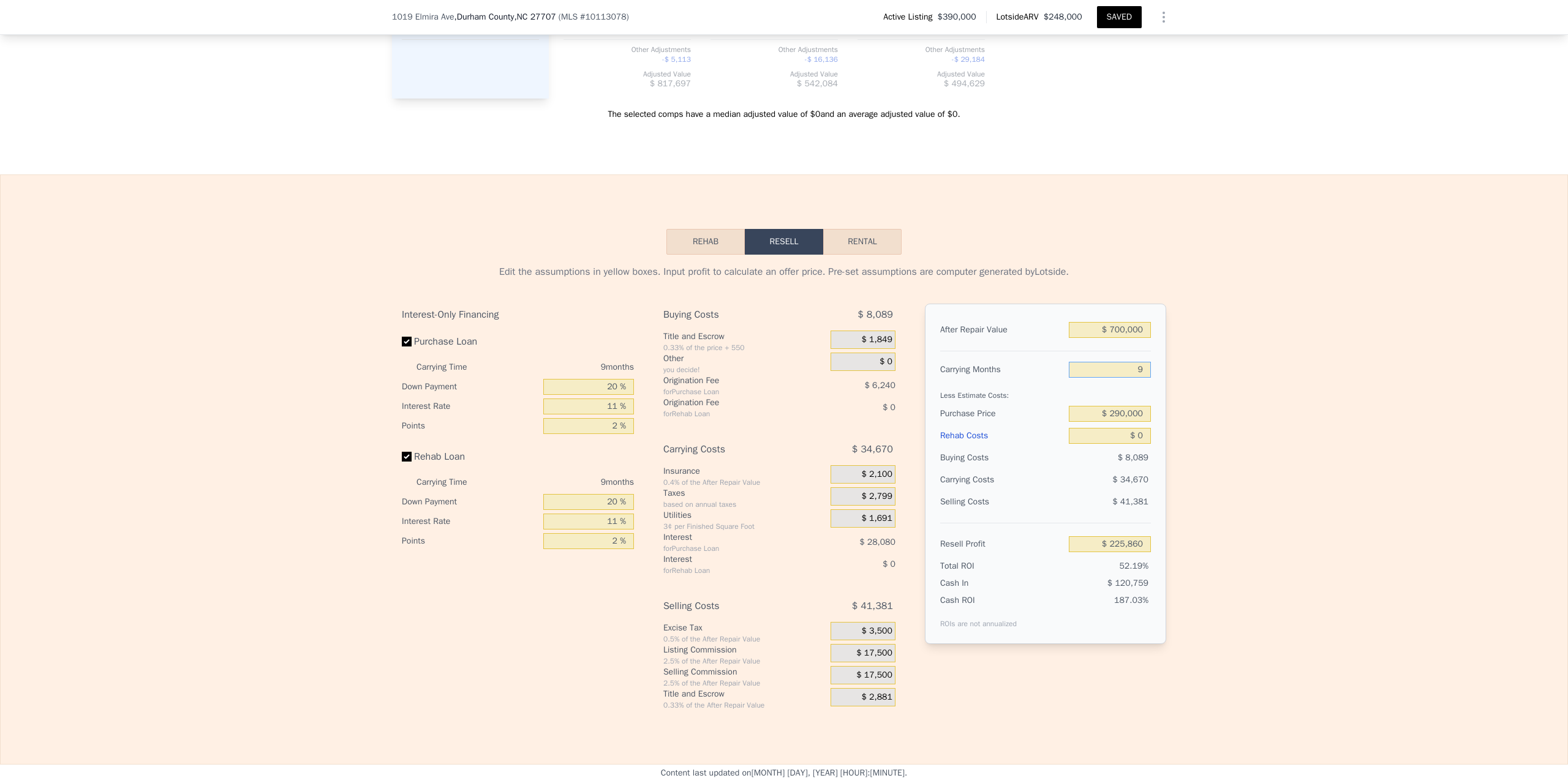 type on "9" 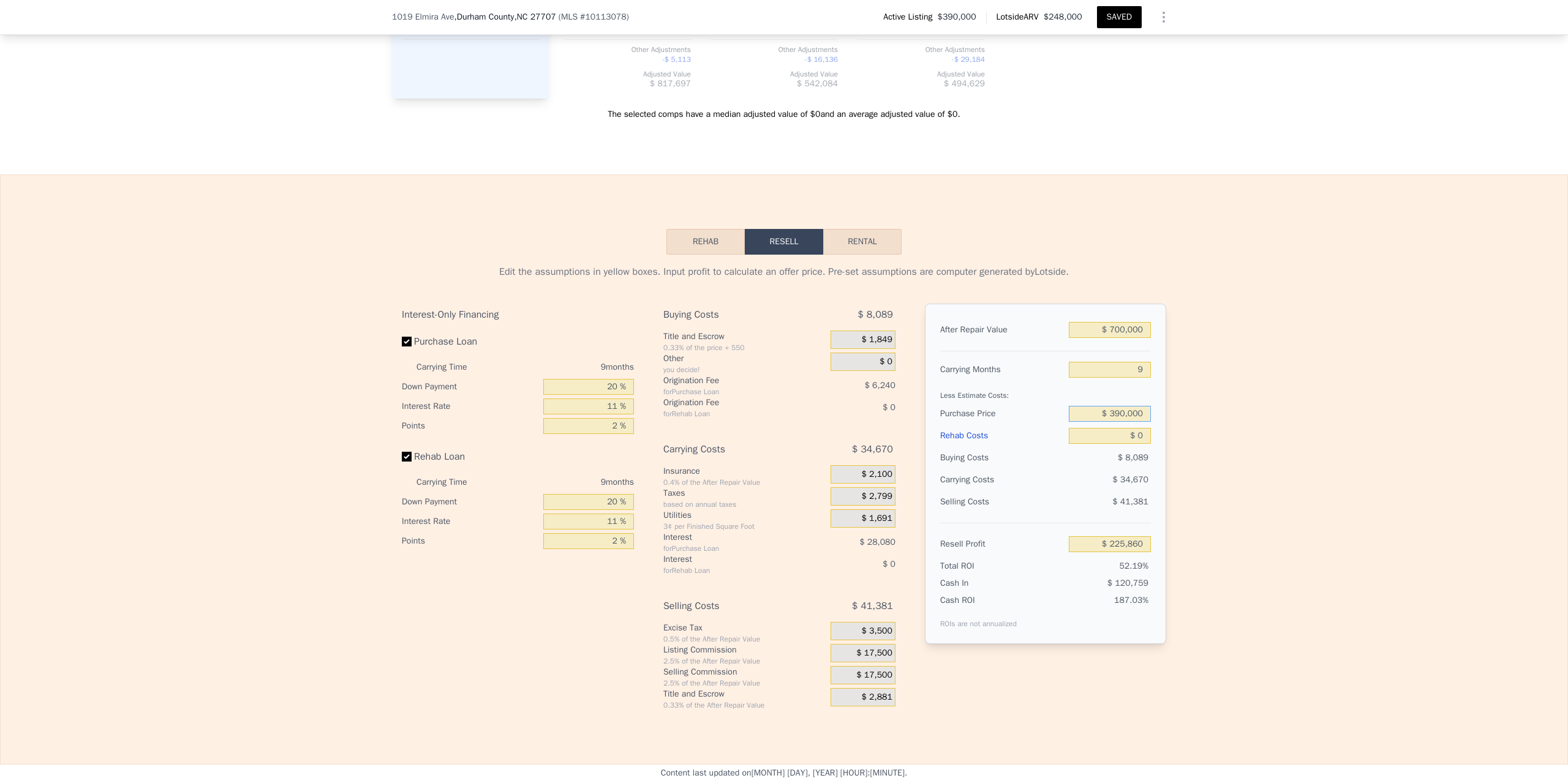 type on "$ 390,000" 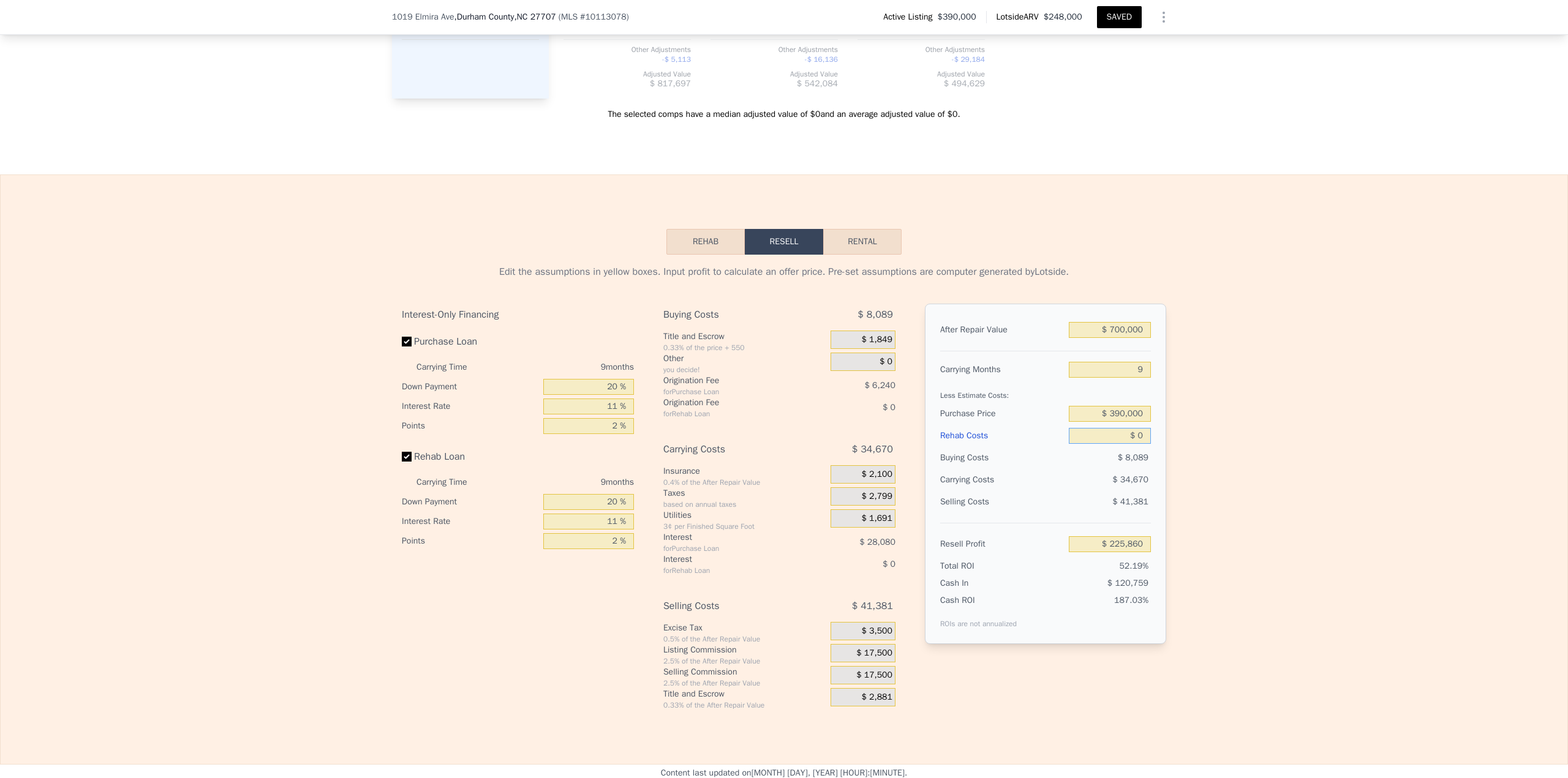 type on "$ 3" 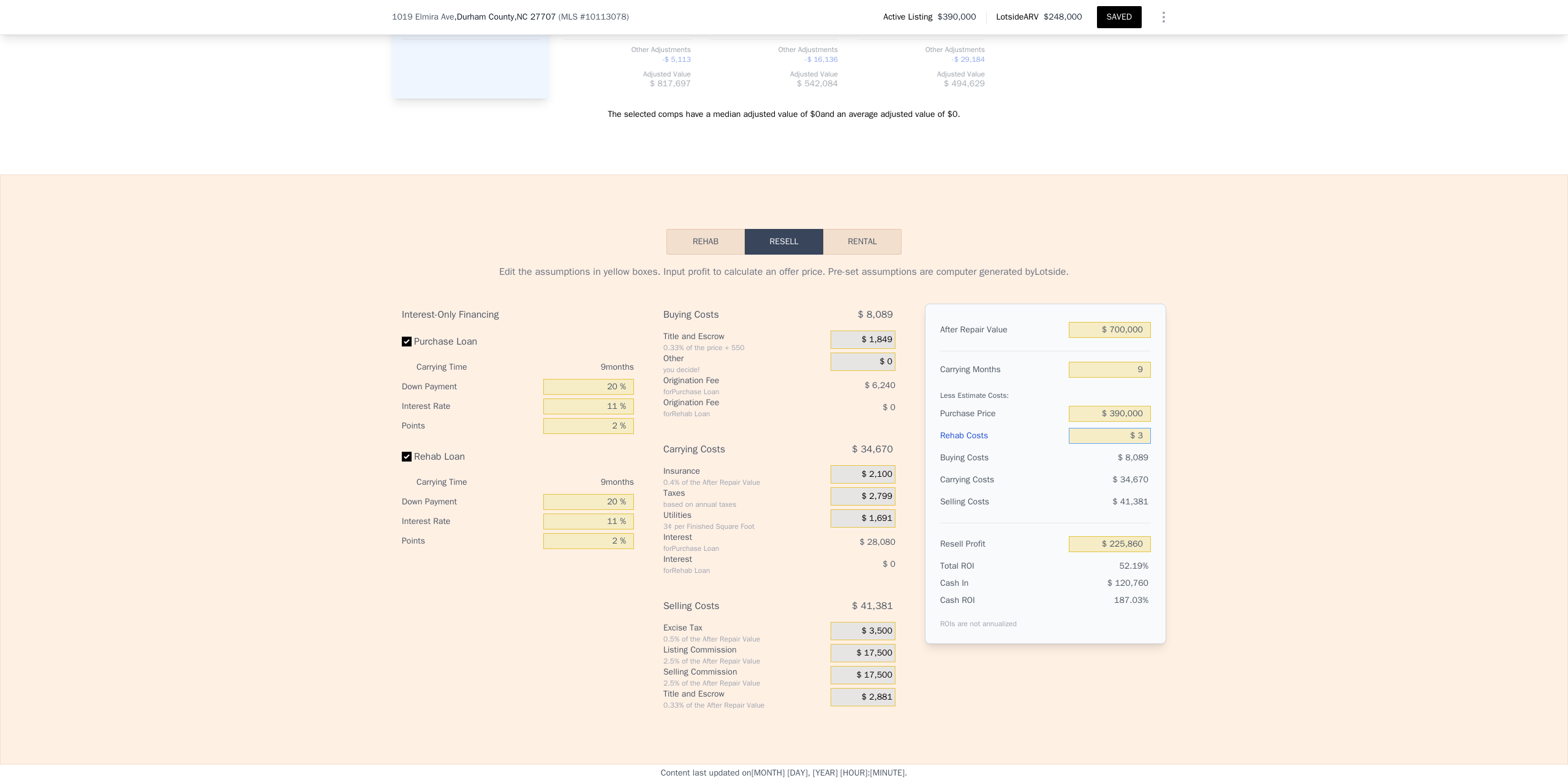 type on "$ 225,857" 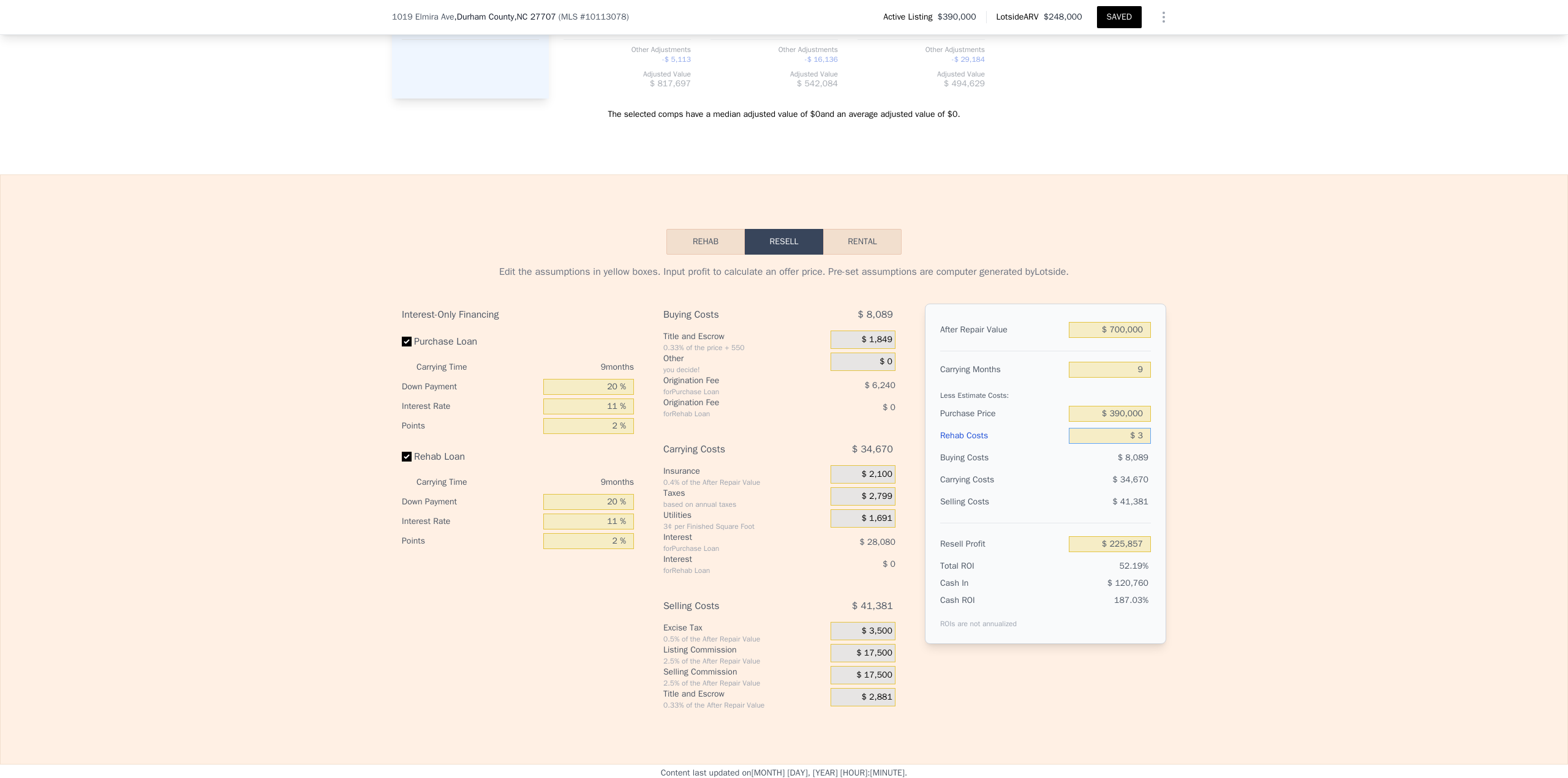type on "$ 30" 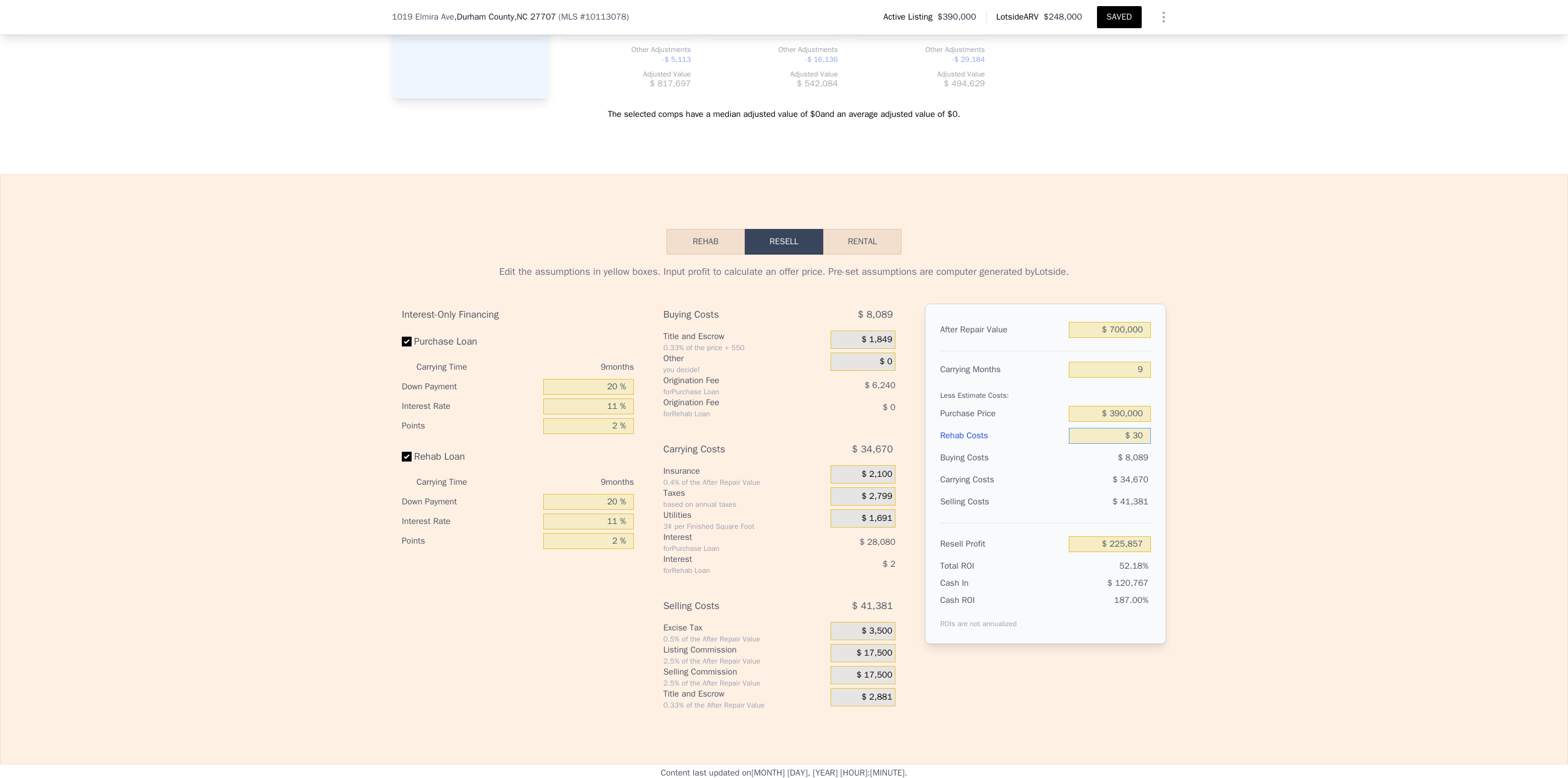 type on "$ 225,830" 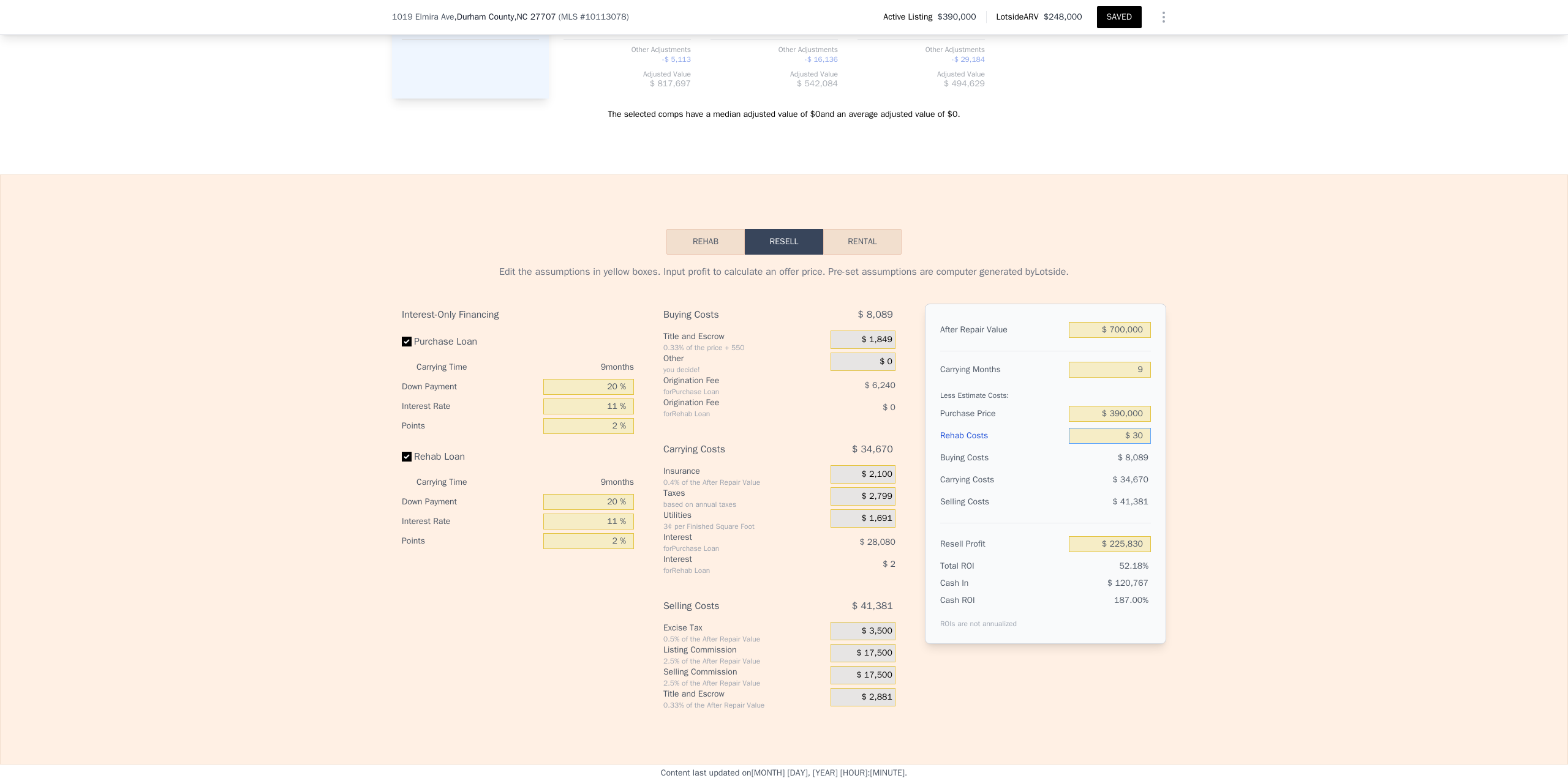 type on "$ 300" 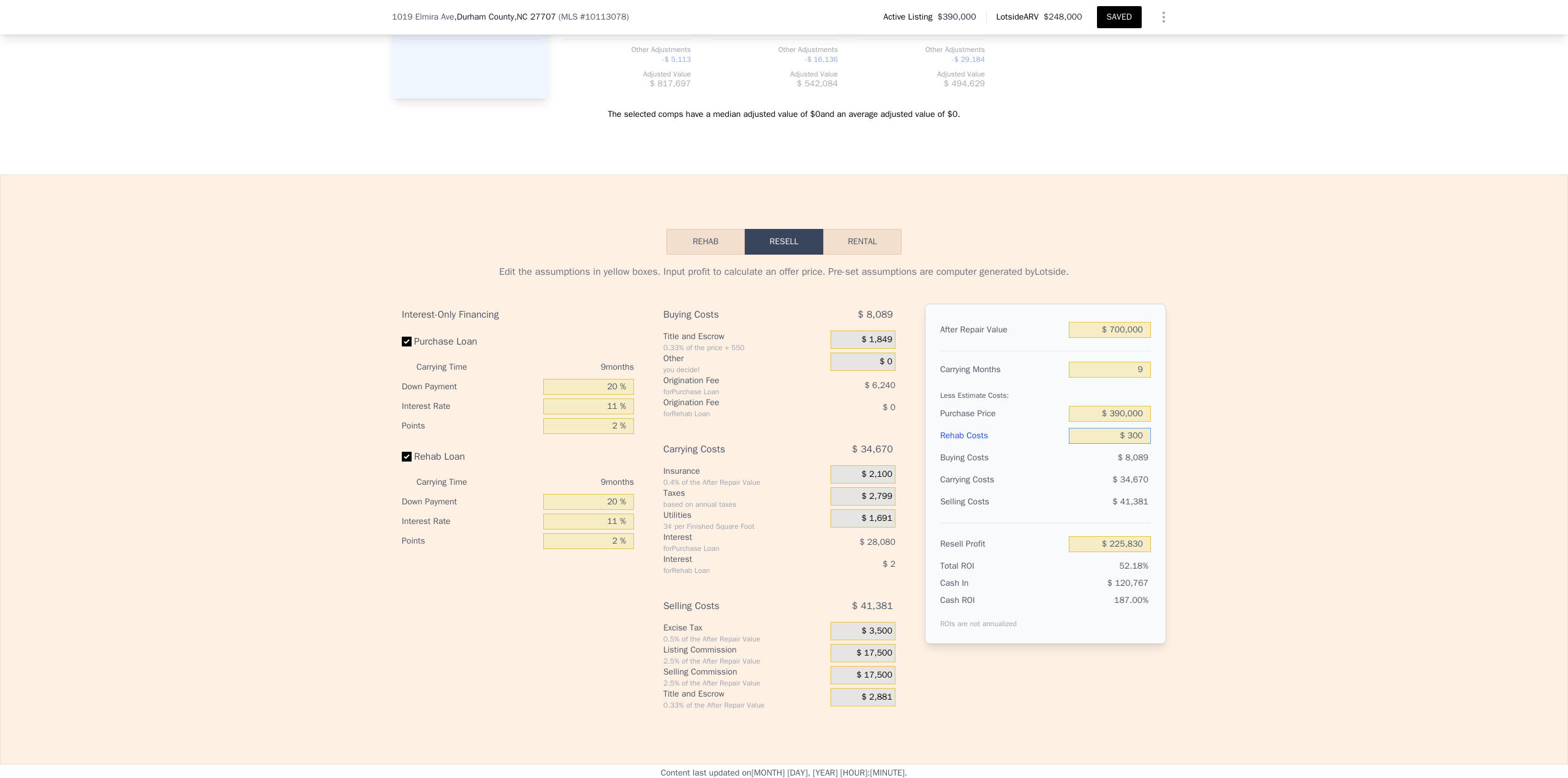 type on "$ 225,537" 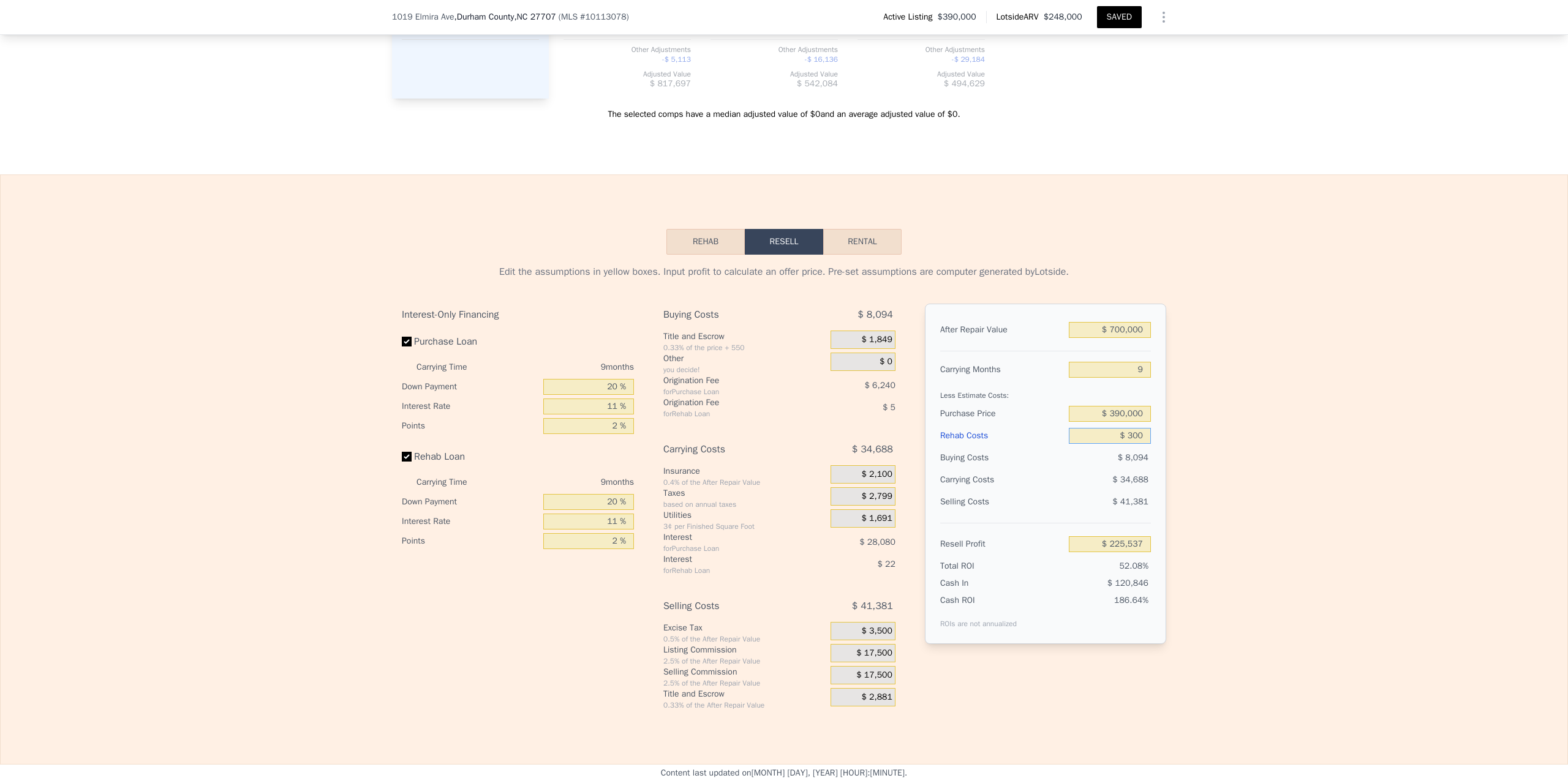 type on "$ 3,000" 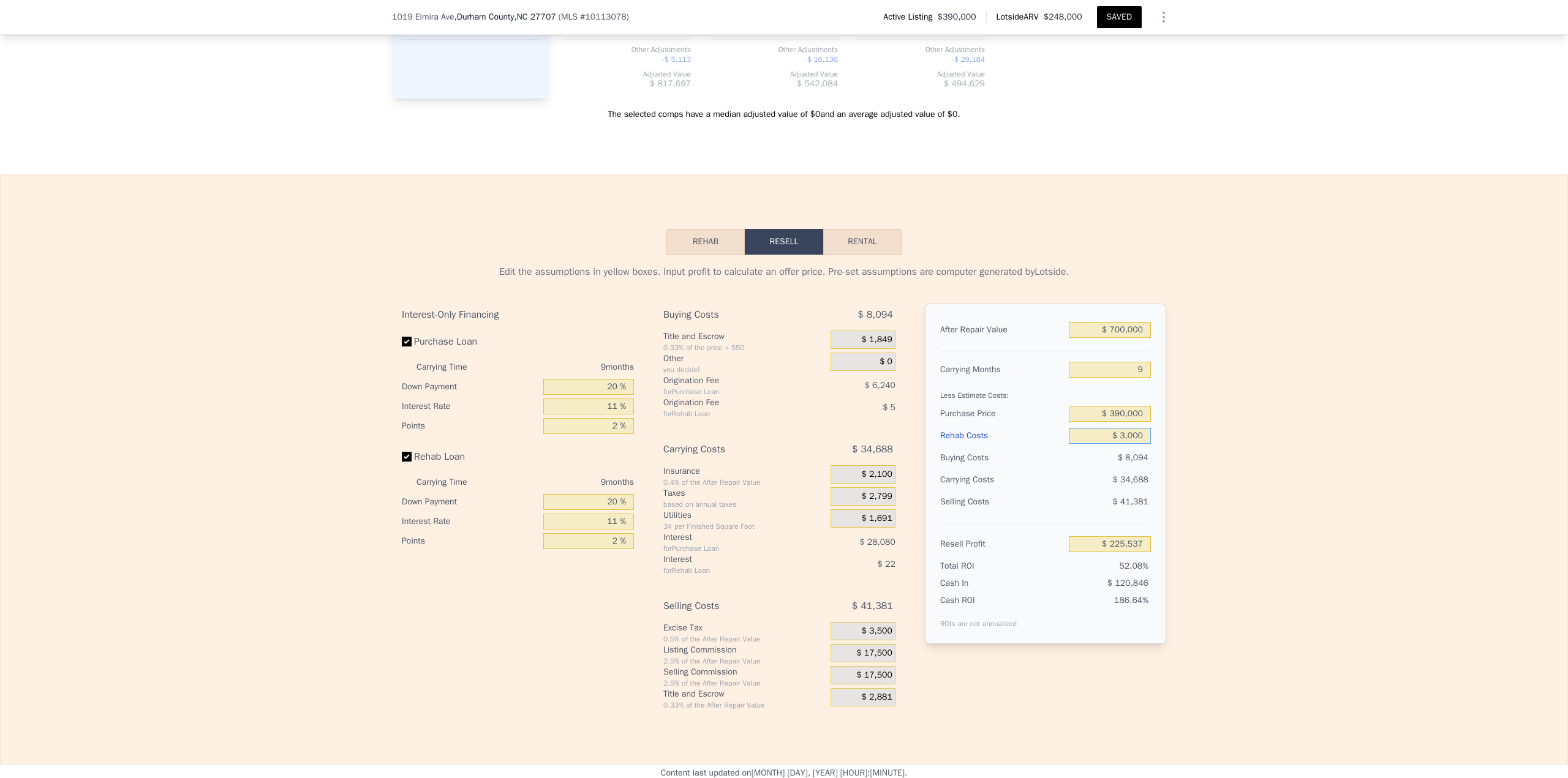 type on "$ 222,596" 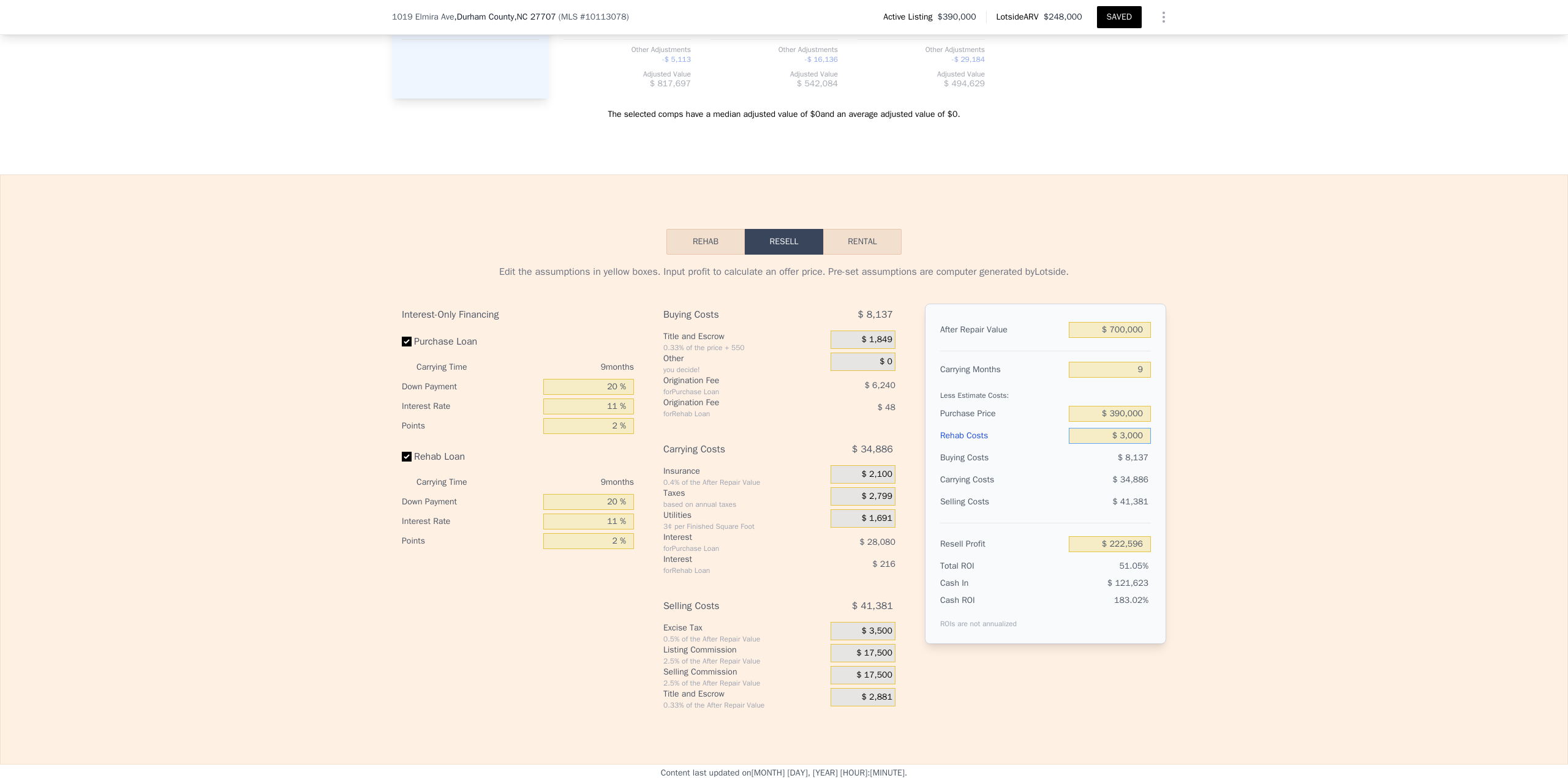 type on "$ 30,000" 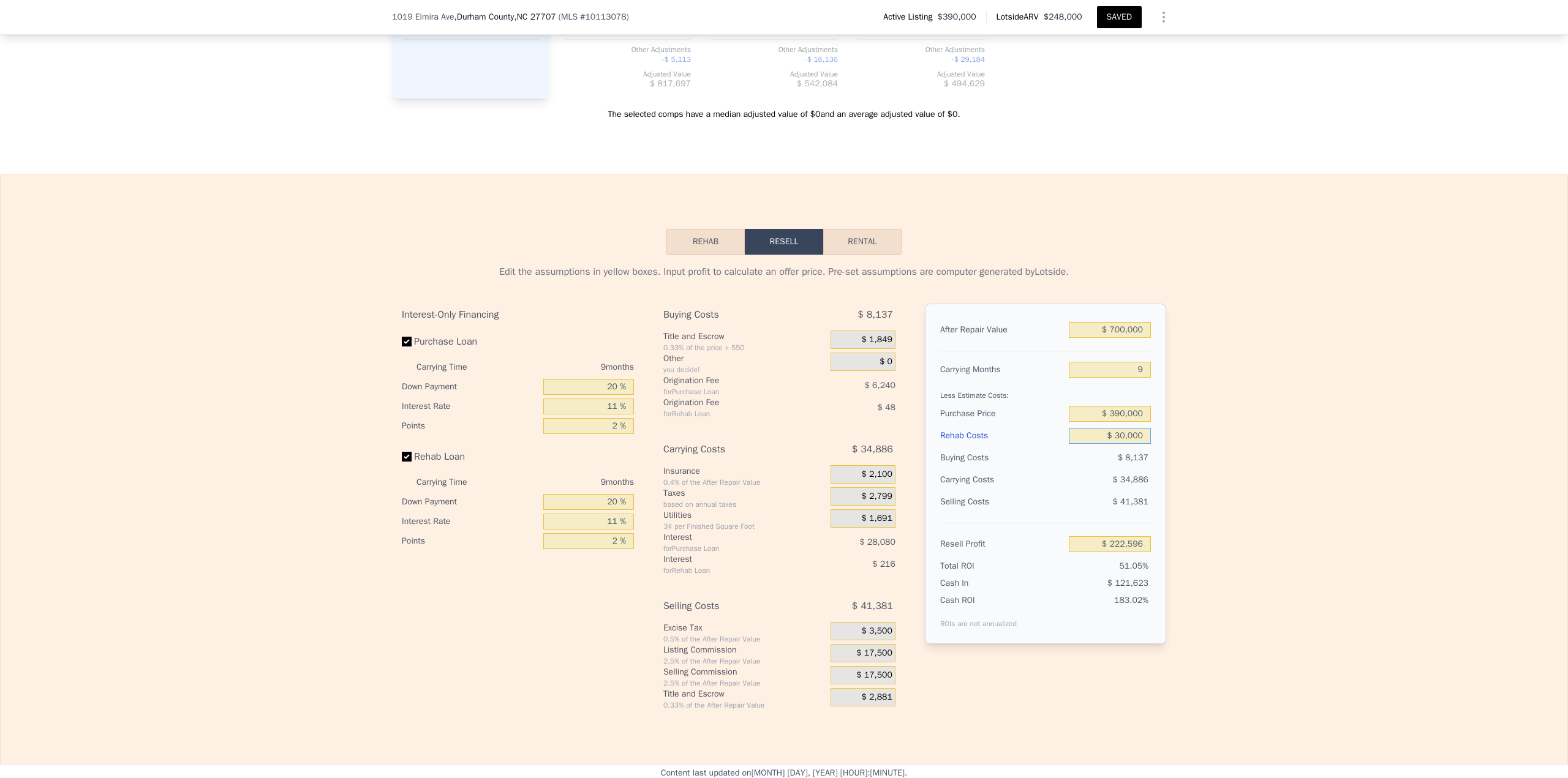 type on "$ 193,220" 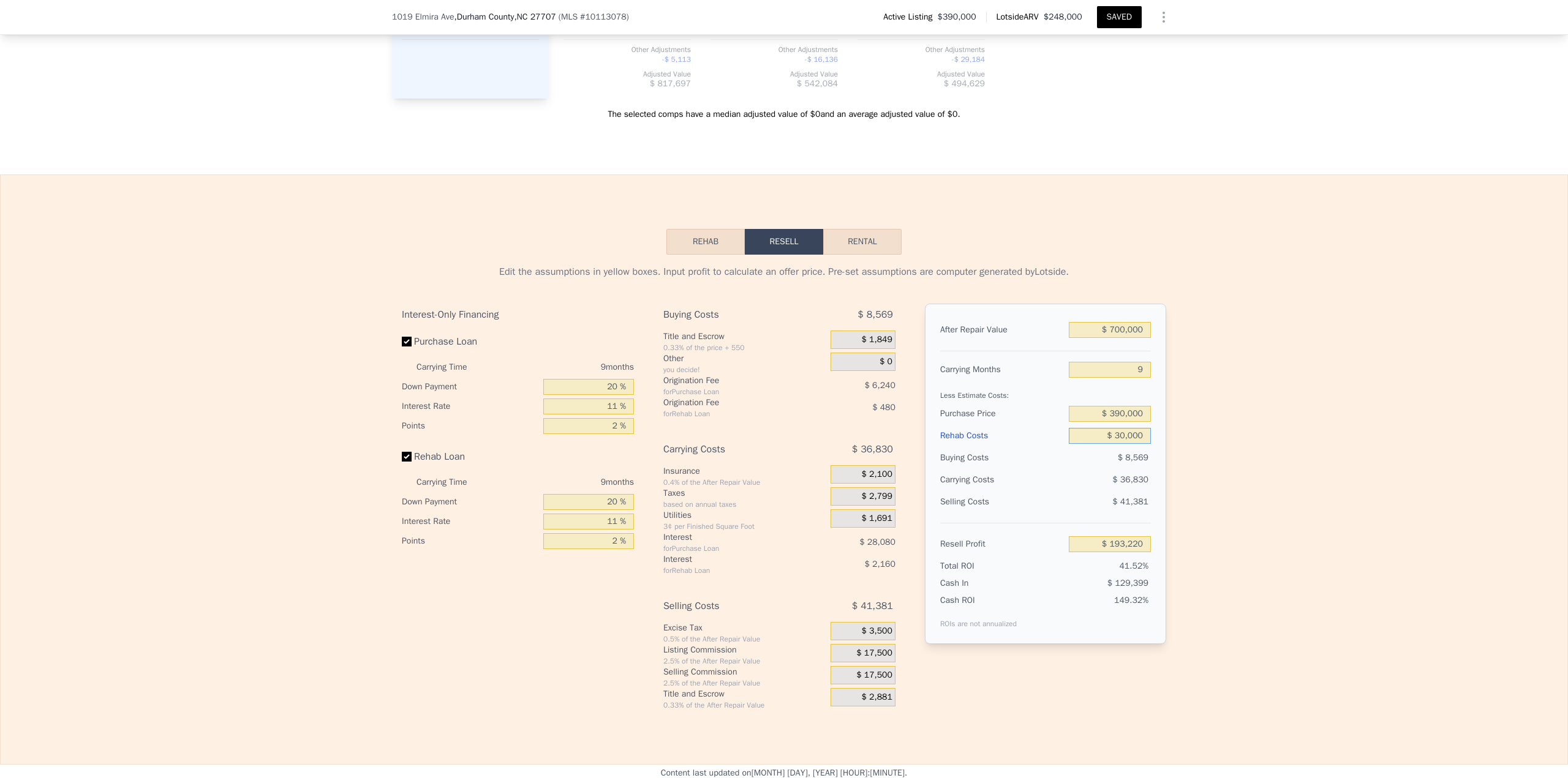 type 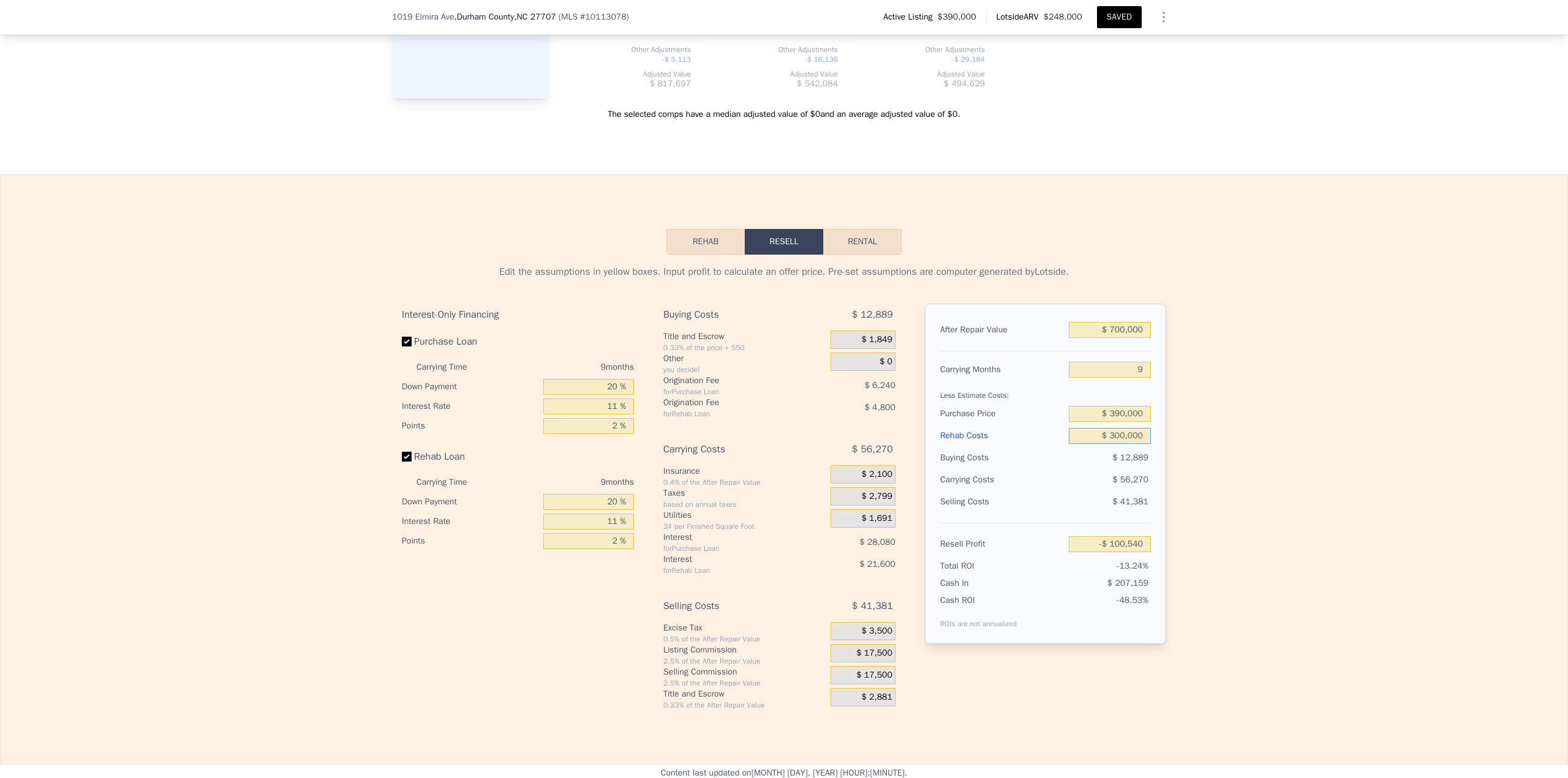 click on "$ 300,000" at bounding box center [1110, 436] 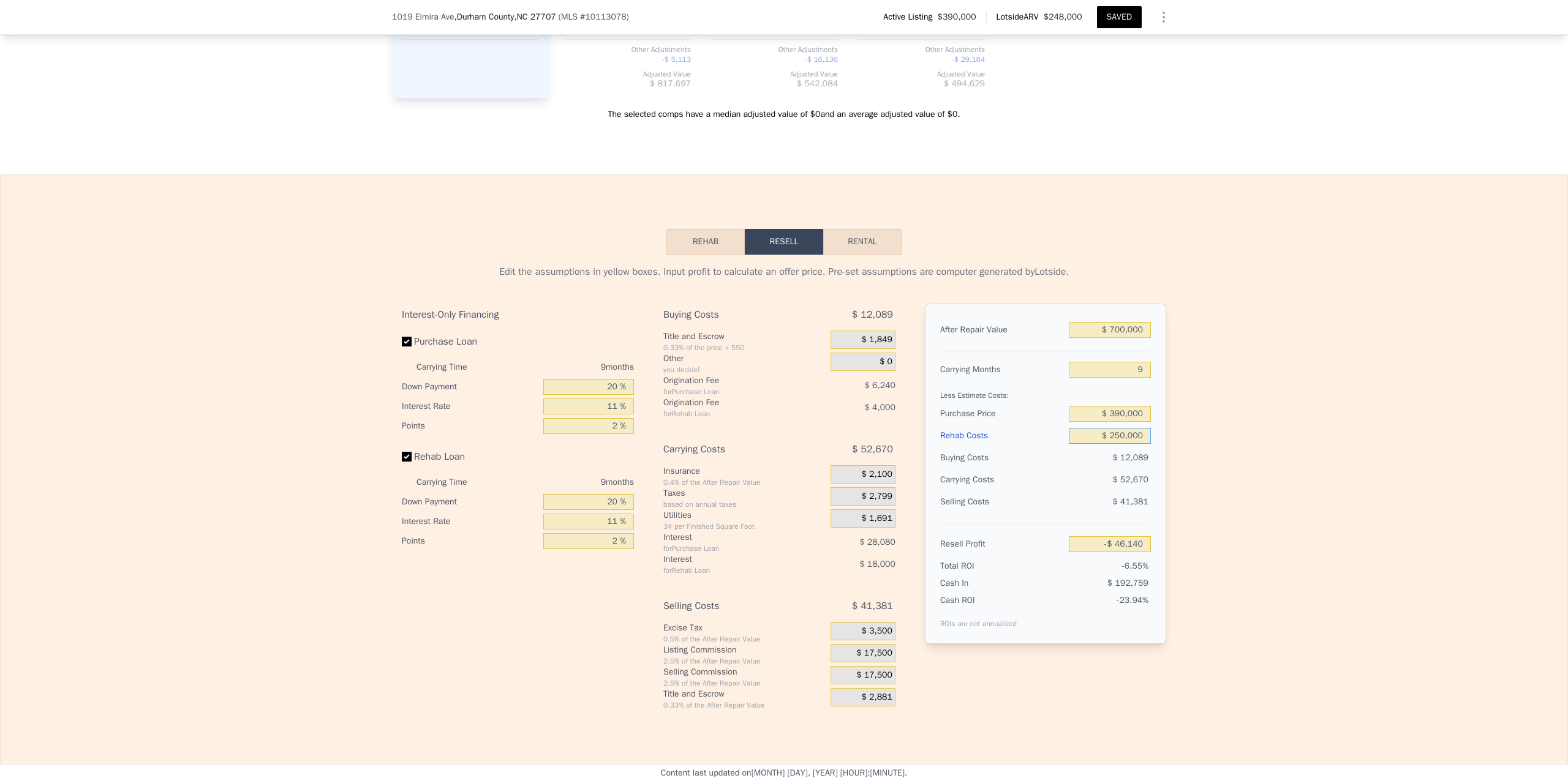 click on "$ 250,000" at bounding box center (1110, 436) 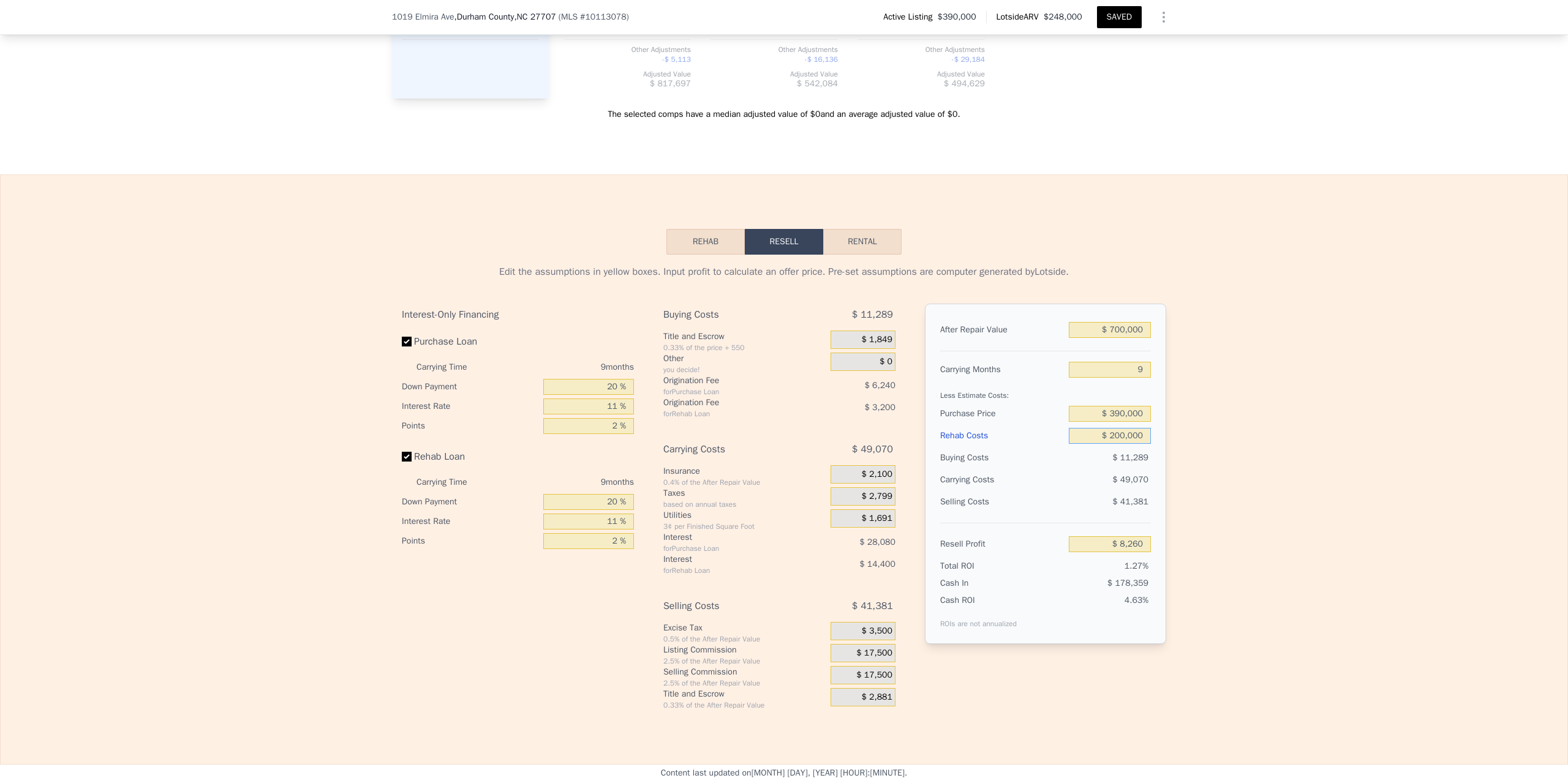 click on "$ 200,000" at bounding box center (1110, 436) 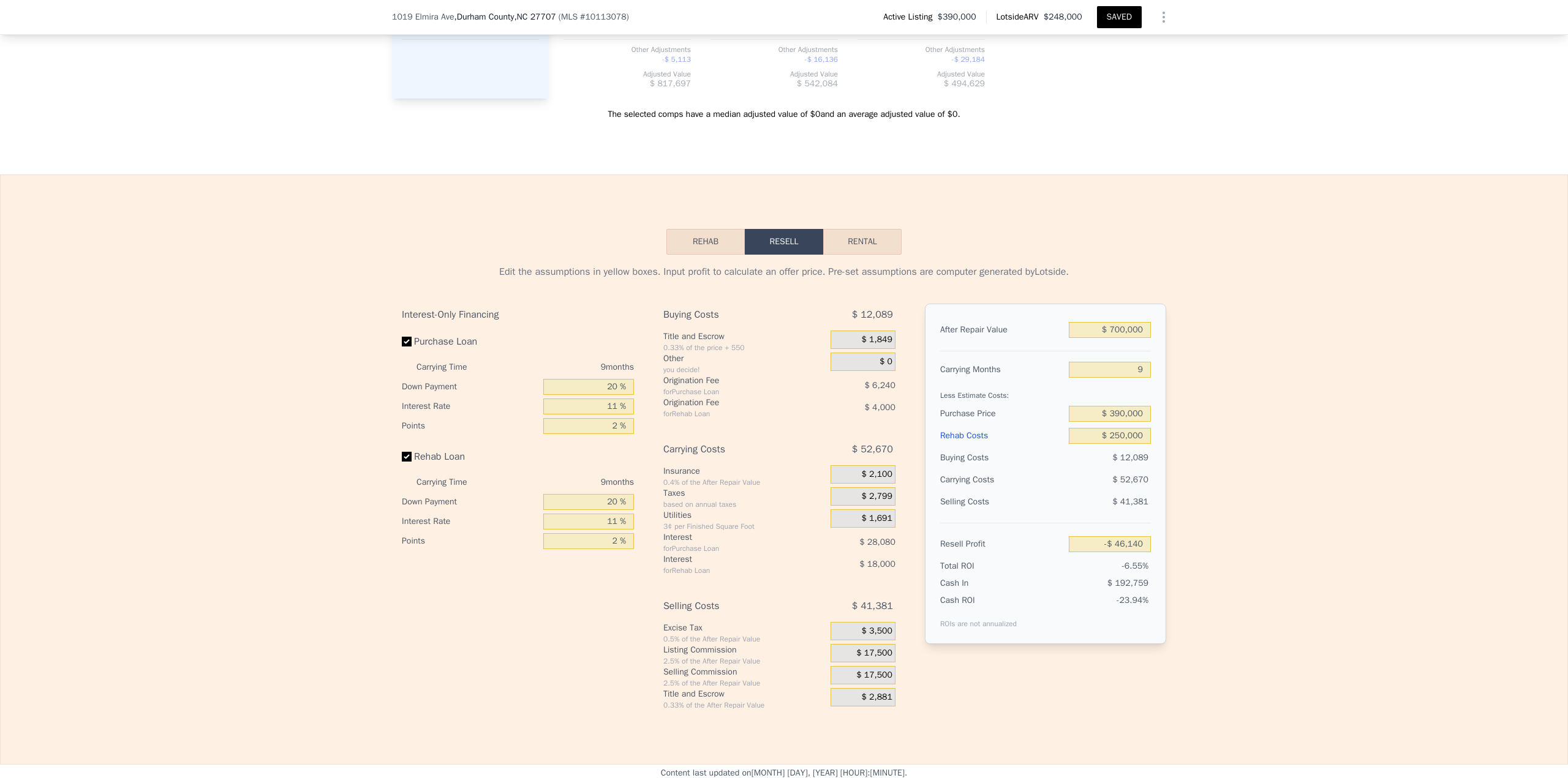 click on "SAVED" at bounding box center [1119, 17] 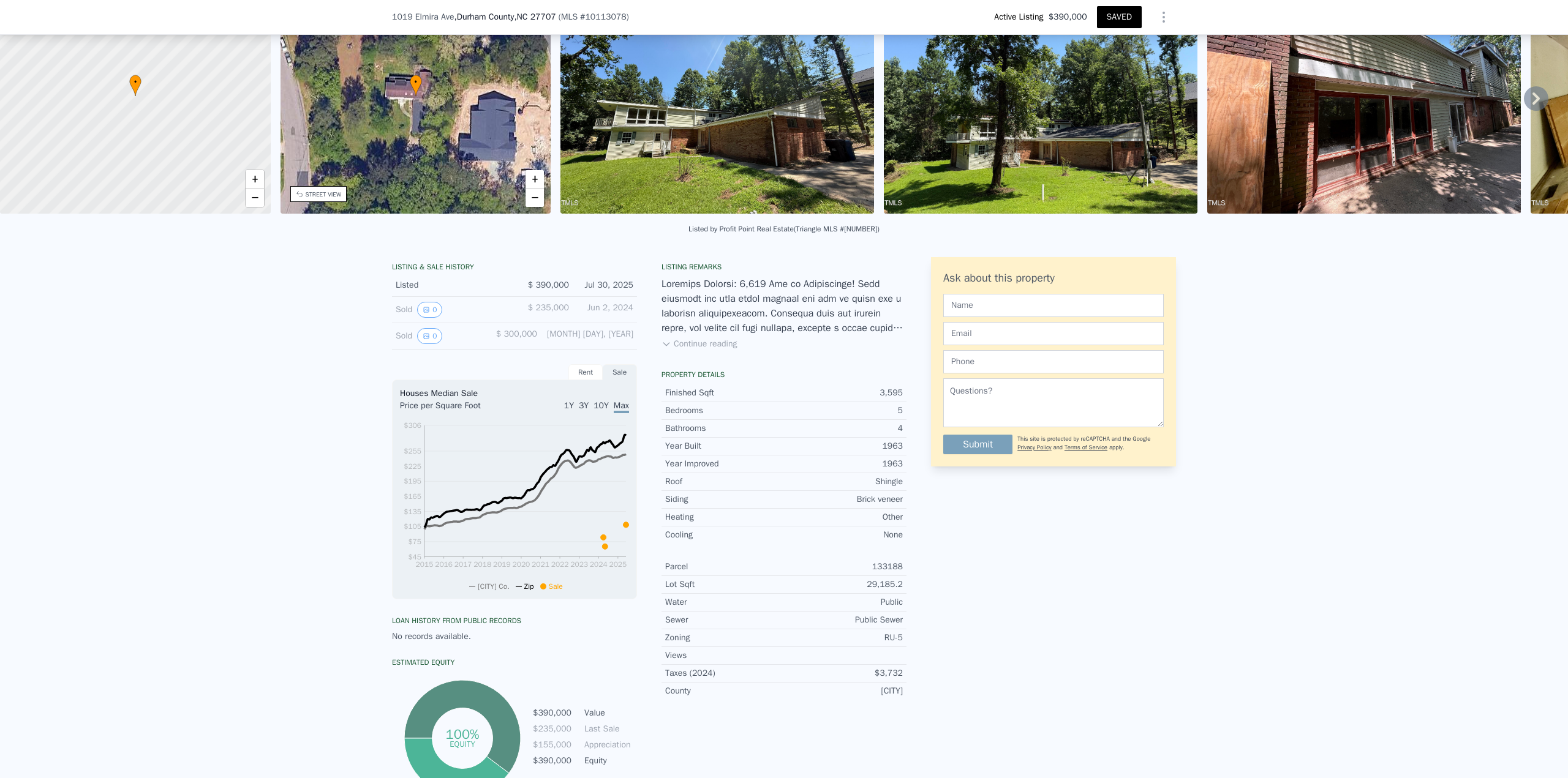 scroll, scrollTop: 85, scrollLeft: 0, axis: vertical 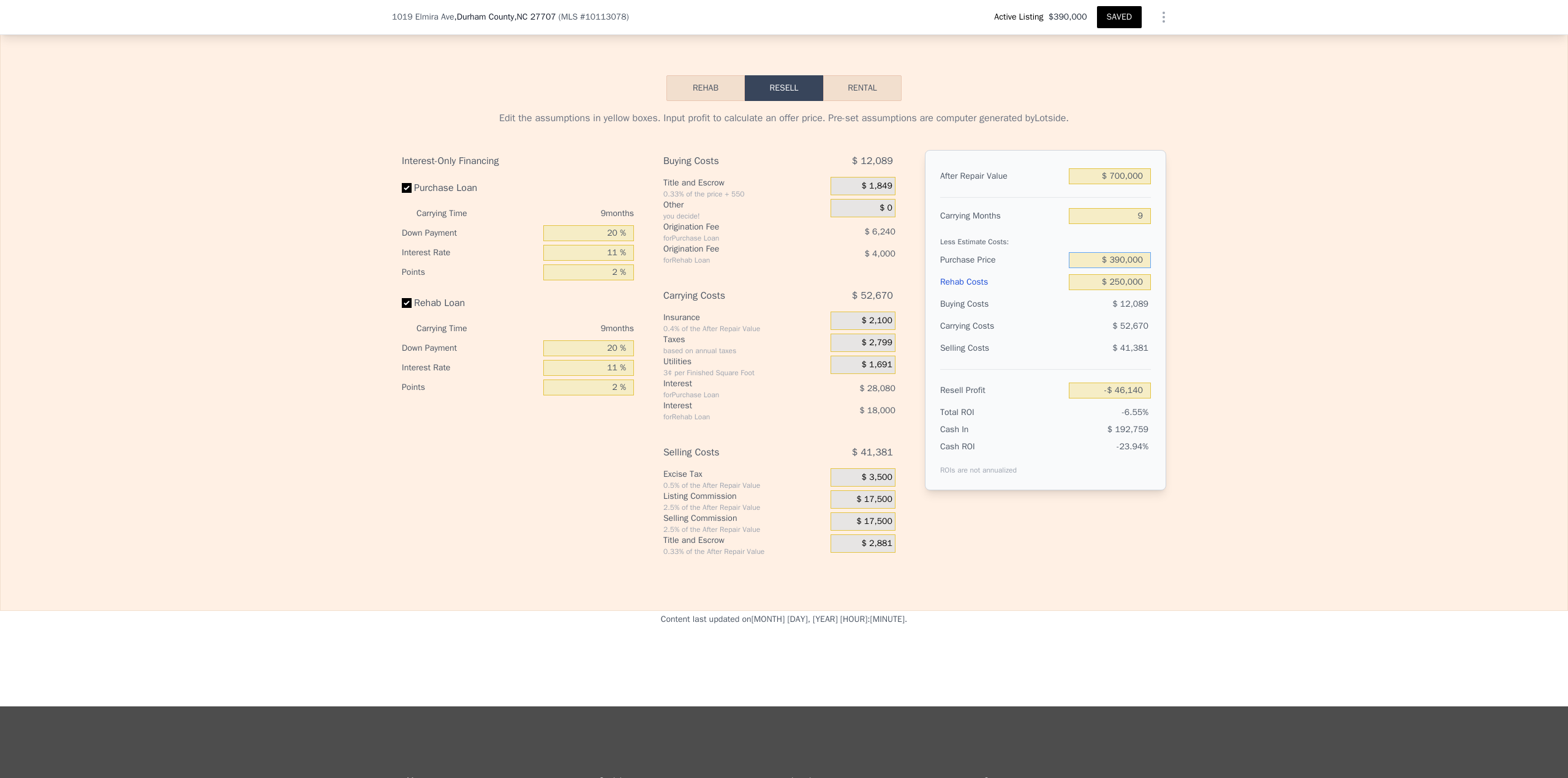 click on "$ 390,000" at bounding box center [1110, 260] 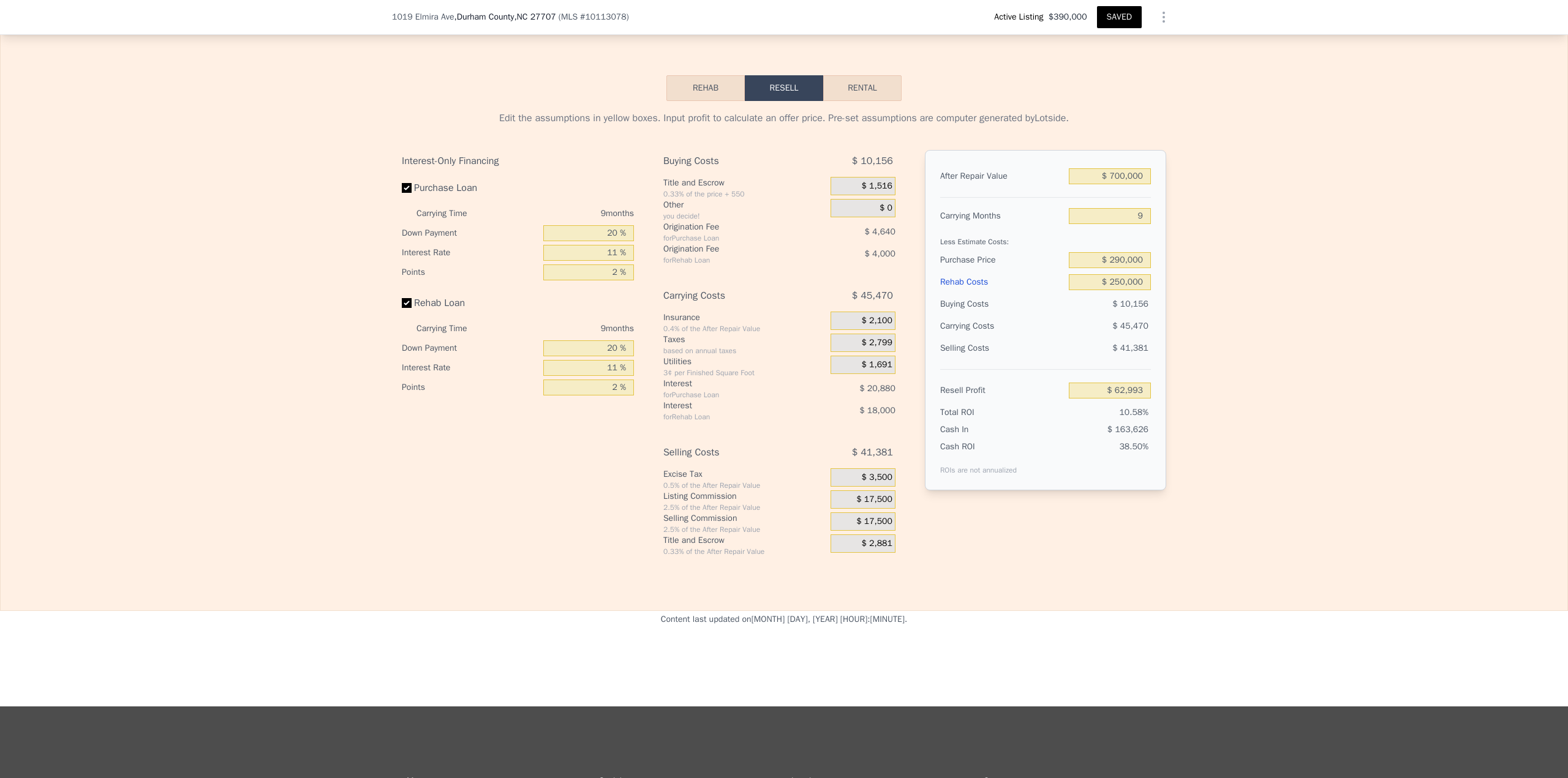 click on "SAVED" at bounding box center (1119, 17) 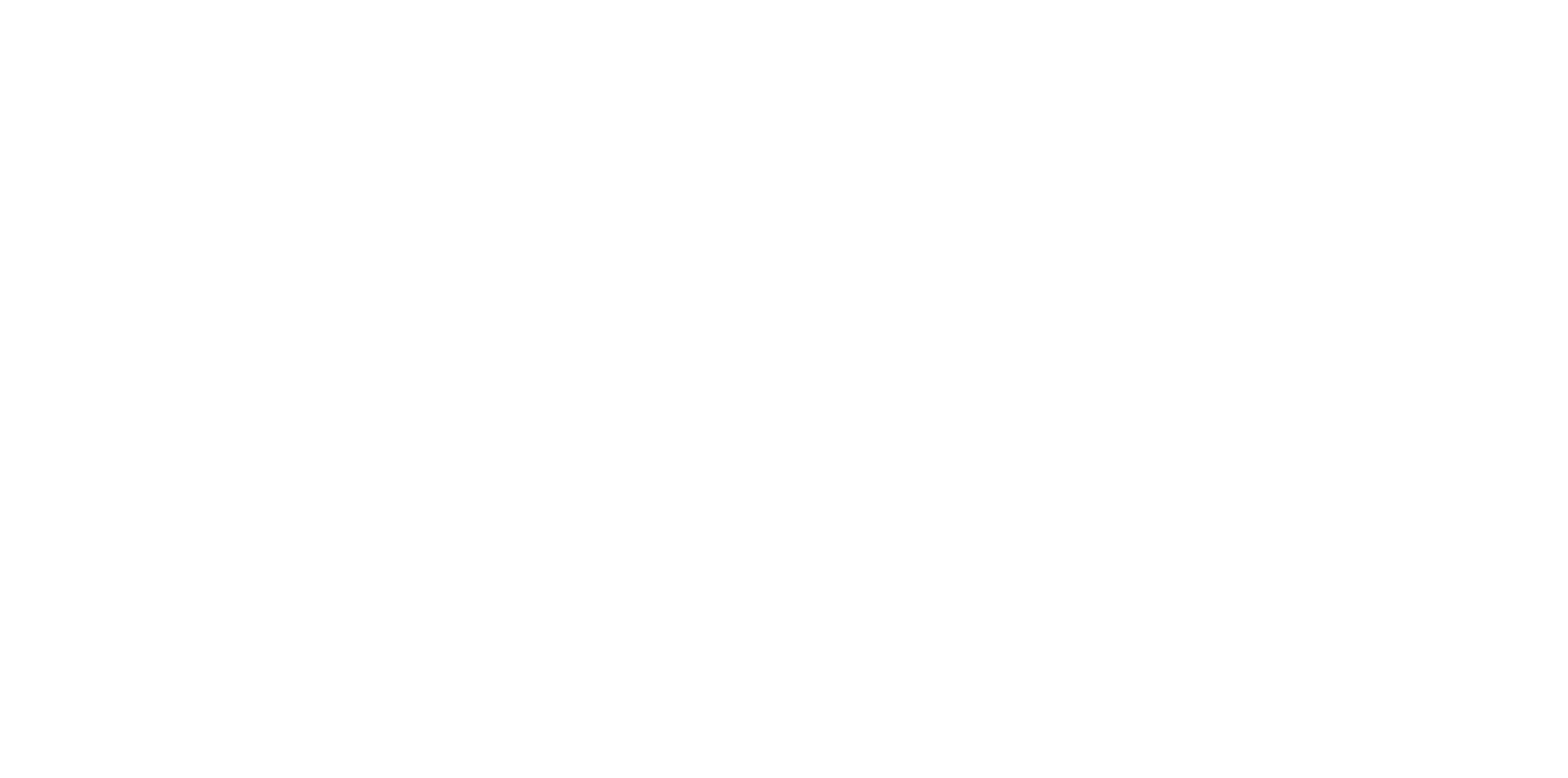 scroll, scrollTop: 0, scrollLeft: 0, axis: both 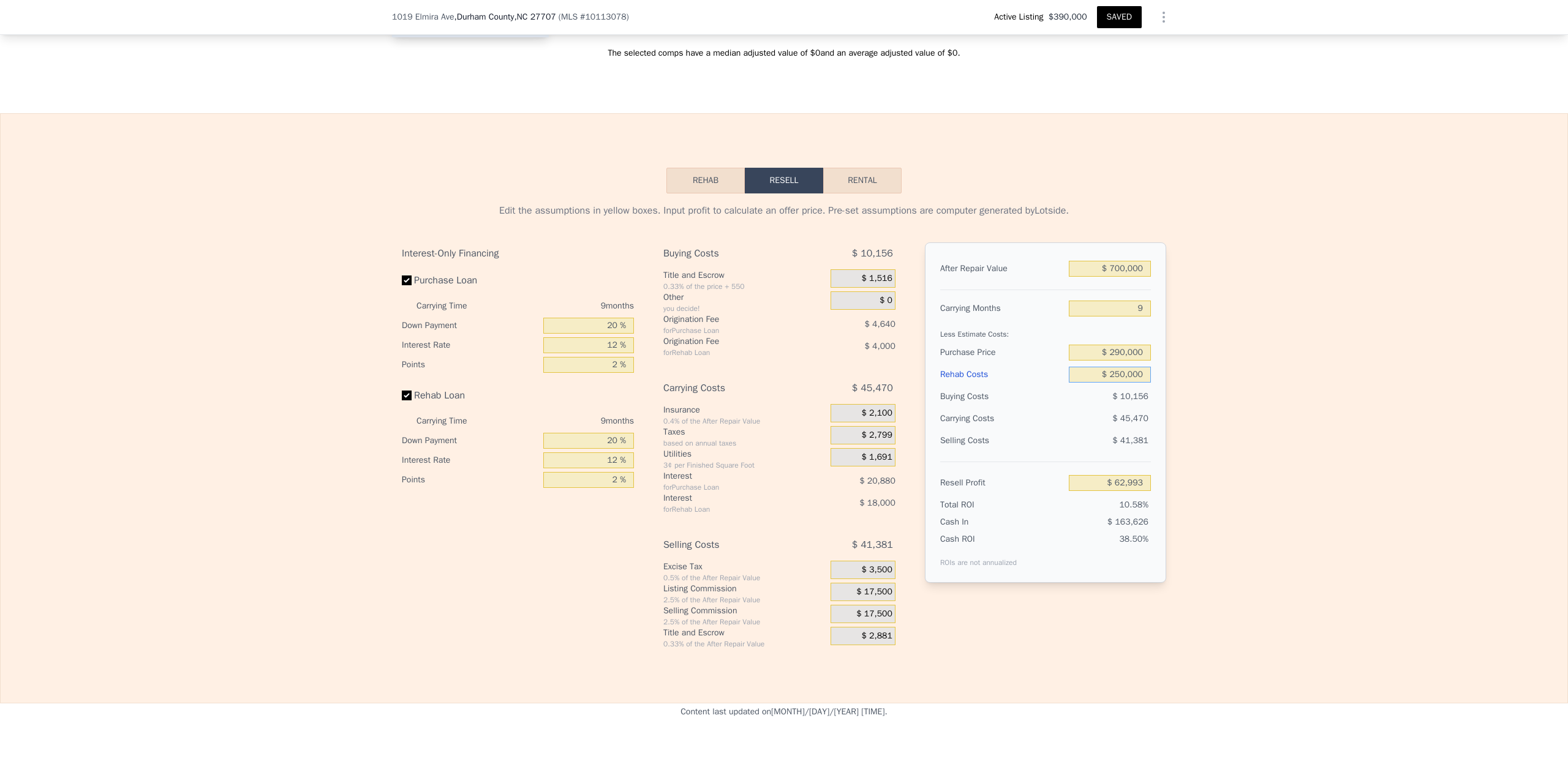 click on "$ 250,000" at bounding box center (1110, 375) 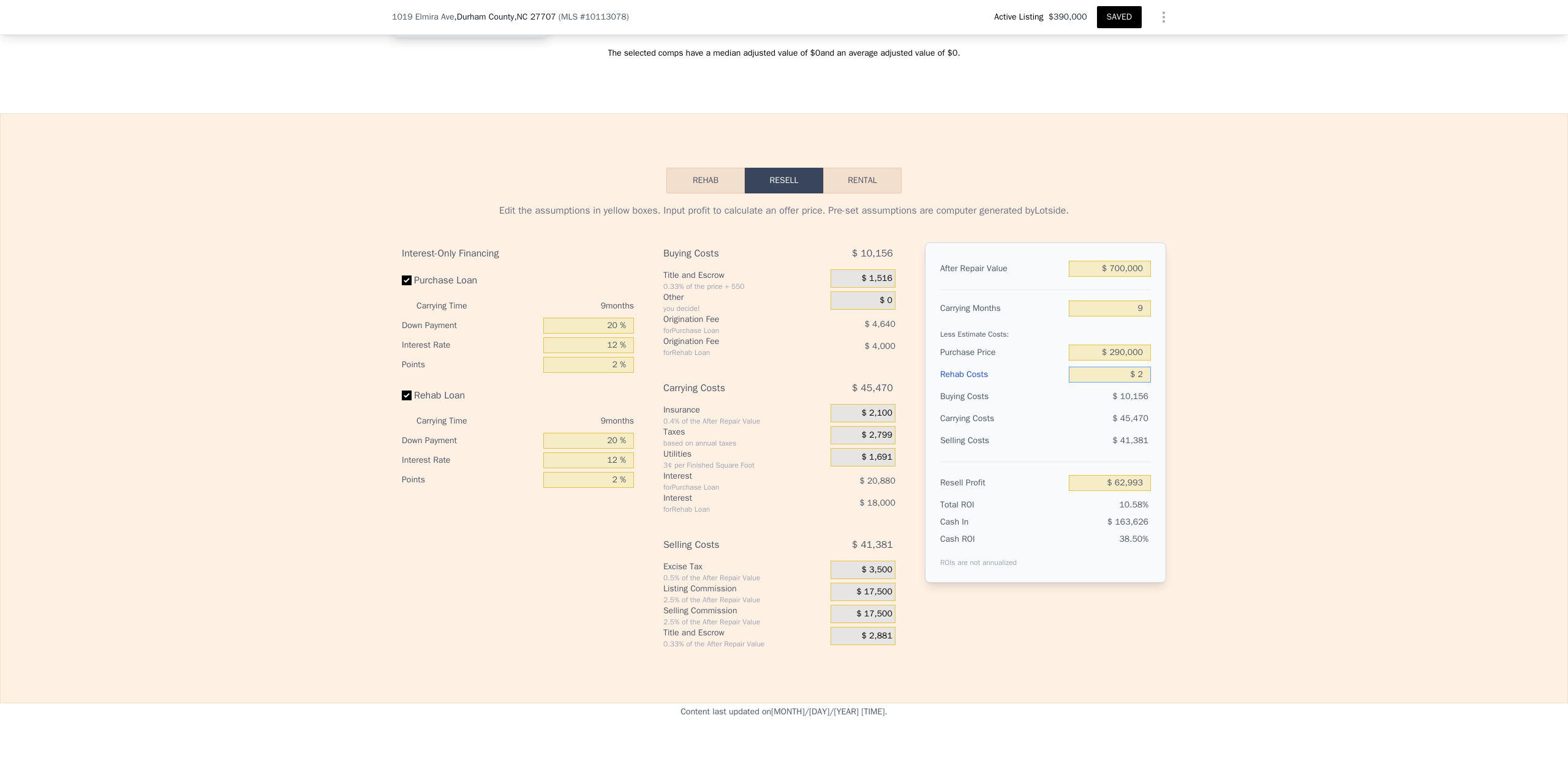type on "$ 334,991" 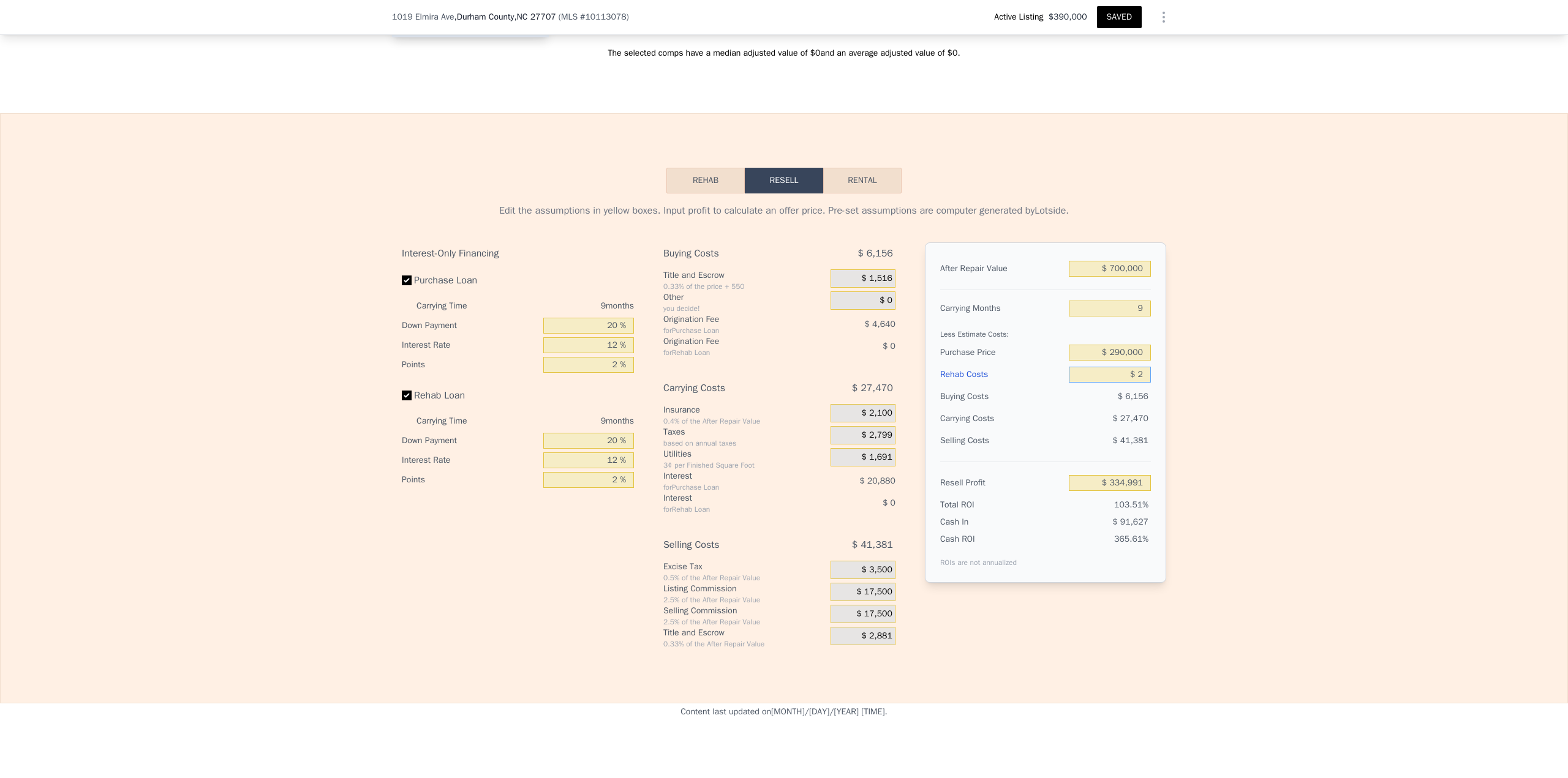 type on "$ 20" 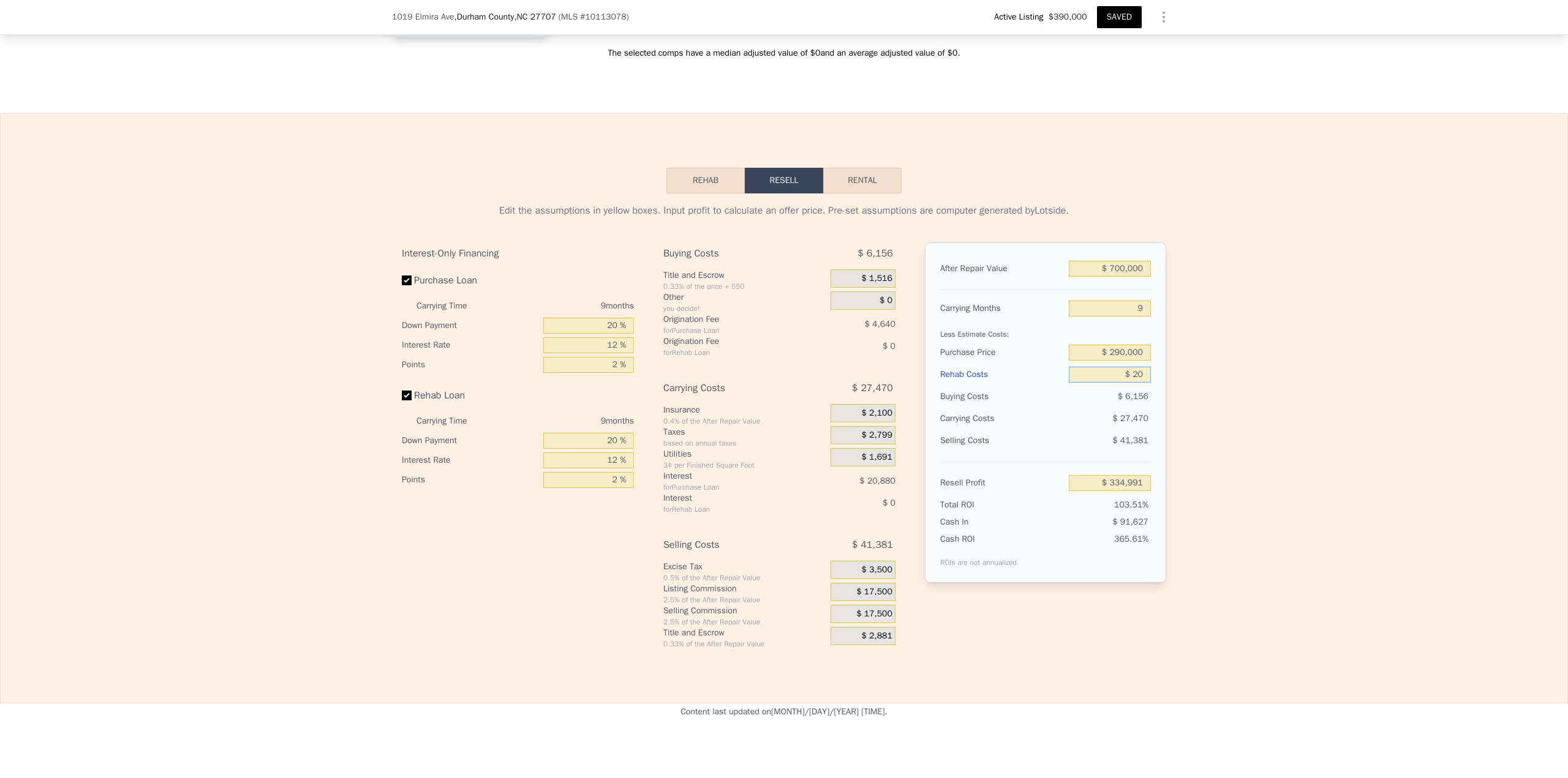type on "$ 334,973" 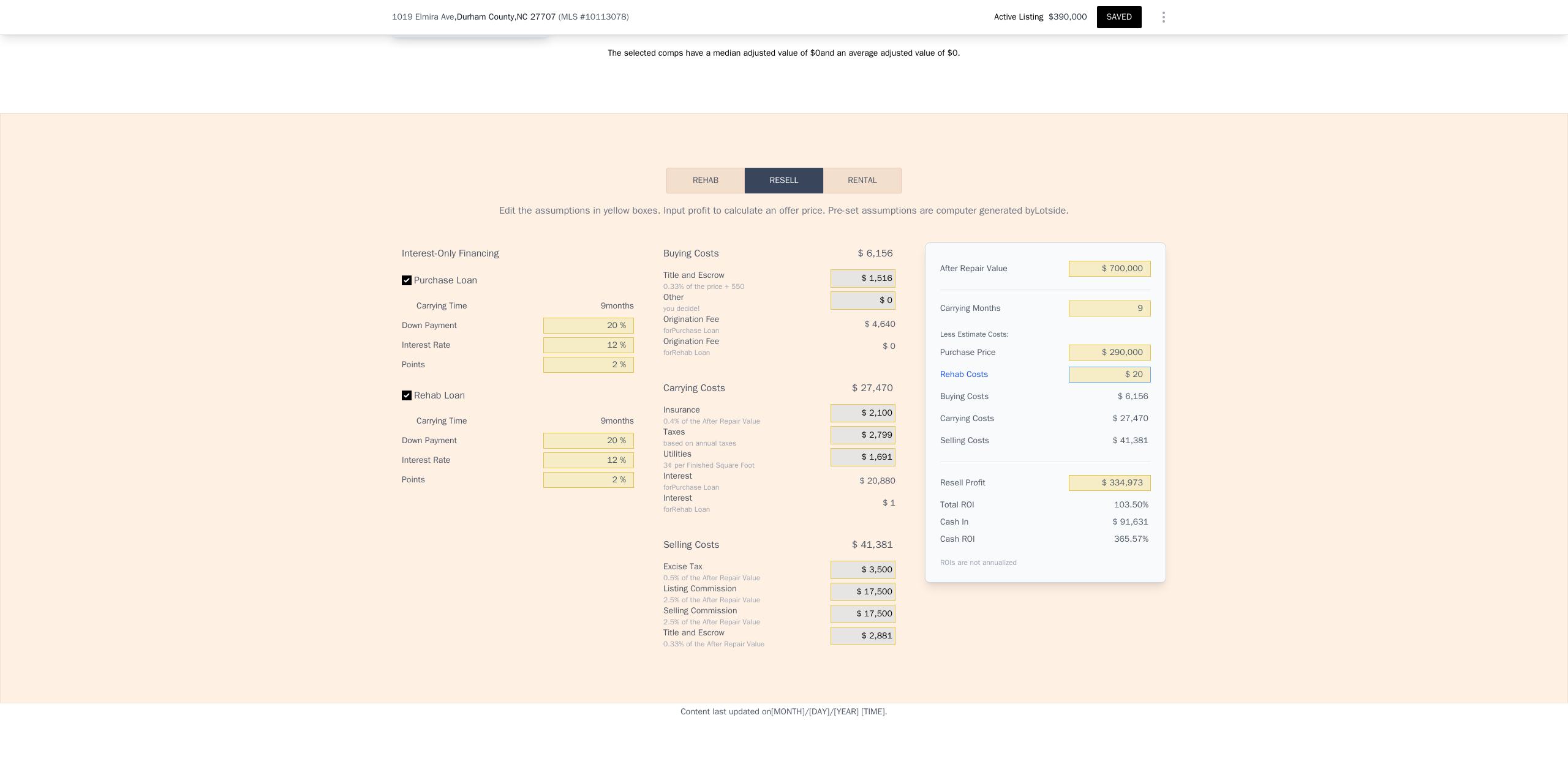 type on "$ 200" 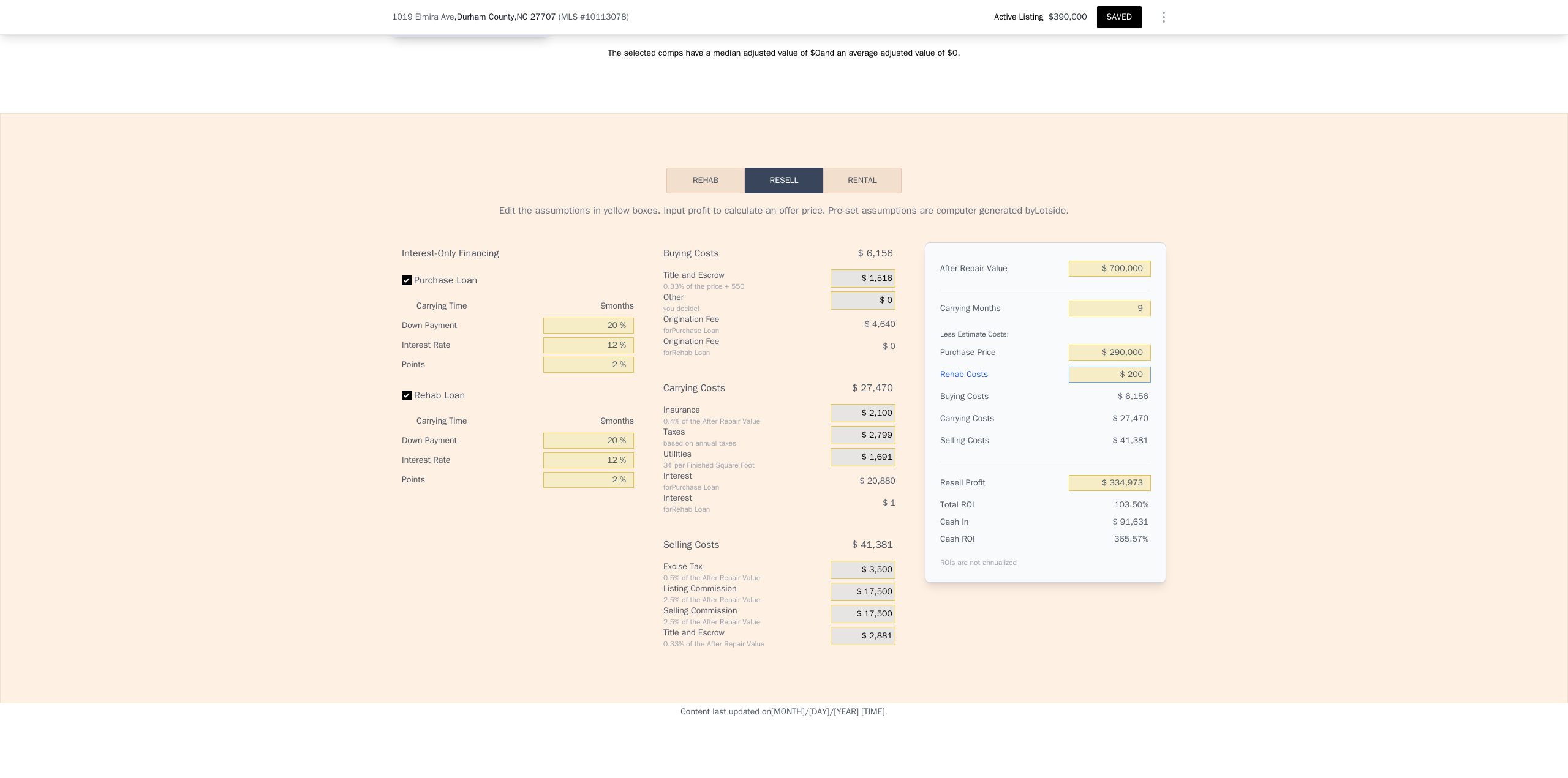 type on "$ 334,772" 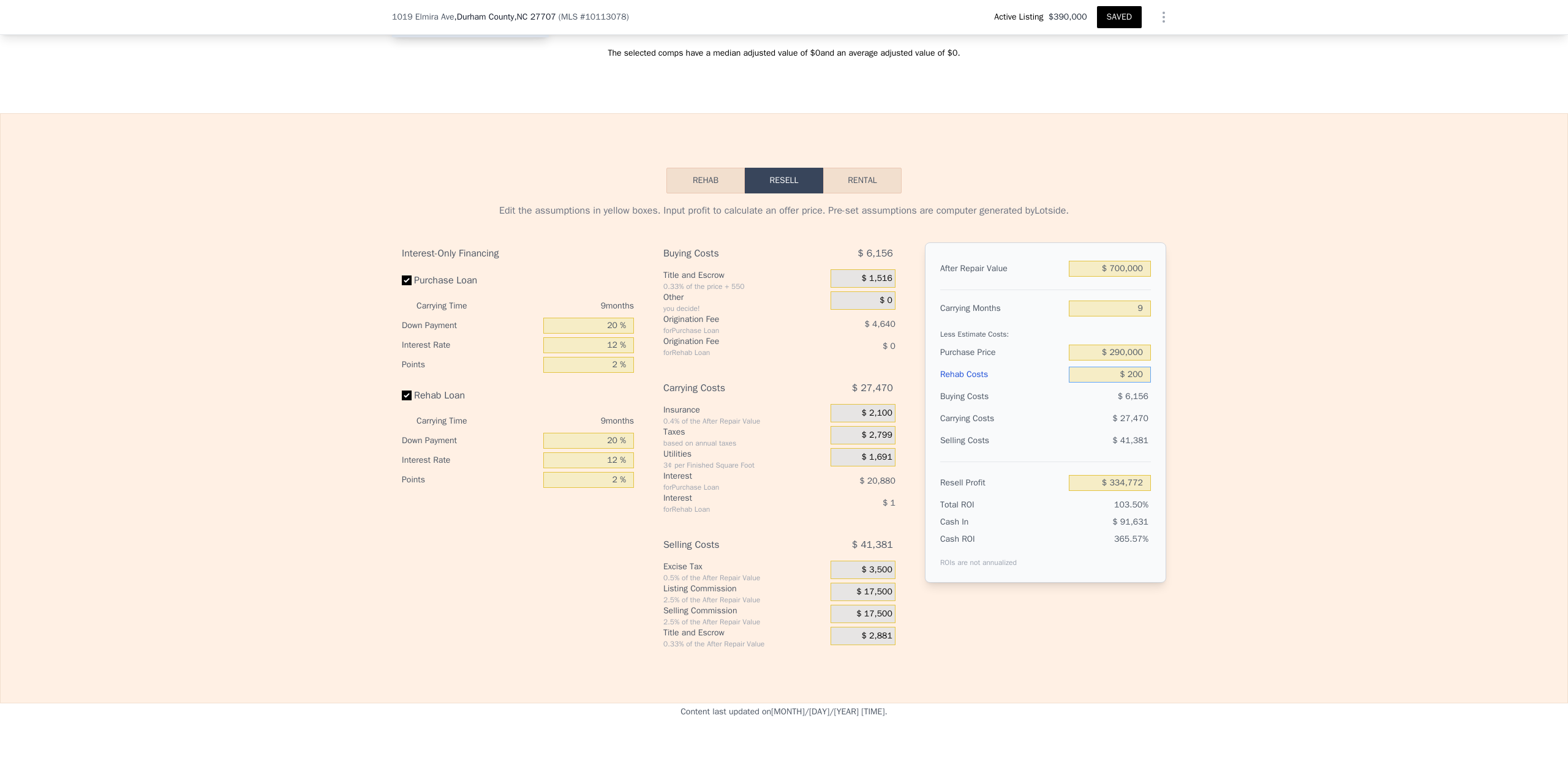 type on "$ 2,000" 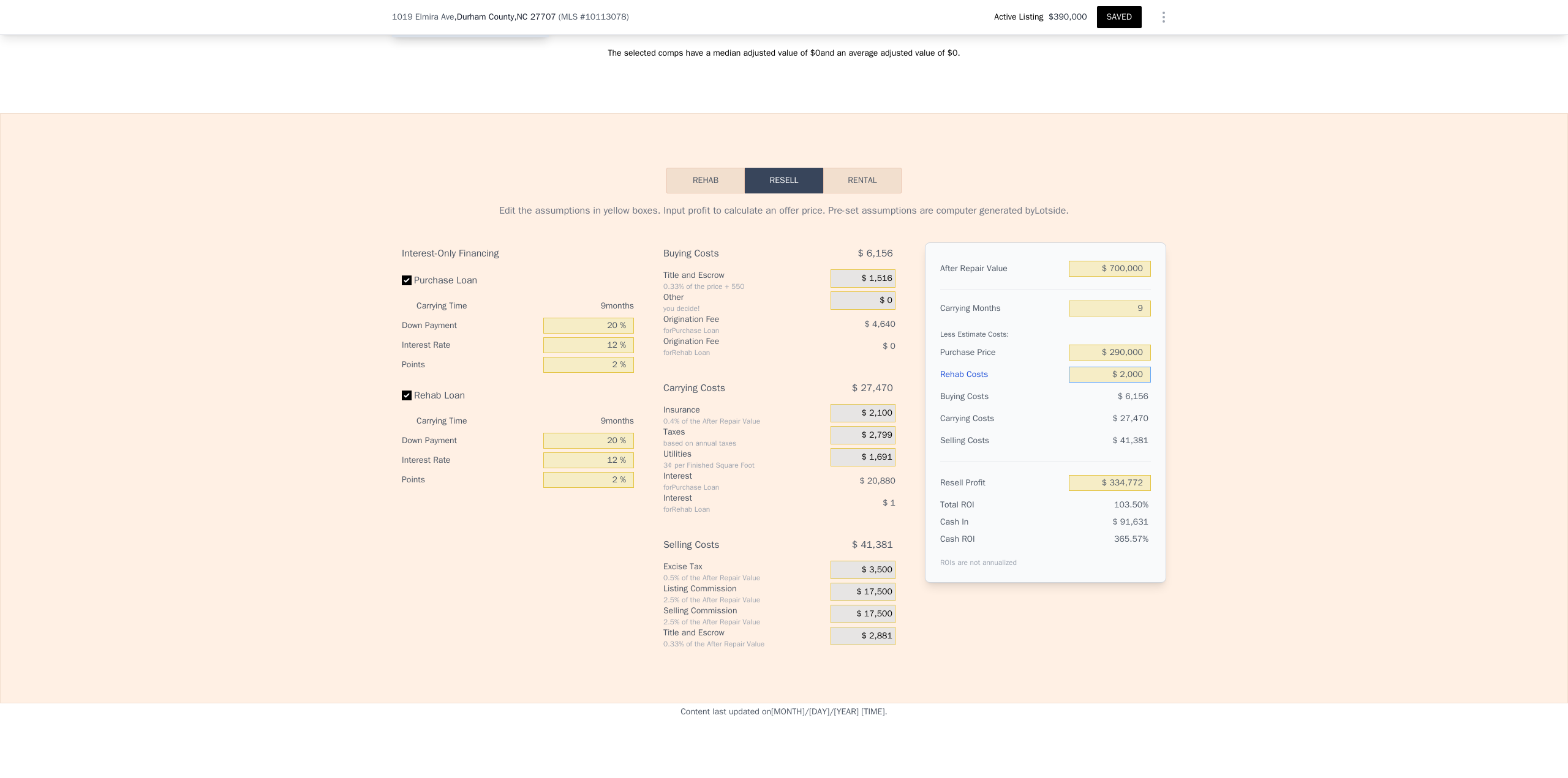 type on "$ 332,817" 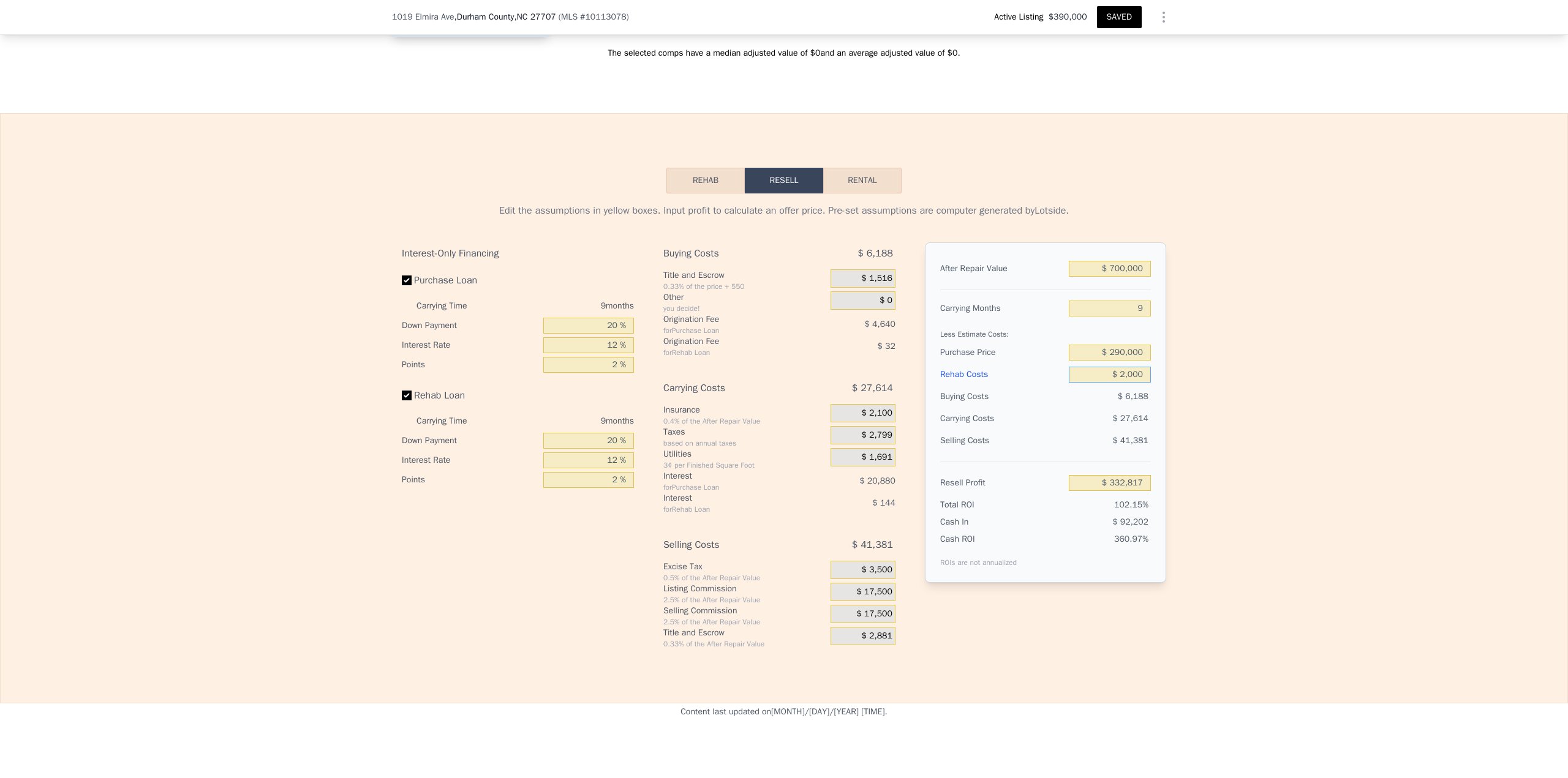 type on "$ 20,000" 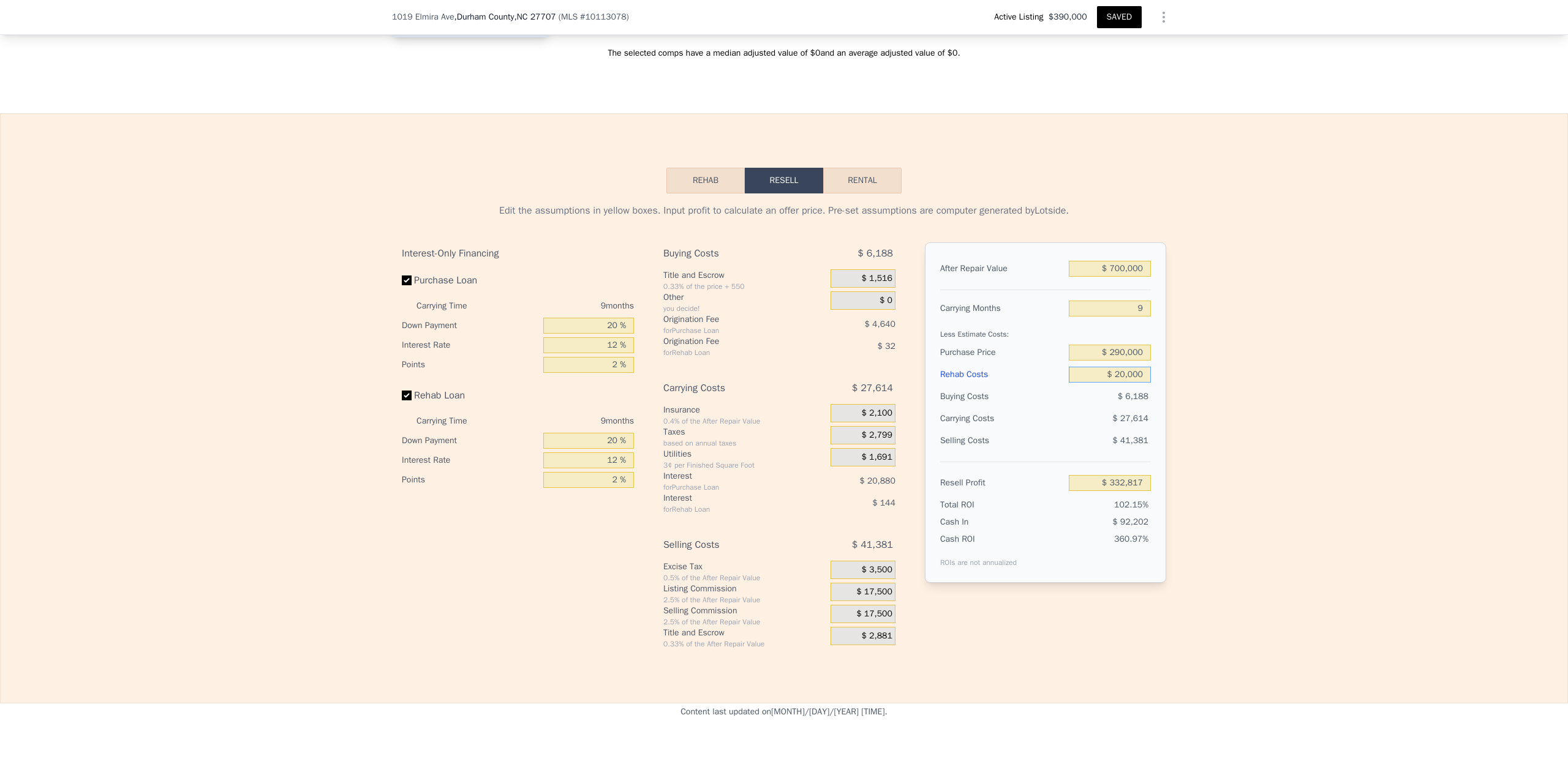 type on "$ 313,233" 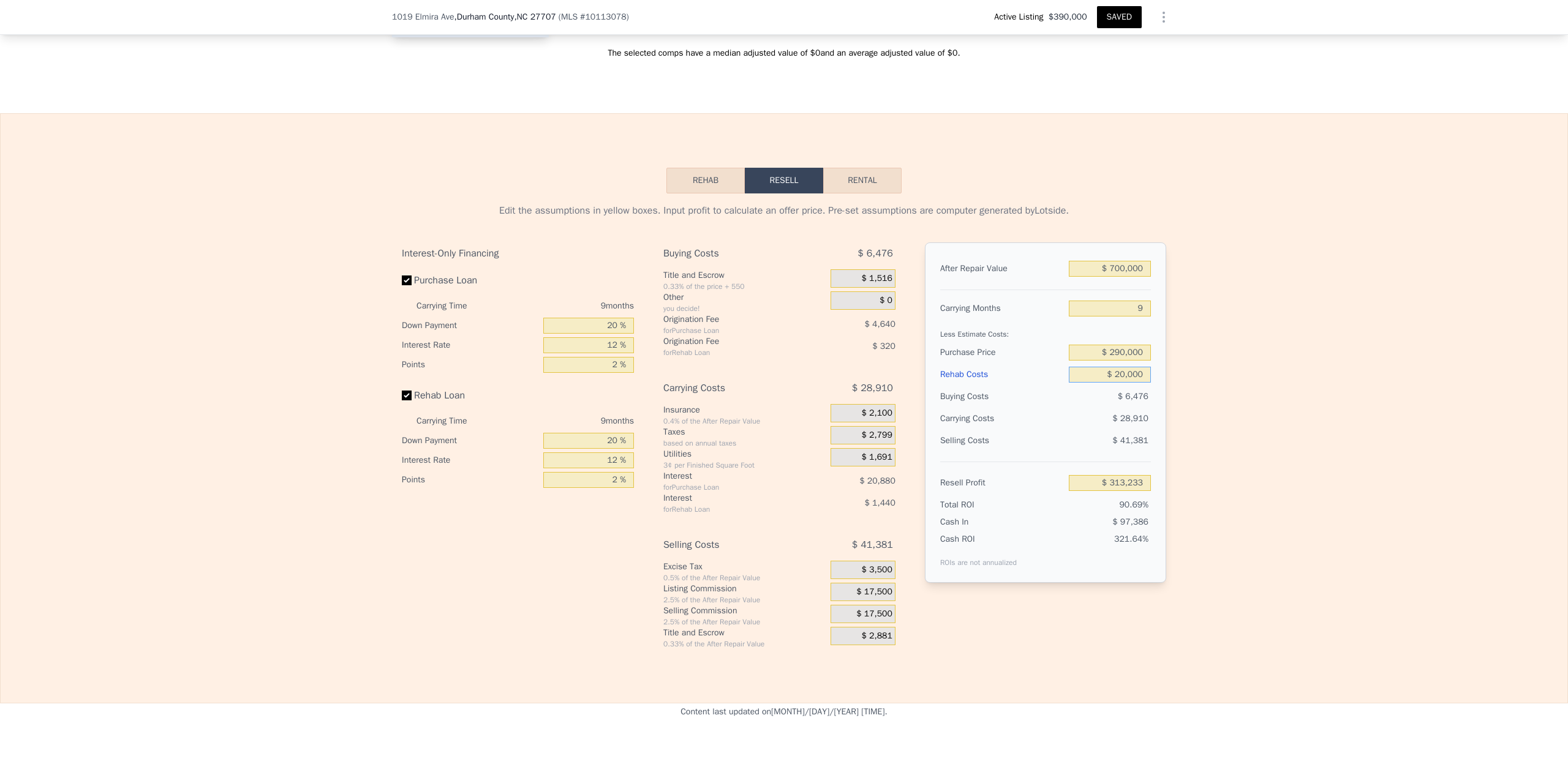 type on "$ 200,000" 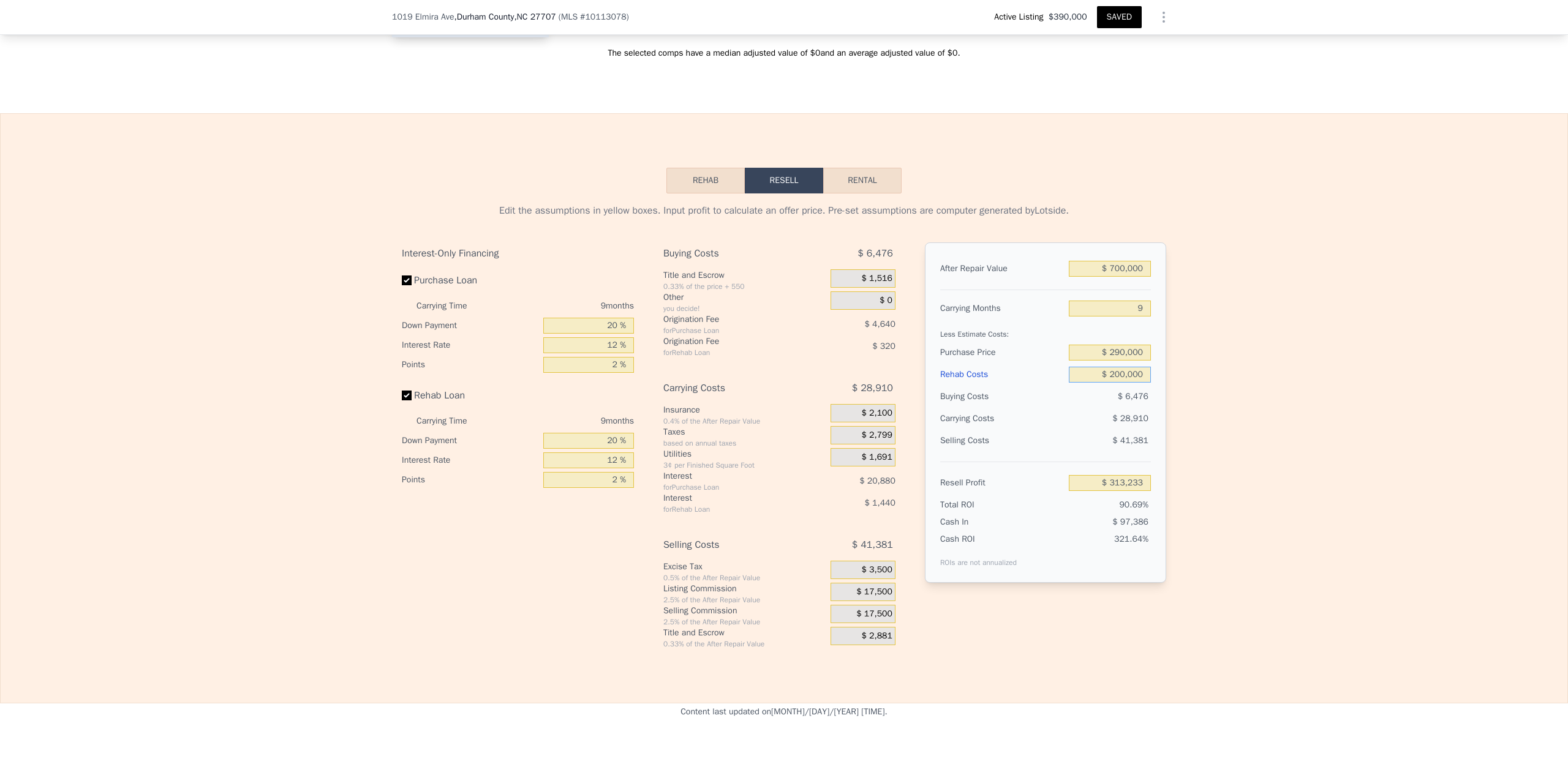 type on "$ 117,393" 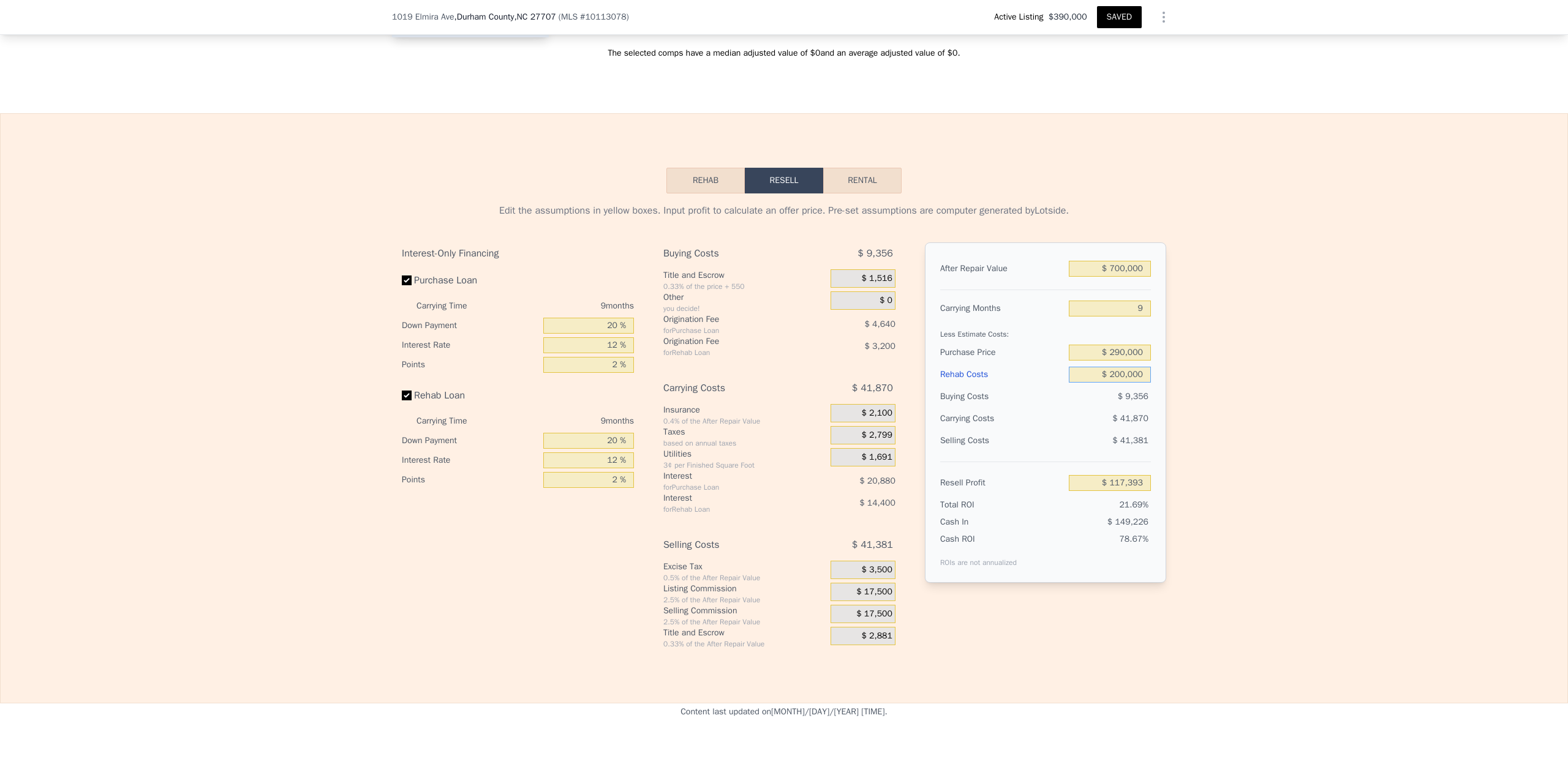 type on "$ 200,000" 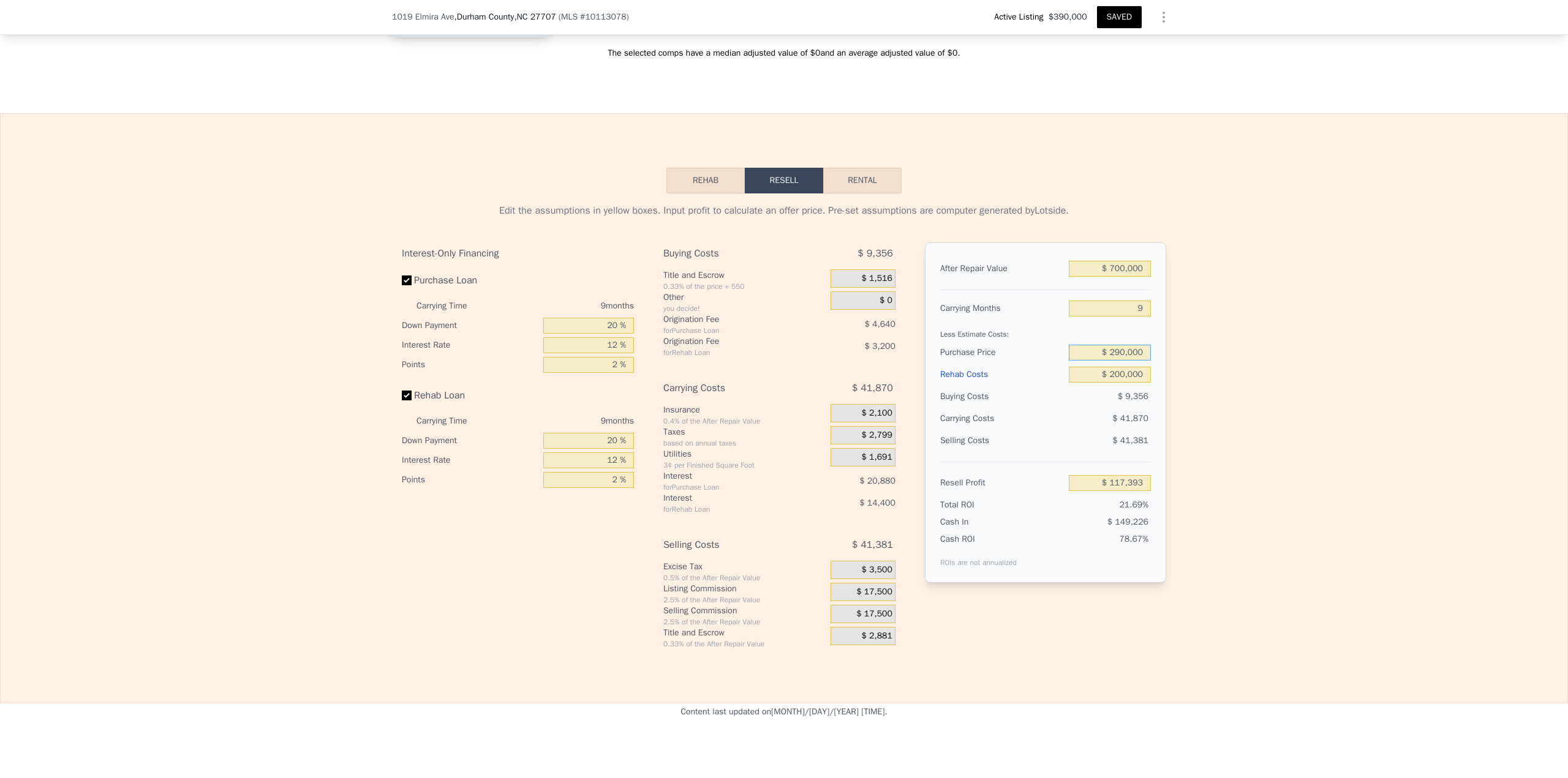click on "$ 290,000" at bounding box center [1110, 353] 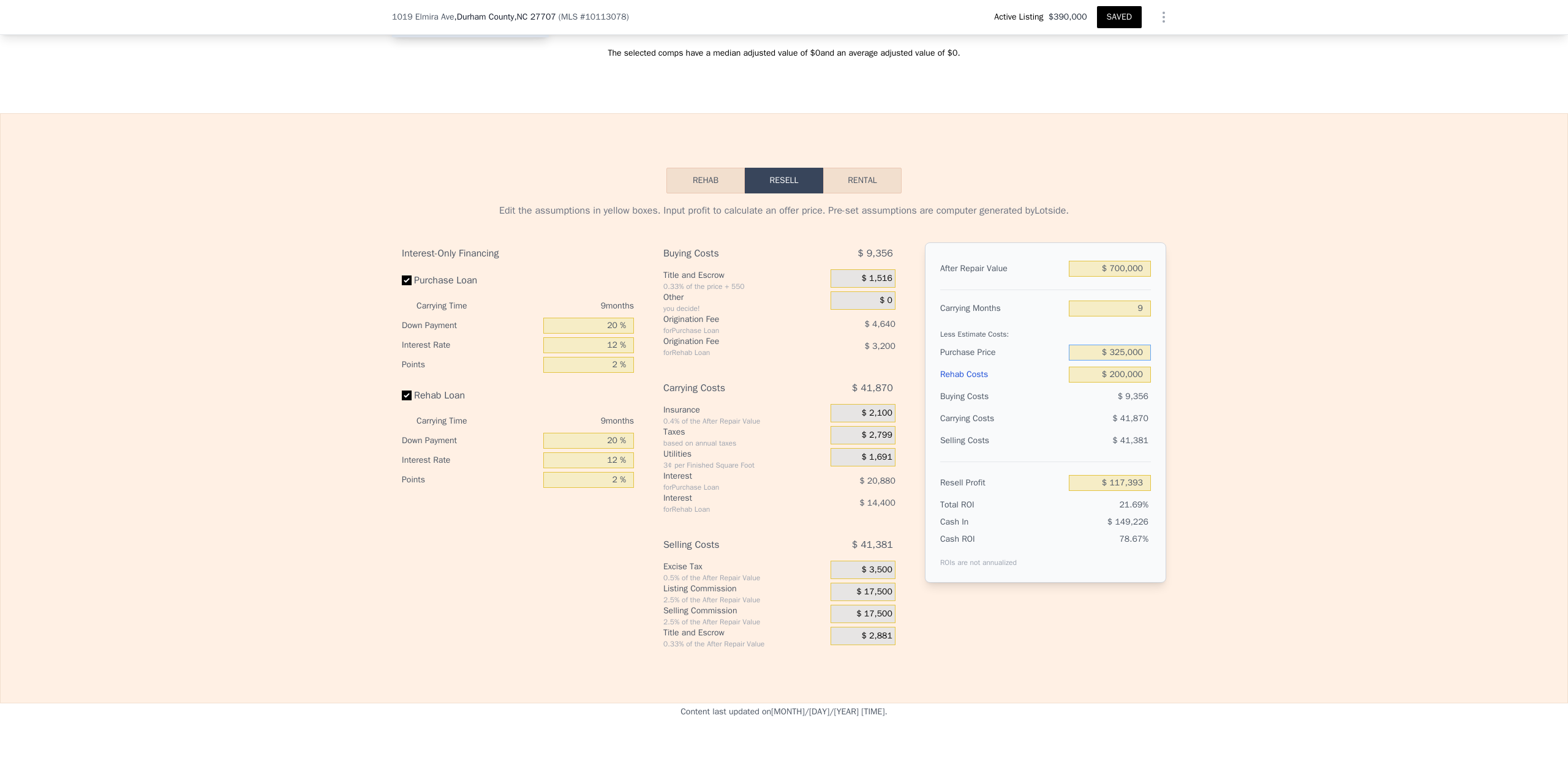 type on "$ 325,000" 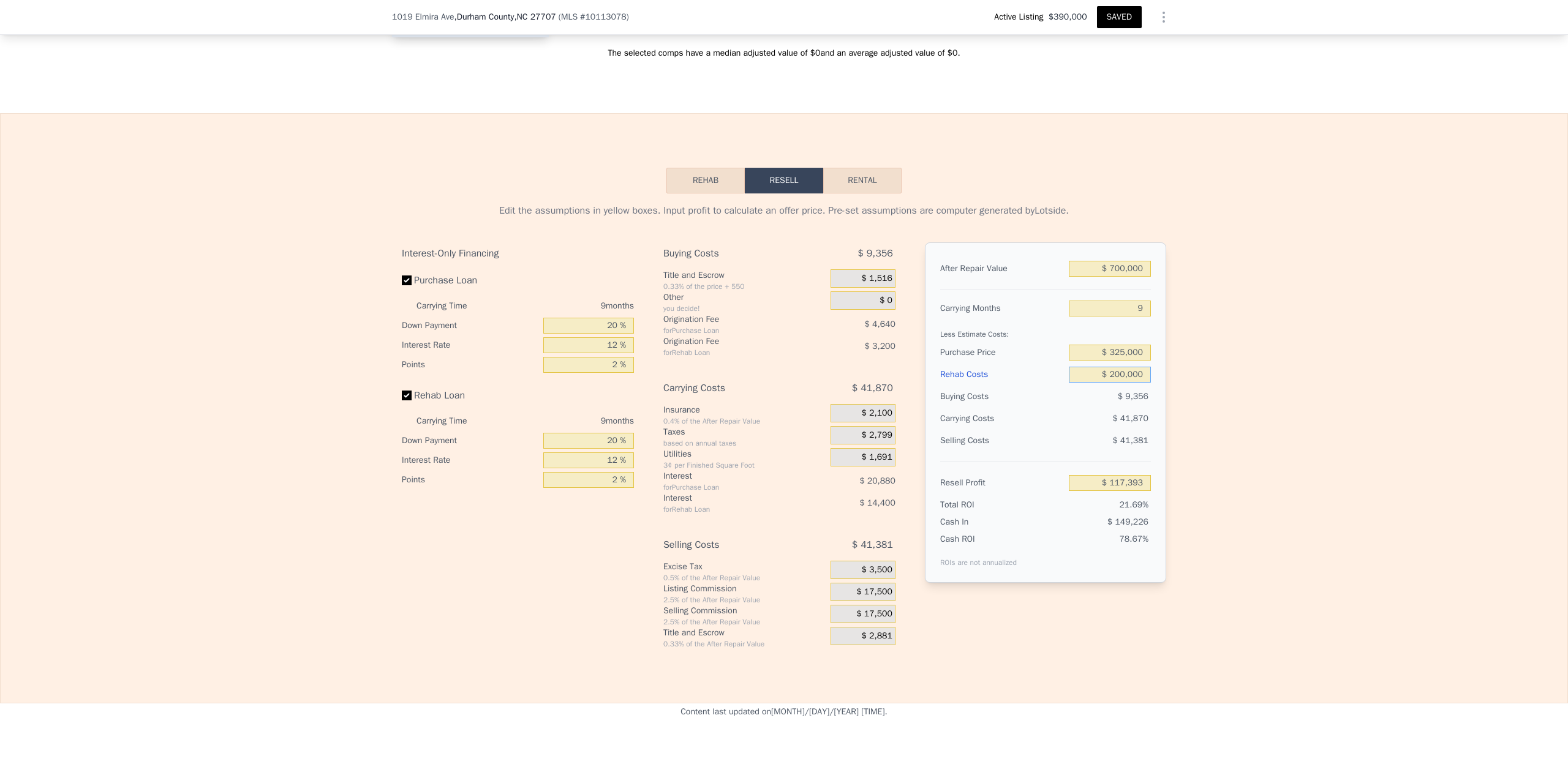 type on "$ 79,197" 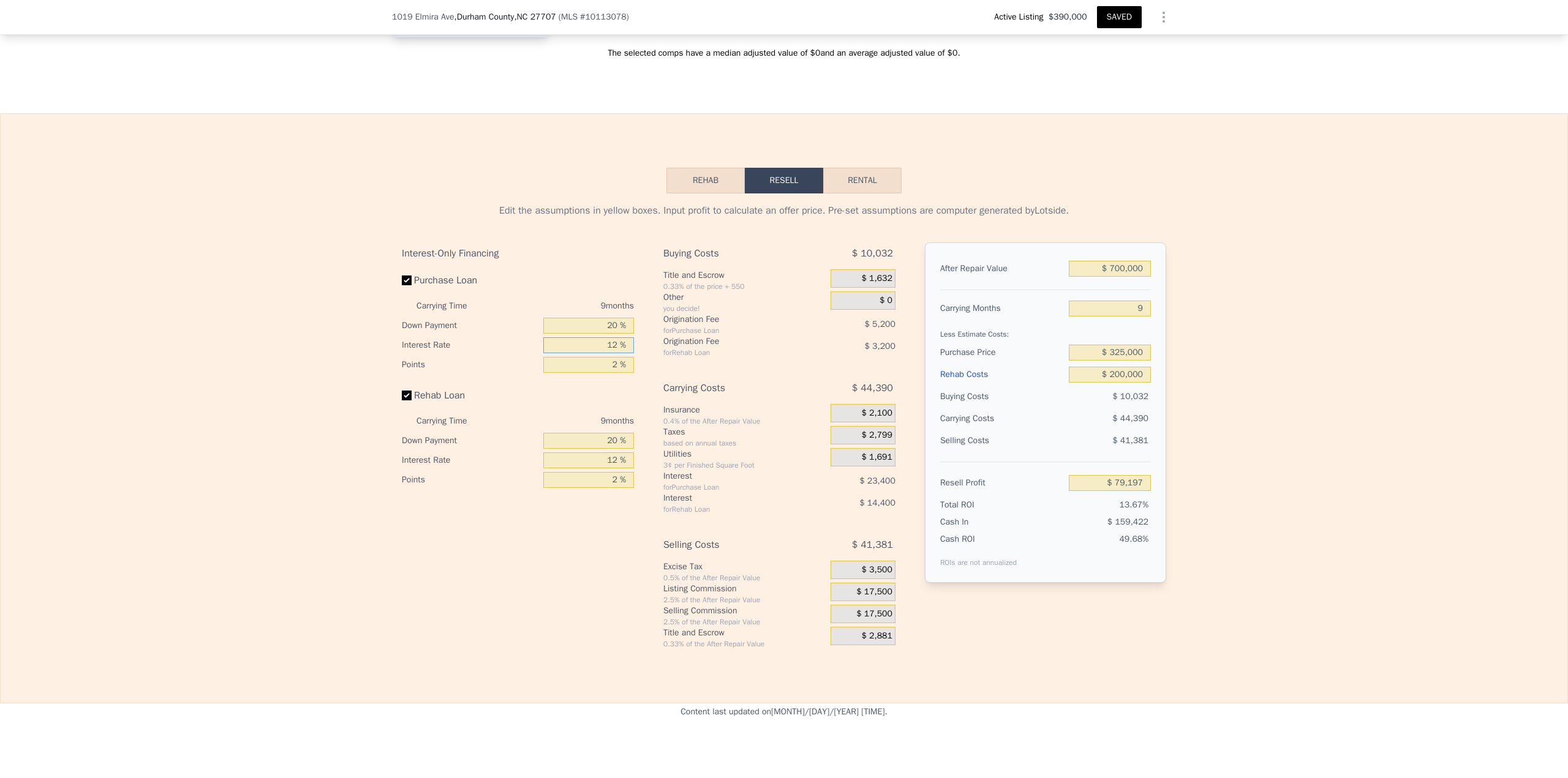 drag, startPoint x: 578, startPoint y: 351, endPoint x: 681, endPoint y: 352, distance: 103.00485 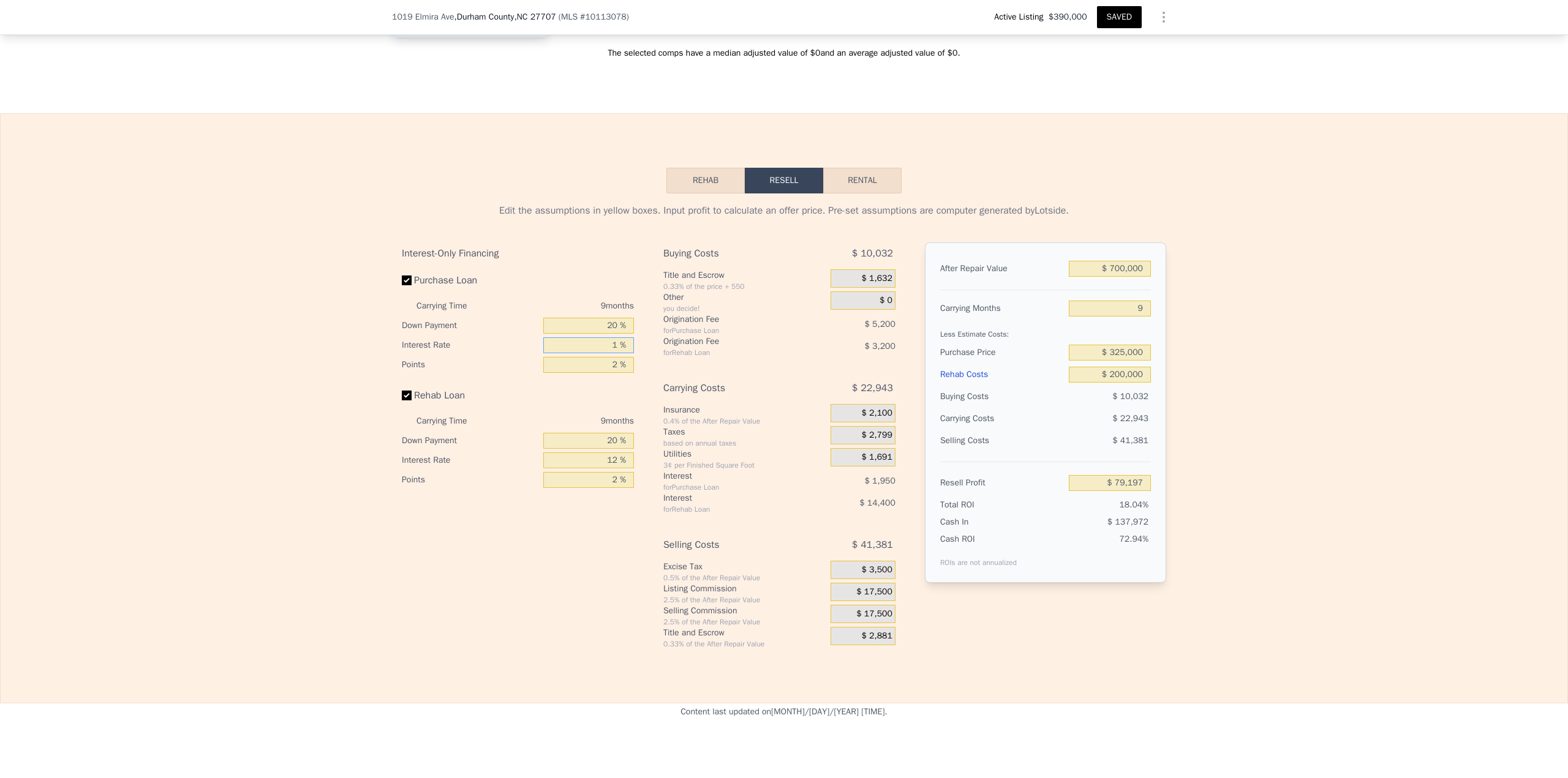 type on "$ 100,644" 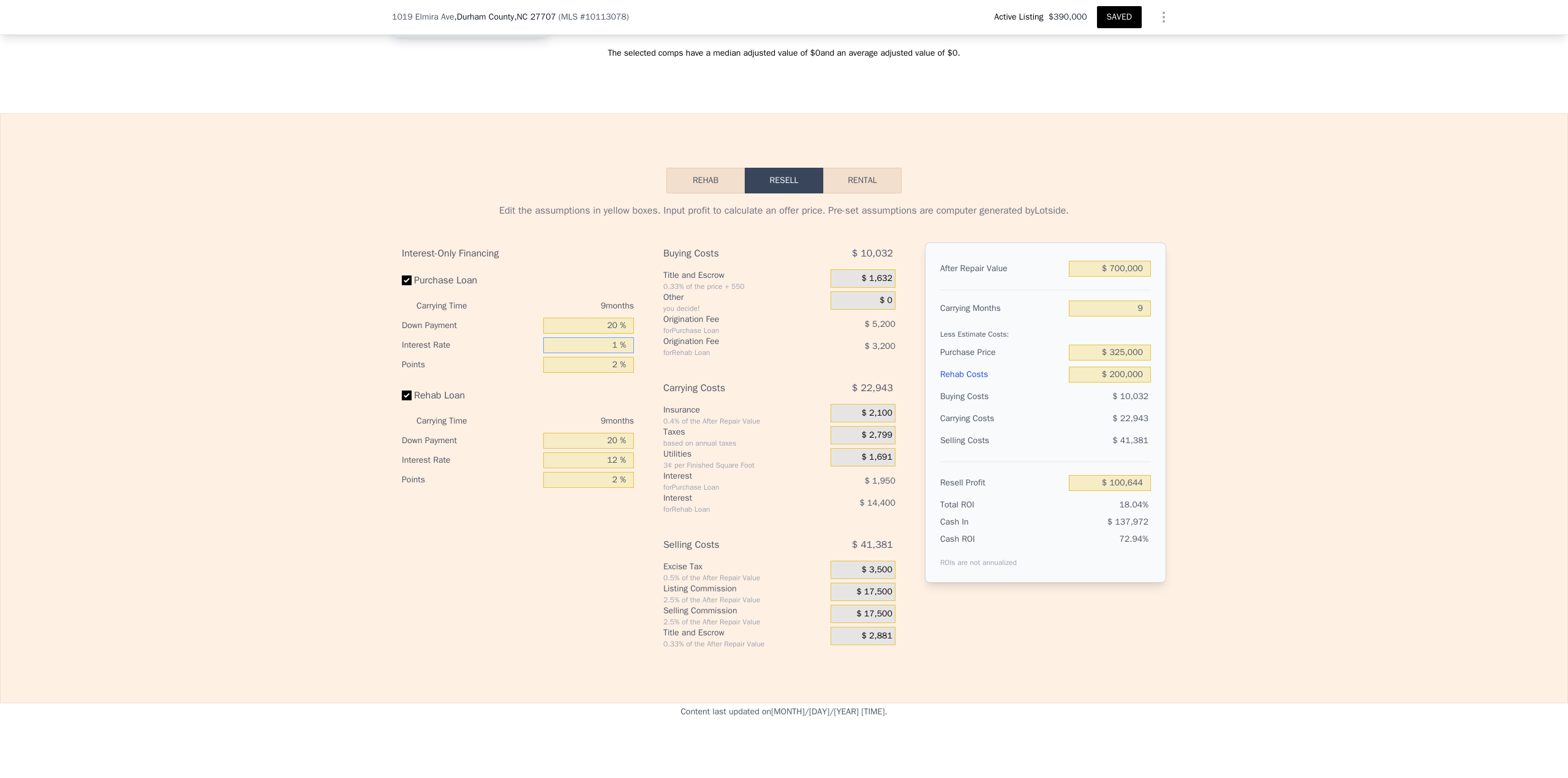 type on "11 %" 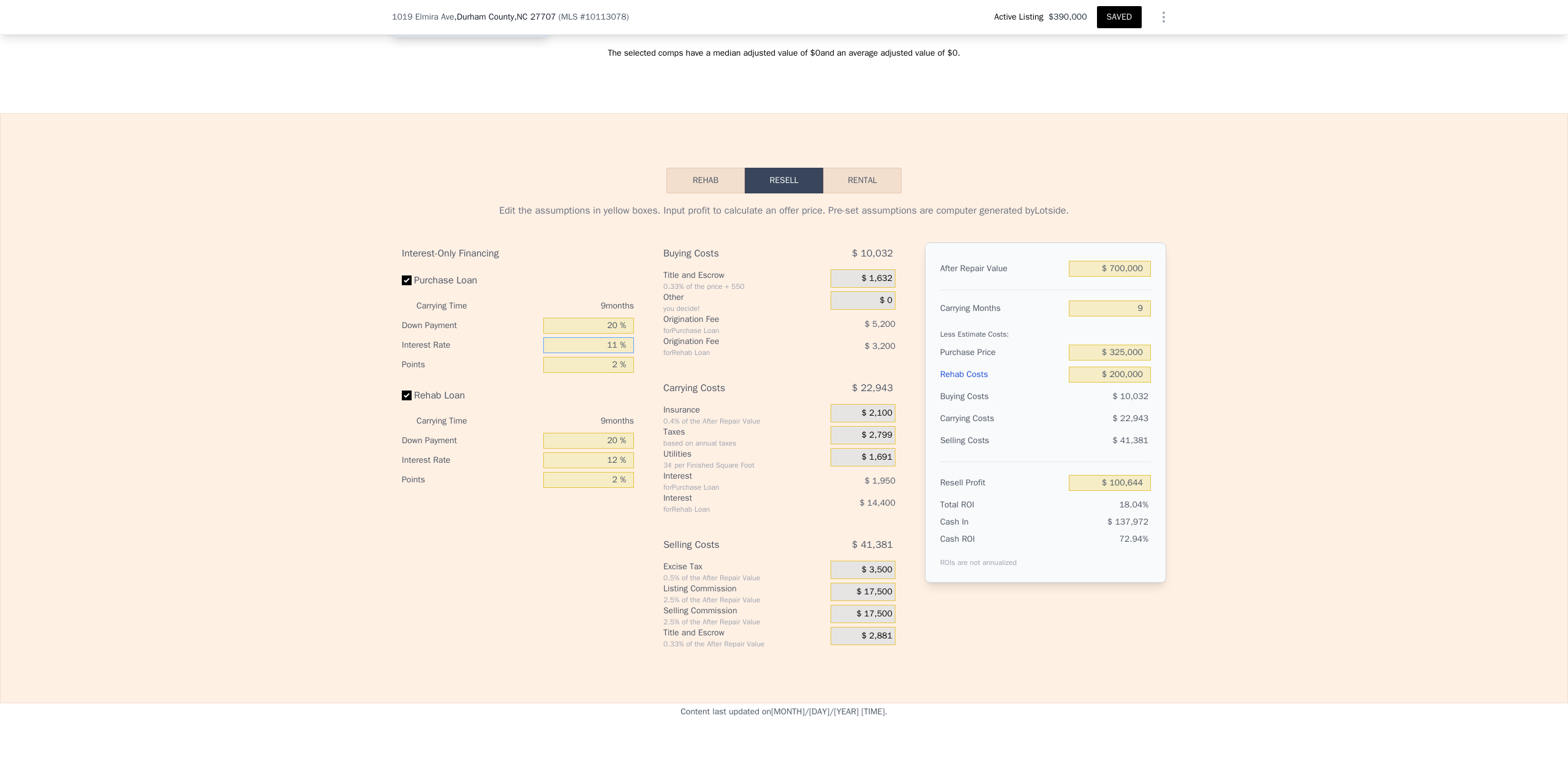type on "$ 81,150" 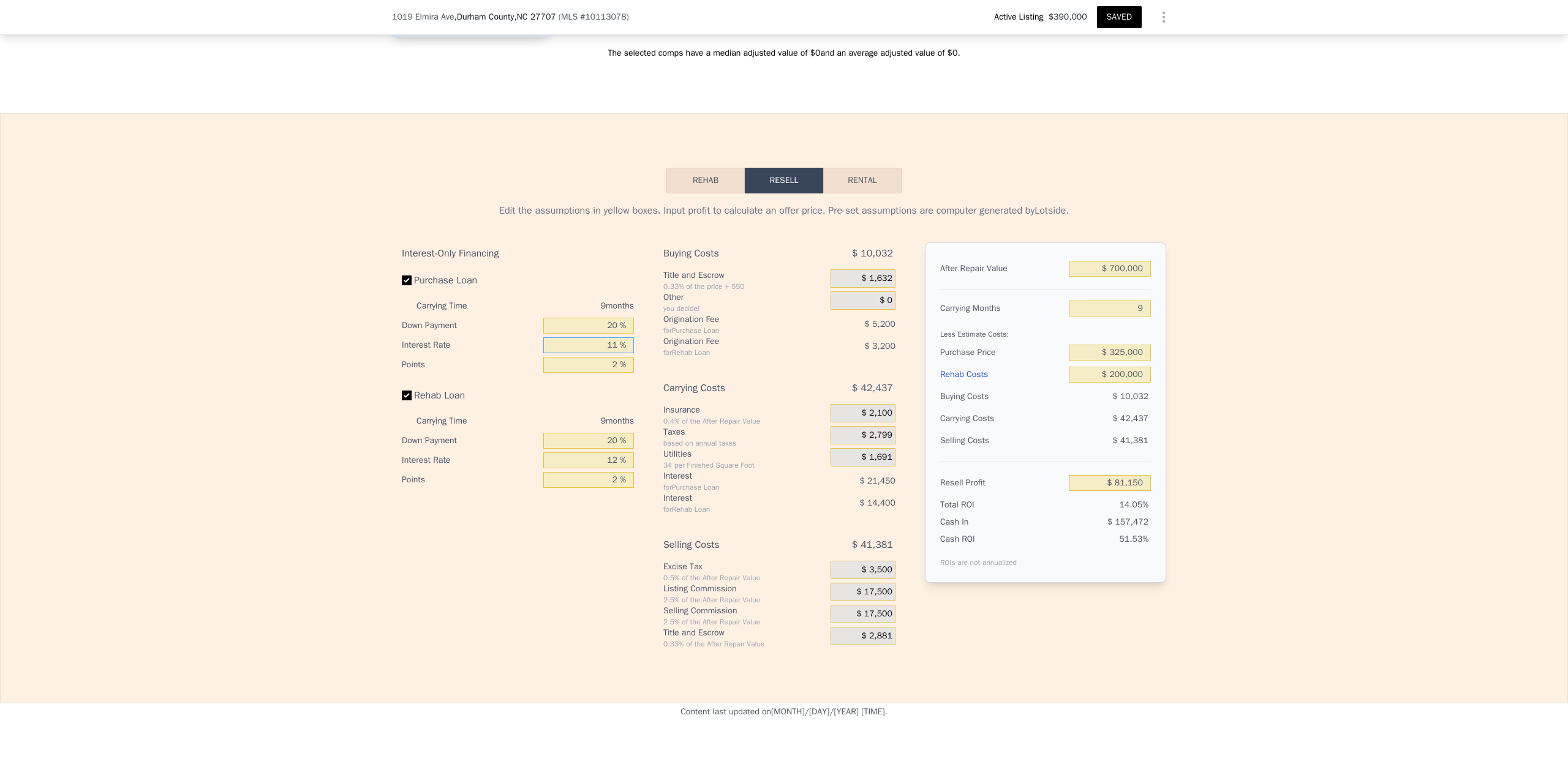 type on "11 %" 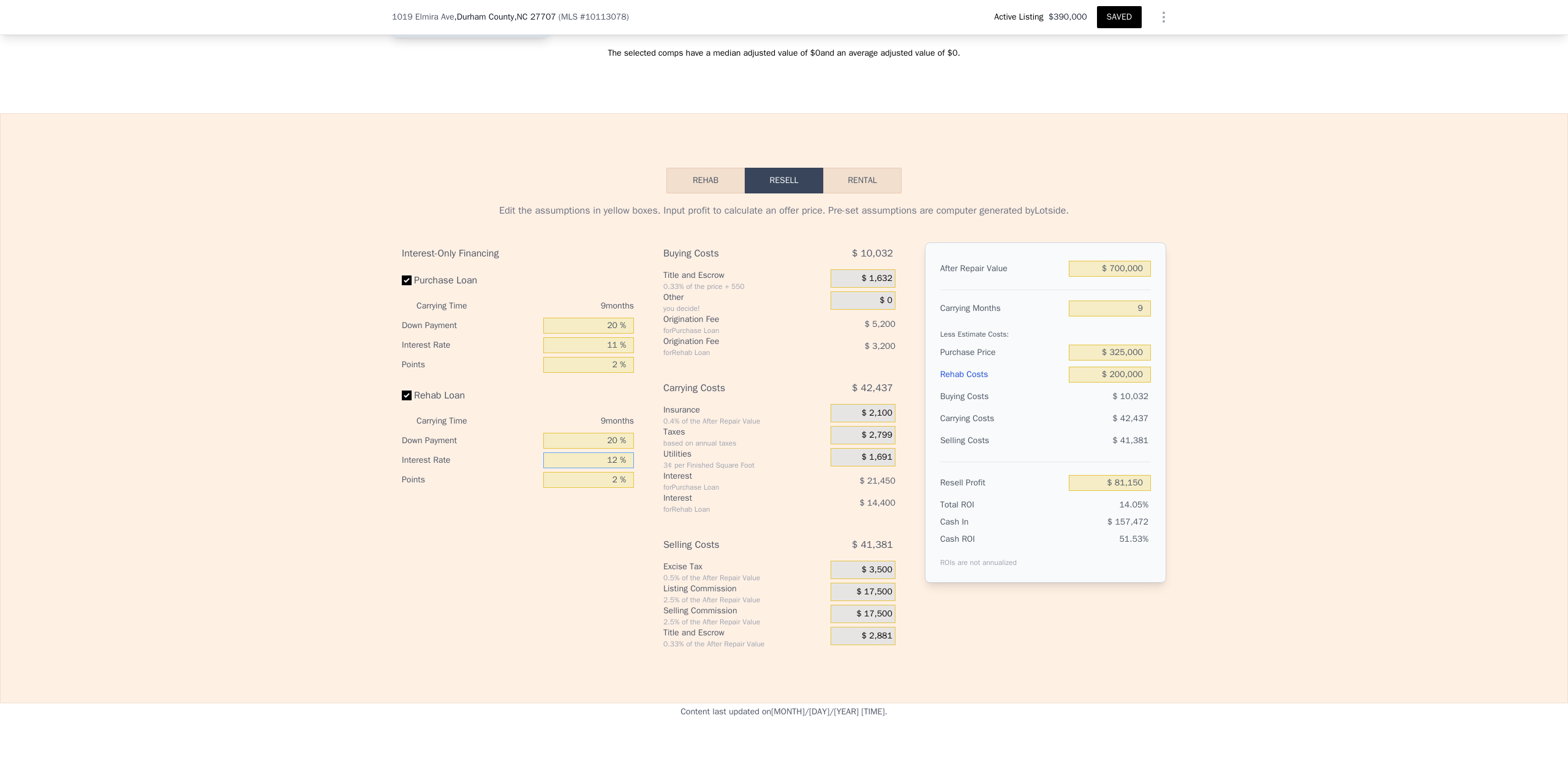 drag, startPoint x: 579, startPoint y: 472, endPoint x: 683, endPoint y: 476, distance: 104.07689 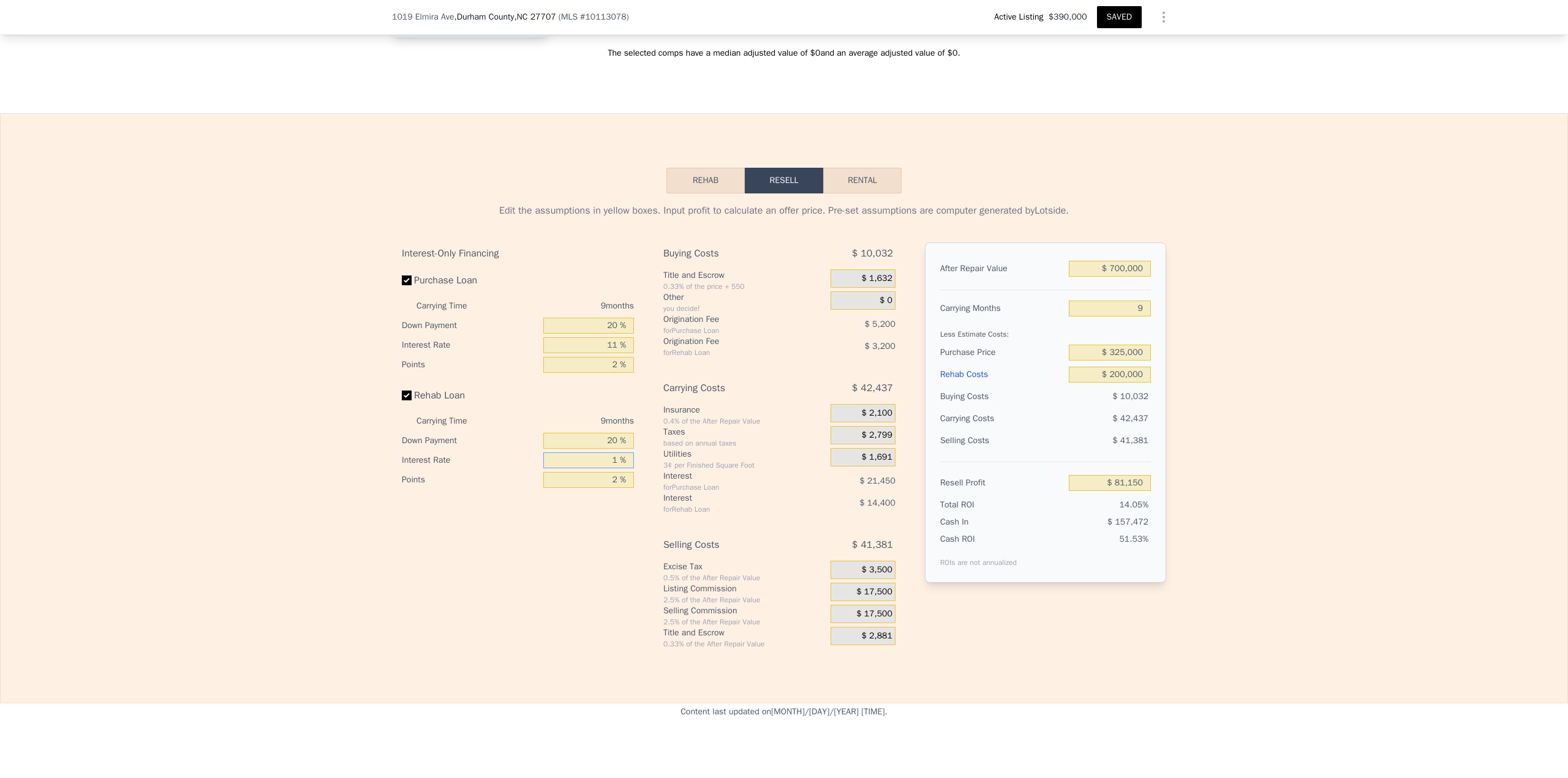 type on "$ 94,353" 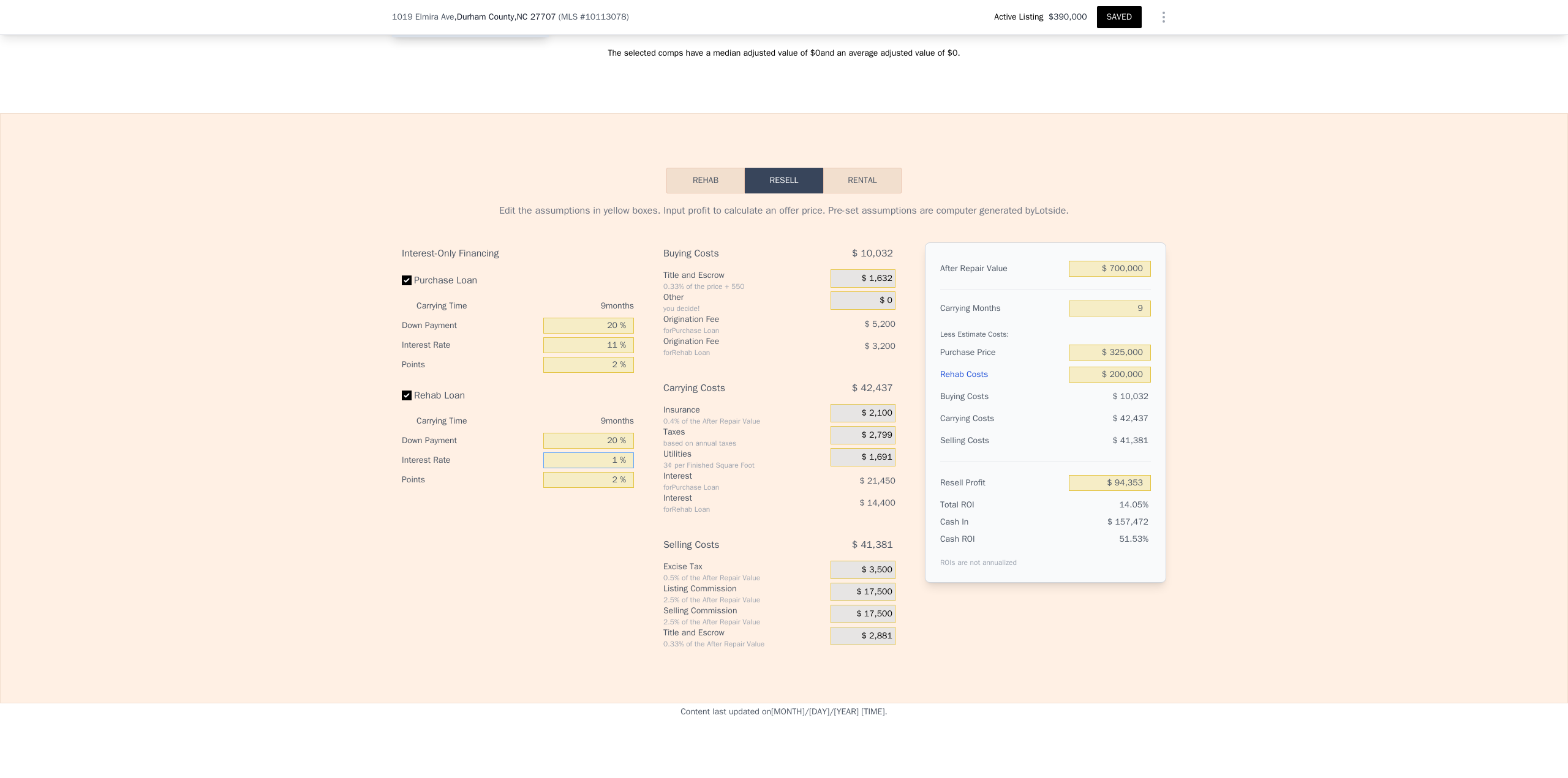 type on "11 %" 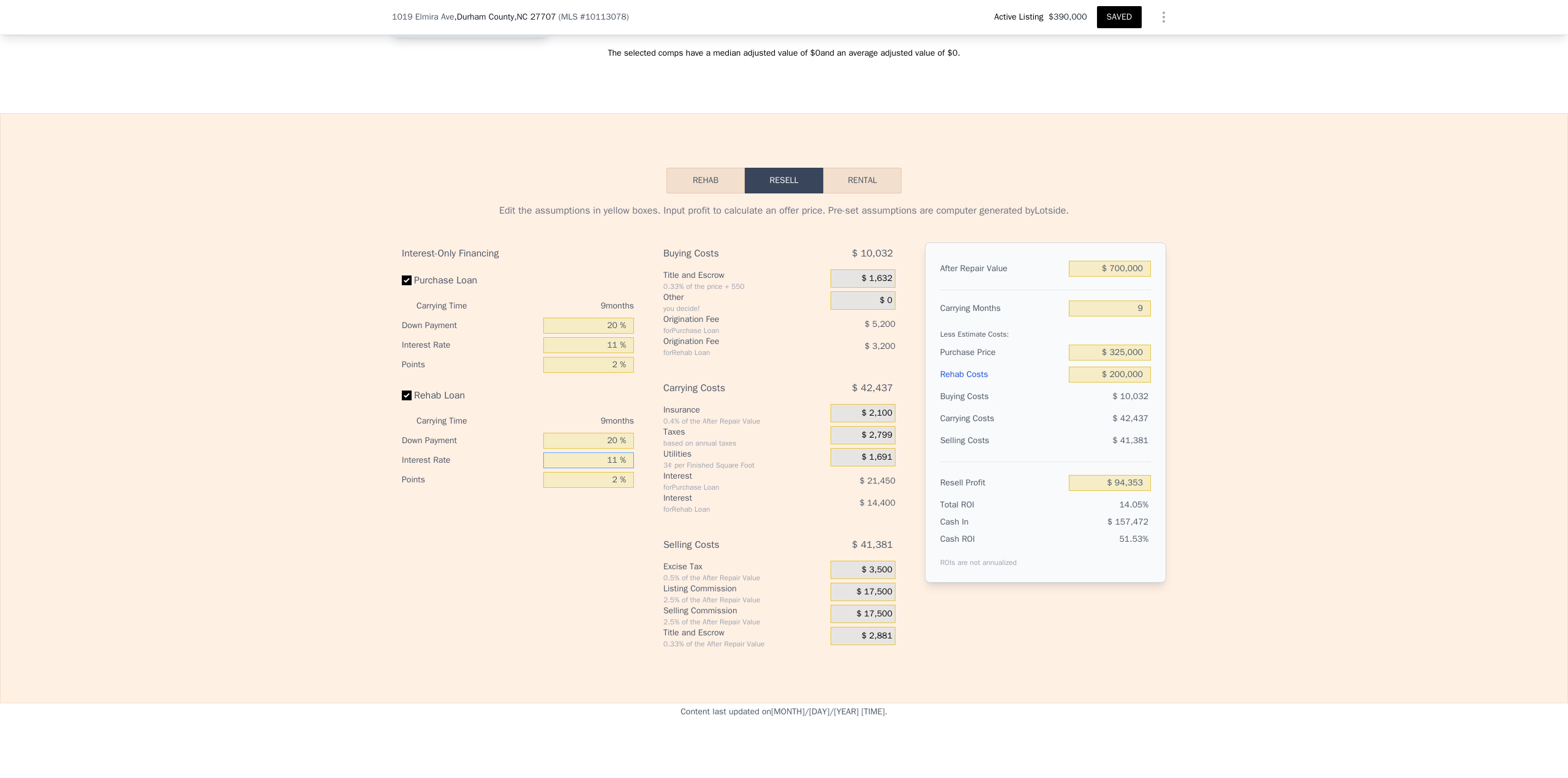 type on "$ 82,347" 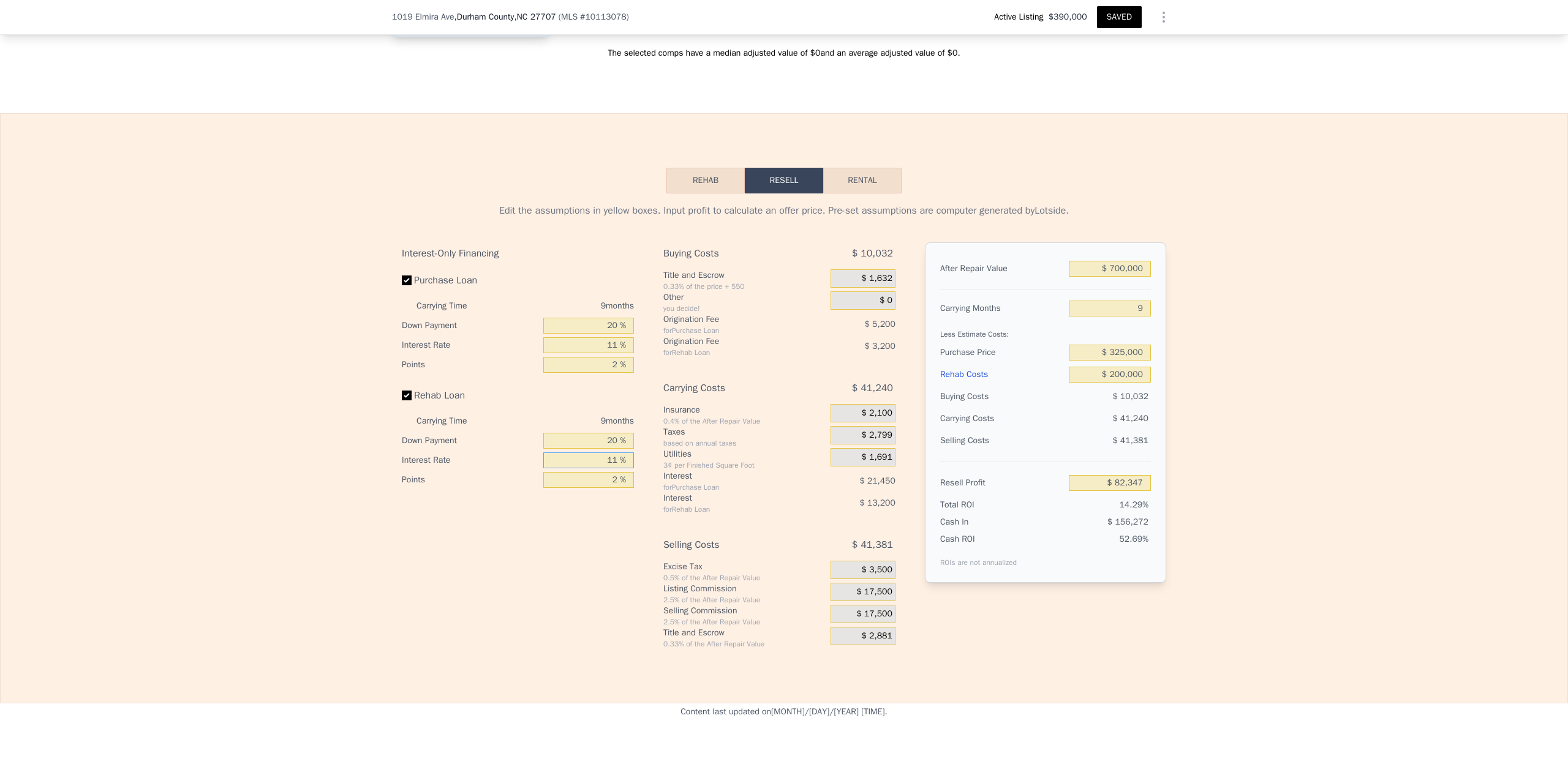 type on "11 %" 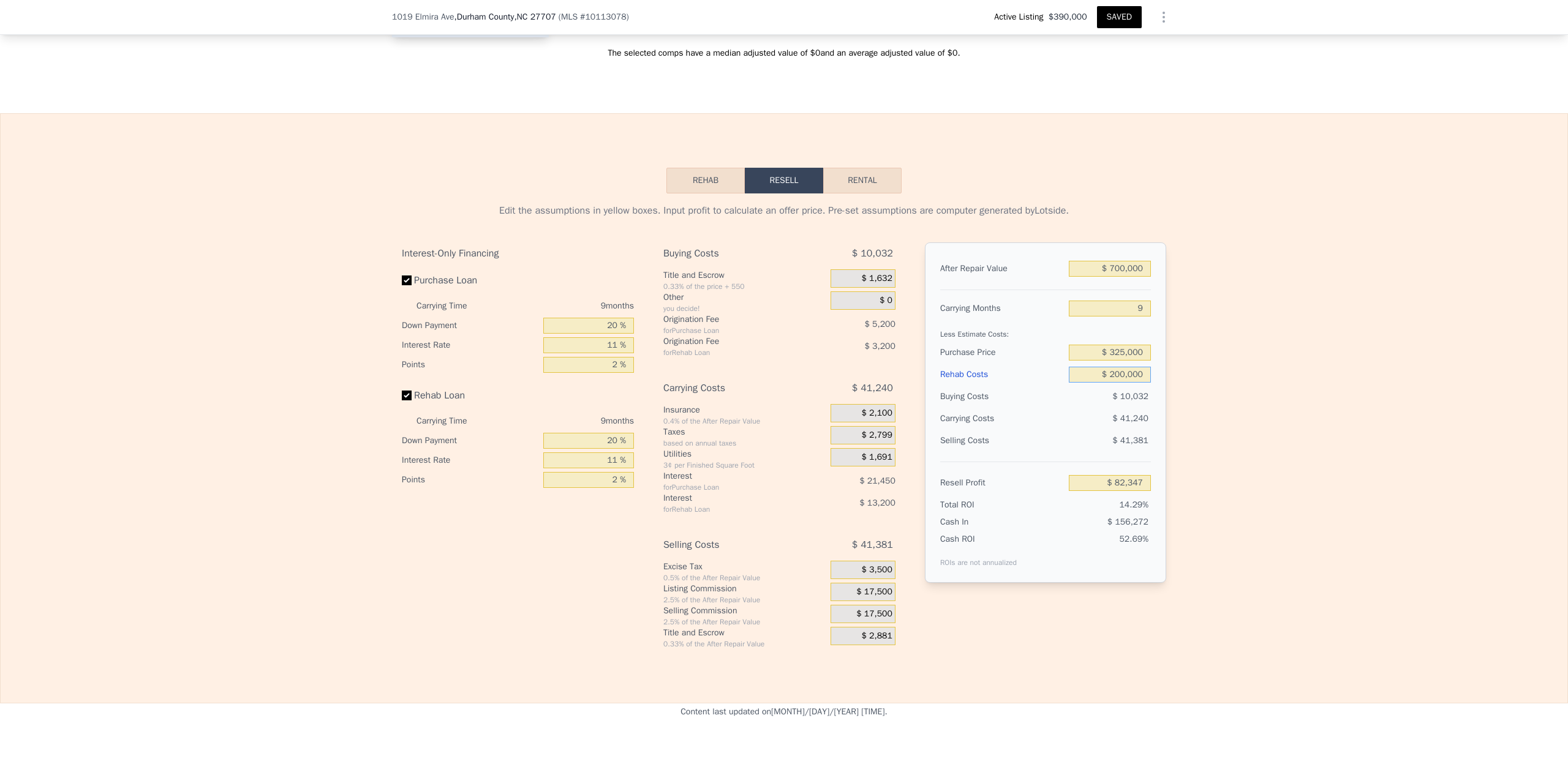 click on "$ 200,000" at bounding box center (1110, 375) 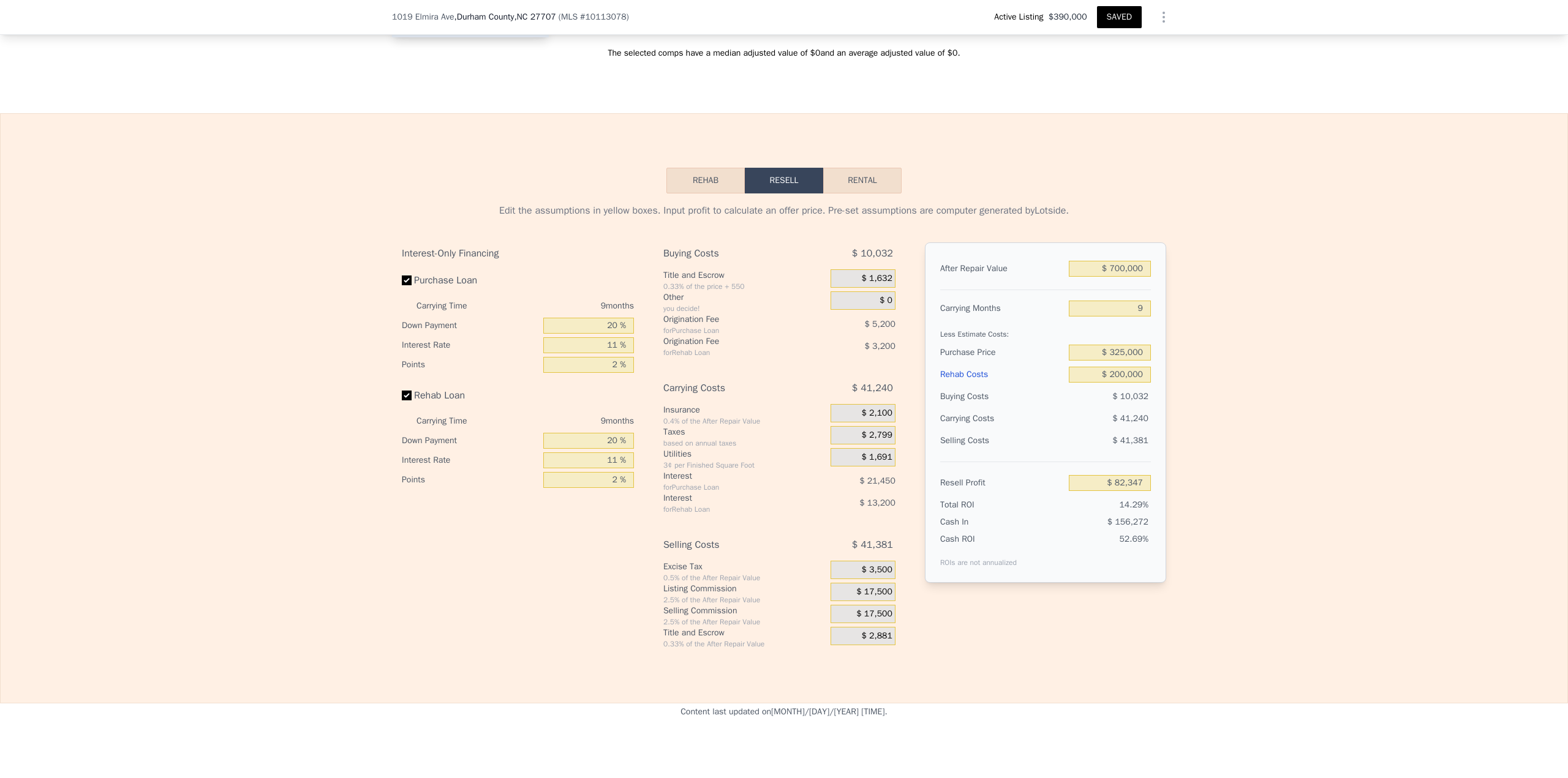 click on "SAVED" at bounding box center [1119, 17] 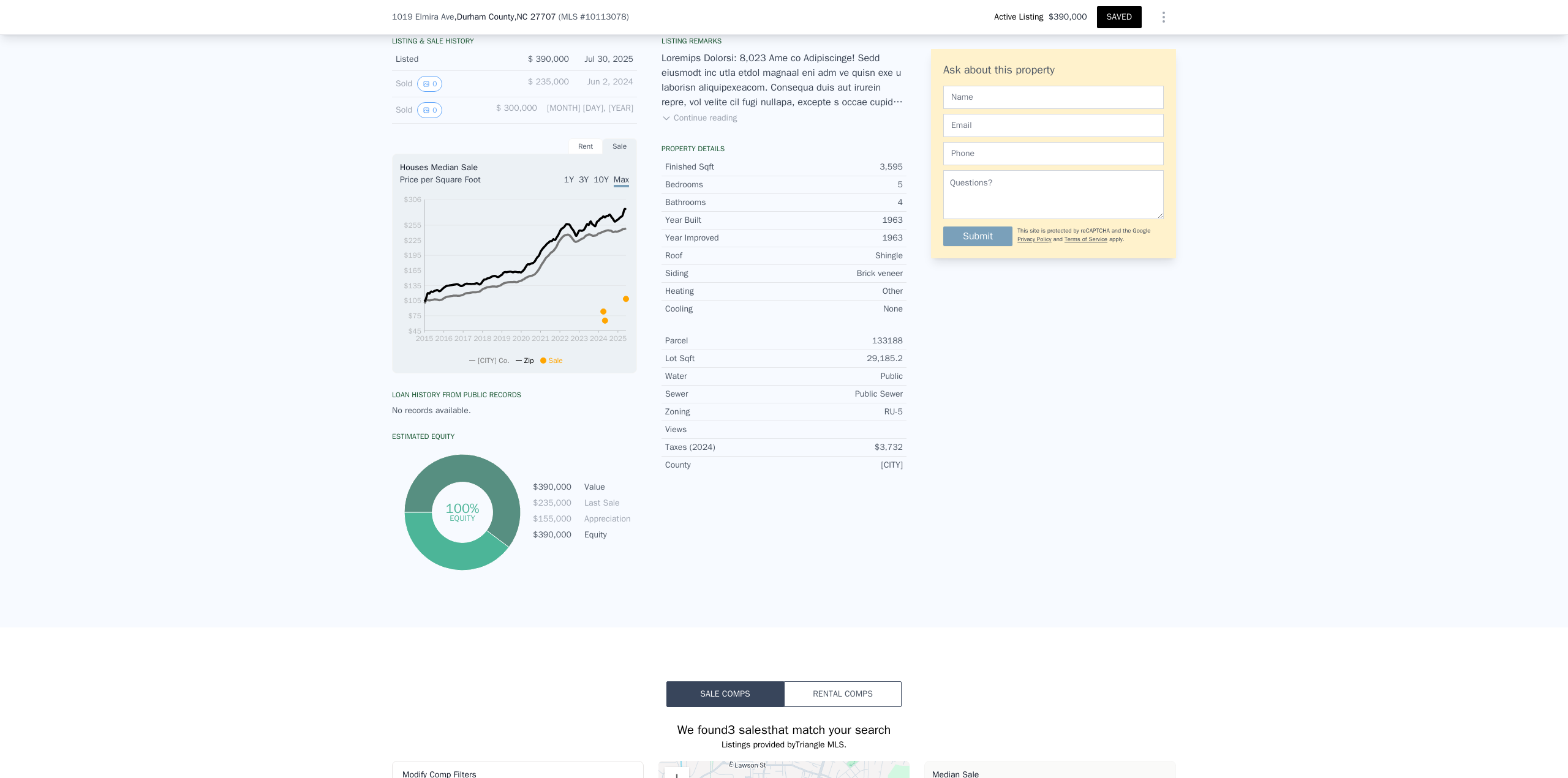 scroll, scrollTop: 0, scrollLeft: 0, axis: both 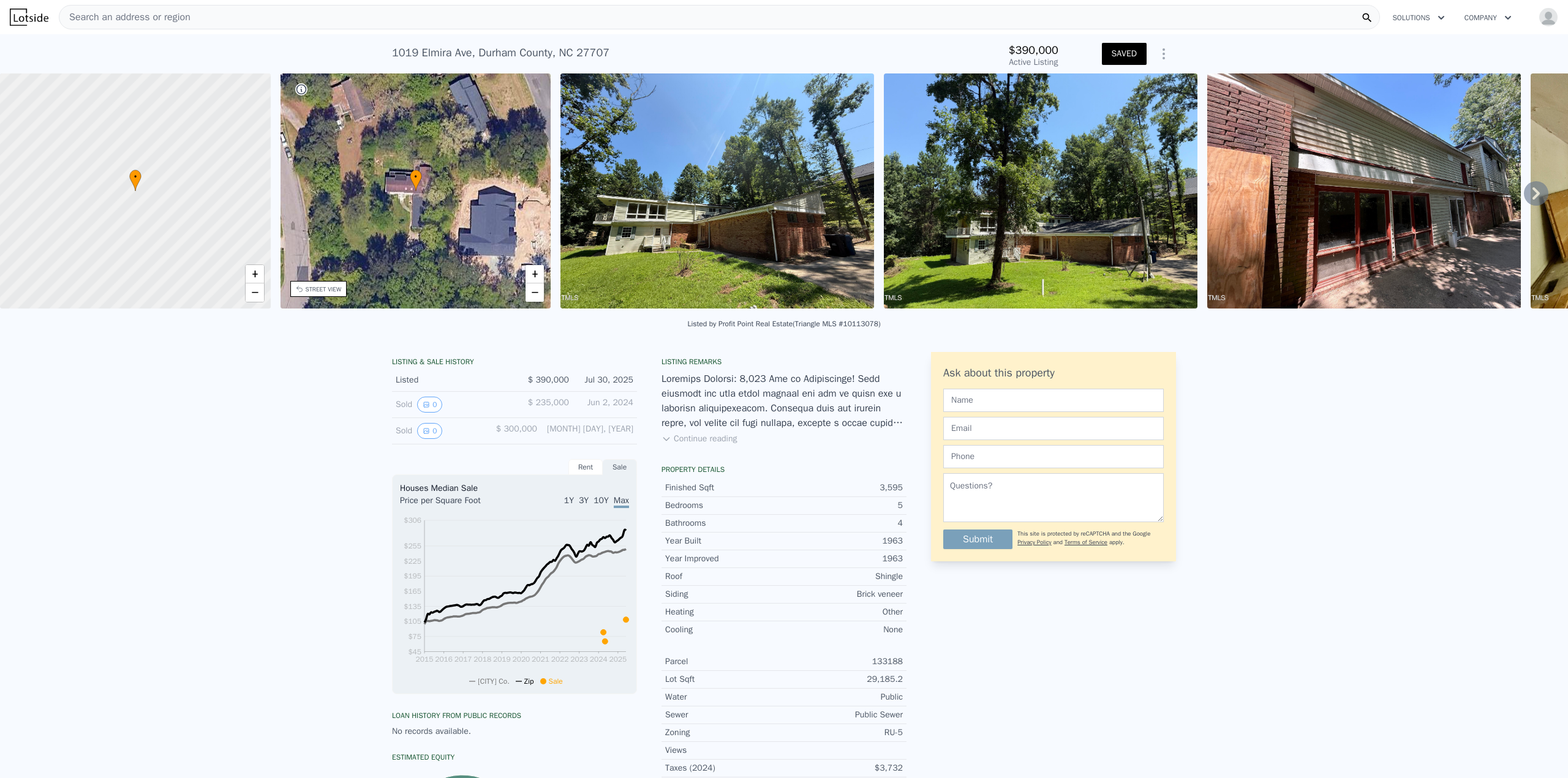 click on "Search an address or region" at bounding box center (125, 17) 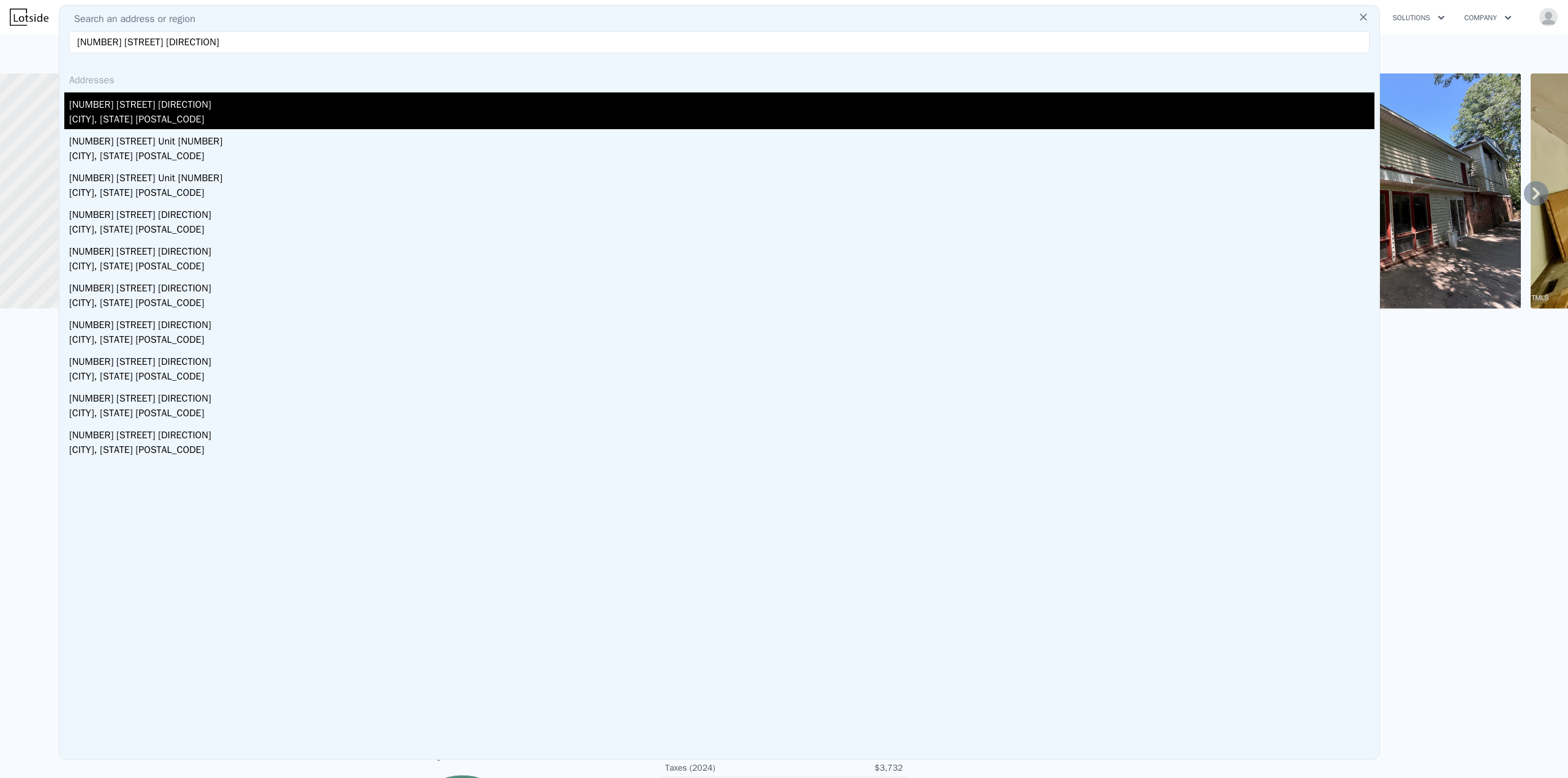 type on "[NUMBER] [STREET] [DIRECTION]" 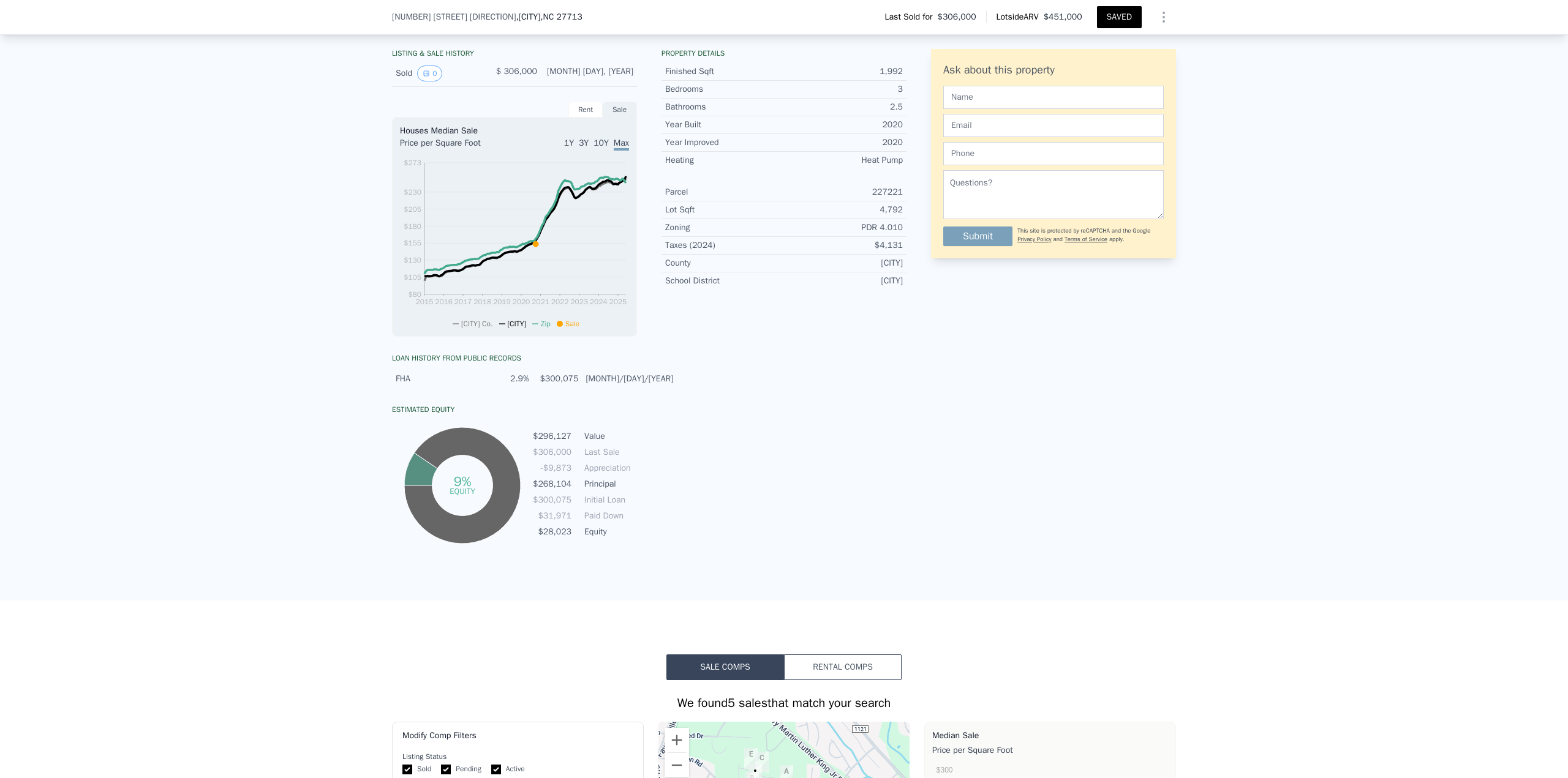 scroll, scrollTop: 302, scrollLeft: 0, axis: vertical 